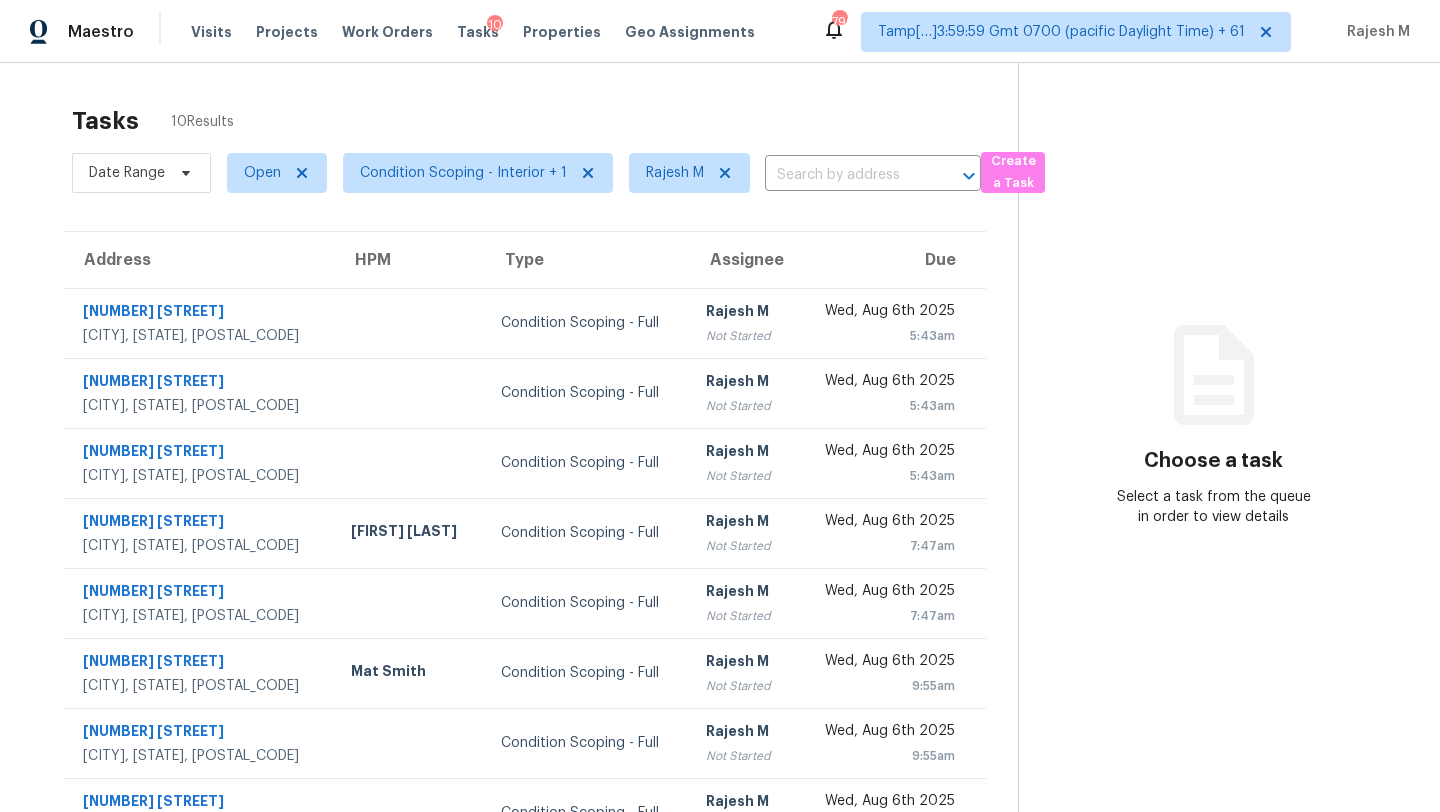 scroll, scrollTop: 0, scrollLeft: 0, axis: both 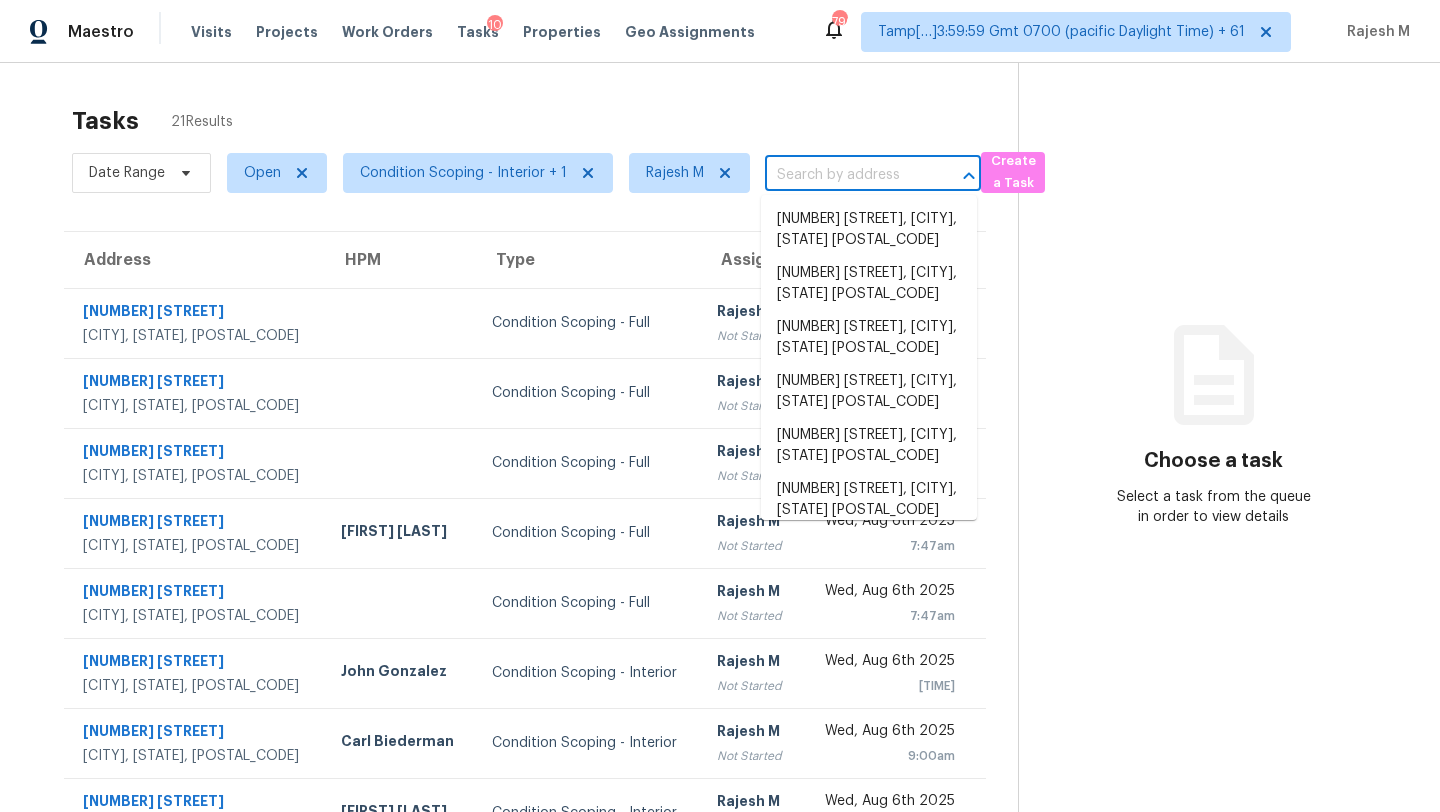 click at bounding box center [845, 175] 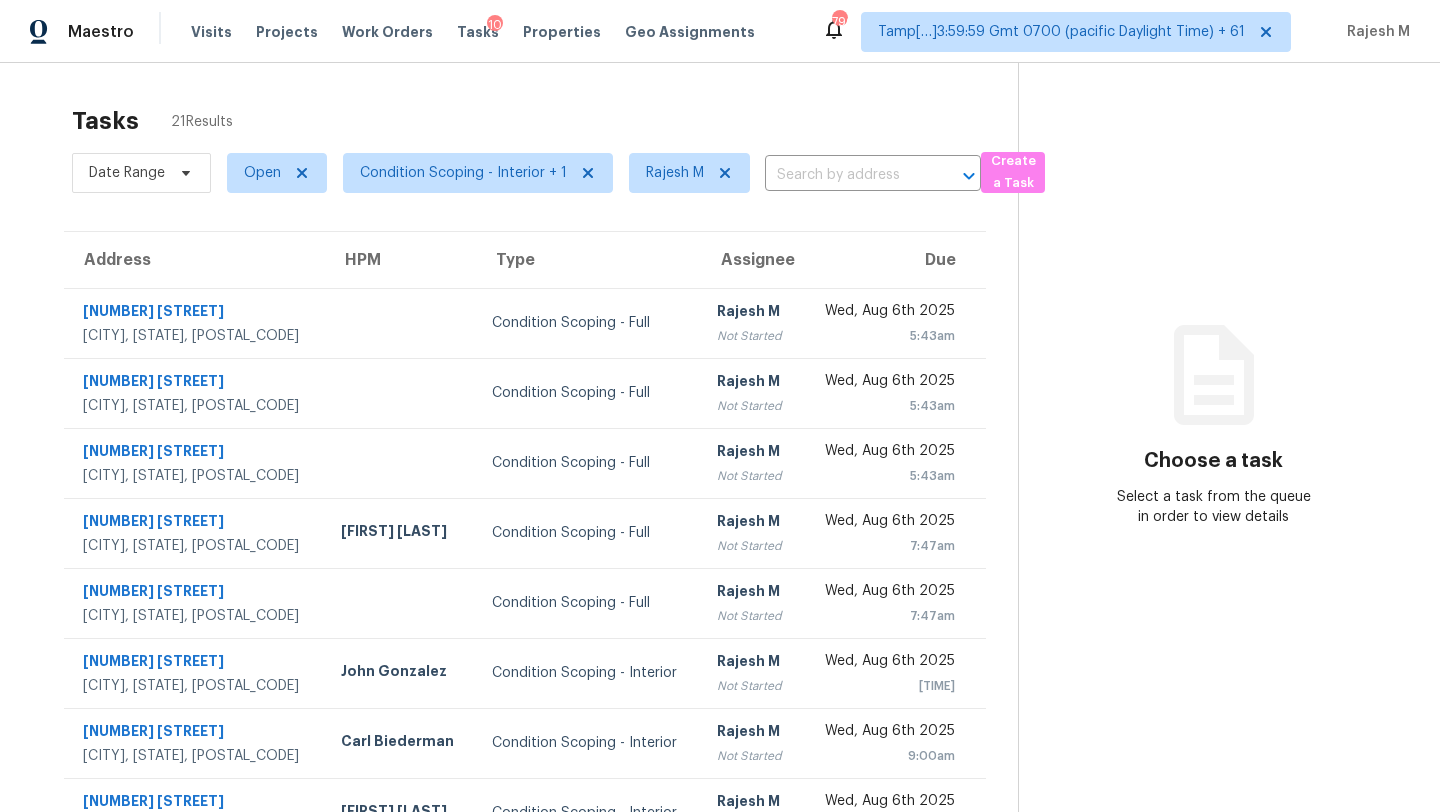 click on "Tasks 21  Results" at bounding box center (545, 121) 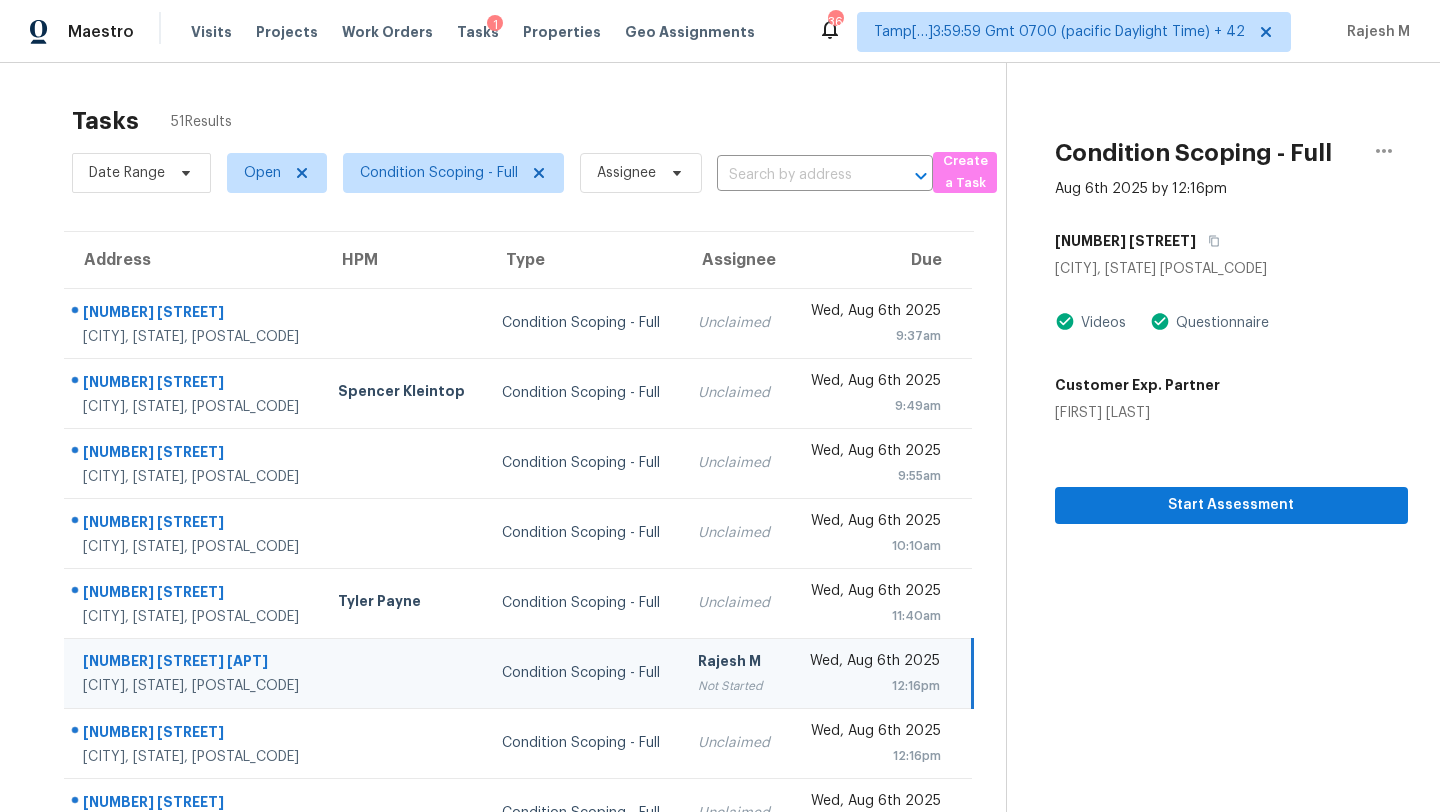 scroll, scrollTop: 0, scrollLeft: 0, axis: both 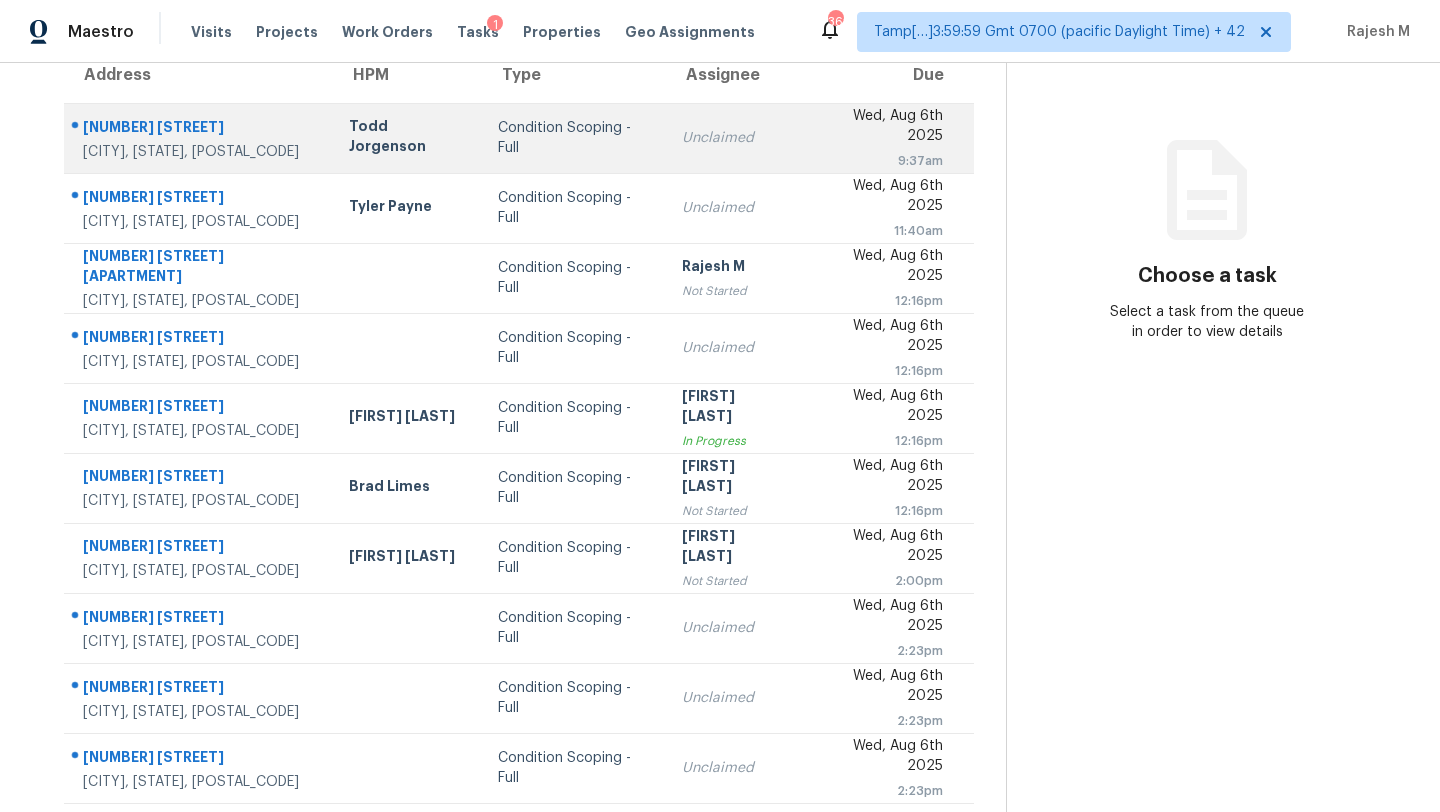 click on "Unclaimed" at bounding box center (734, 138) 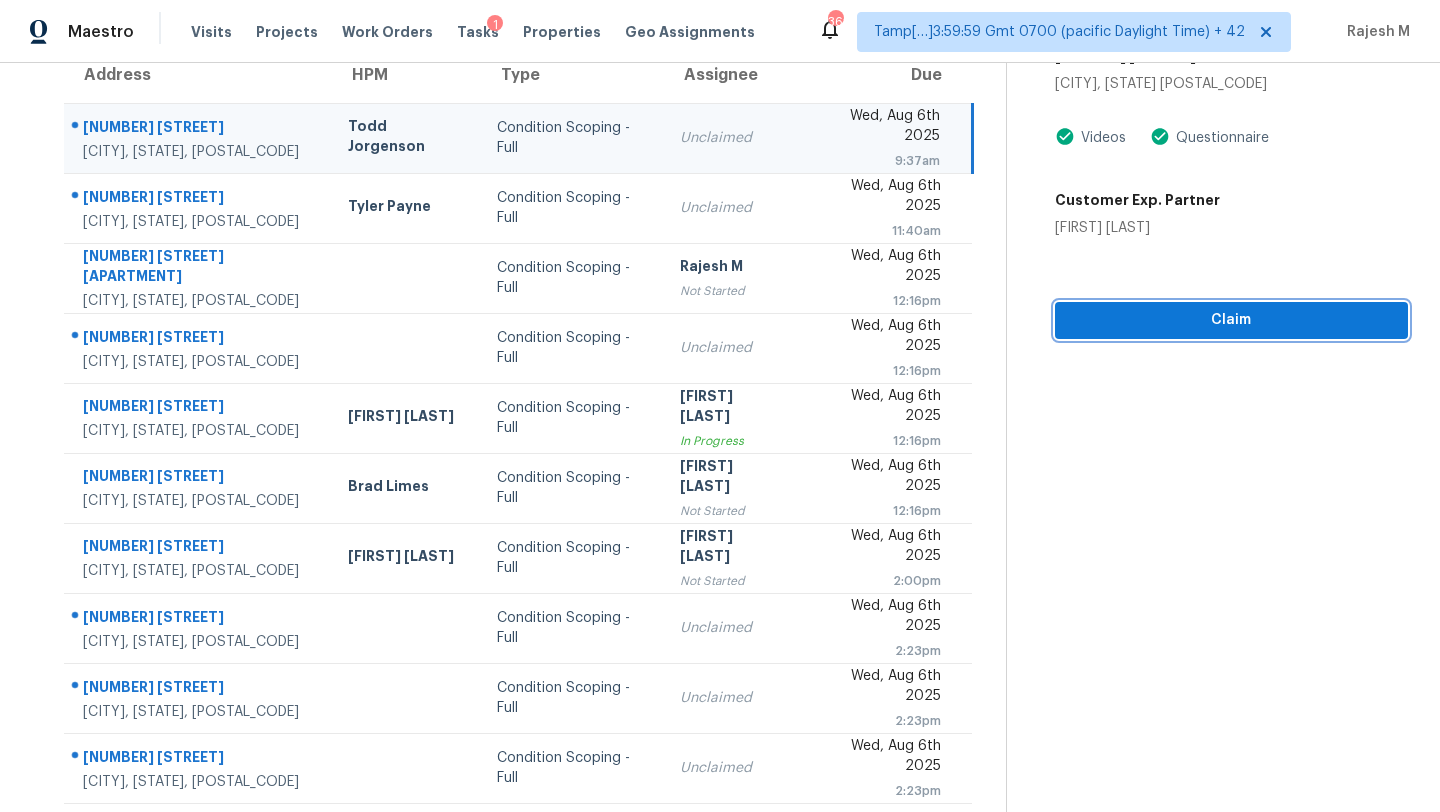 click on "Claim" at bounding box center (1231, 320) 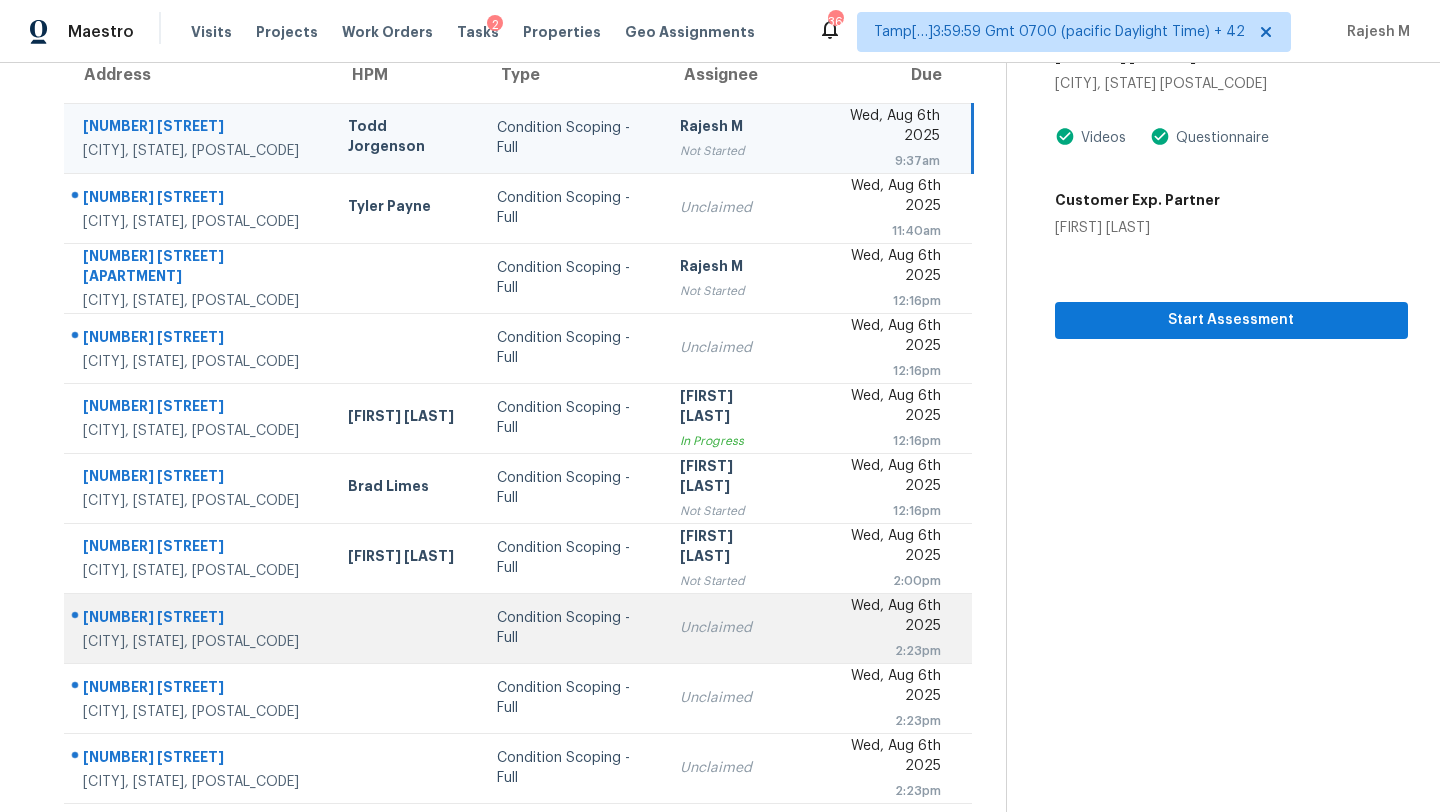 scroll, scrollTop: 229, scrollLeft: 0, axis: vertical 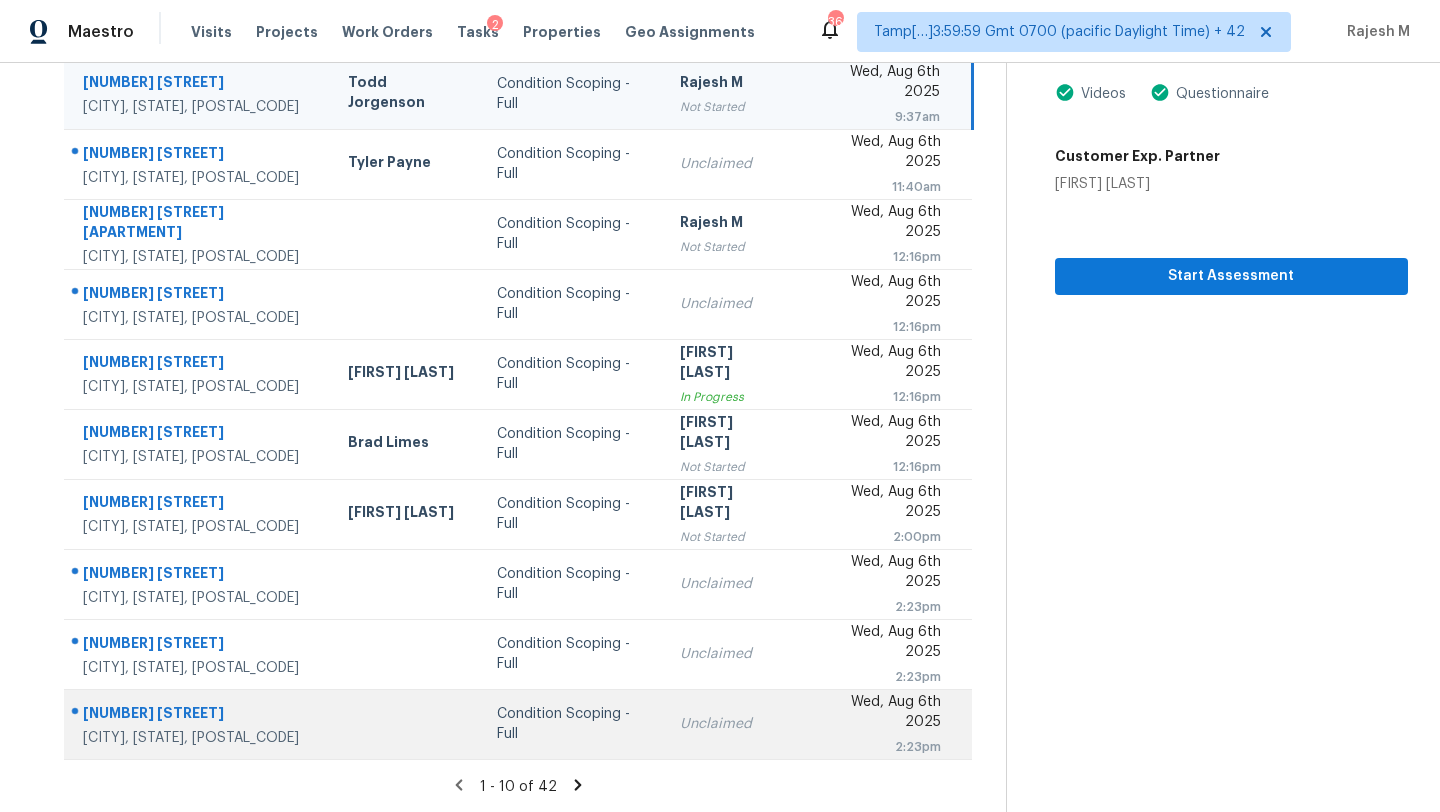 click on "Condition Scoping - Full" at bounding box center [572, 724] 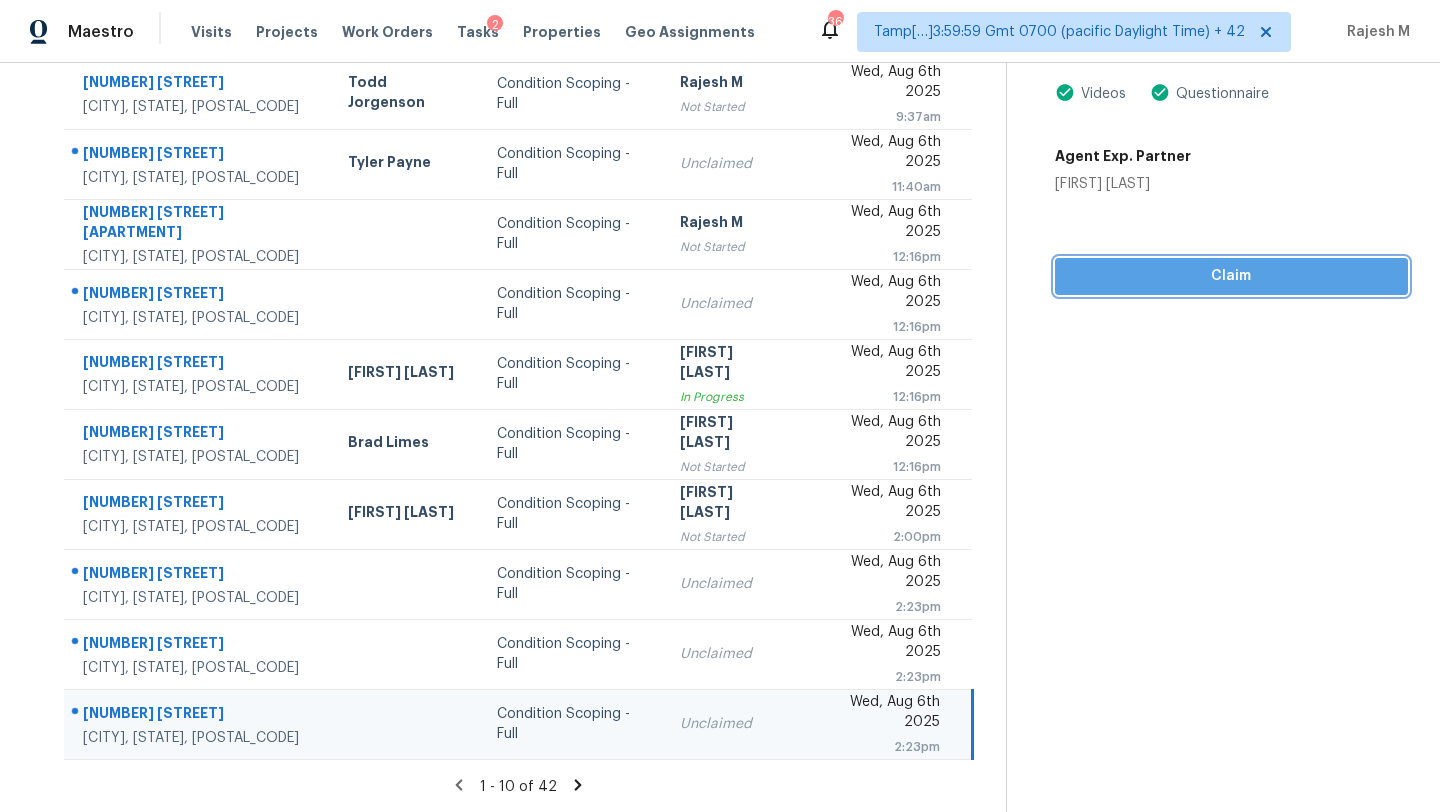 click on "Claim" at bounding box center [1231, 276] 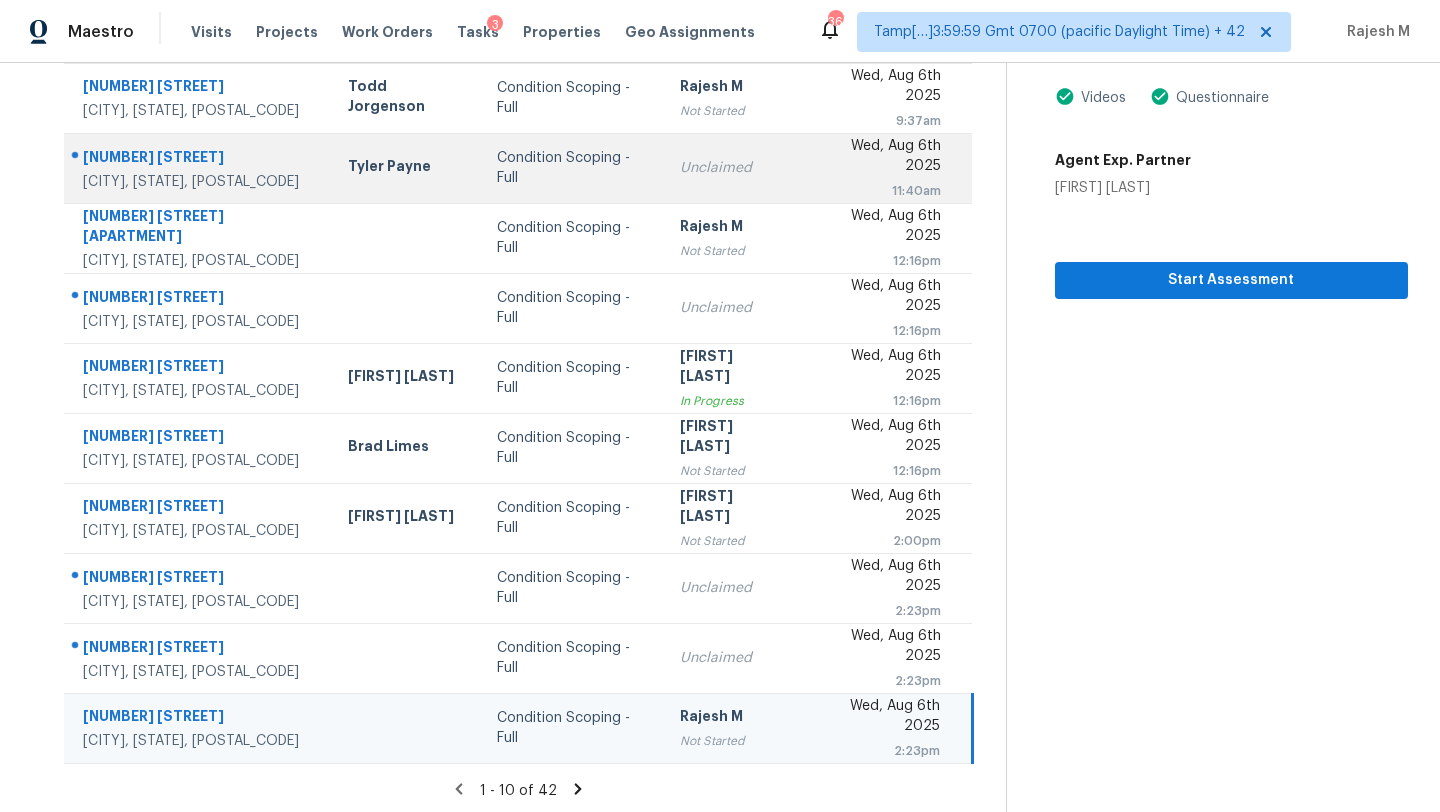 scroll, scrollTop: 229, scrollLeft: 0, axis: vertical 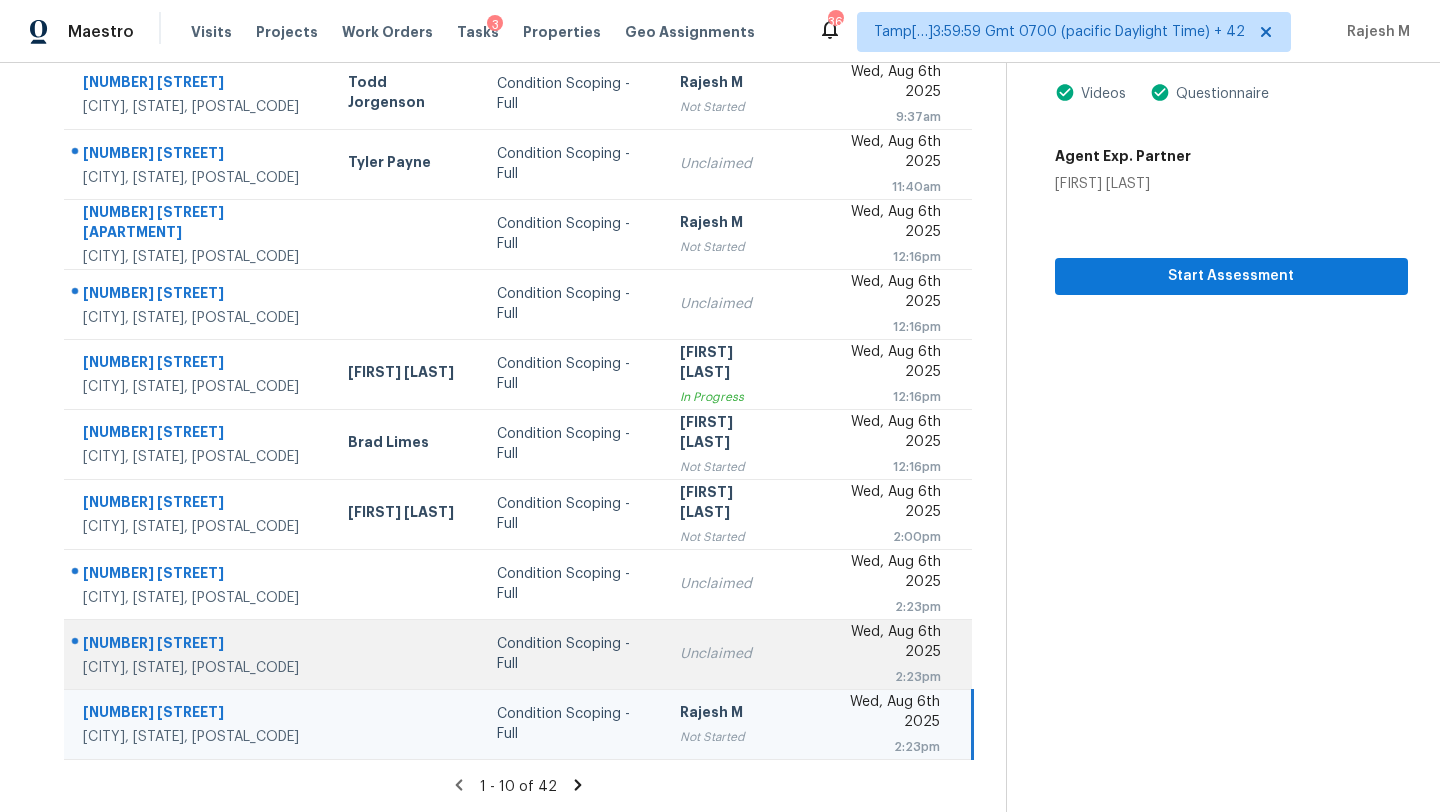 click on "5231 Village Hvn" at bounding box center (199, 645) 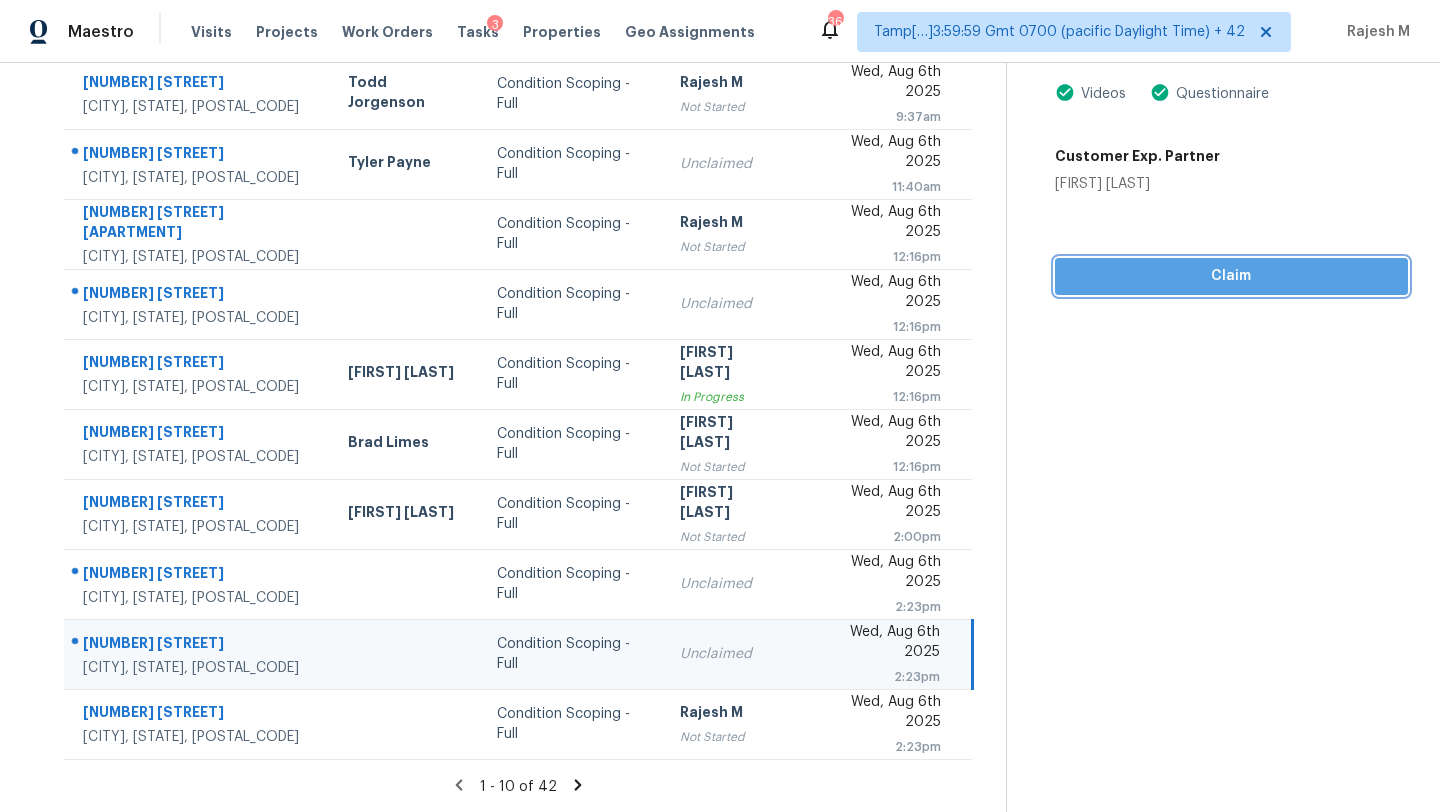 click on "Claim" at bounding box center [1231, 276] 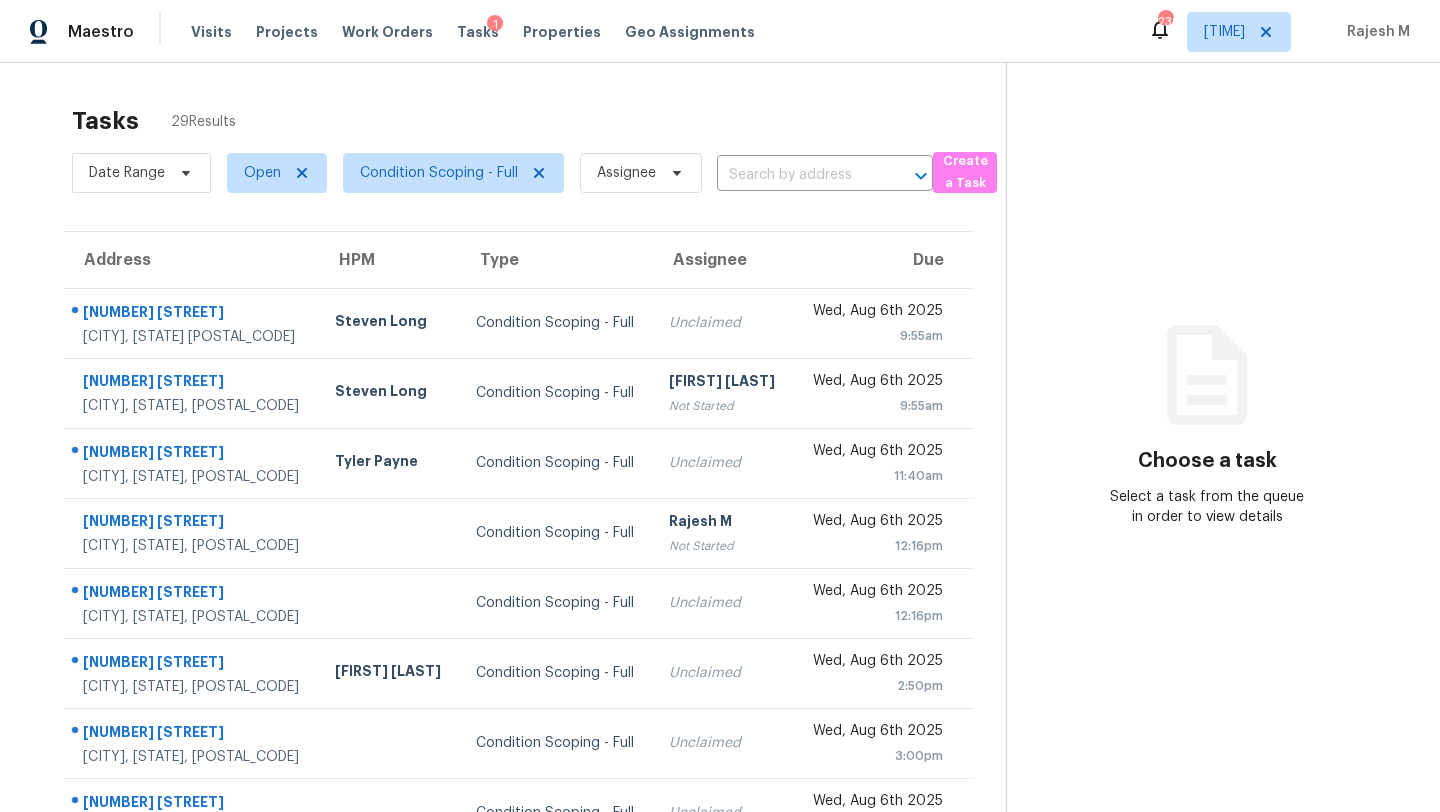 scroll, scrollTop: 0, scrollLeft: 0, axis: both 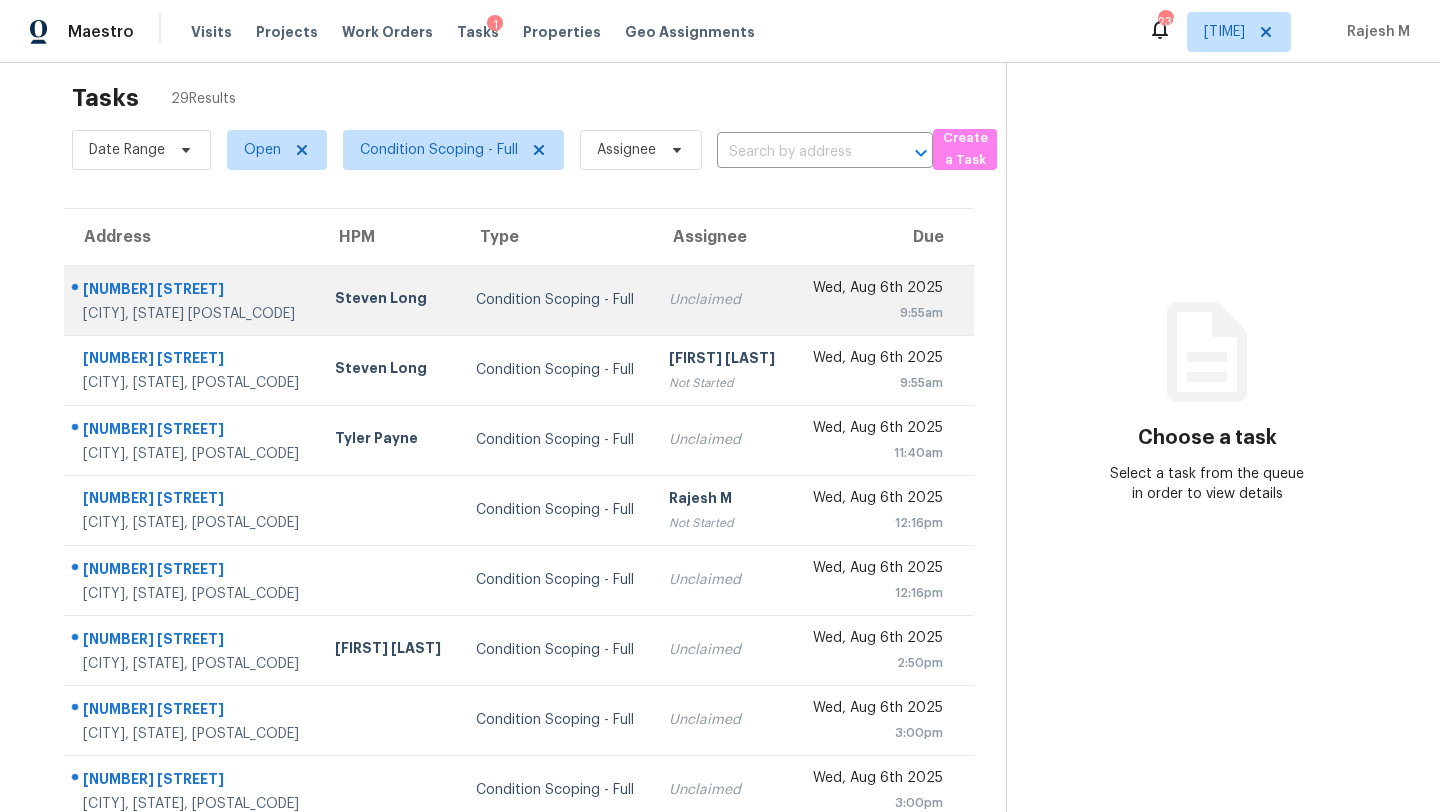 click on "Condition Scoping - Full" at bounding box center (556, 300) 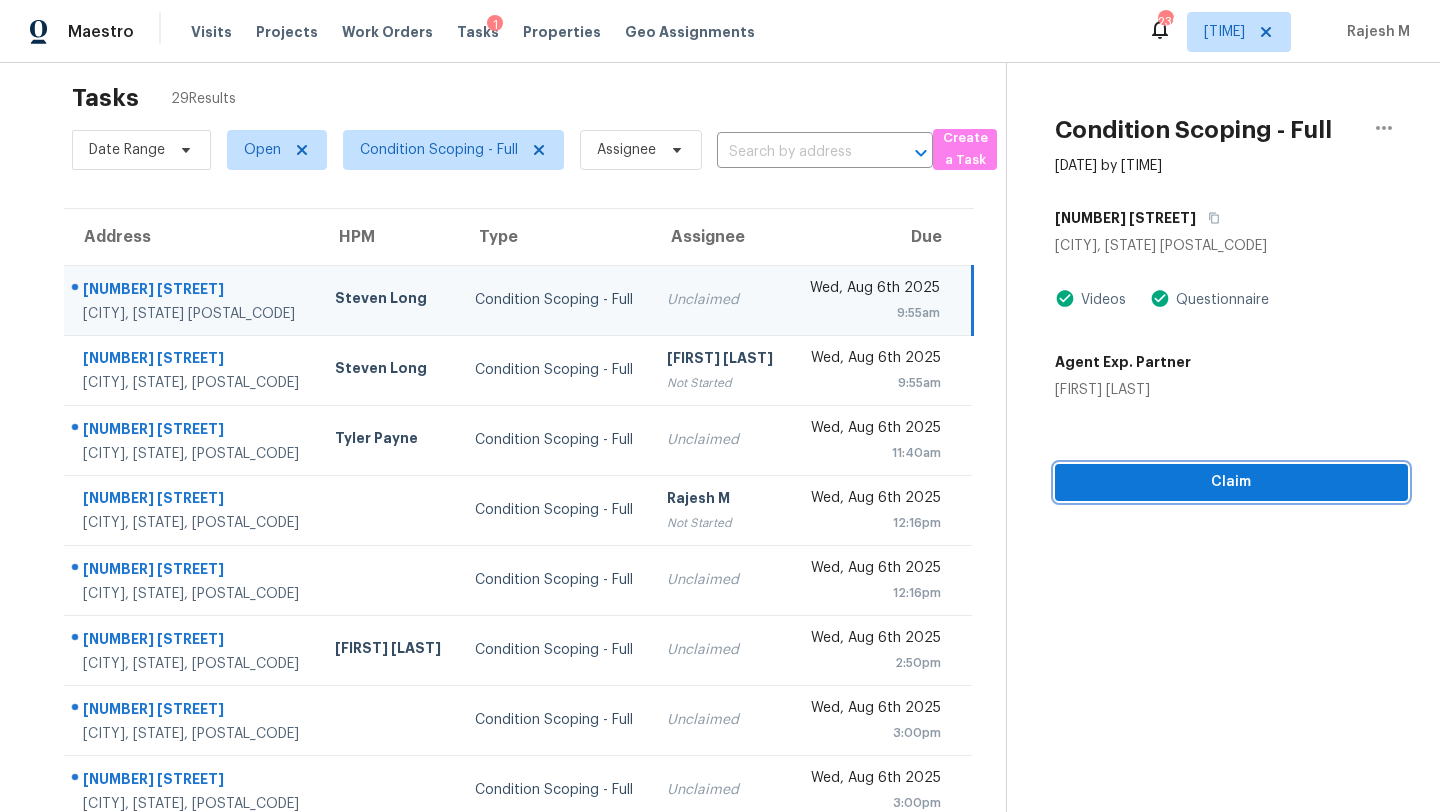 click on "Claim" at bounding box center [1231, 482] 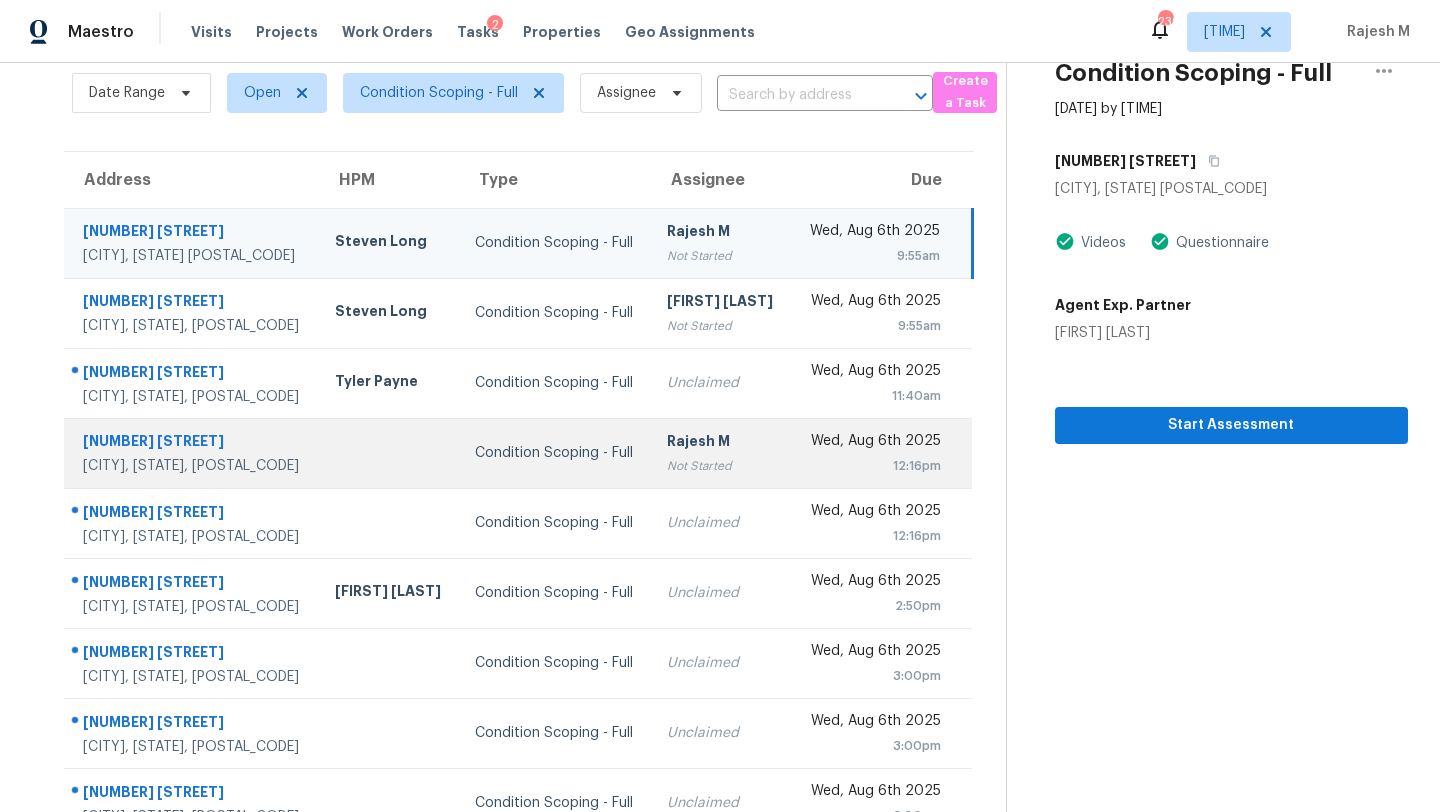 scroll, scrollTop: 87, scrollLeft: 0, axis: vertical 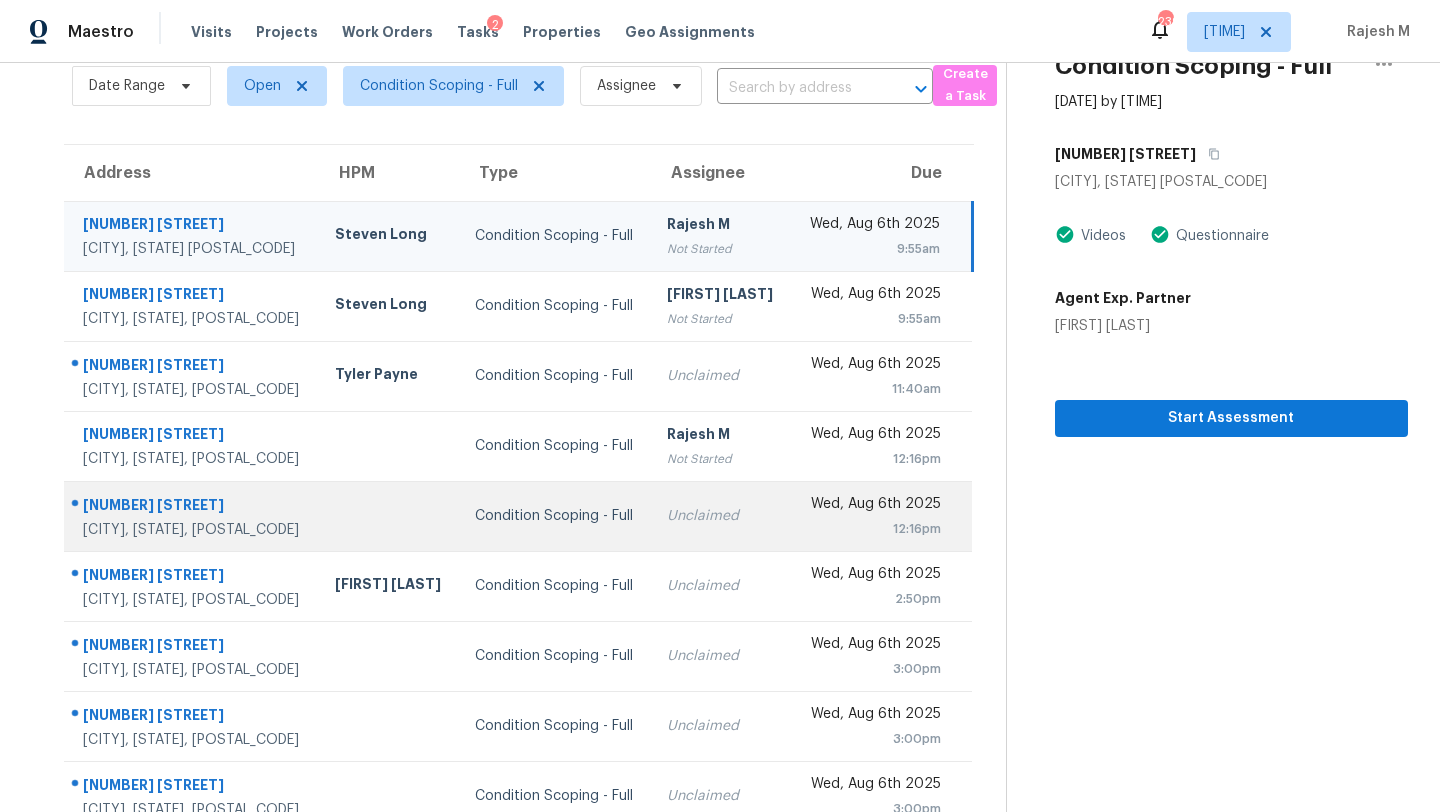 click on "Condition Scoping - Full" at bounding box center (555, 516) 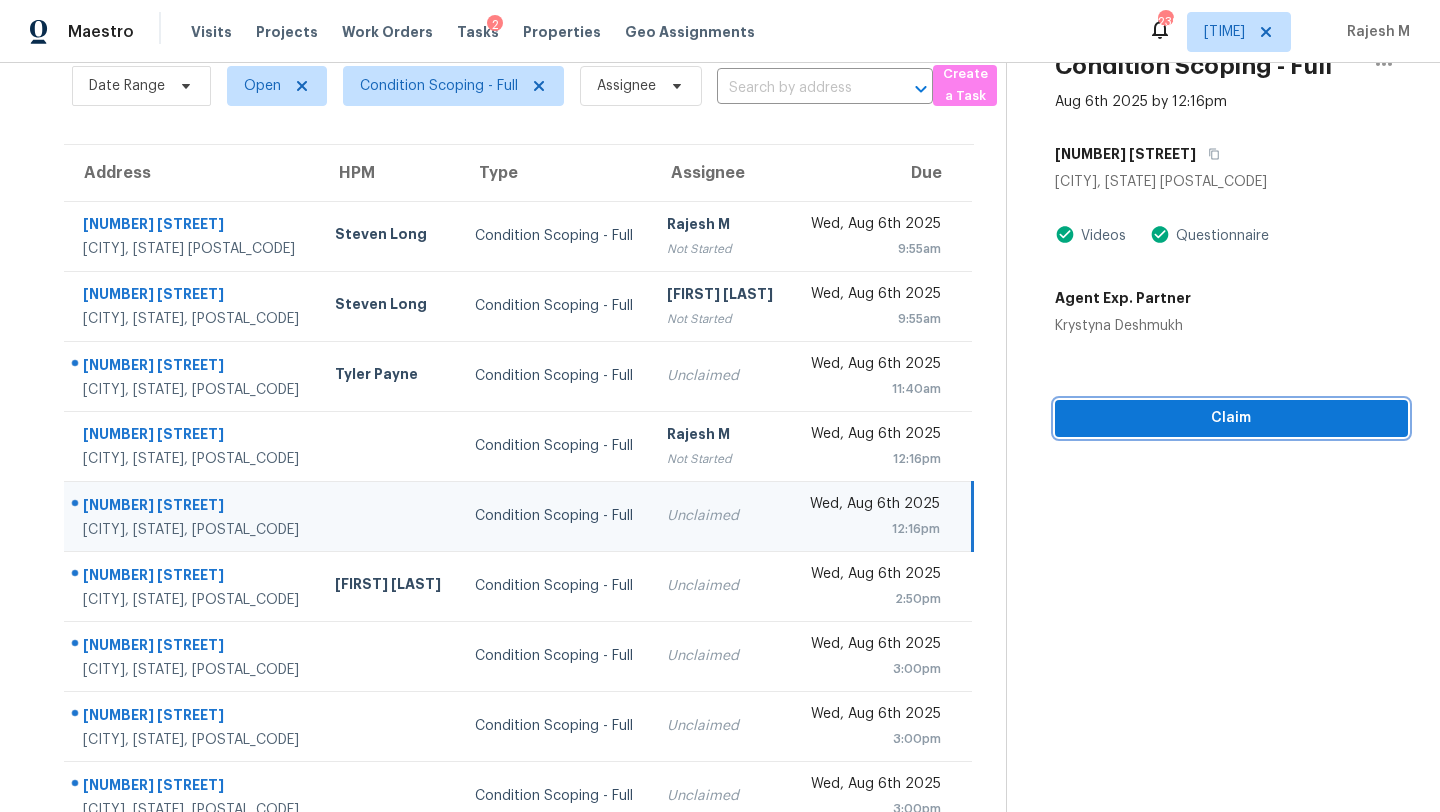 click on "Claim" at bounding box center [1231, 418] 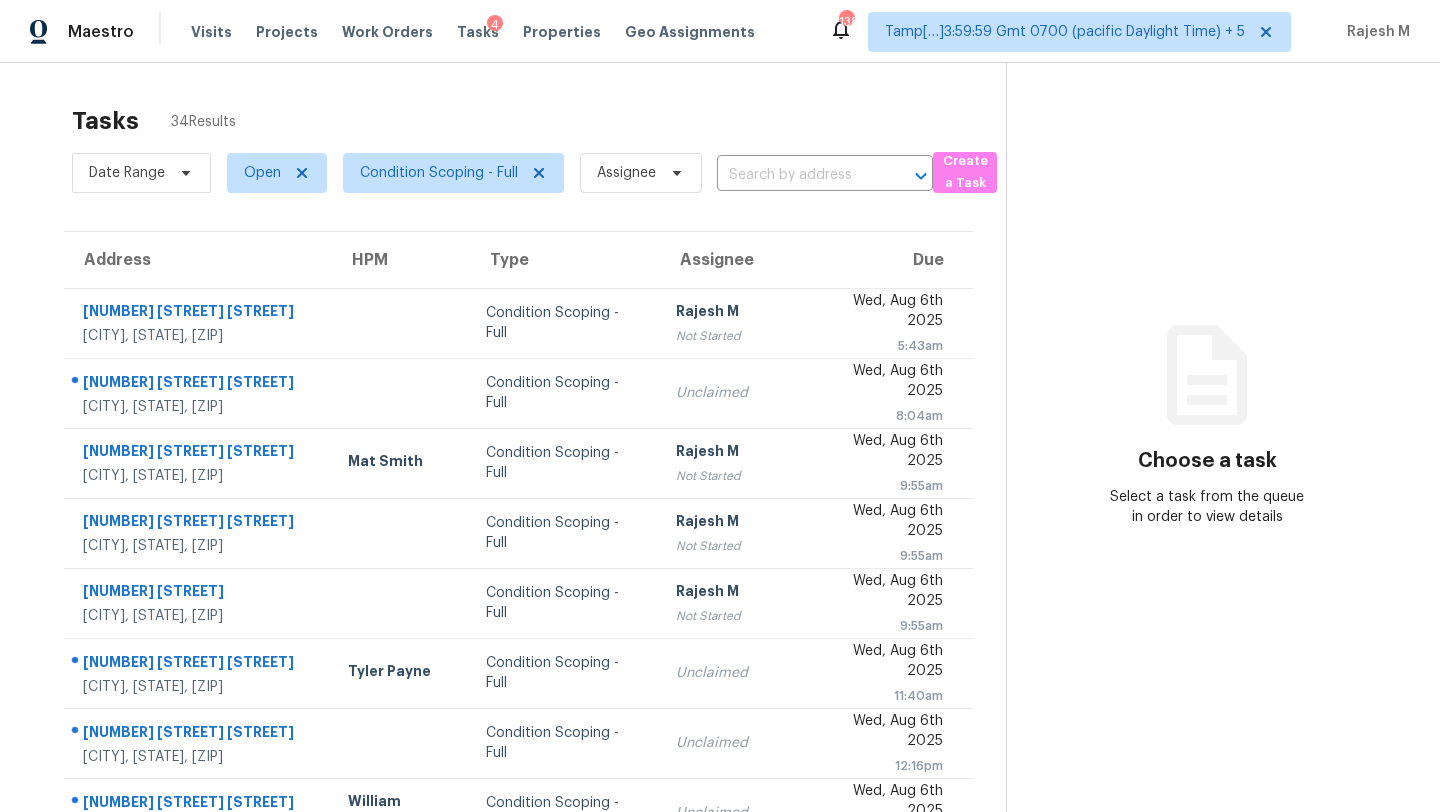 scroll, scrollTop: 0, scrollLeft: 0, axis: both 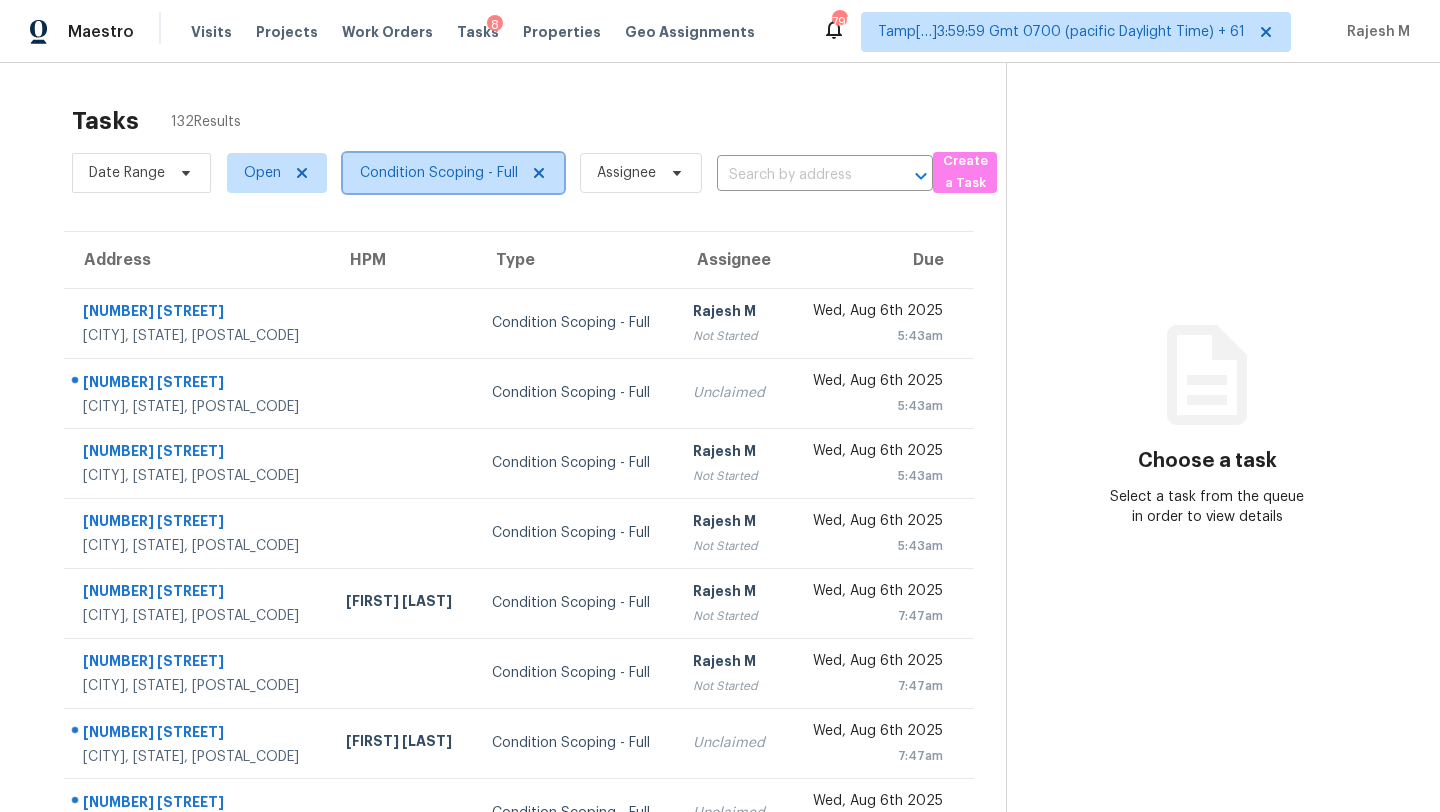 click on "Condition Scoping - Full" at bounding box center [439, 173] 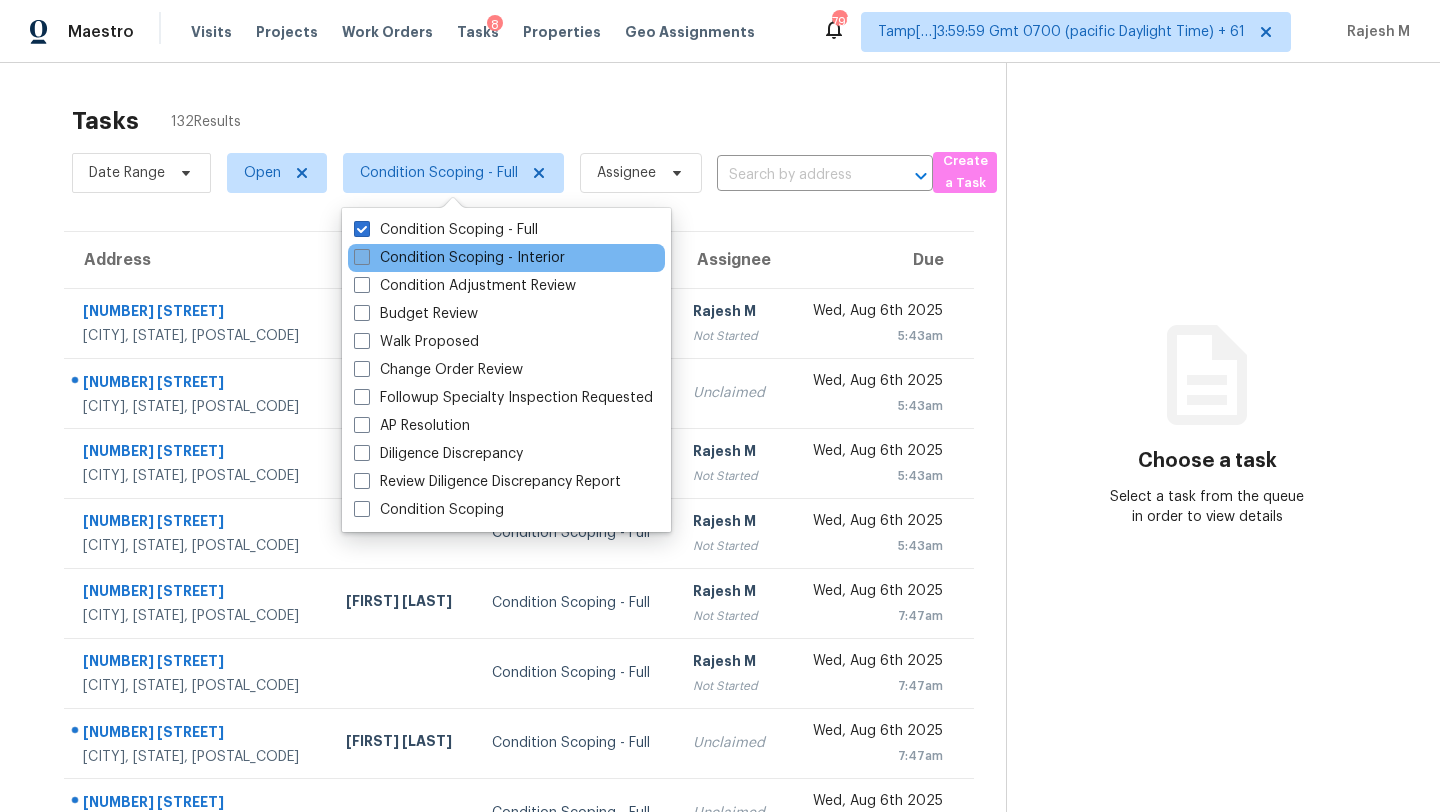 click on "Condition Scoping - Interior" at bounding box center [459, 258] 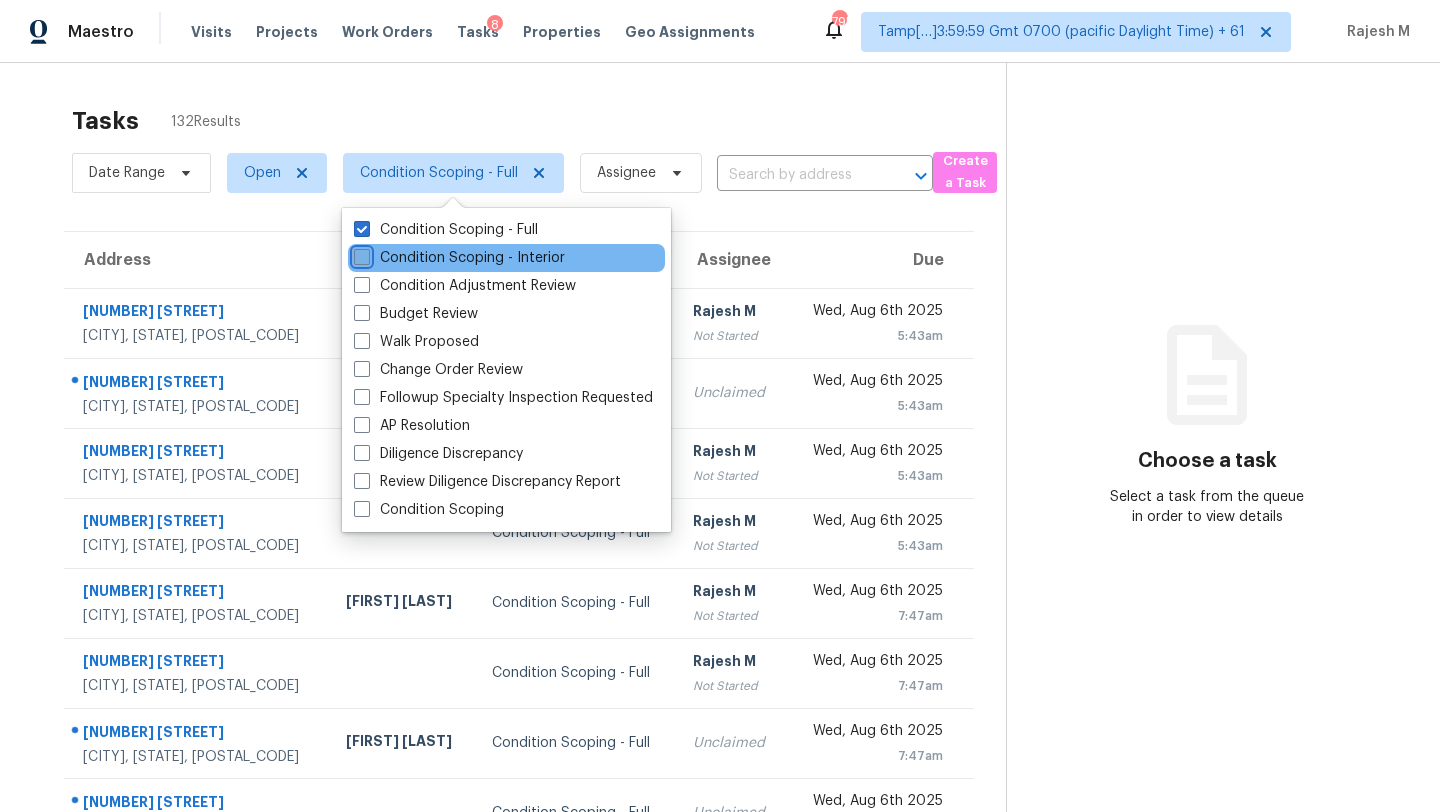 click on "Condition Scoping - Interior" at bounding box center (360, 254) 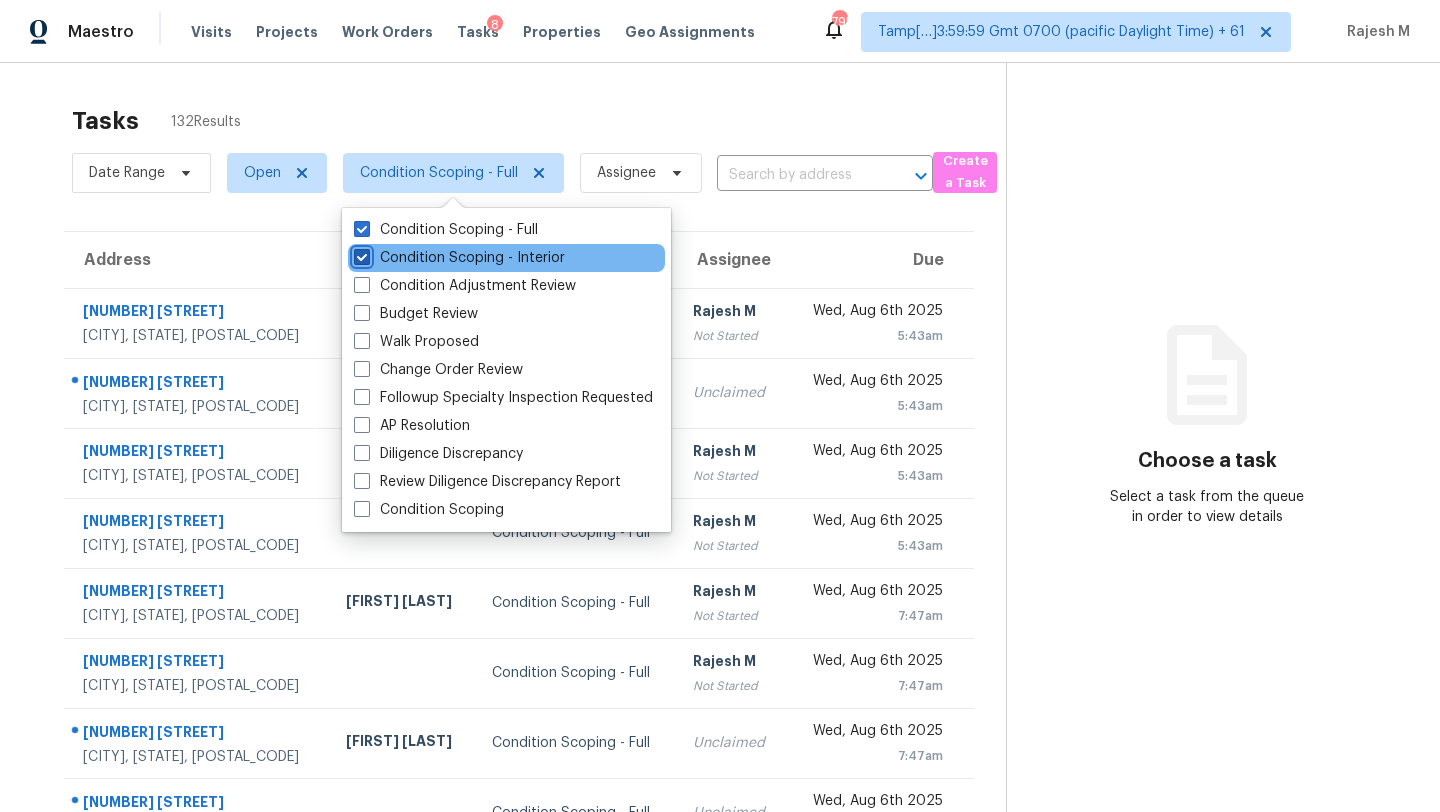 checkbox on "true" 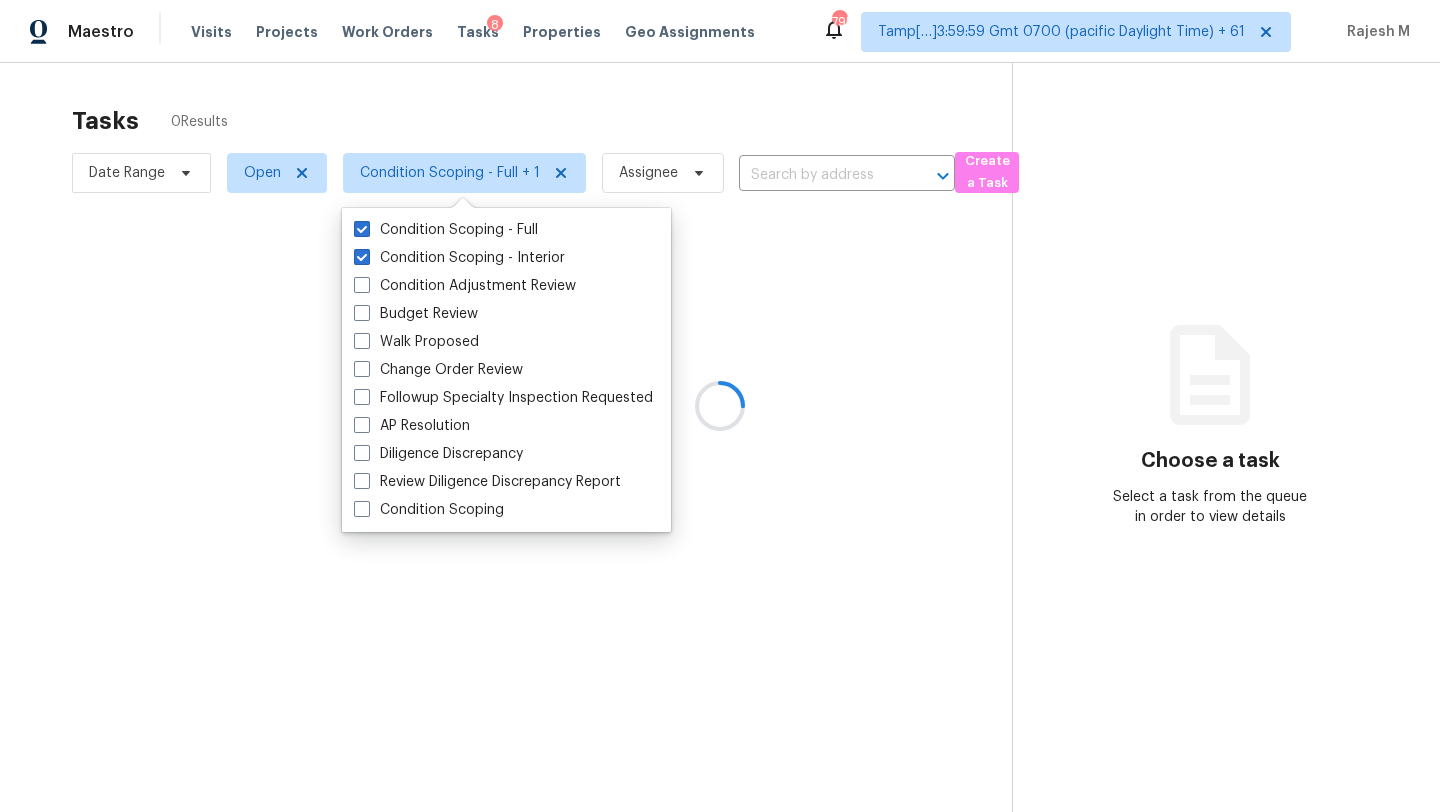 click at bounding box center (720, 406) 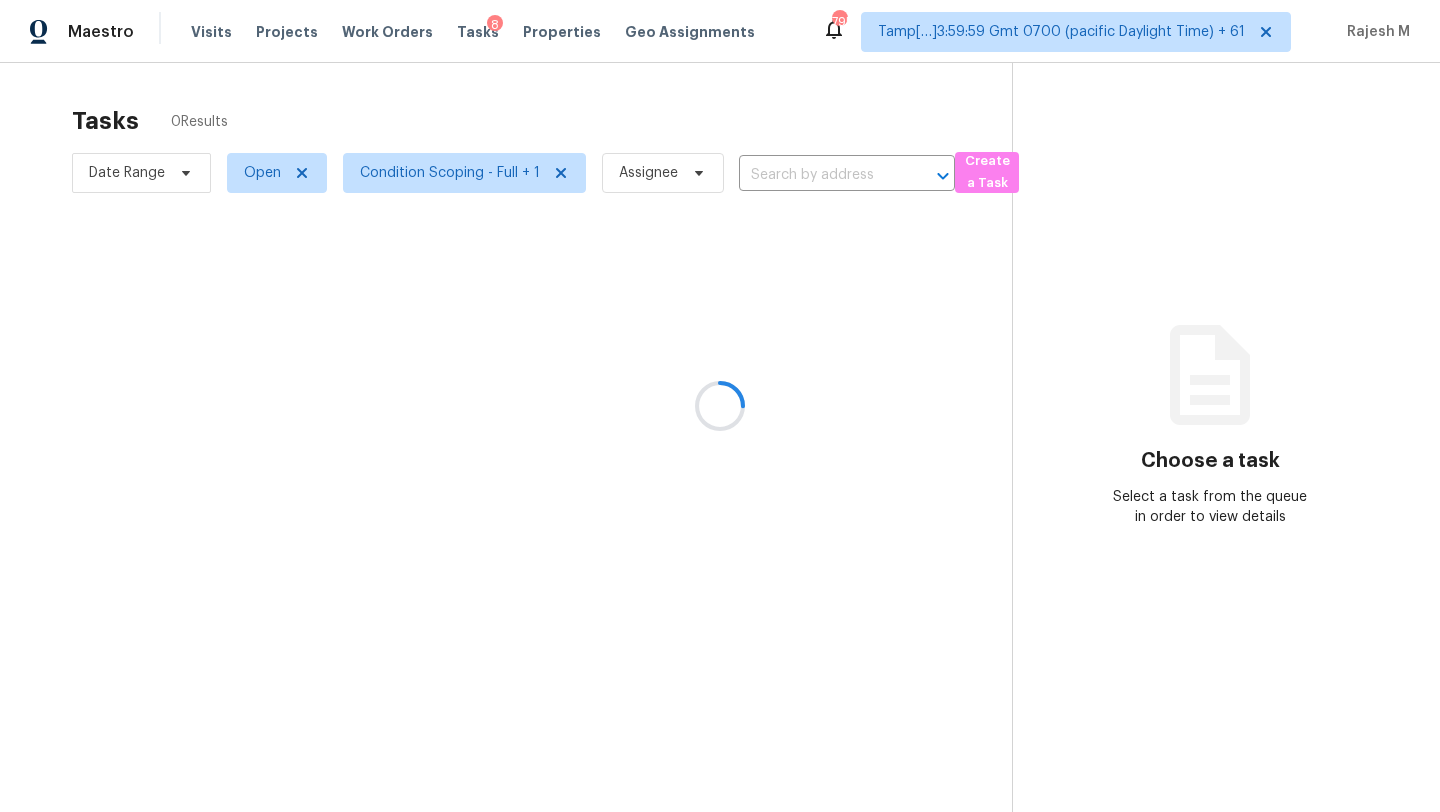 click at bounding box center [720, 406] 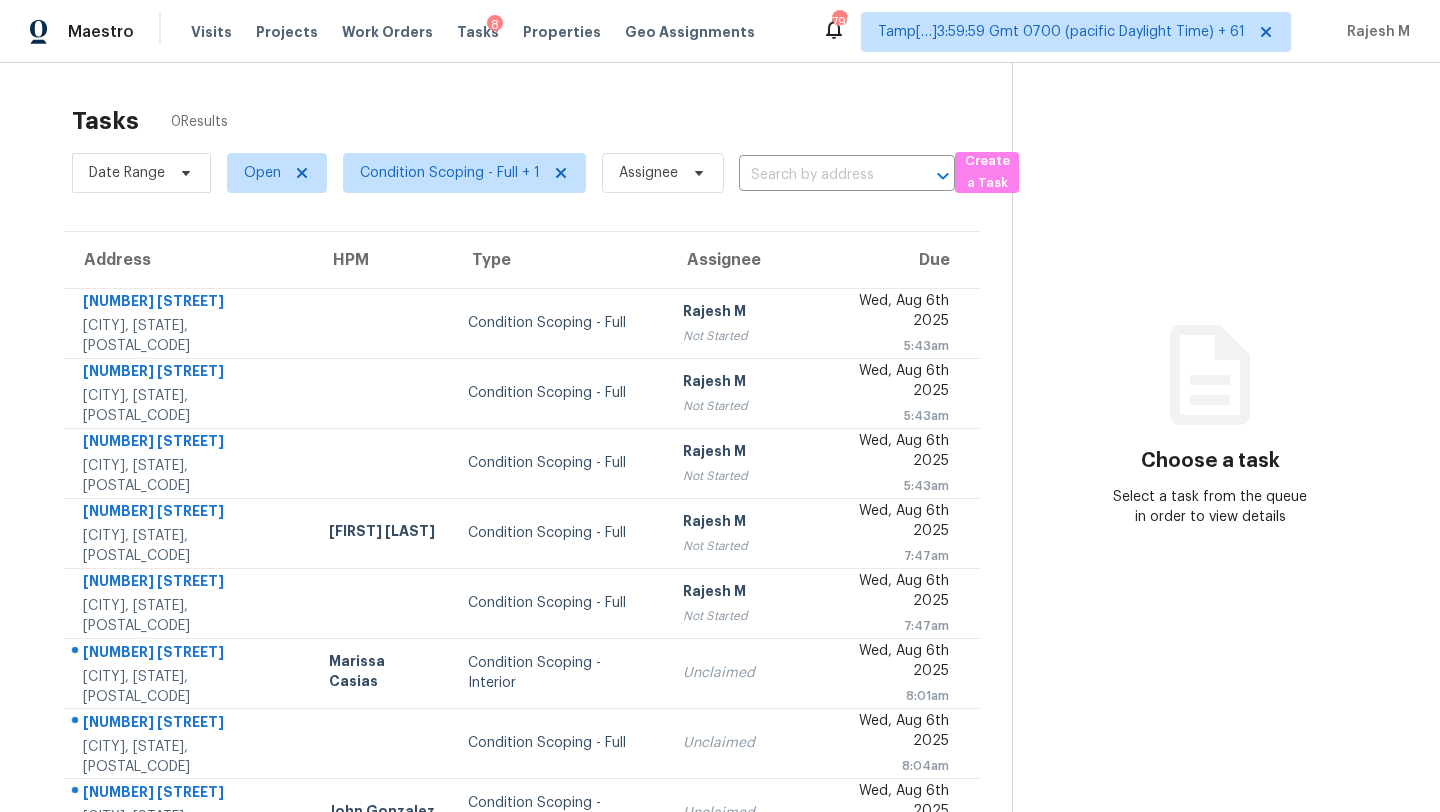 click on "Date Range Open Condition Scoping - Full + 1 Assignee ​" at bounding box center (513, 173) 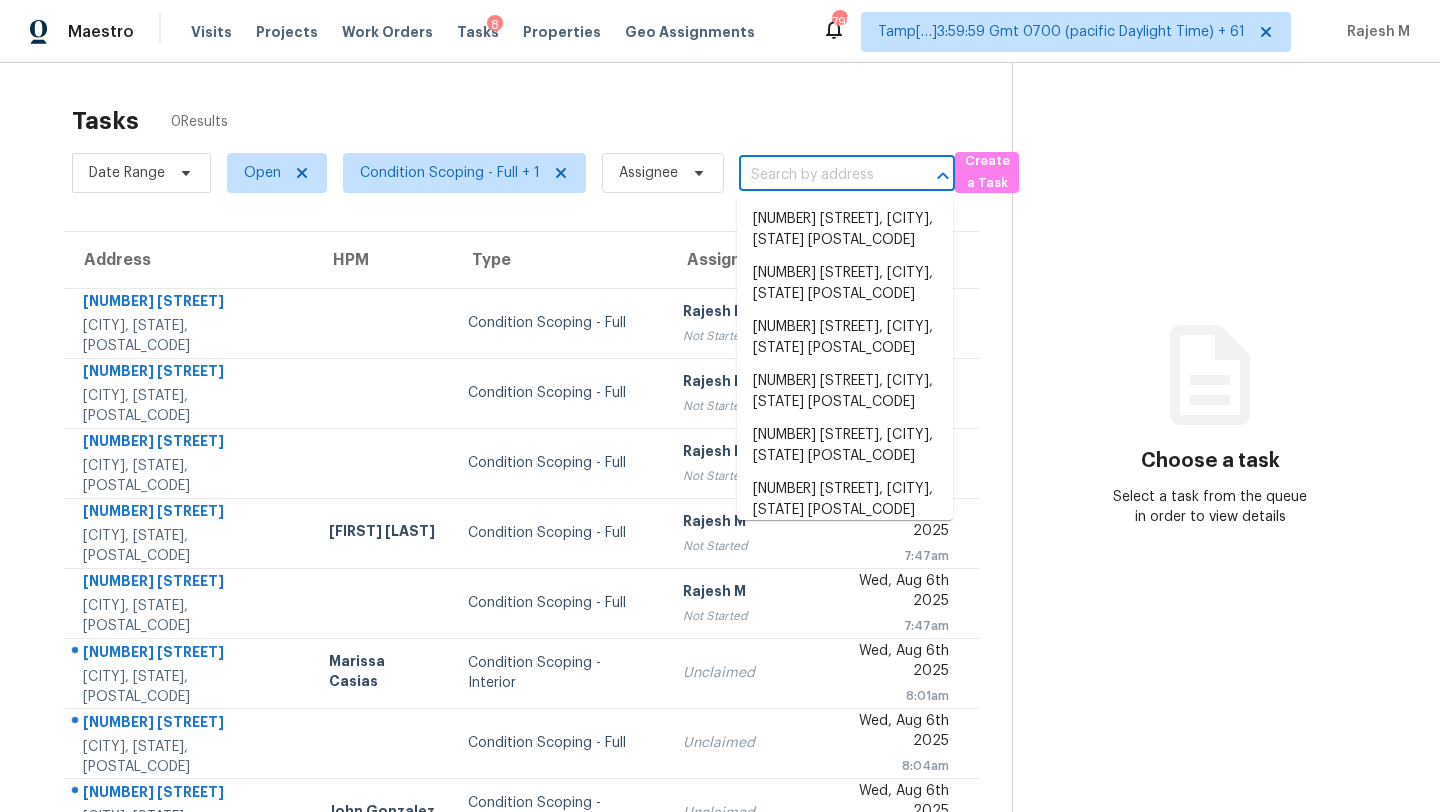 click at bounding box center (819, 175) 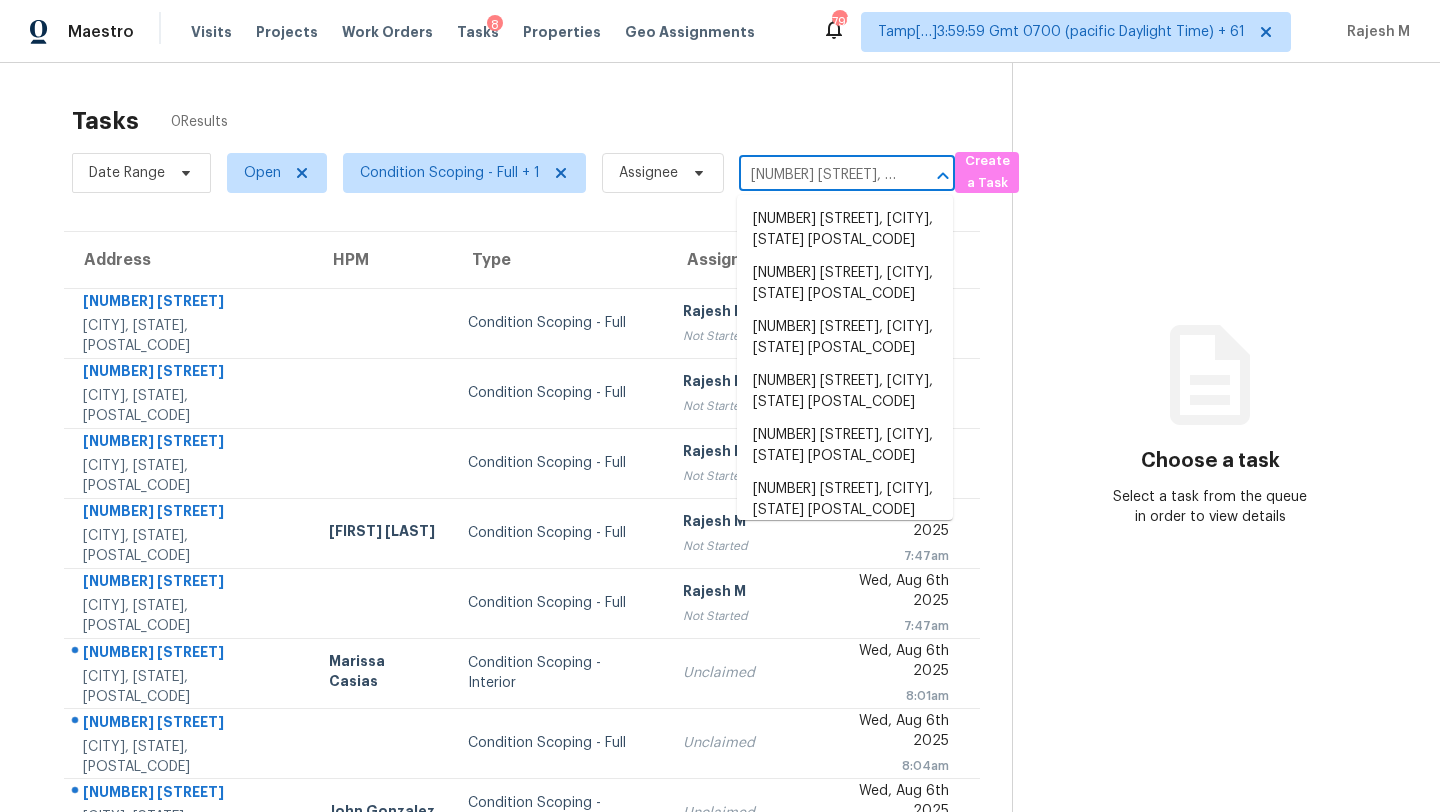 scroll, scrollTop: 0, scrollLeft: 84, axis: horizontal 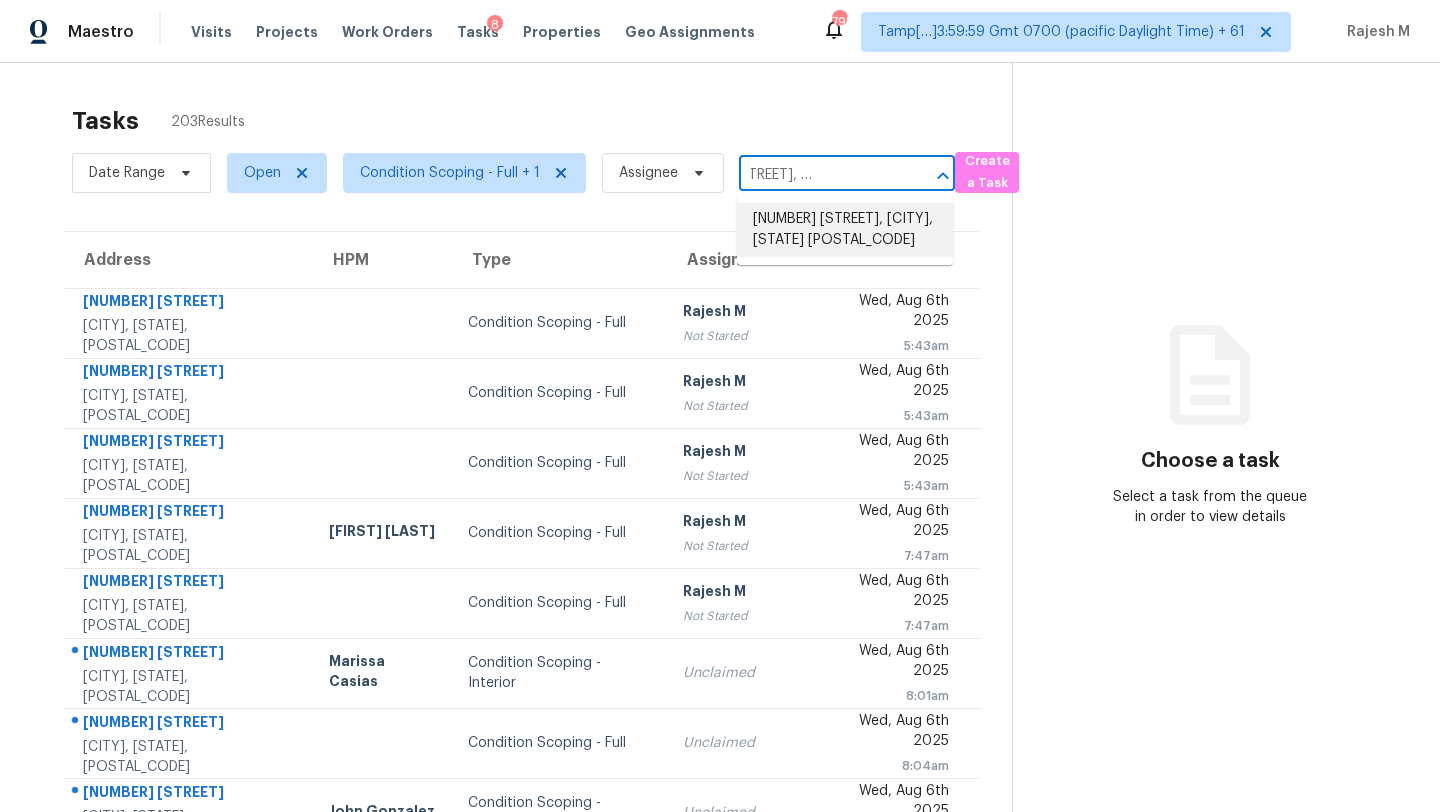 click on "2317 Walnut St, Boulder, CO 80302" at bounding box center (845, 230) 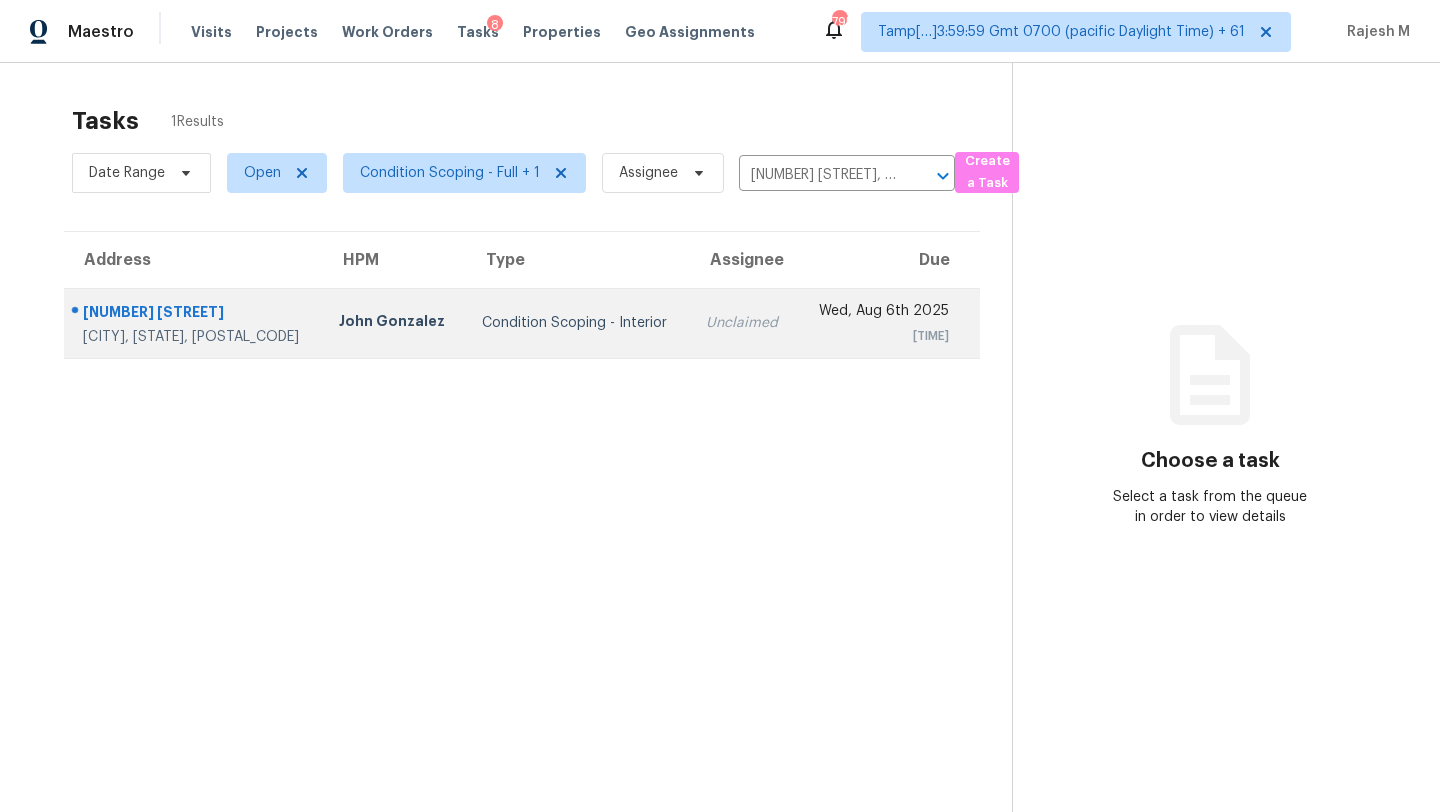 click on "Unclaimed" at bounding box center (743, 323) 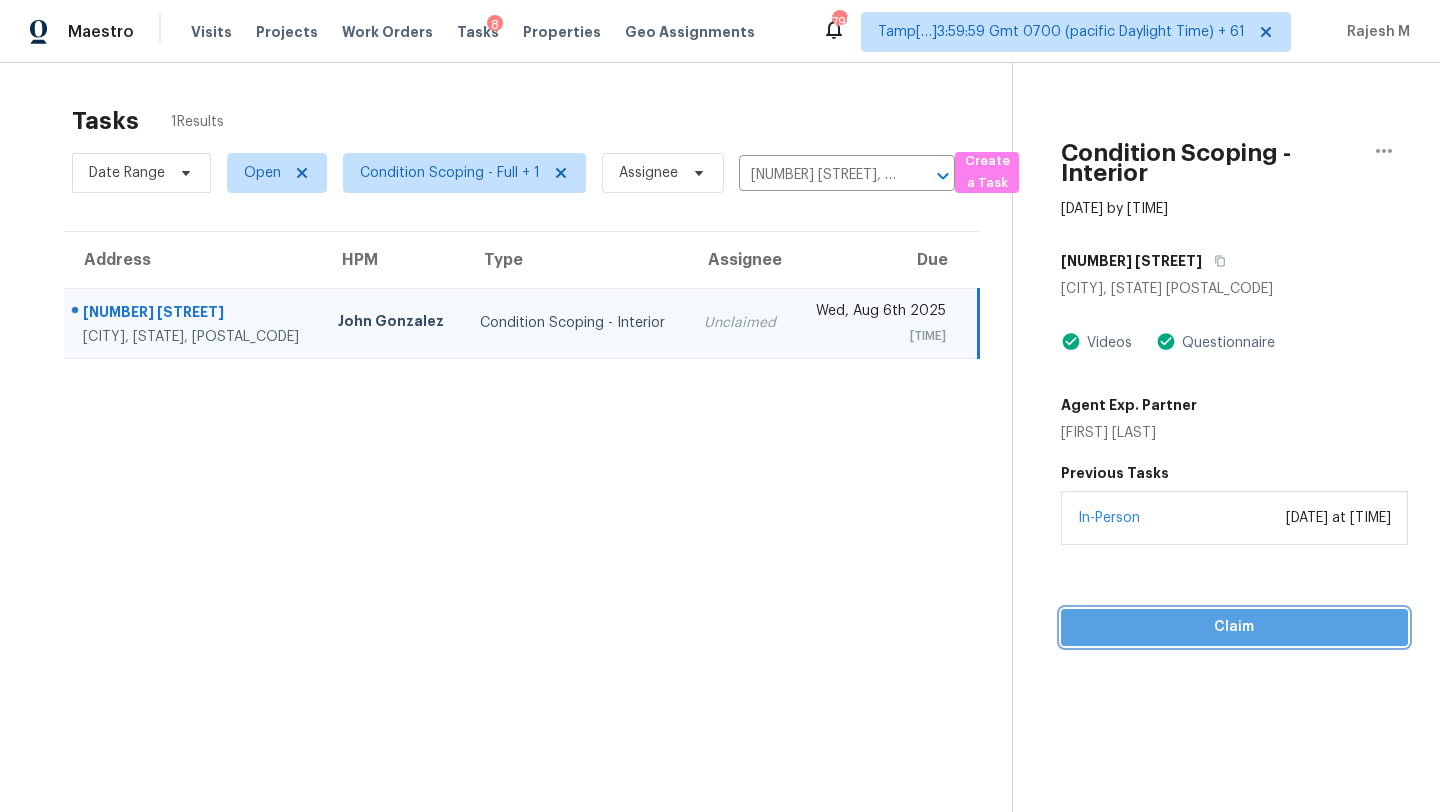 click on "Claim" at bounding box center (1234, 627) 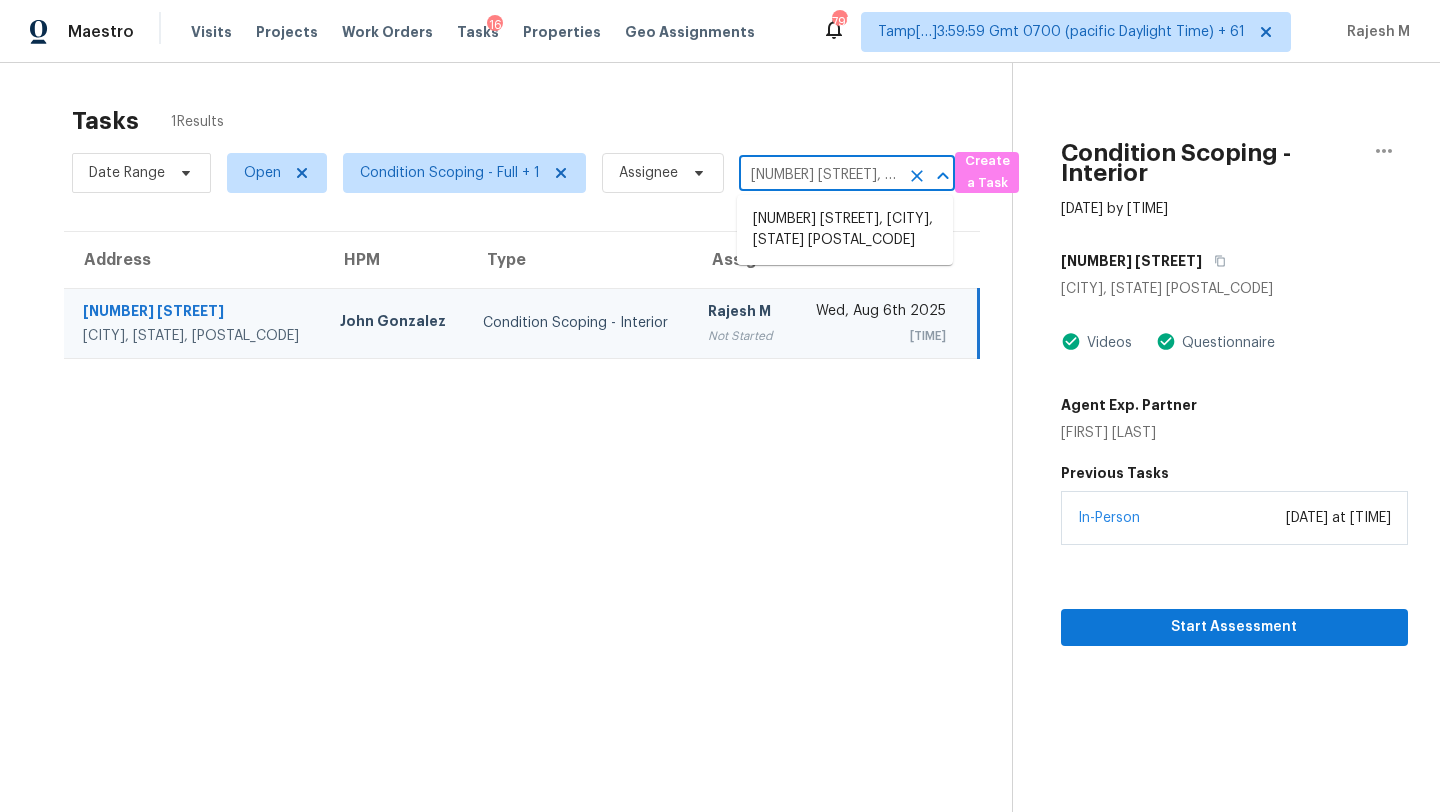 click on "2317 Walnut St, Boulder, CO 80302" at bounding box center (819, 175) 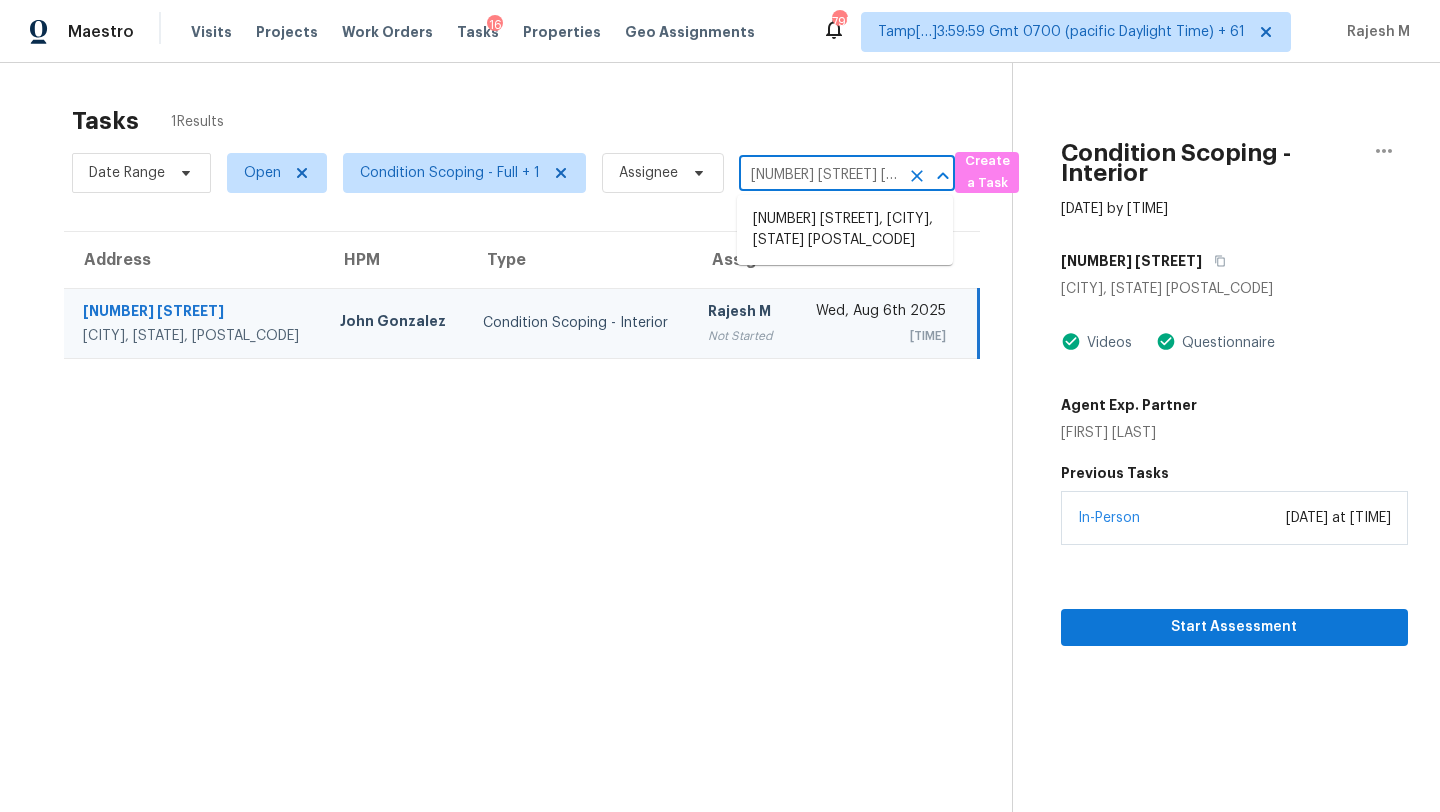scroll, scrollTop: 0, scrollLeft: 88, axis: horizontal 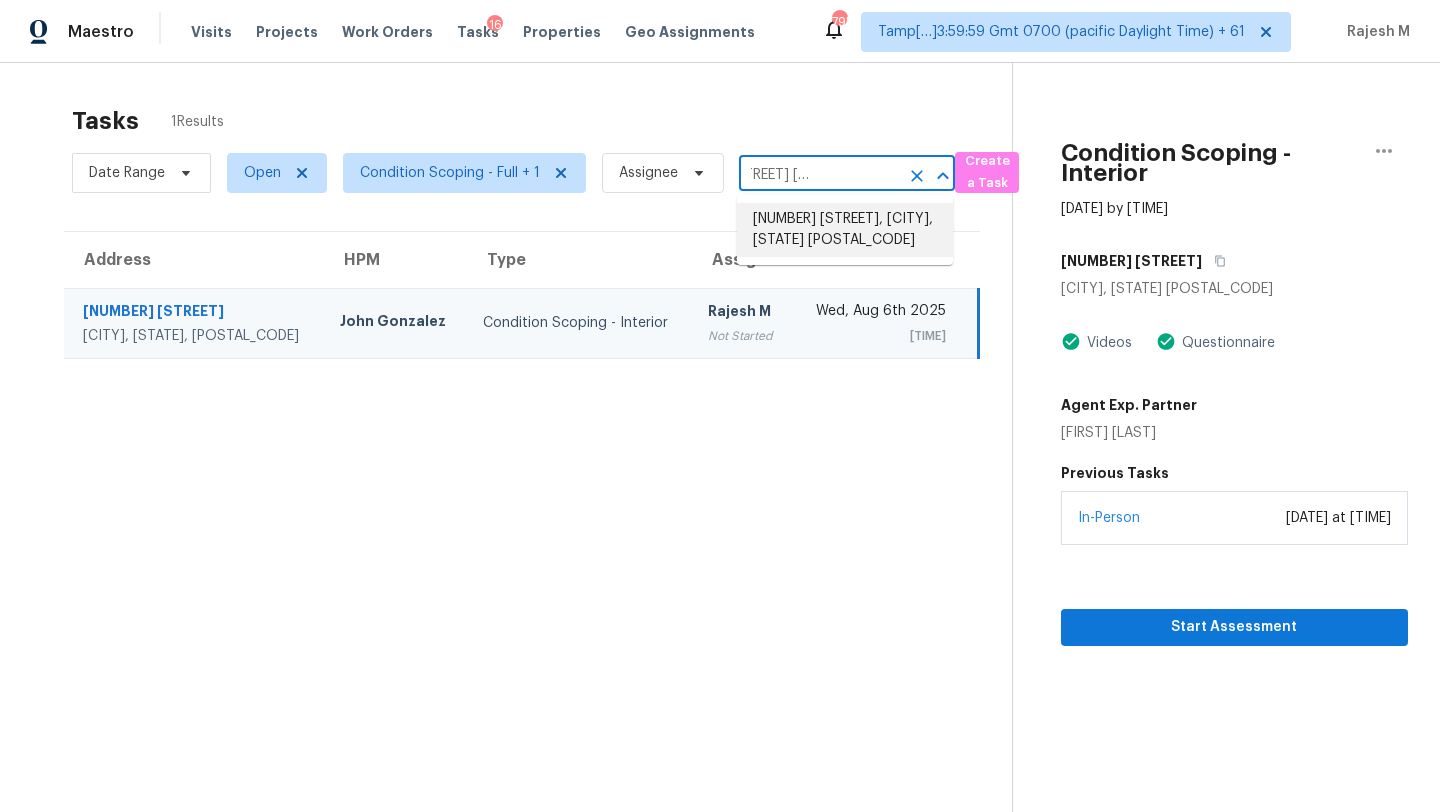 click on "1028 Landing Ln, Deltona, FL 32738" at bounding box center [845, 230] 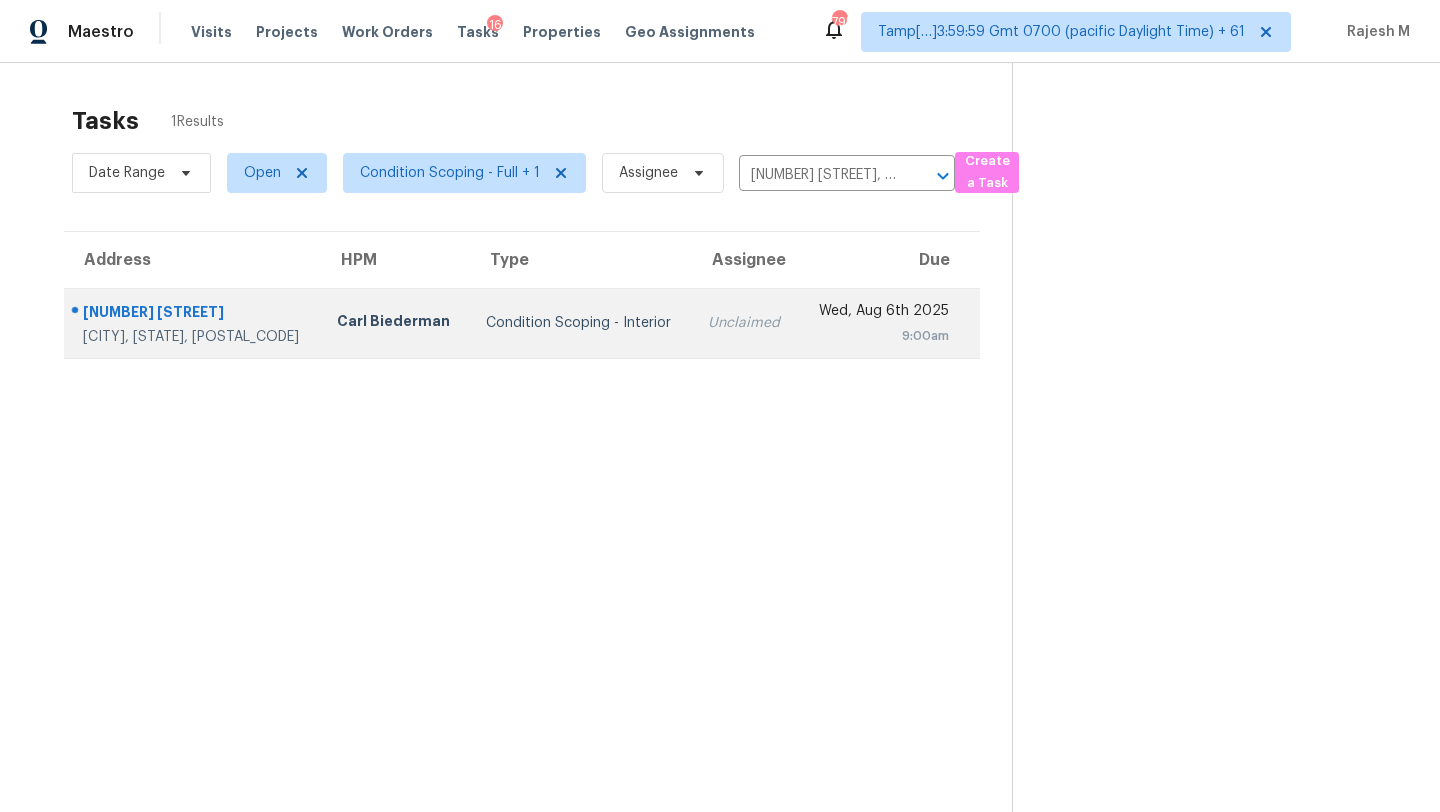 click on "9:00am" at bounding box center (881, 336) 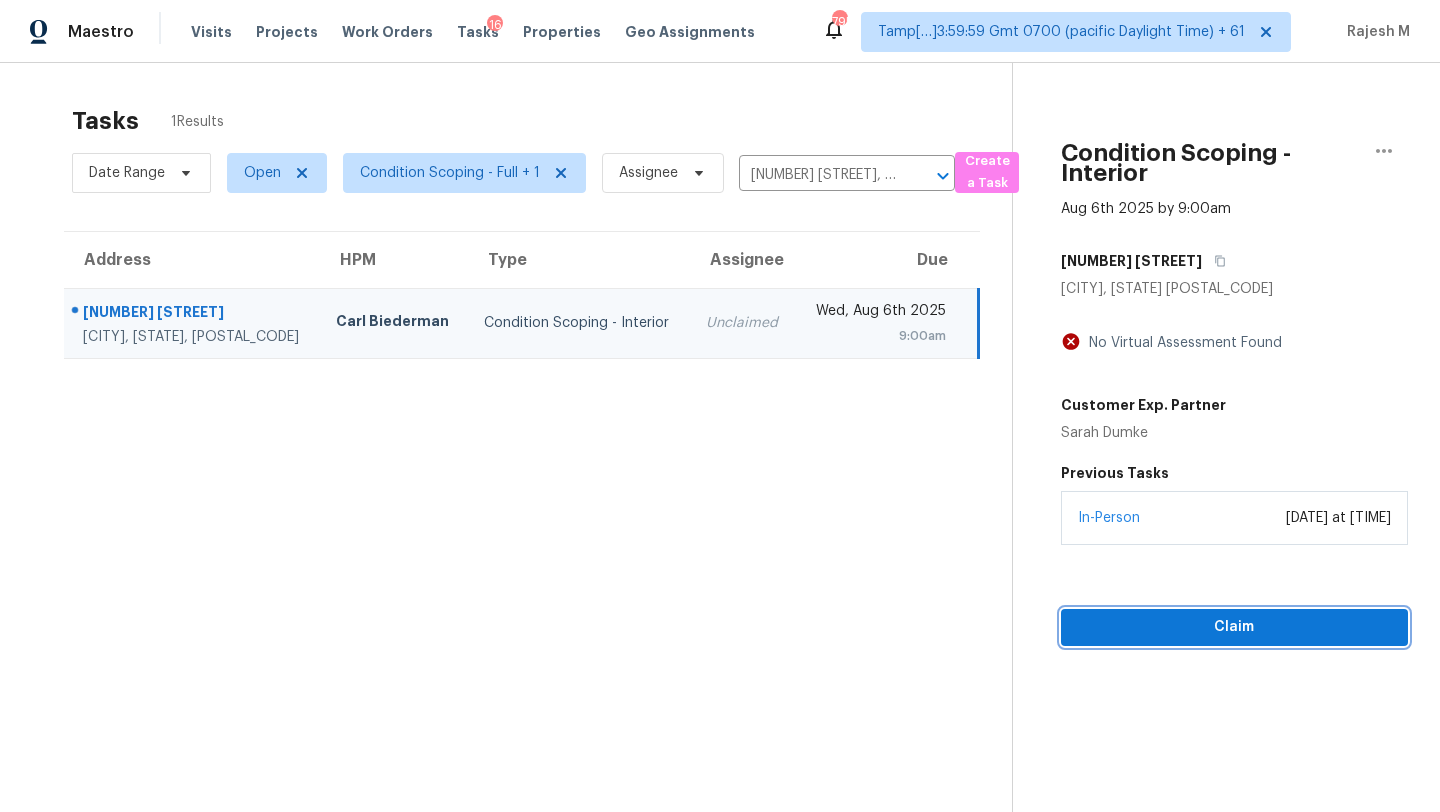 click on "Claim" at bounding box center (1234, 627) 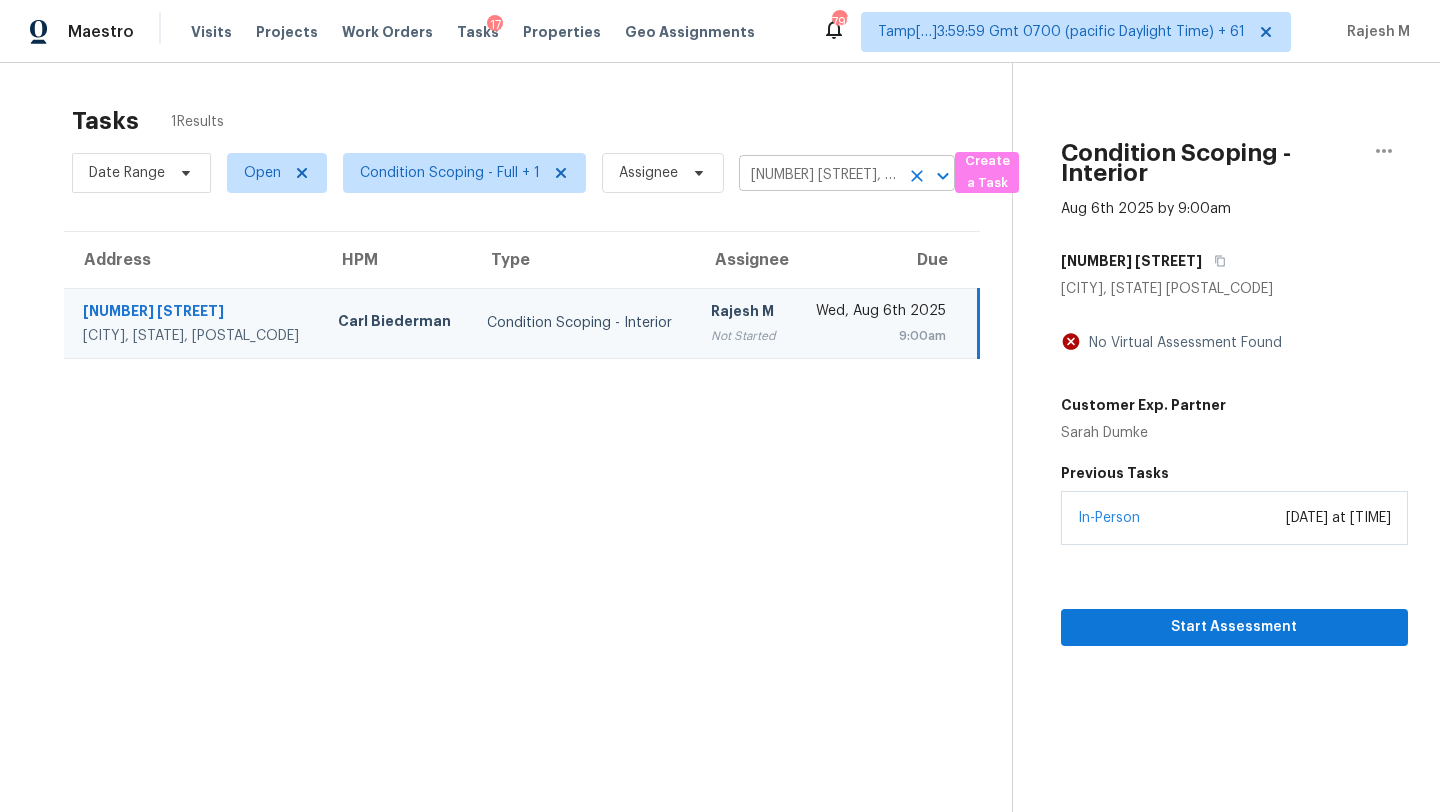 click on "1028 Landing Ln, Deltona, FL 32738" at bounding box center [819, 175] 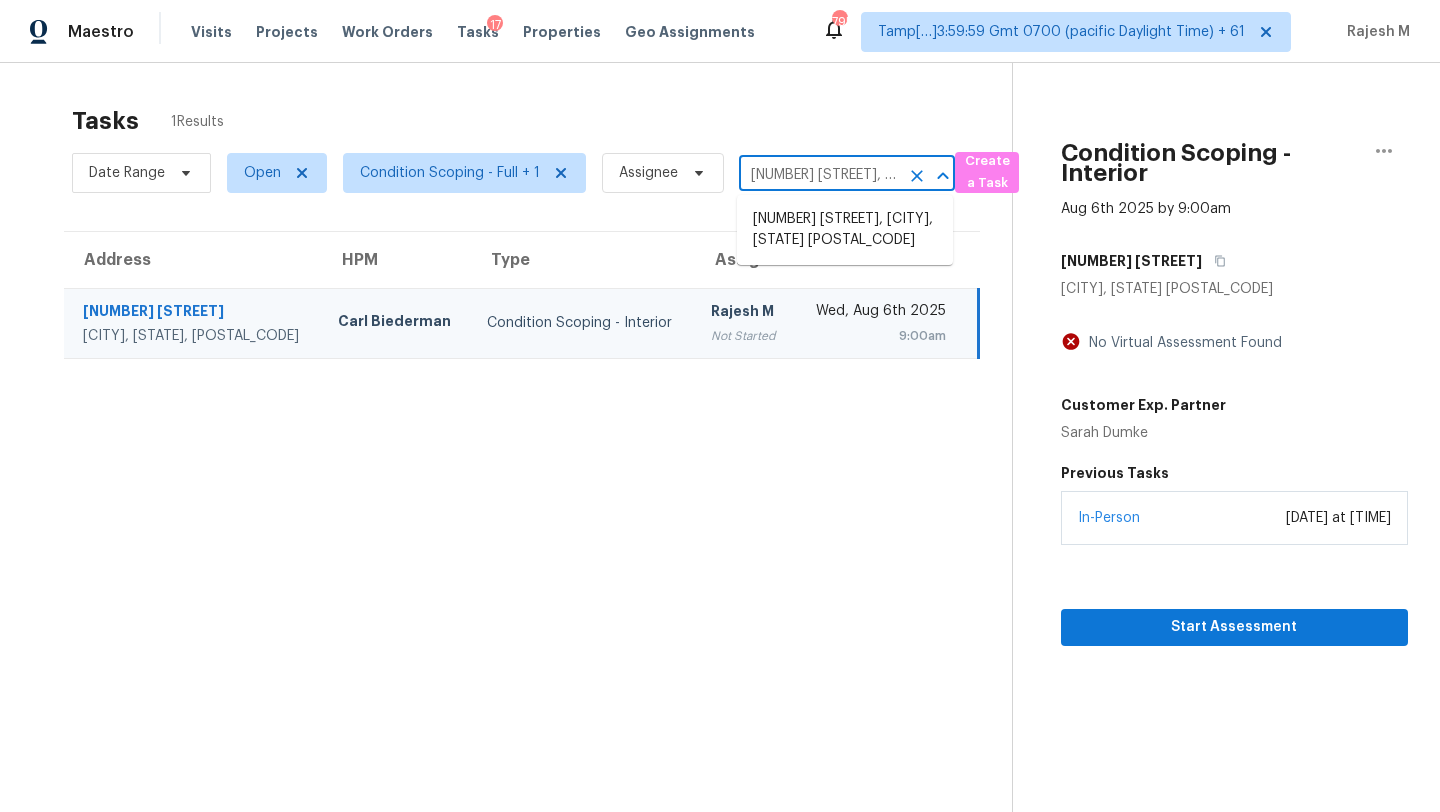 click on "1028 Landing Ln, Deltona, FL 32738" at bounding box center [819, 175] 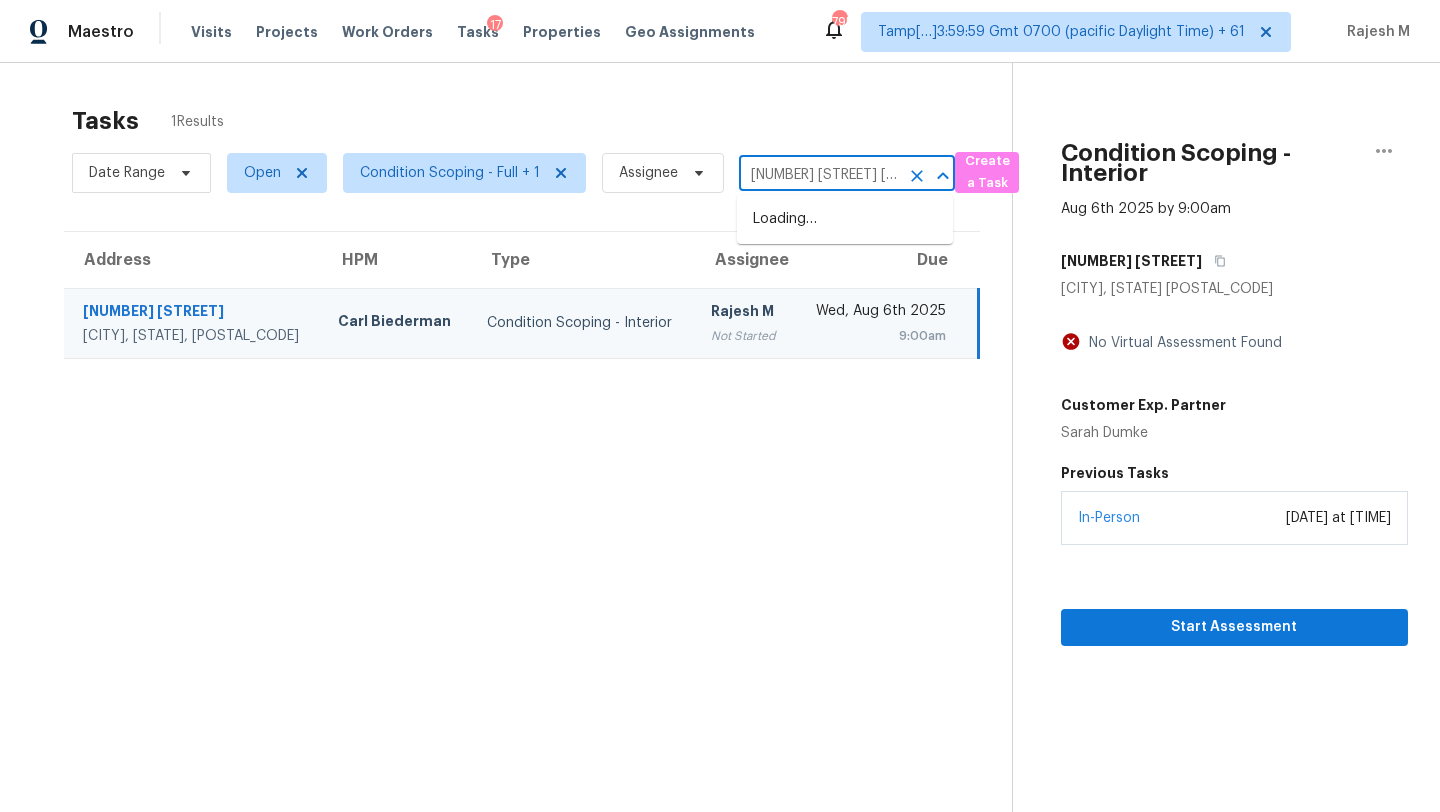 scroll, scrollTop: 0, scrollLeft: 138, axis: horizontal 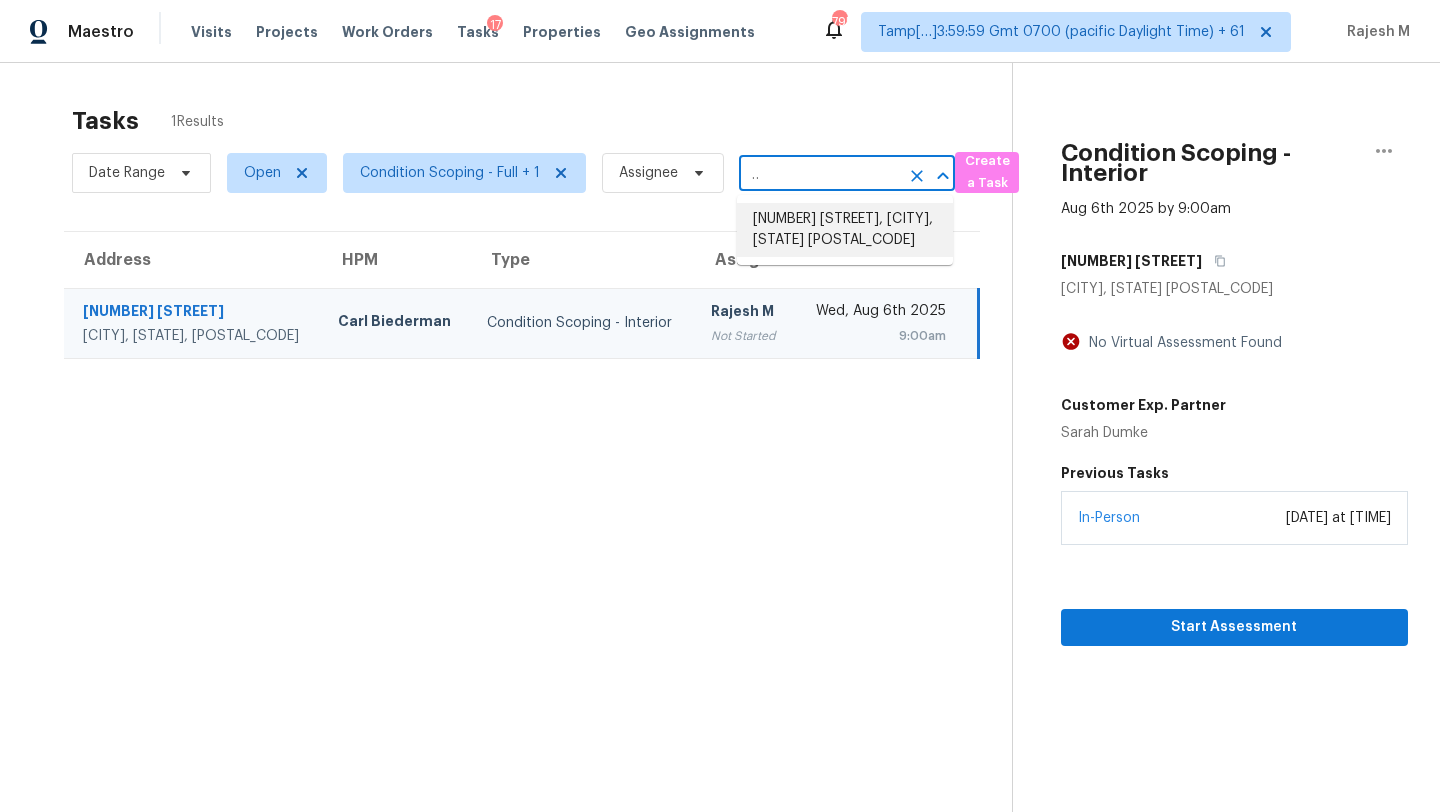 click on "27636 Camellia Dr, Santa Clarita, CA 91350" at bounding box center (845, 230) 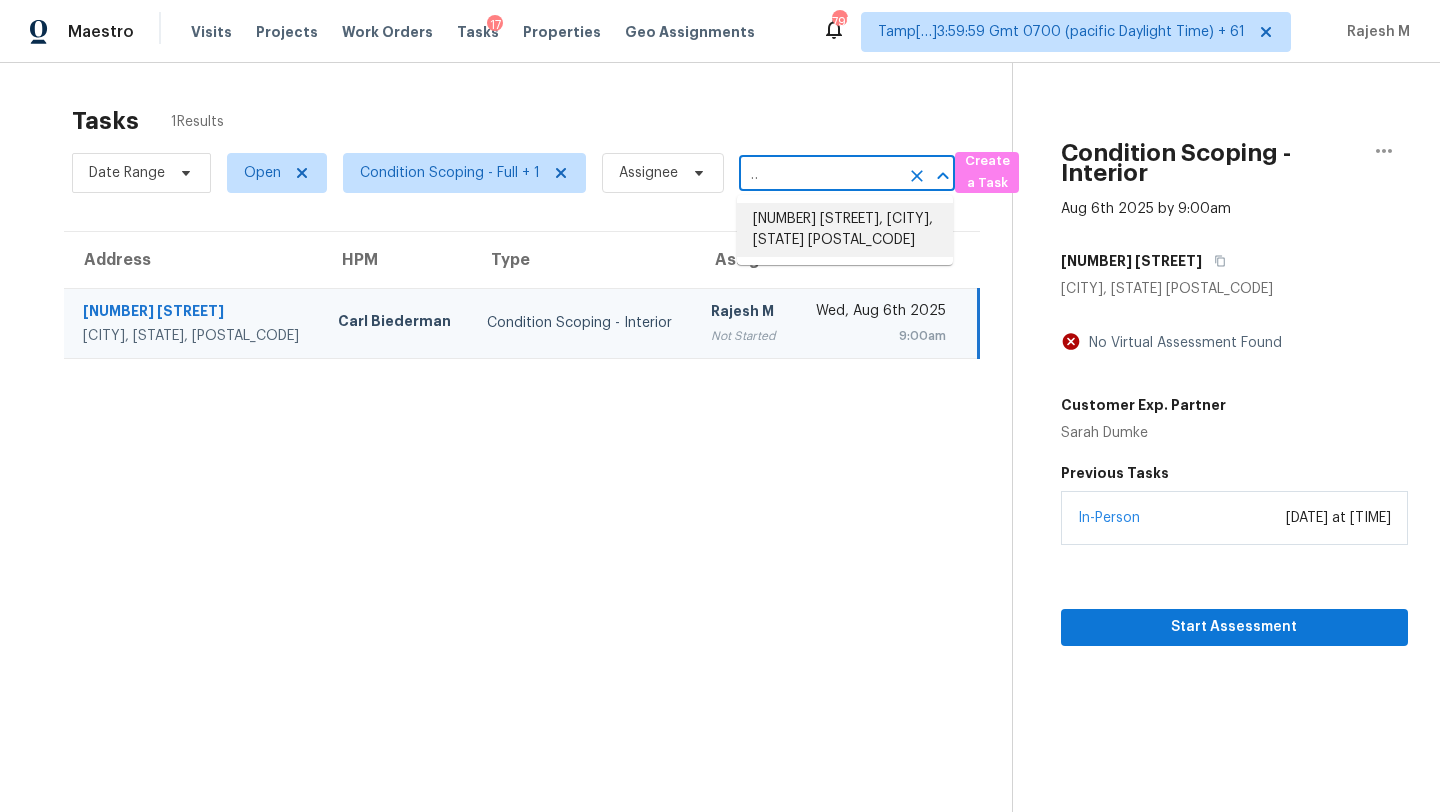 scroll, scrollTop: 0, scrollLeft: 0, axis: both 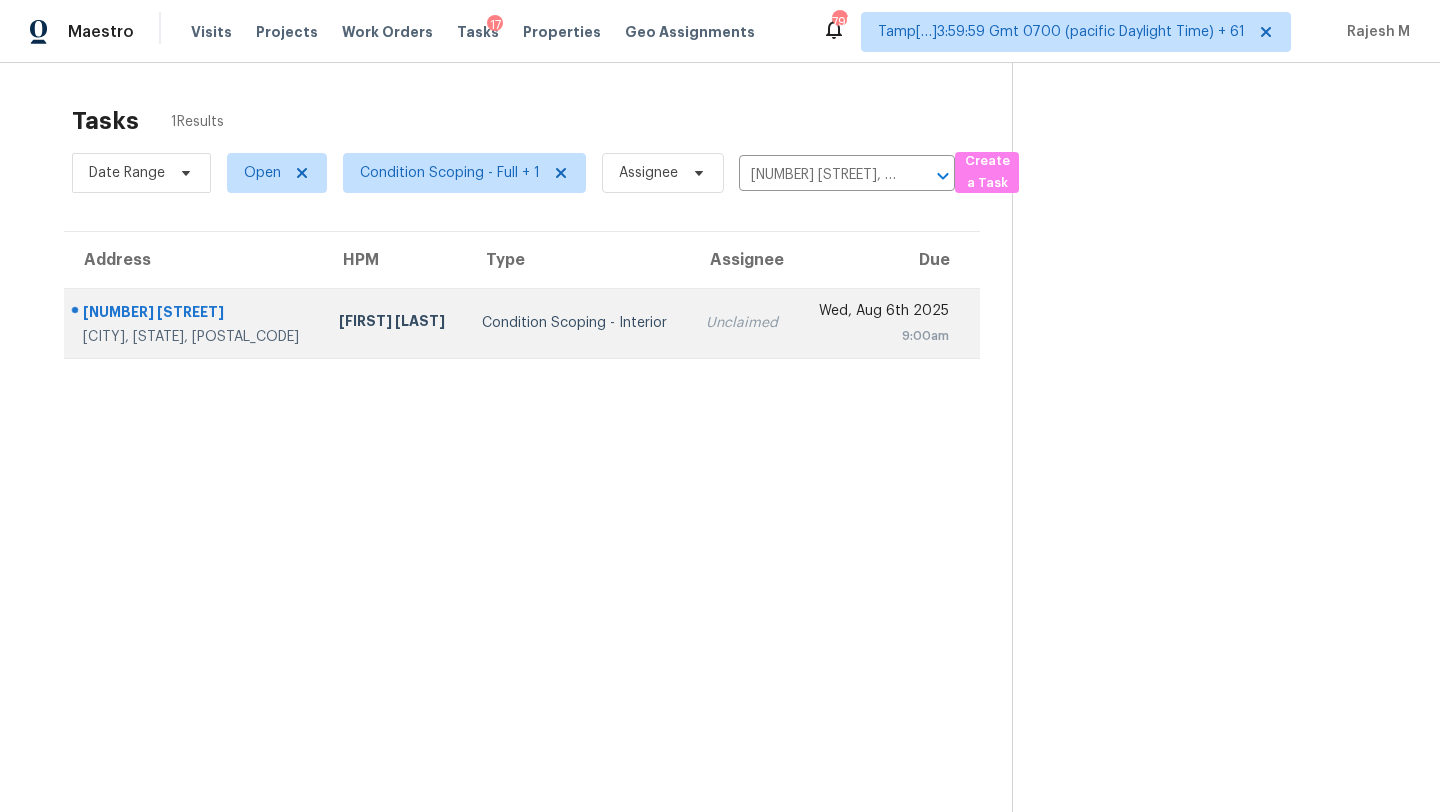 click on "Wed, Aug 6th 2025 9:00am" at bounding box center (888, 323) 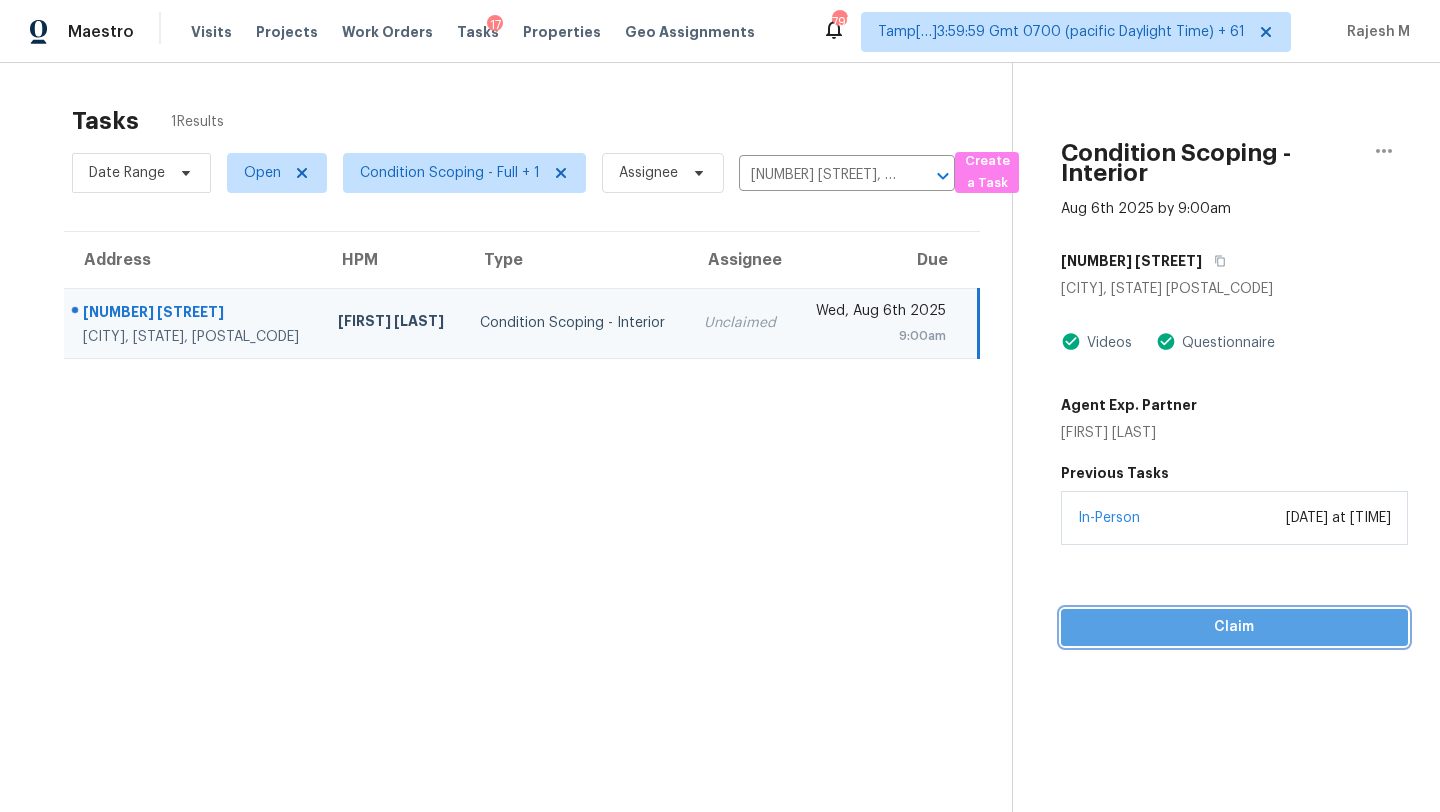 click on "Claim" at bounding box center (1234, 627) 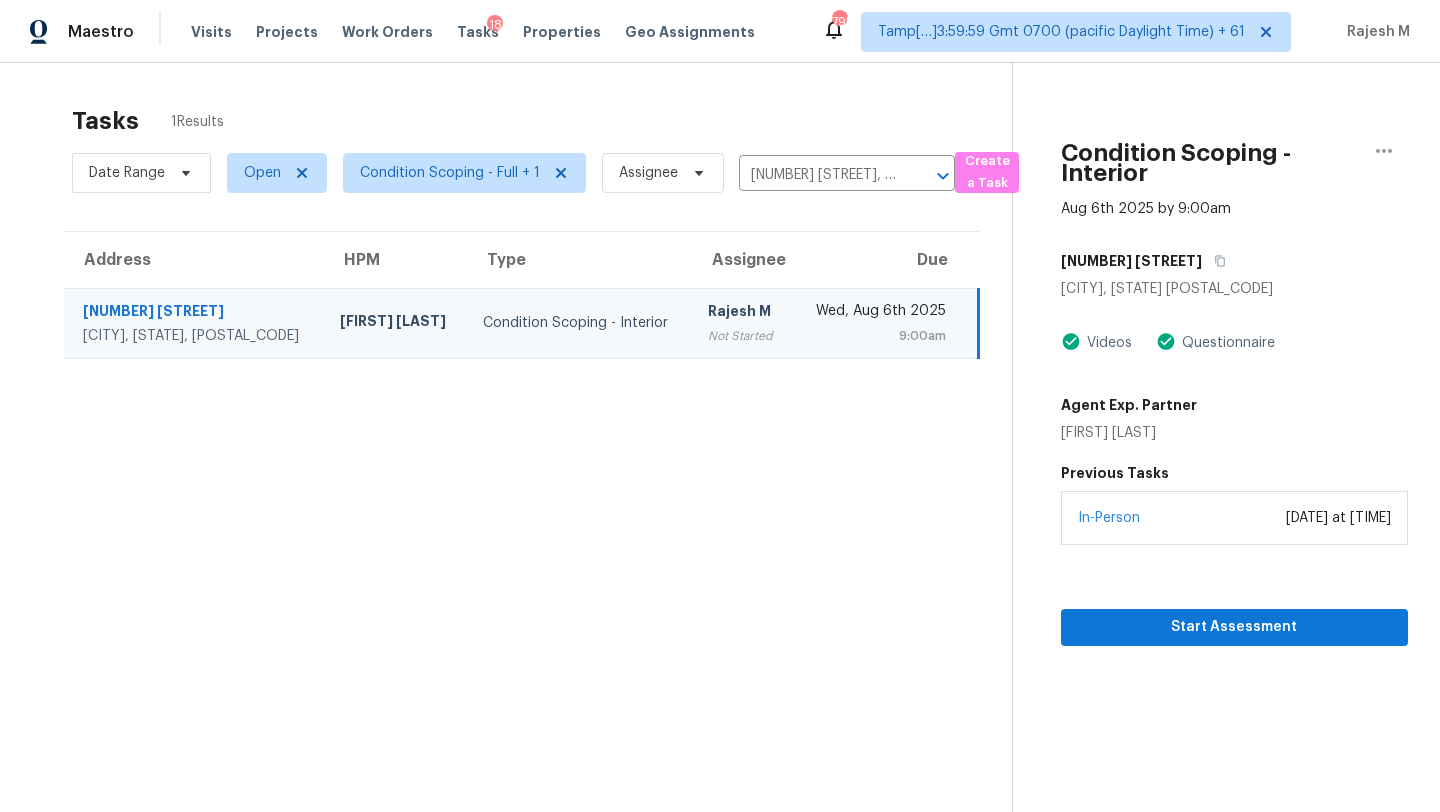 click on "Date Range Open Condition Scoping - Full + 1 Assignee 27636 Camellia Dr, Santa Clarita, CA 91350 ​" at bounding box center [513, 173] 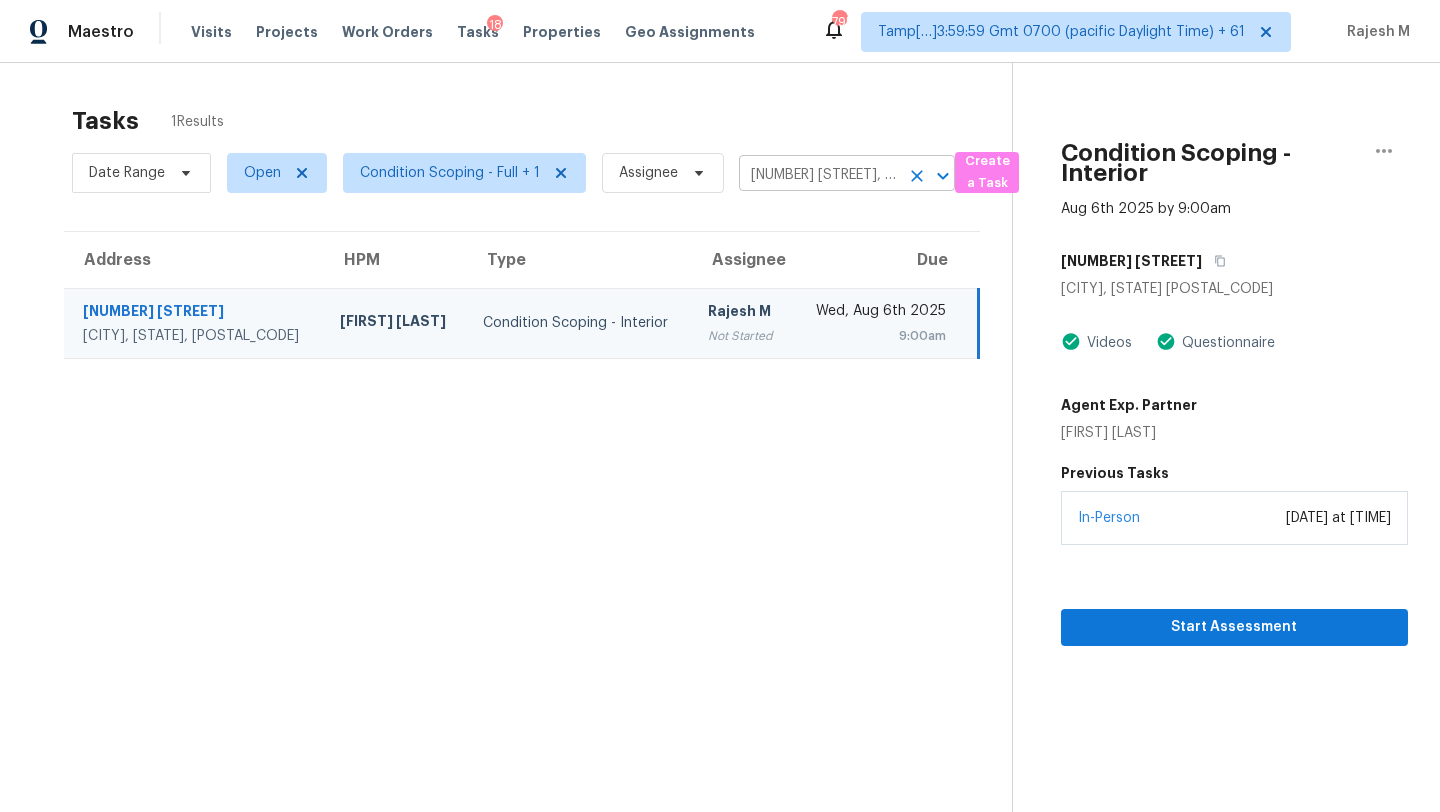 click on "27636 Camellia Dr, Santa Clarita, CA 91350" at bounding box center [819, 175] 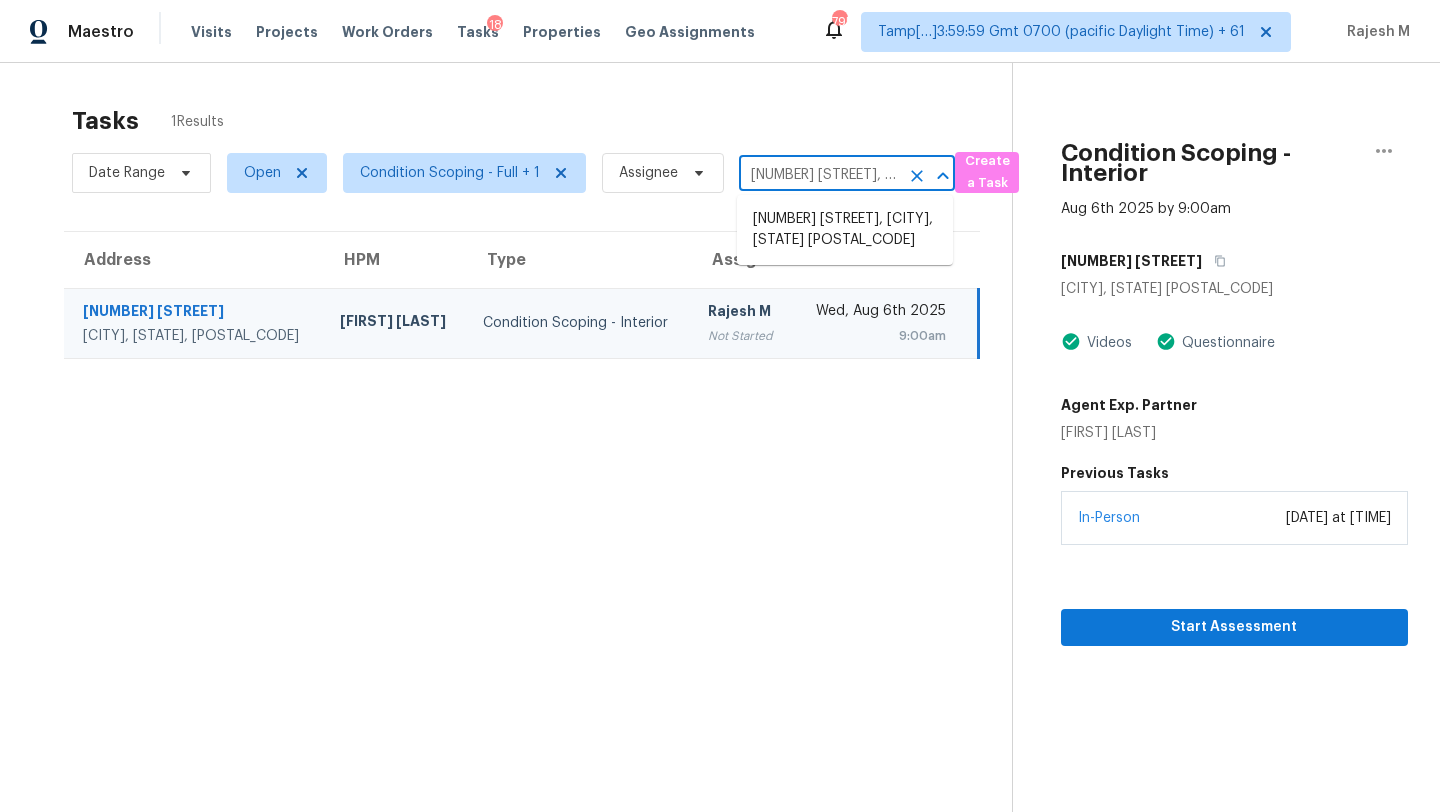 click on "27636 Camellia Dr, Santa Clarita, CA 91350" at bounding box center (819, 175) 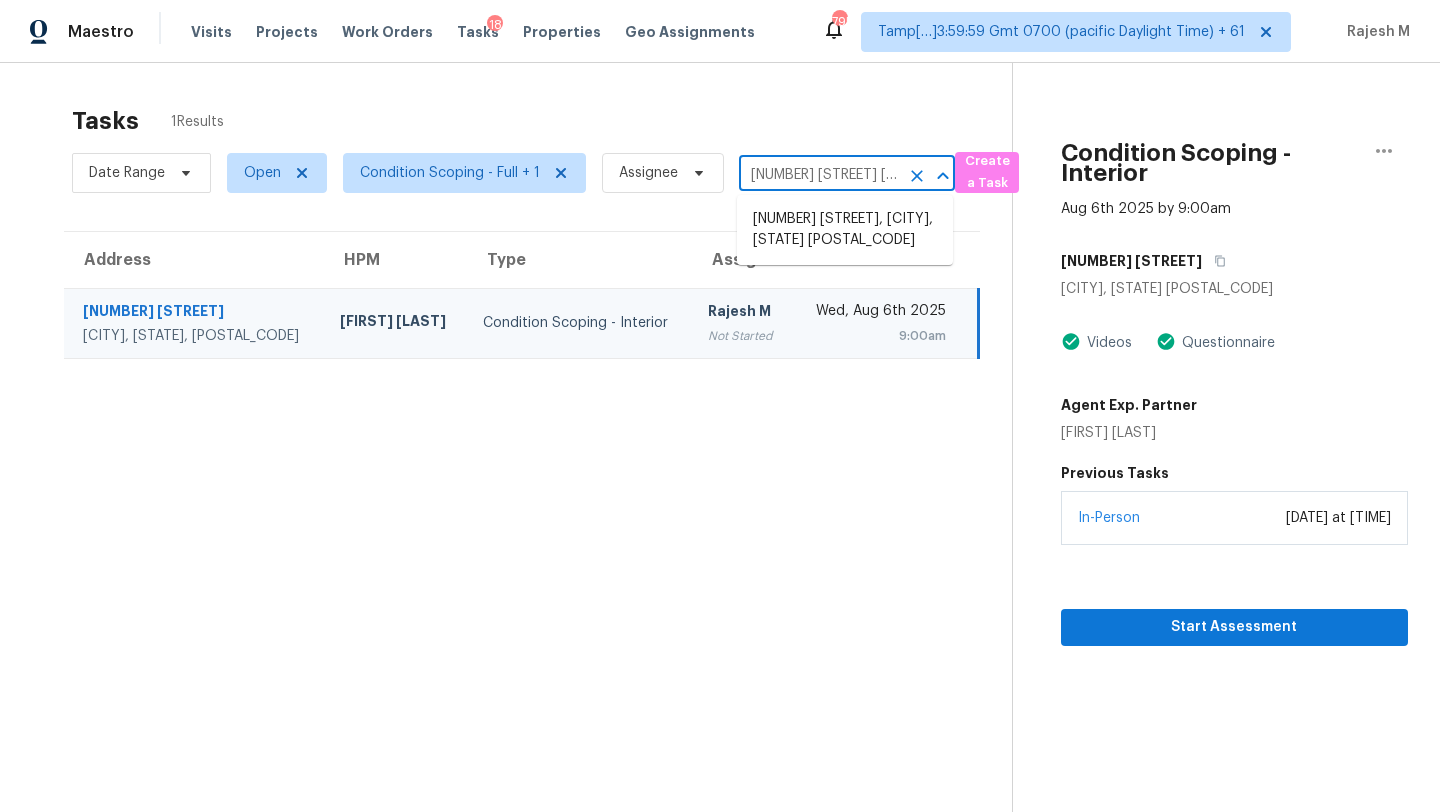 scroll, scrollTop: 0, scrollLeft: 143, axis: horizontal 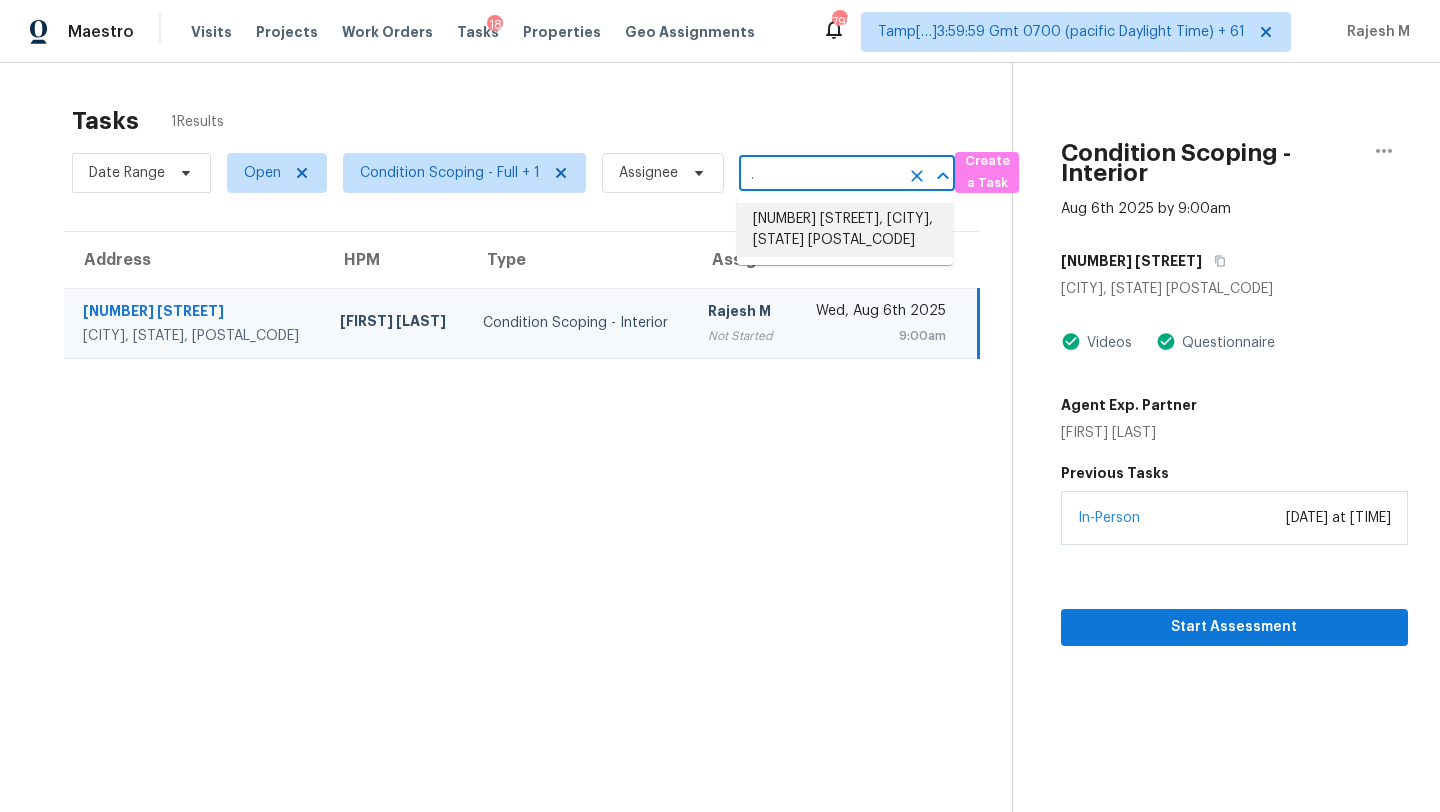 click on "130 Coarsey Blvd, Hendersonville, TN 37075" at bounding box center [845, 230] 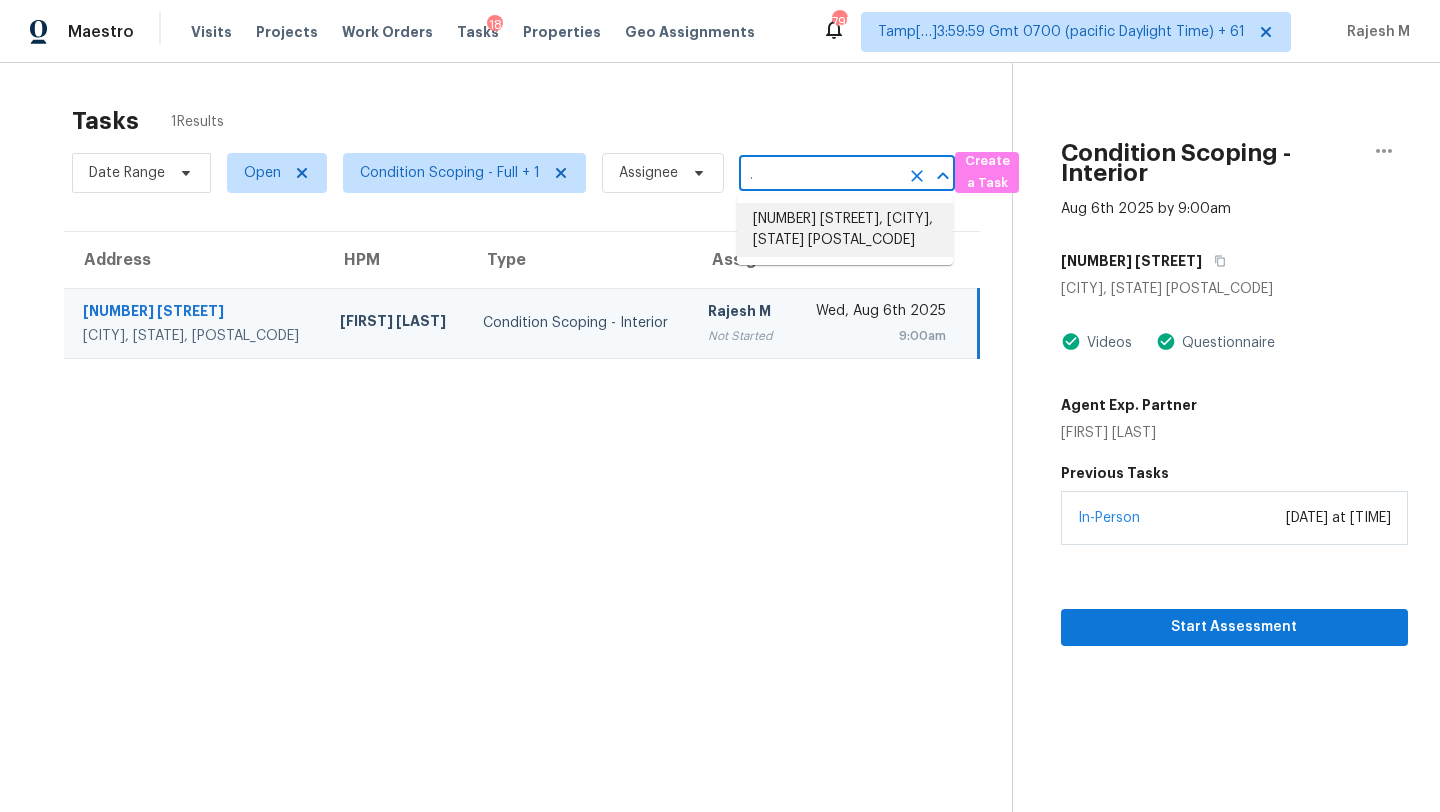 scroll, scrollTop: 0, scrollLeft: 0, axis: both 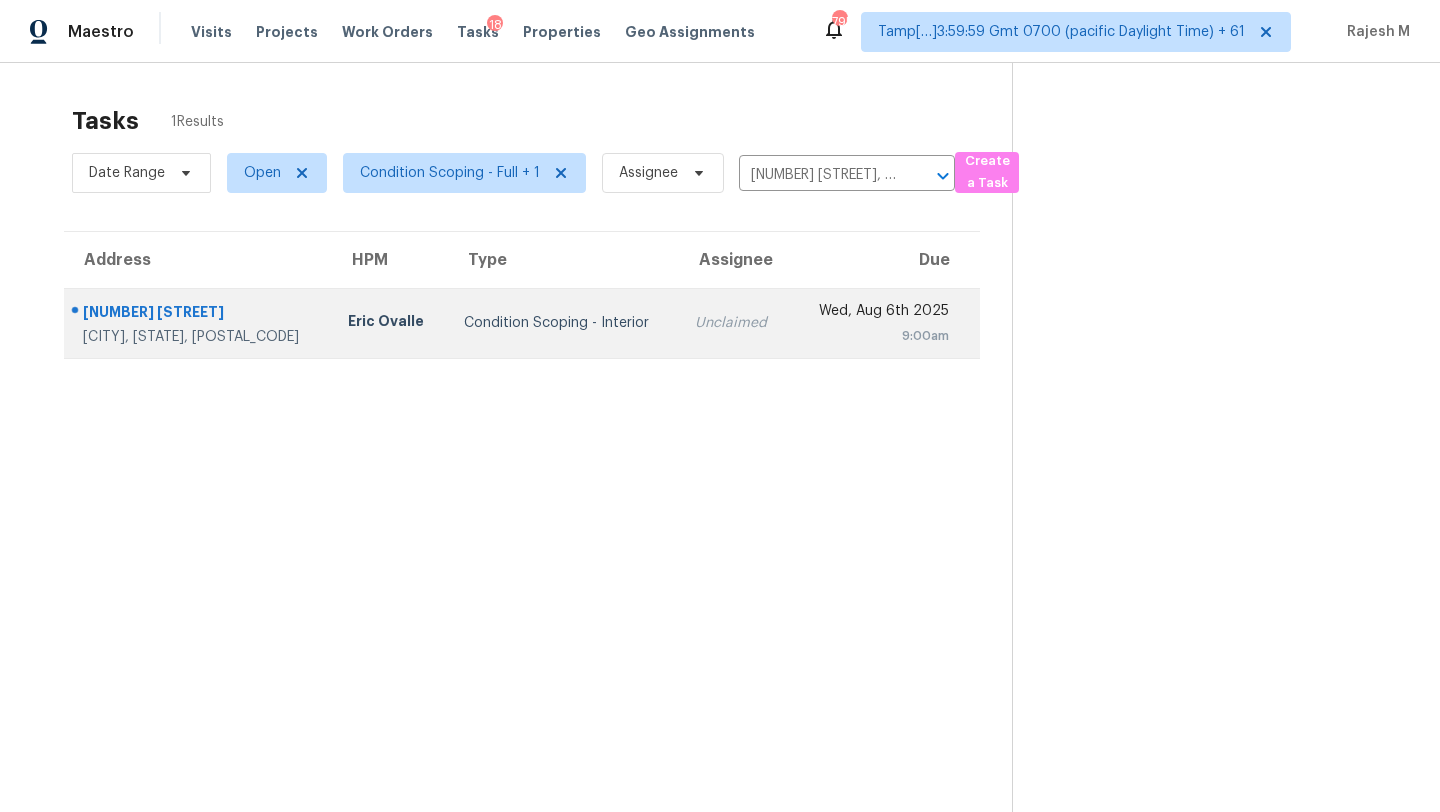 click on "Wed, Aug 6th 2025" at bounding box center (878, 313) 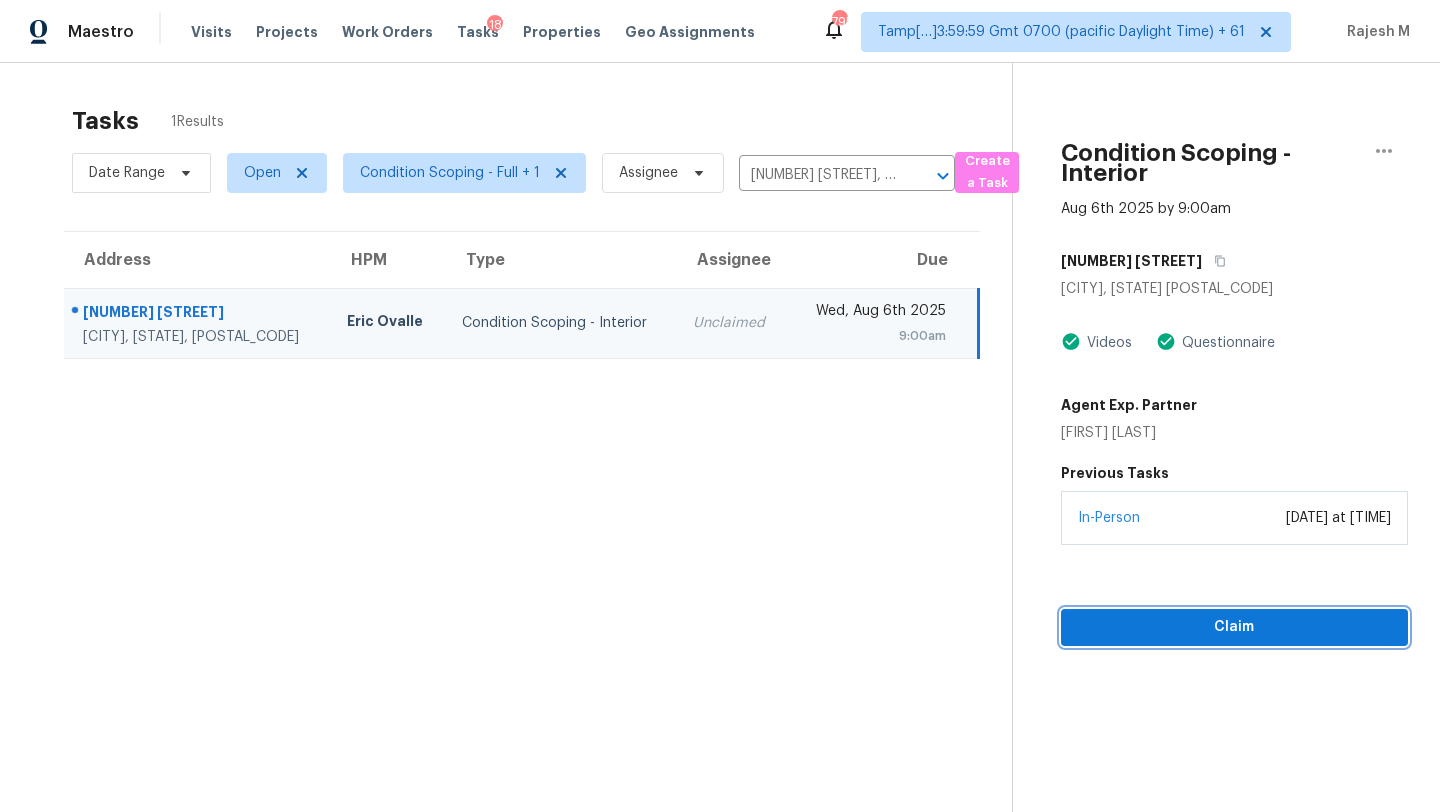 click on "Claim" at bounding box center (1234, 627) 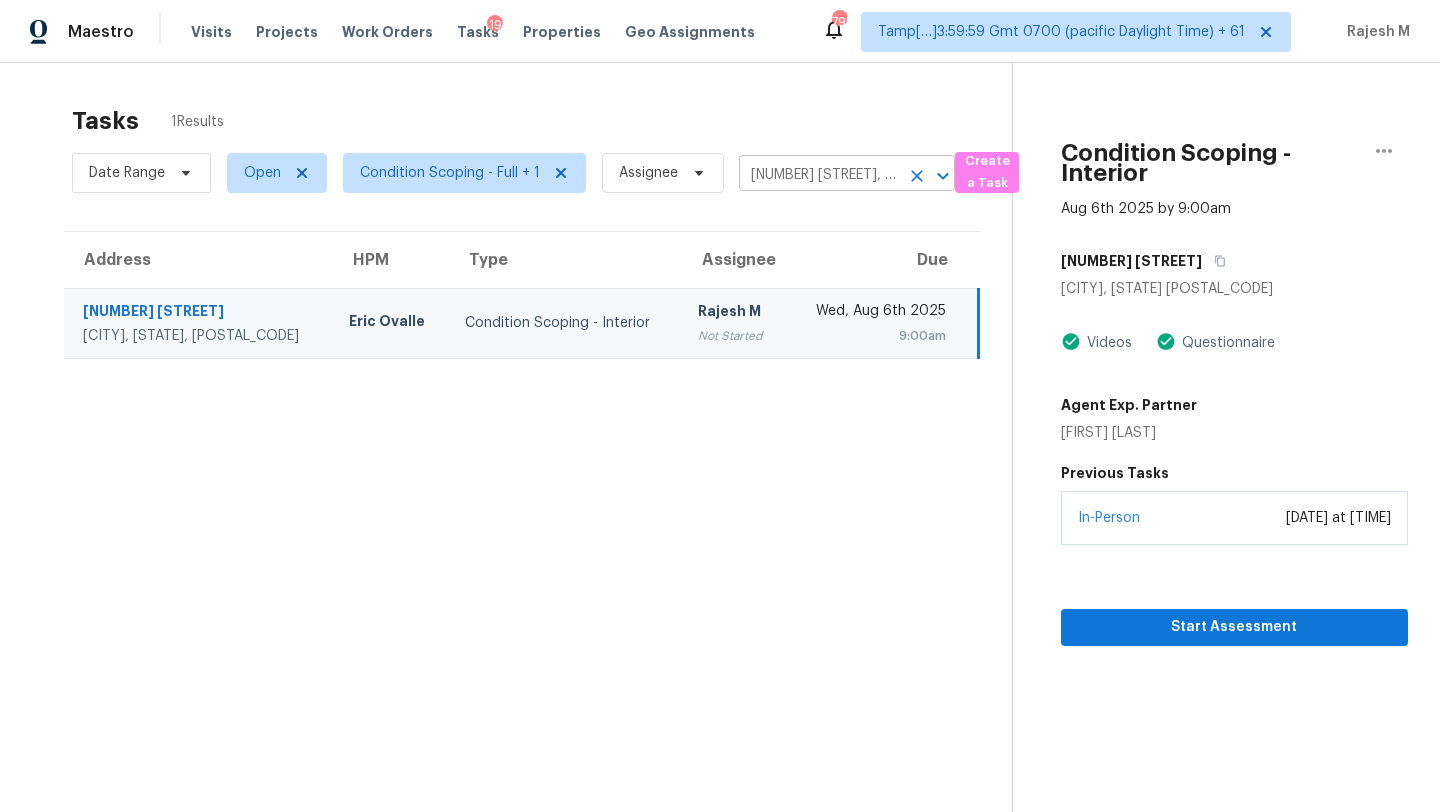 click on "130 Coarsey Blvd, Hendersonville, TN 37075" at bounding box center [819, 175] 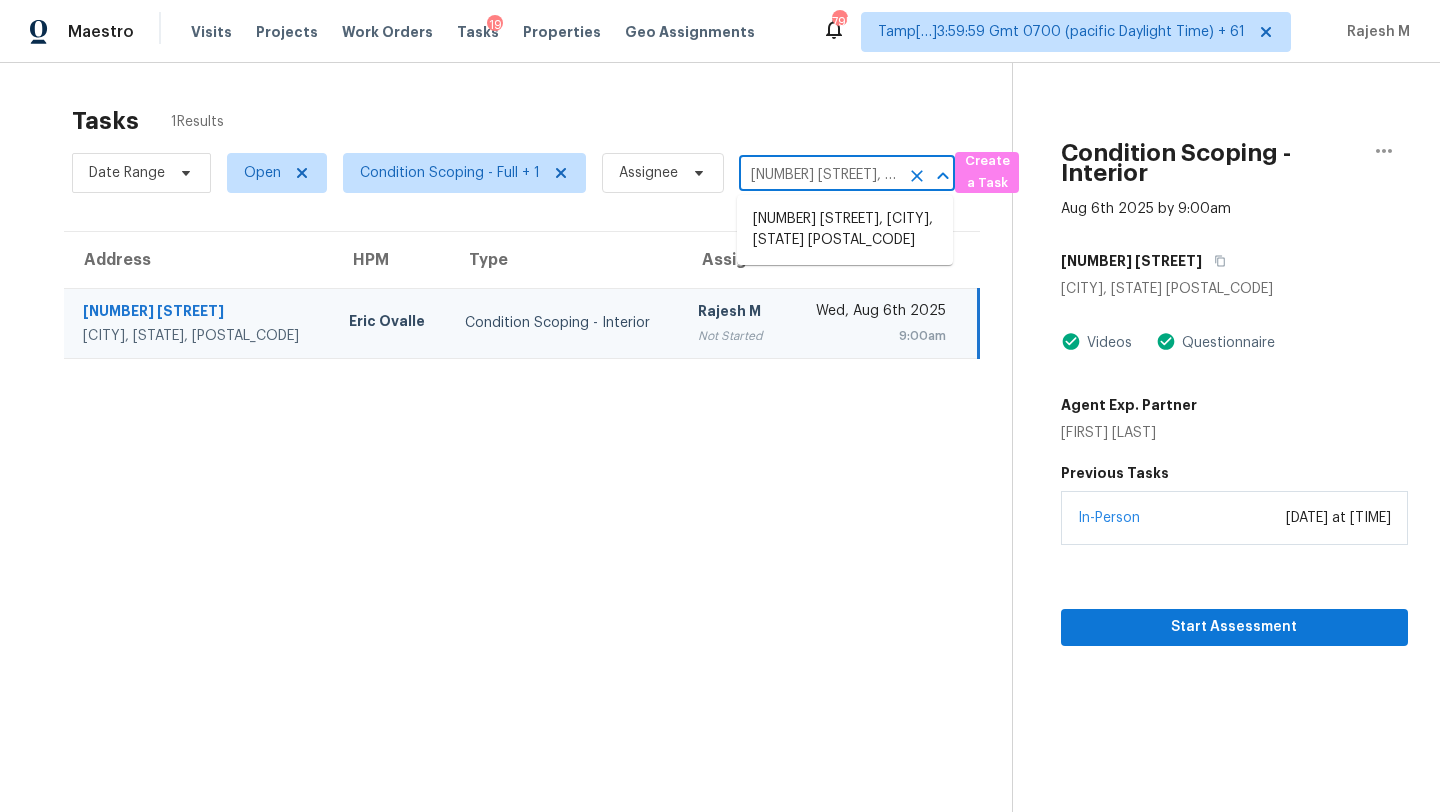 click on "130 Coarsey Blvd, Hendersonville, TN 37075" at bounding box center (819, 175) 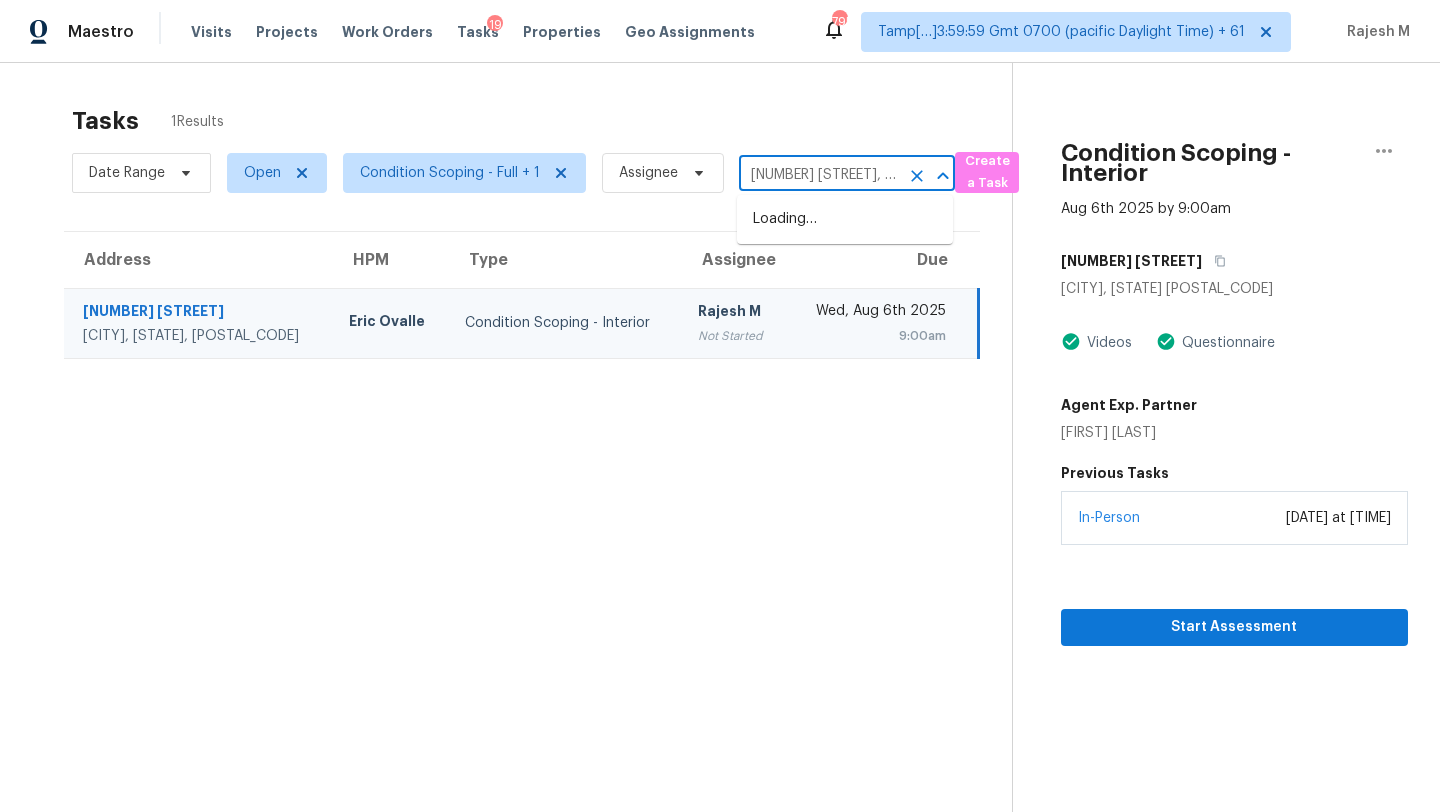 scroll, scrollTop: 0, scrollLeft: 72, axis: horizontal 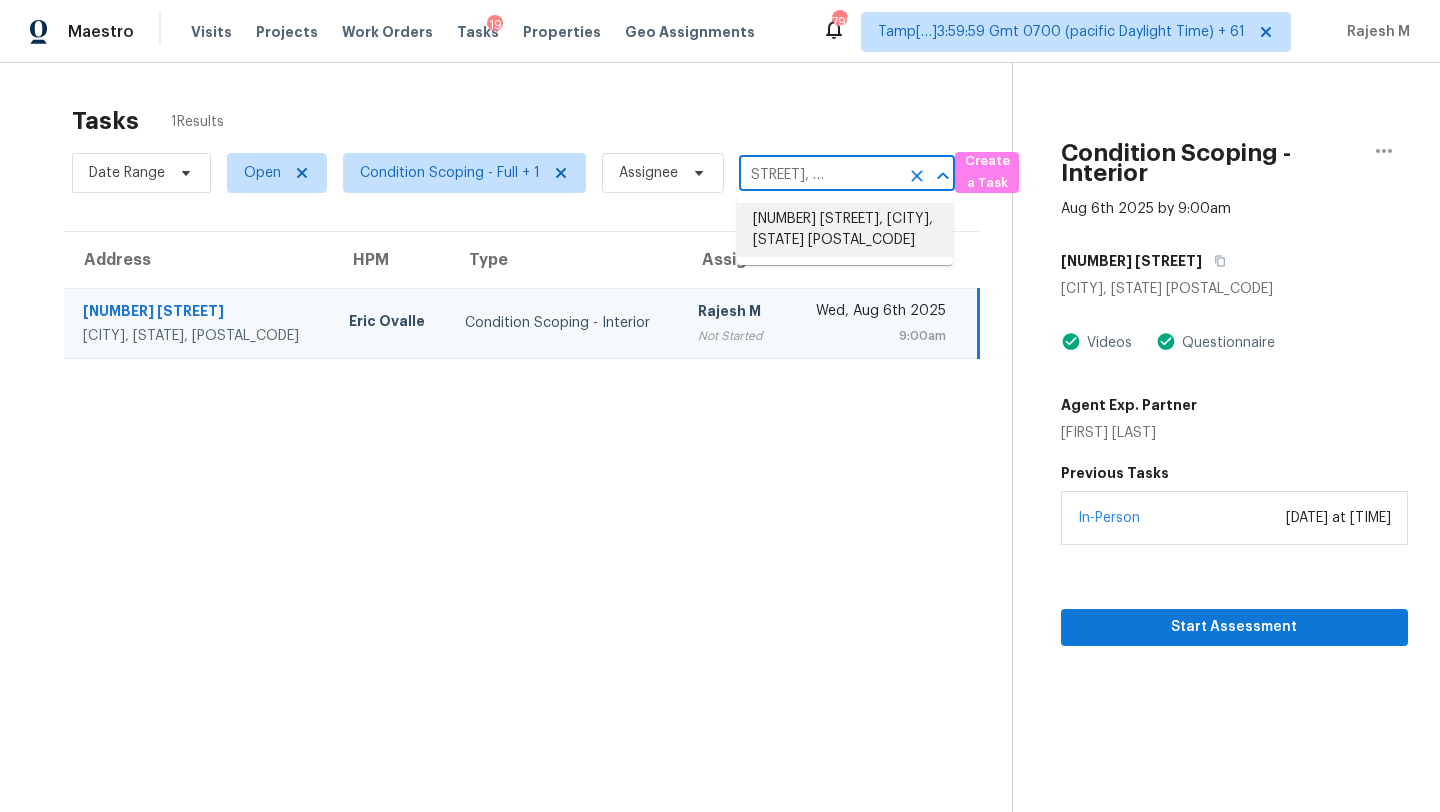 click on "652 Filmore St, Canton, MI 48188" at bounding box center [845, 230] 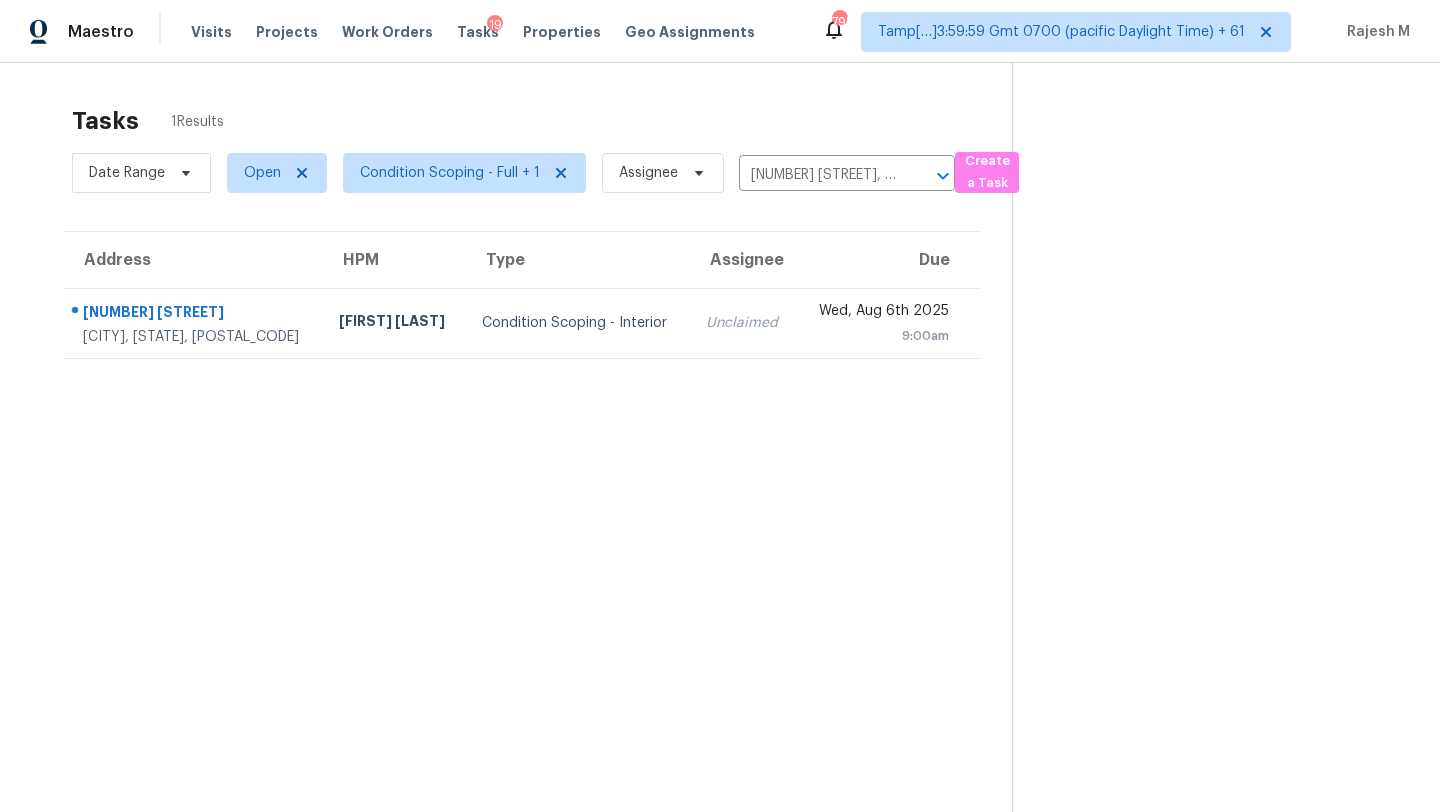 click on "9:00am" at bounding box center [881, 336] 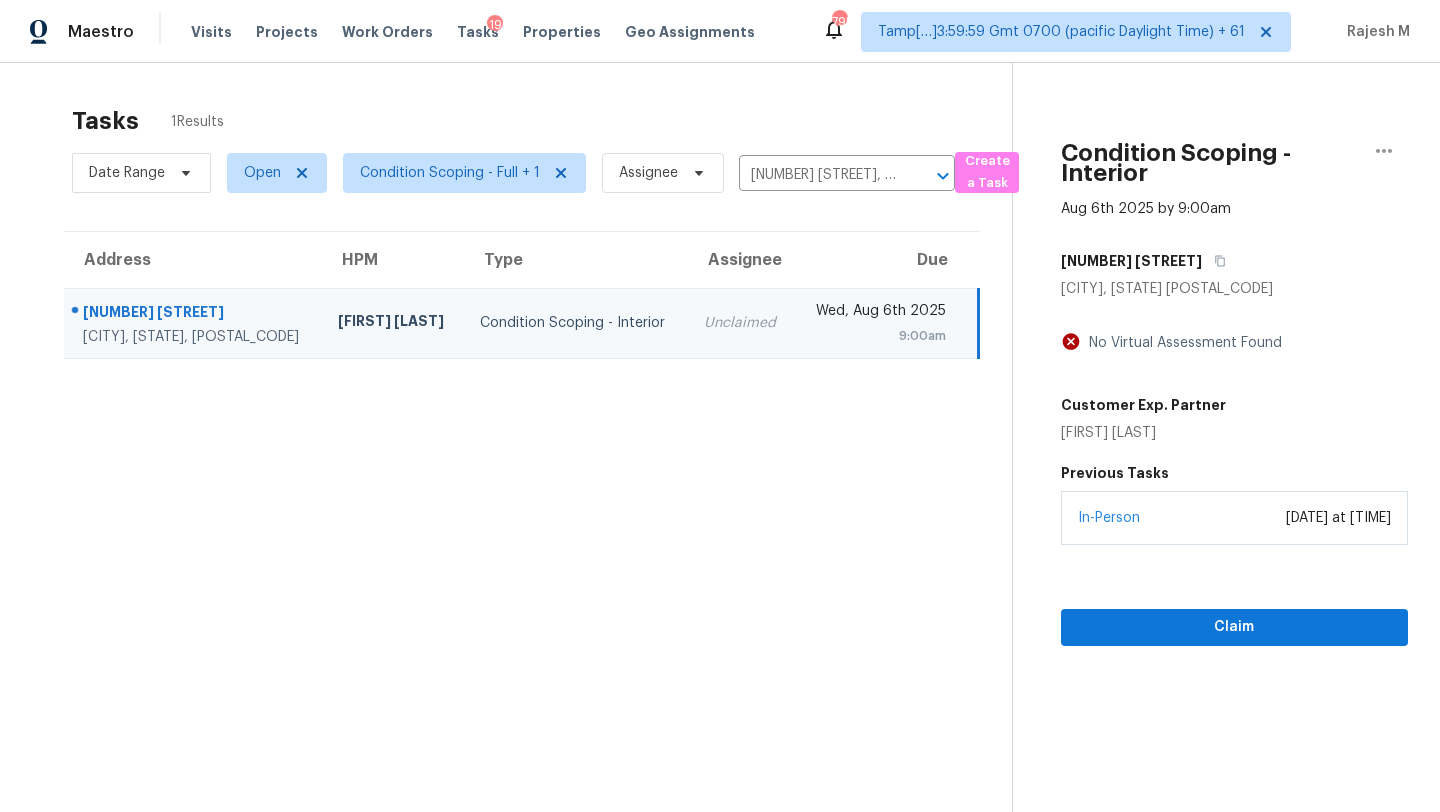 click on "Claim" at bounding box center (1234, 595) 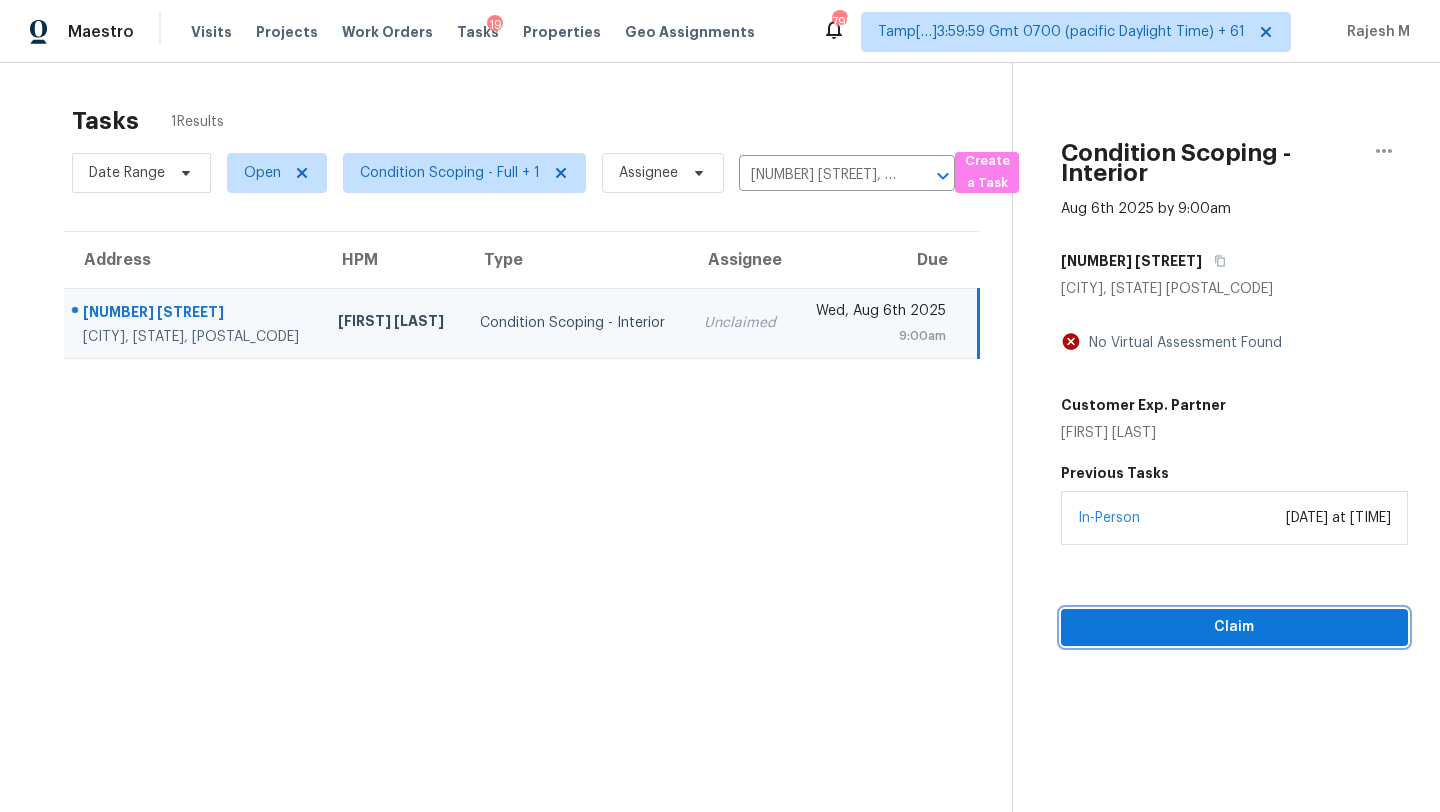 click on "Claim" at bounding box center (1234, 627) 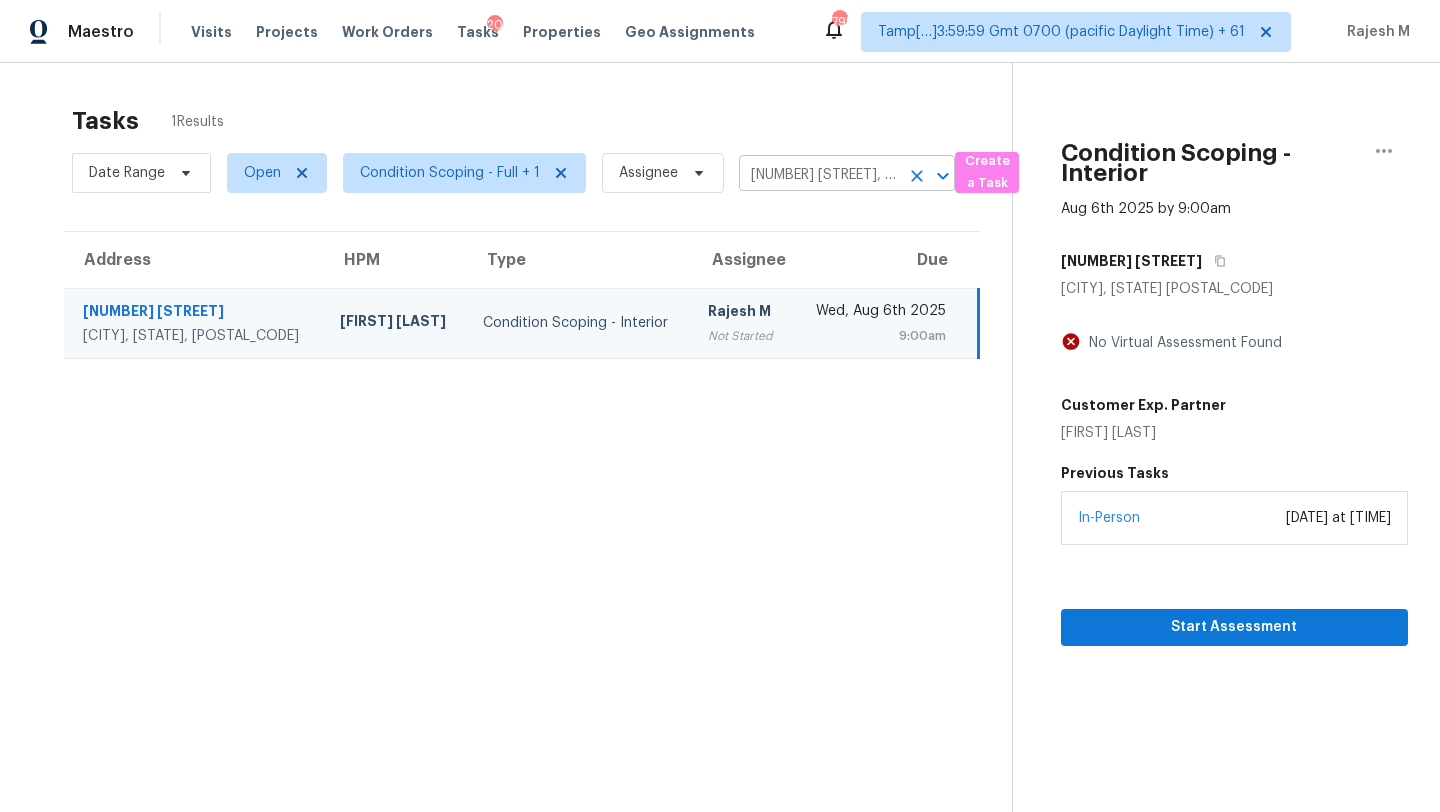 click on "652 Filmore St, Canton, MI 48188" at bounding box center [819, 175] 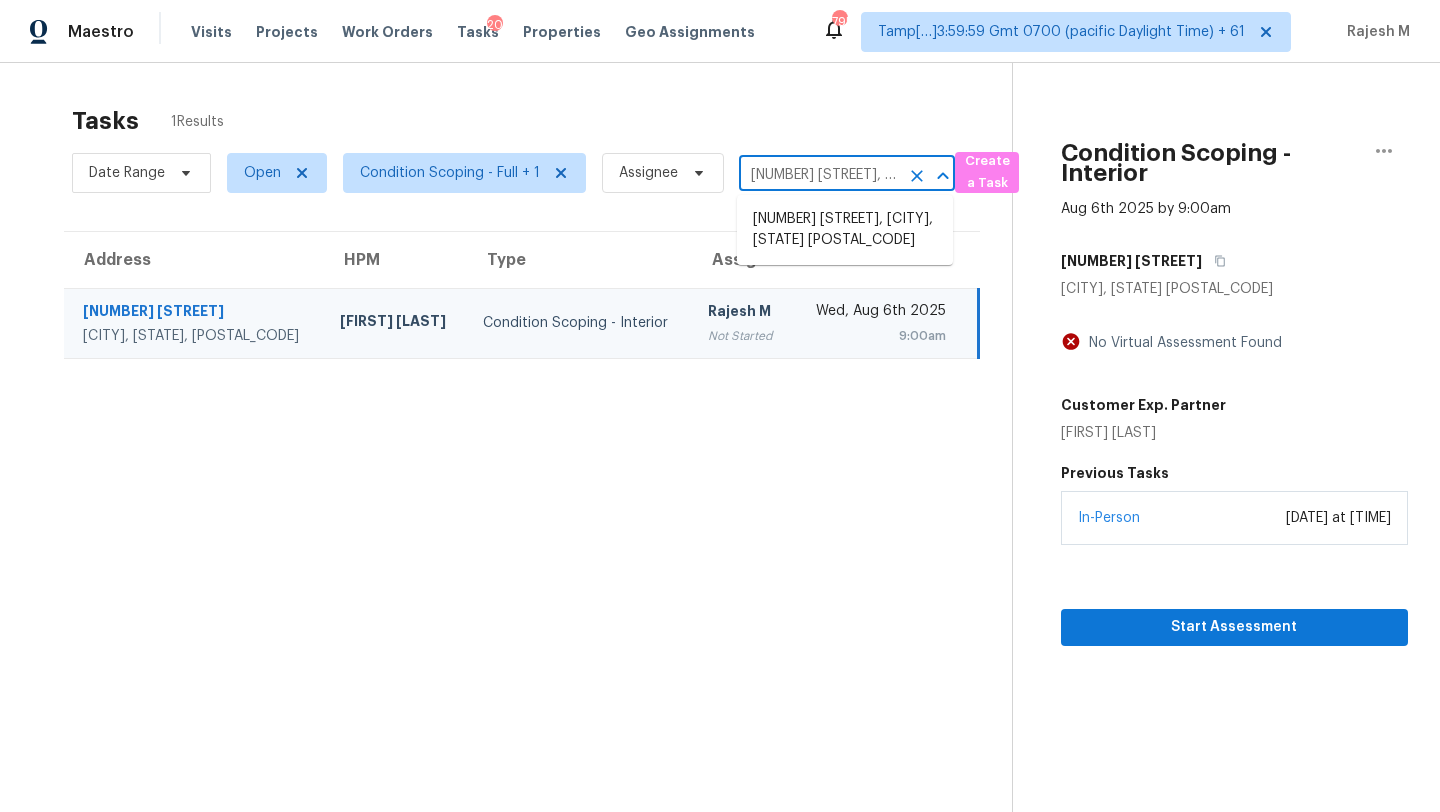 click on "652 Filmore St, Canton, MI 48188" at bounding box center [819, 175] 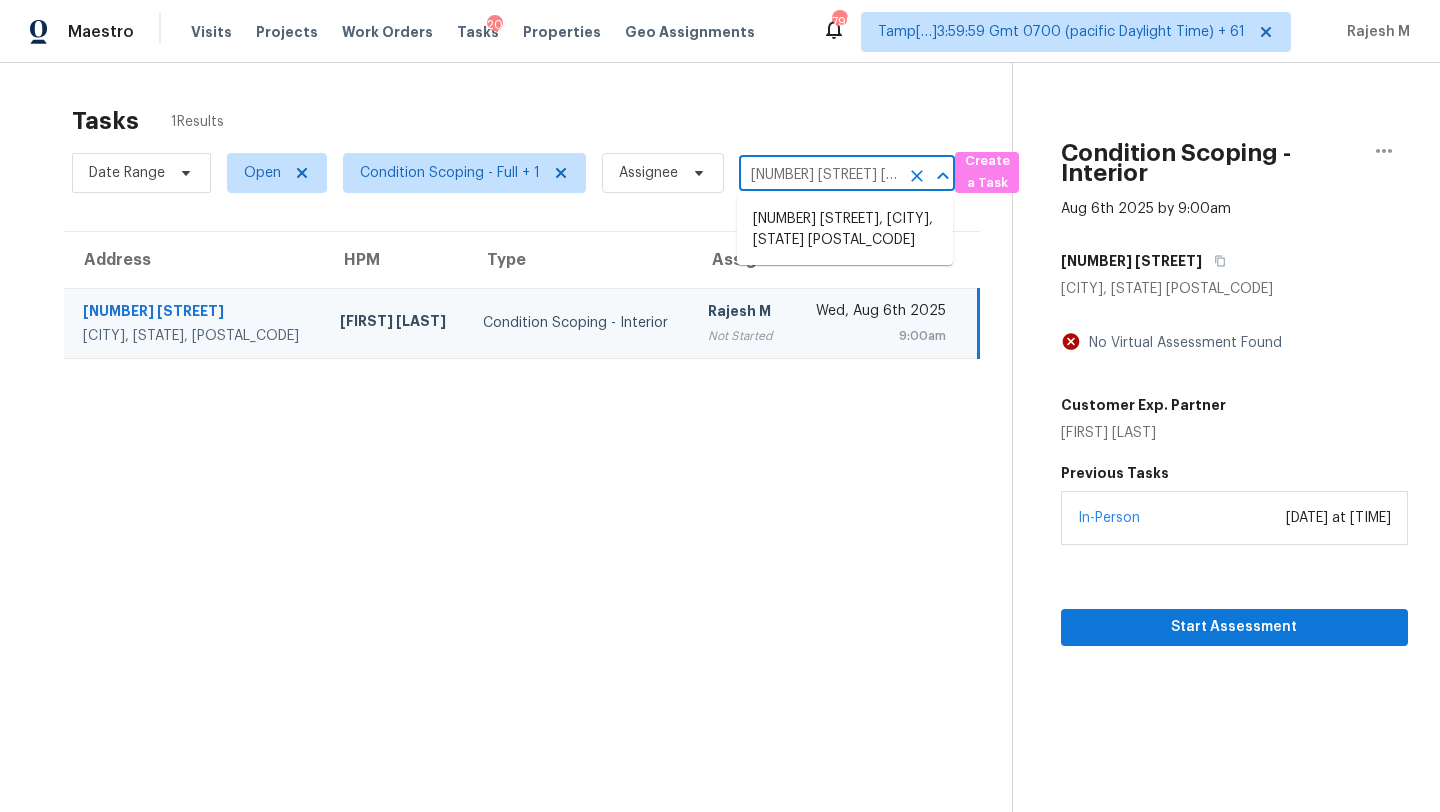scroll, scrollTop: 0, scrollLeft: 130, axis: horizontal 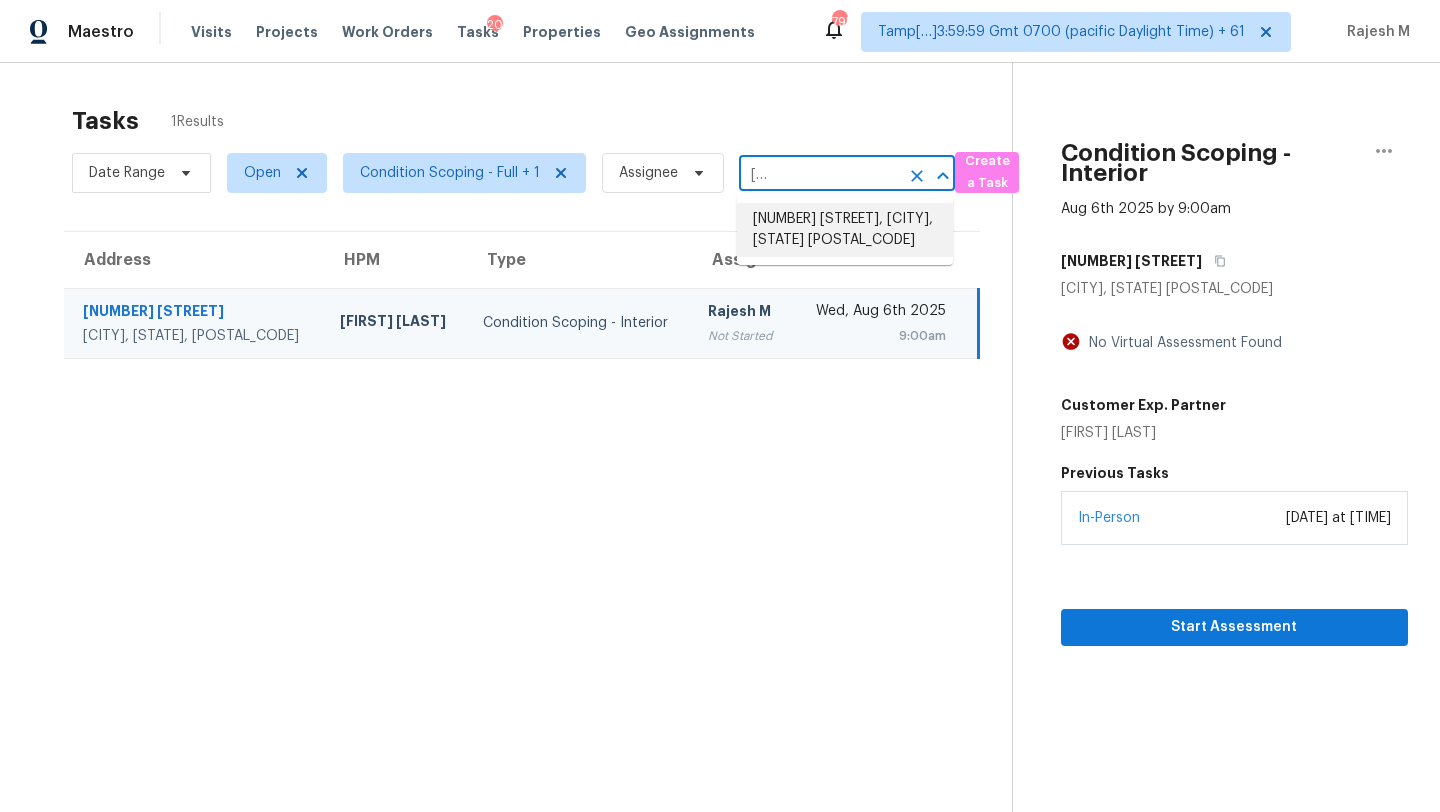 drag, startPoint x: 813, startPoint y: 211, endPoint x: 811, endPoint y: 228, distance: 17.117243 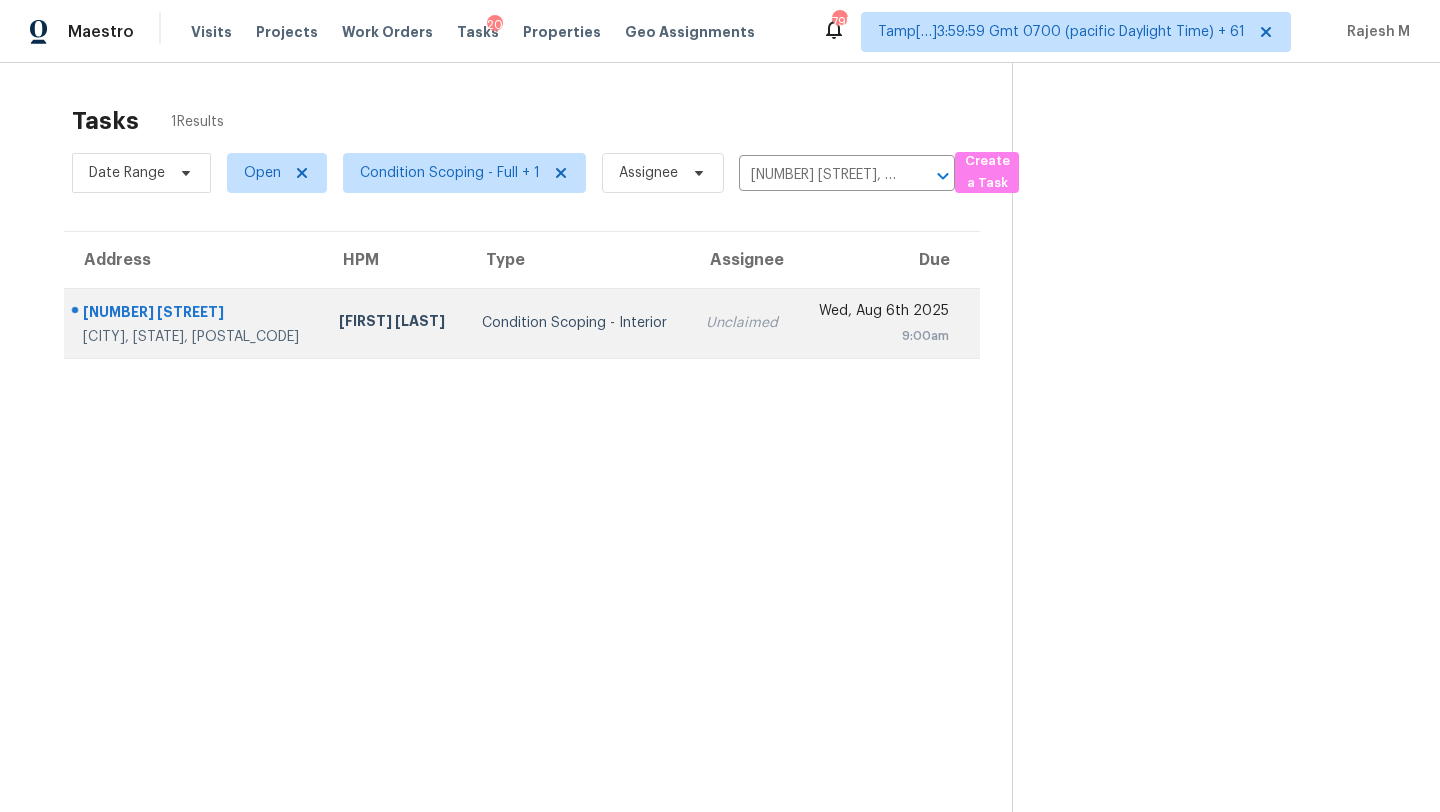 click on "Wed, Aug 6th 2025 9:00am" at bounding box center [888, 323] 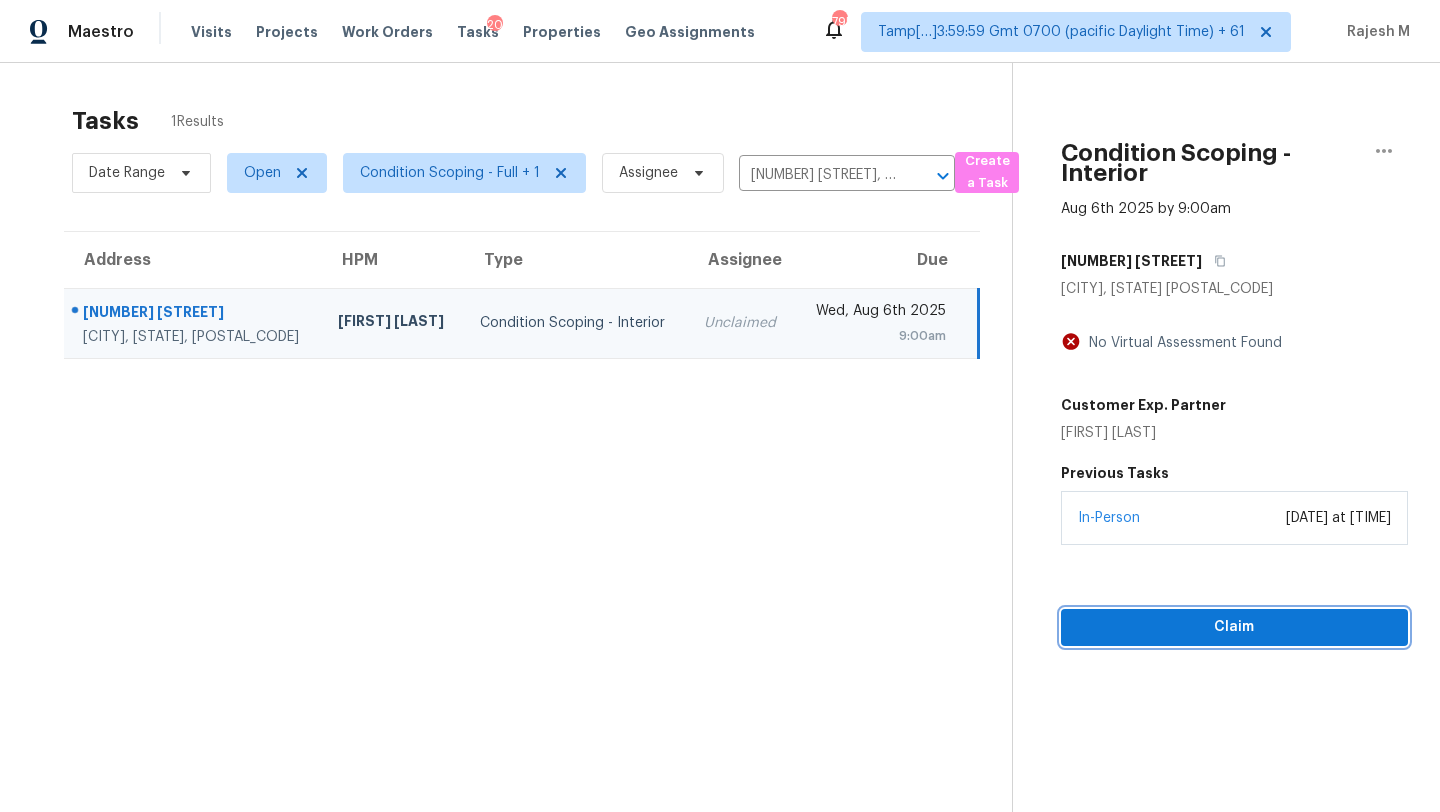 click on "Claim" at bounding box center [1234, 627] 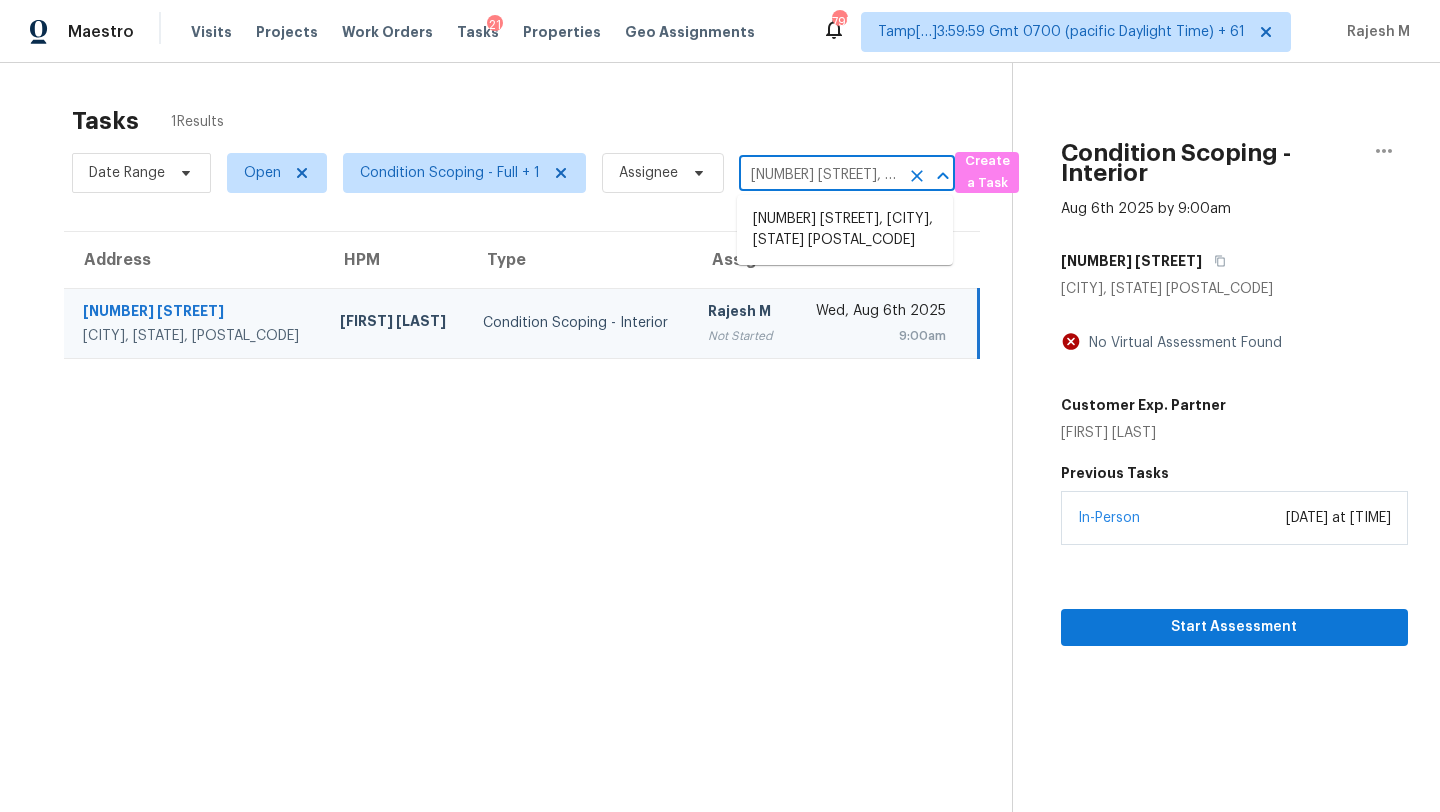 click on "550 Wayside Dr, Lawrenceville, GA 30046" at bounding box center [819, 175] 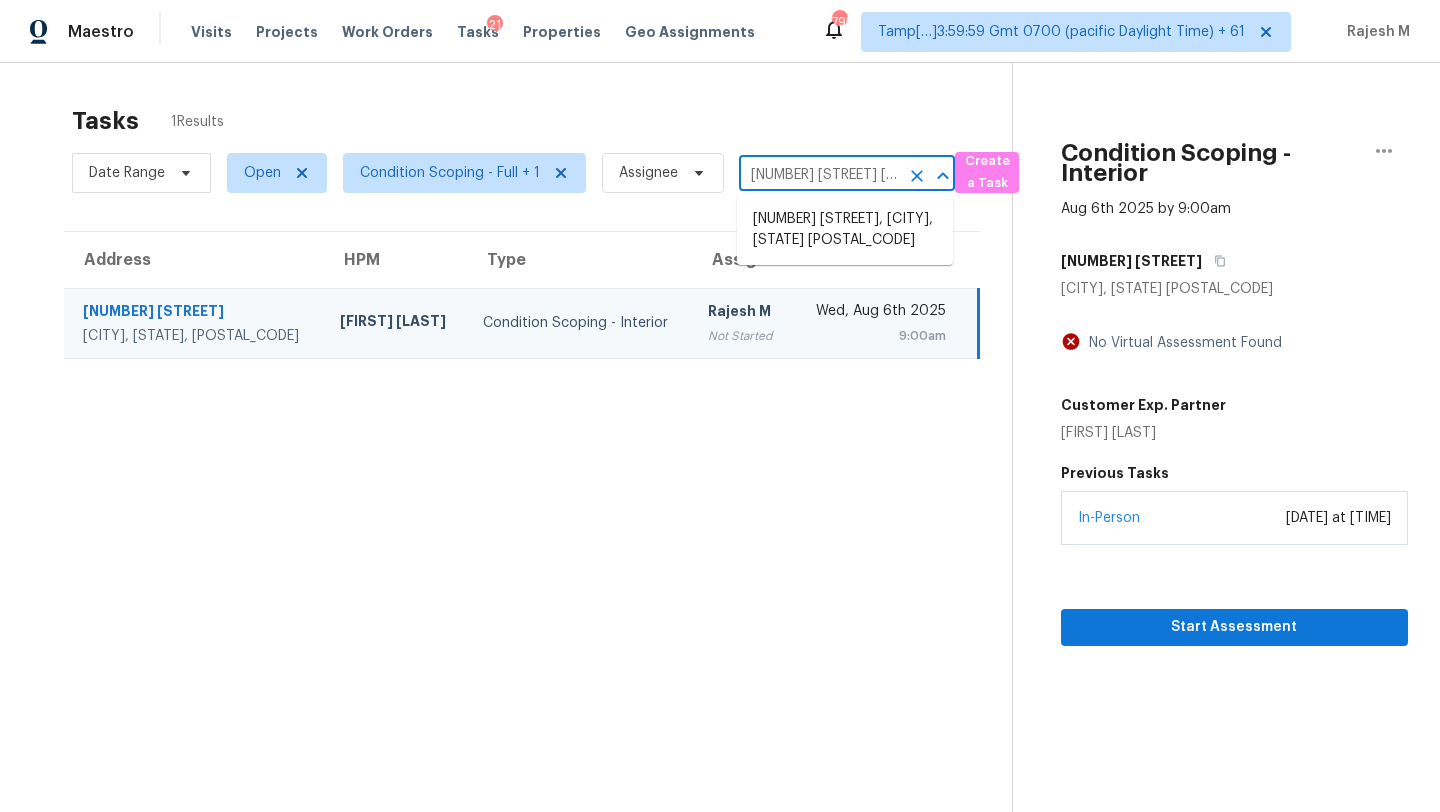 scroll, scrollTop: 0, scrollLeft: 92, axis: horizontal 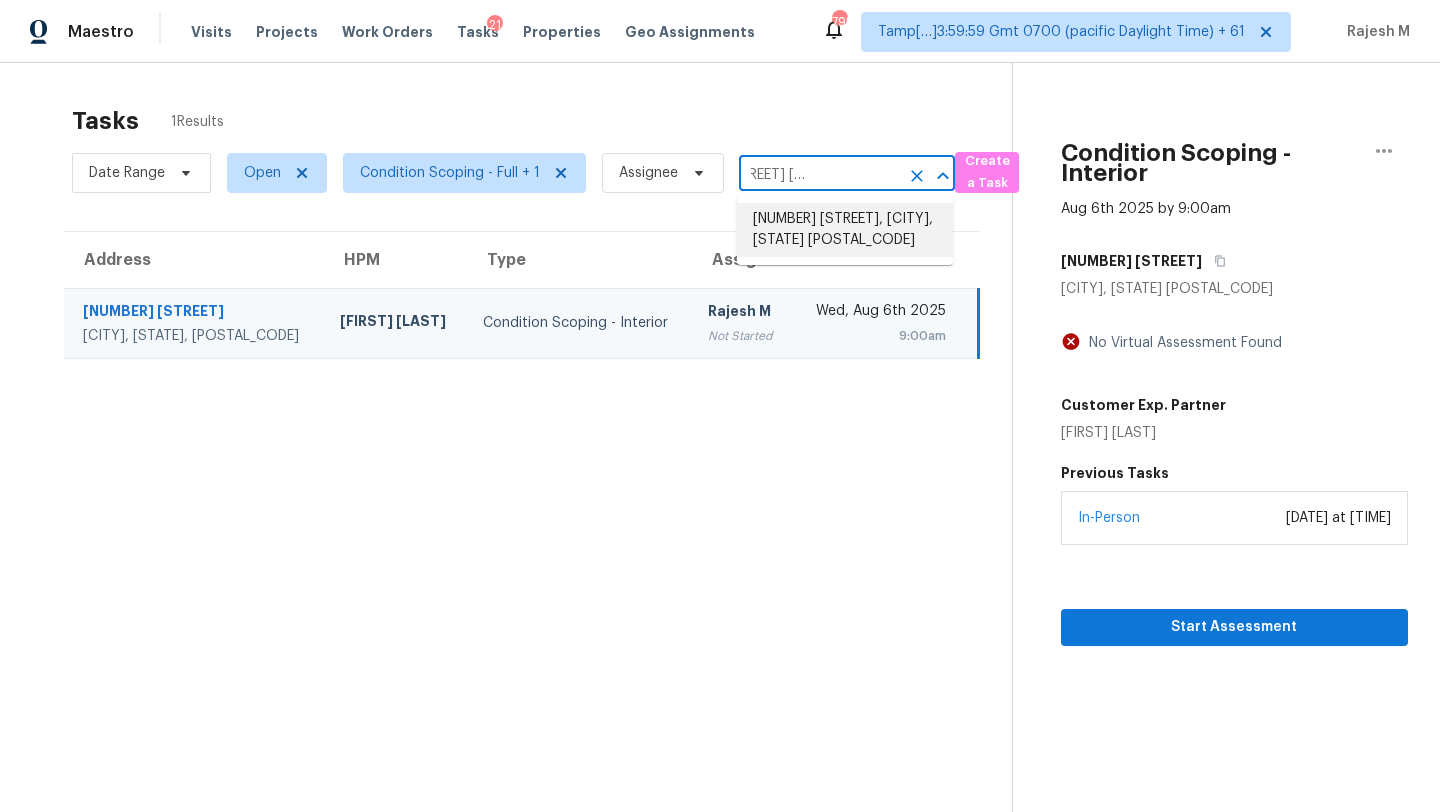 click on "12534 S Alcan Cir, Olathe, KS 66062" at bounding box center [845, 230] 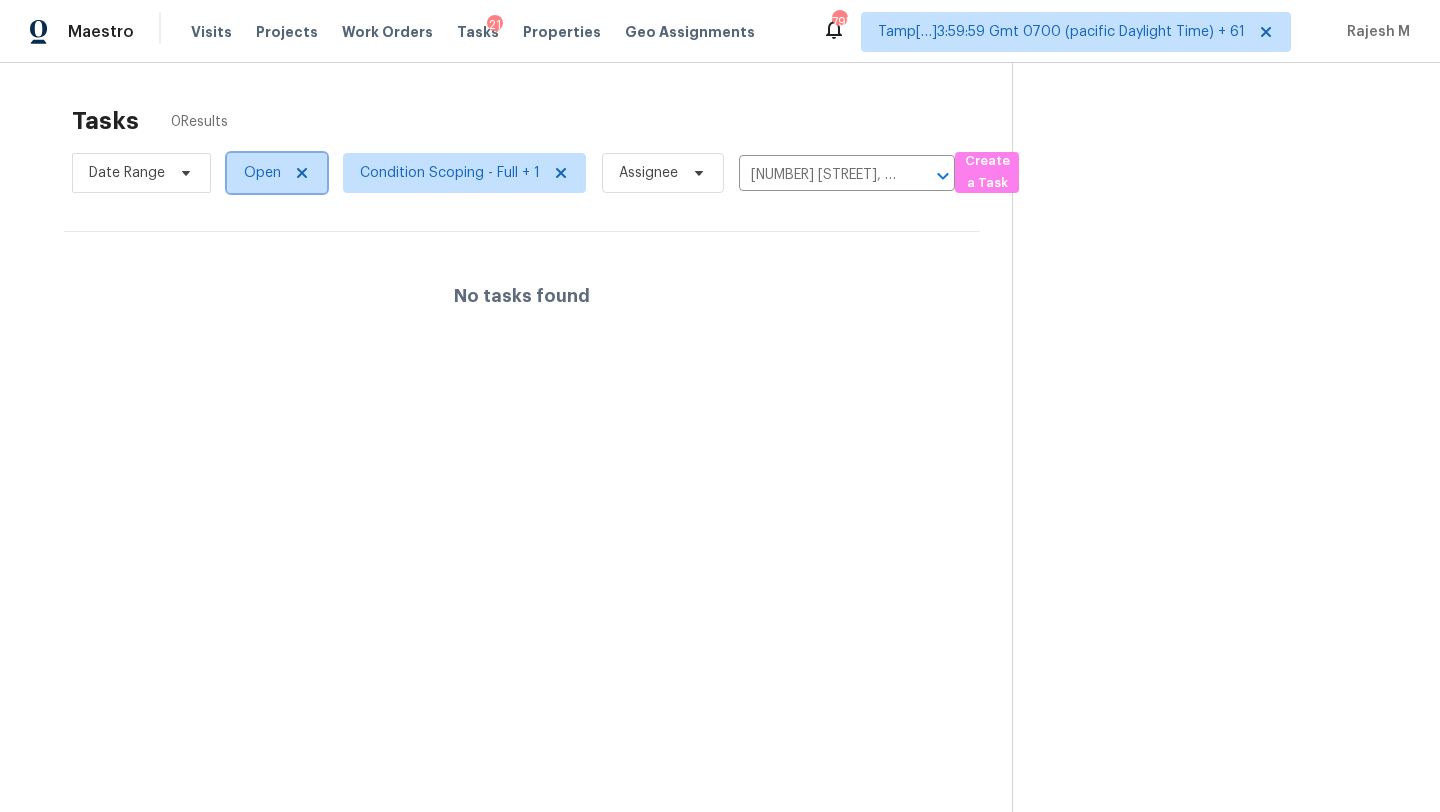 click on "Open" at bounding box center (277, 173) 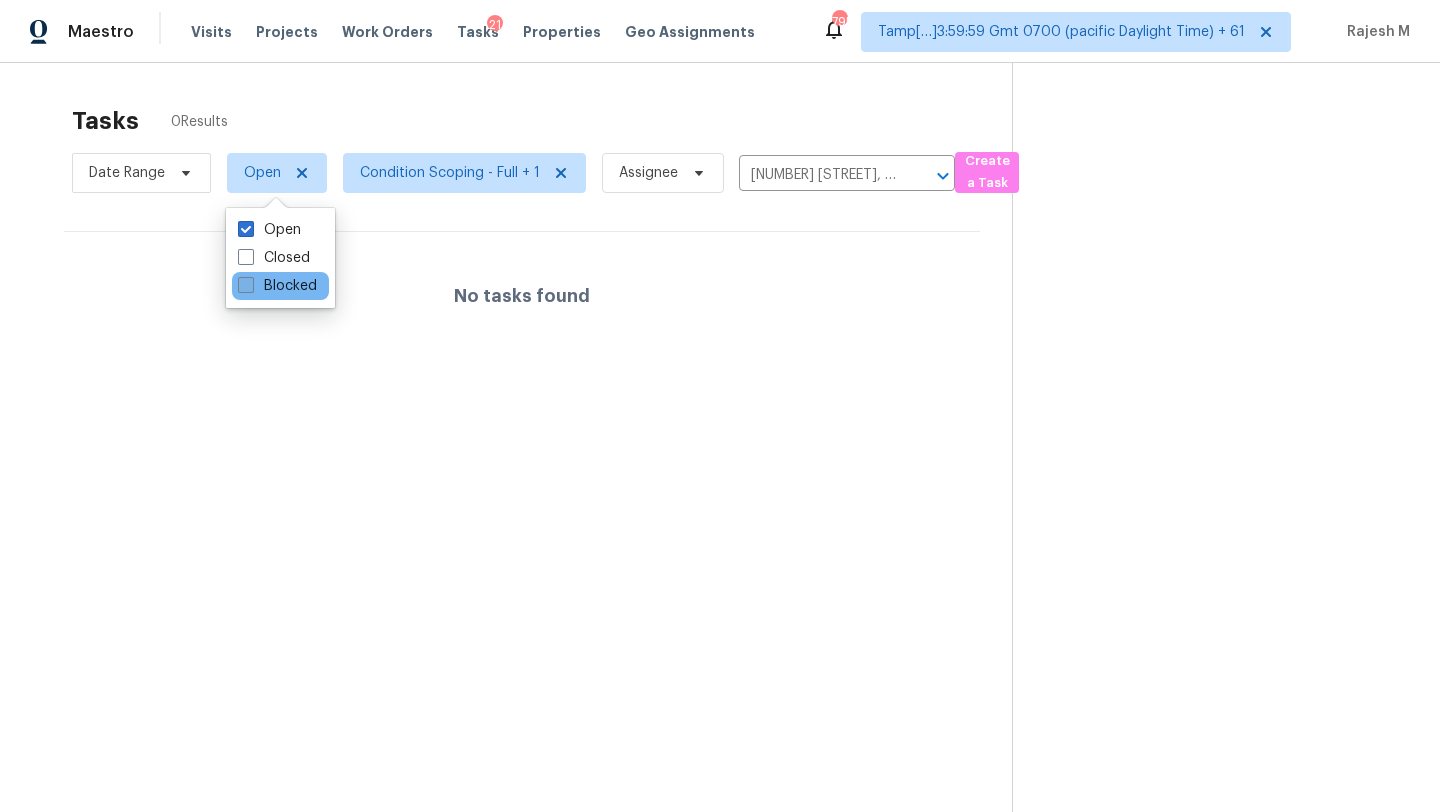 click on "Blocked" at bounding box center (277, 286) 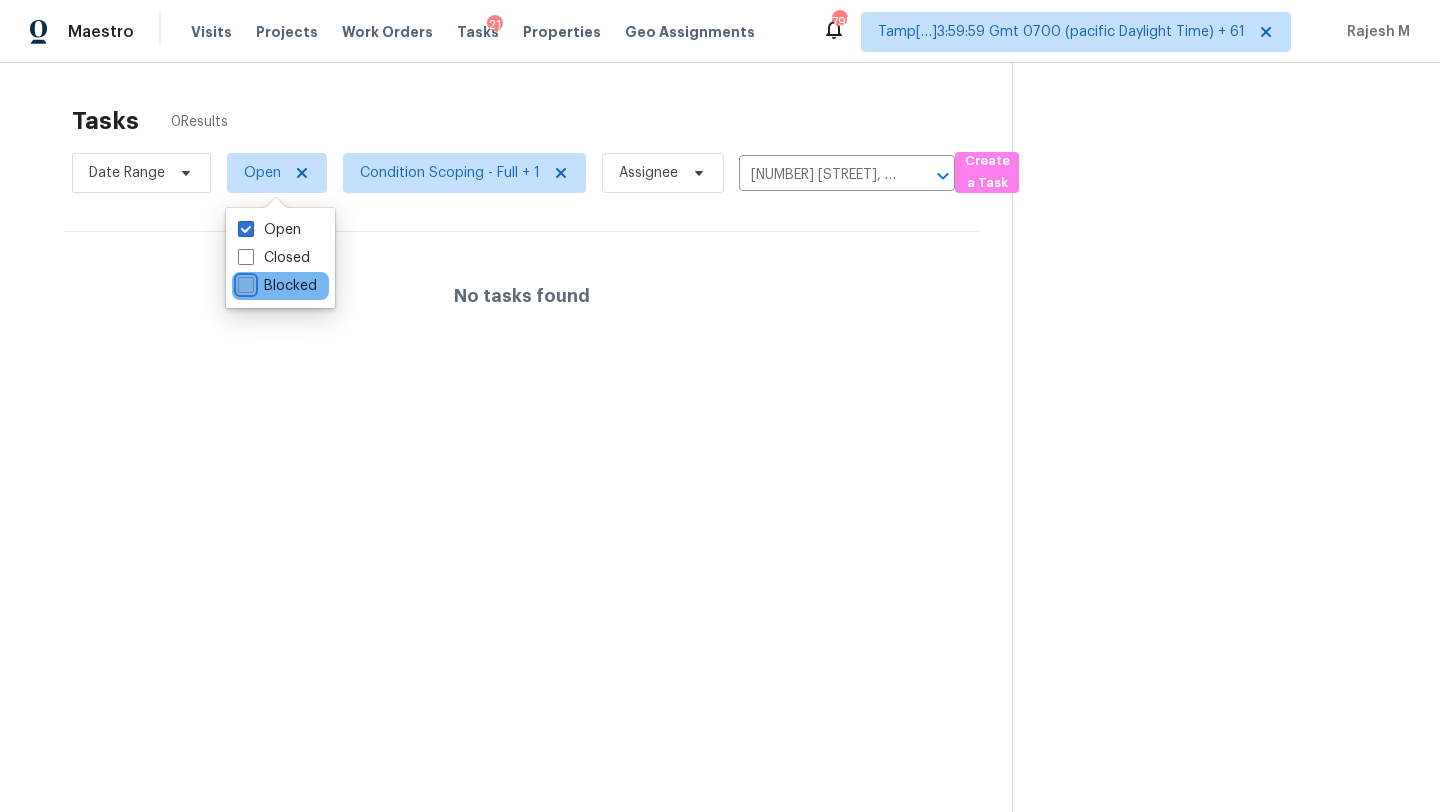 click on "Blocked" at bounding box center (244, 282) 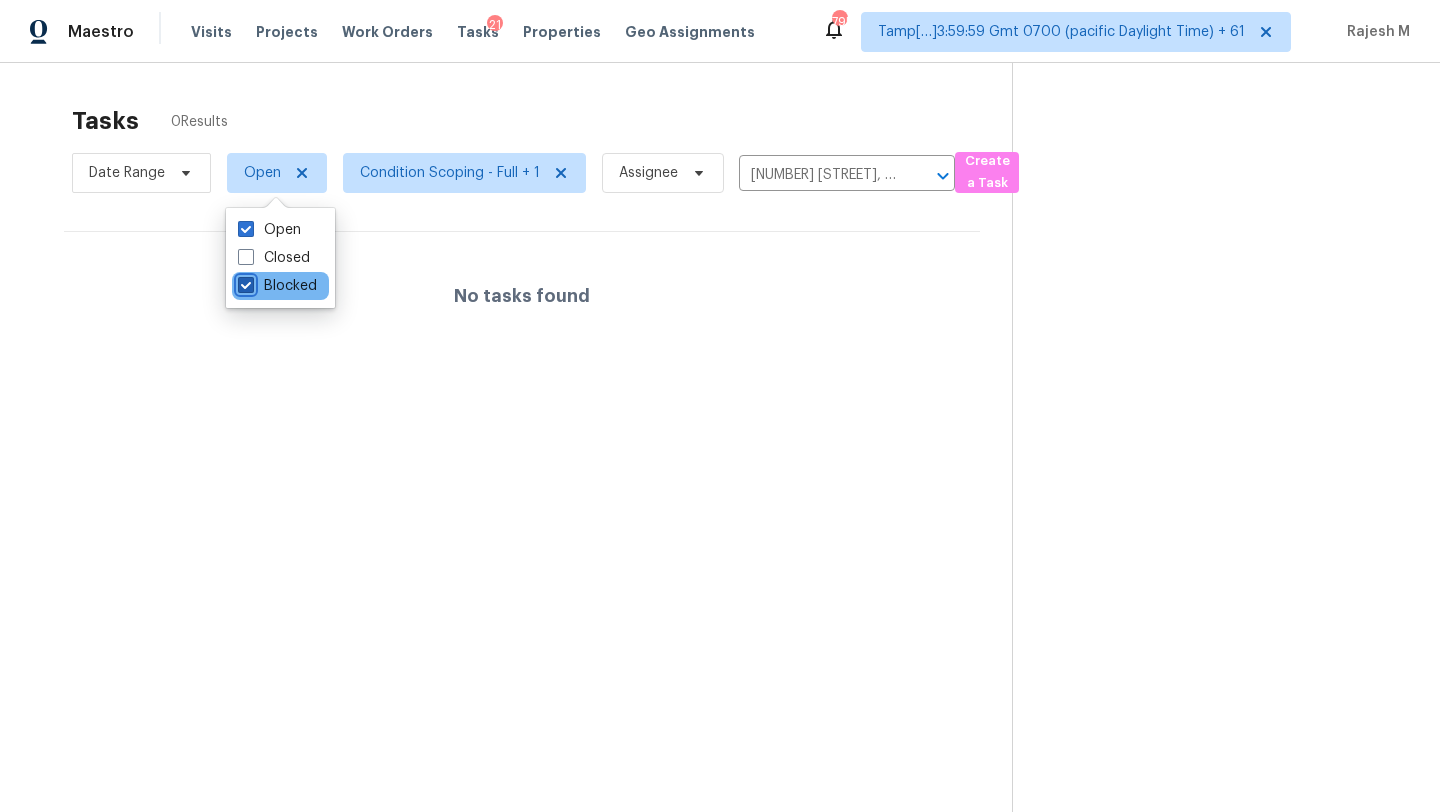 checkbox on "true" 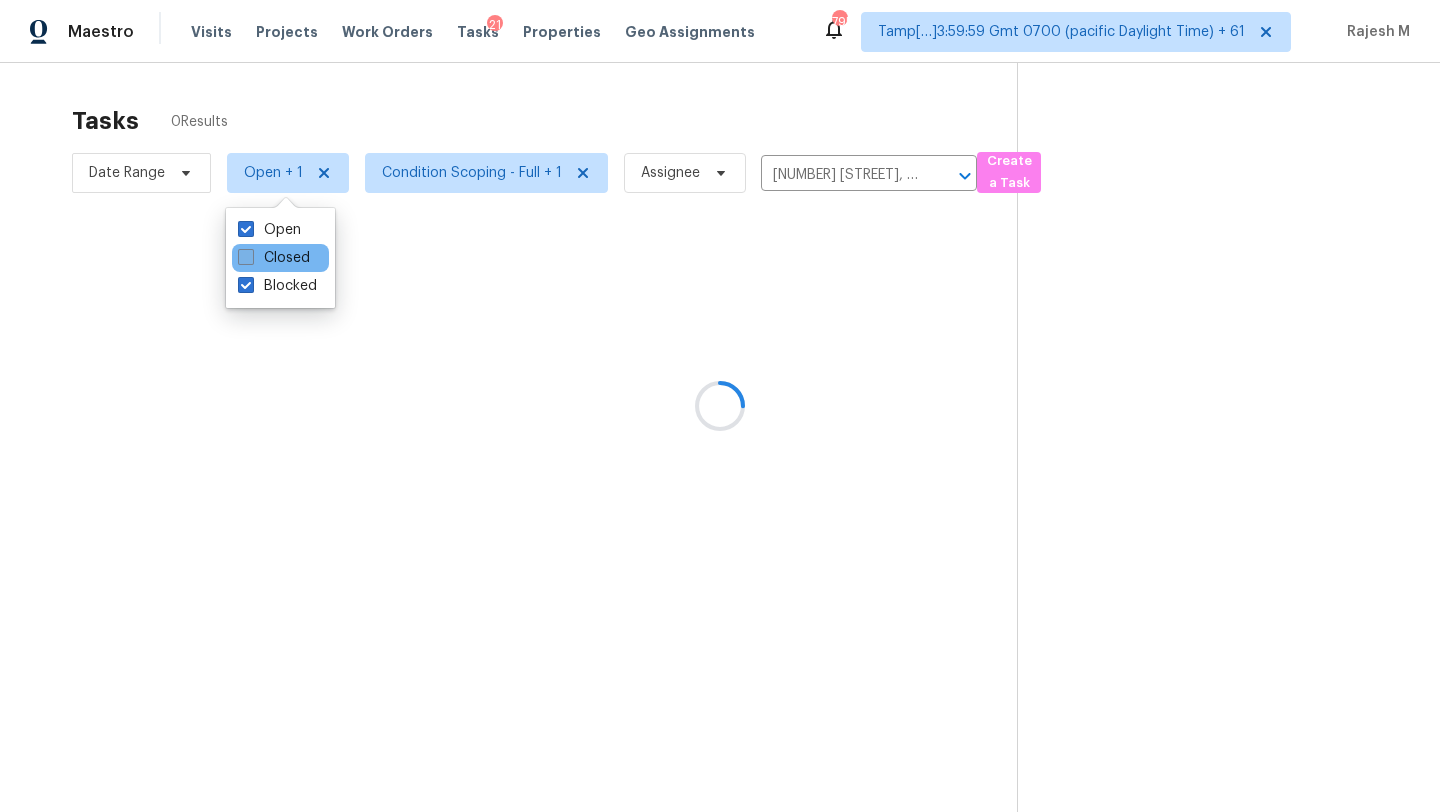 click on "Closed" at bounding box center (274, 258) 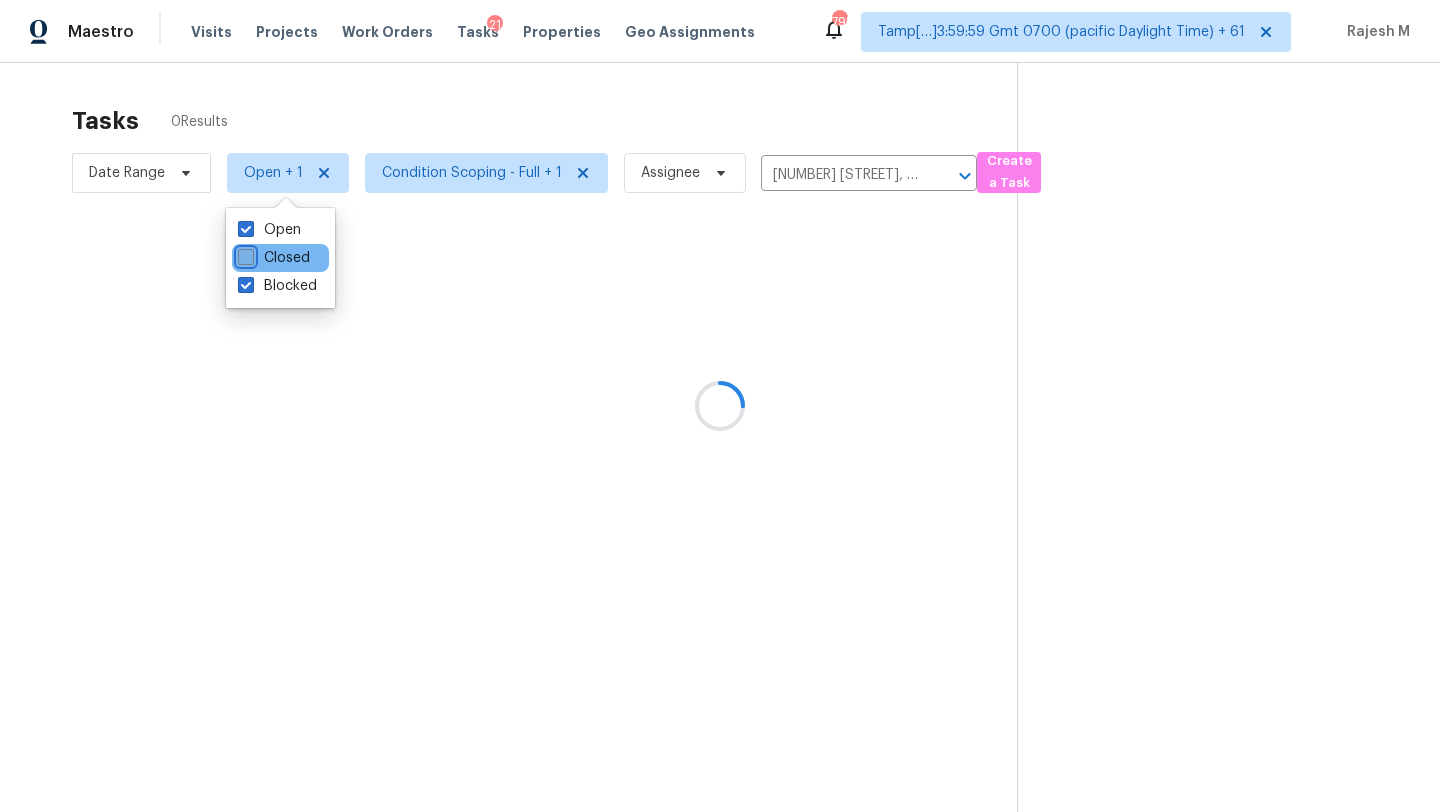 checkbox on "true" 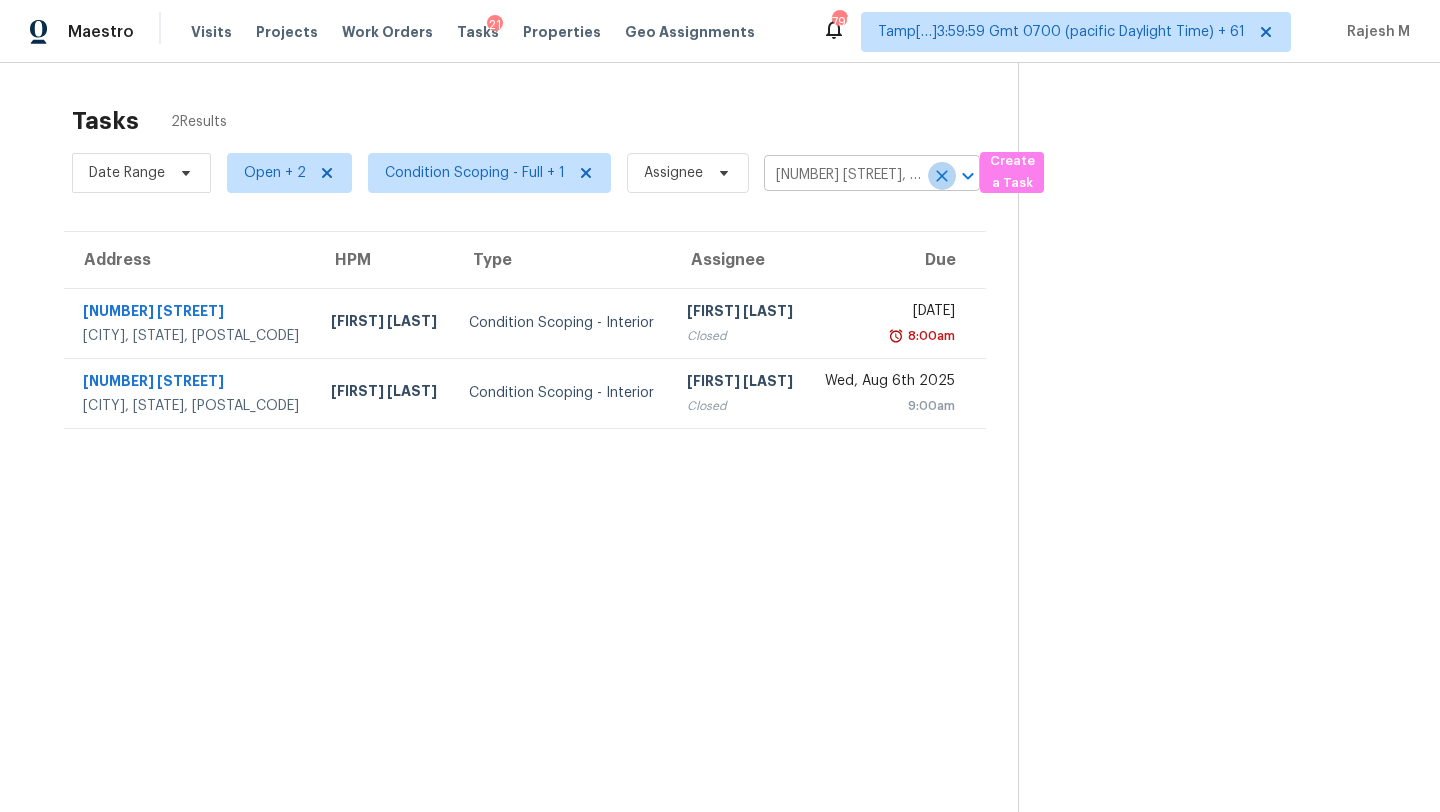 click 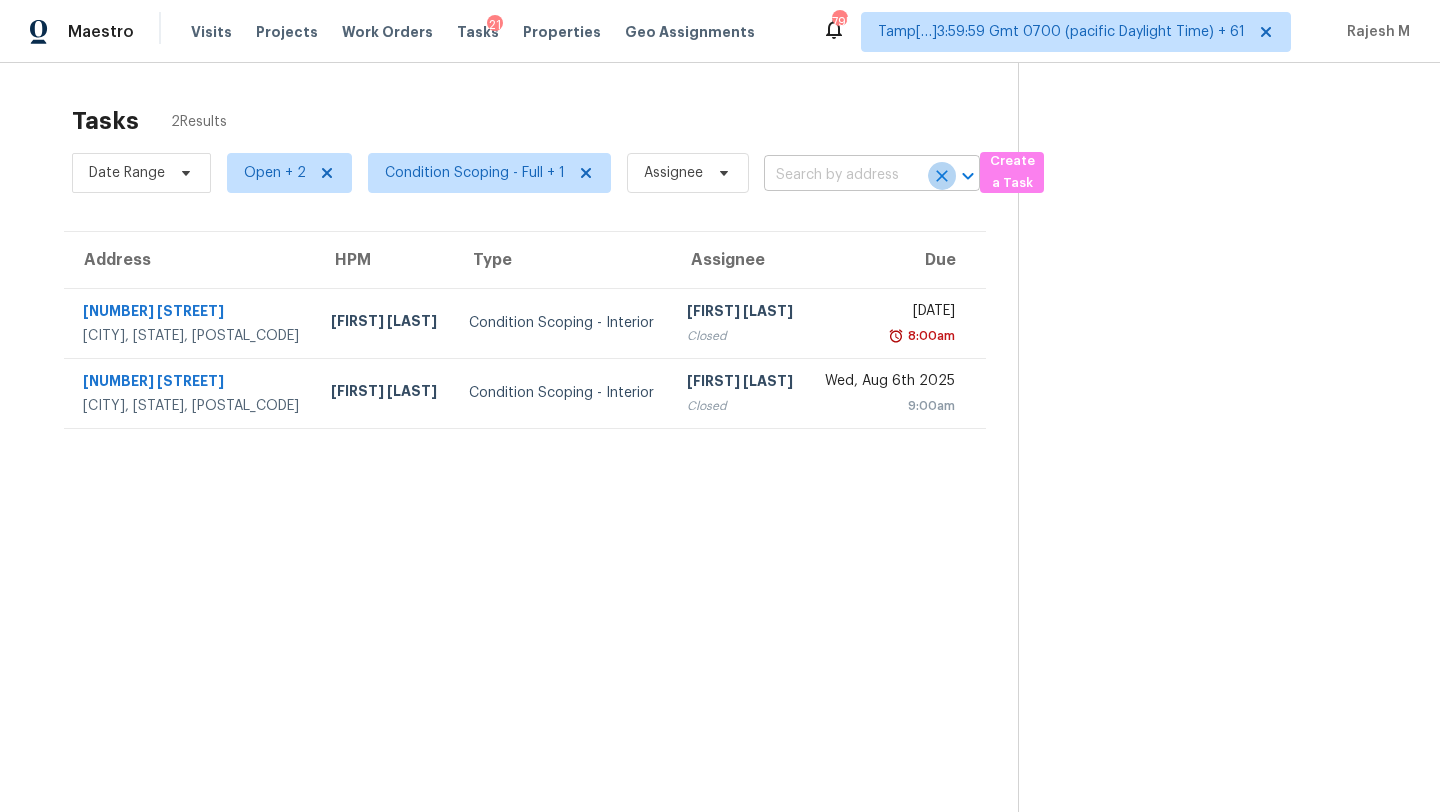 scroll, scrollTop: 0, scrollLeft: 0, axis: both 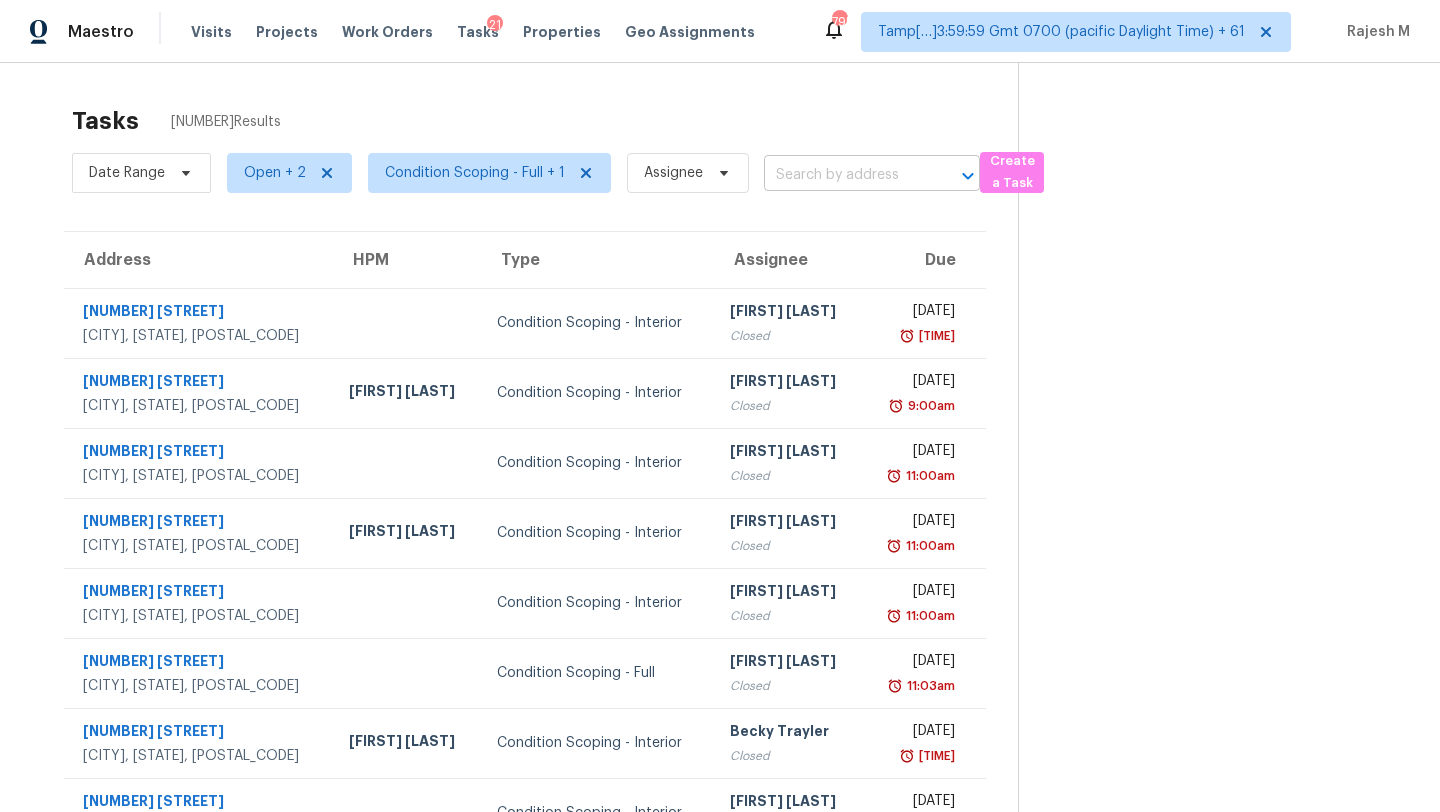 click at bounding box center [844, 175] 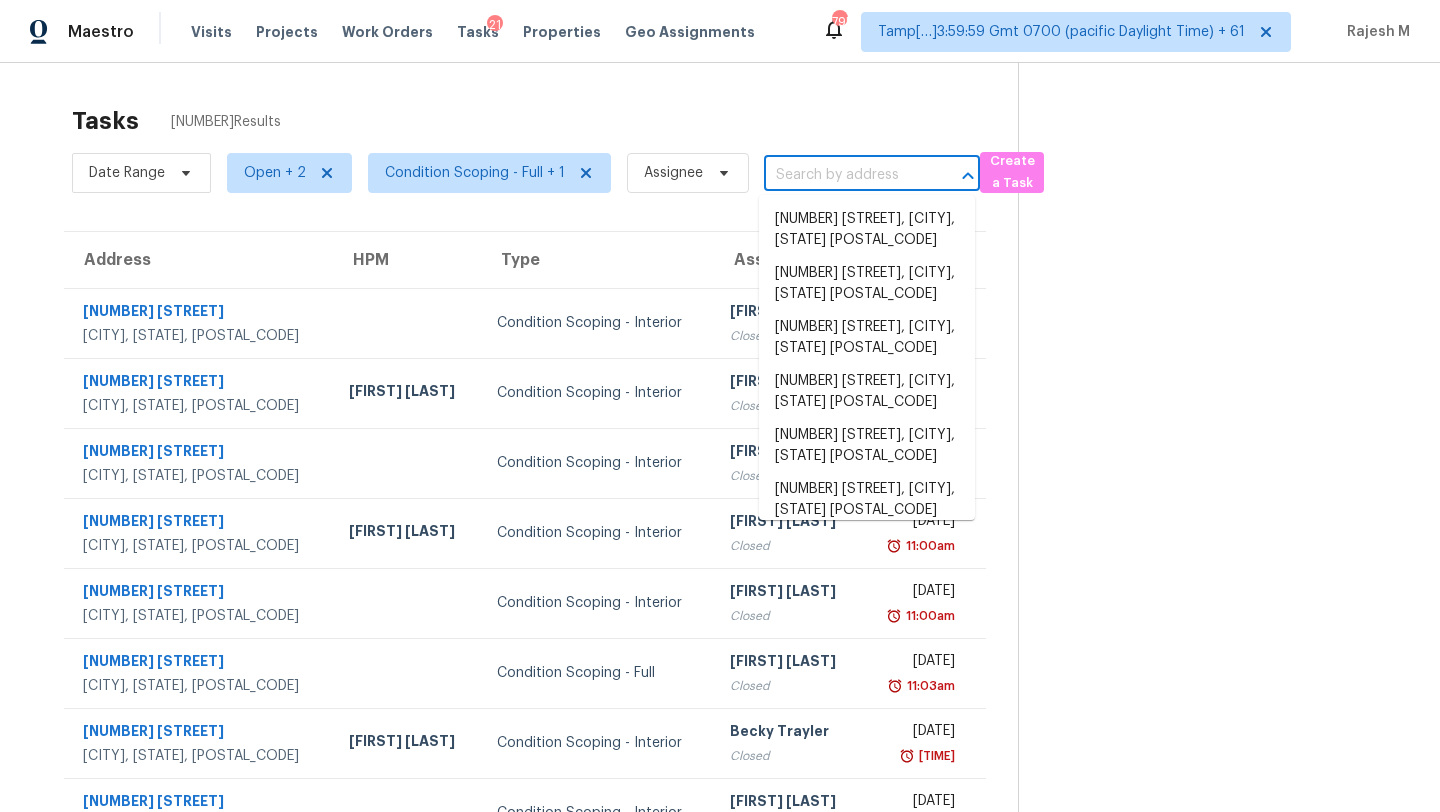 click at bounding box center (844, 175) 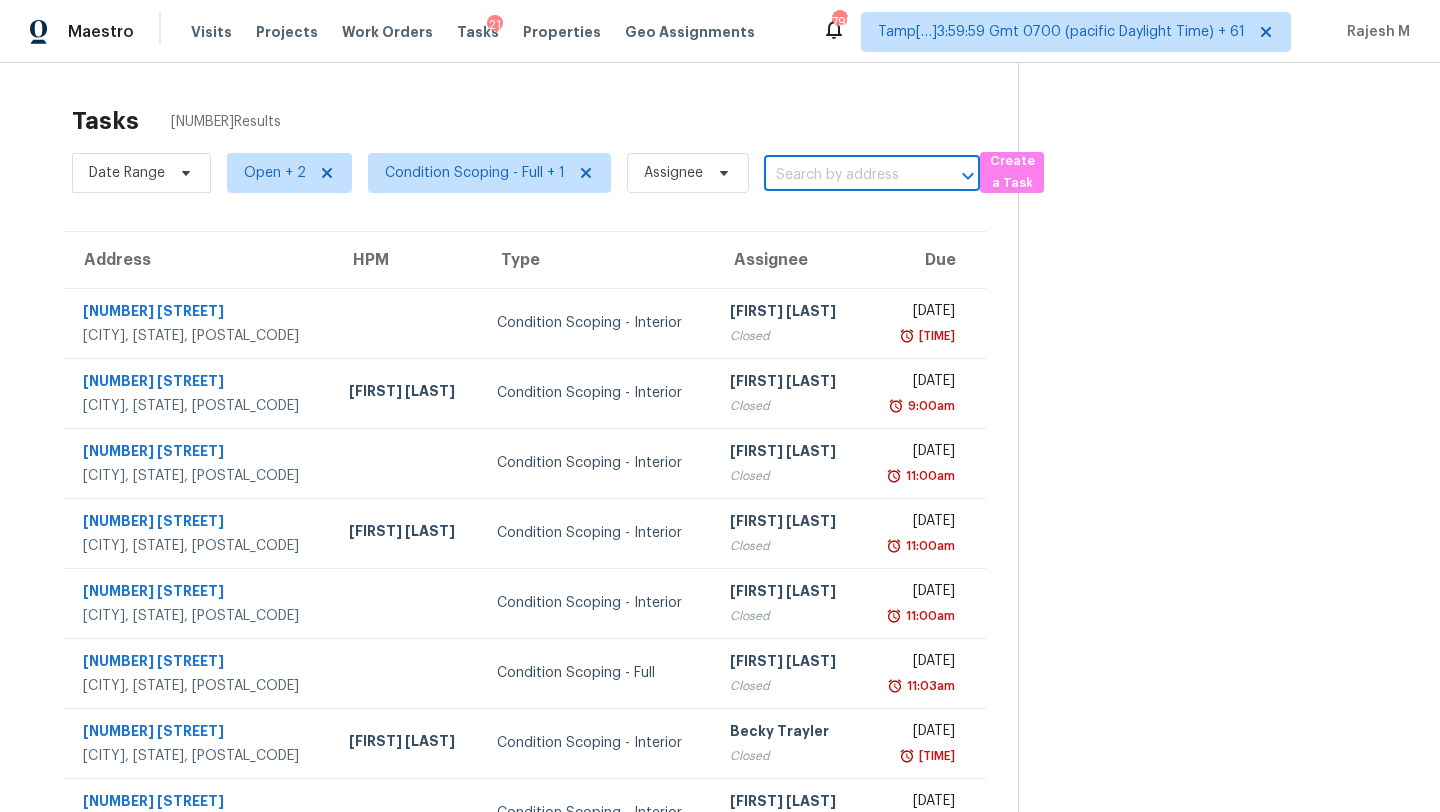 paste on "4312 Nicholas Ct, Grand Prairie, TX 75052" 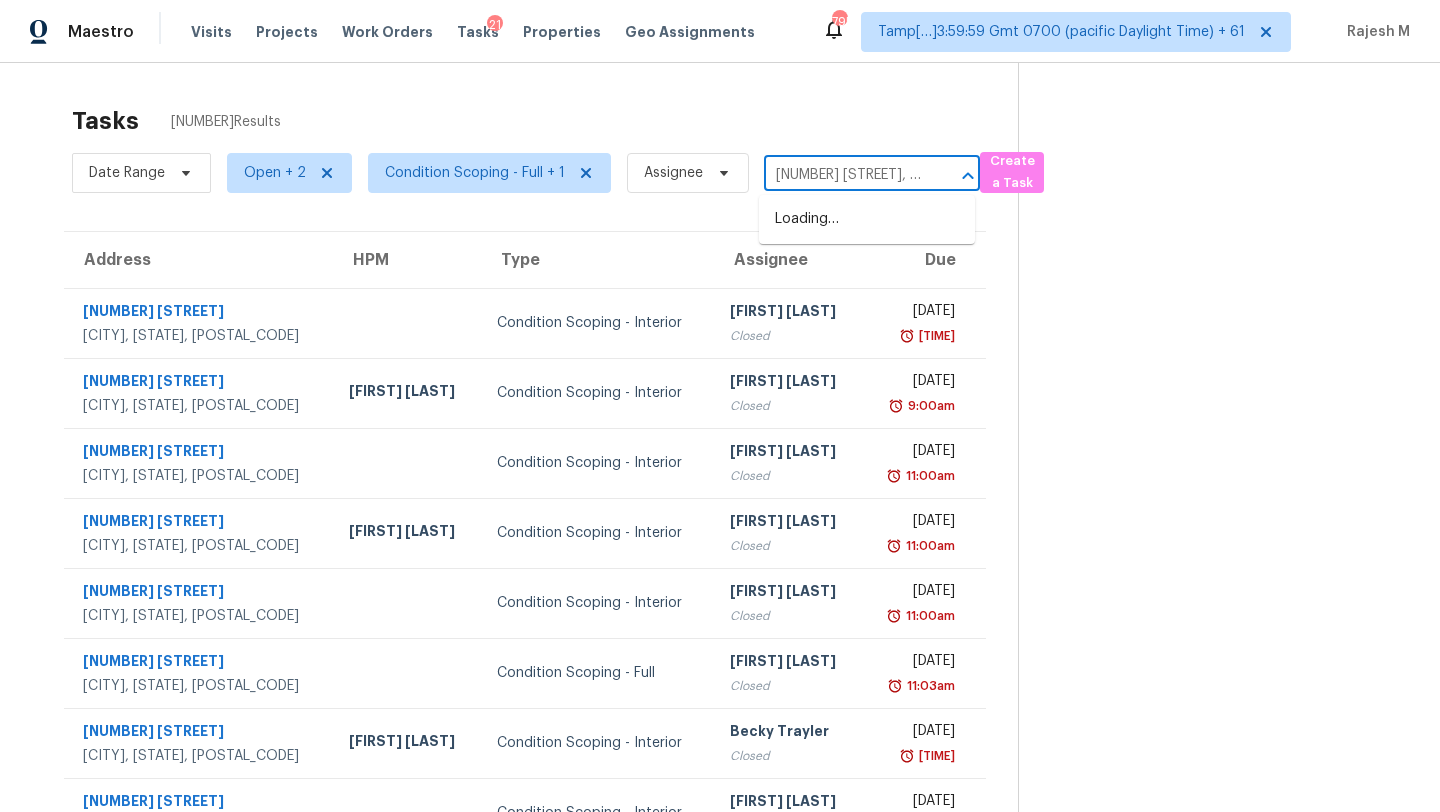 scroll, scrollTop: 0, scrollLeft: 124, axis: horizontal 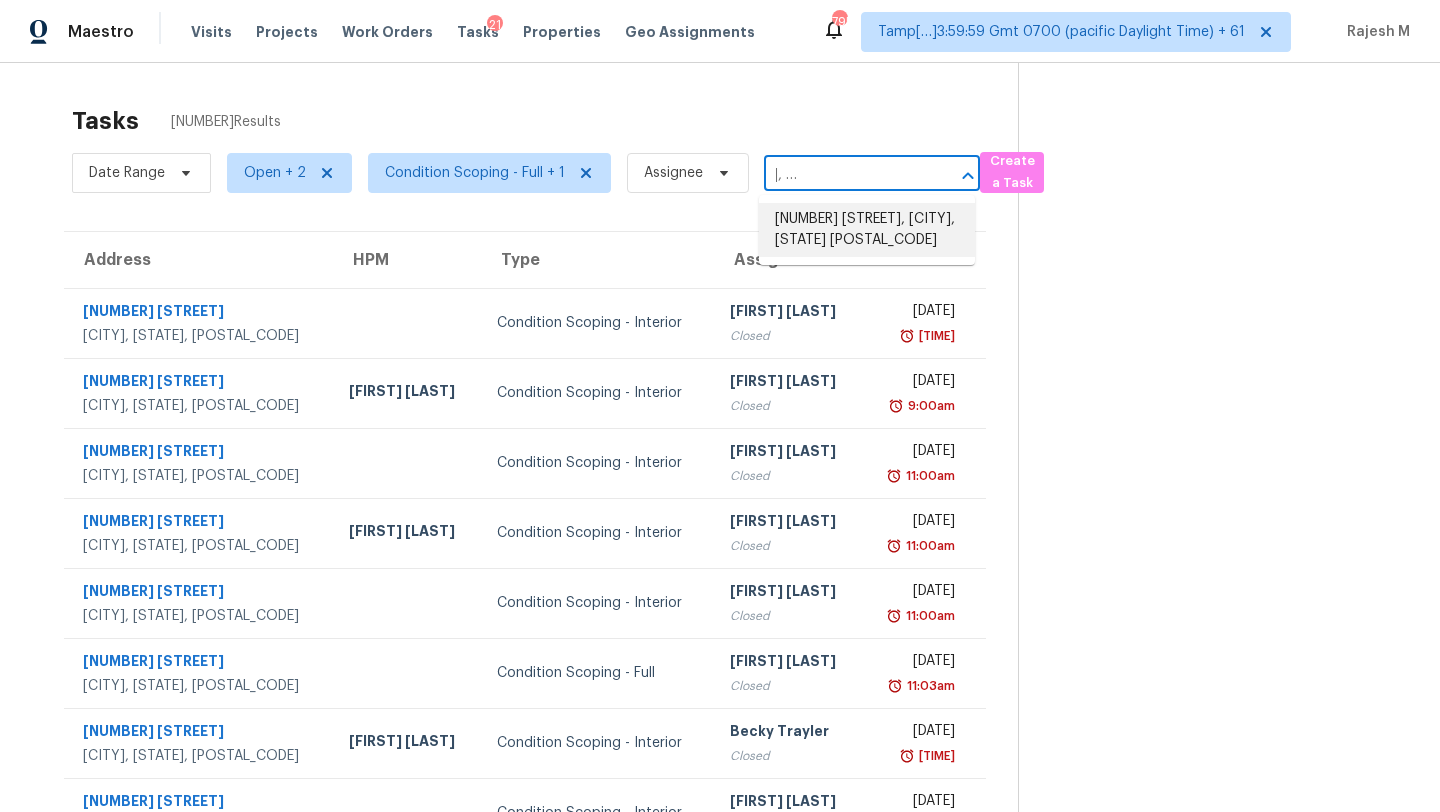 click on "4312 Nicholas Ct, Grand Prairie, TX 75052" at bounding box center [867, 230] 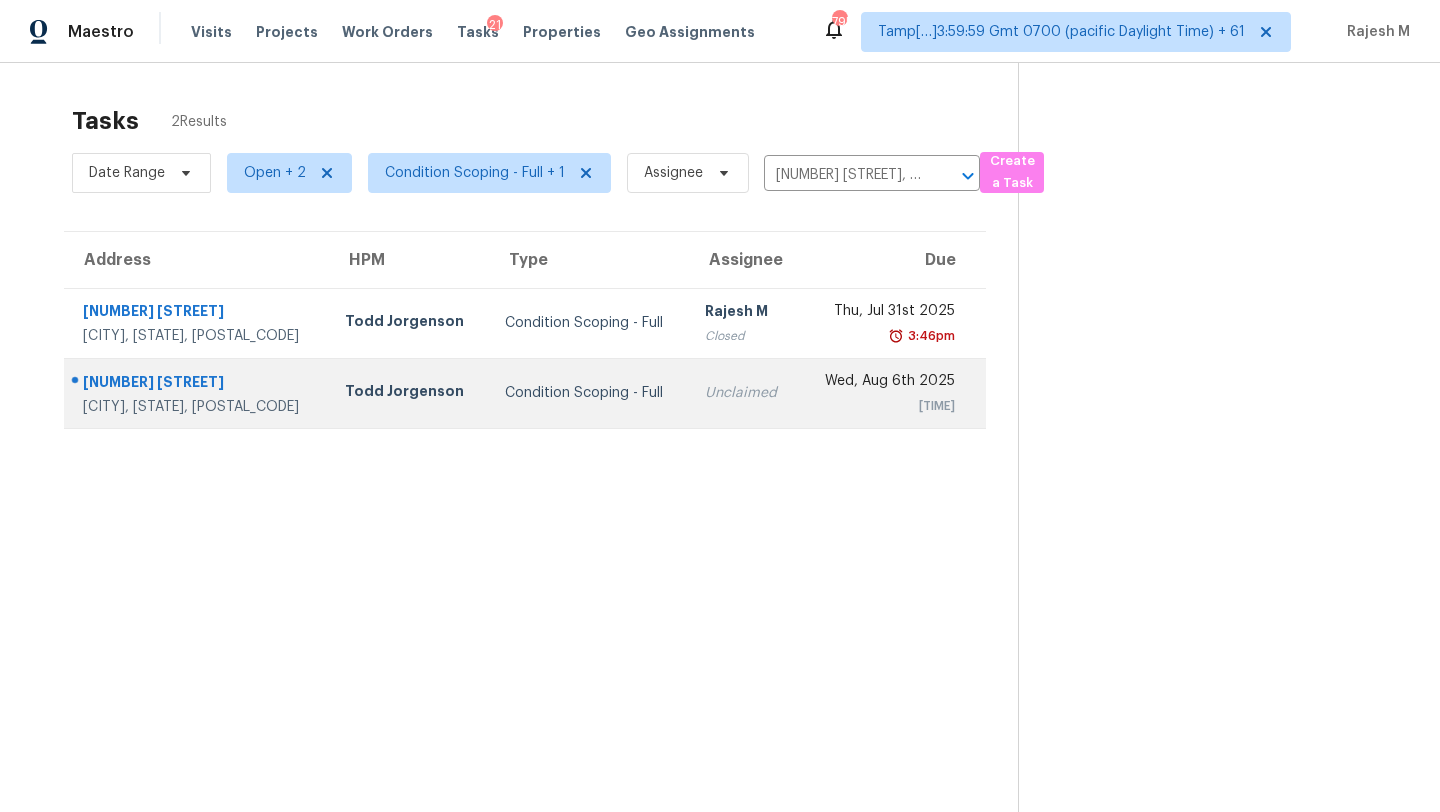 click on "Unclaimed" at bounding box center (744, 393) 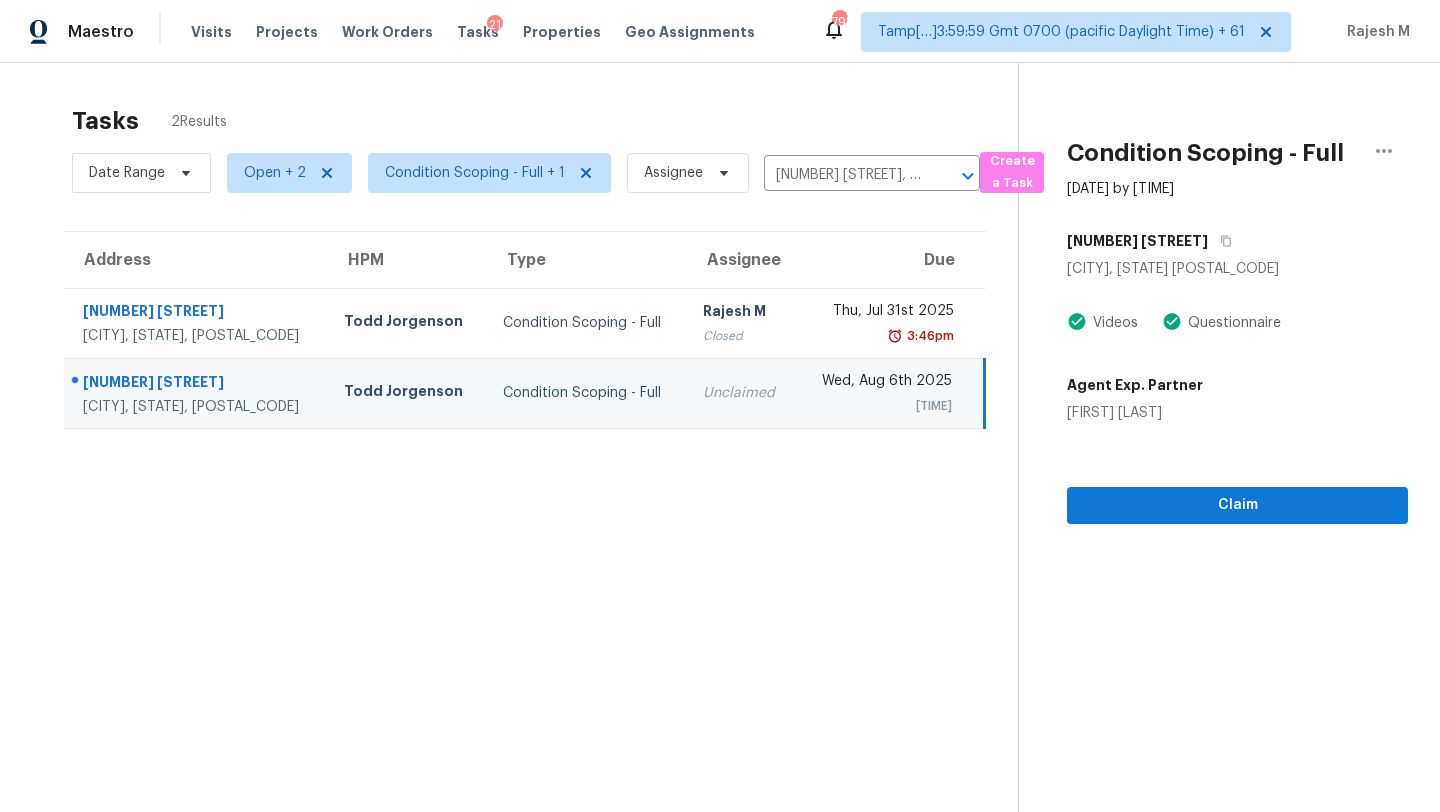 click on "Unclaimed" at bounding box center [741, 393] 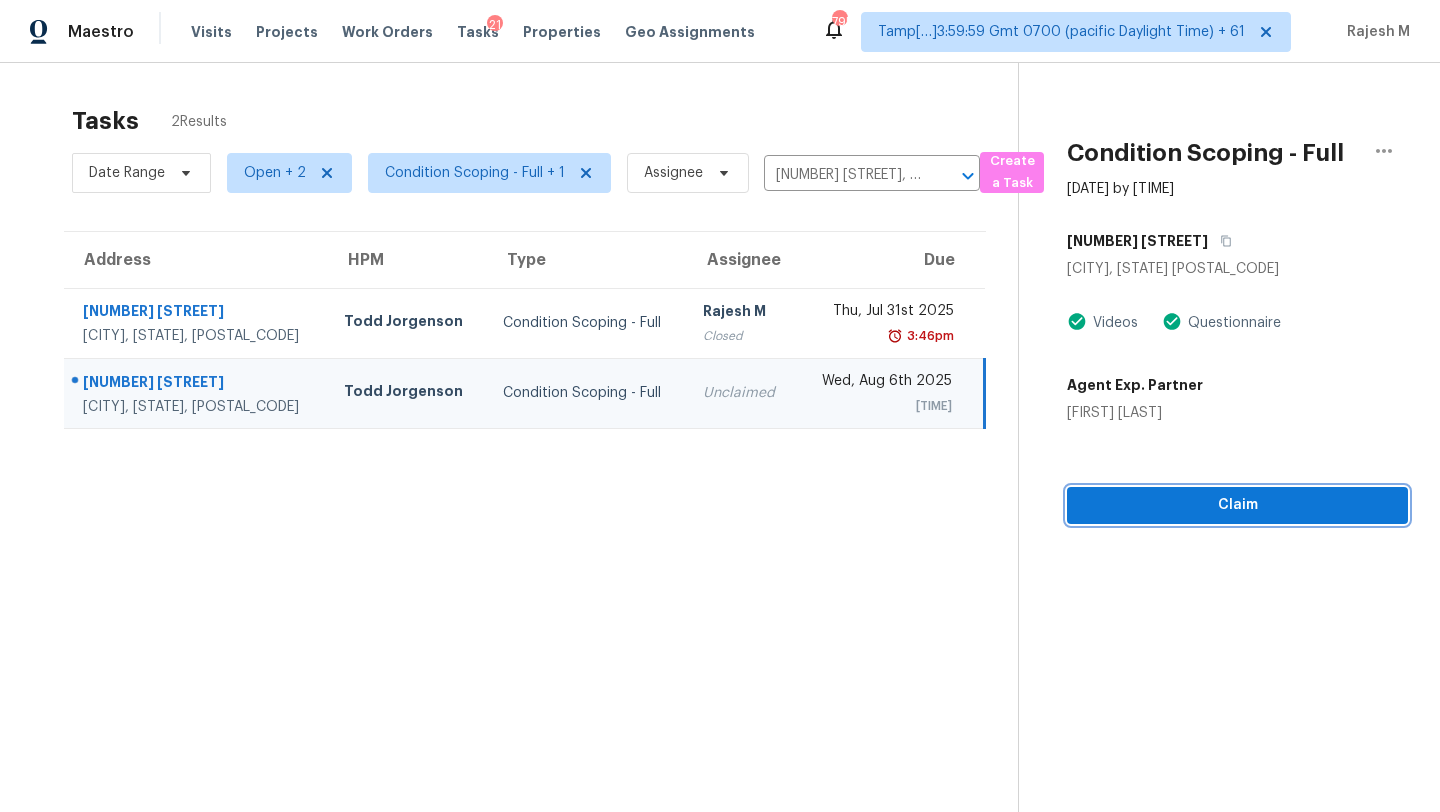 click on "Claim" at bounding box center [1237, 505] 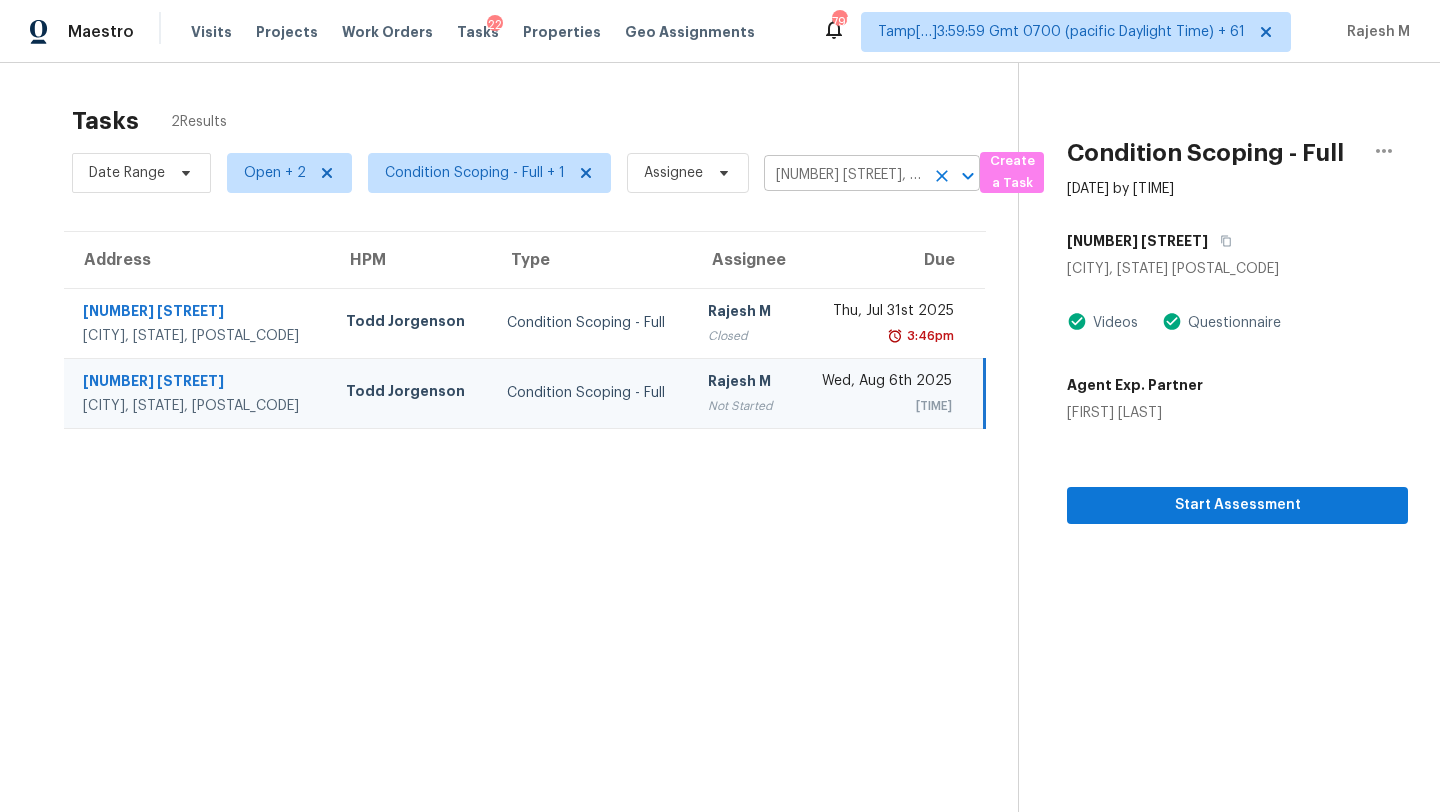 click 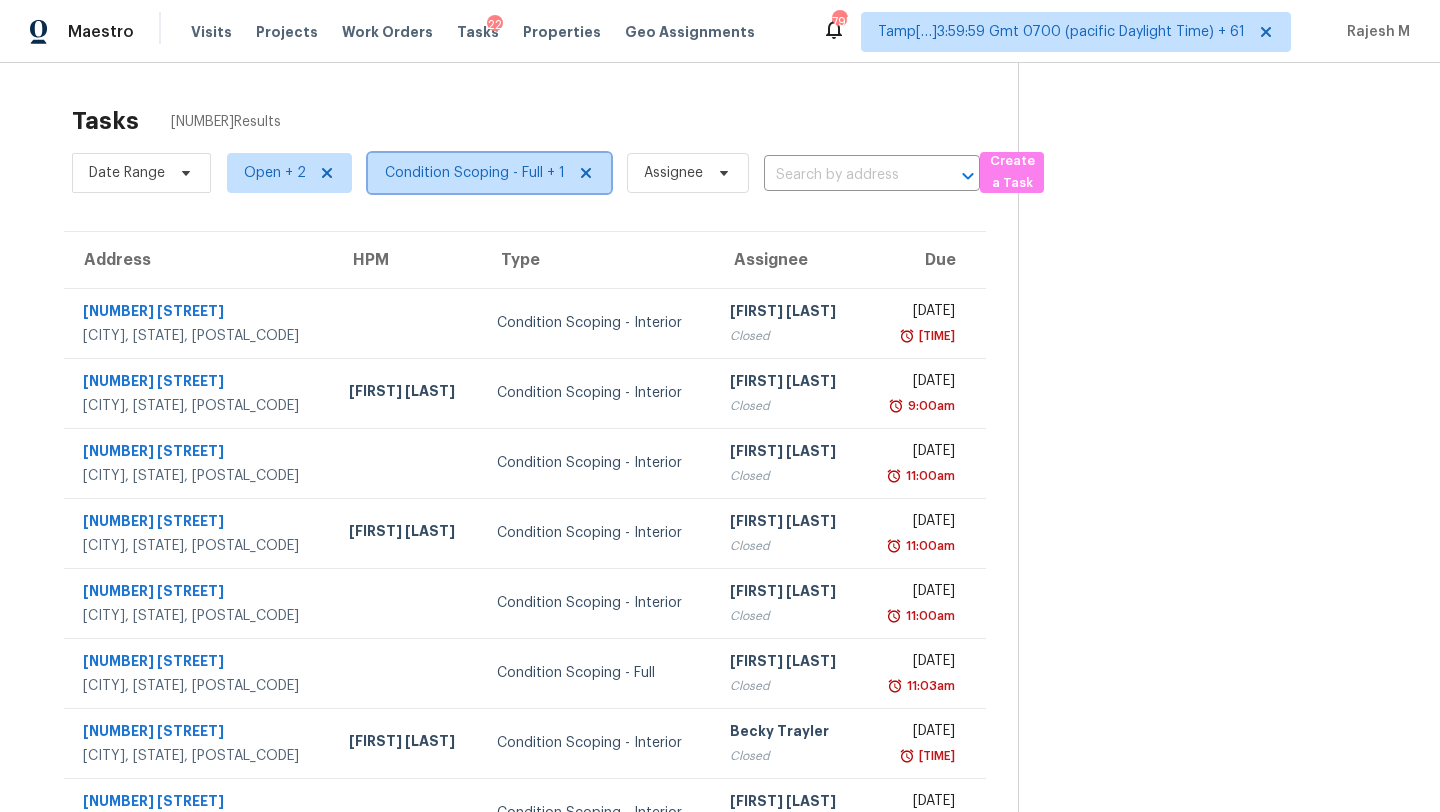 click on "Condition Scoping - Full + 1" at bounding box center (475, 173) 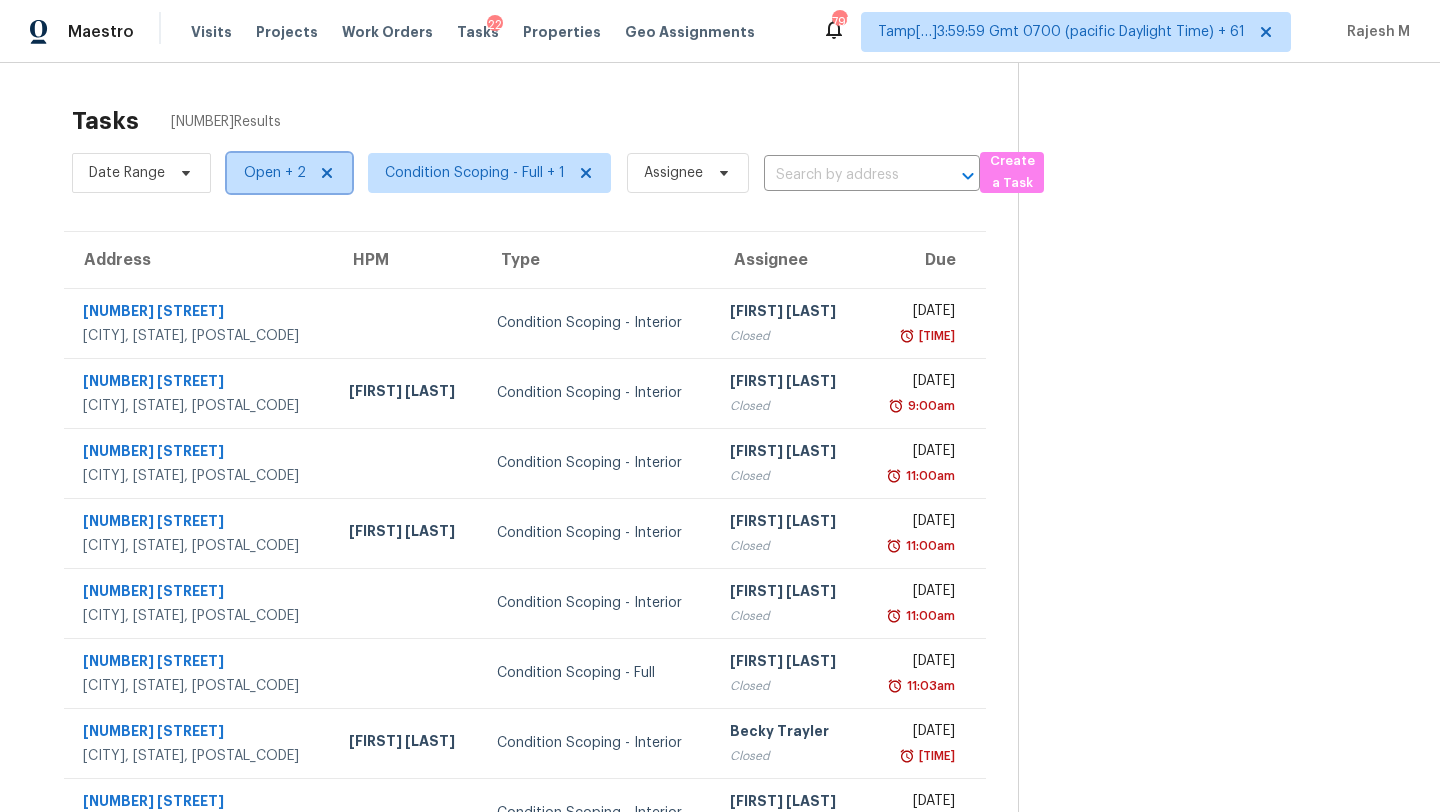 click at bounding box center [324, 173] 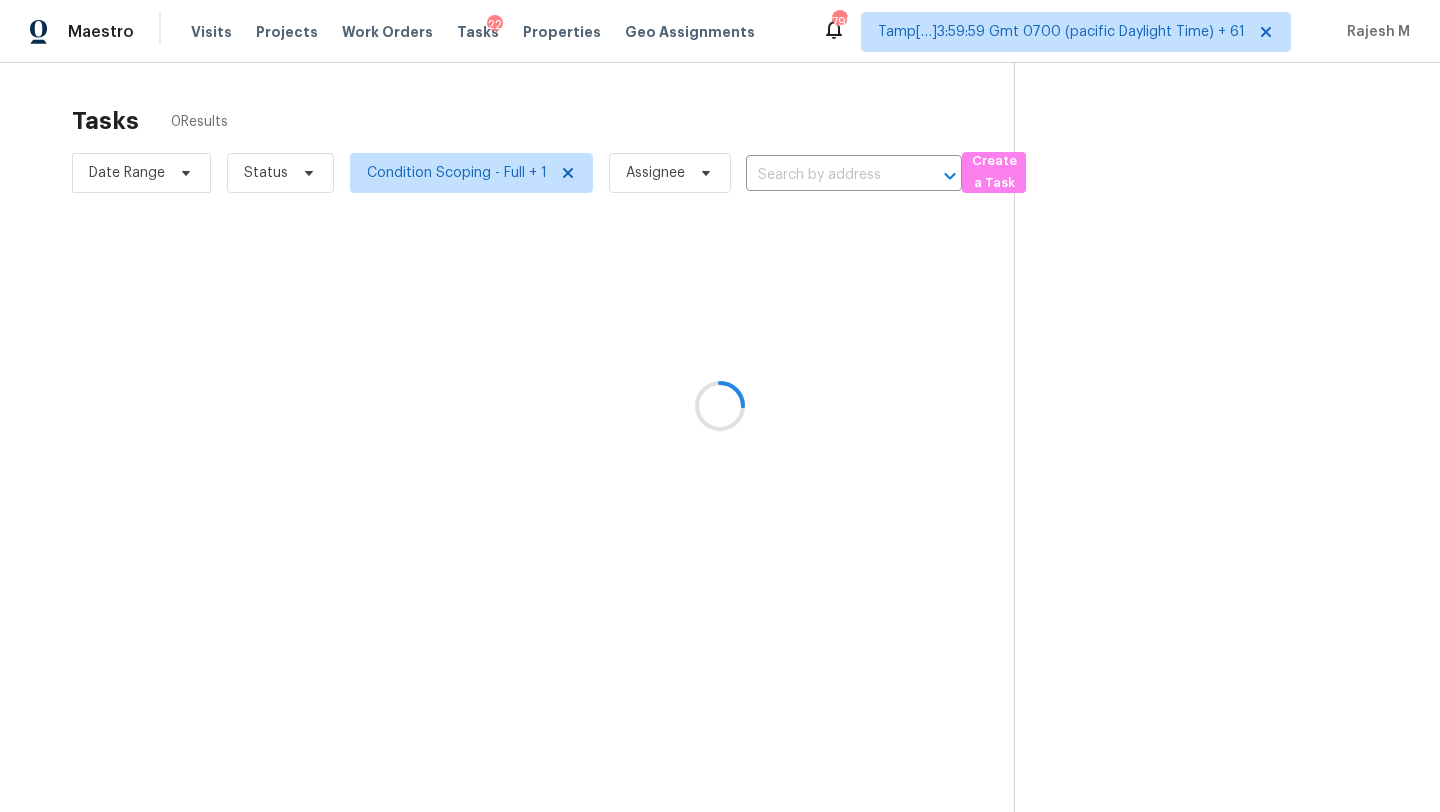 click at bounding box center (720, 406) 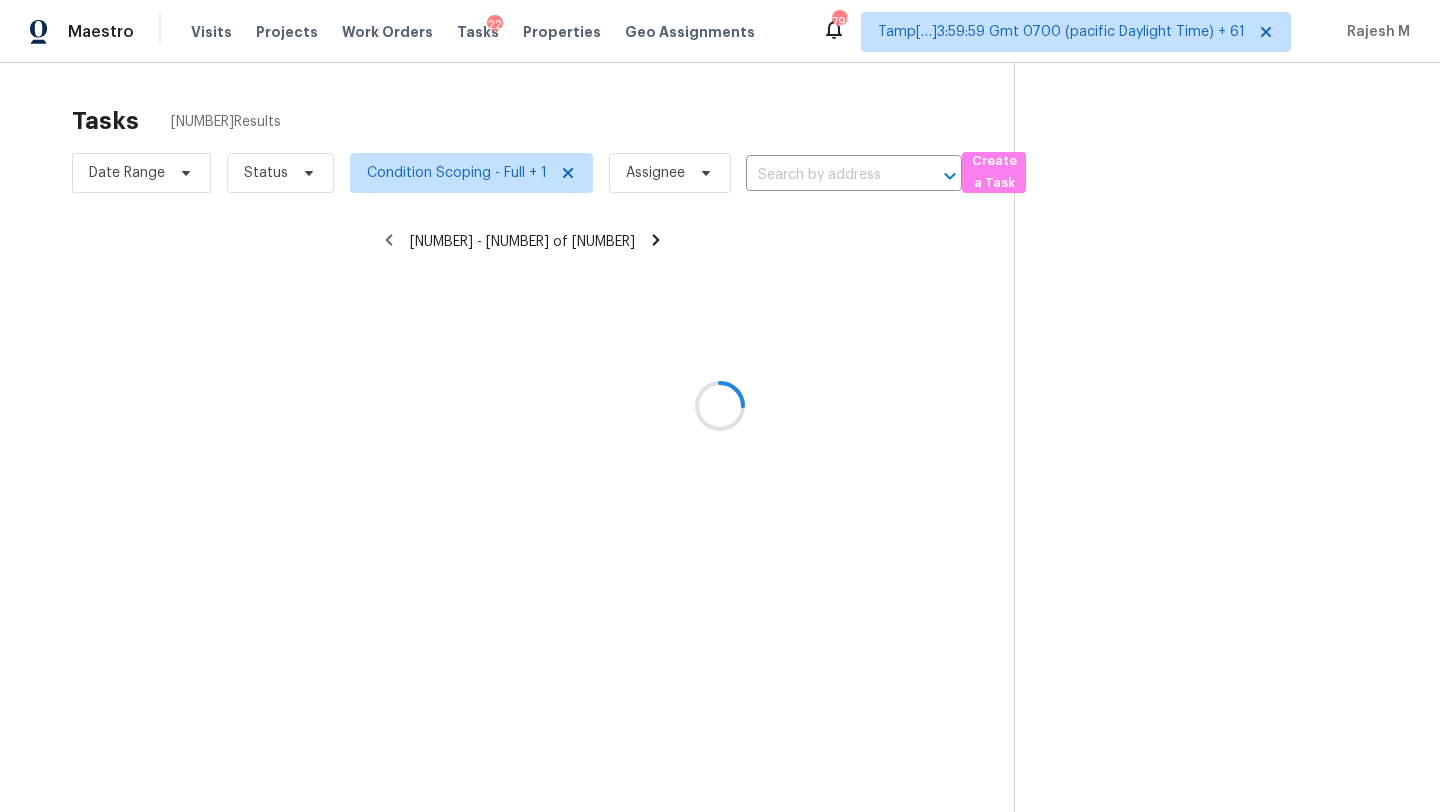 click at bounding box center [720, 406] 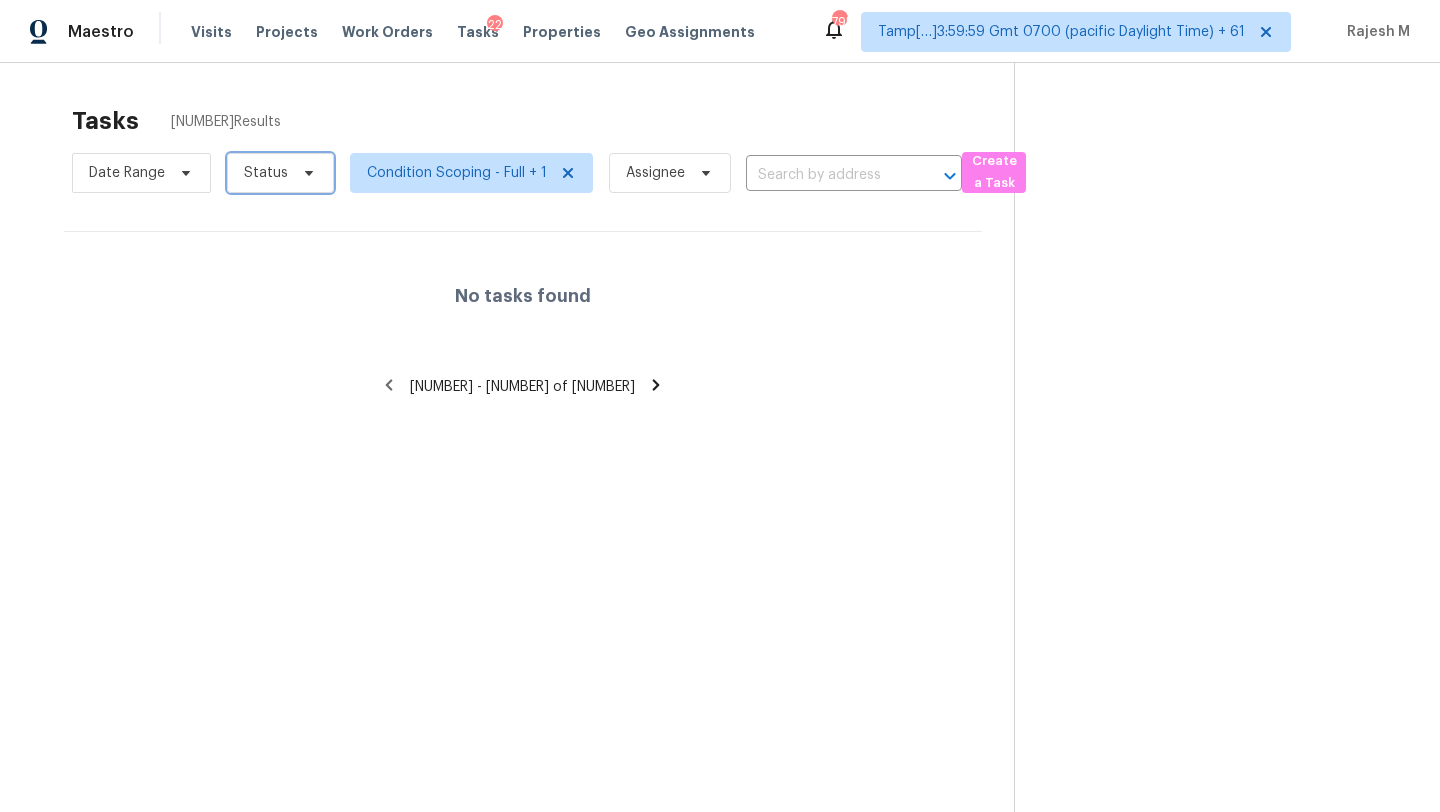 click on "Status" at bounding box center [280, 173] 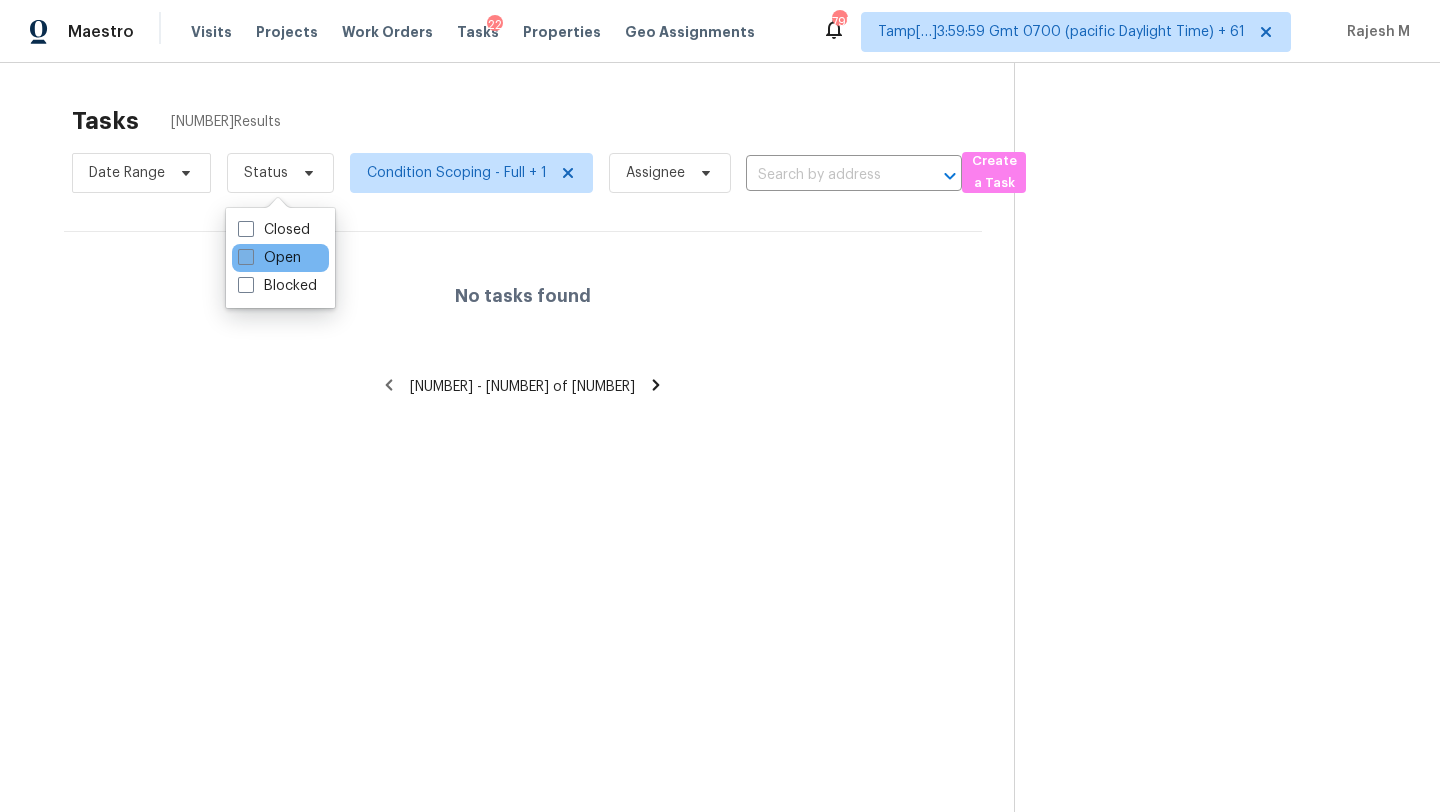 click on "Open" at bounding box center [269, 258] 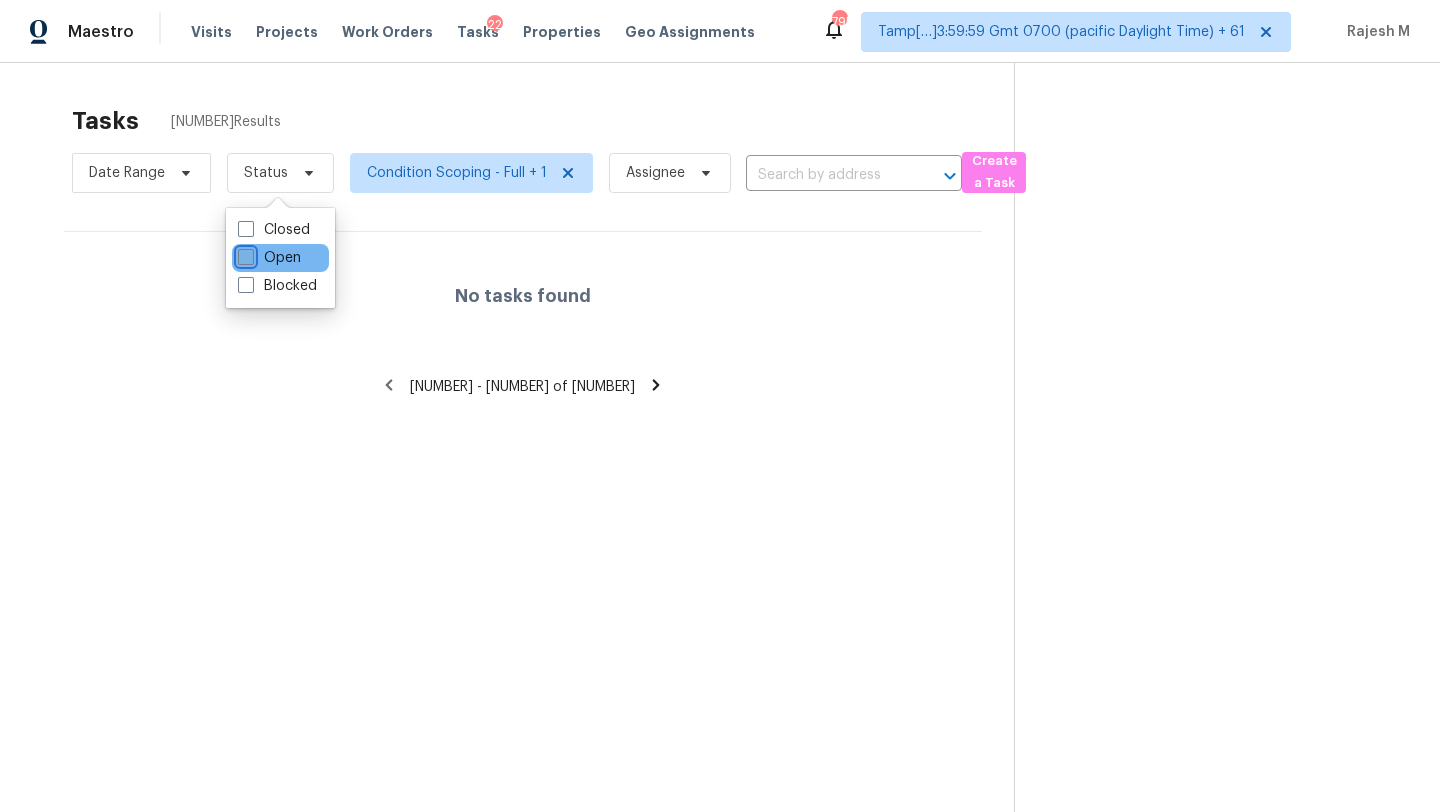 click on "Open" at bounding box center (244, 254) 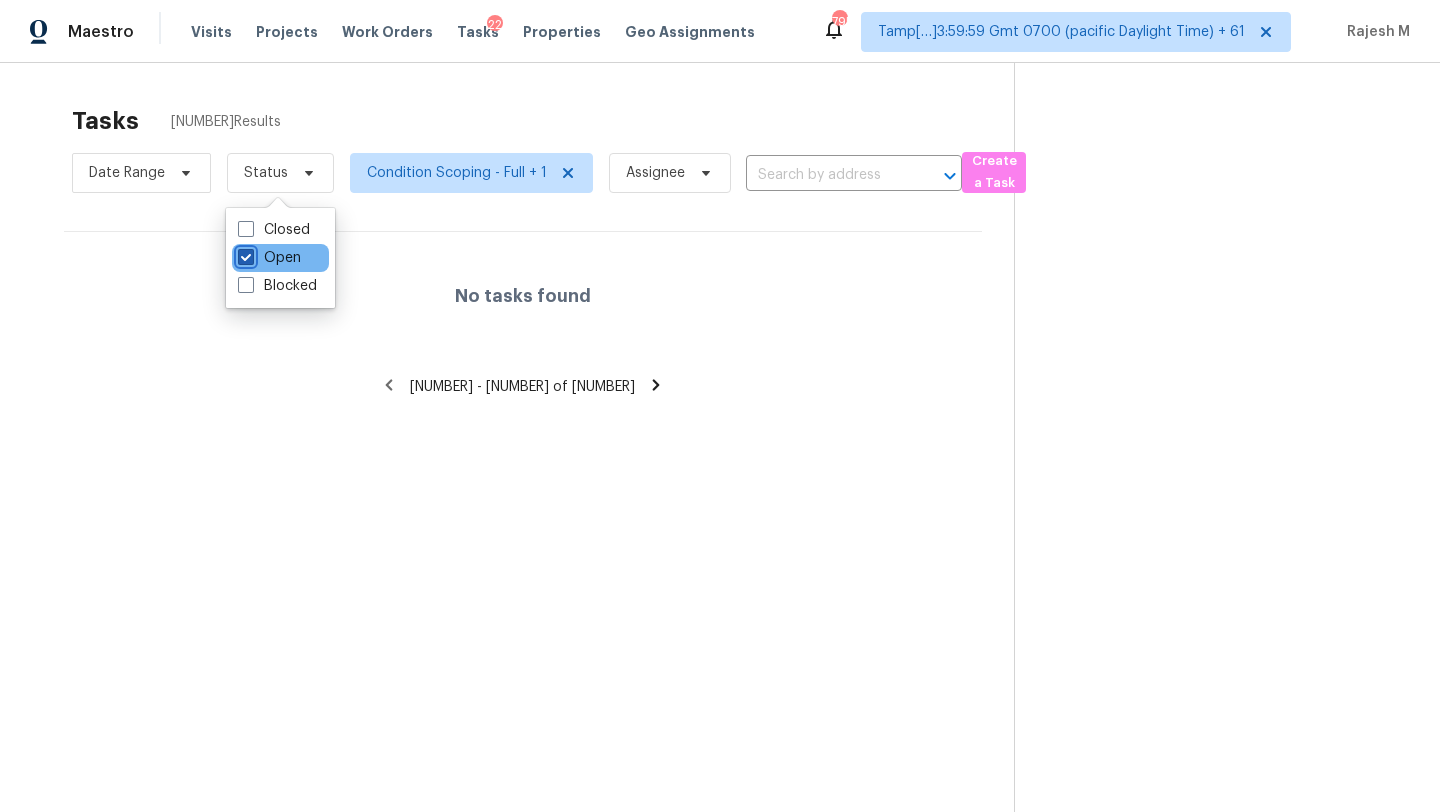 checkbox on "true" 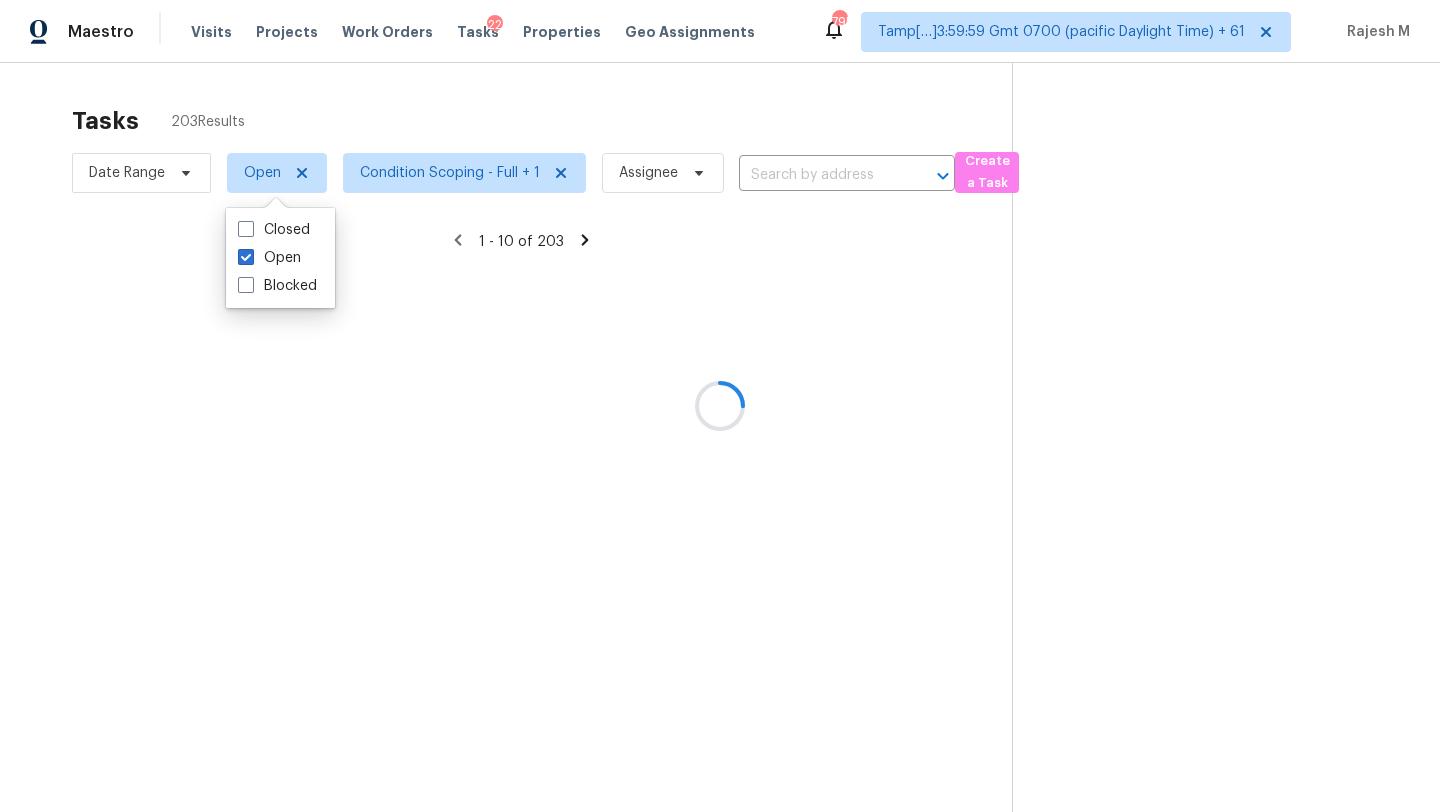 click at bounding box center (720, 406) 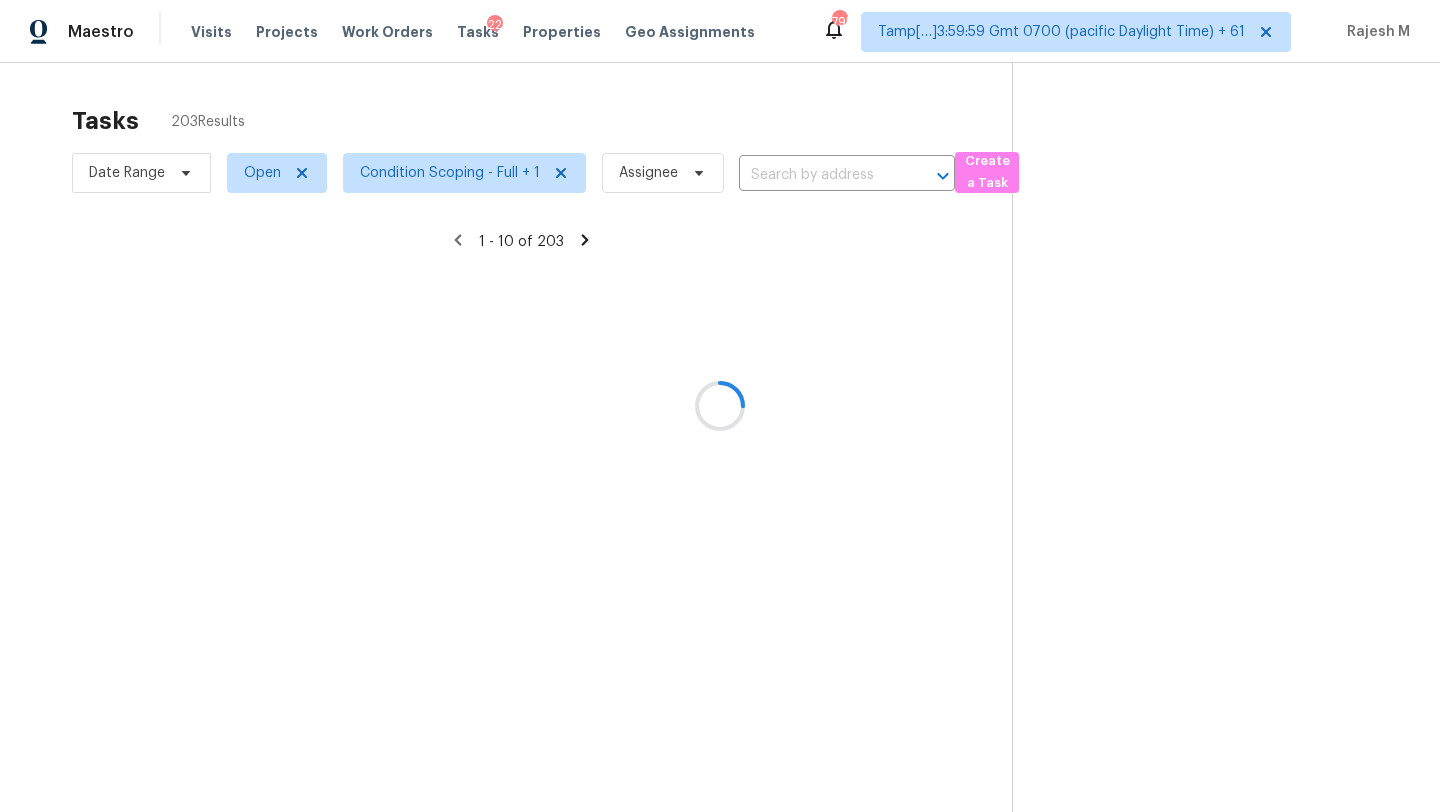 click at bounding box center [720, 406] 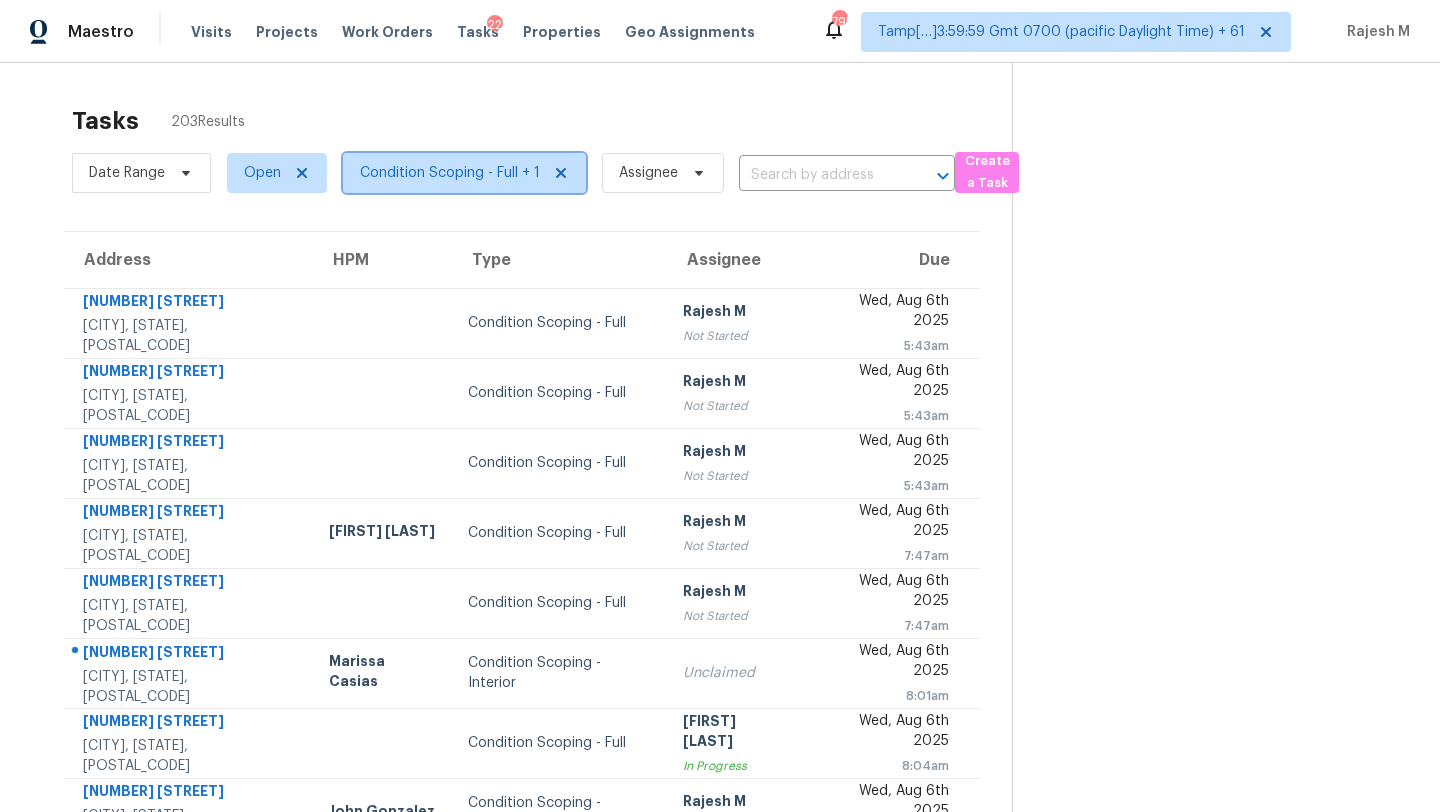 click on "Condition Scoping - Full + 1" at bounding box center (464, 173) 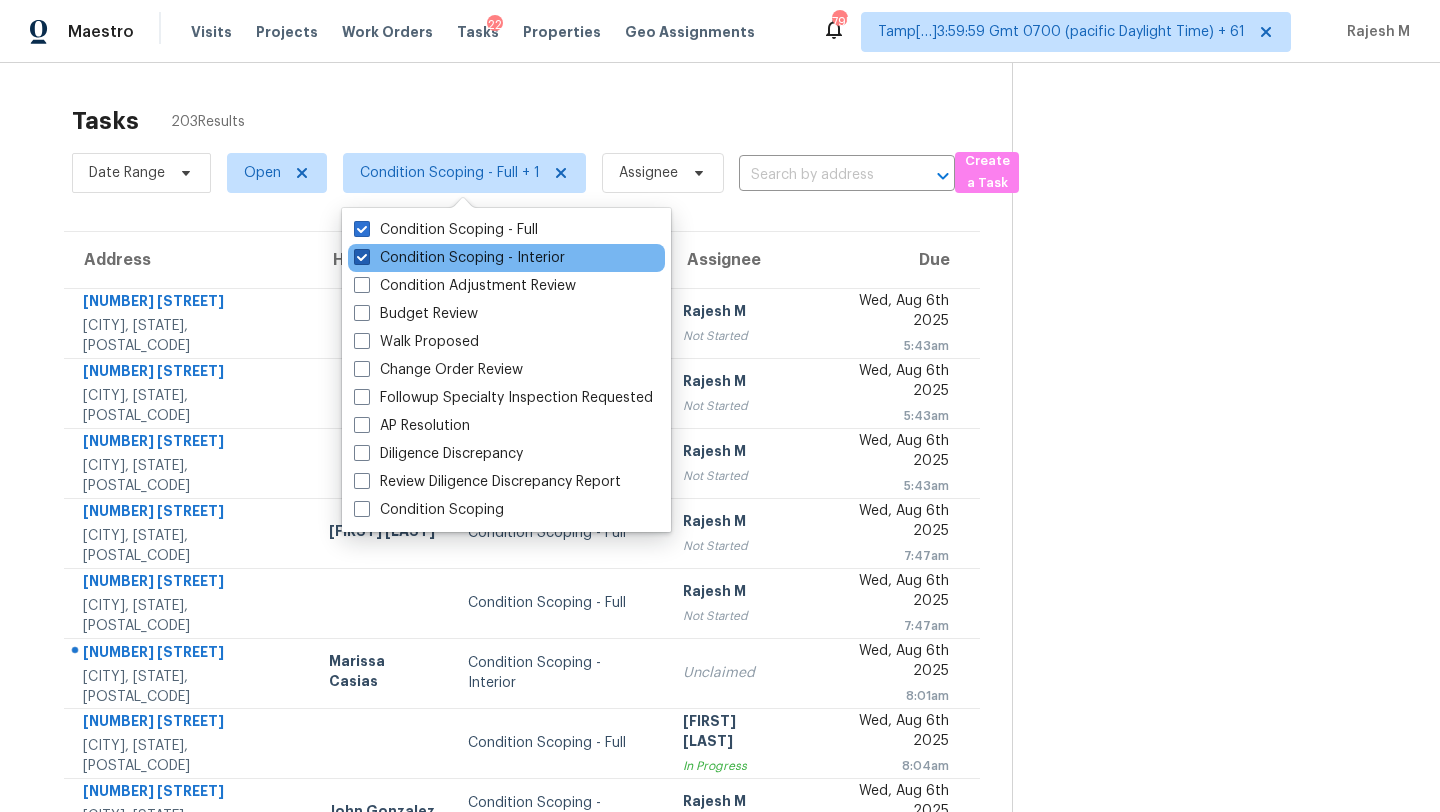 click on "Condition Scoping - Interior" at bounding box center [459, 258] 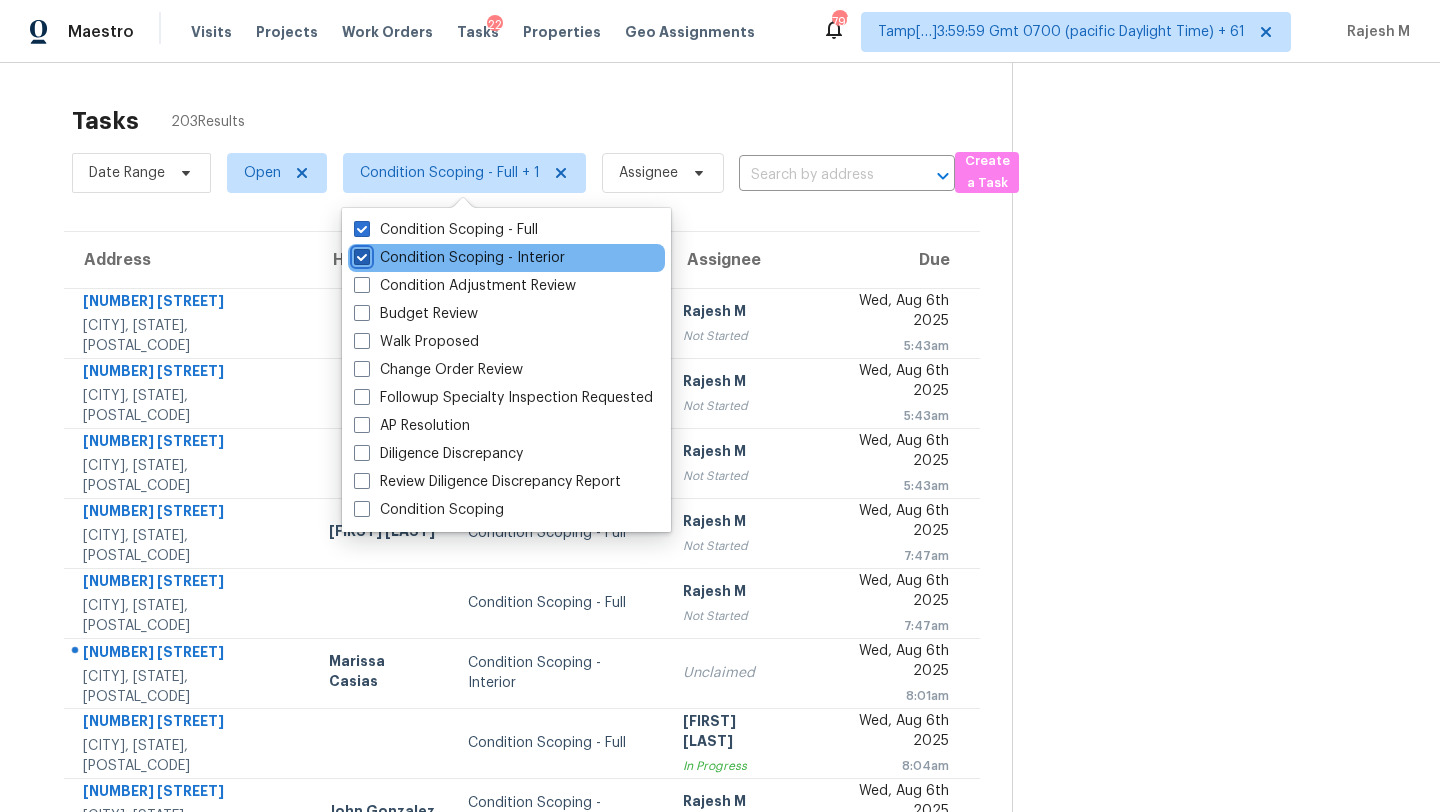 click on "Condition Scoping - Interior" at bounding box center [360, 254] 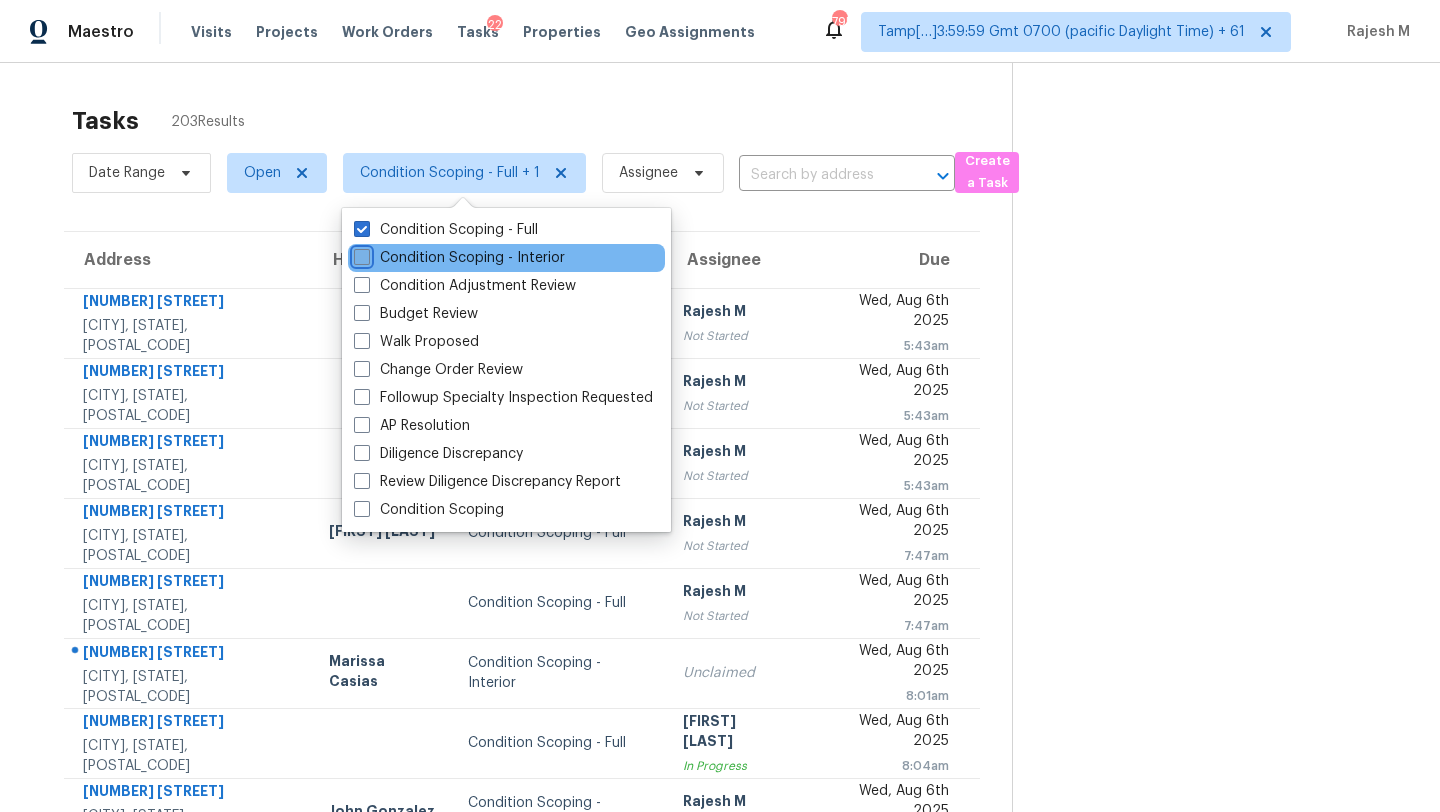 checkbox on "false" 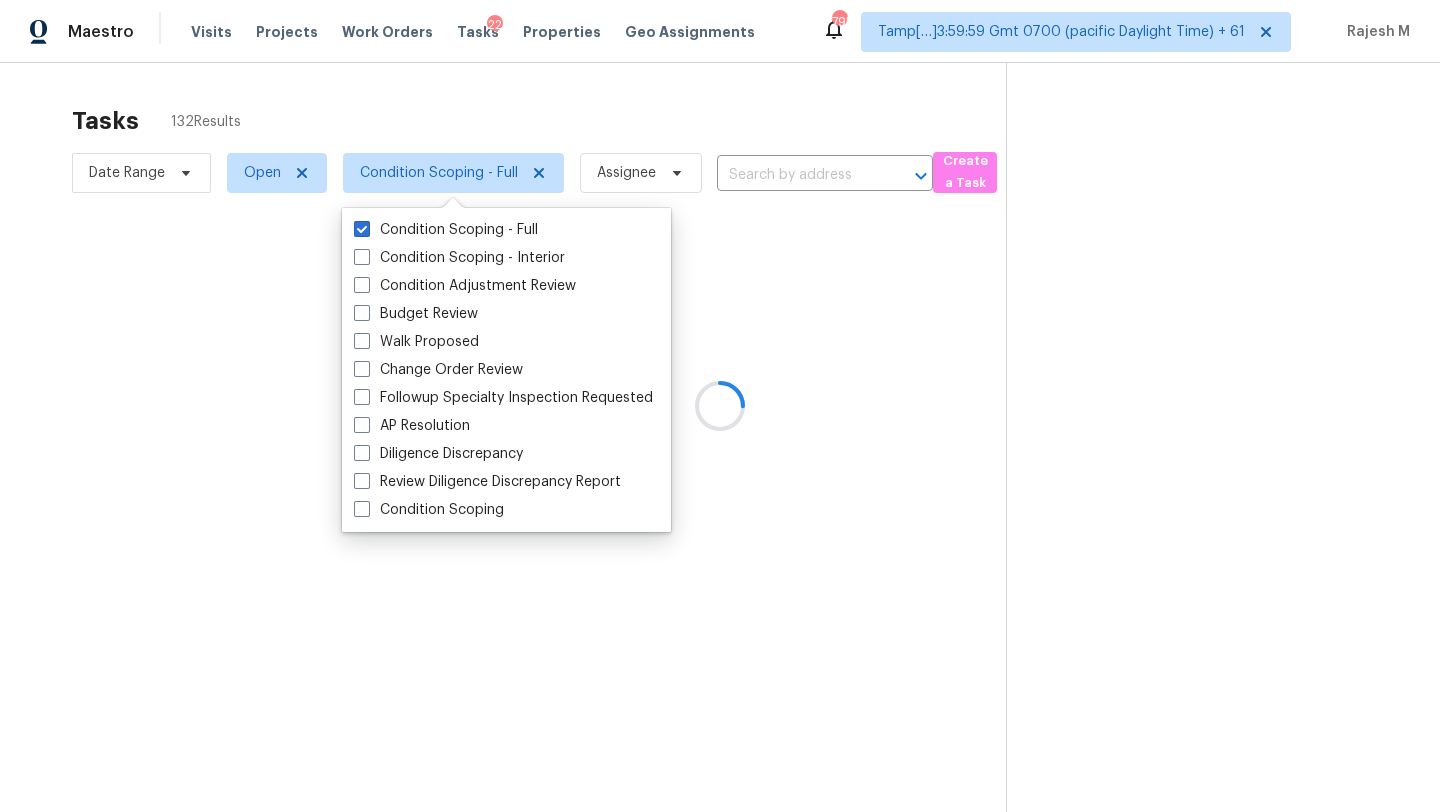 click at bounding box center [720, 406] 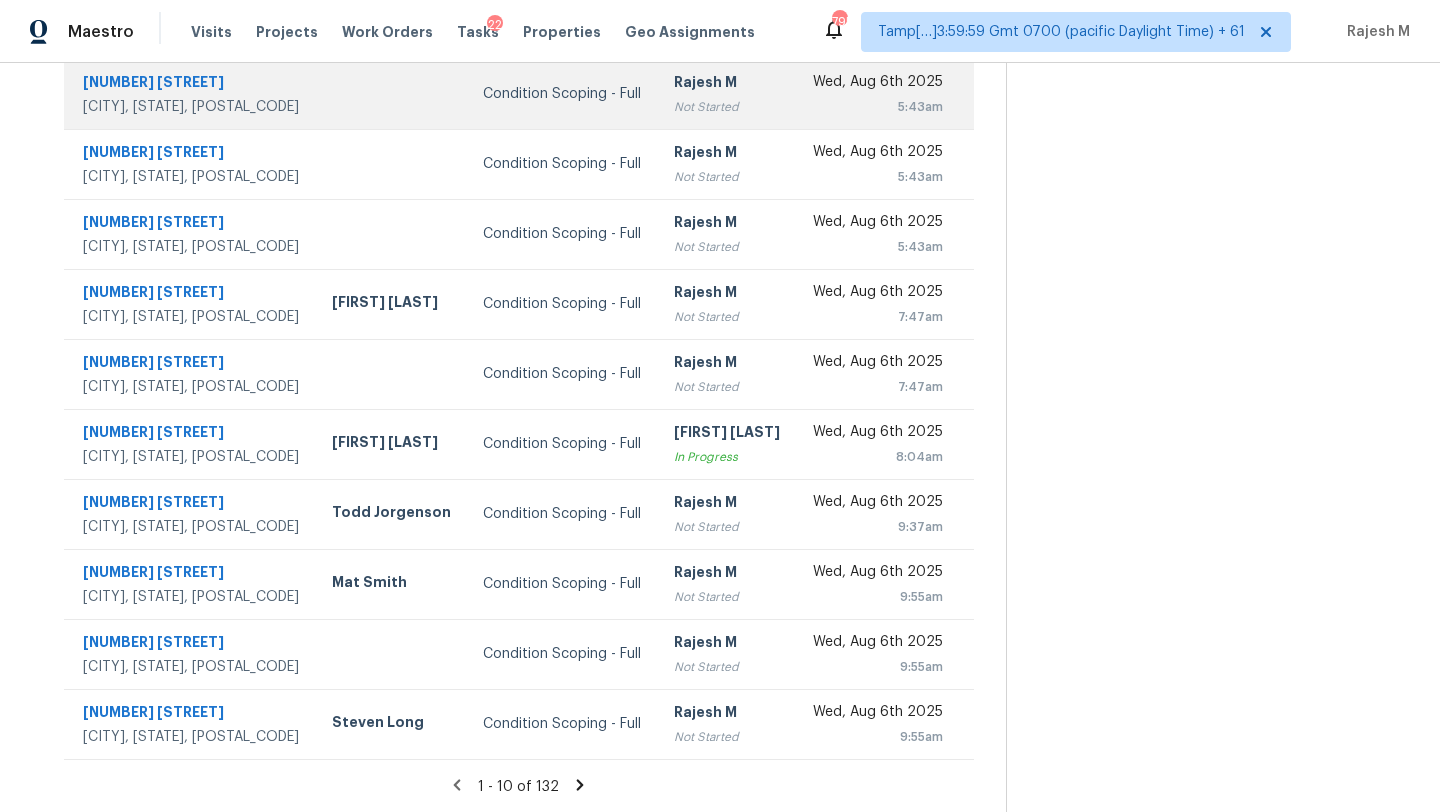 scroll, scrollTop: 72, scrollLeft: 0, axis: vertical 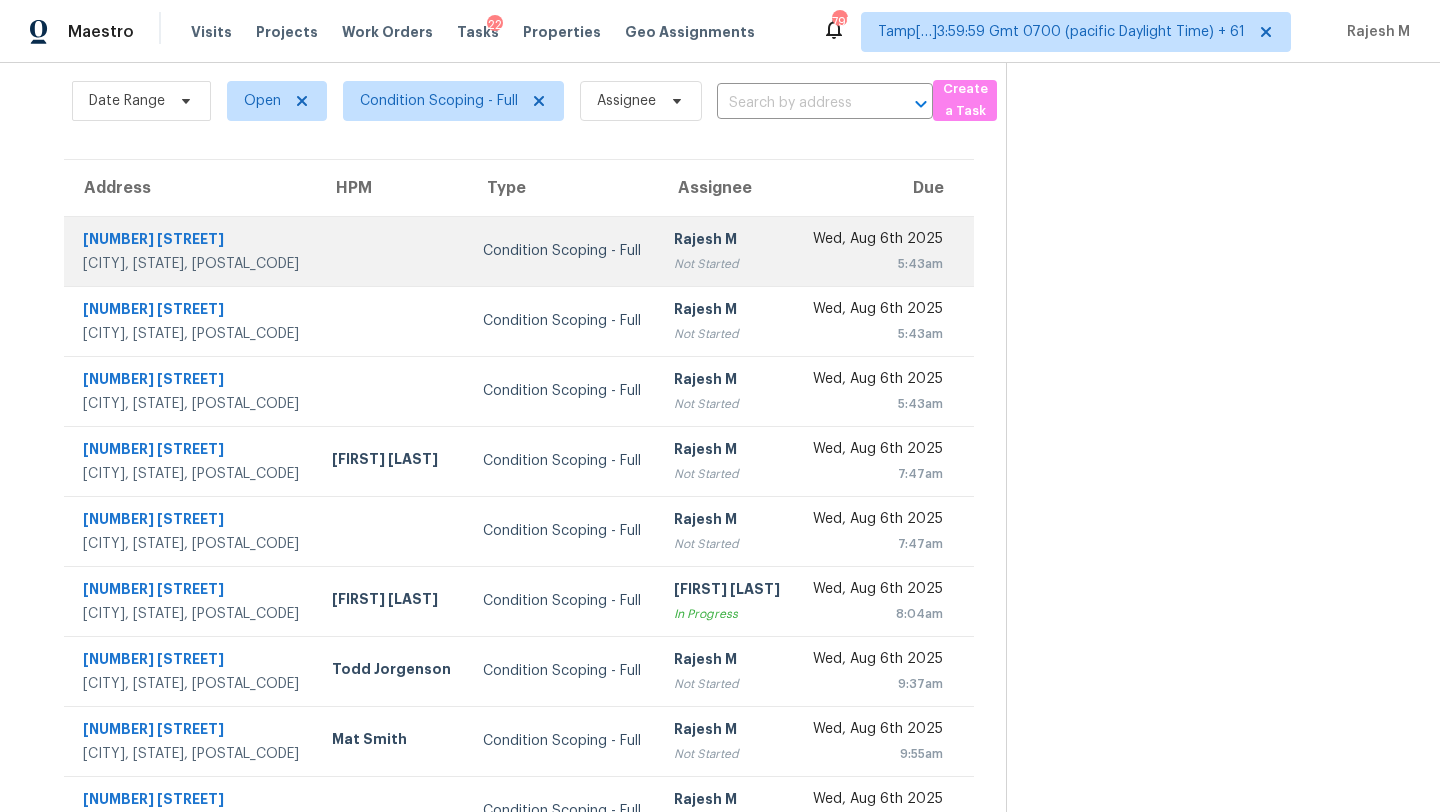 click on "Rajesh M" at bounding box center (727, 241) 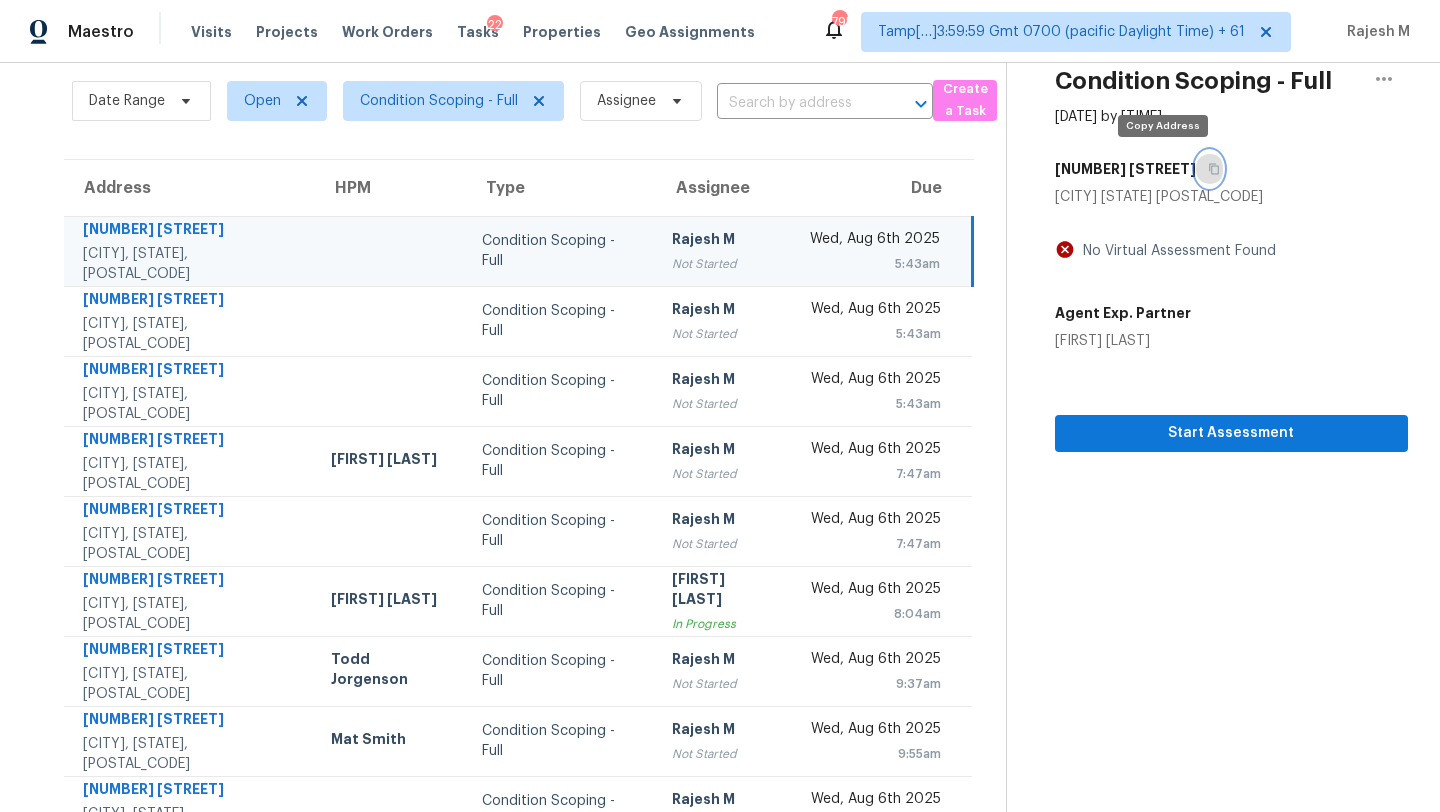 click at bounding box center [1209, 169] 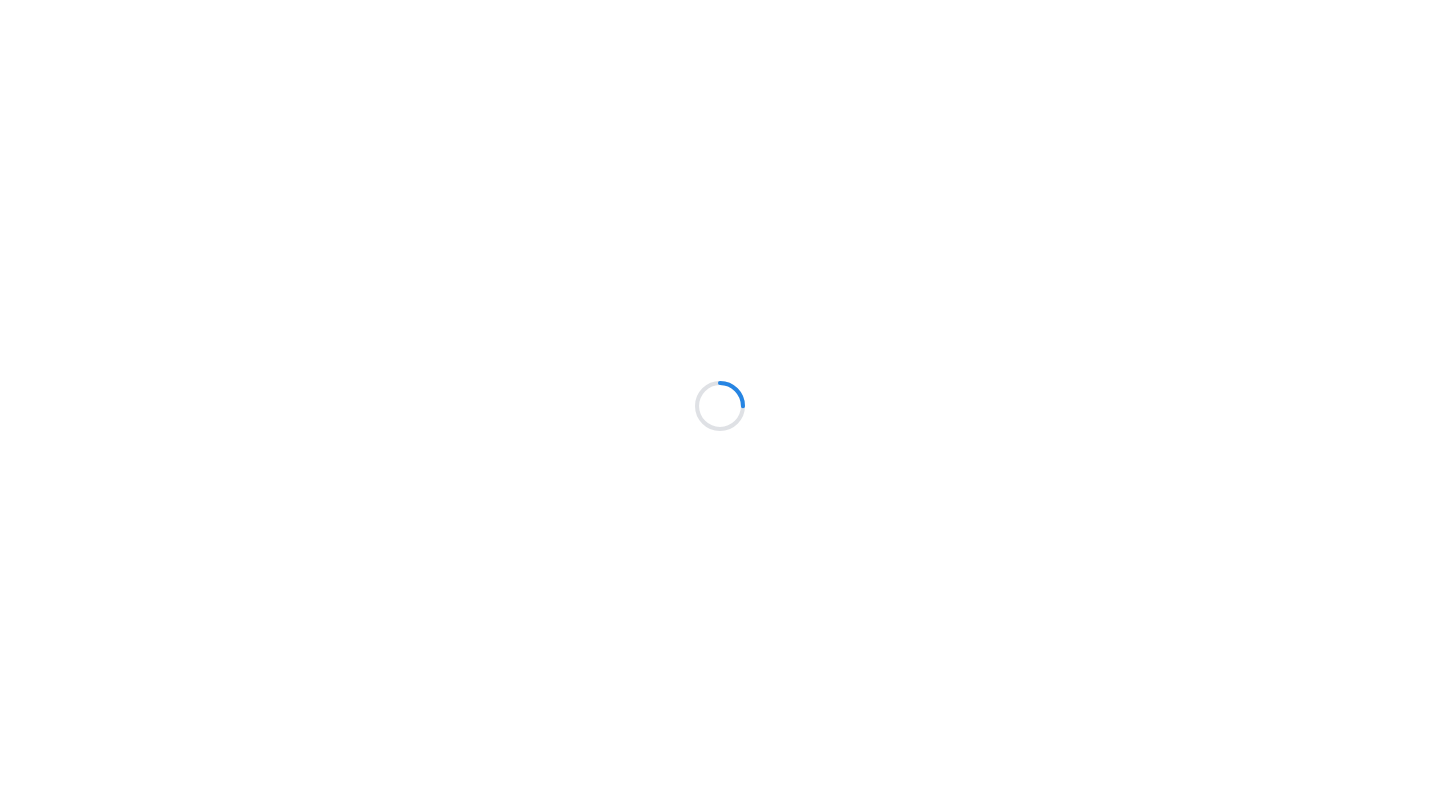 scroll, scrollTop: 0, scrollLeft: 0, axis: both 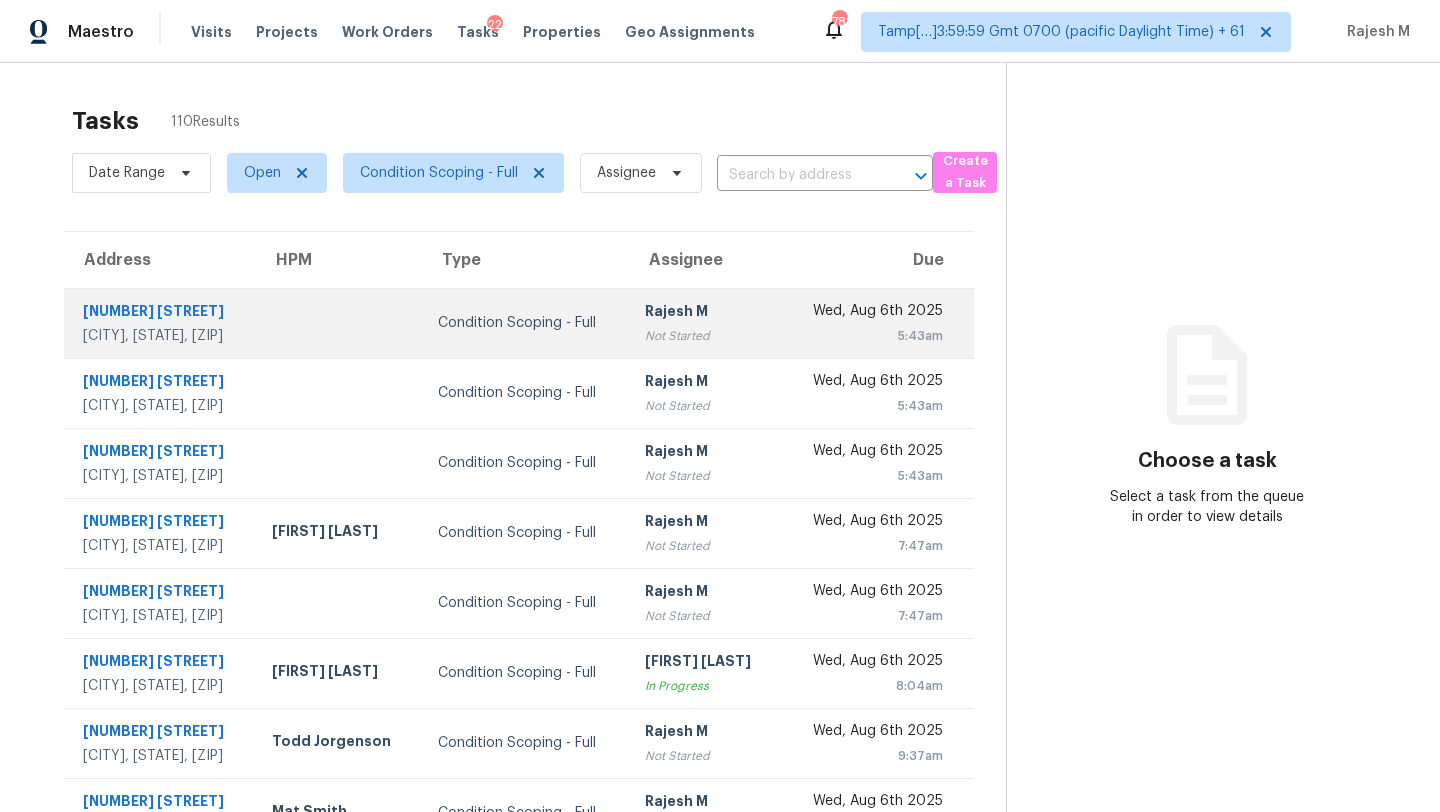 click on "[FIRST] [LAST] Not Started" at bounding box center [704, 323] 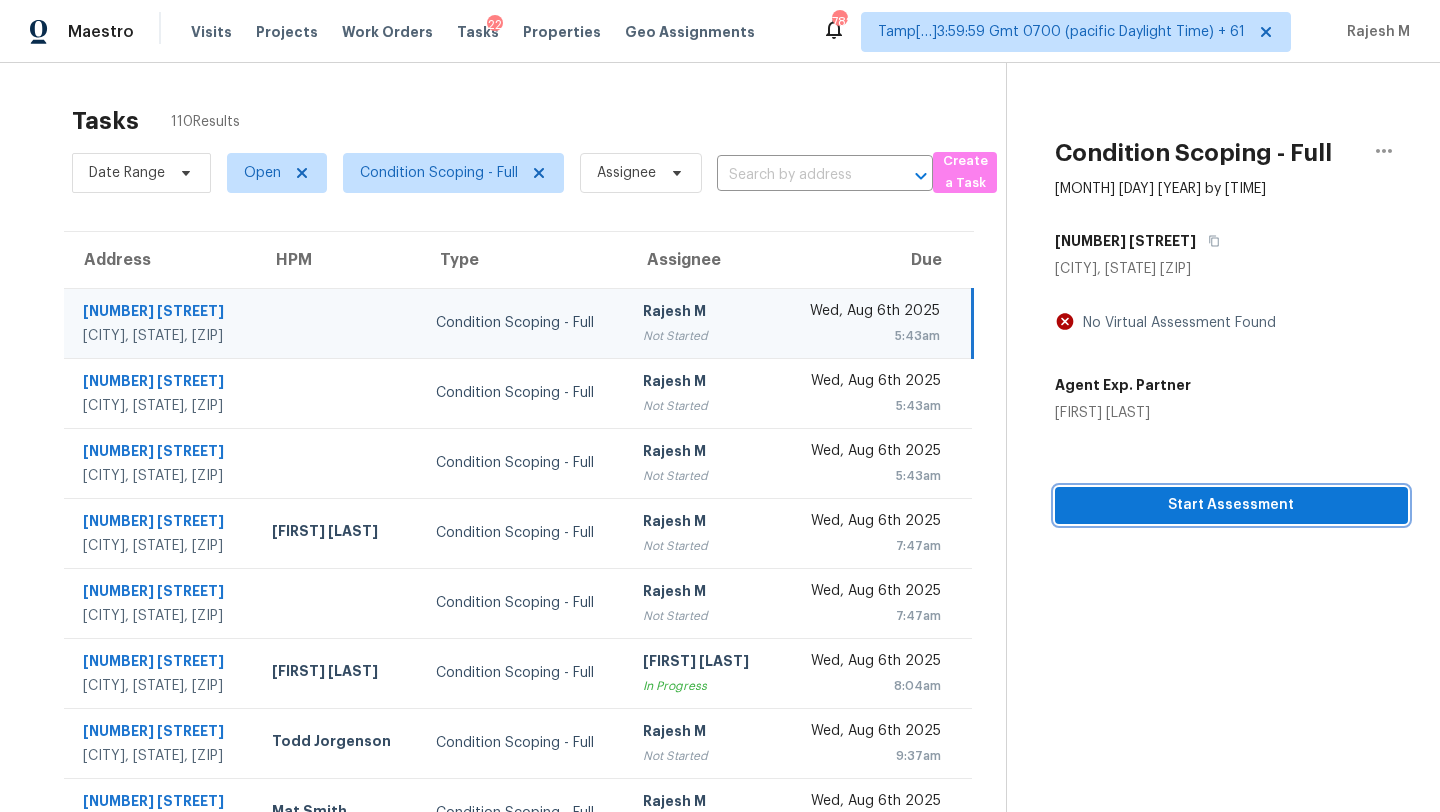 click on "Start Assessment" at bounding box center [1231, 505] 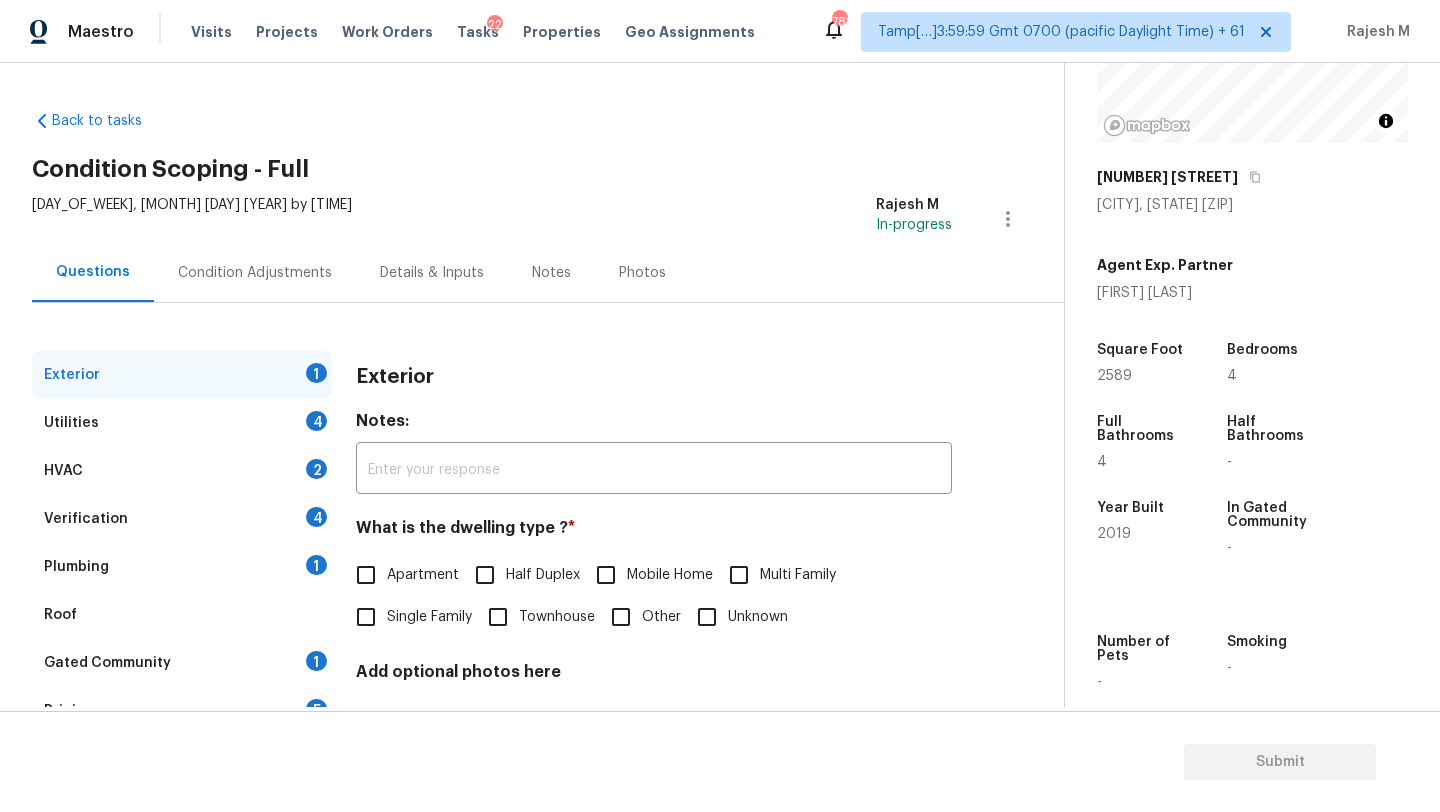 scroll, scrollTop: 344, scrollLeft: 0, axis: vertical 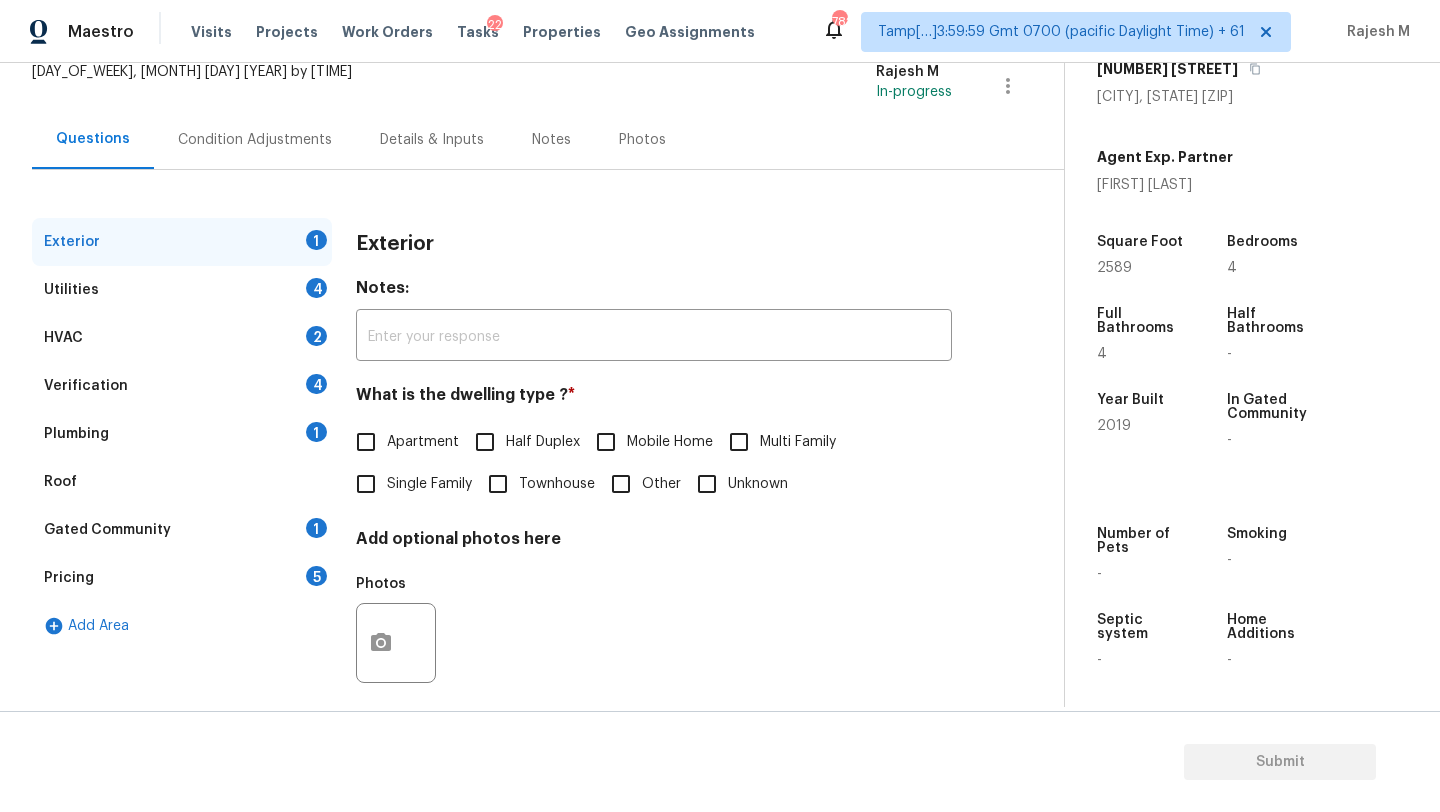 click on "Pricing" at bounding box center [69, 578] 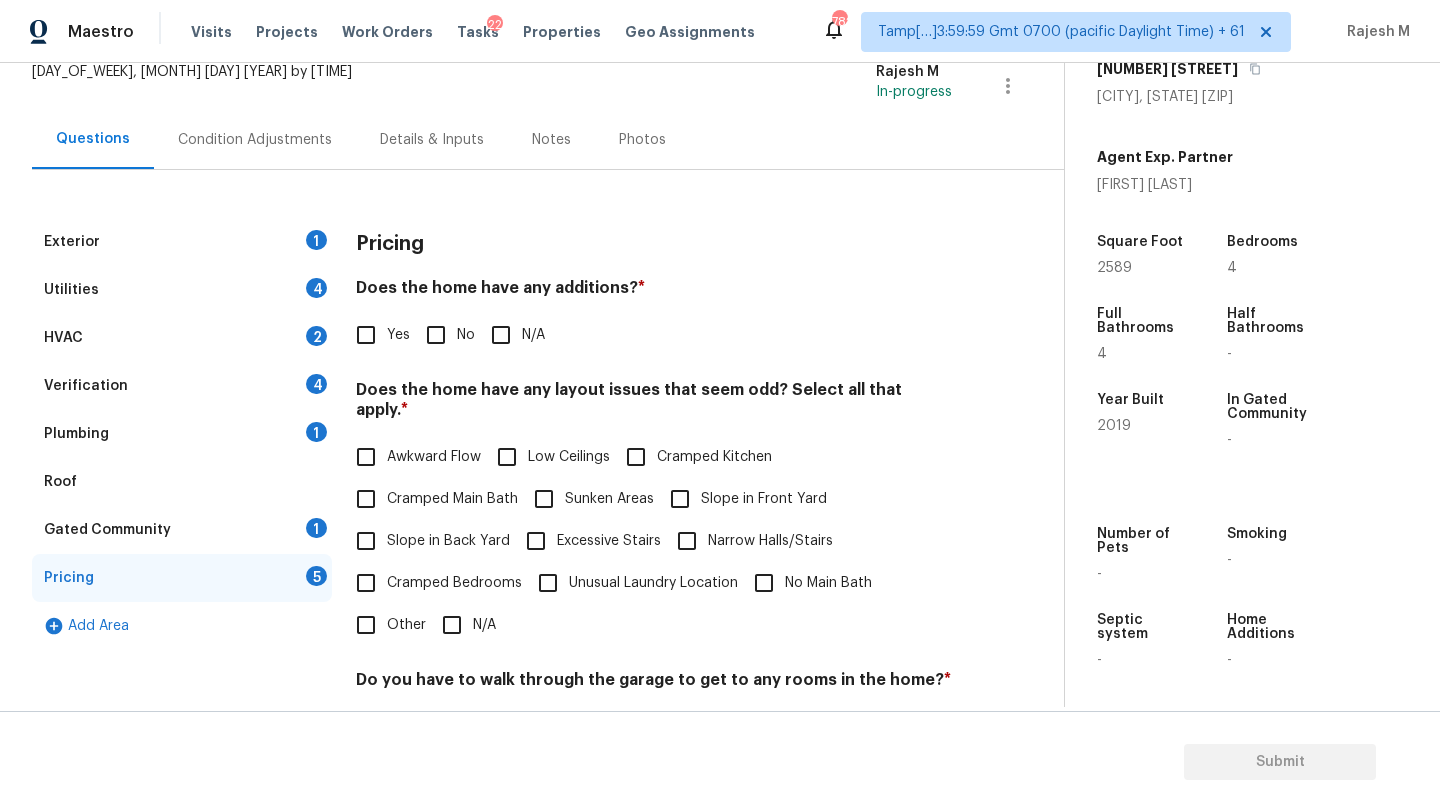 click on "No" at bounding box center (436, 335) 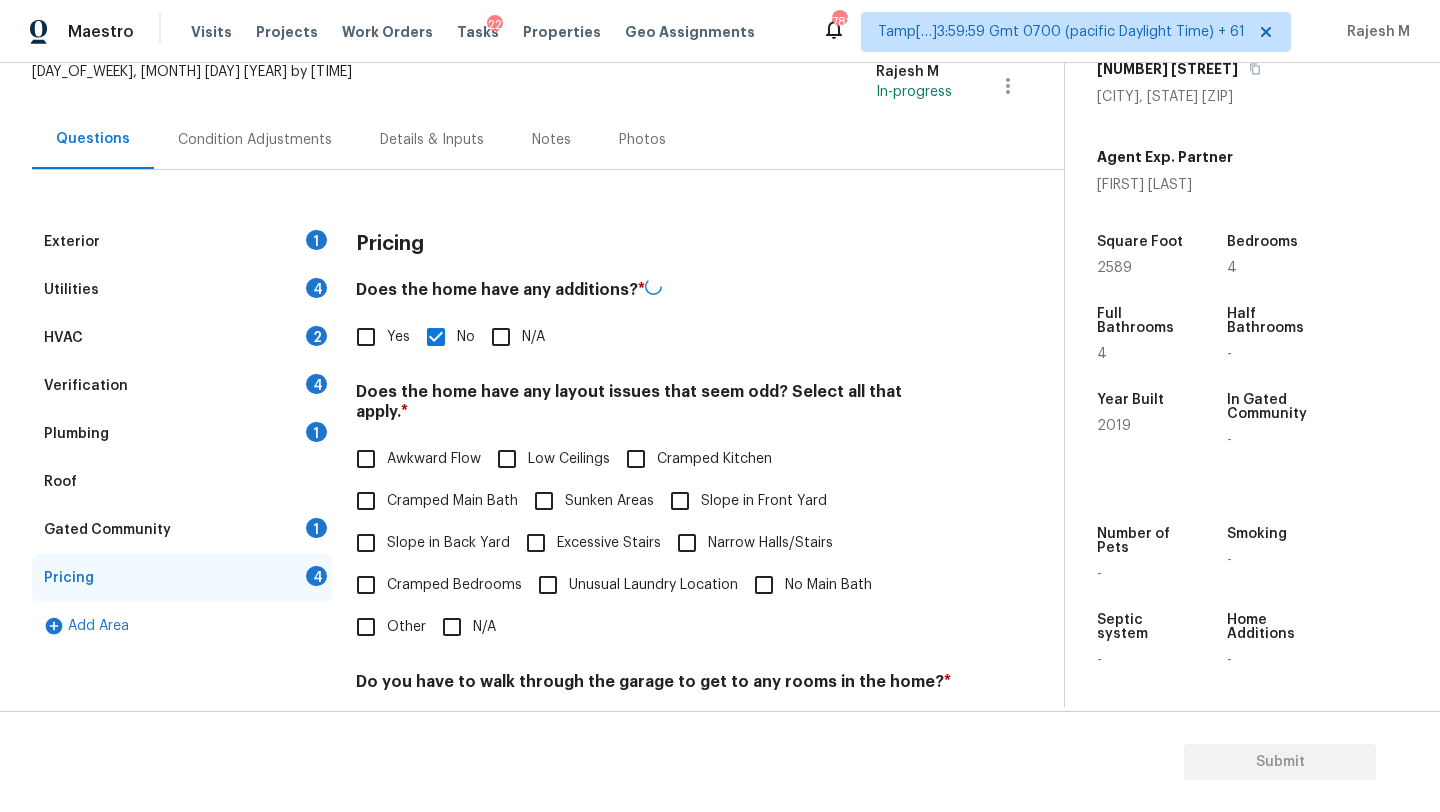 click on "N/A" at bounding box center (452, 627) 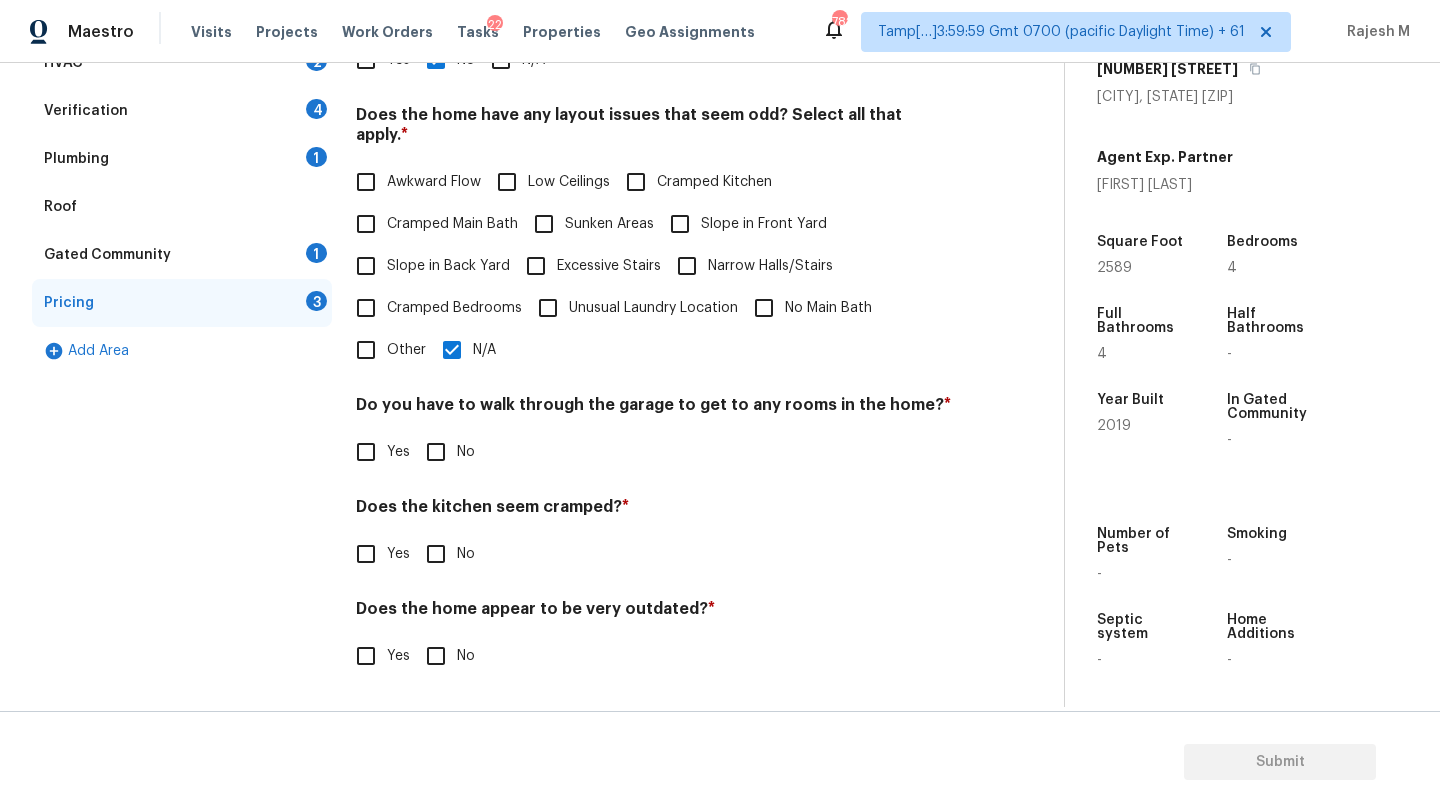 scroll, scrollTop: 388, scrollLeft: 0, axis: vertical 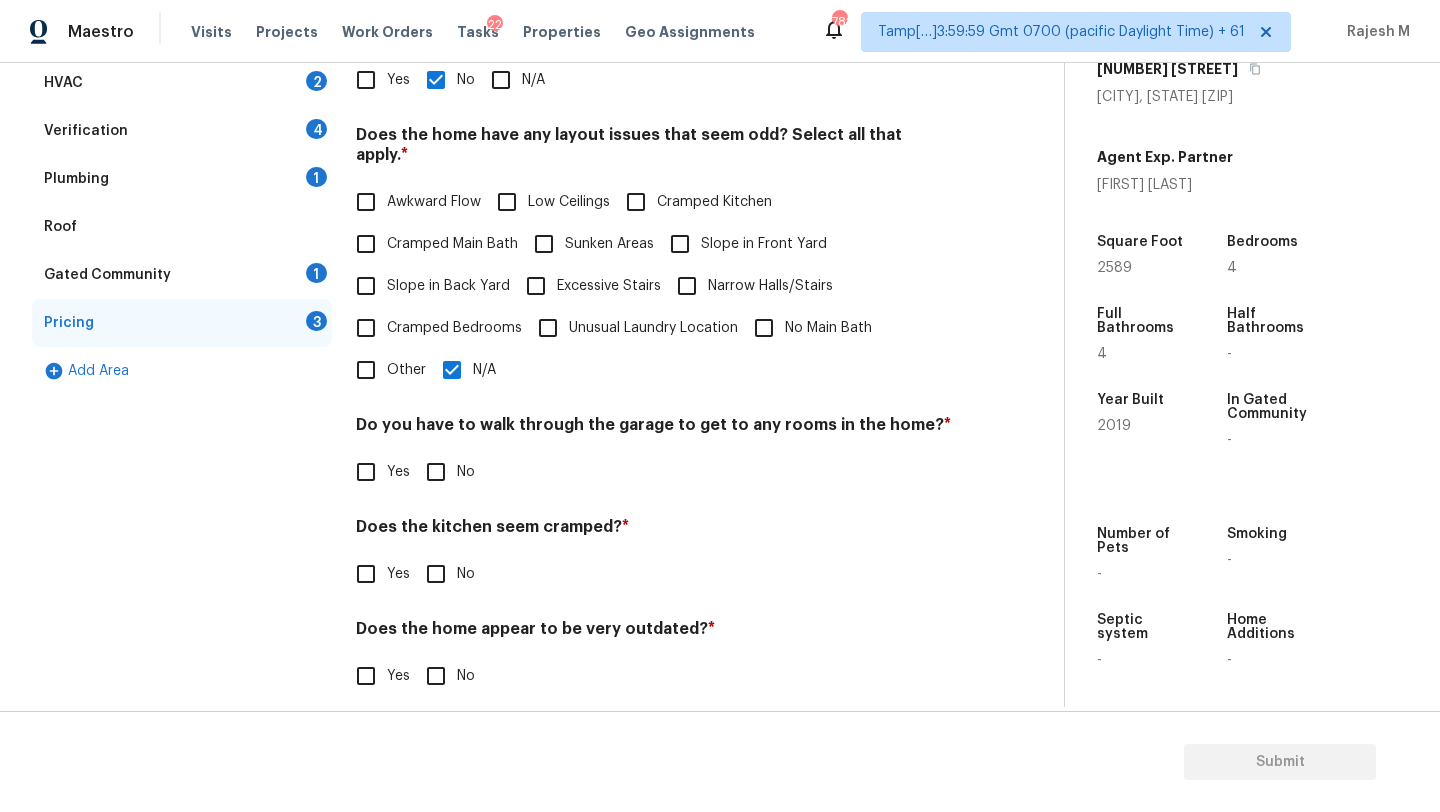 click on "No" at bounding box center (436, 472) 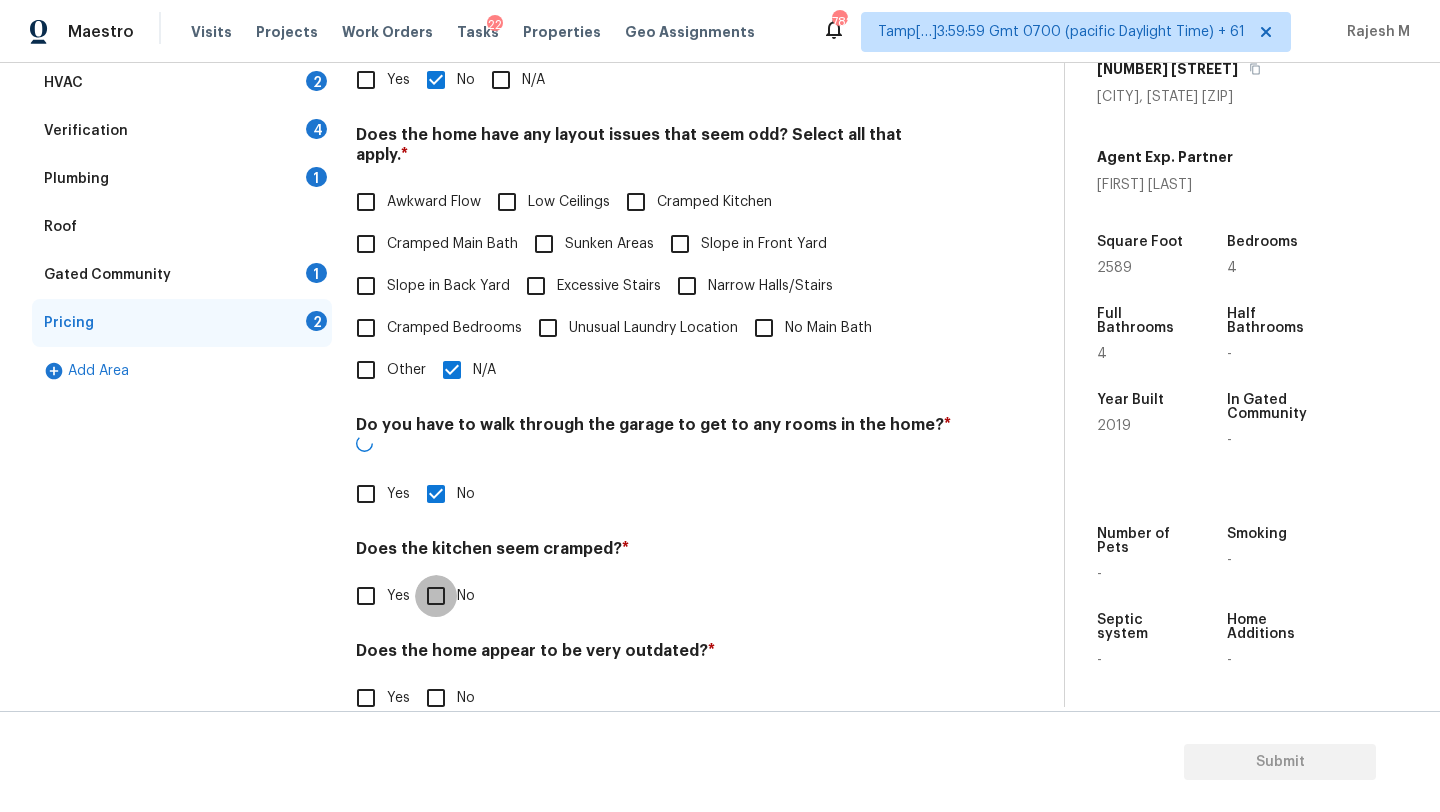 click on "No" at bounding box center [436, 596] 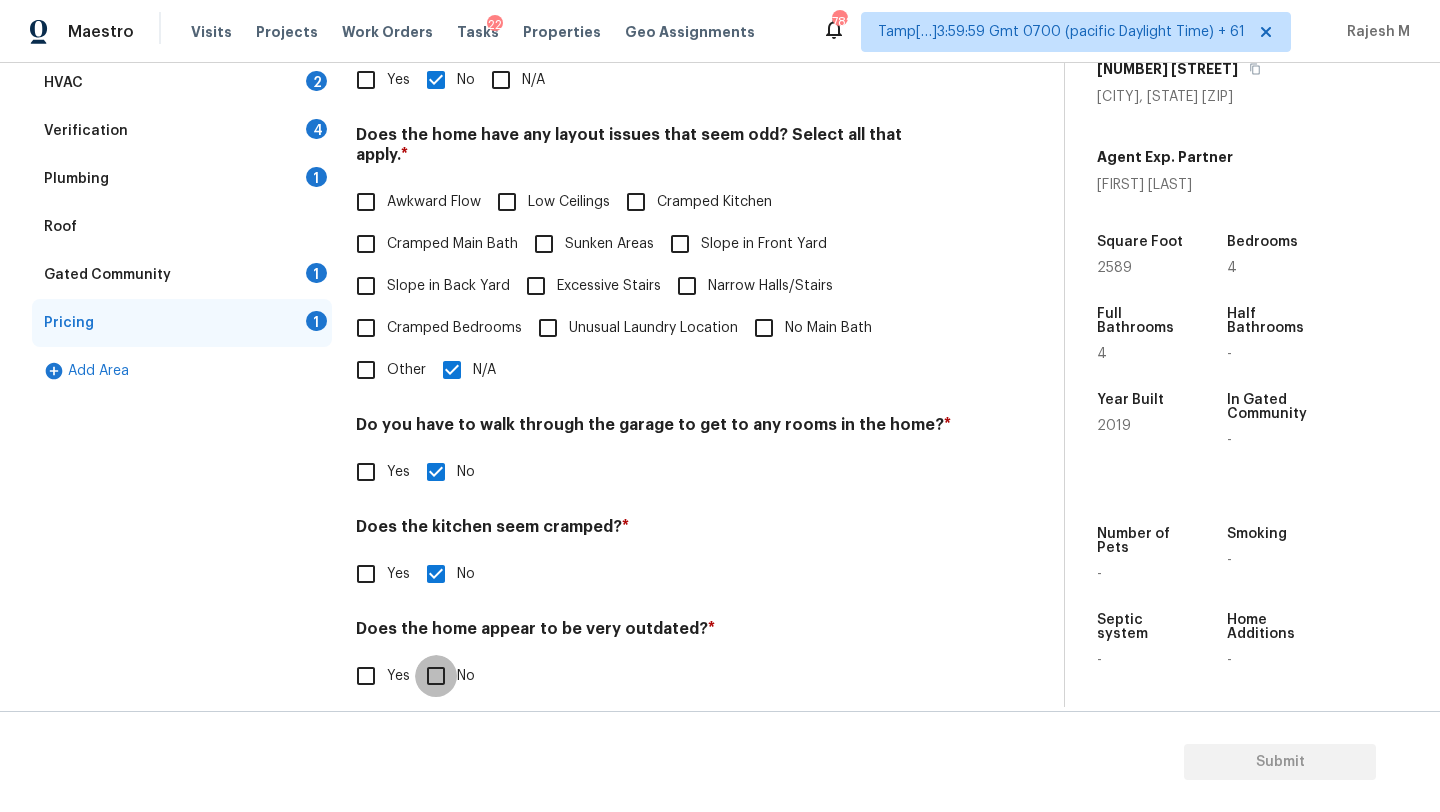 click on "No" at bounding box center [436, 676] 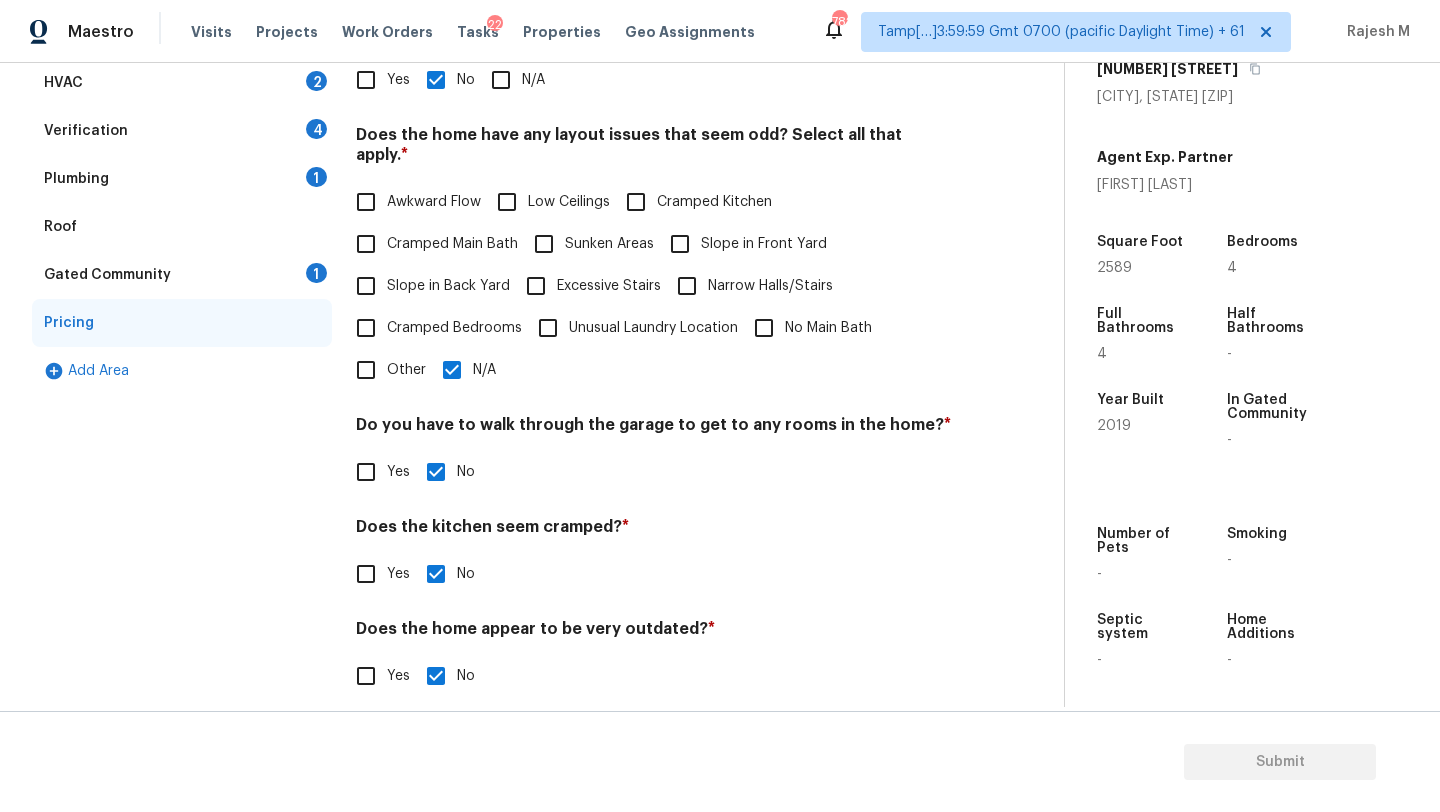 click on "Gated Community 1" at bounding box center (182, 275) 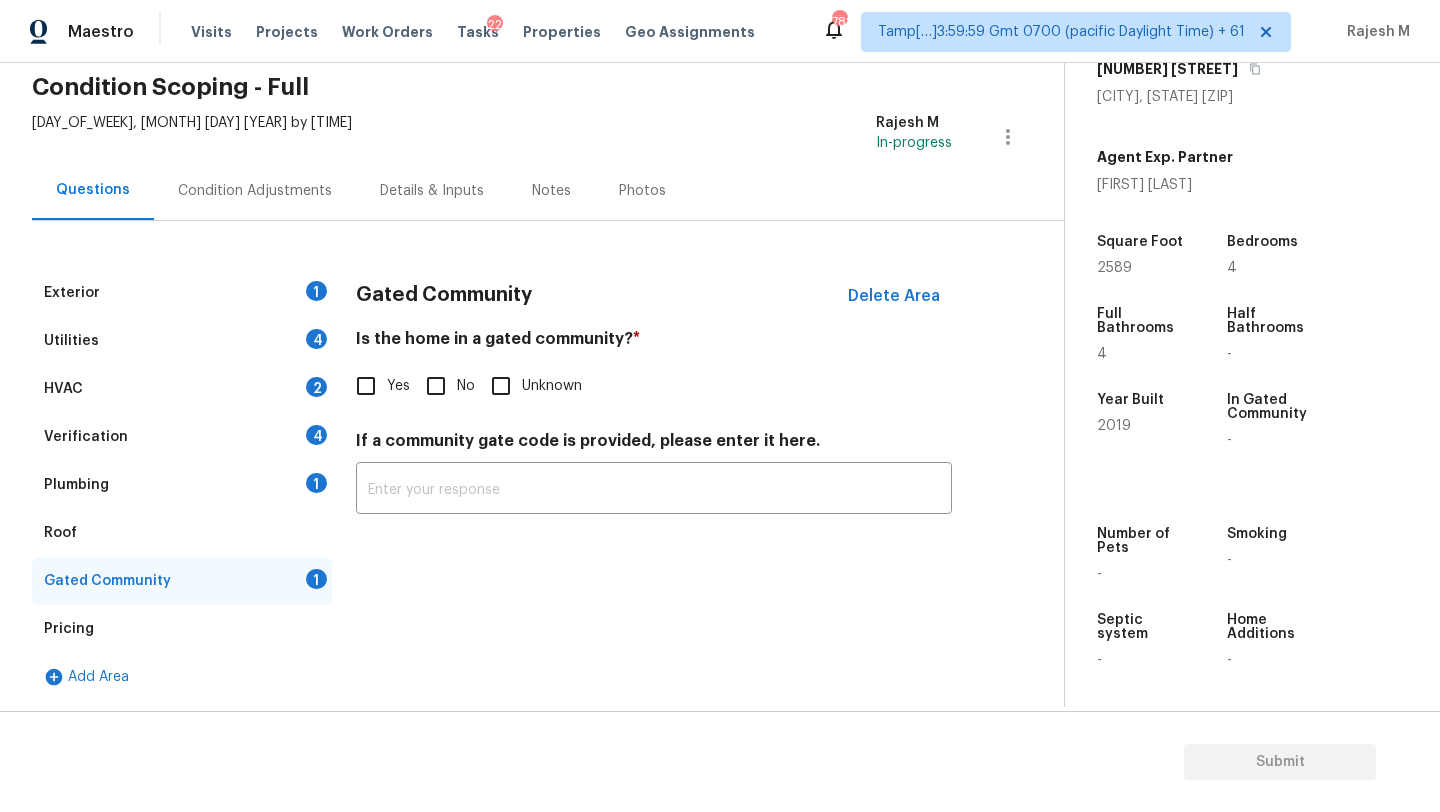 scroll, scrollTop: 82, scrollLeft: 0, axis: vertical 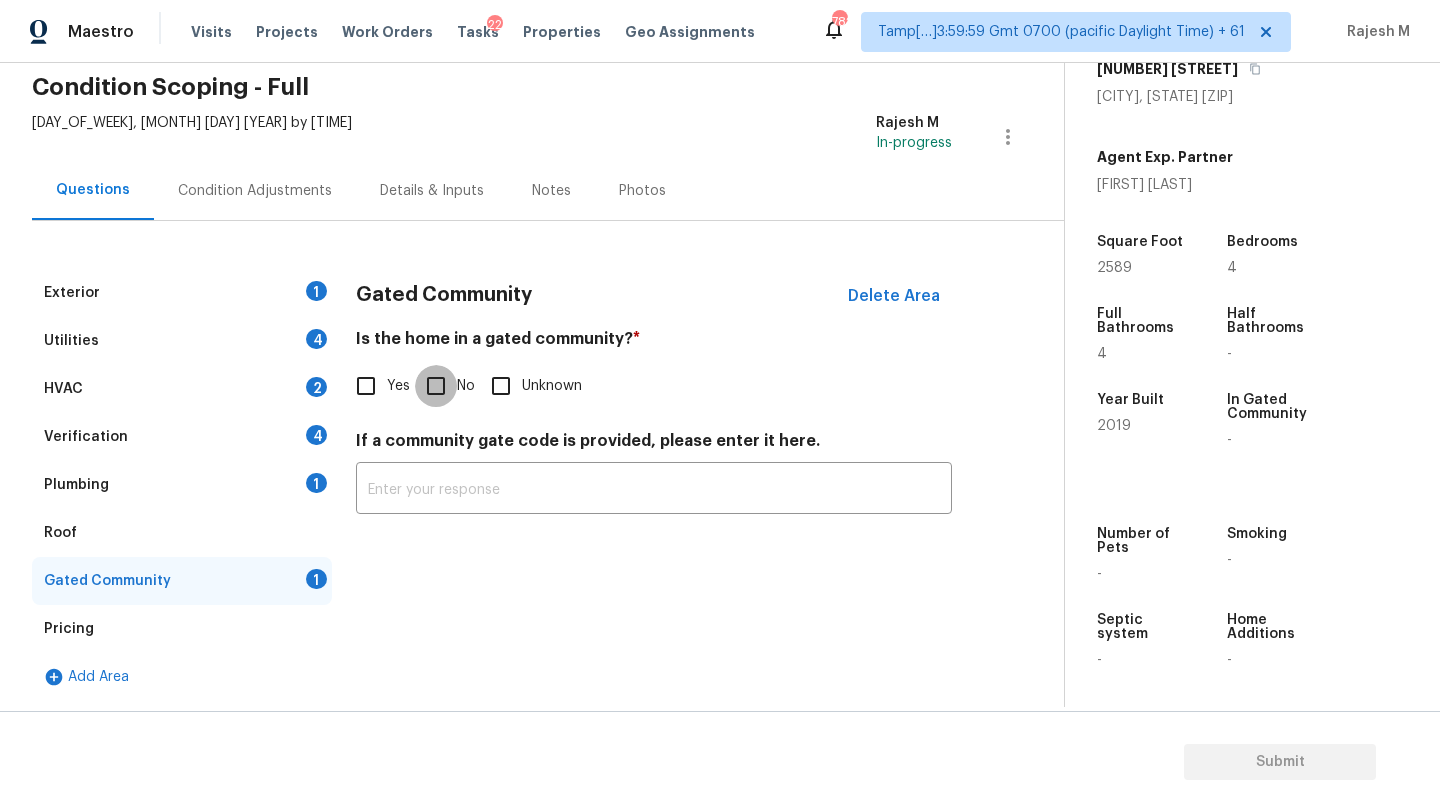 click on "No" at bounding box center [436, 386] 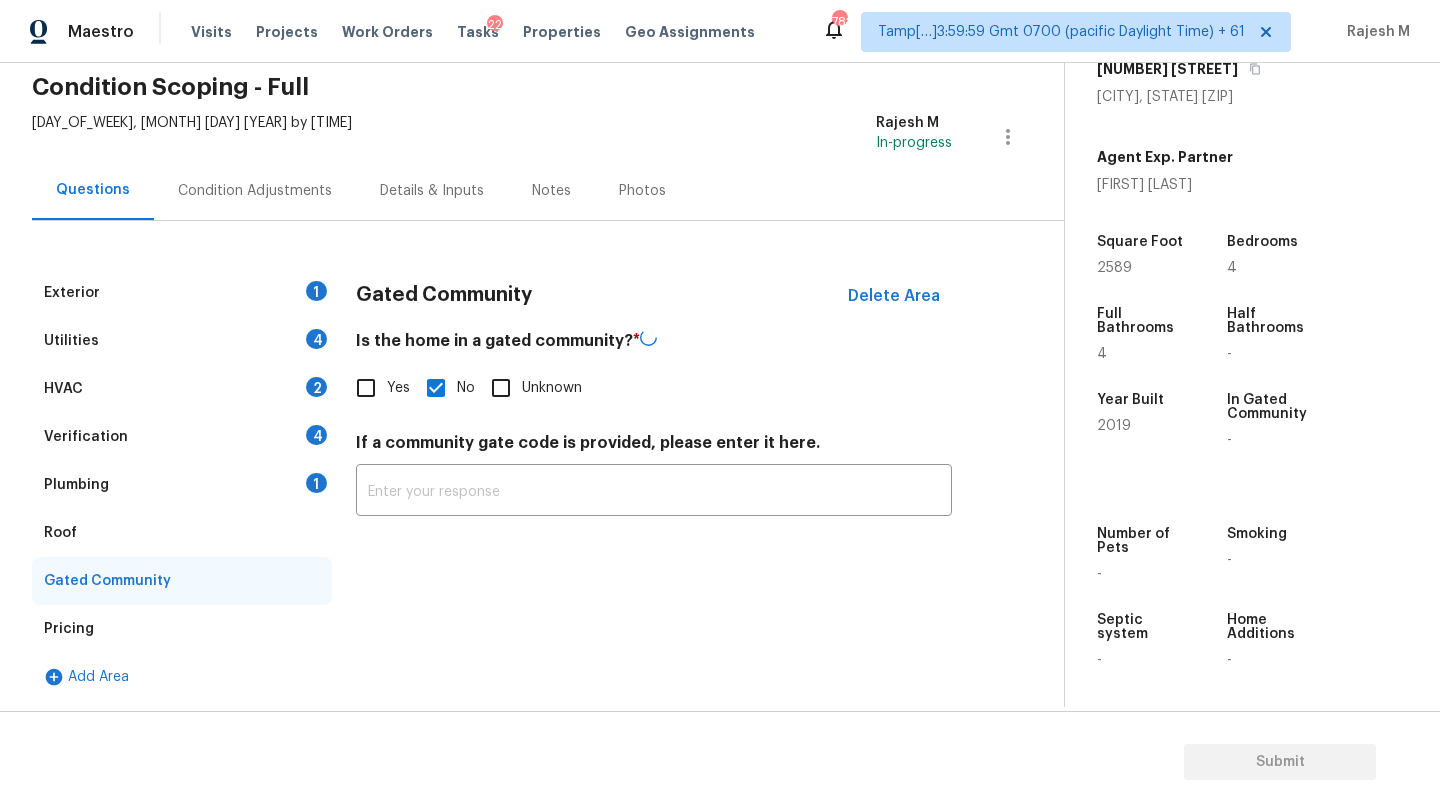 click on "Roof" at bounding box center (182, 533) 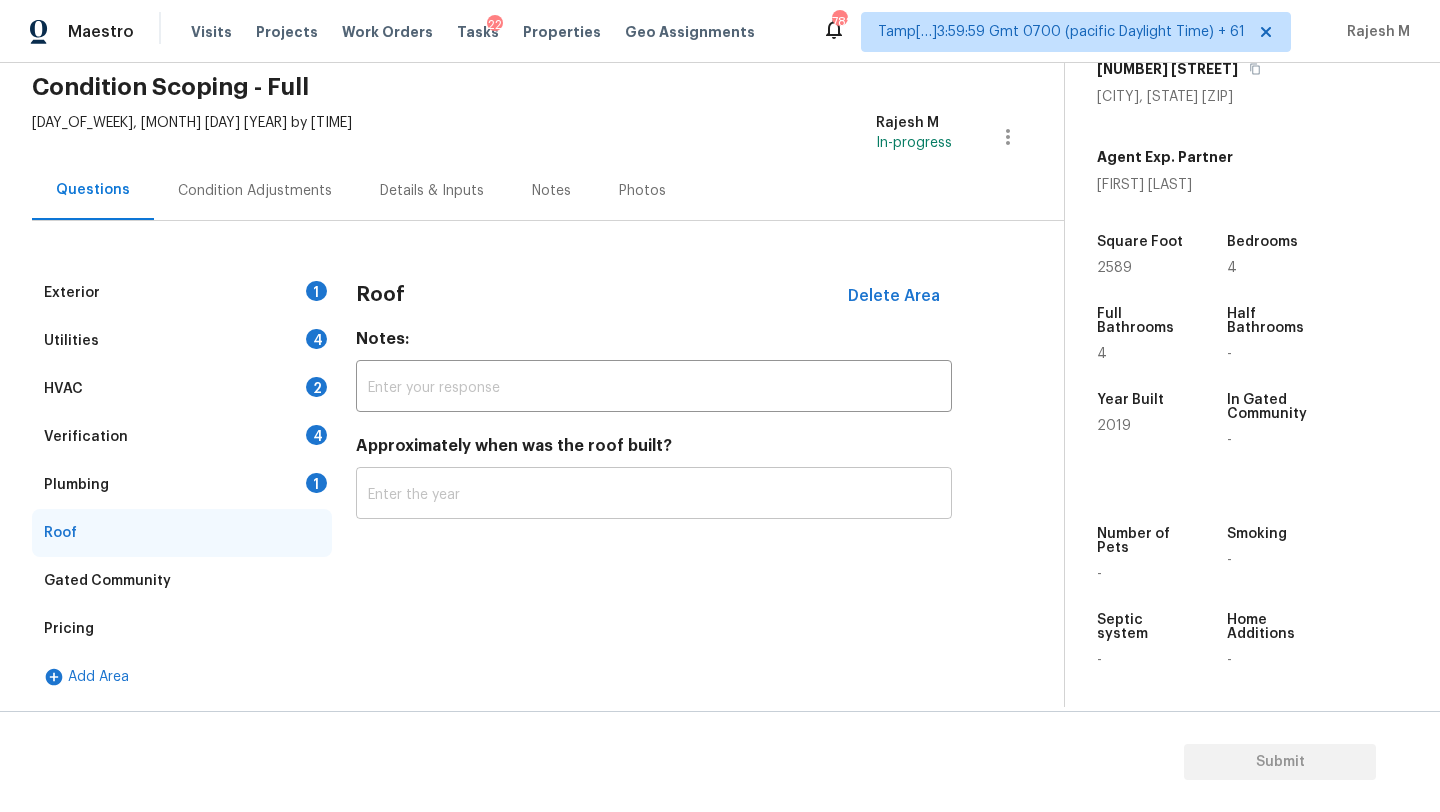 click at bounding box center (654, 495) 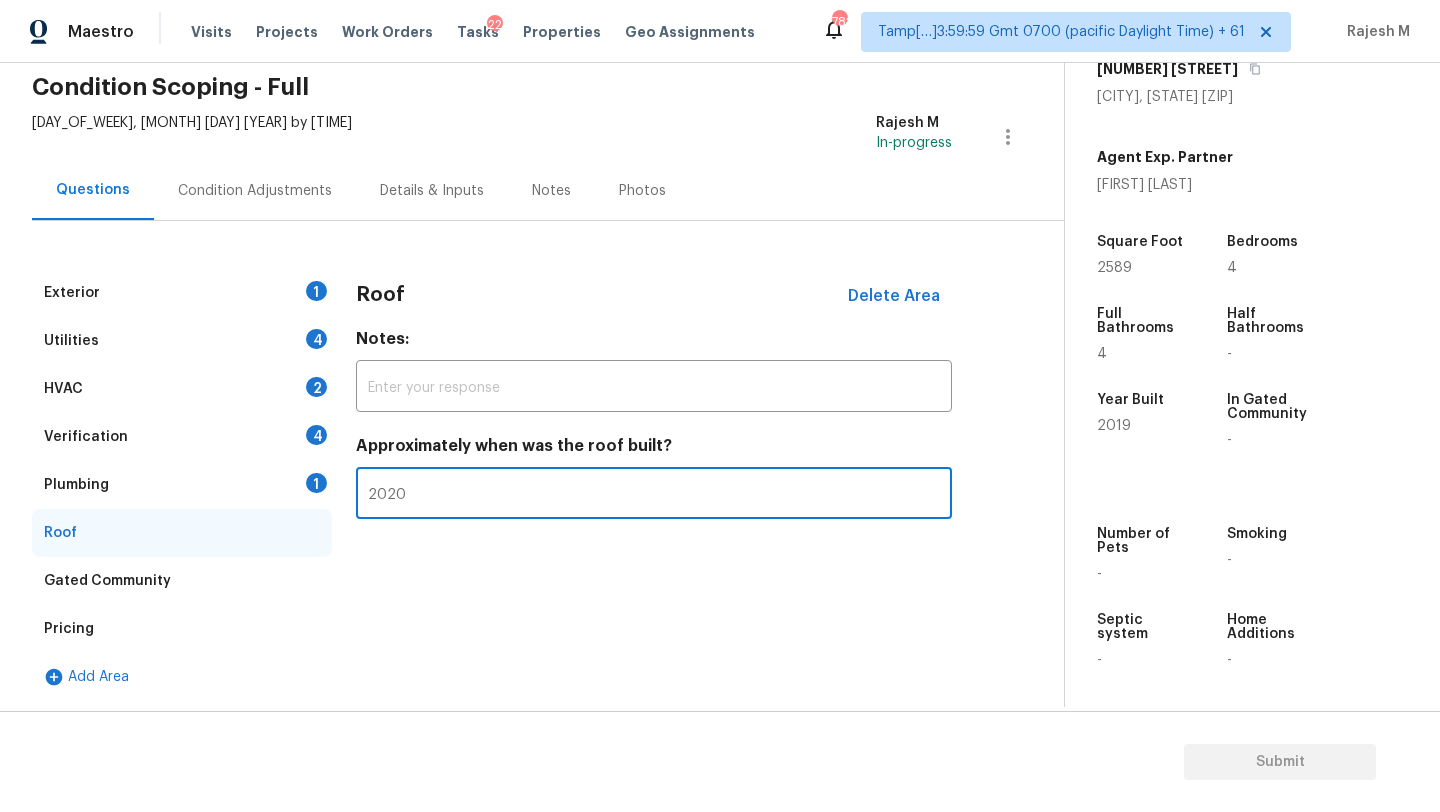 type on "2020" 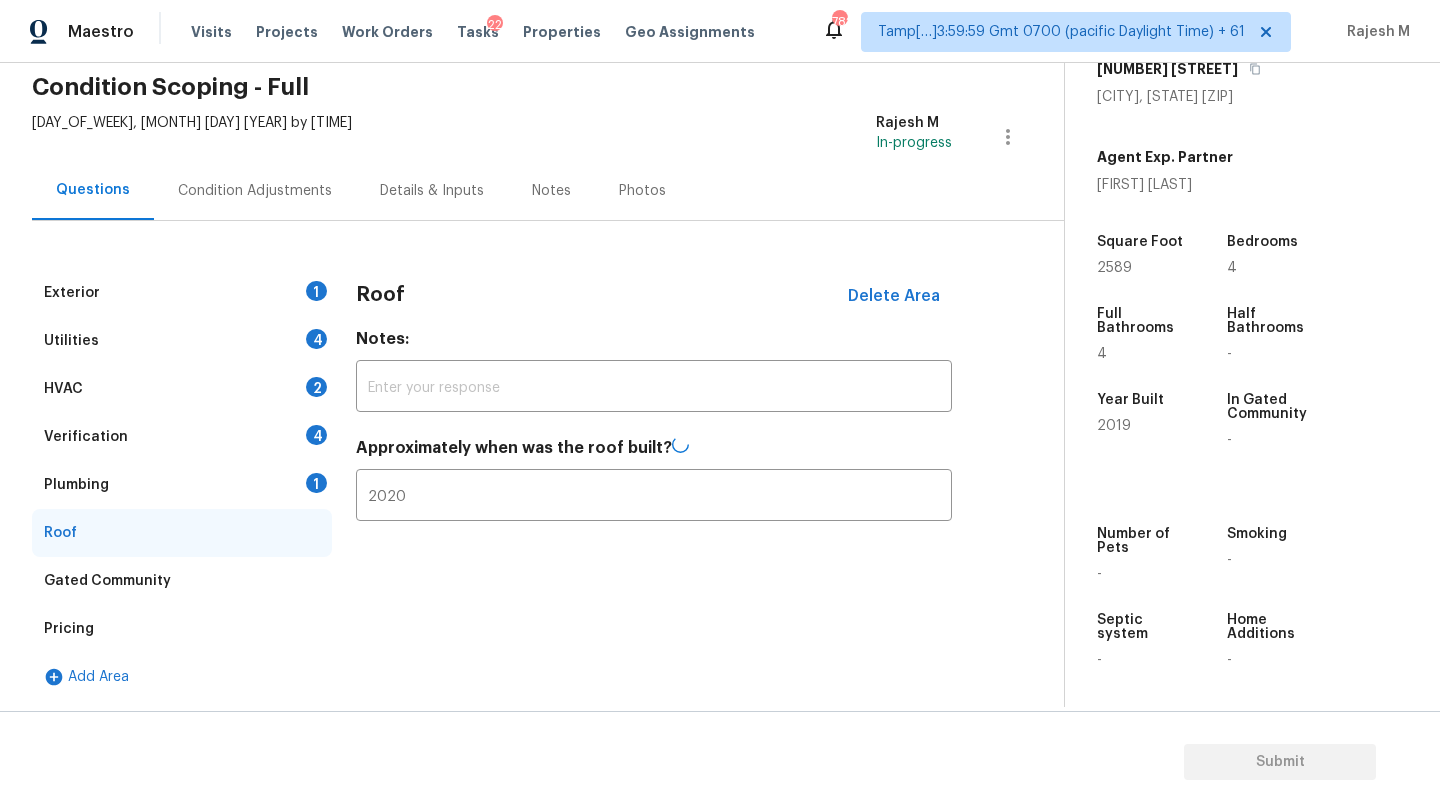 click on "Plumbing 1" at bounding box center (182, 485) 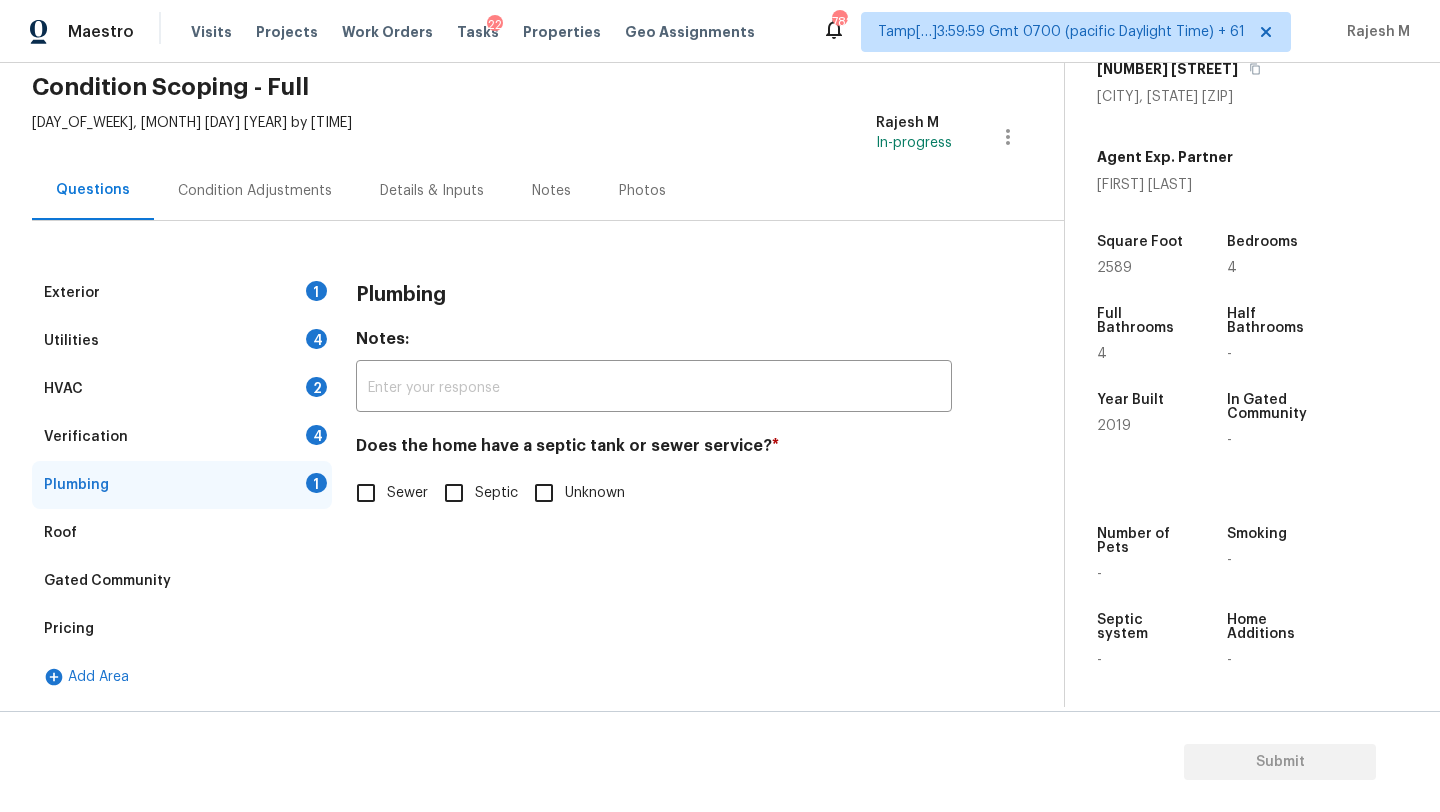 click on "Sewer" at bounding box center (386, 493) 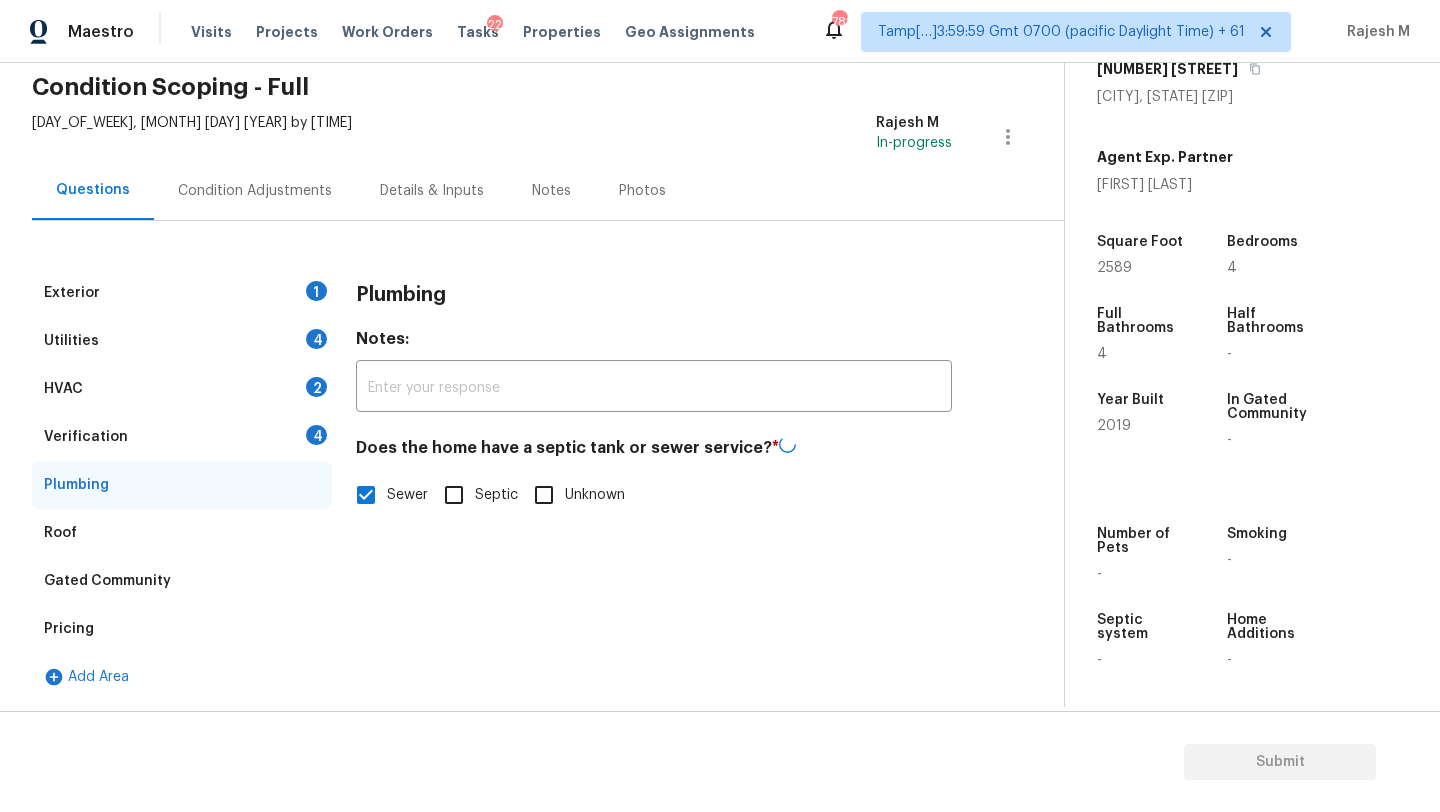click on "Septic" at bounding box center [454, 495] 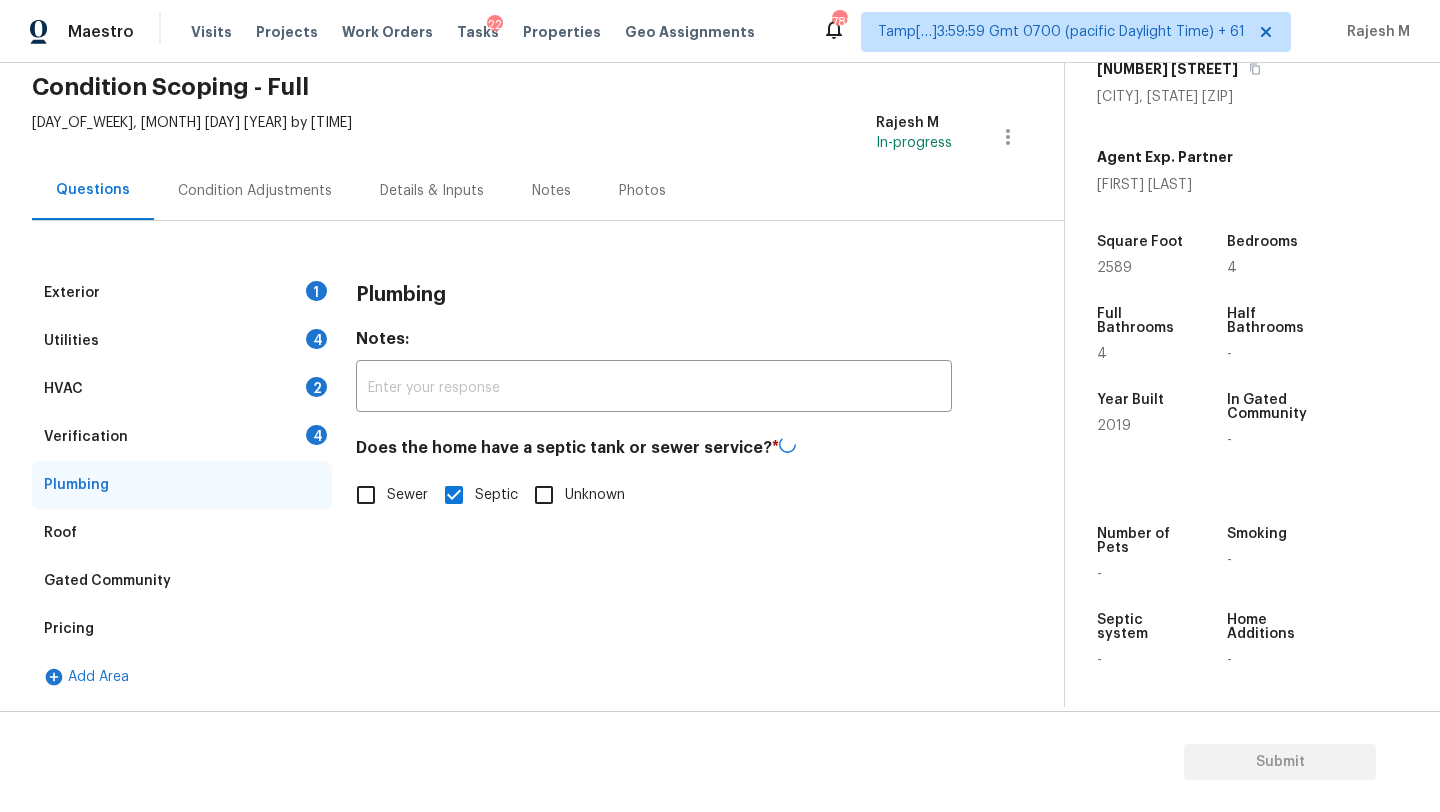 checkbox on "true" 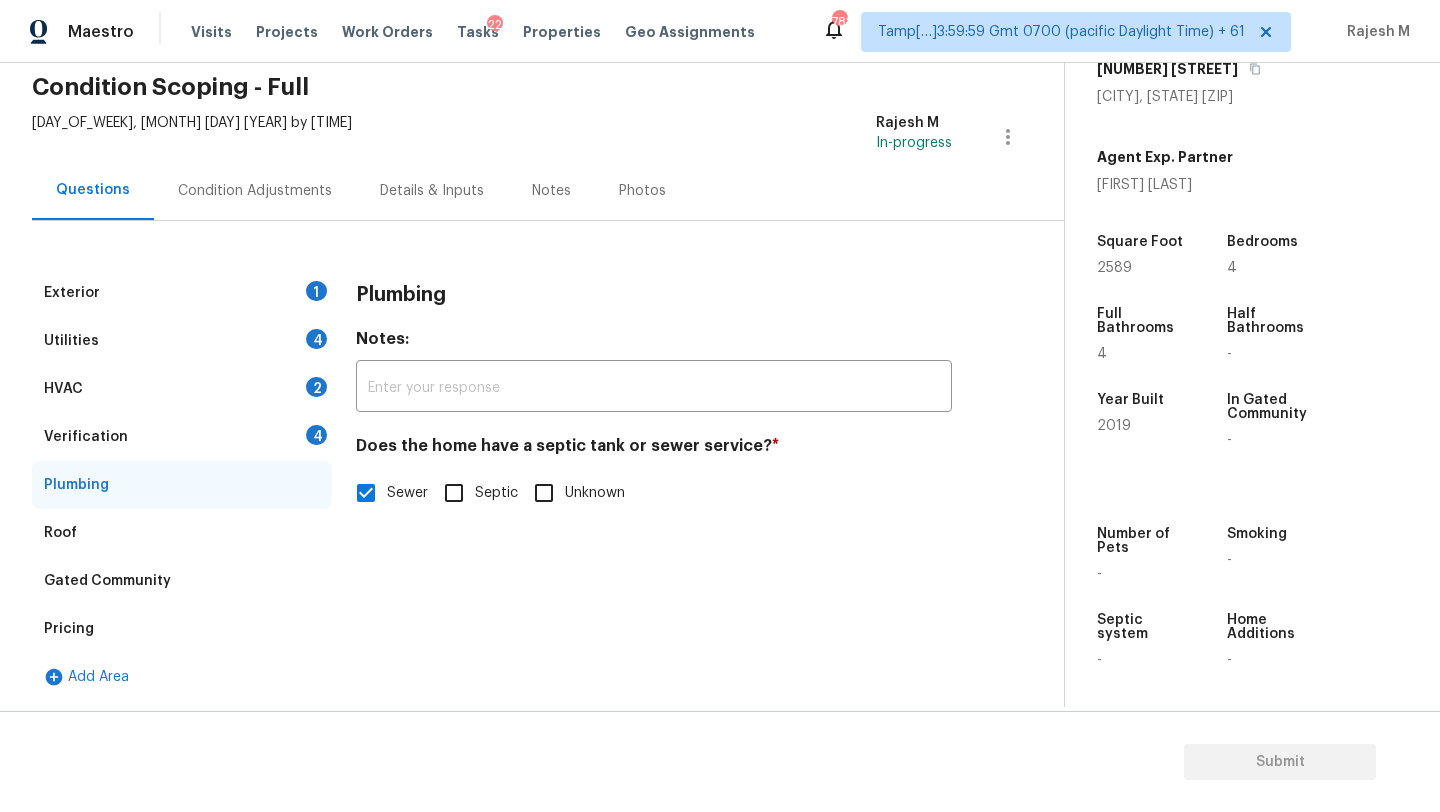 click on "Verification 4" at bounding box center (182, 437) 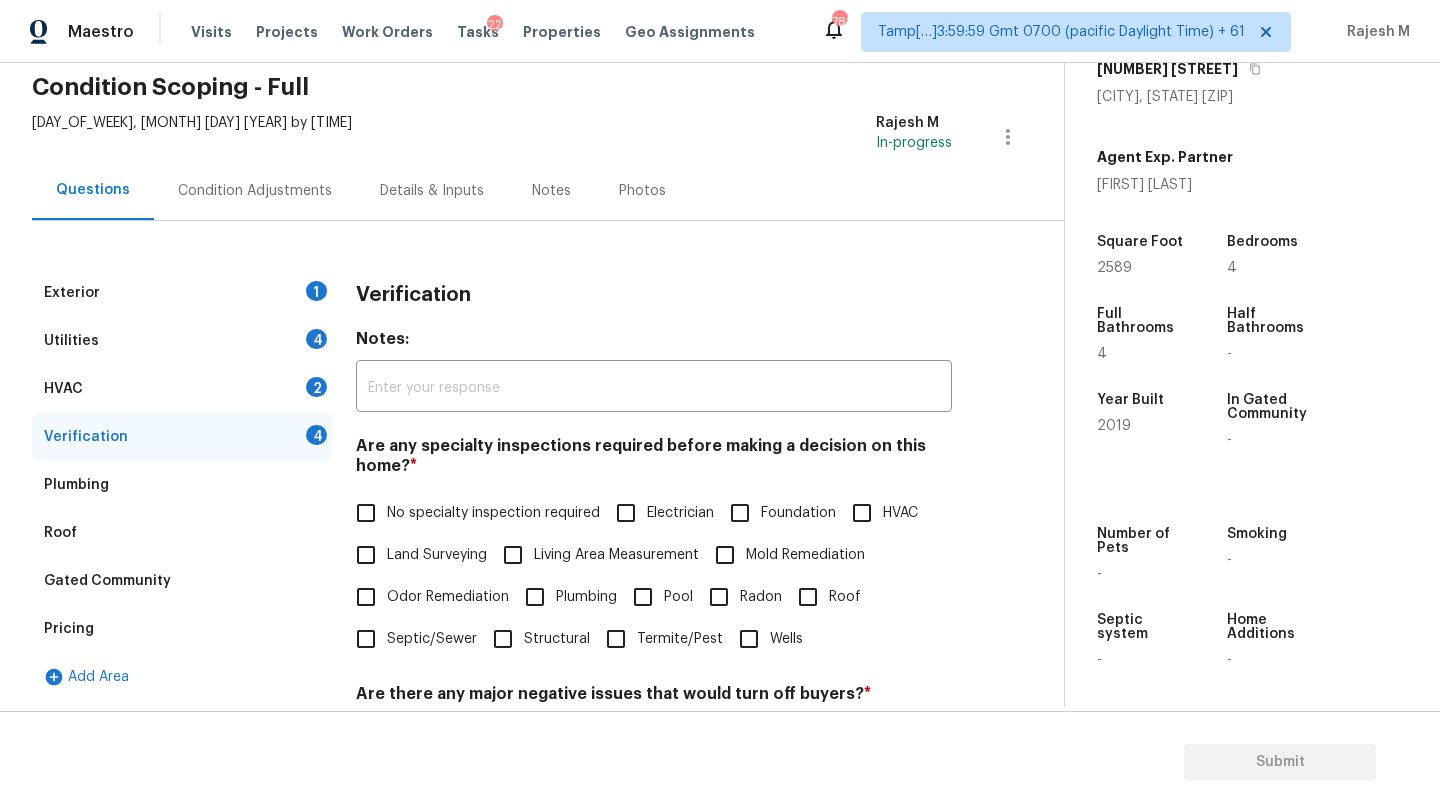 click on "No specialty inspection required" at bounding box center [366, 513] 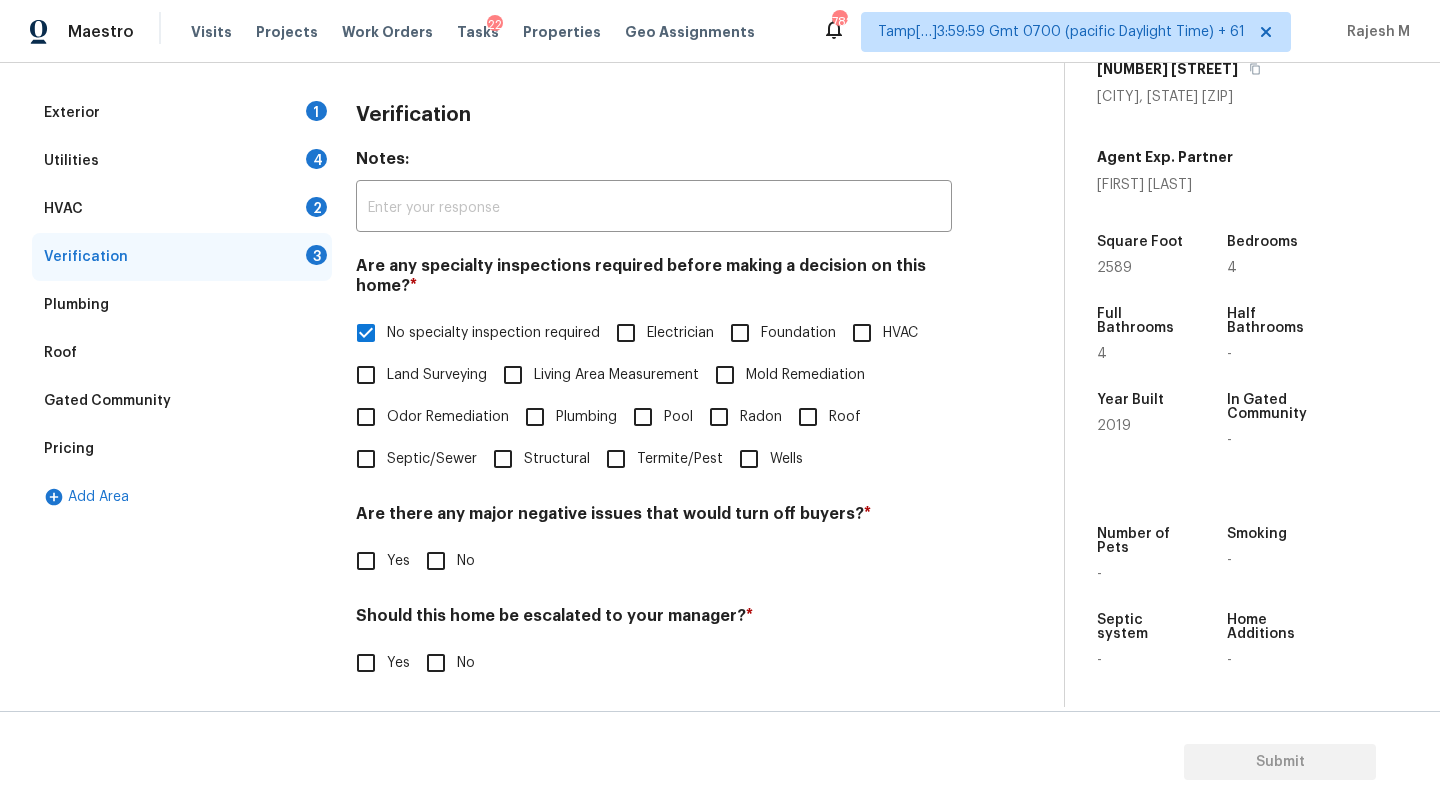scroll, scrollTop: 391, scrollLeft: 0, axis: vertical 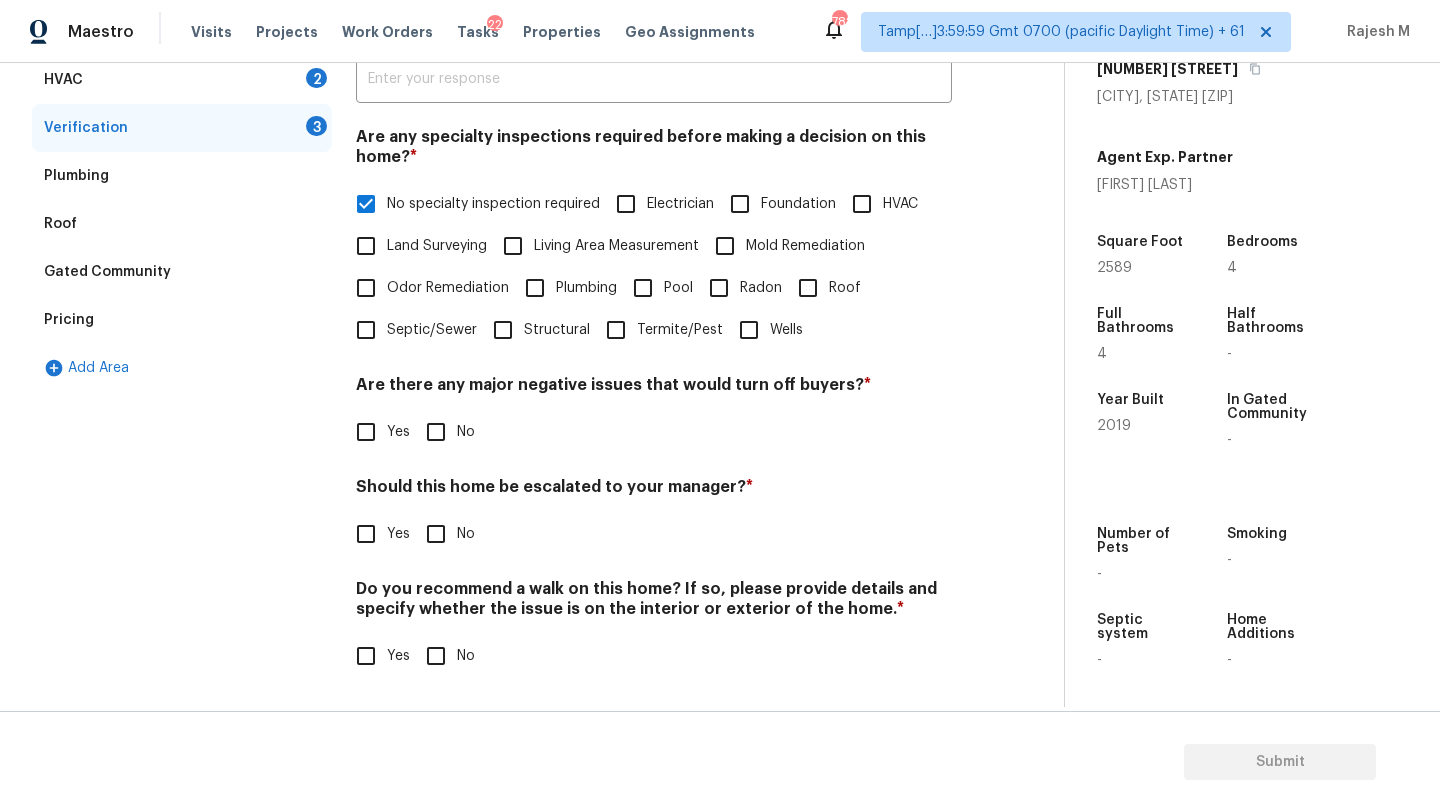 click on "No" at bounding box center (436, 432) 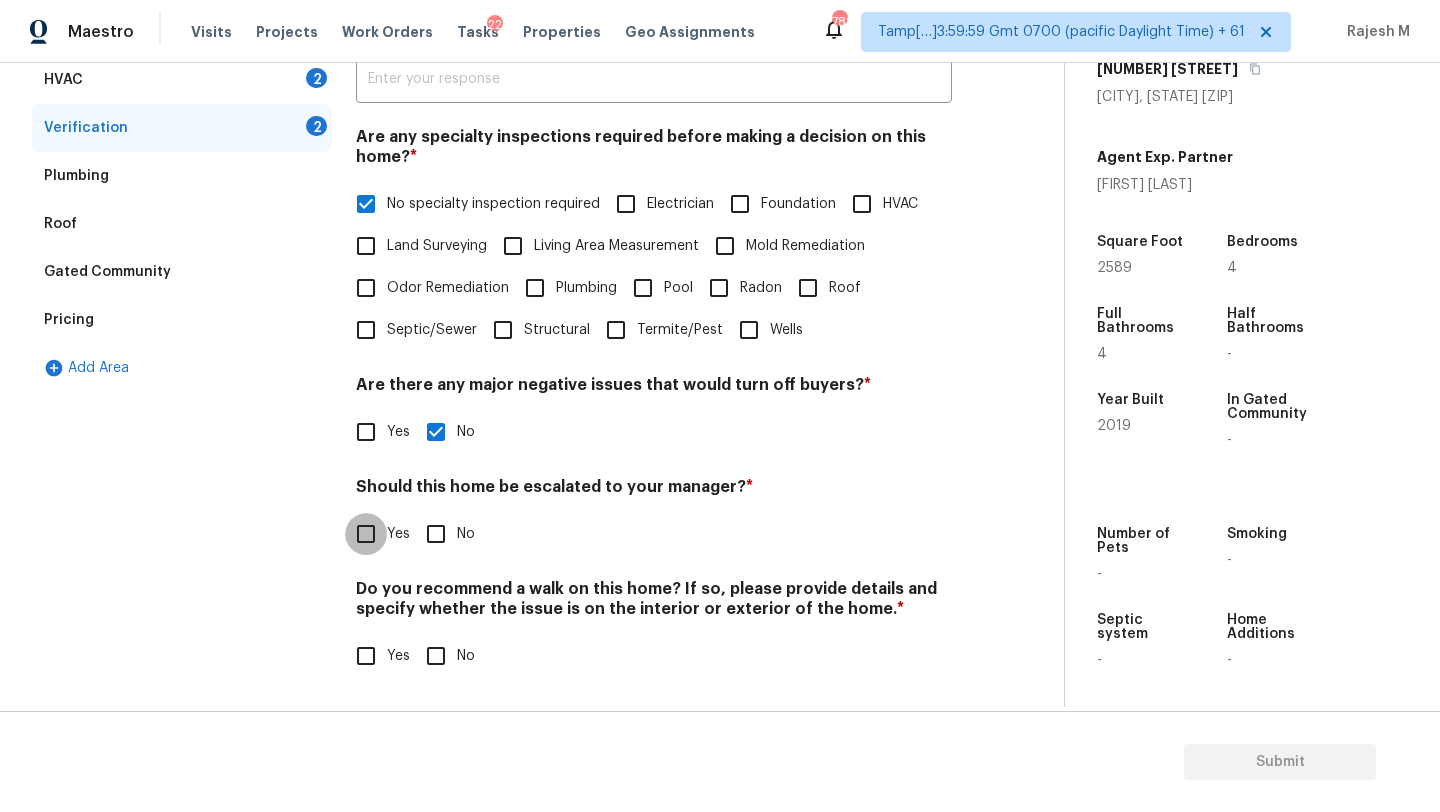 click on "Yes" at bounding box center [366, 534] 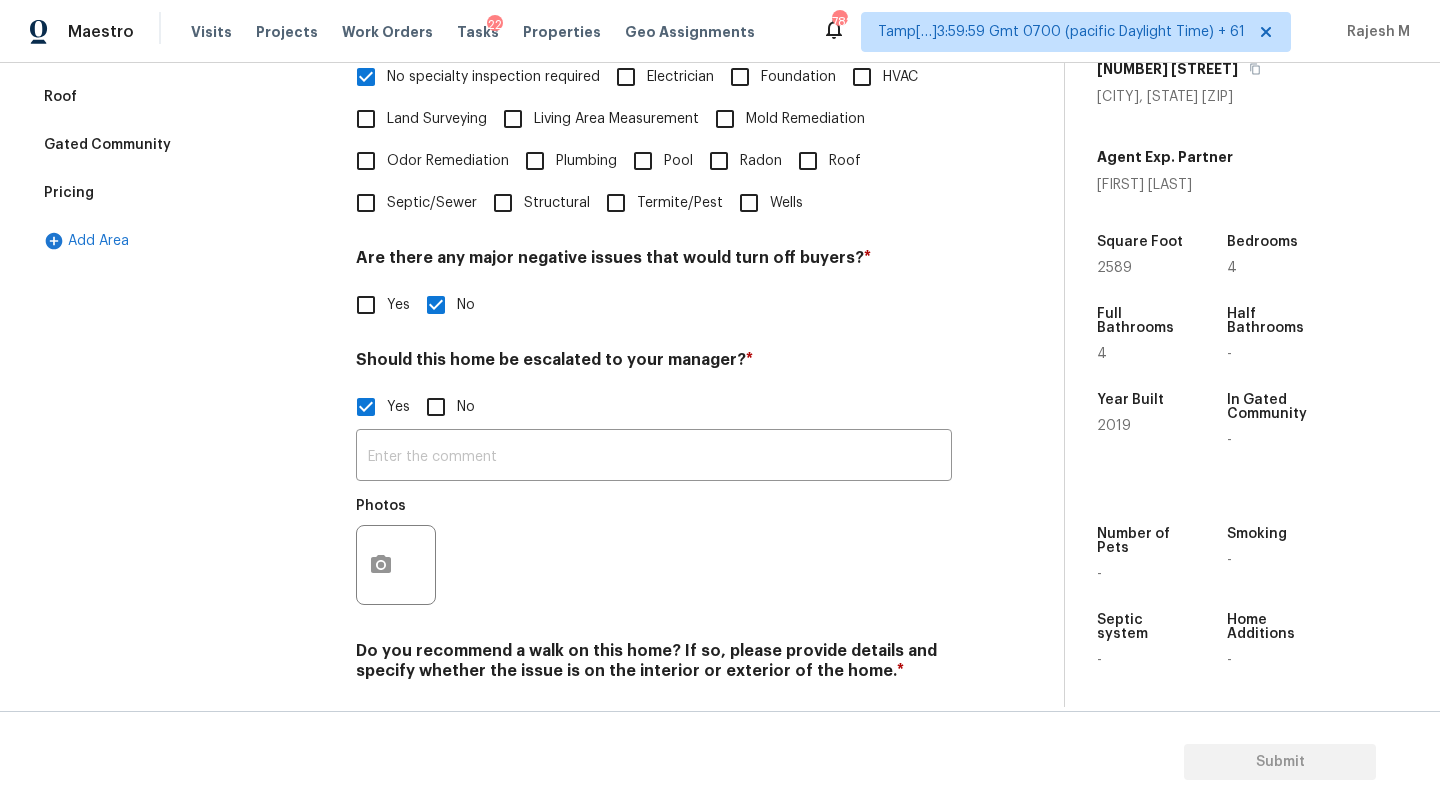 scroll, scrollTop: 581, scrollLeft: 0, axis: vertical 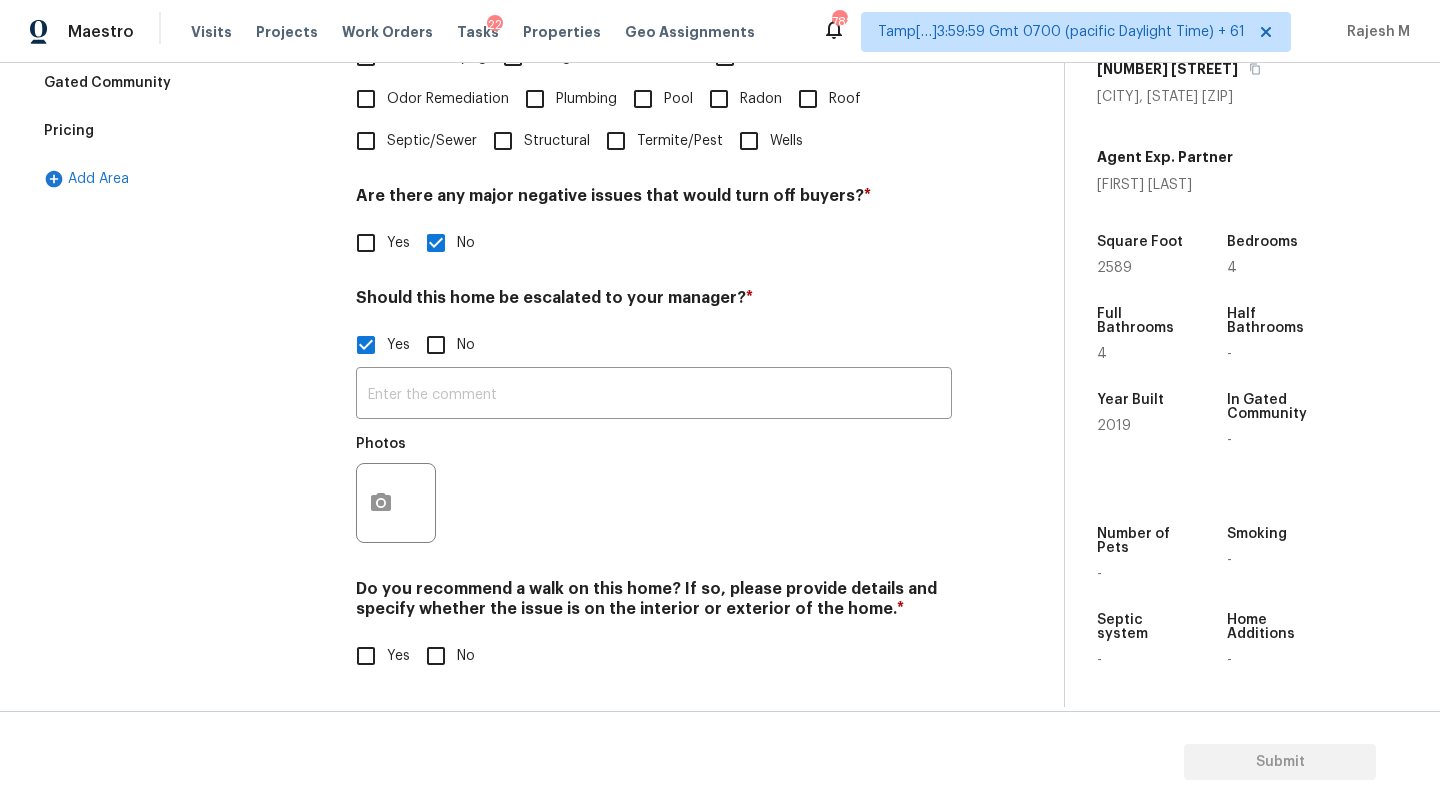 click on "No" at bounding box center [436, 656] 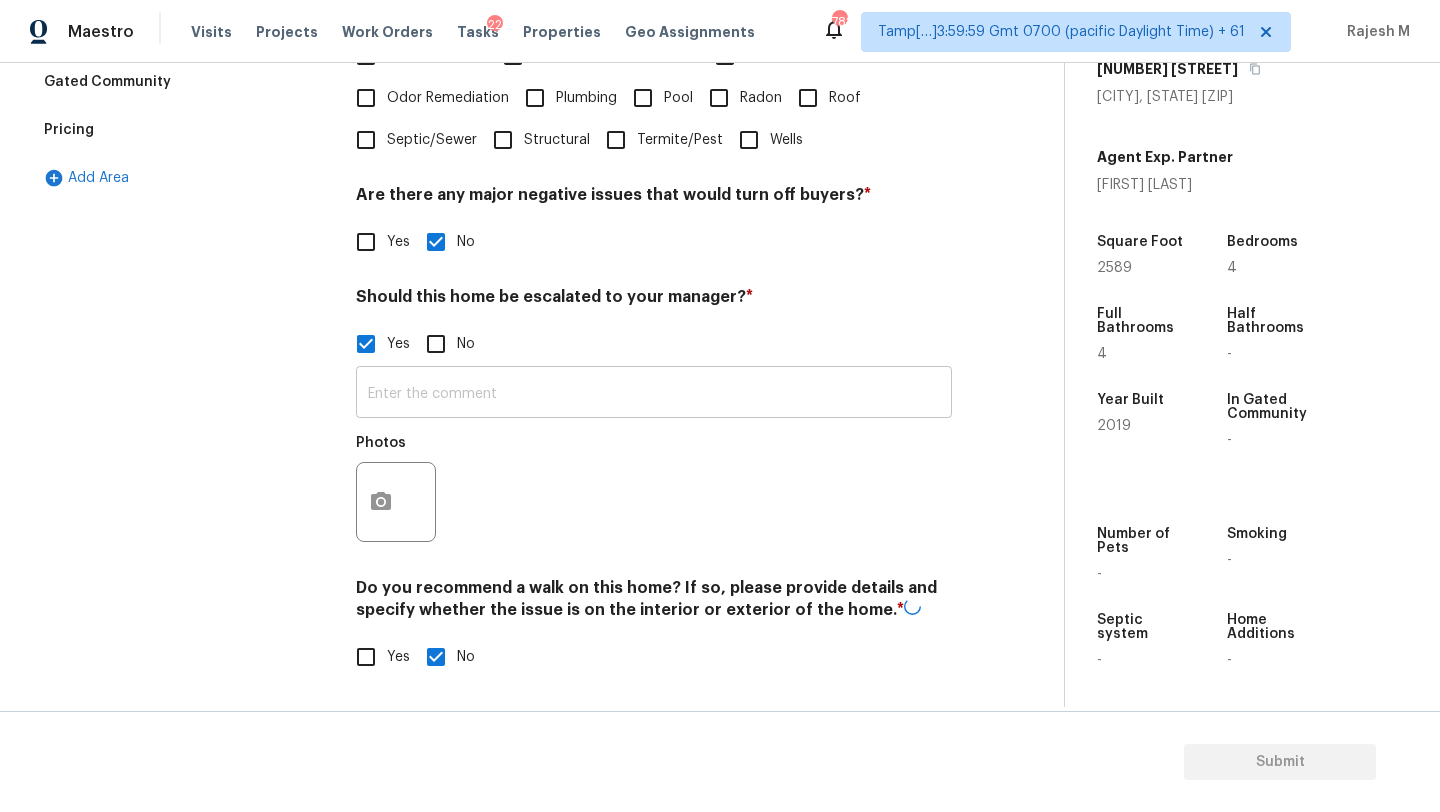 click at bounding box center (654, 394) 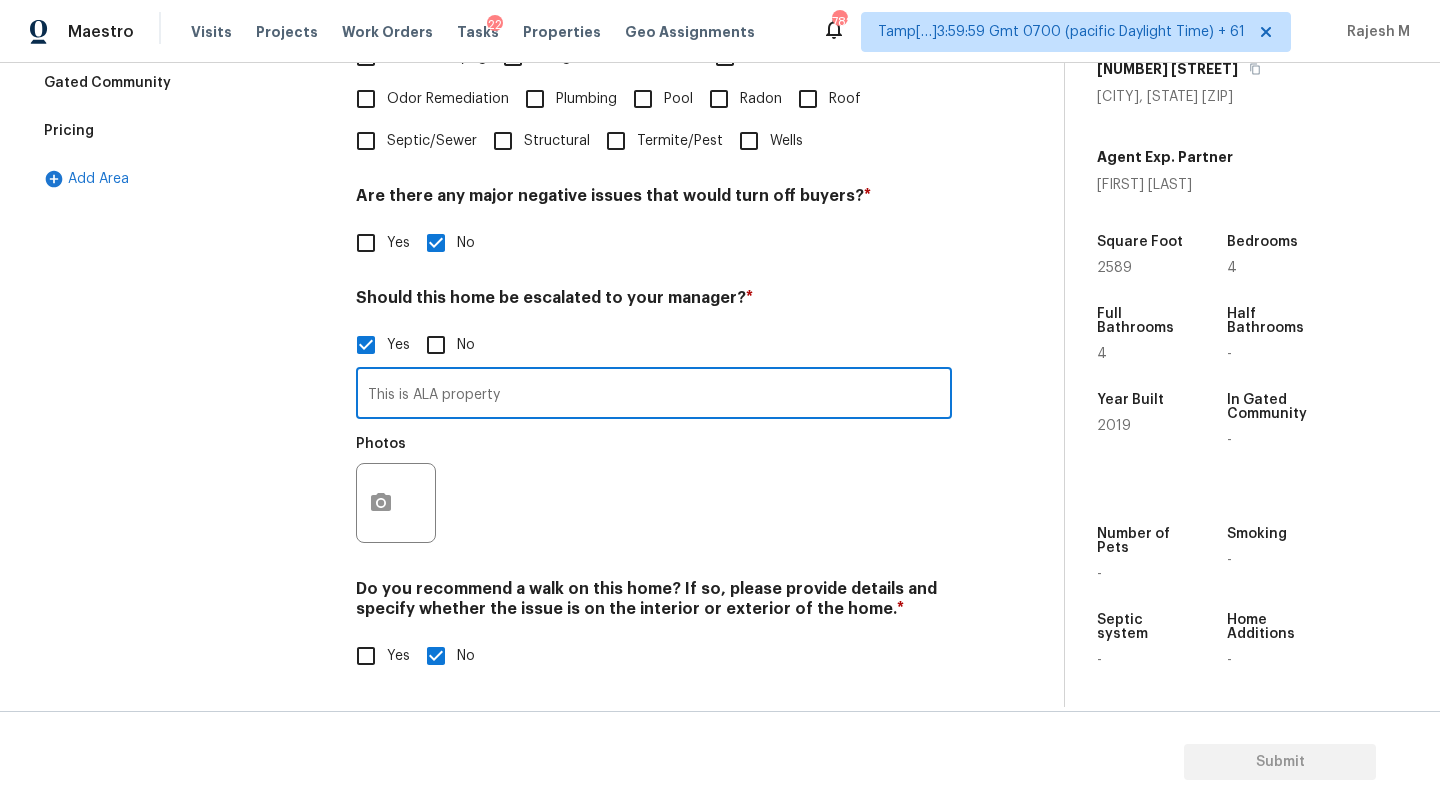 type on "This is ALA property" 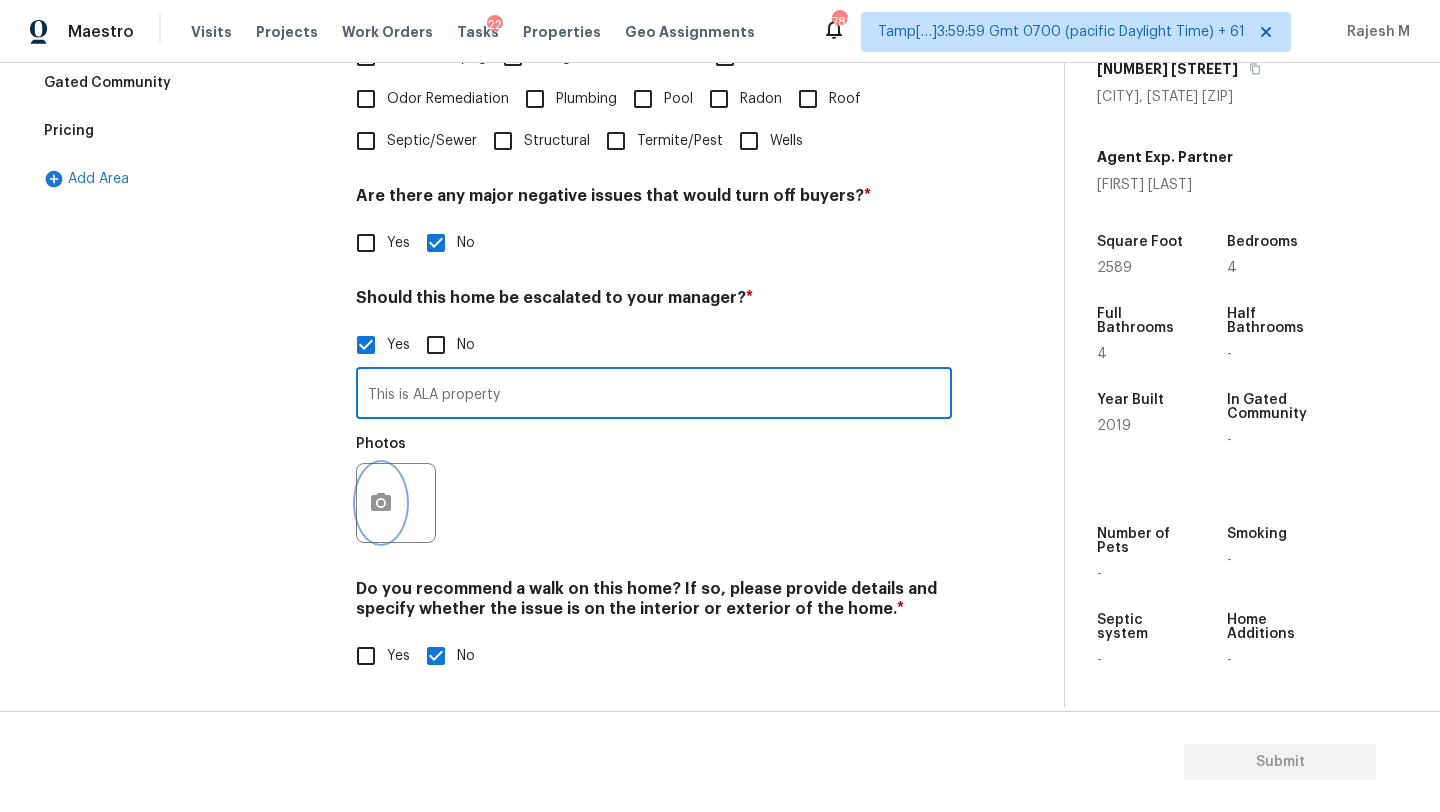 click at bounding box center [381, 503] 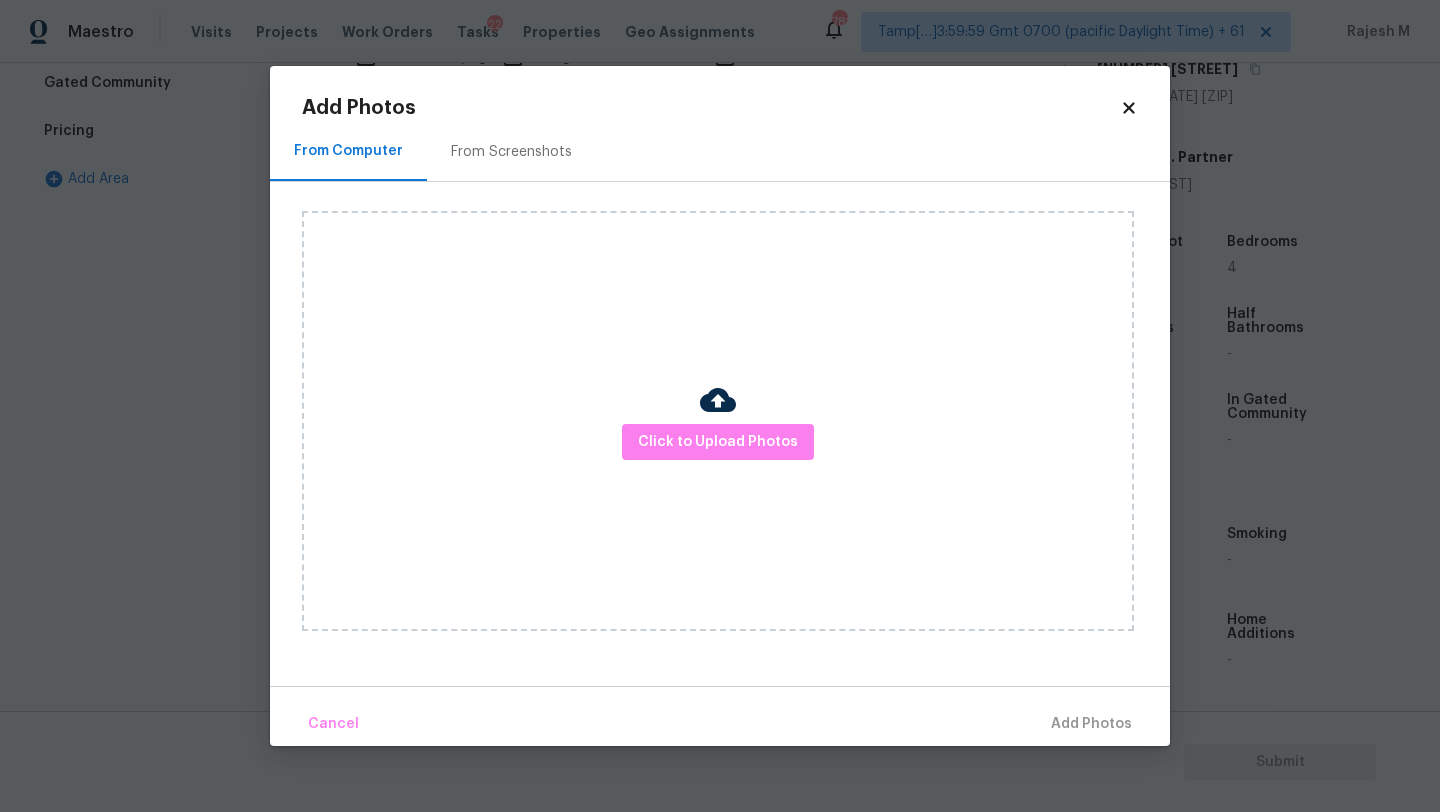 click on "From Screenshots" at bounding box center (511, 152) 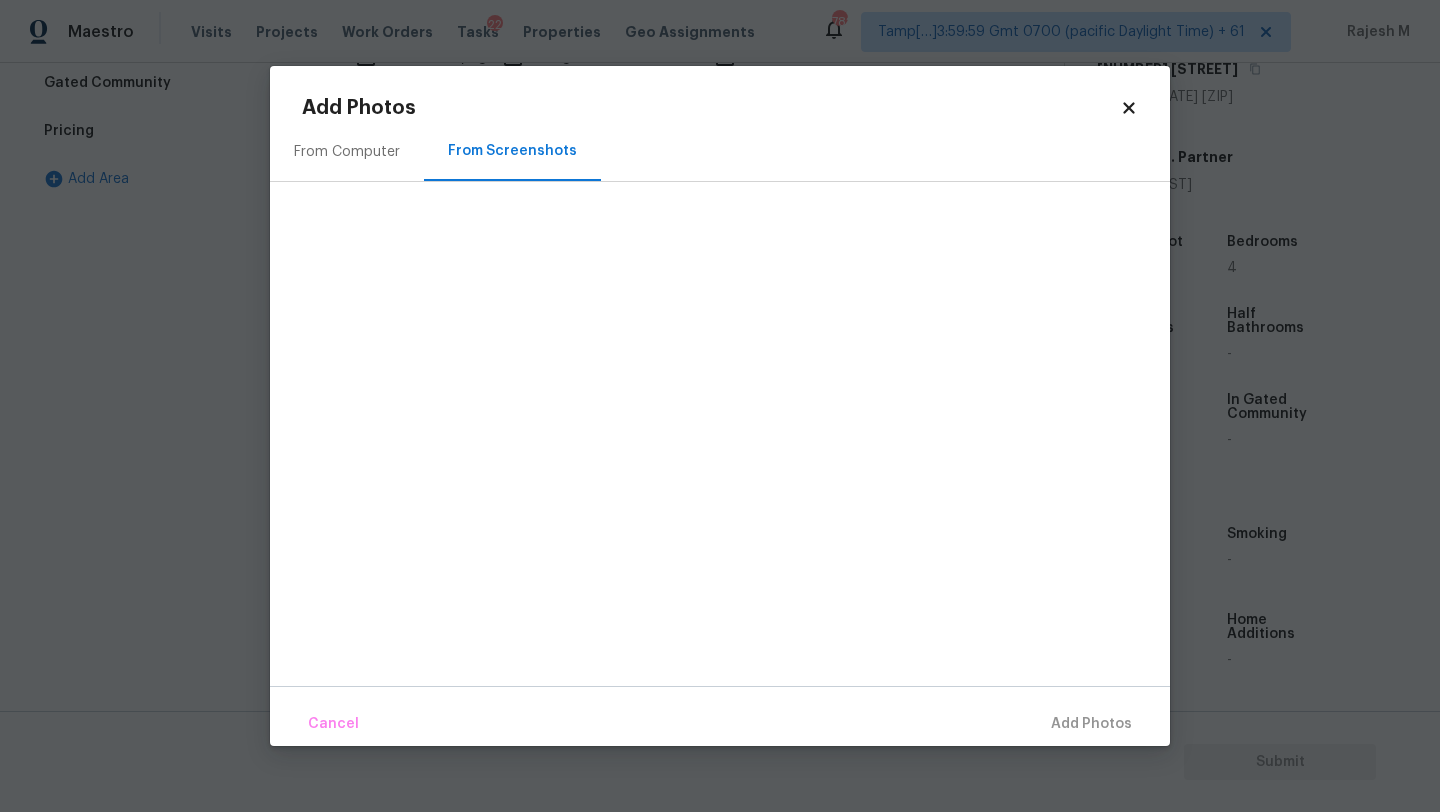 click 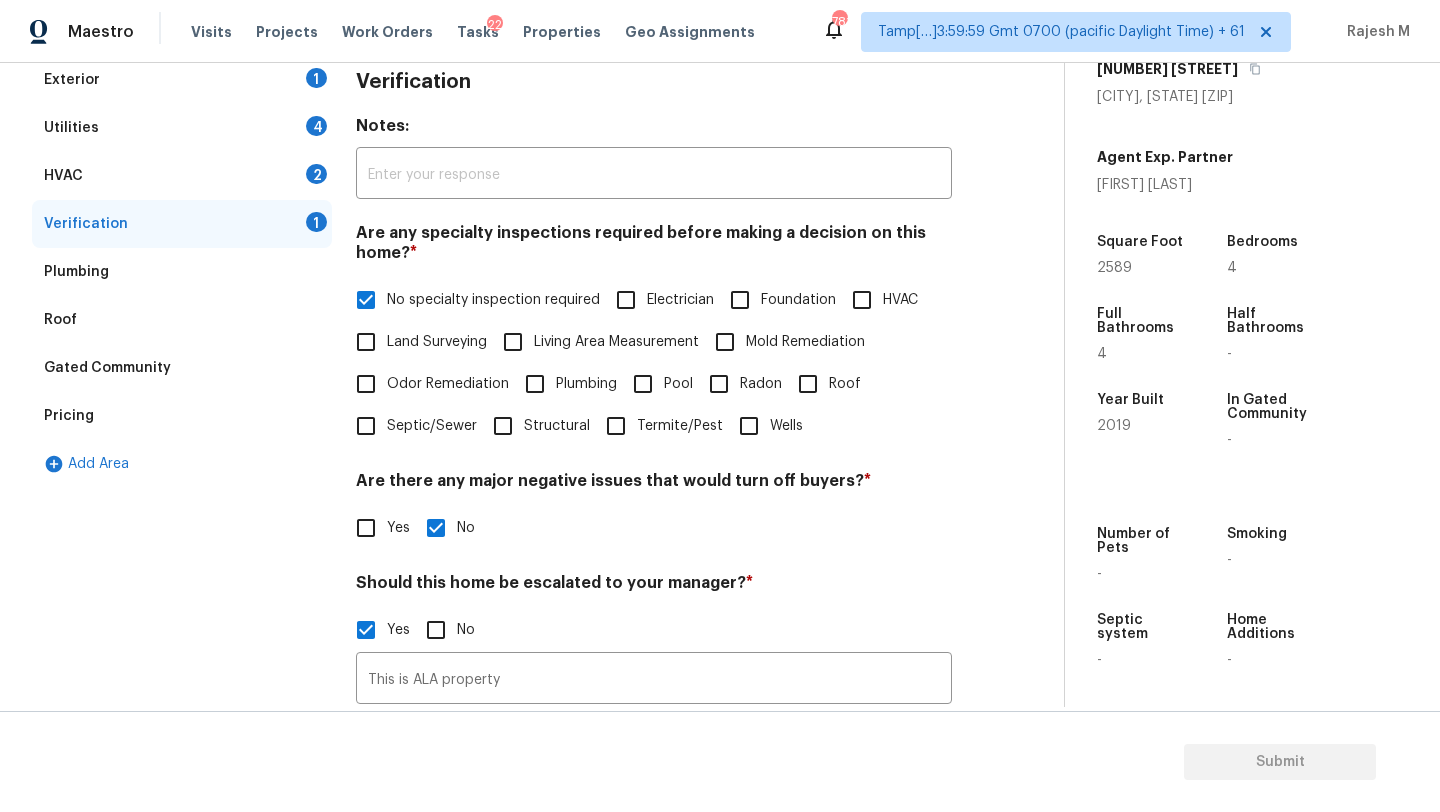 scroll, scrollTop: 114, scrollLeft: 0, axis: vertical 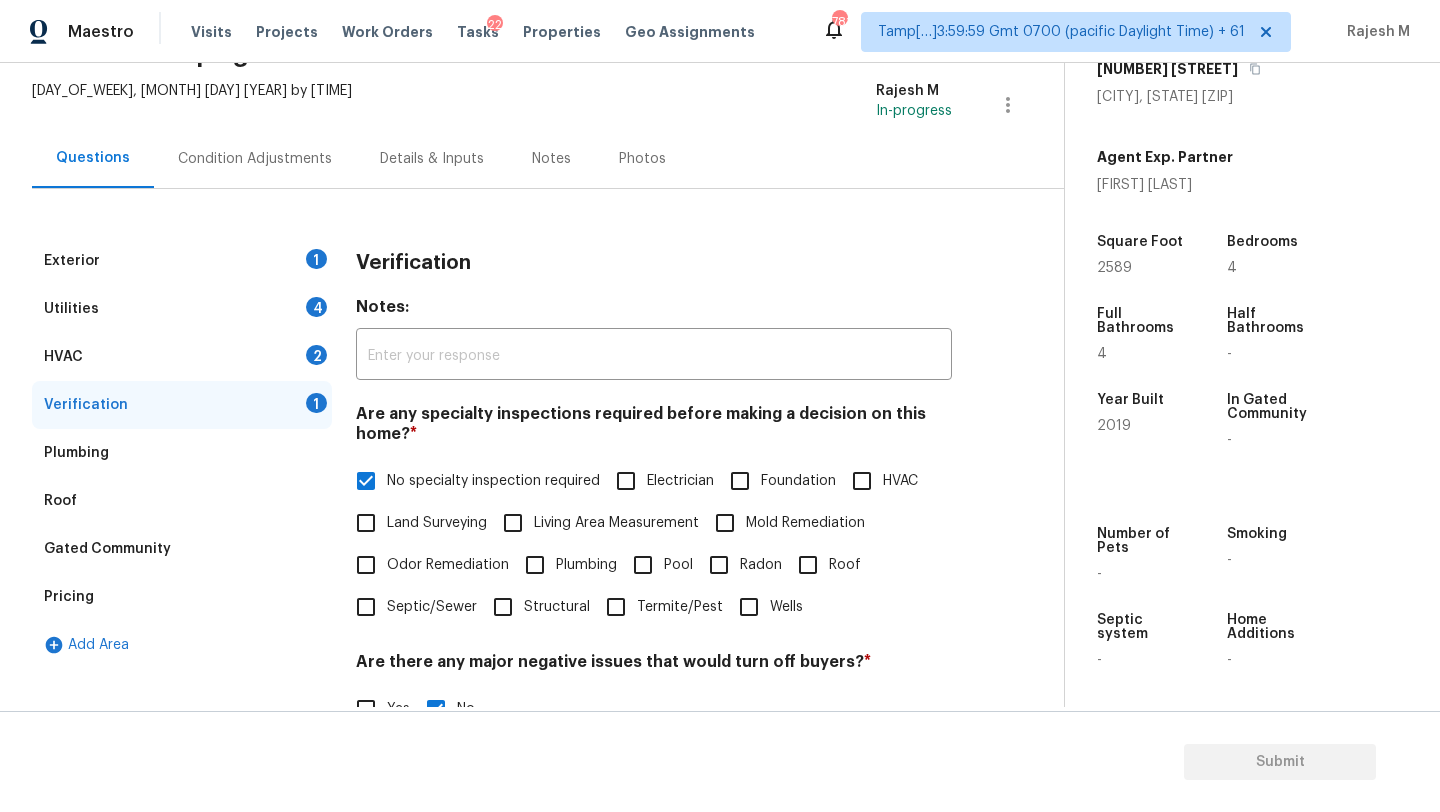 click on "HVAC 2" at bounding box center [182, 357] 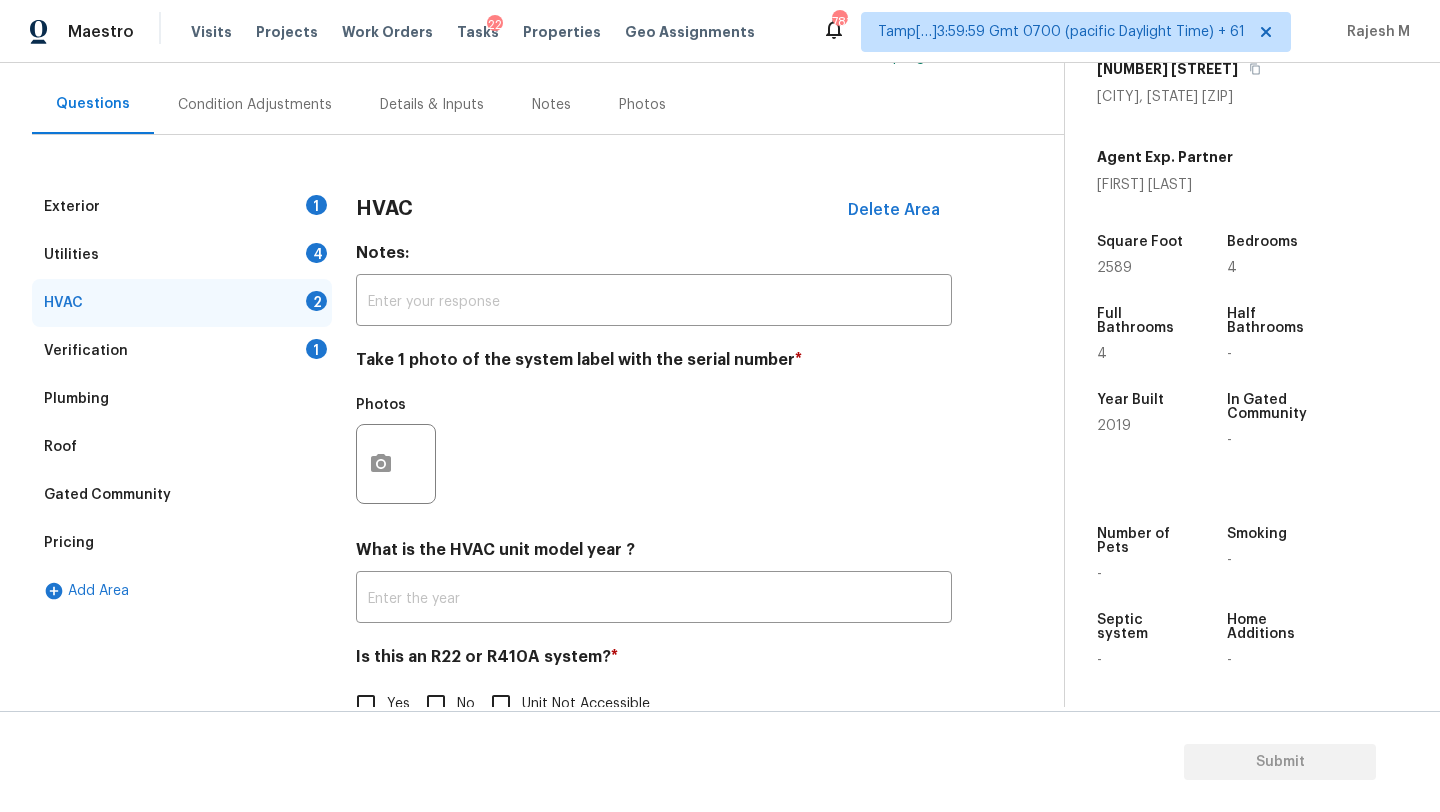 scroll, scrollTop: 215, scrollLeft: 0, axis: vertical 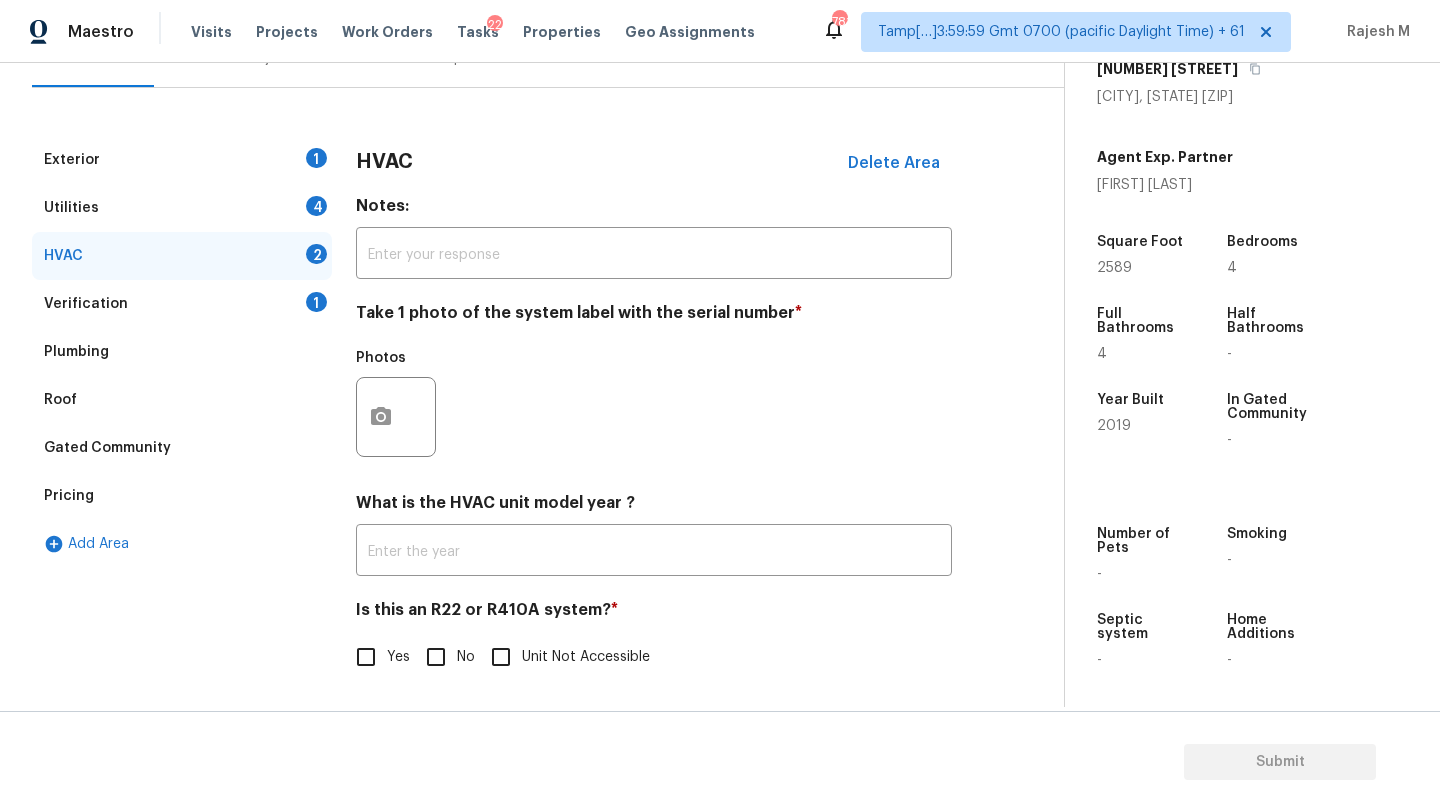 click at bounding box center [654, 552] 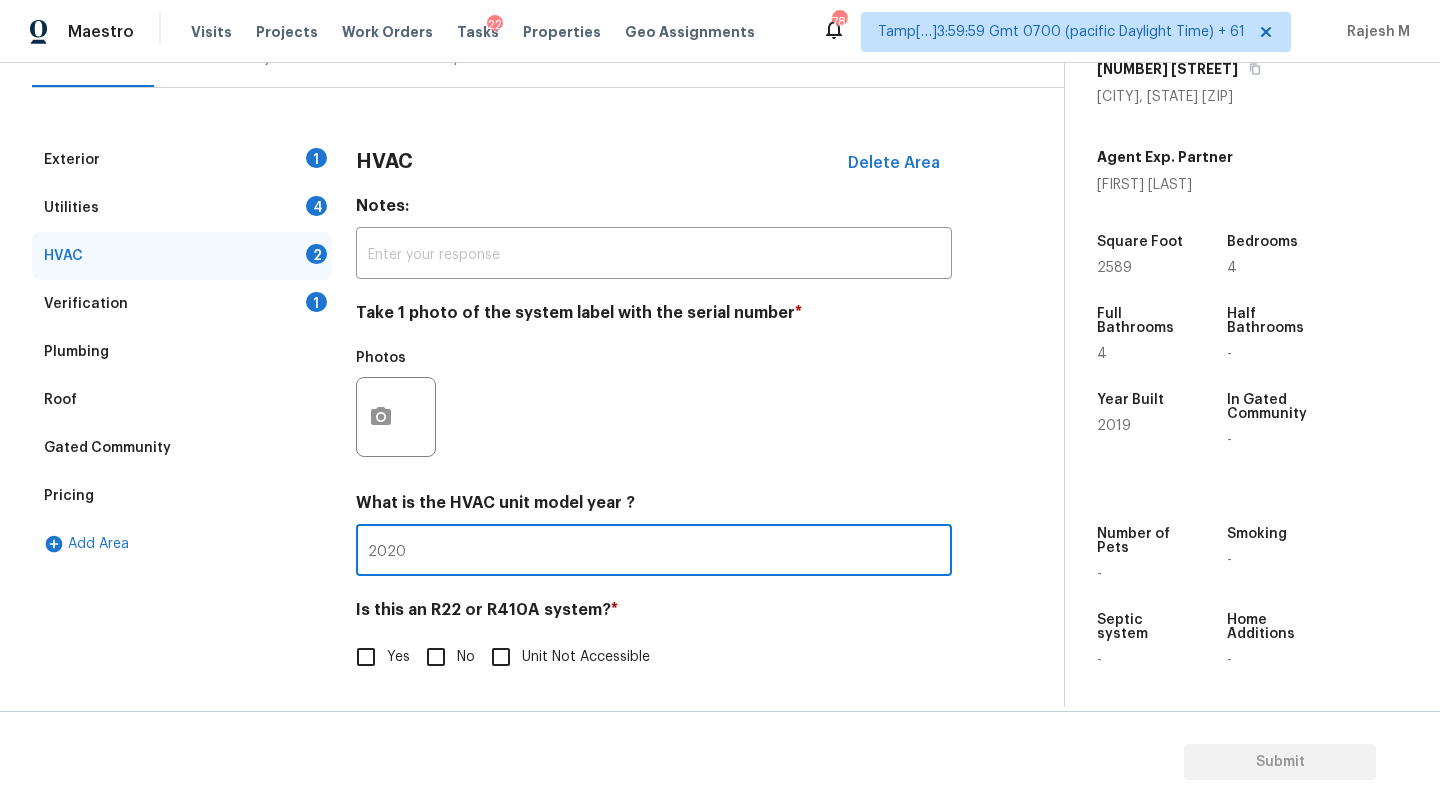 type on "2020" 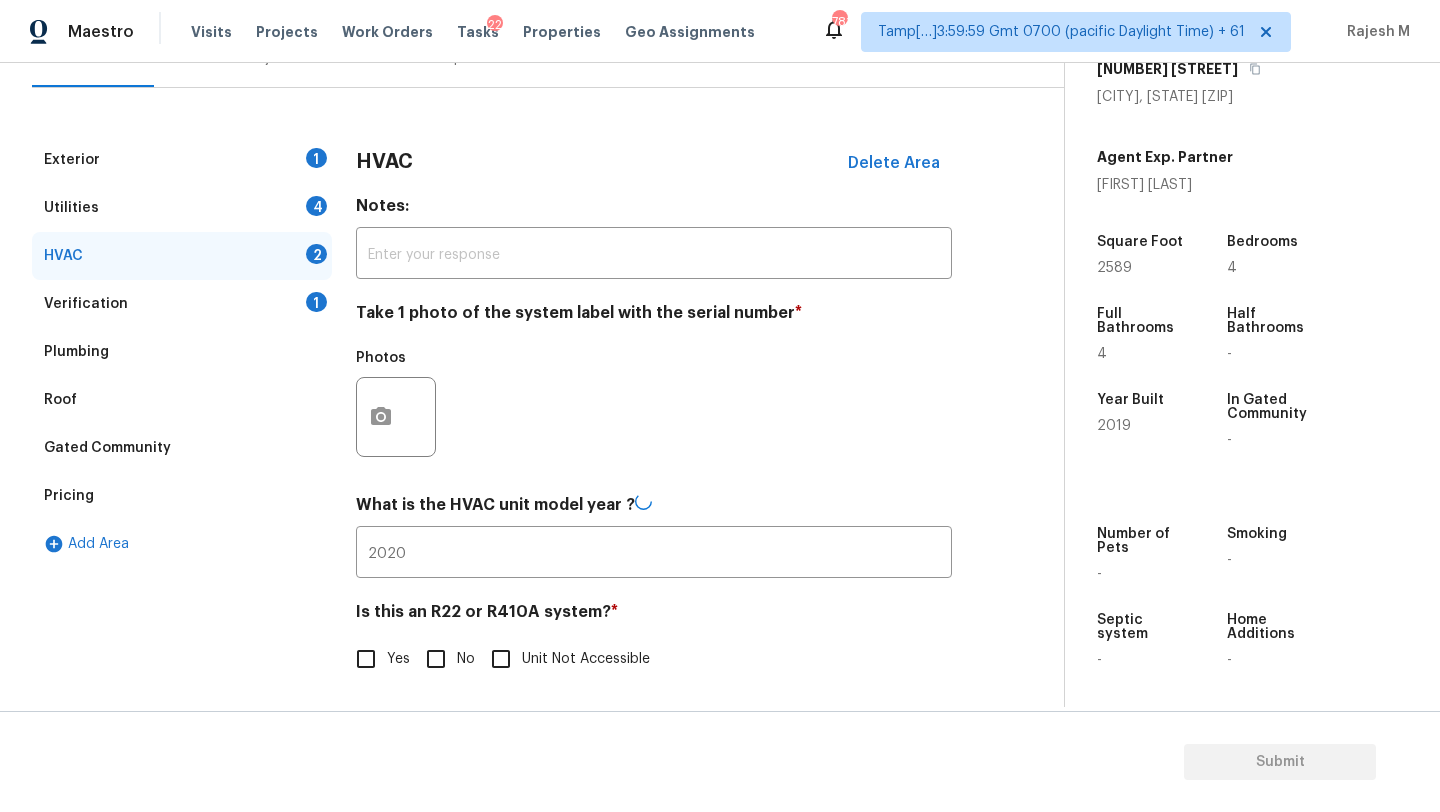 click on "Is this an R22 or R410A system?  * Yes No Unit Not Accessible" at bounding box center (654, 641) 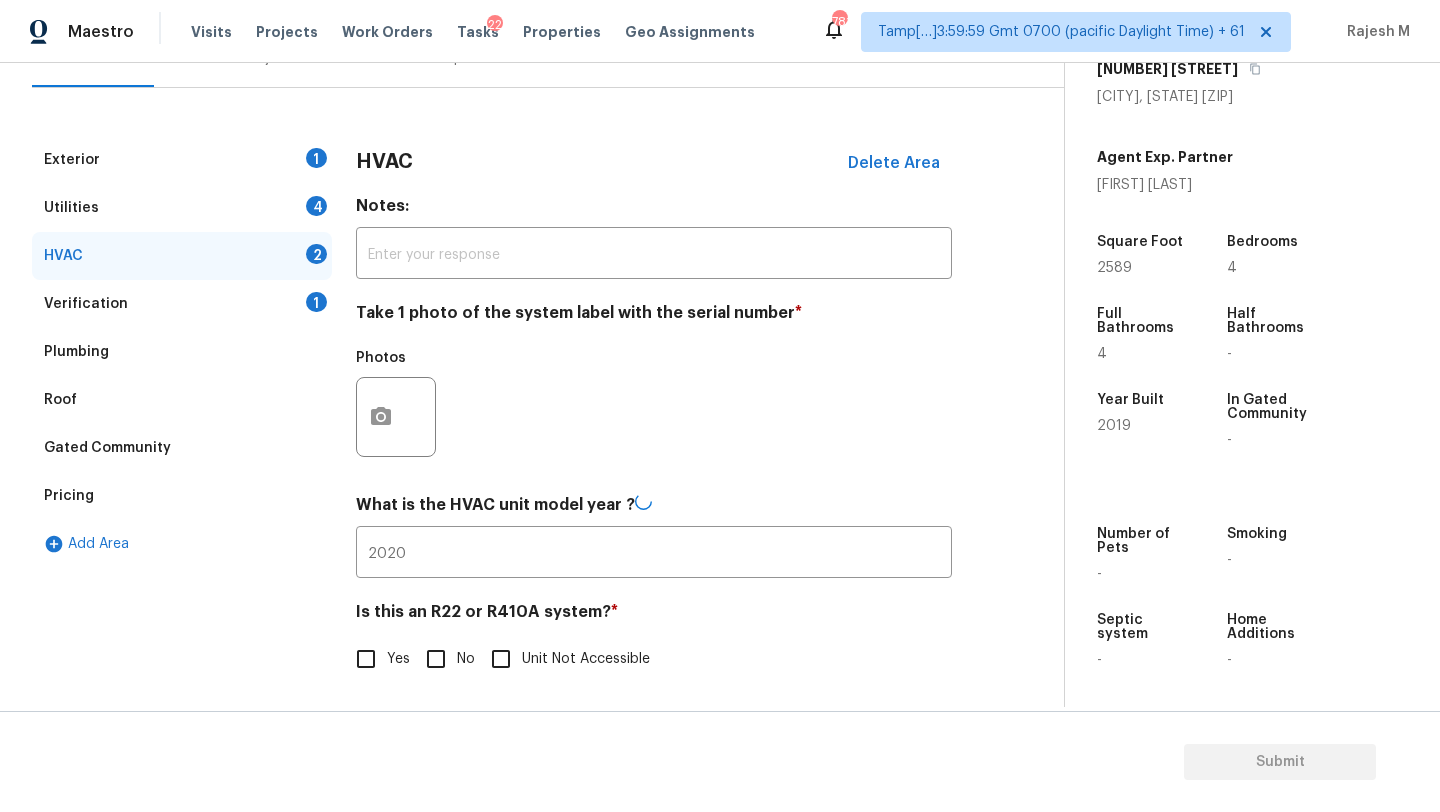 click on "No" at bounding box center (436, 659) 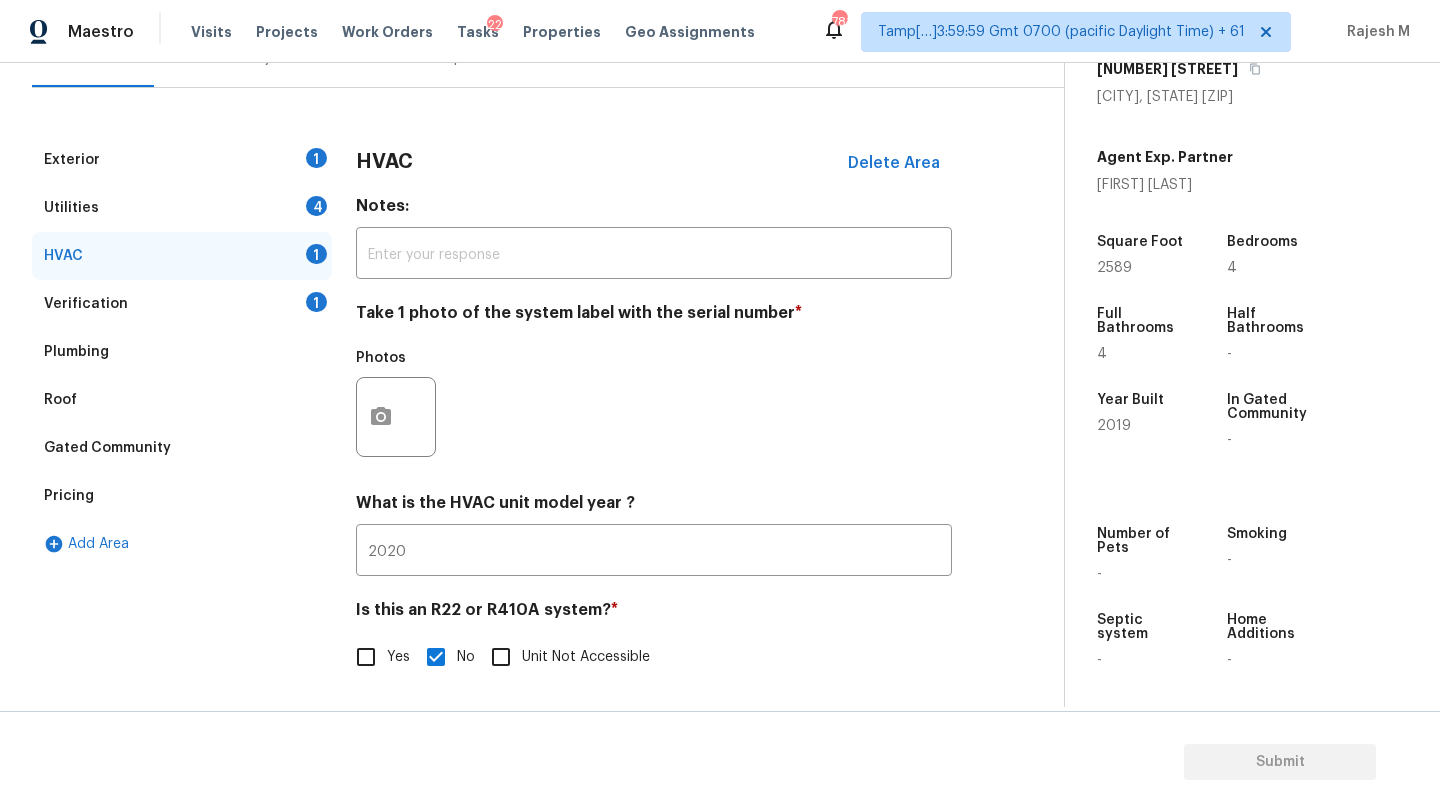 click on "Utilities 4" at bounding box center [182, 208] 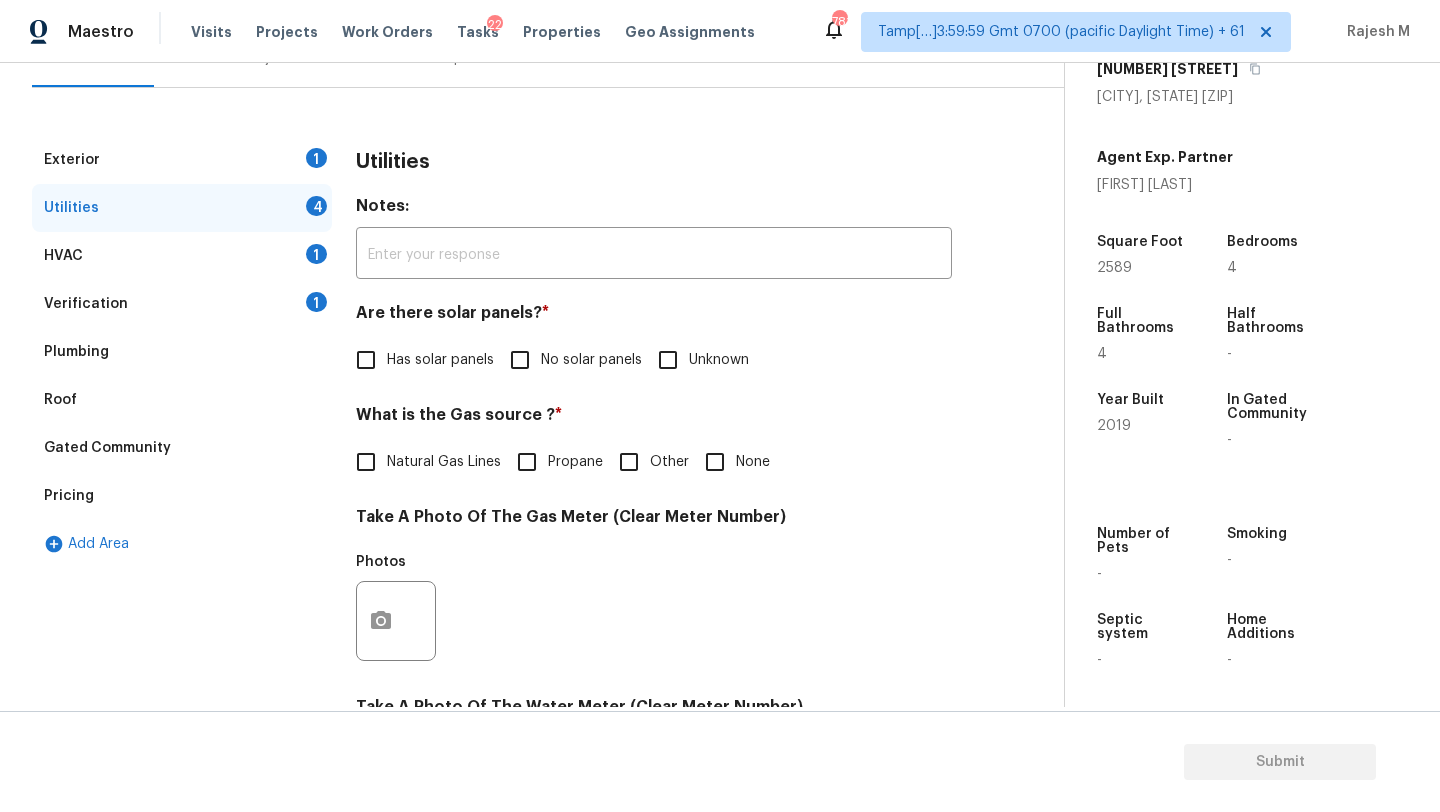 click on "No solar panels" at bounding box center [520, 360] 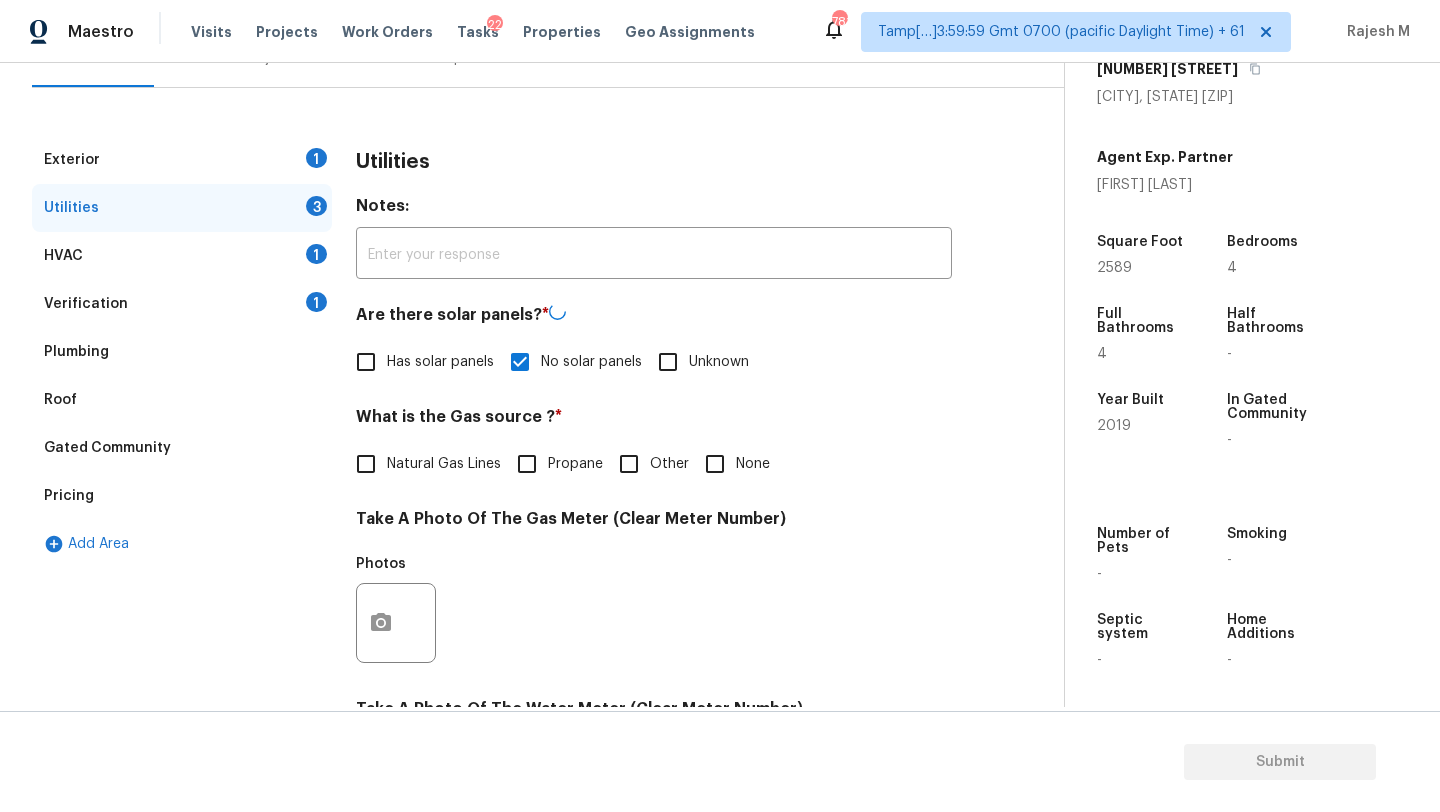click on "Natural Gas Lines" at bounding box center (444, 464) 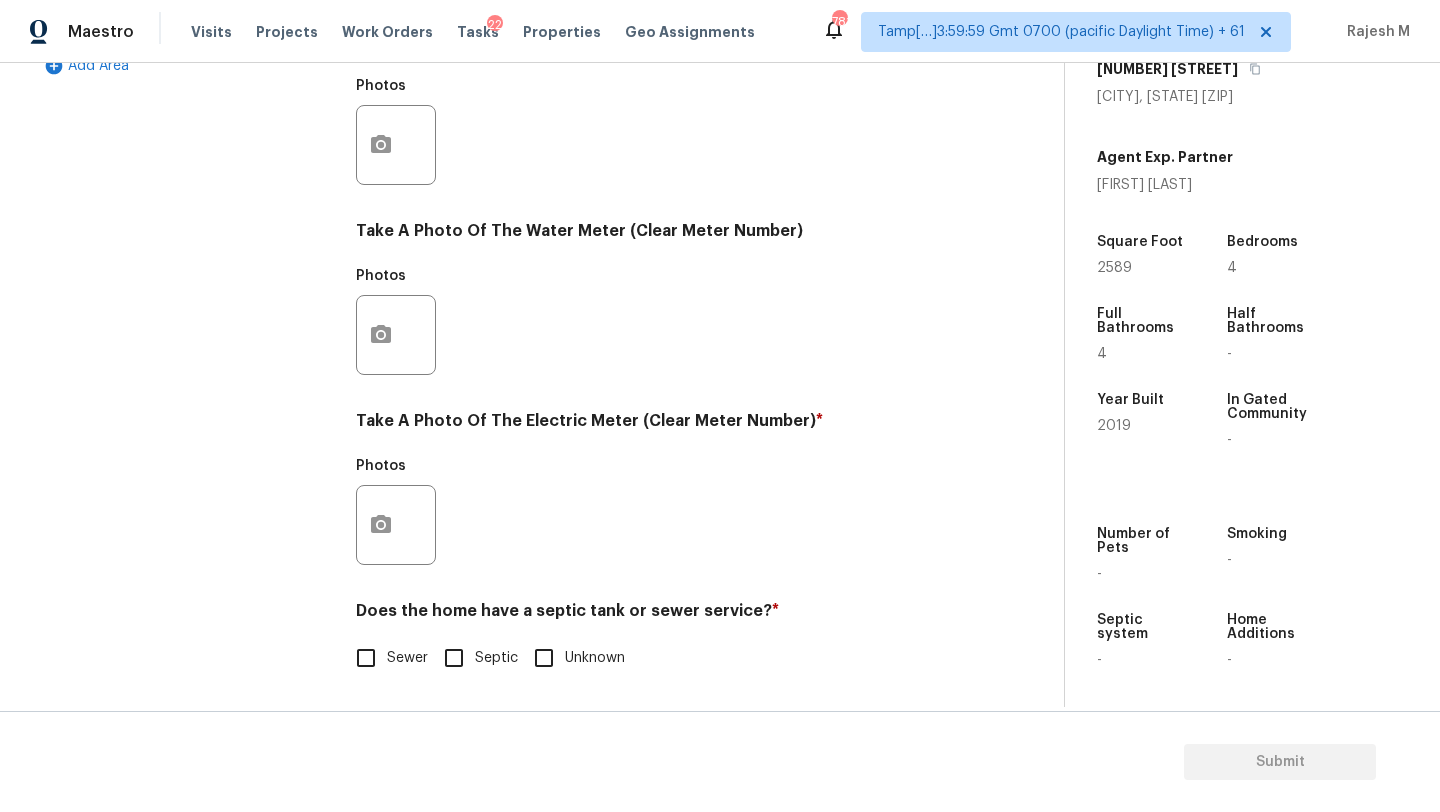 click on "Does the home have a septic tank or sewer service?  * Sewer Septic Unknown" at bounding box center [654, 640] 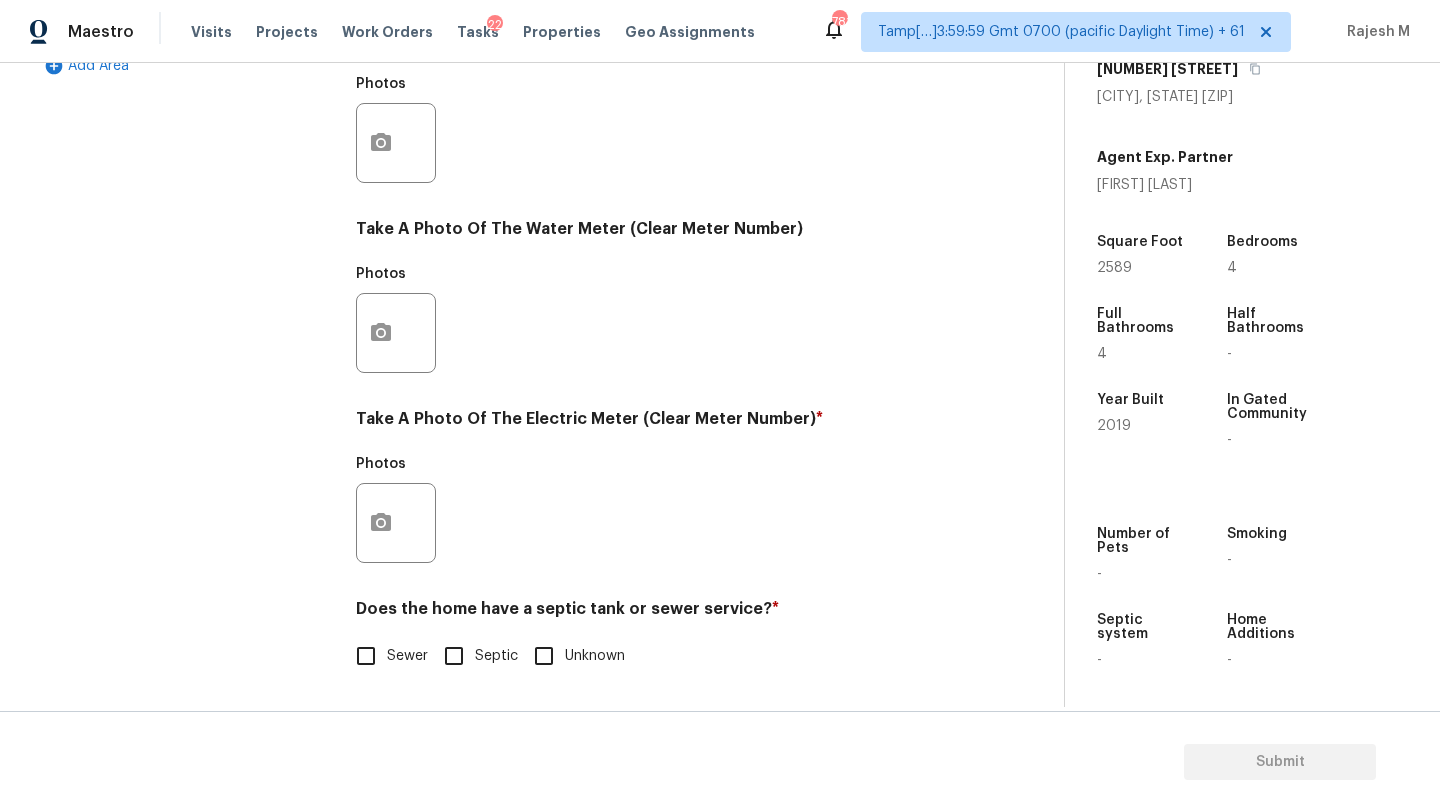 click on "Sewer" at bounding box center (366, 656) 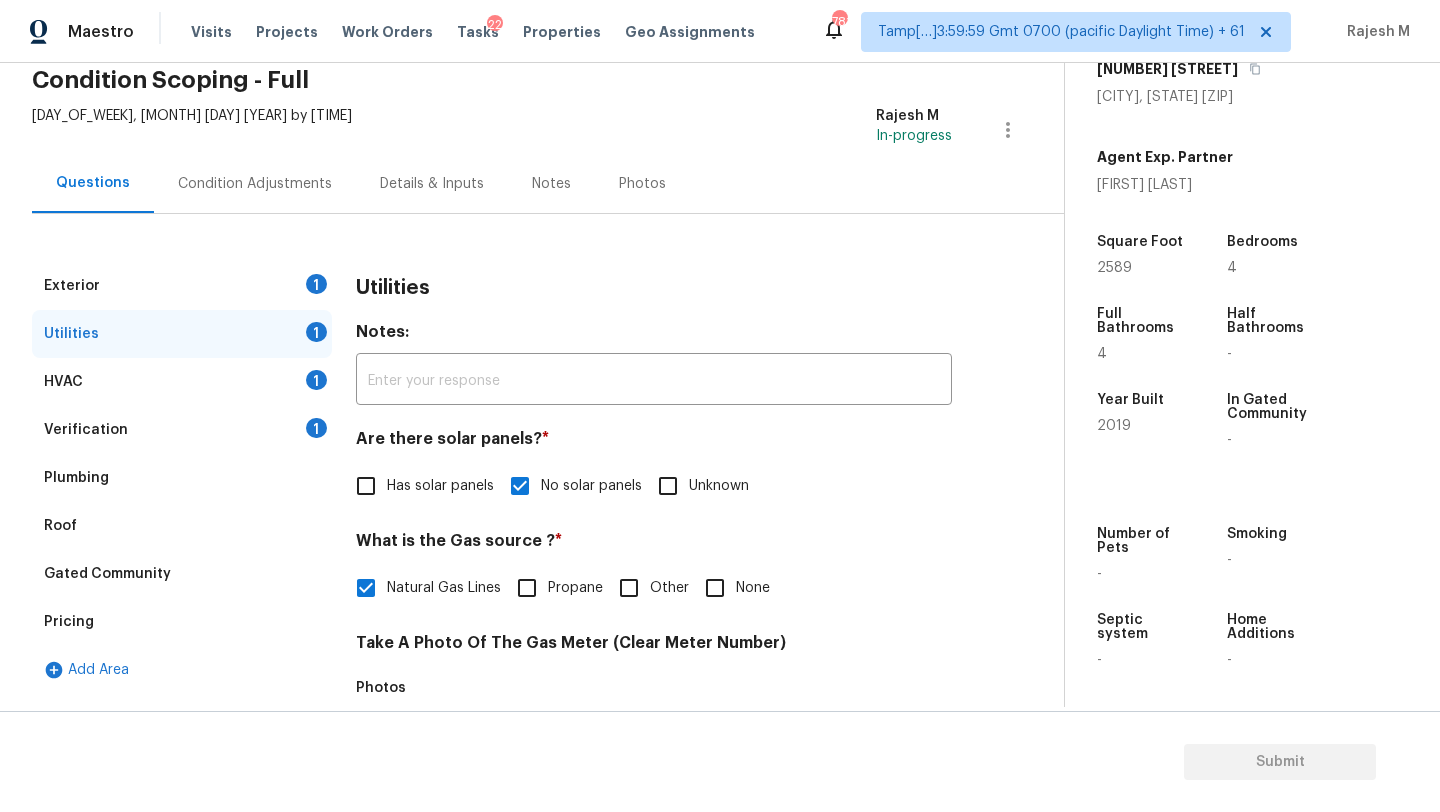 scroll, scrollTop: 0, scrollLeft: 0, axis: both 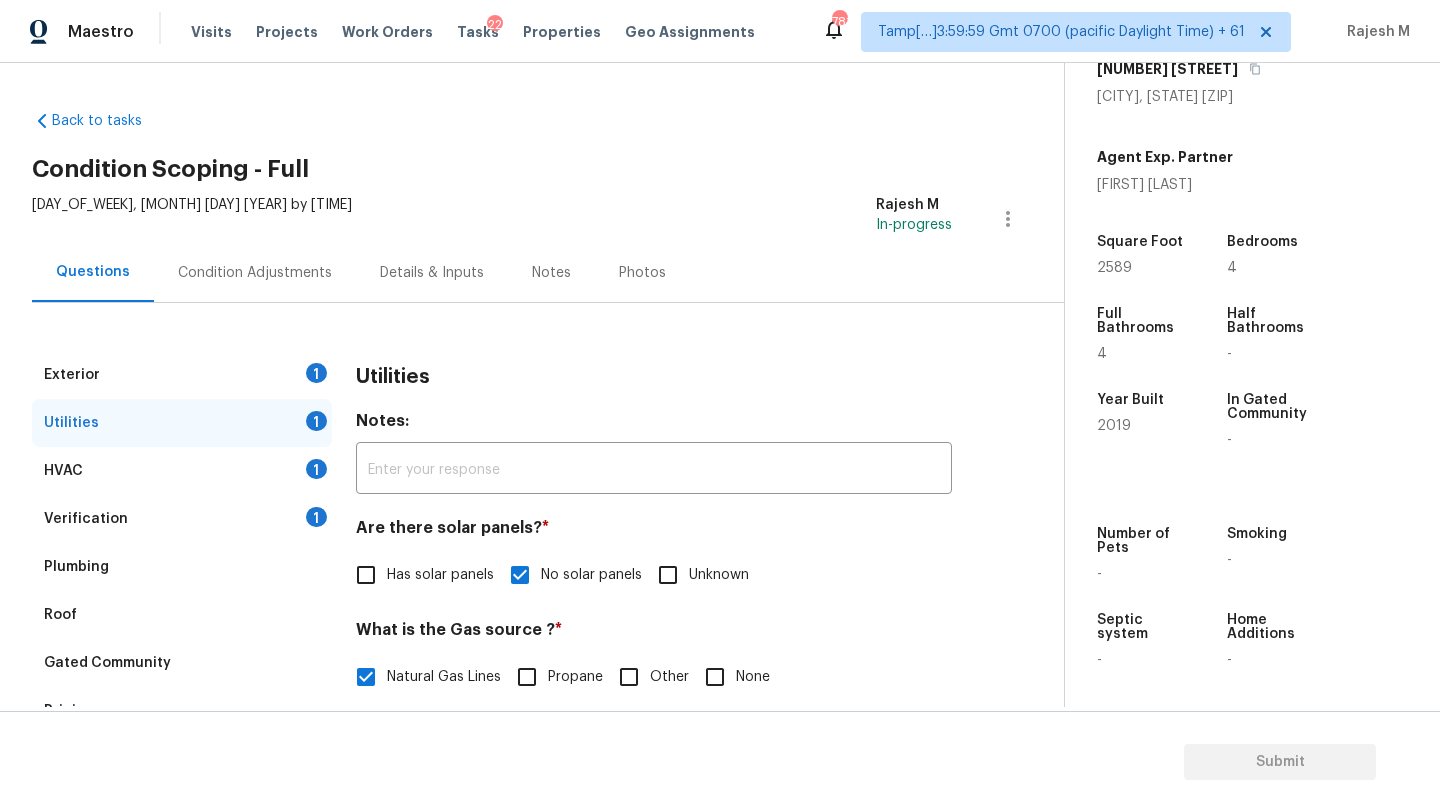 click on "Exterior 1" at bounding box center (182, 375) 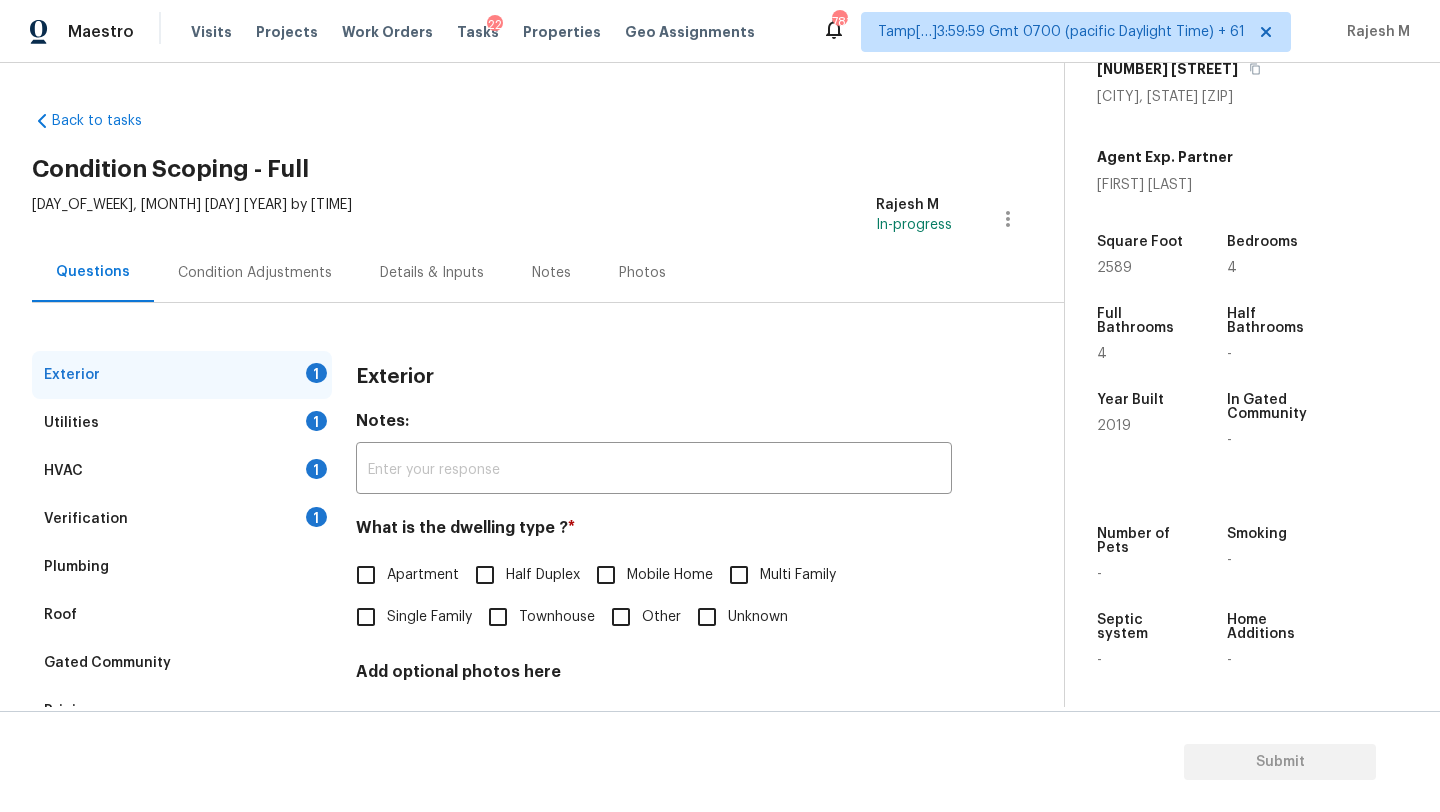 click on "Single Family" at bounding box center [429, 617] 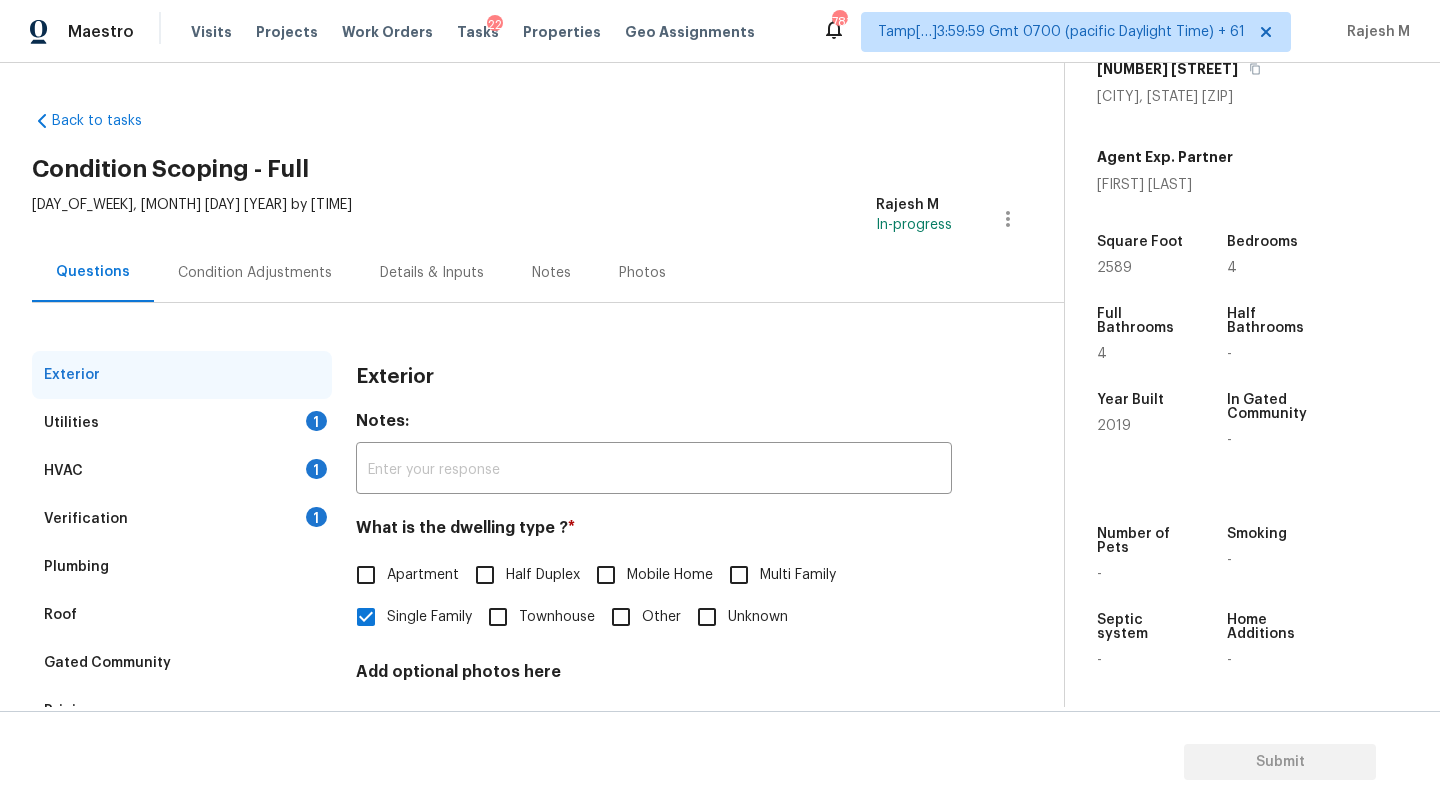 click on "Exterior Utilities 1 HVAC 1 Verification 1 Plumbing Roof Gated Community Pricing Add Area Exterior Notes: ​ What is the dwelling type ?  * Apartment Half Duplex Mobile Home Multi Family Single Family Townhouse Other Unknown Add optional photos here Photos" at bounding box center [524, 577] 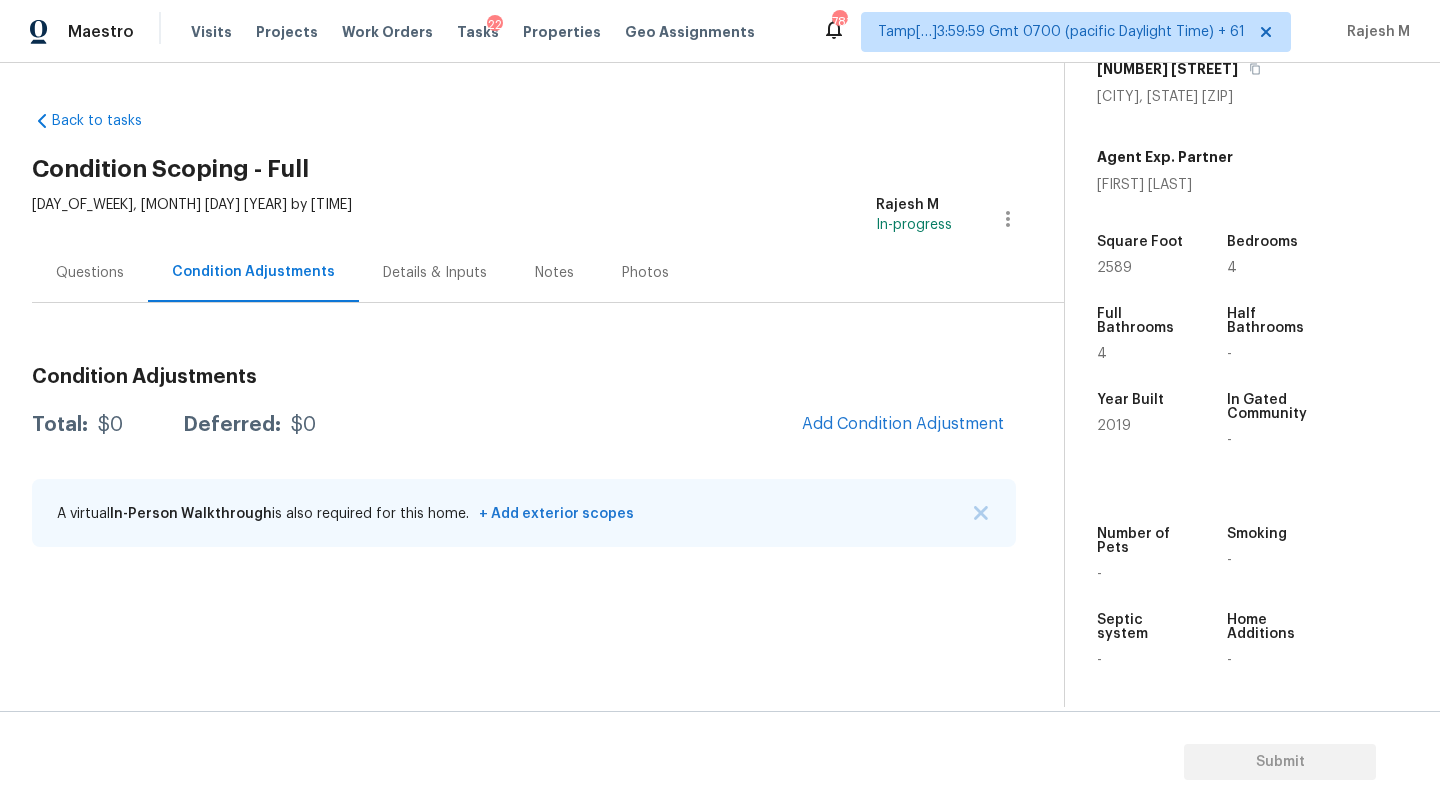 click on "Questions" at bounding box center (90, 272) 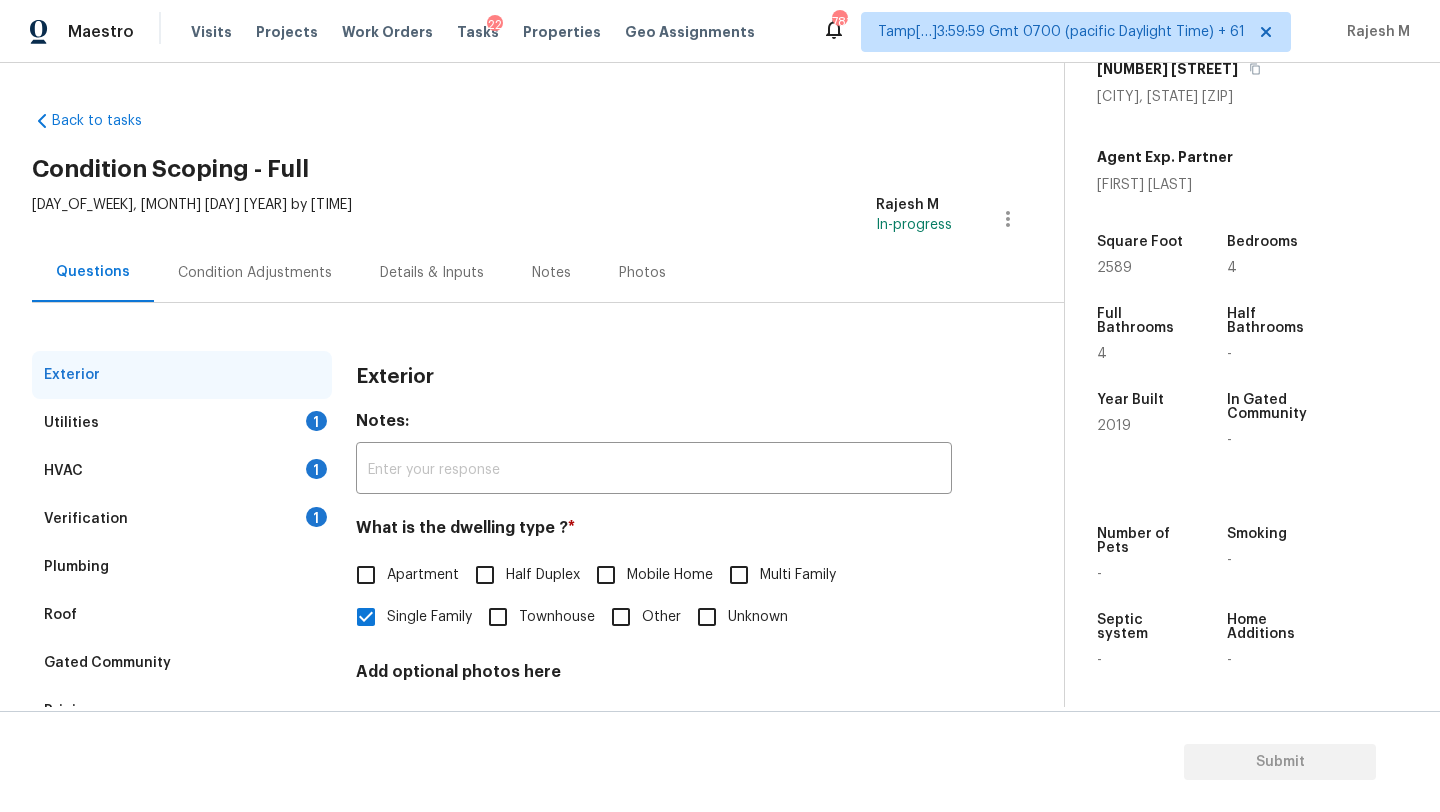 click on "Verification 1" at bounding box center [182, 519] 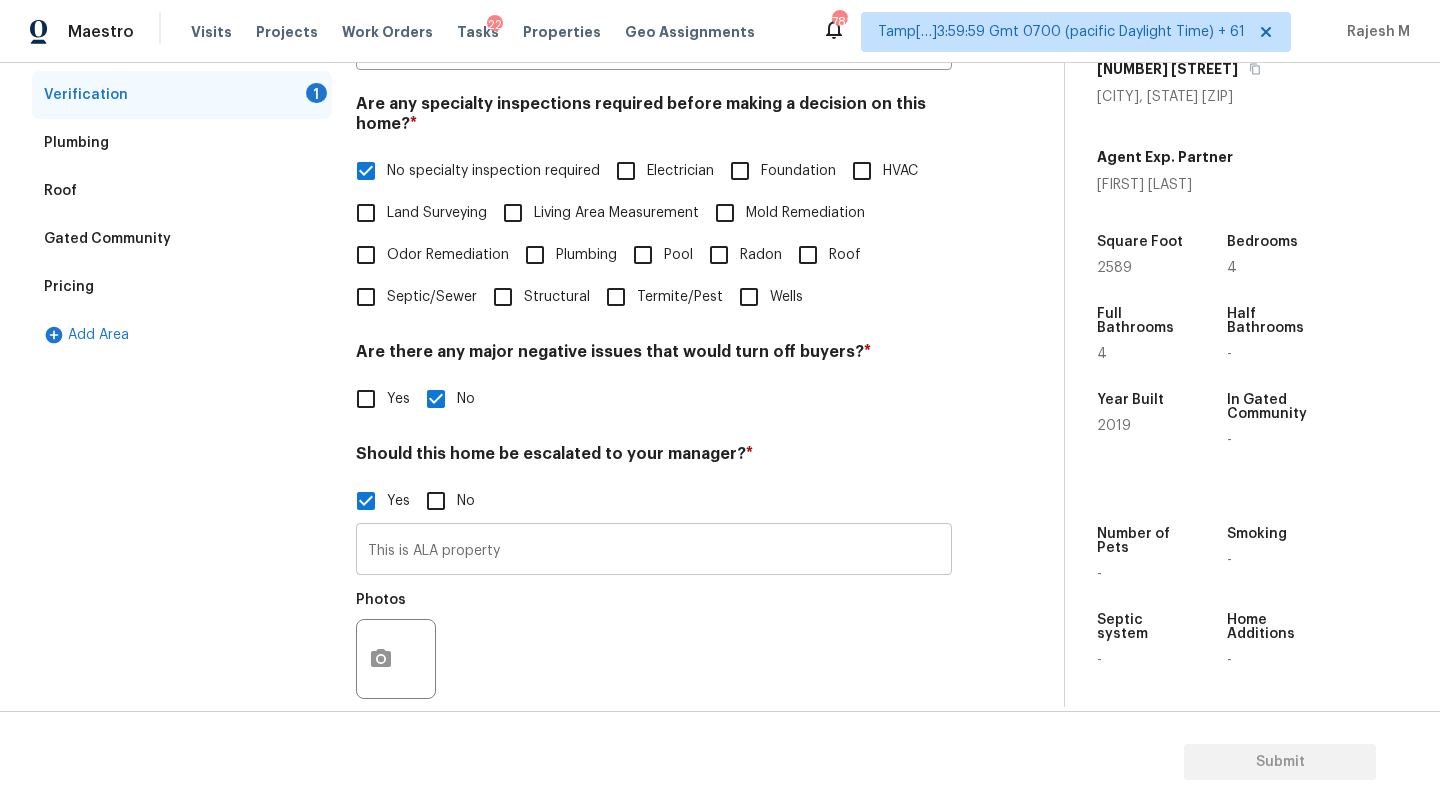 scroll, scrollTop: 439, scrollLeft: 0, axis: vertical 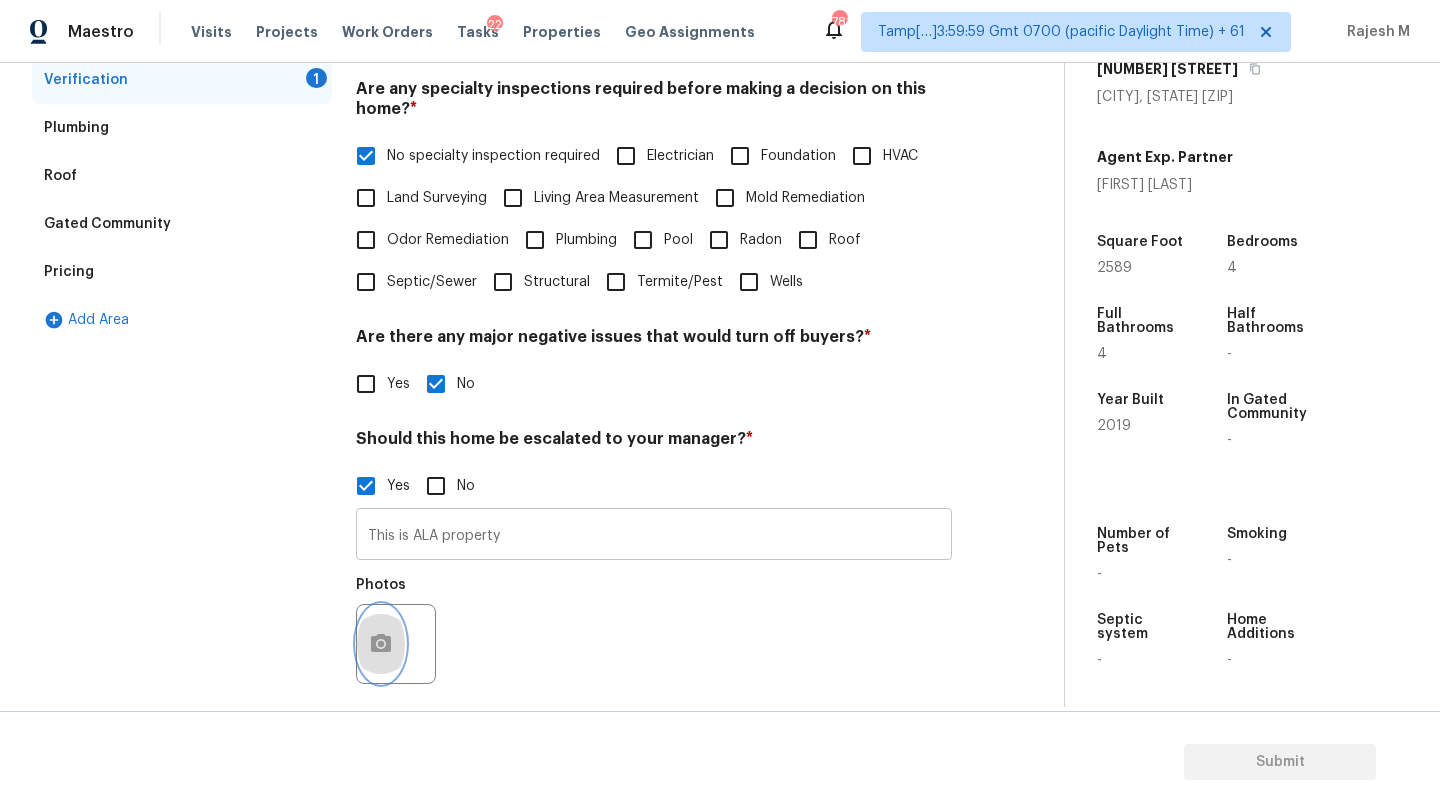 click at bounding box center (381, 644) 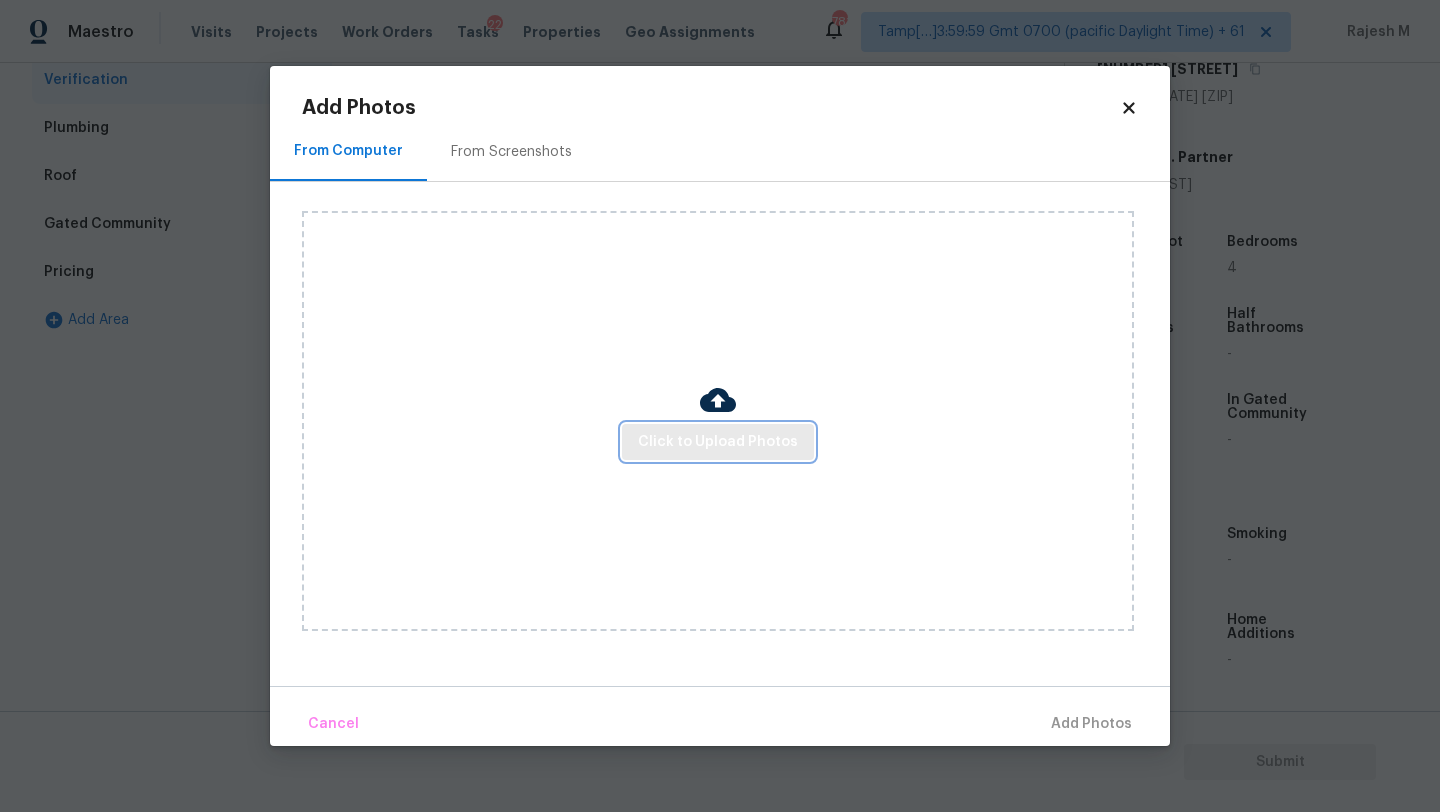 click on "Click to Upload Photos" at bounding box center [718, 442] 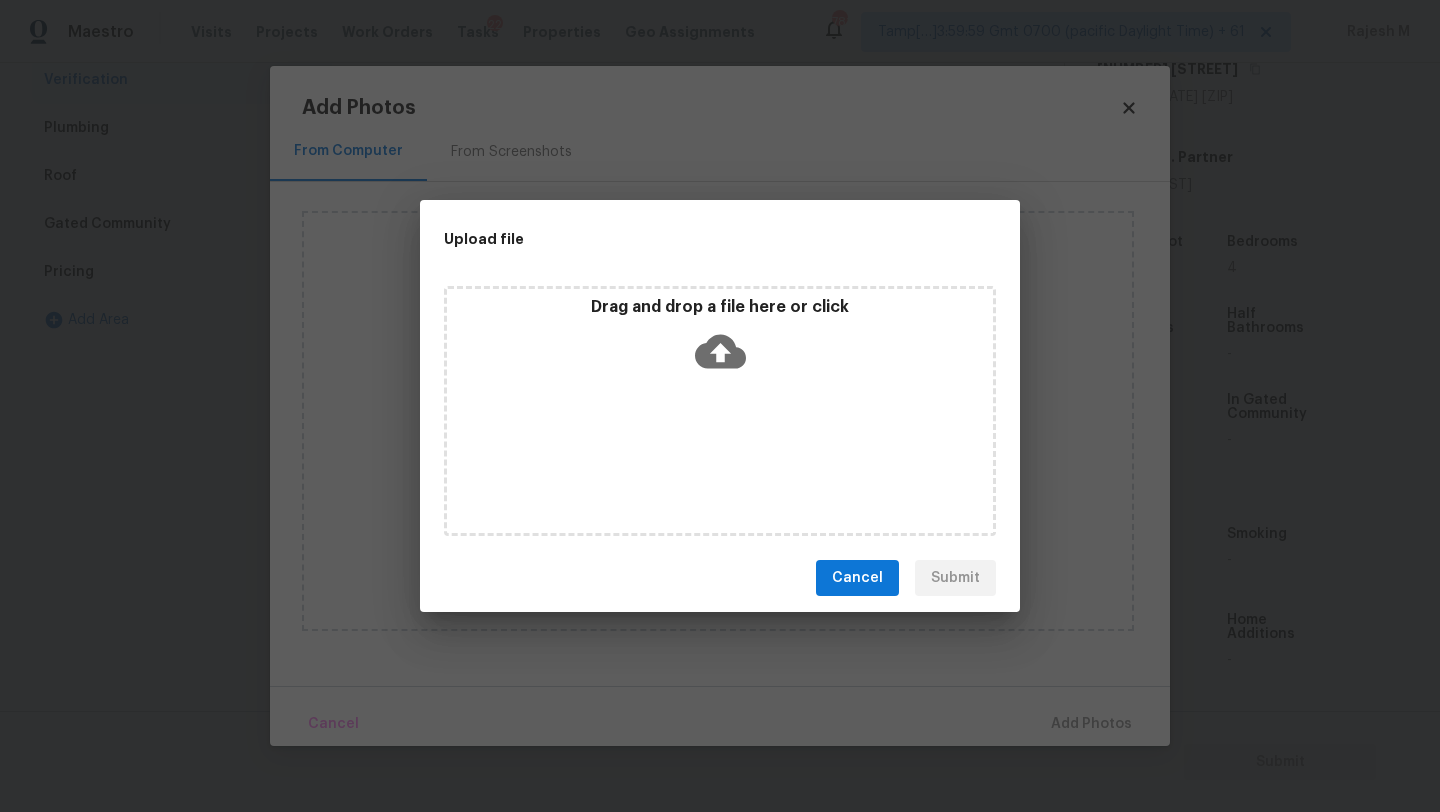 click on "Drag and drop a file here or click" at bounding box center (720, 411) 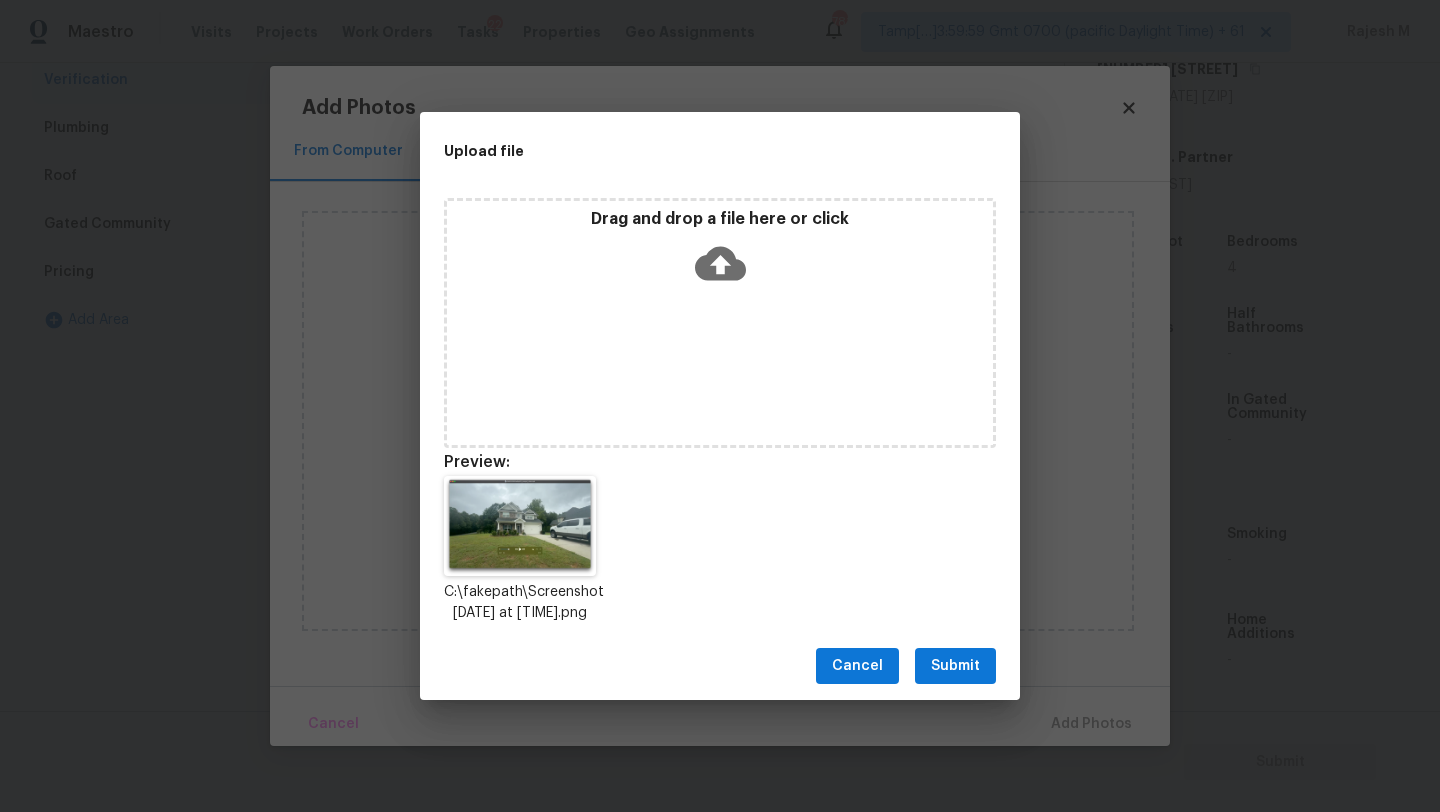 click on "Submit" at bounding box center [955, 666] 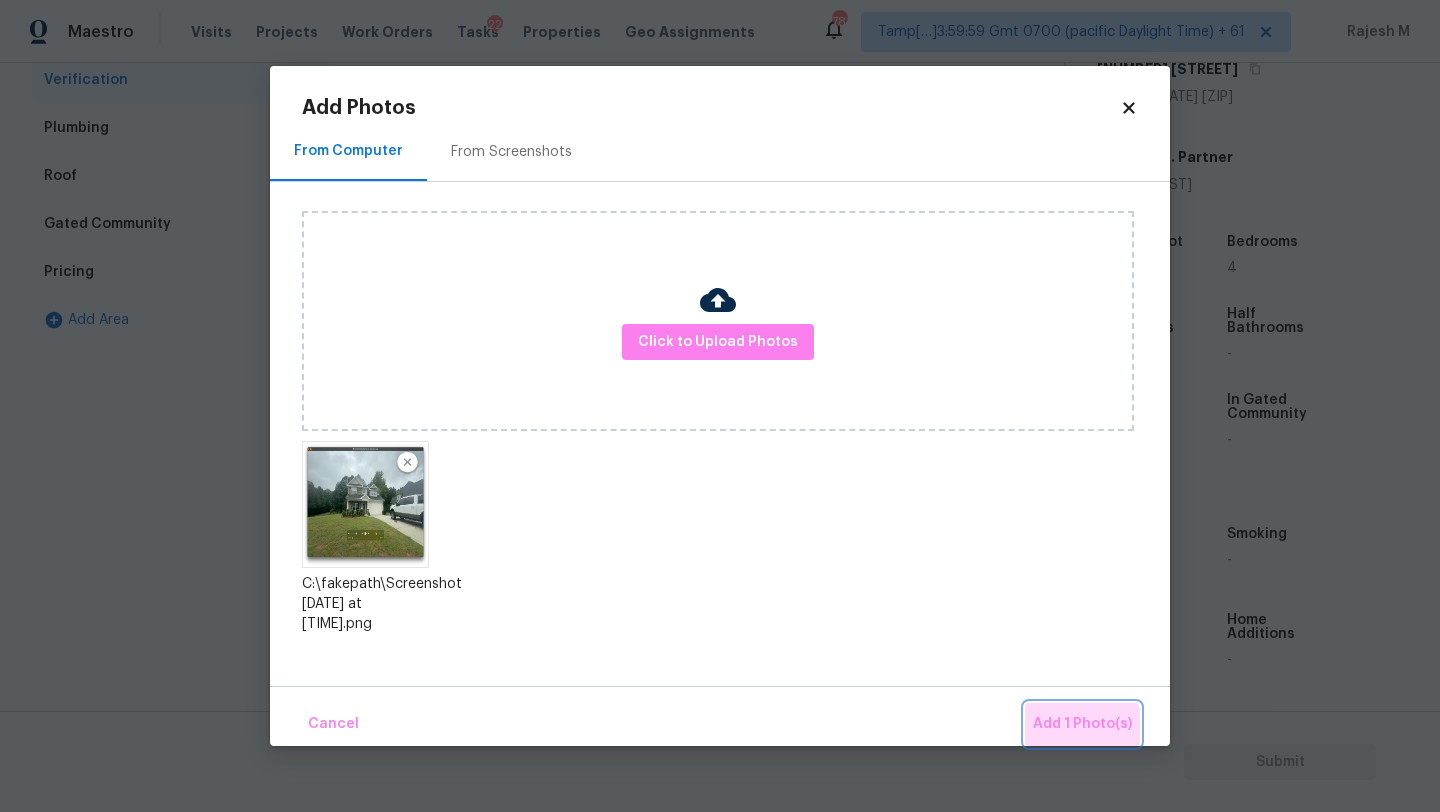 click on "Add 1 Photo(s)" at bounding box center [1082, 724] 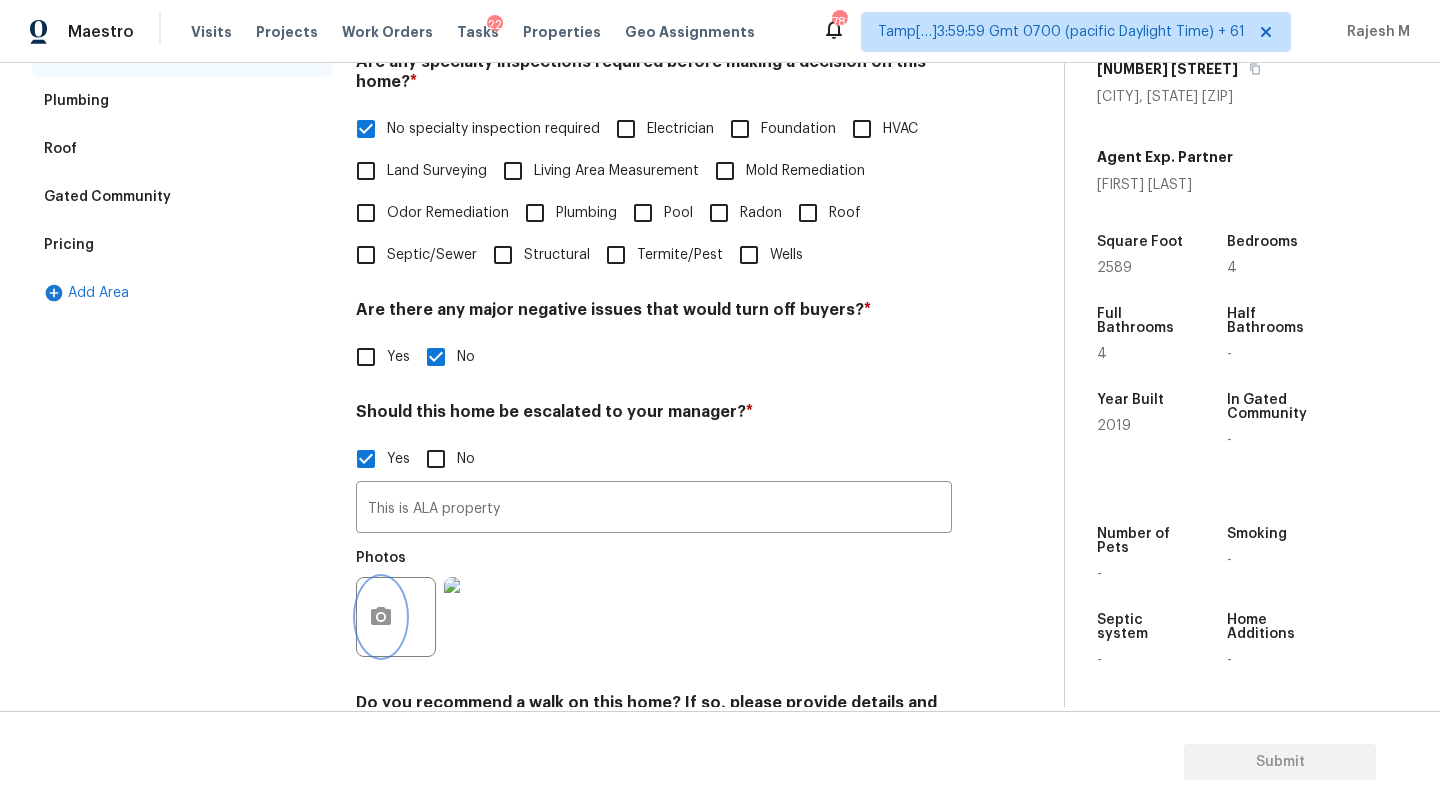 scroll, scrollTop: 424, scrollLeft: 0, axis: vertical 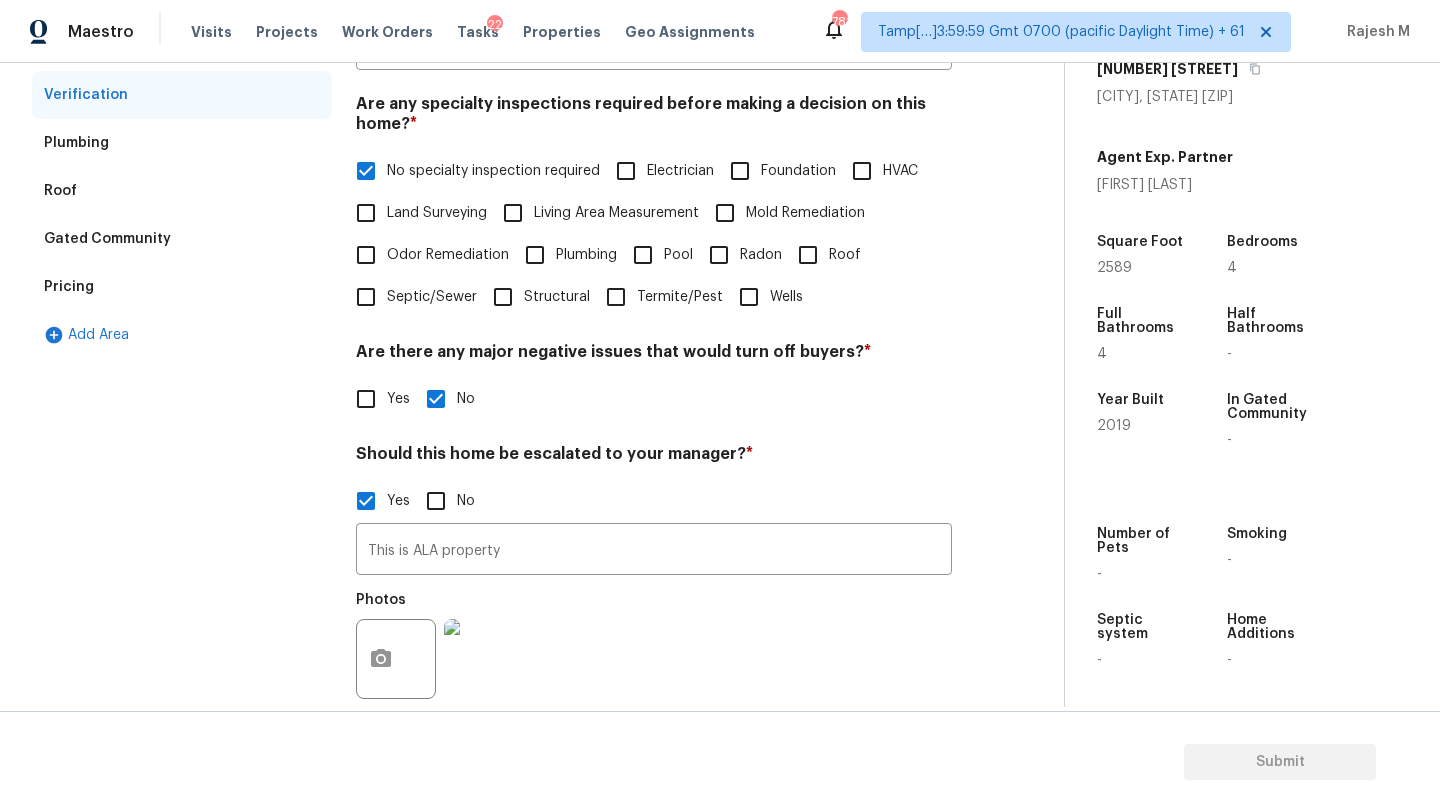 click on "Pricing" at bounding box center [182, 287] 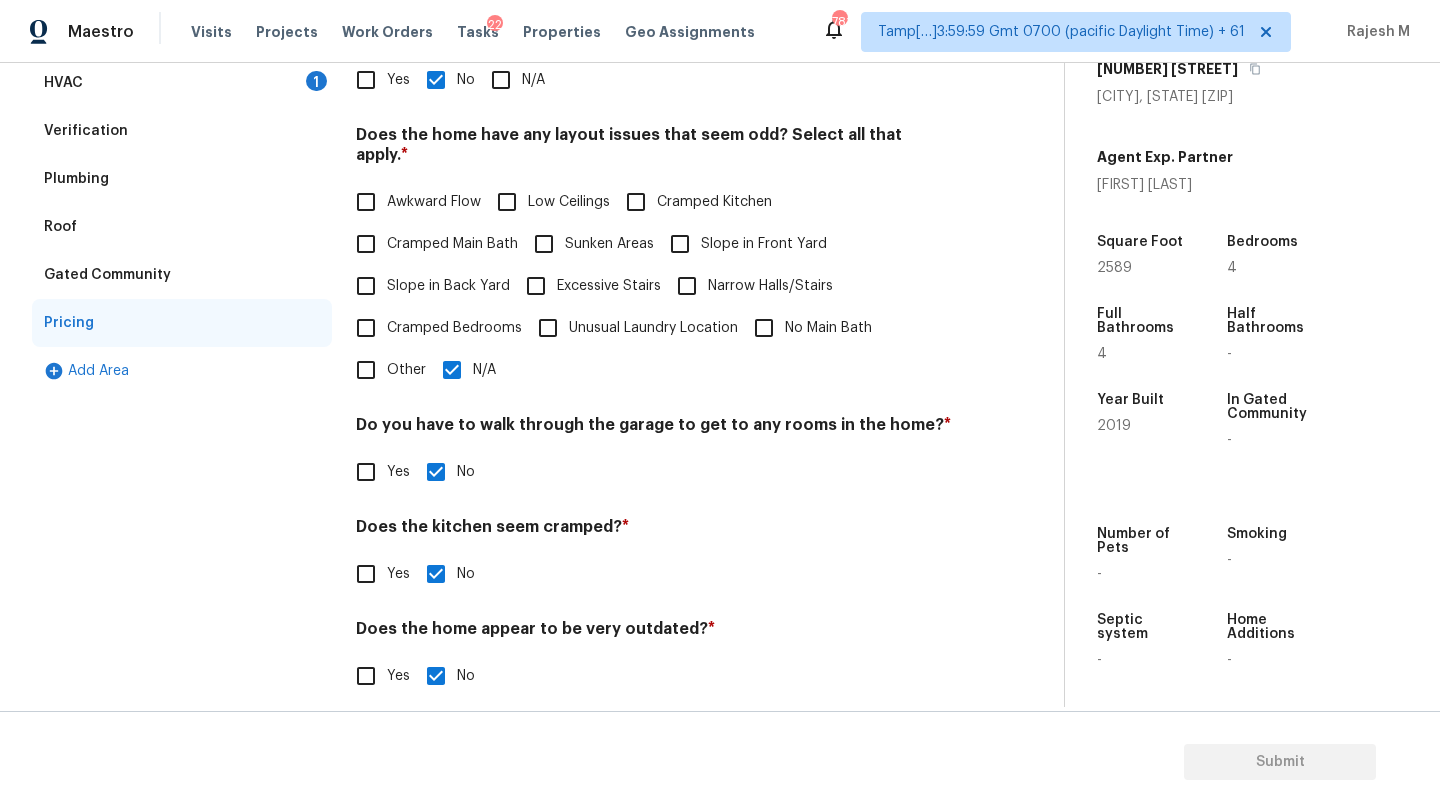 click on "N/A" at bounding box center [452, 370] 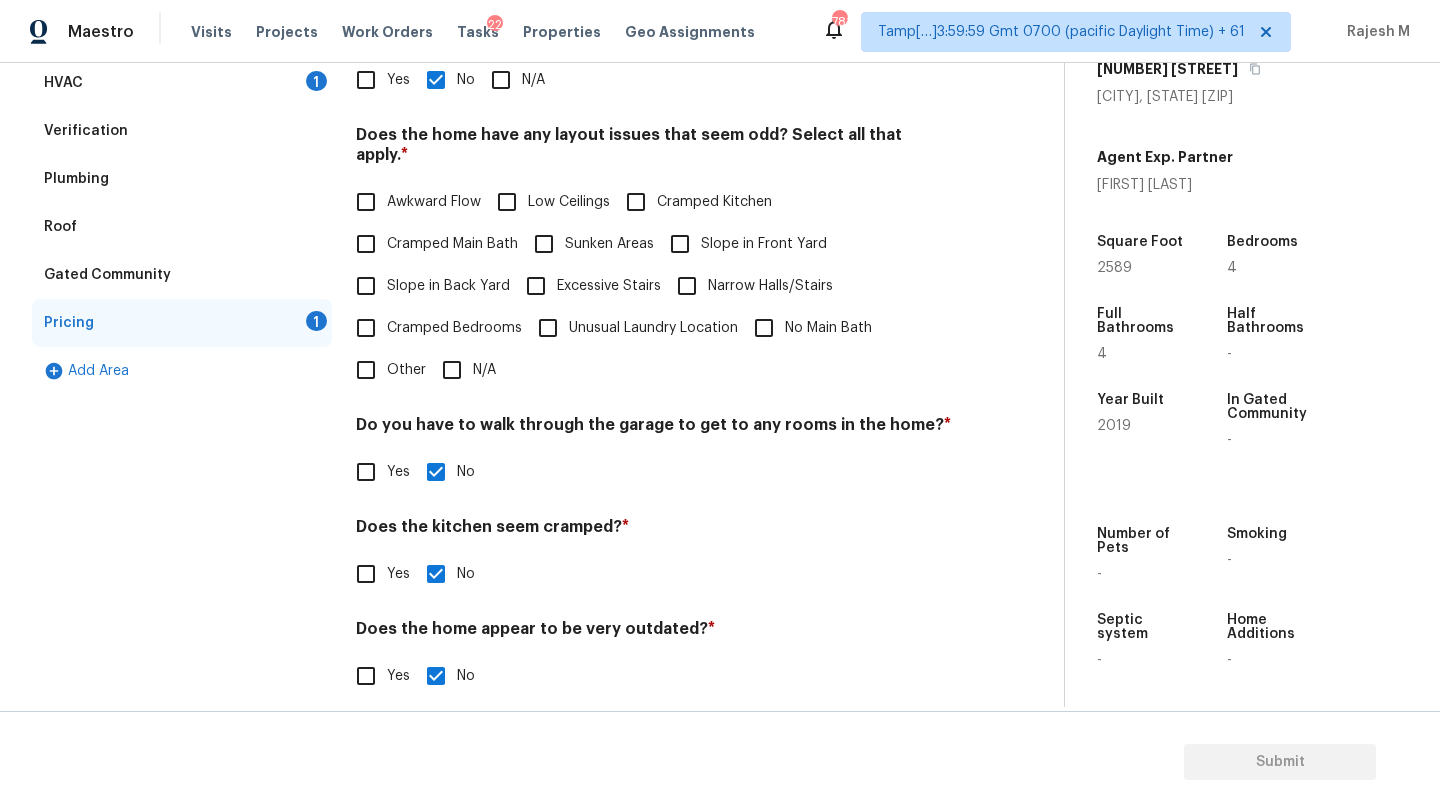 click on "Slope in Back Yard" at bounding box center (366, 286) 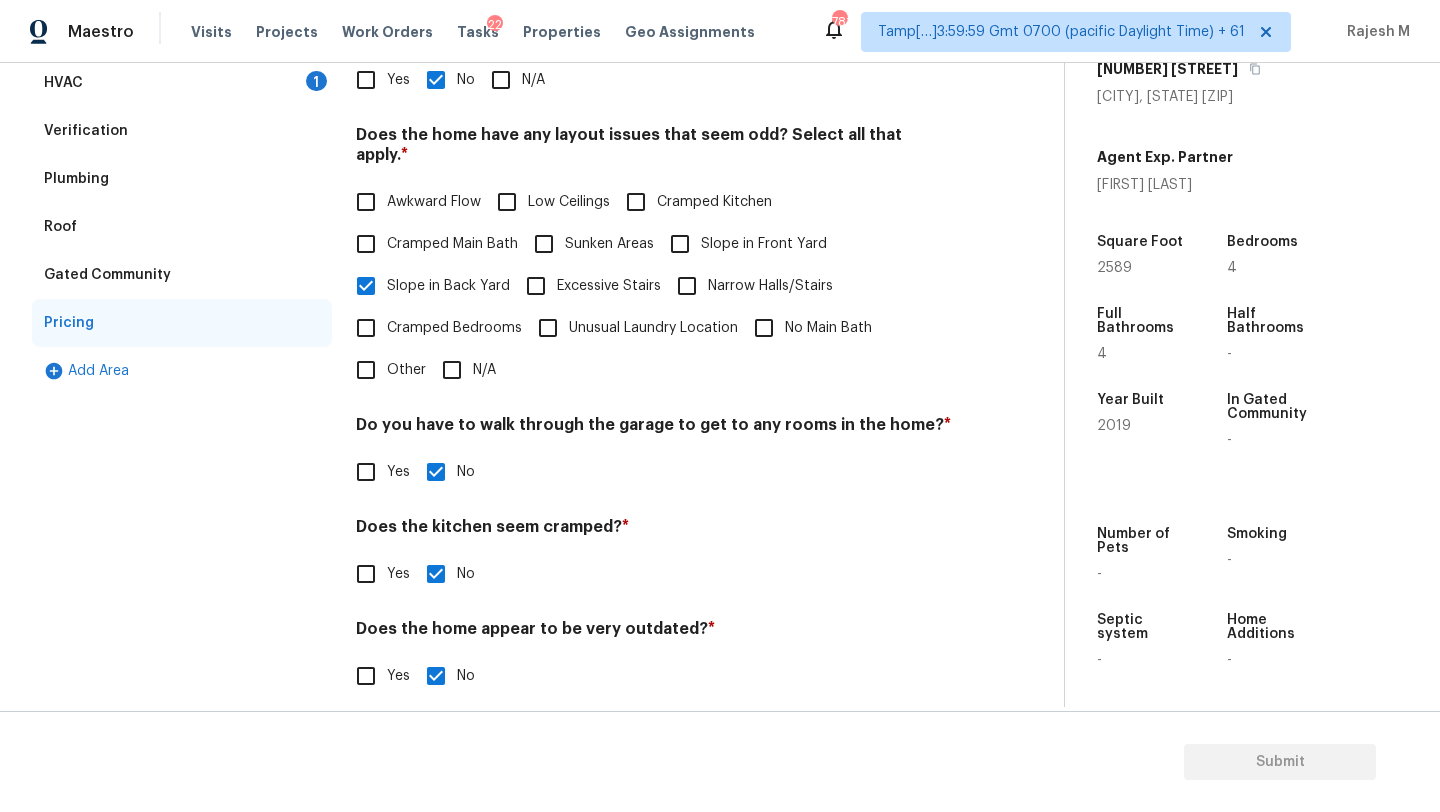 click on "Slope in Front Yard" at bounding box center [743, 244] 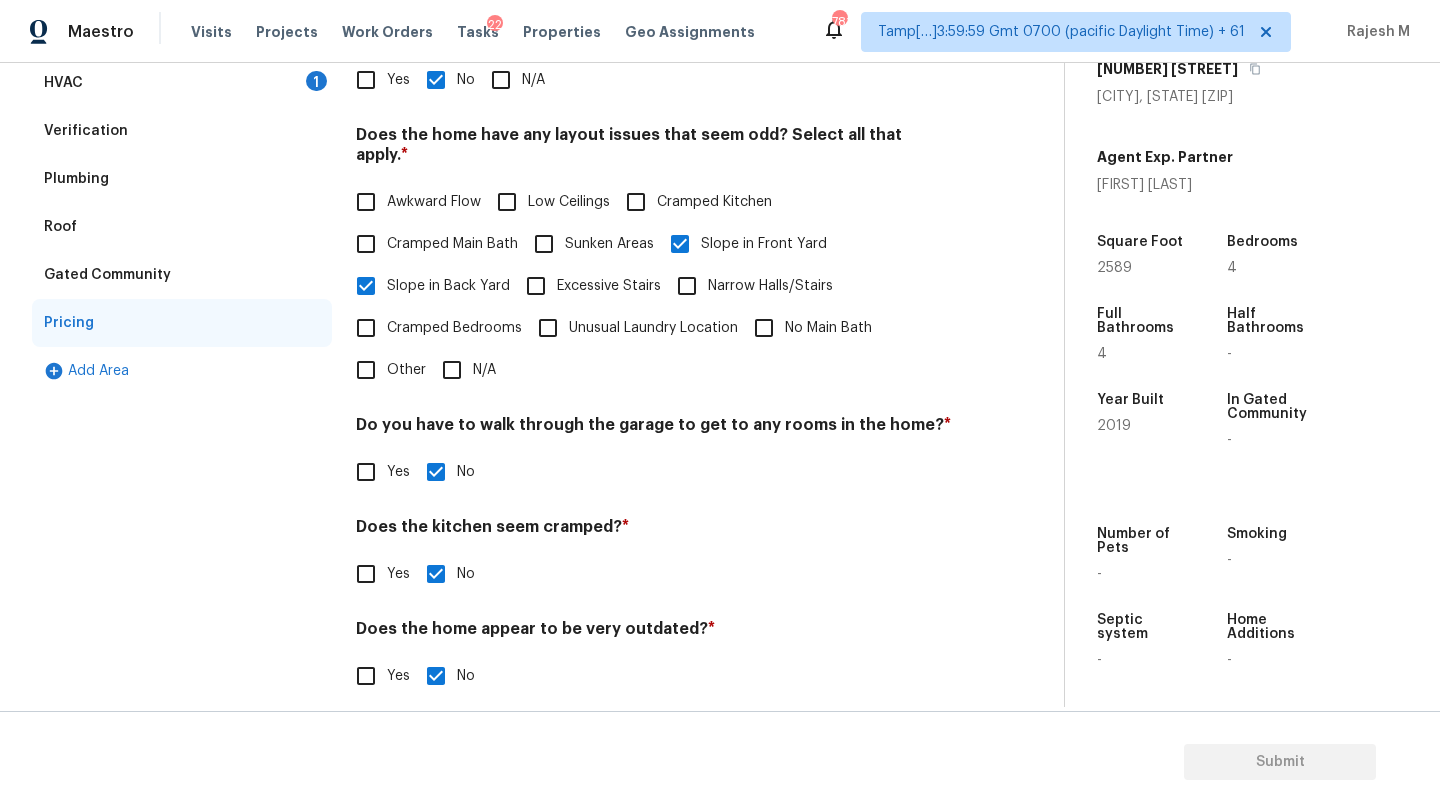 scroll, scrollTop: 0, scrollLeft: 0, axis: both 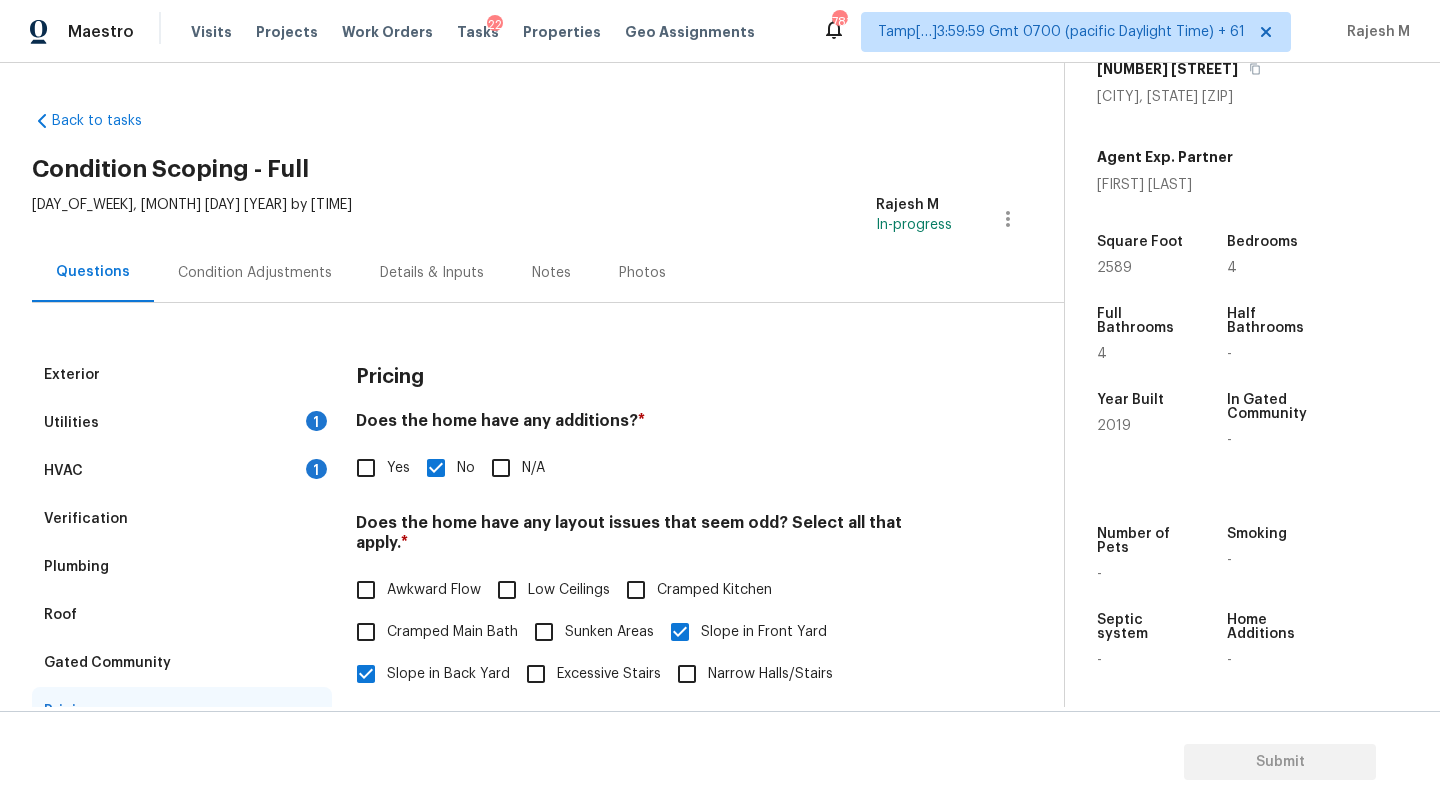 click on "Condition Adjustments" at bounding box center [255, 273] 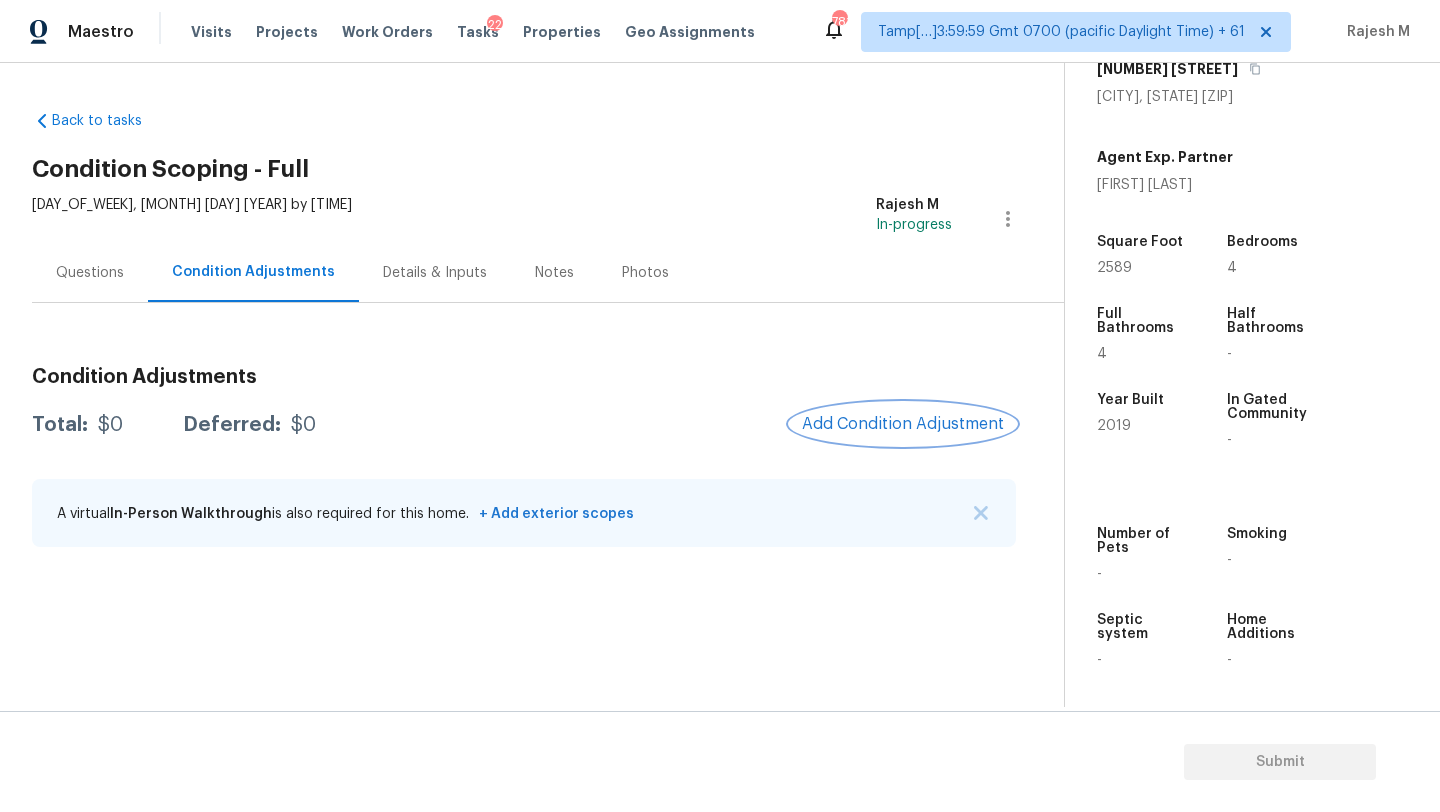 click on "Add Condition Adjustment" at bounding box center (903, 424) 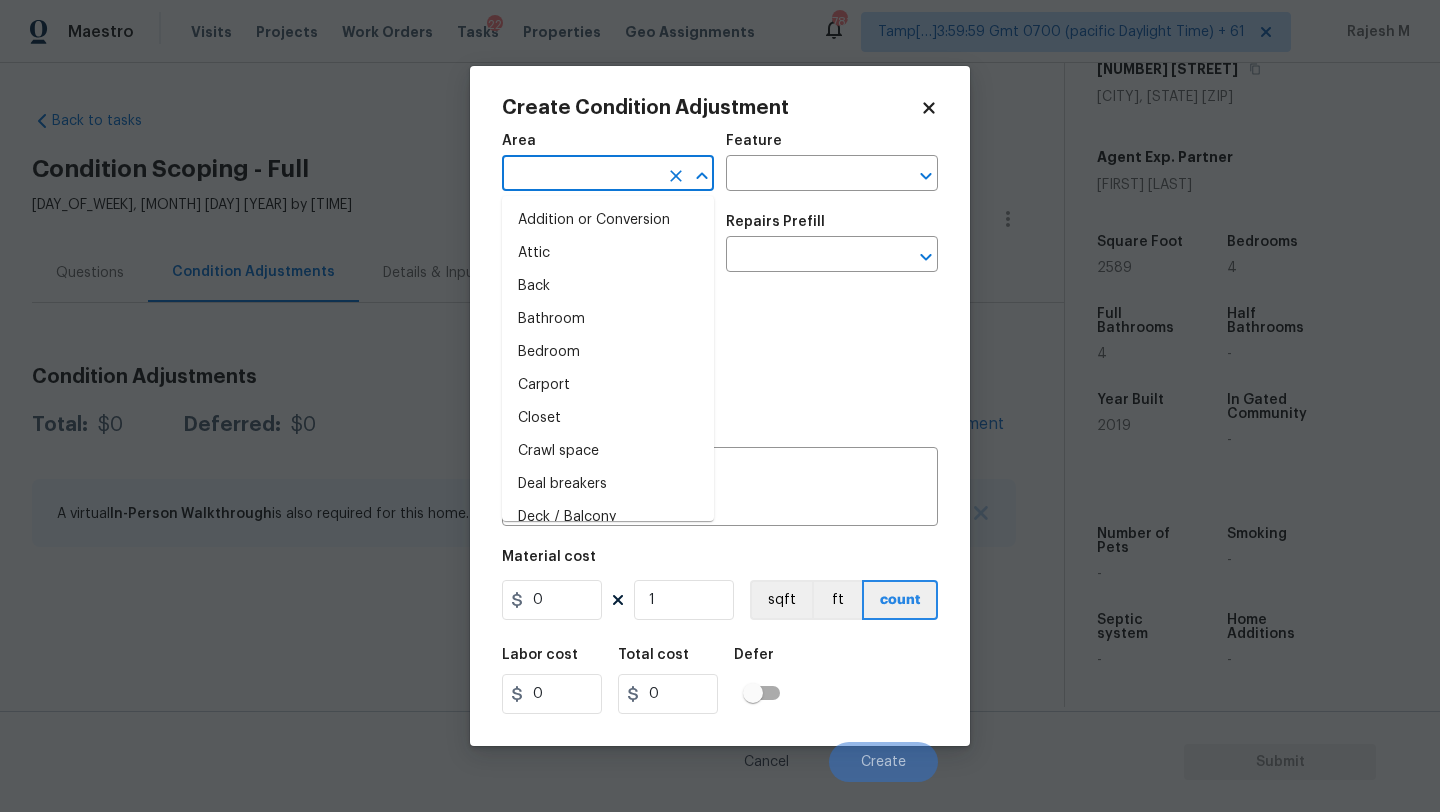 click at bounding box center [580, 175] 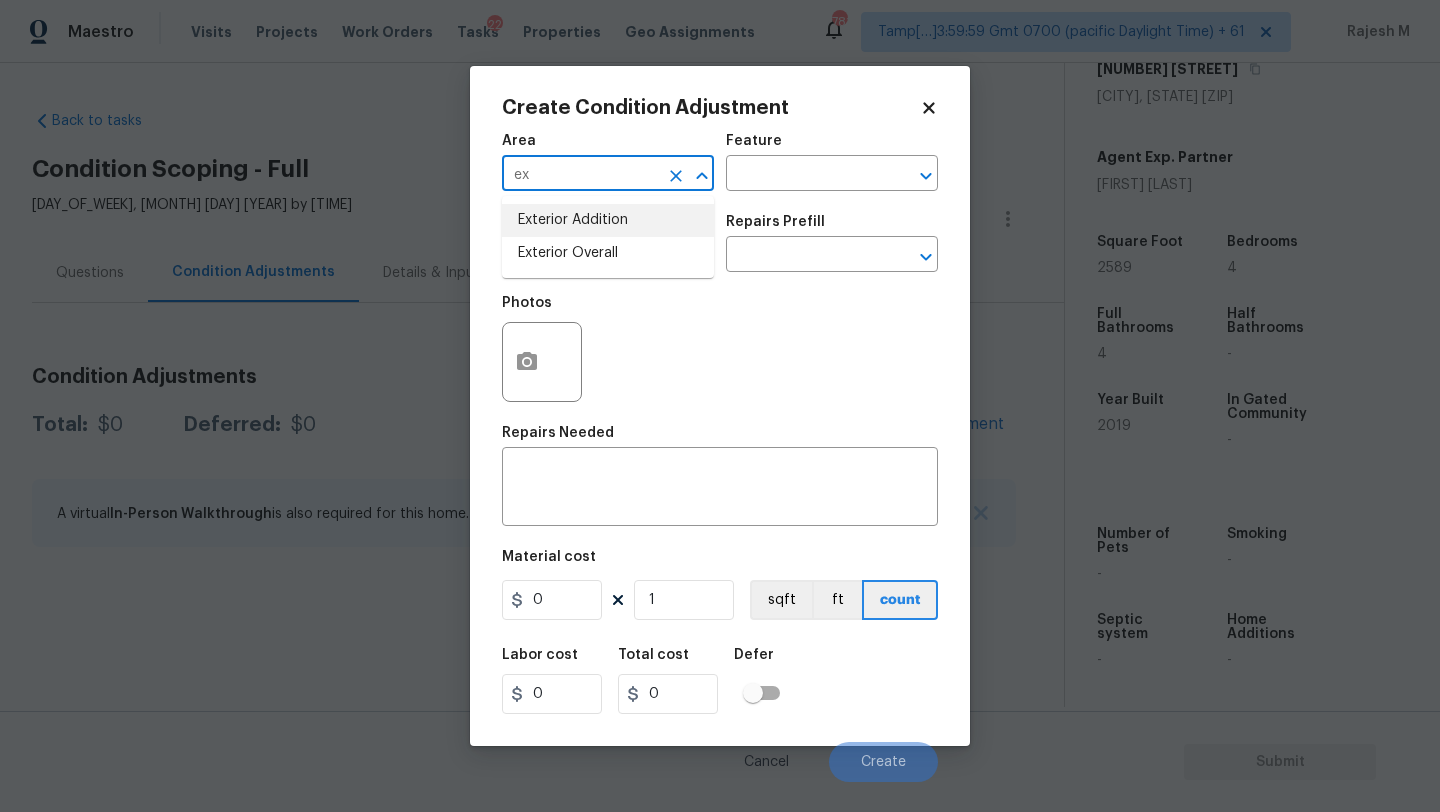 type on "ex" 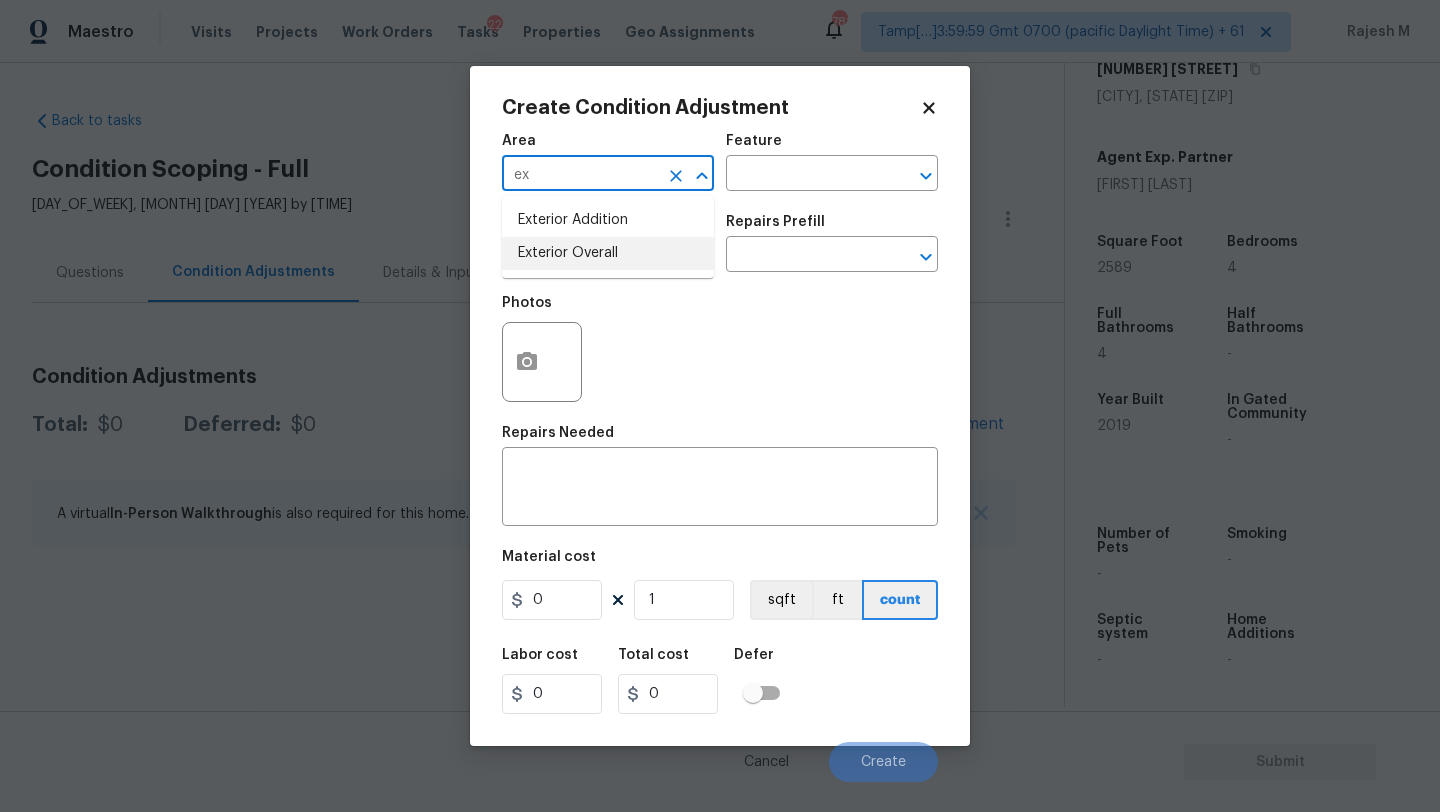 click on "Exterior Overall" at bounding box center [608, 253] 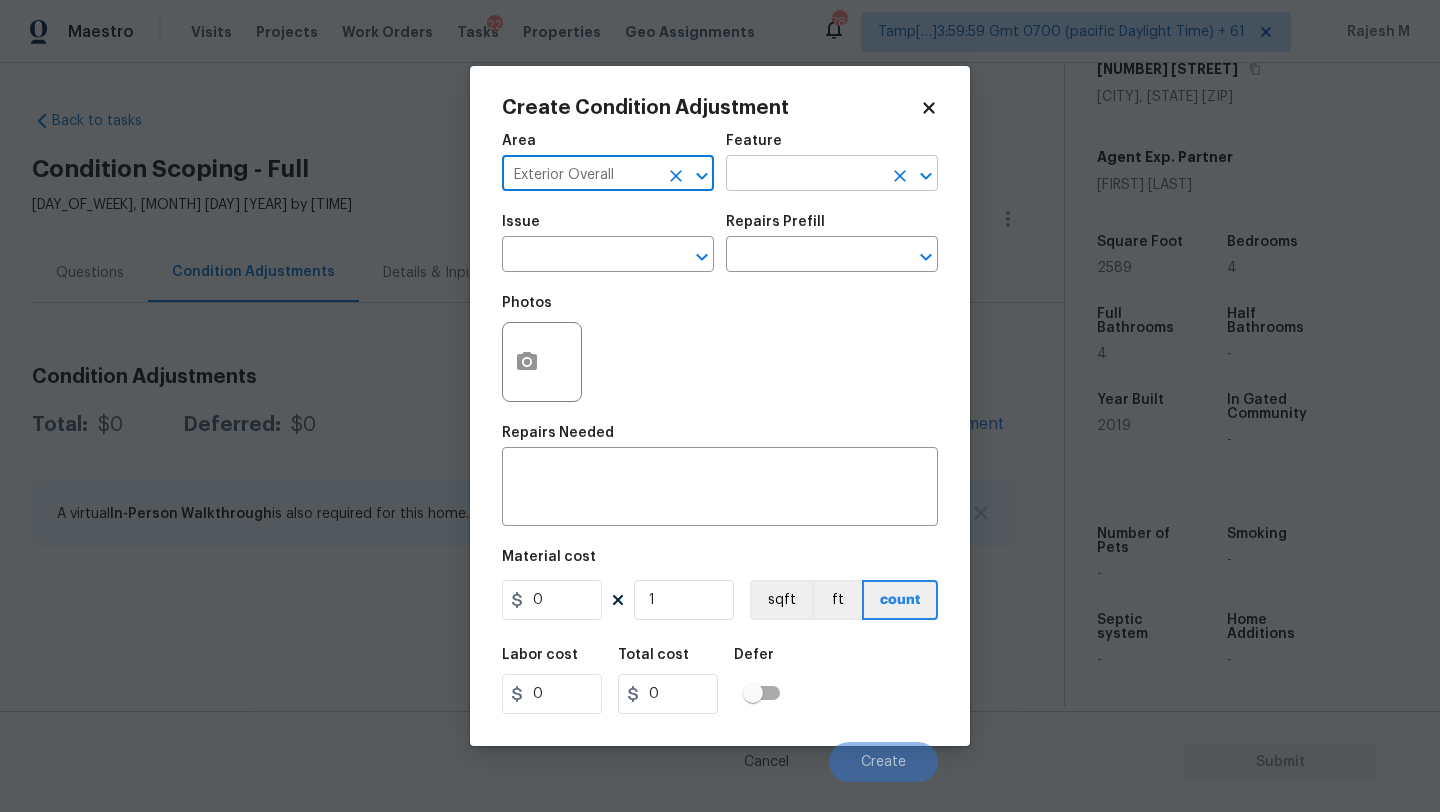 type on "Exterior Overall" 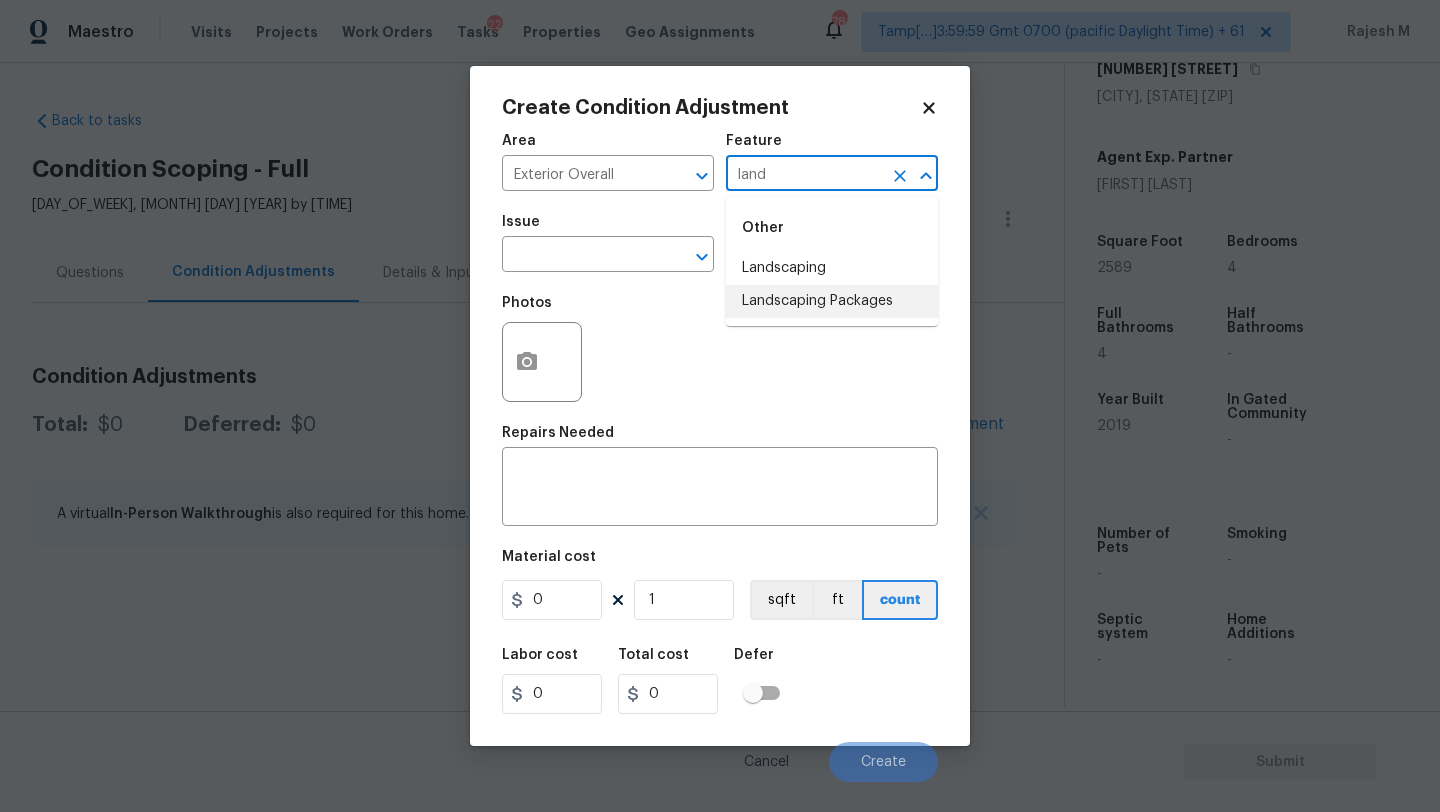 drag, startPoint x: 797, startPoint y: 304, endPoint x: 703, endPoint y: 283, distance: 96.317184 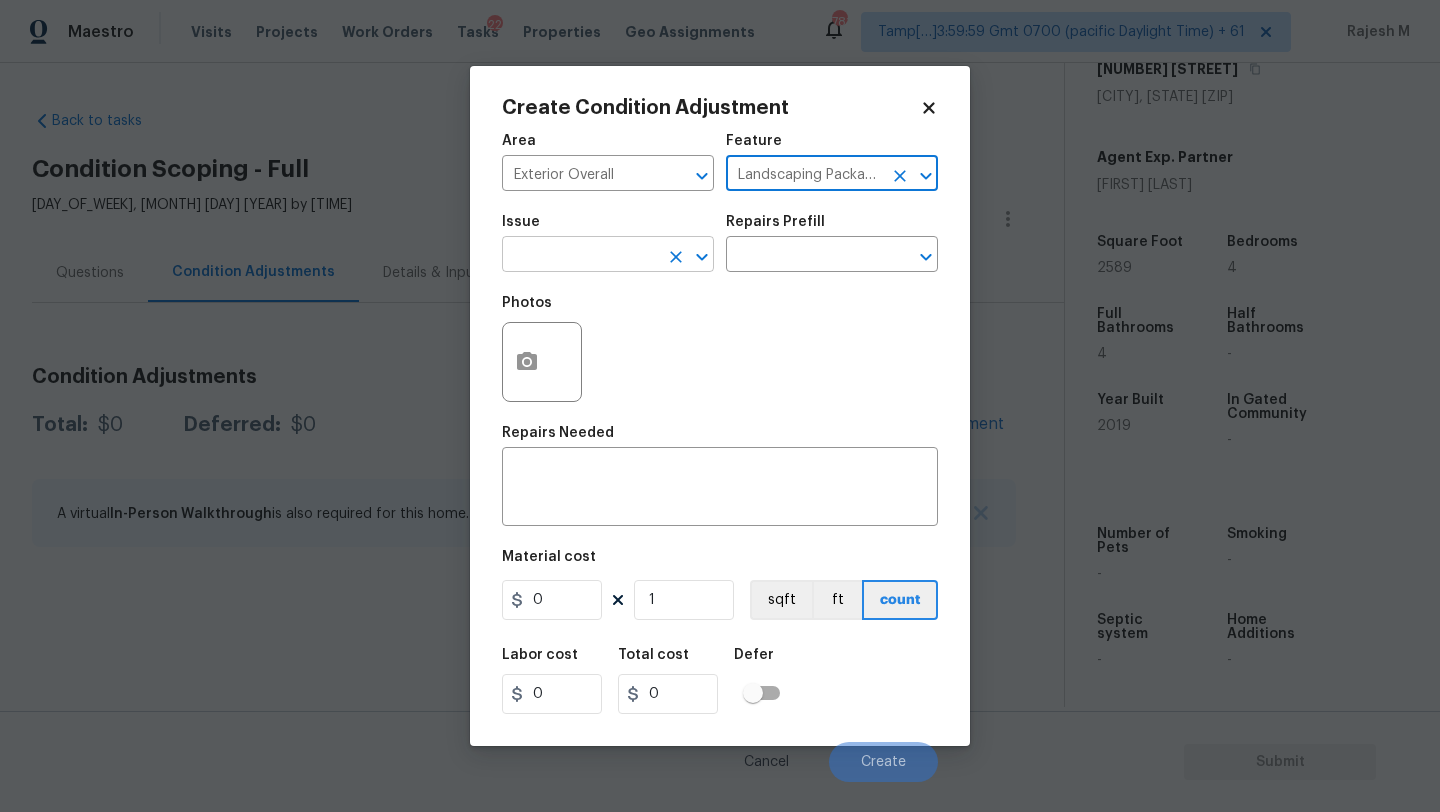 type on "Landscaping Packages" 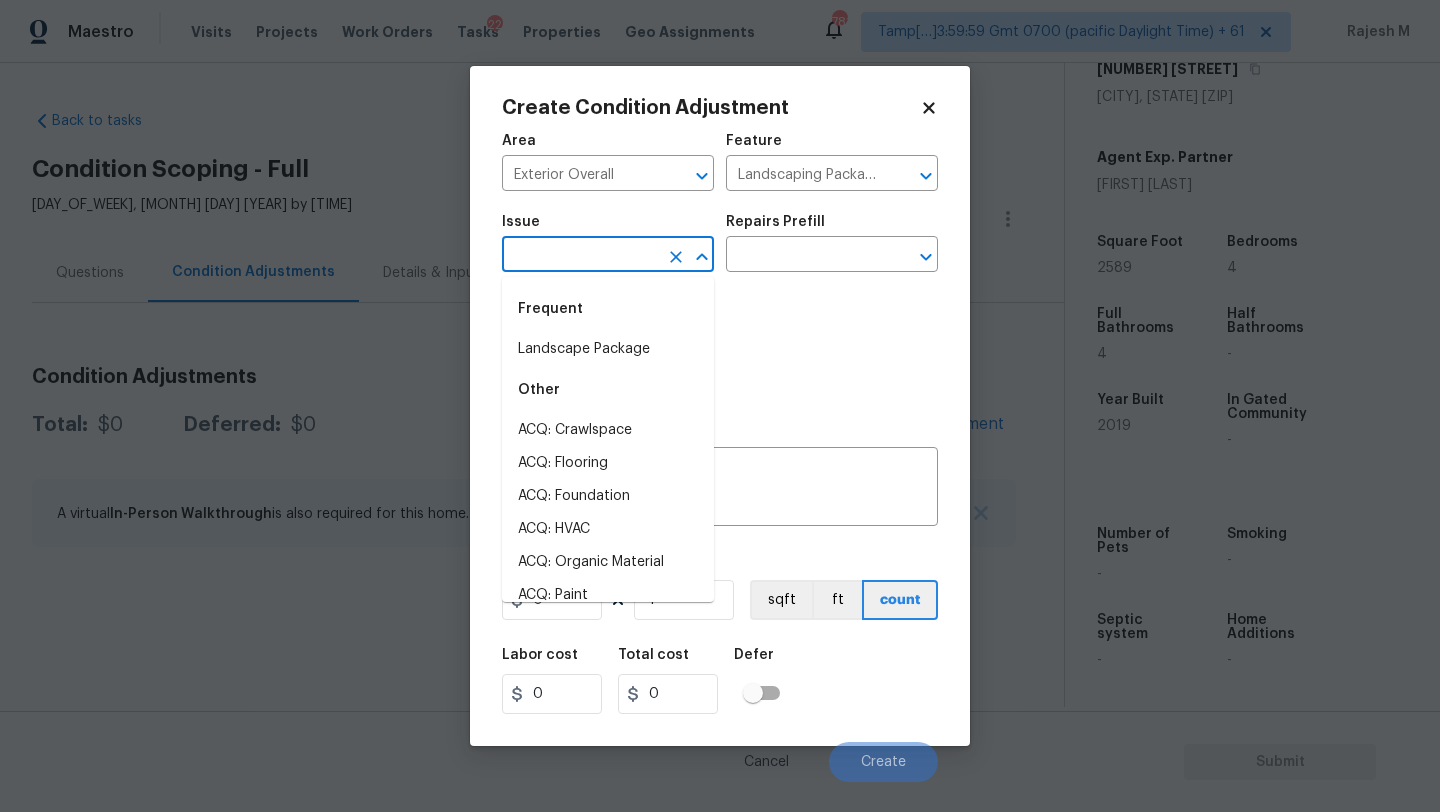 click at bounding box center [580, 256] 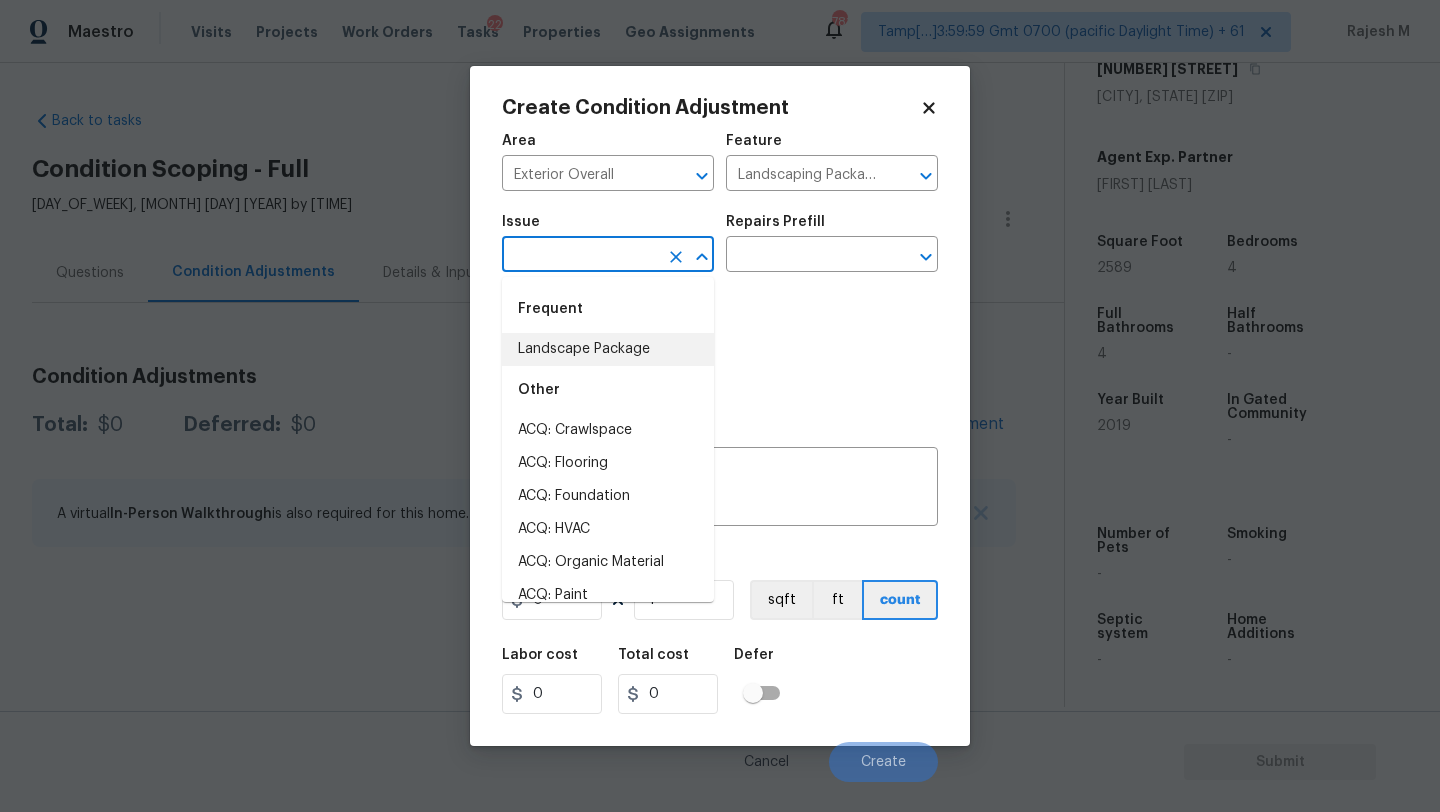 click on "Landscape Package" at bounding box center (608, 349) 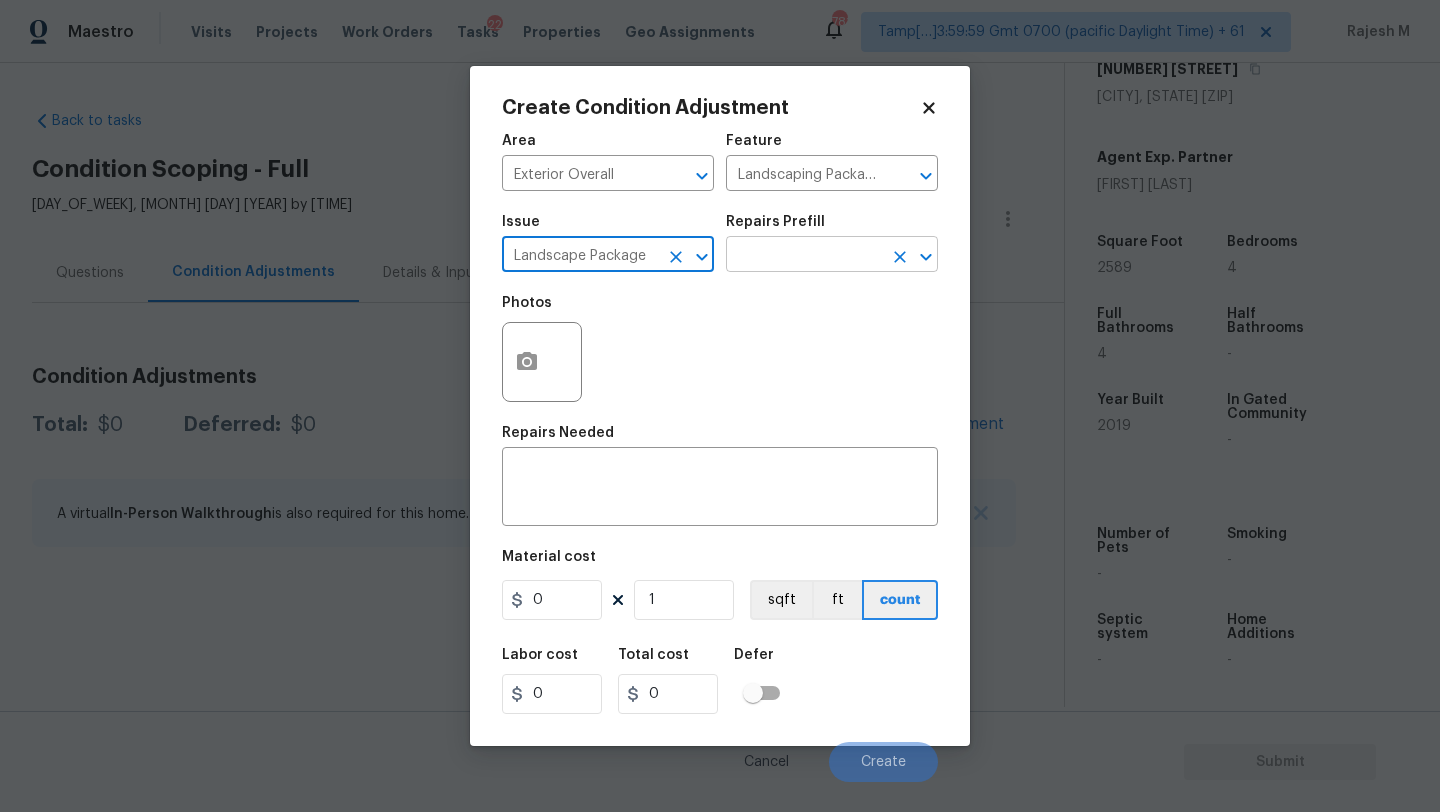 click at bounding box center [804, 256] 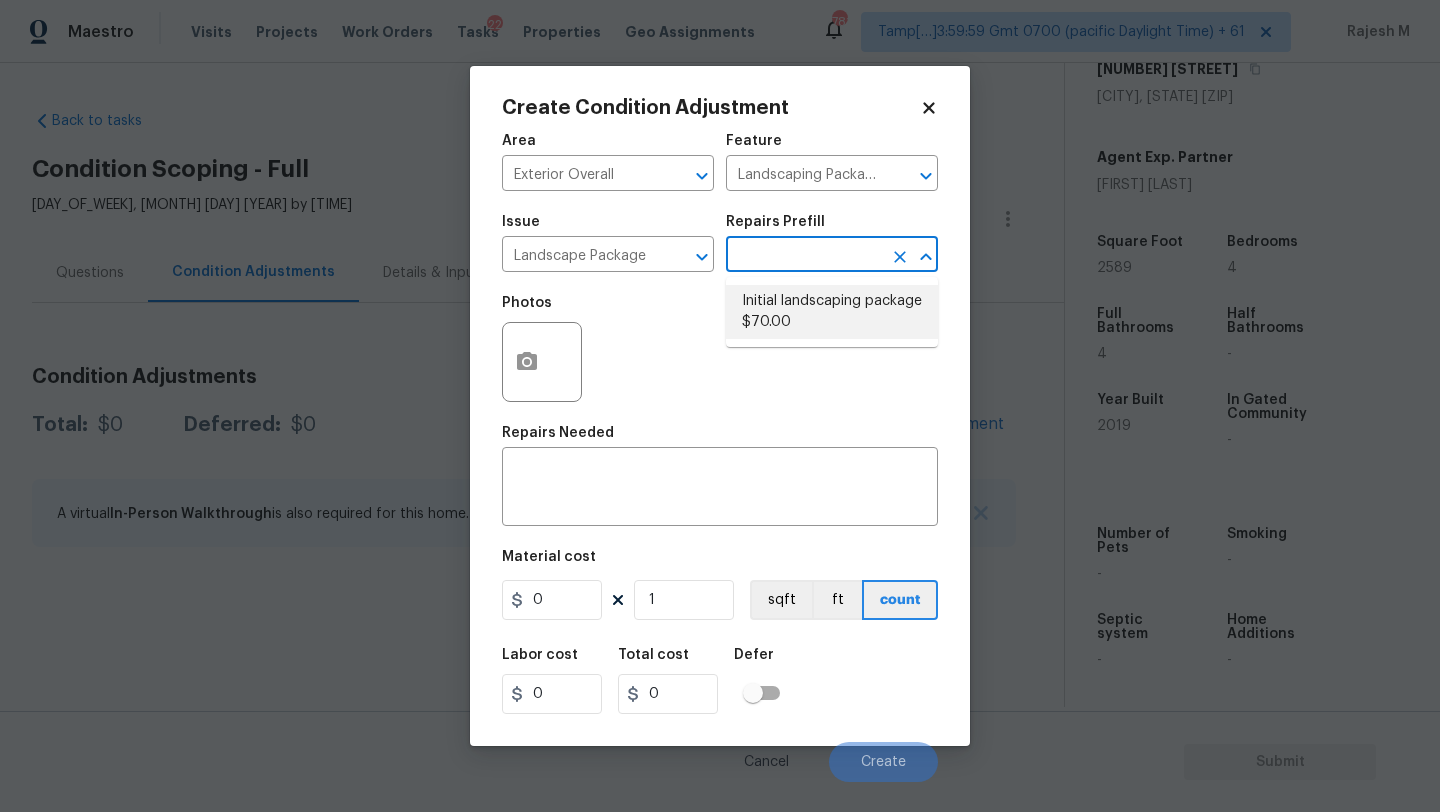 click on "Initial landscaping package $70.00" at bounding box center (832, 312) 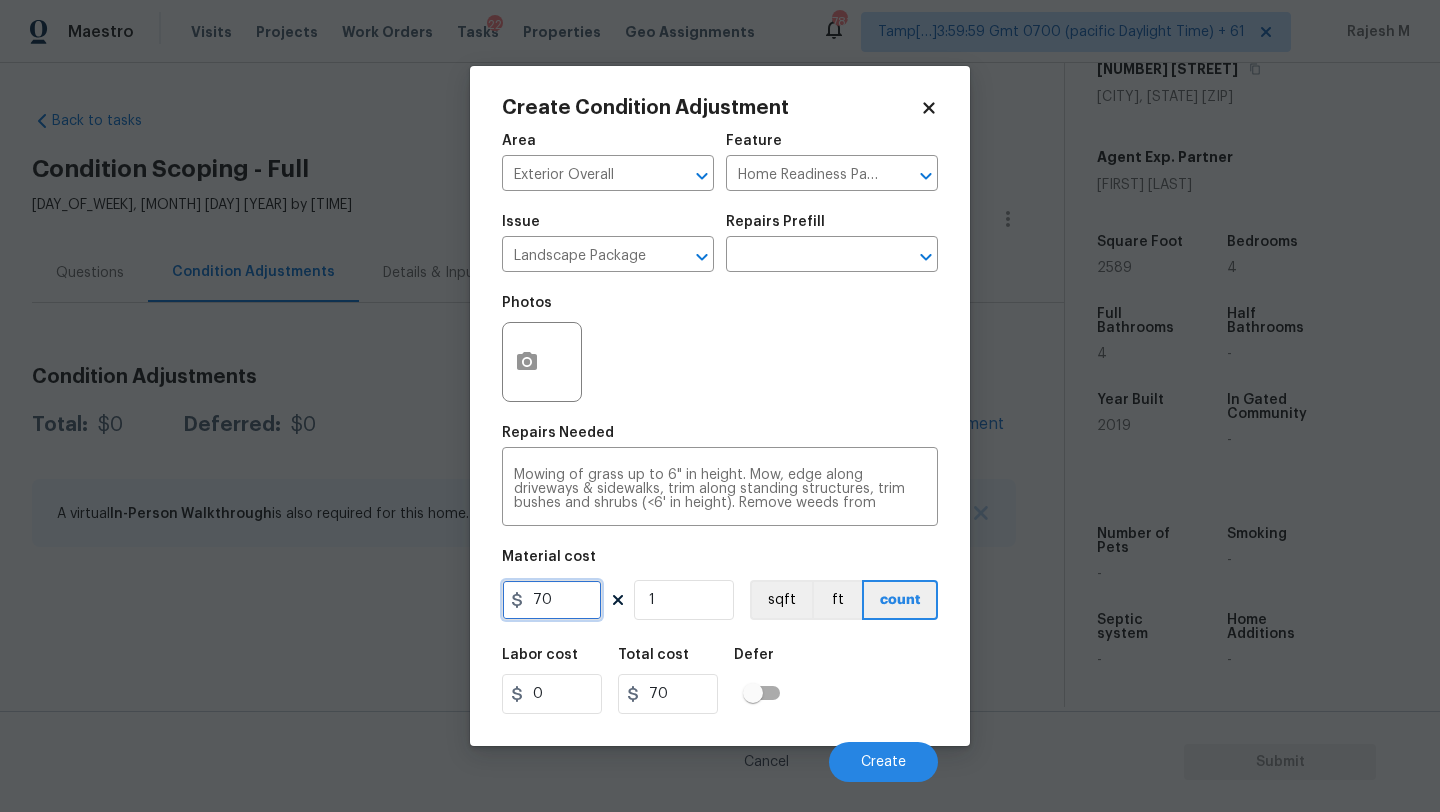 click on "70" at bounding box center (552, 600) 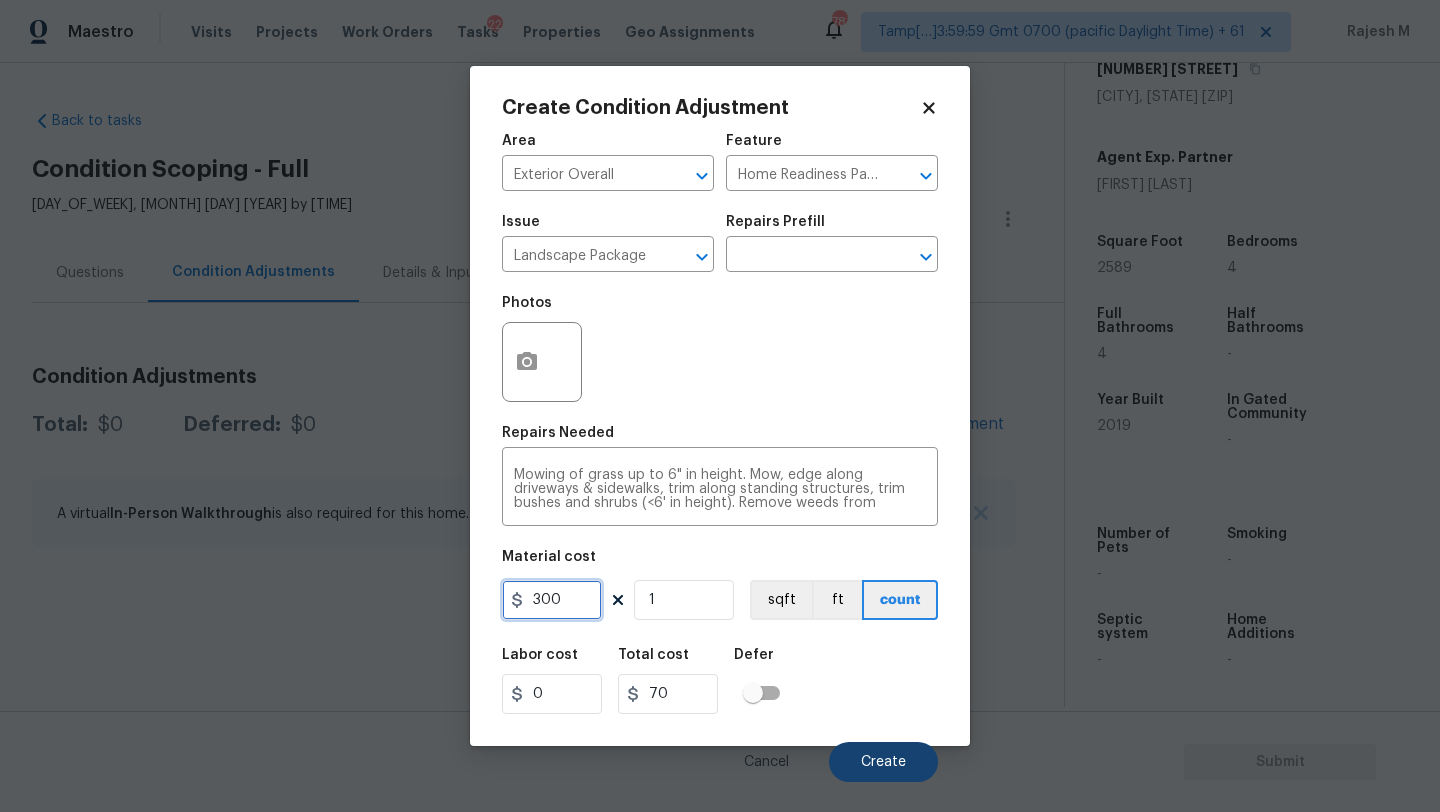 type on "300" 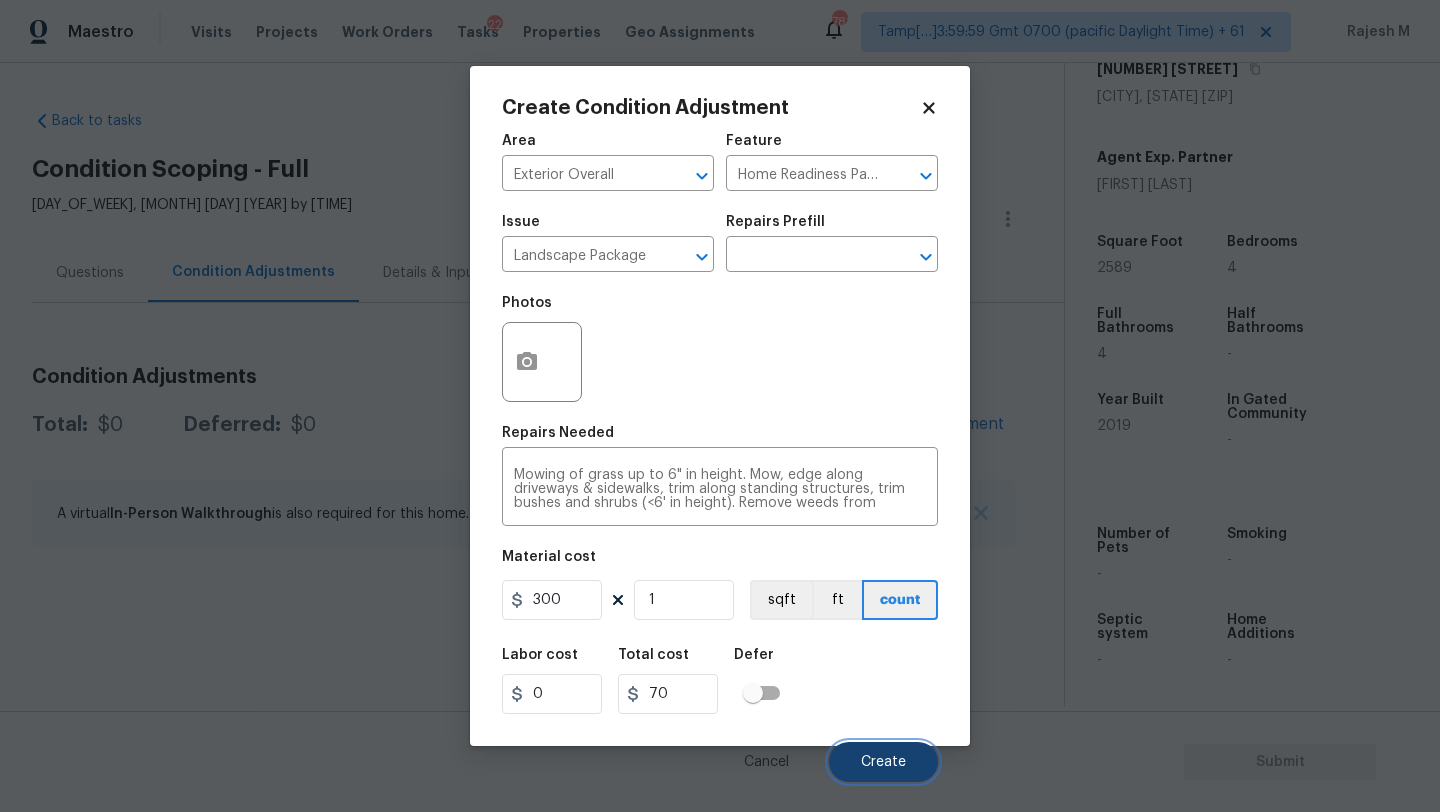 type on "300" 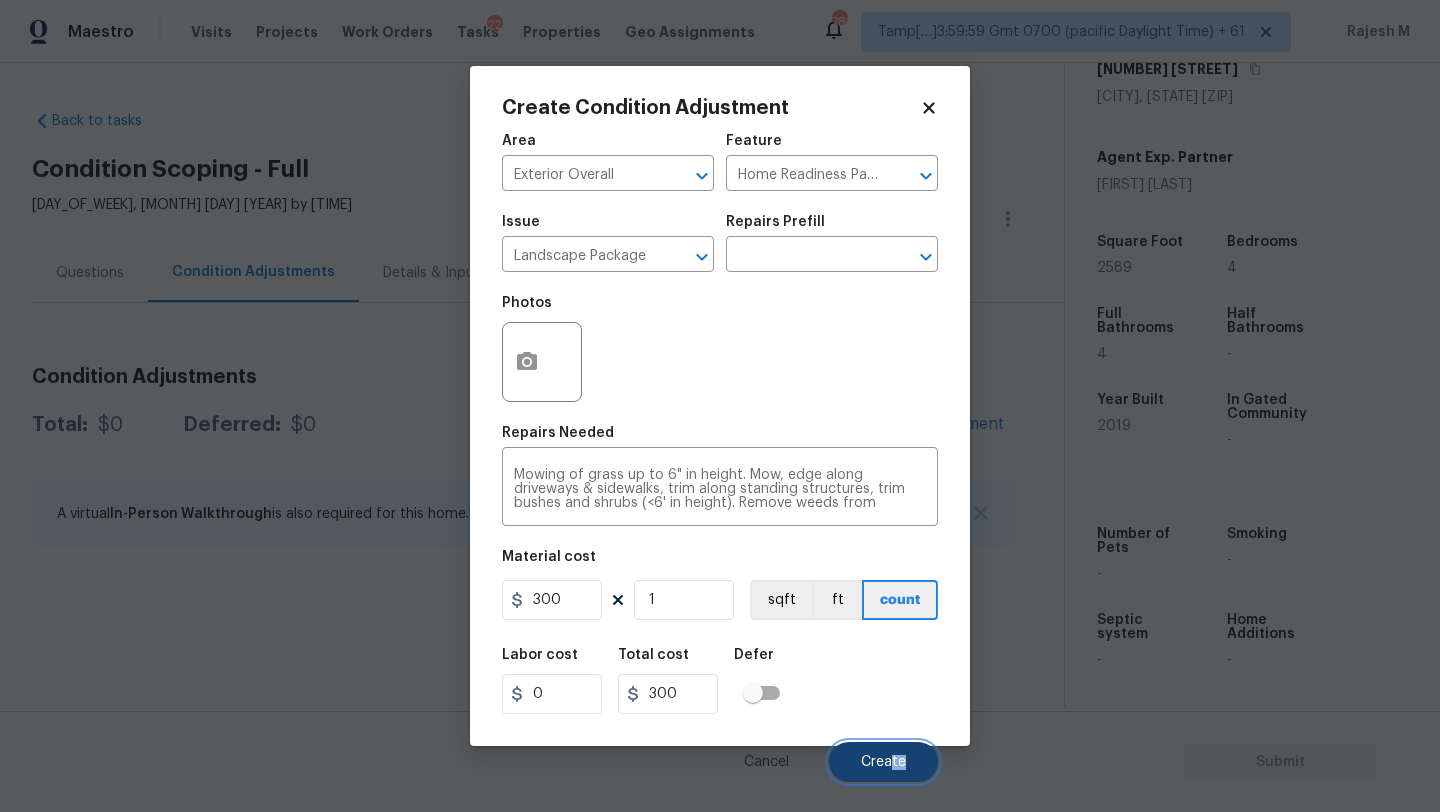 click on "Create" at bounding box center (883, 762) 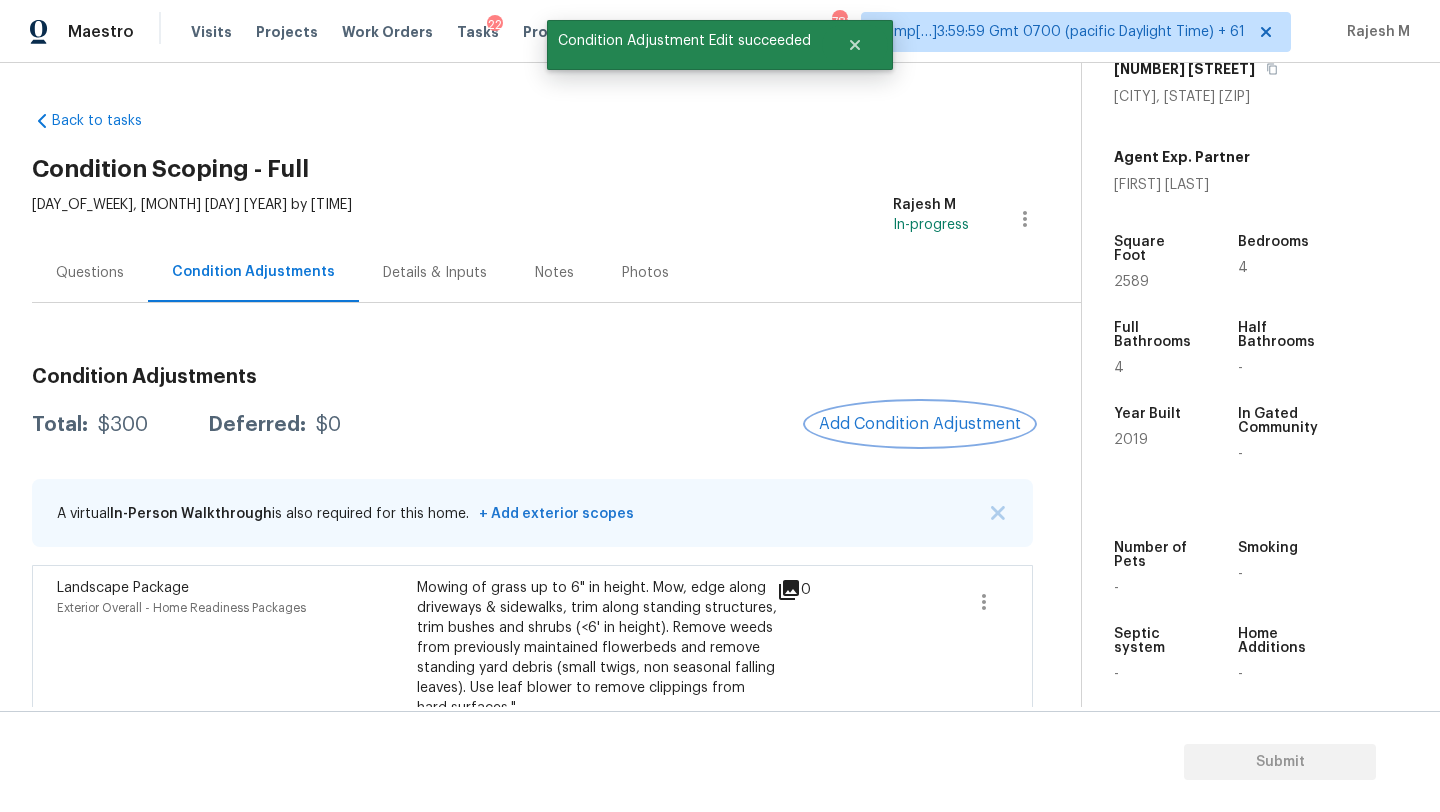 click on "Add Condition Adjustment" at bounding box center (920, 424) 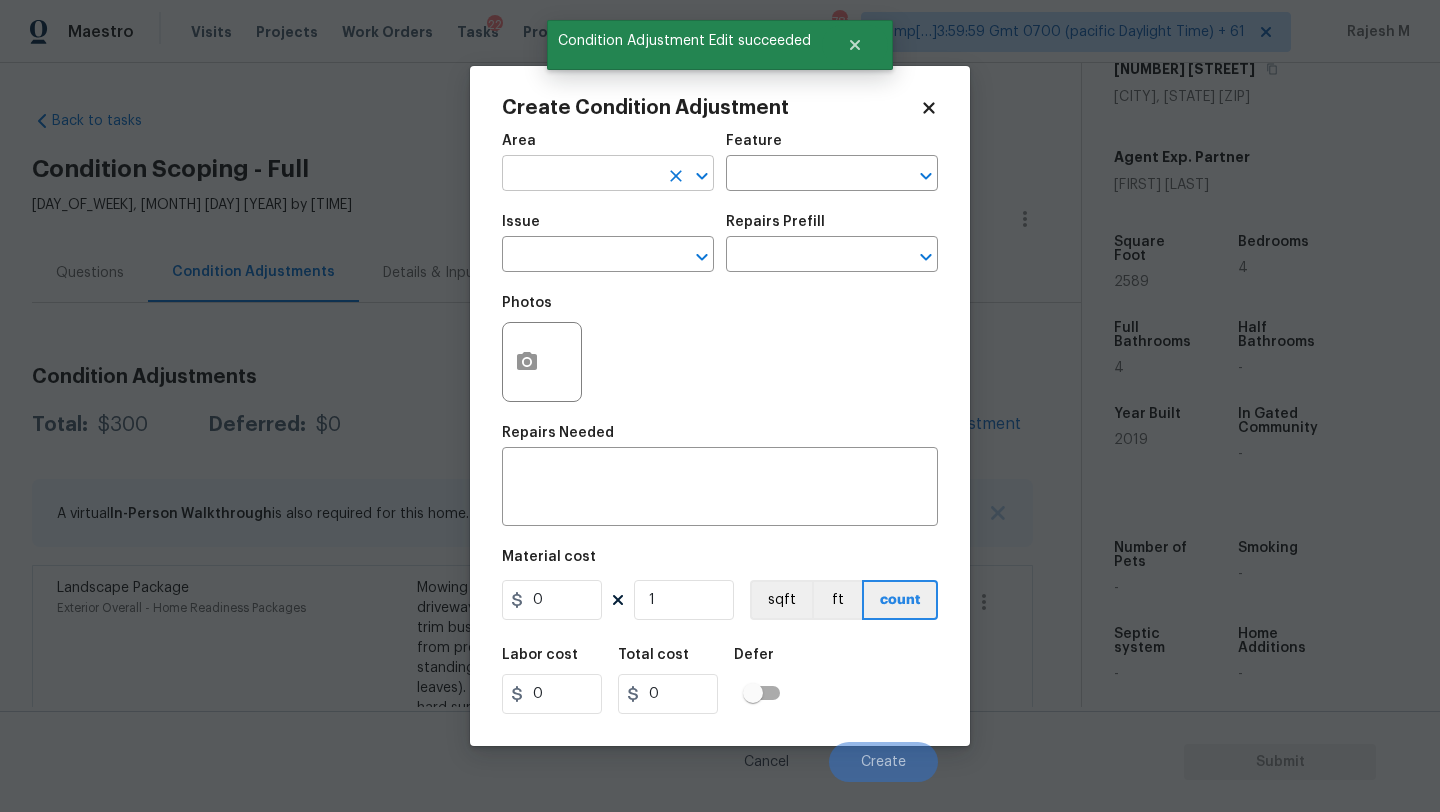 click at bounding box center (580, 175) 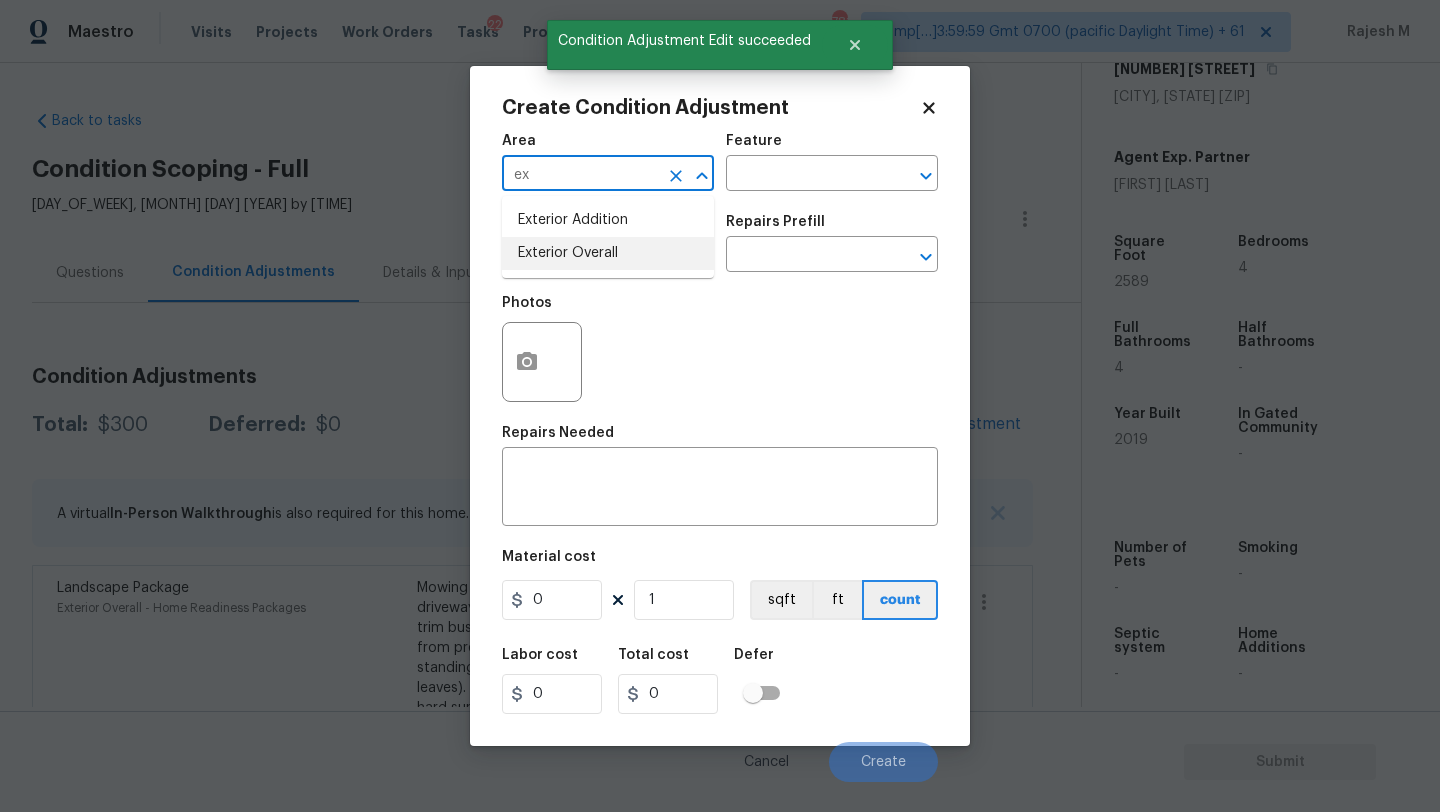 click on "Exterior Overall" at bounding box center [608, 253] 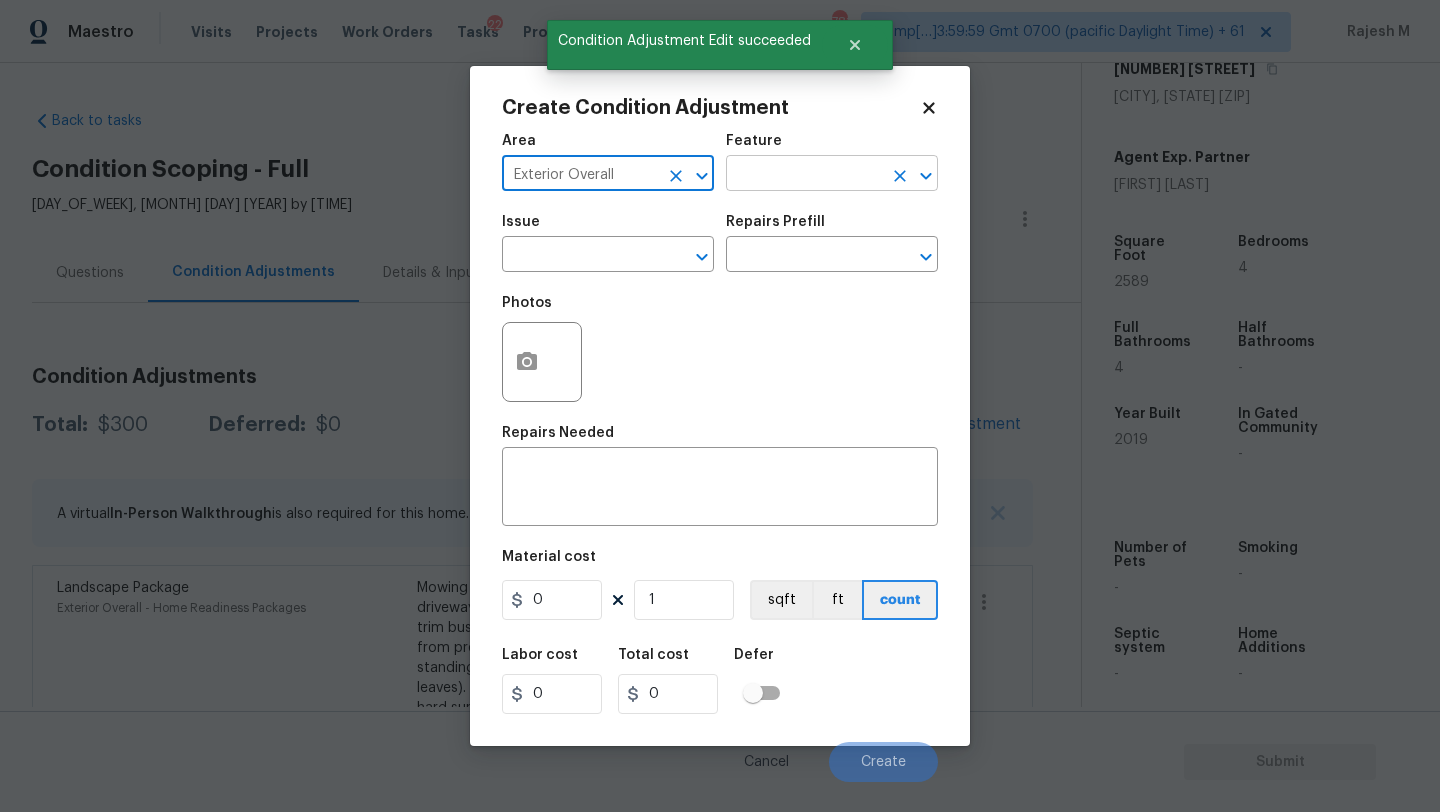 type on "Exterior Overall" 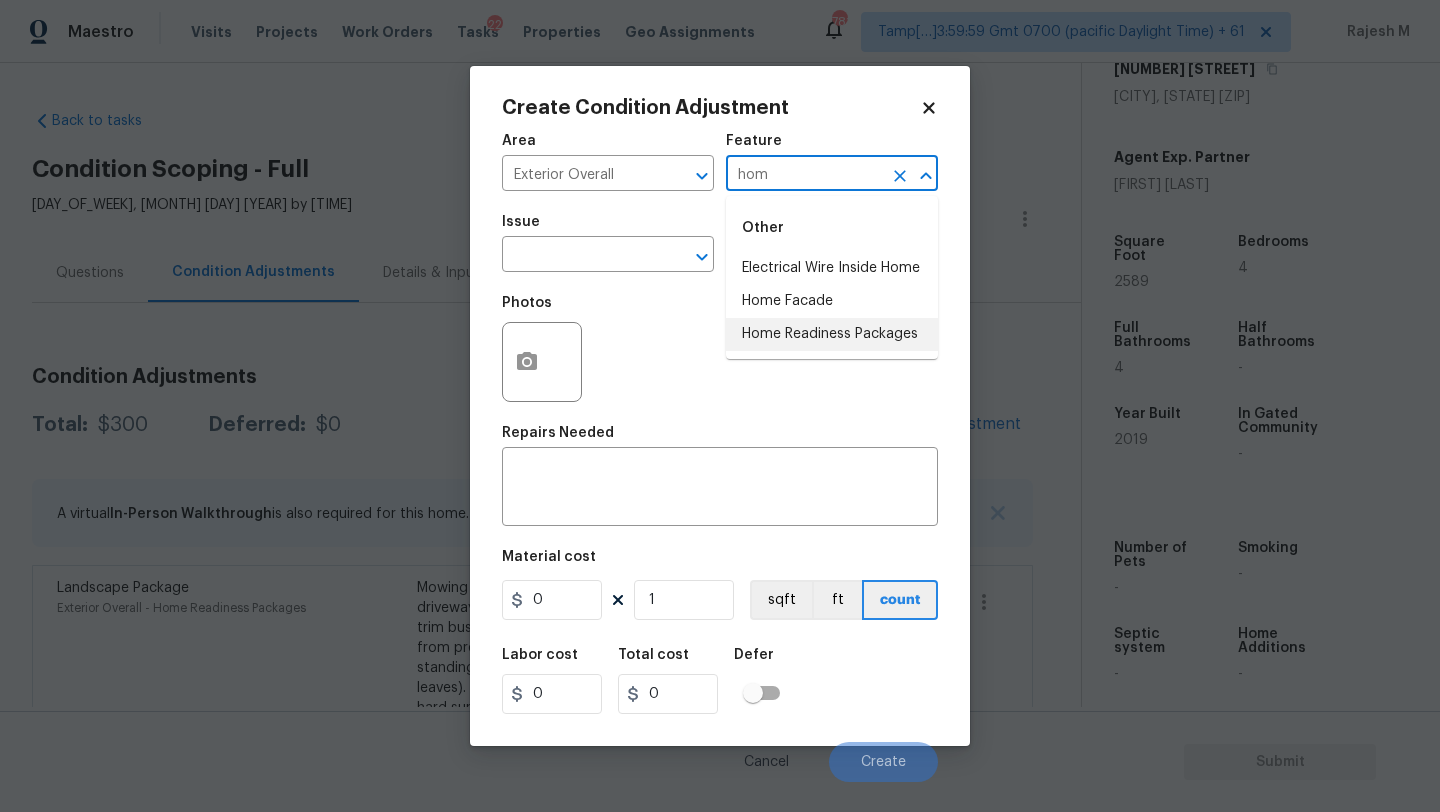 click on "Home Readiness Packages" at bounding box center (832, 334) 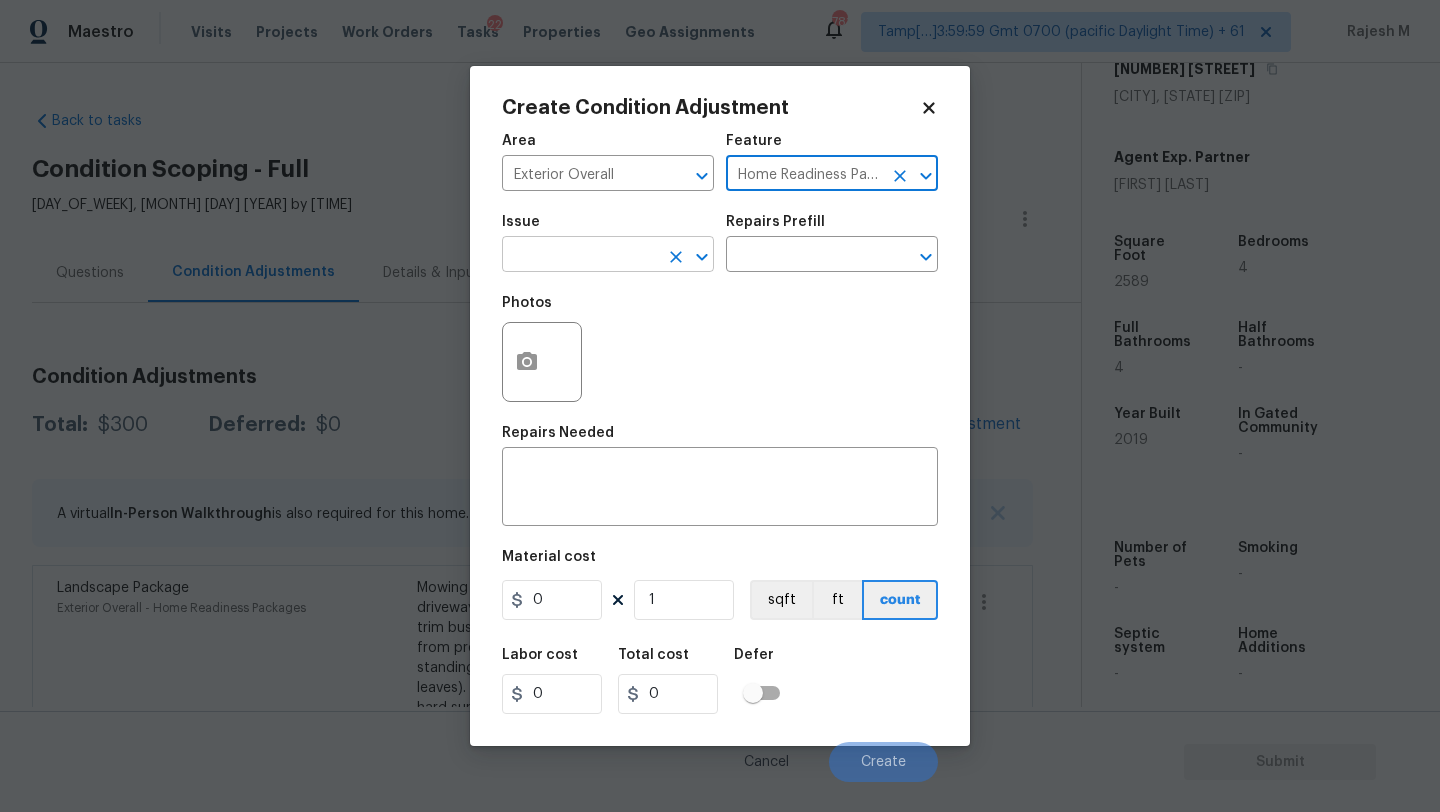 type on "Home Readiness Packages" 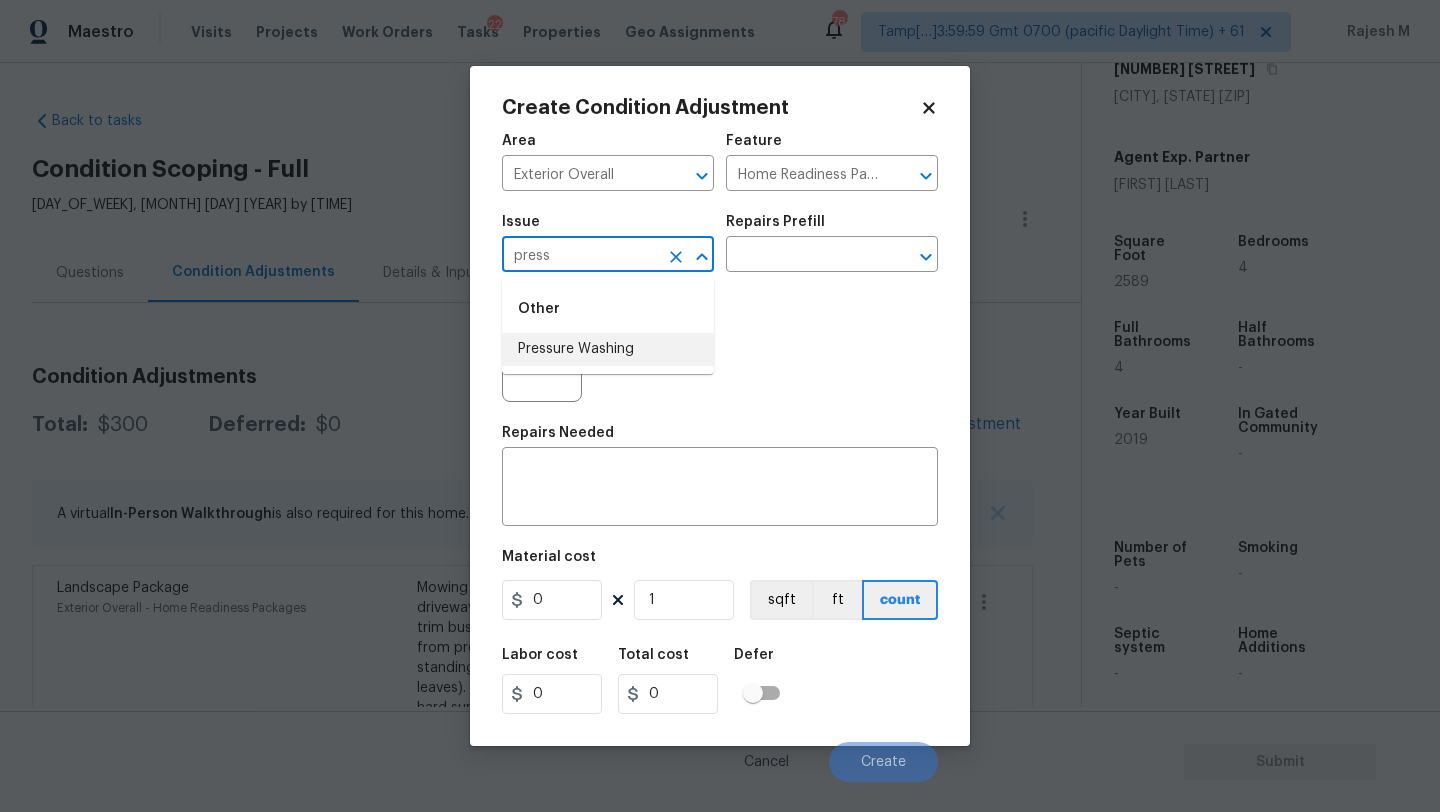 click on "Pressure Washing" at bounding box center [608, 349] 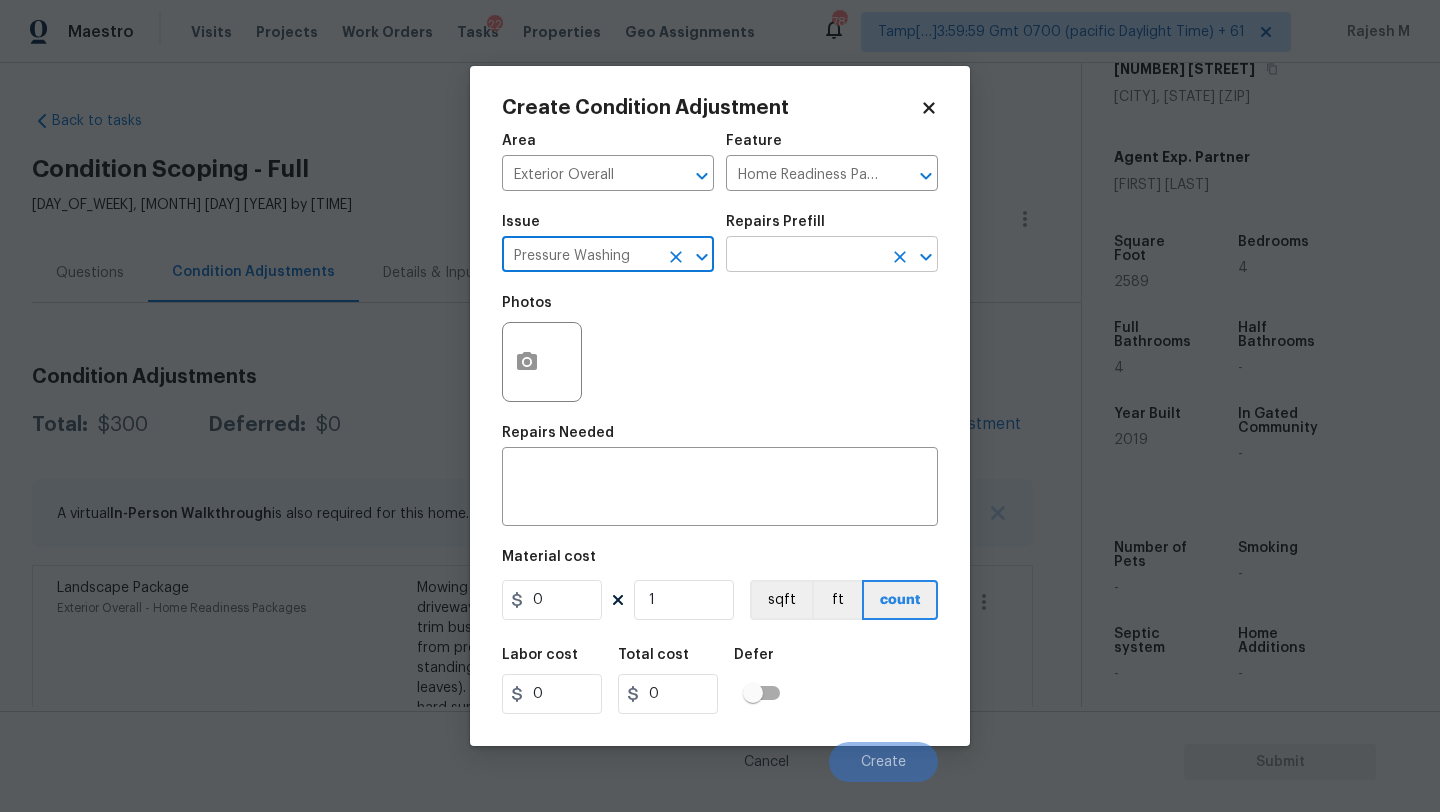 type on "Pressure Washing" 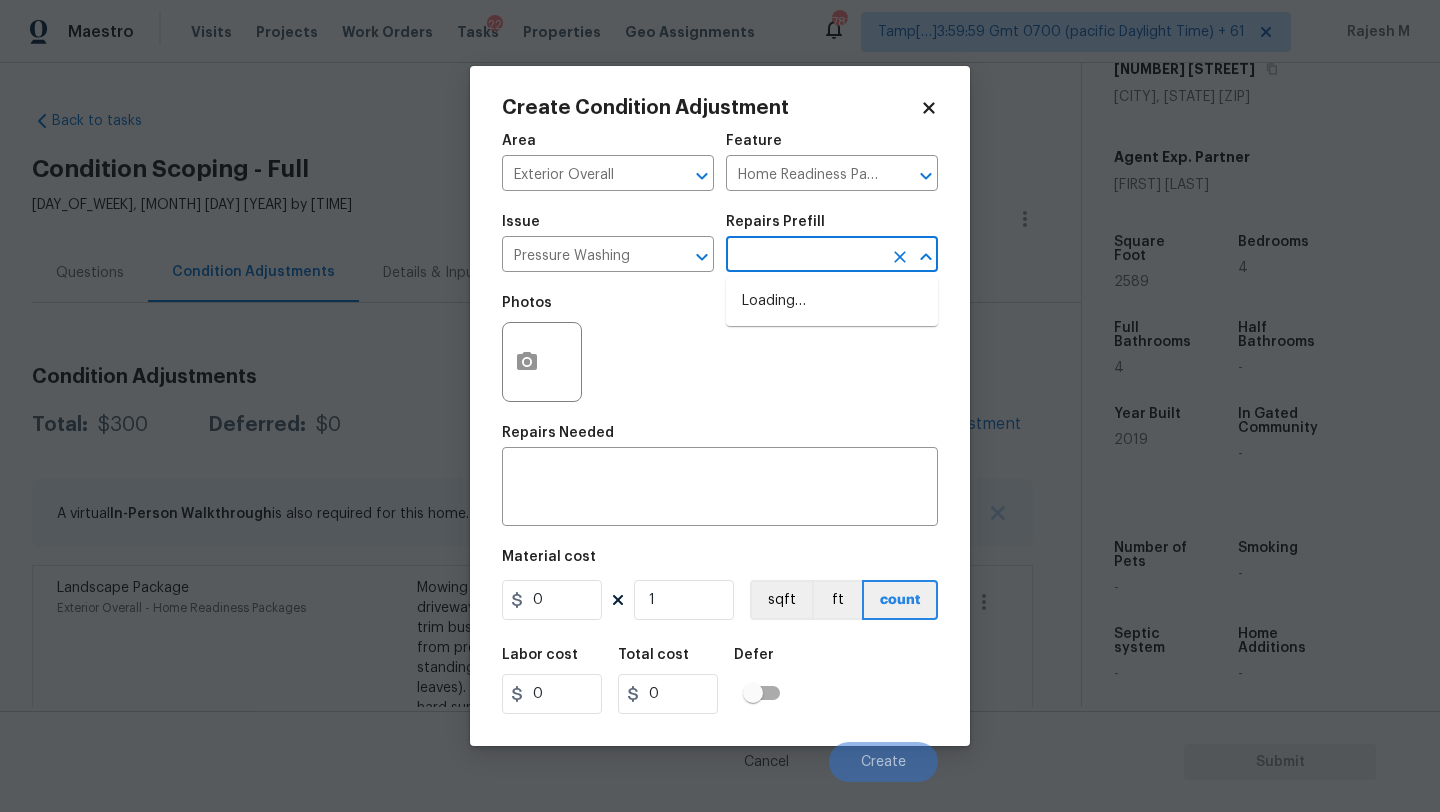click at bounding box center [804, 256] 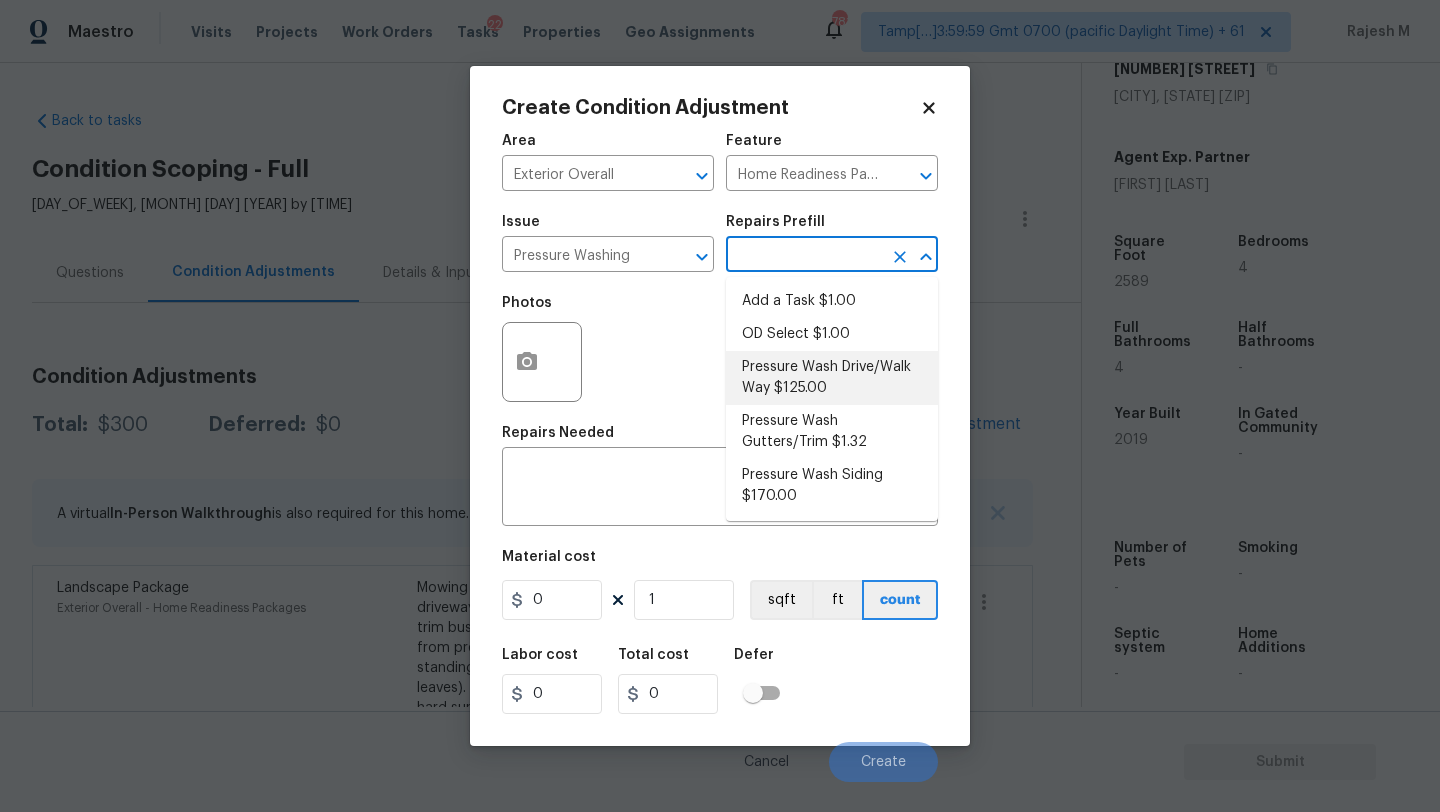click on "Pressure Wash Drive/Walk Way $125.00" at bounding box center (832, 378) 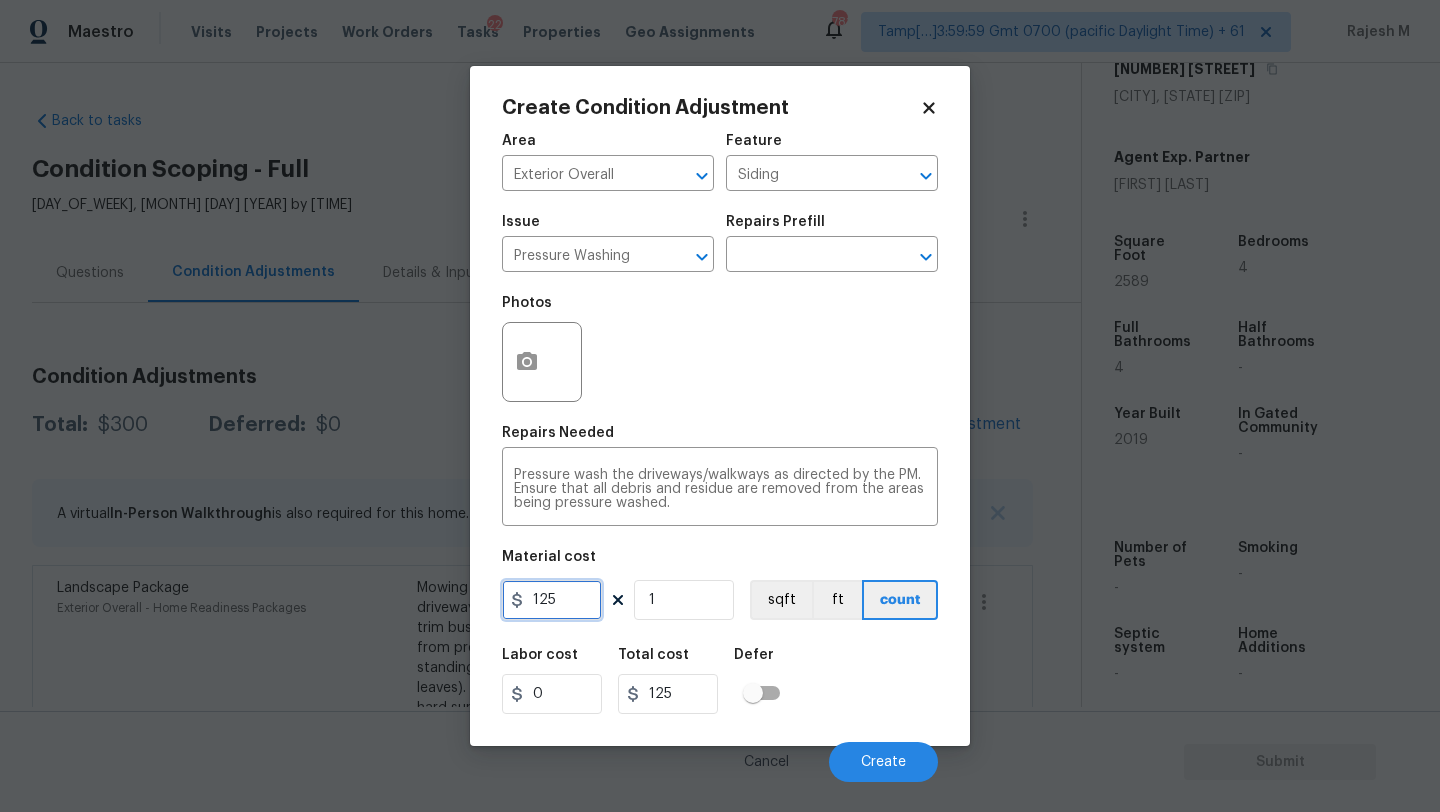 click on "125" at bounding box center [552, 600] 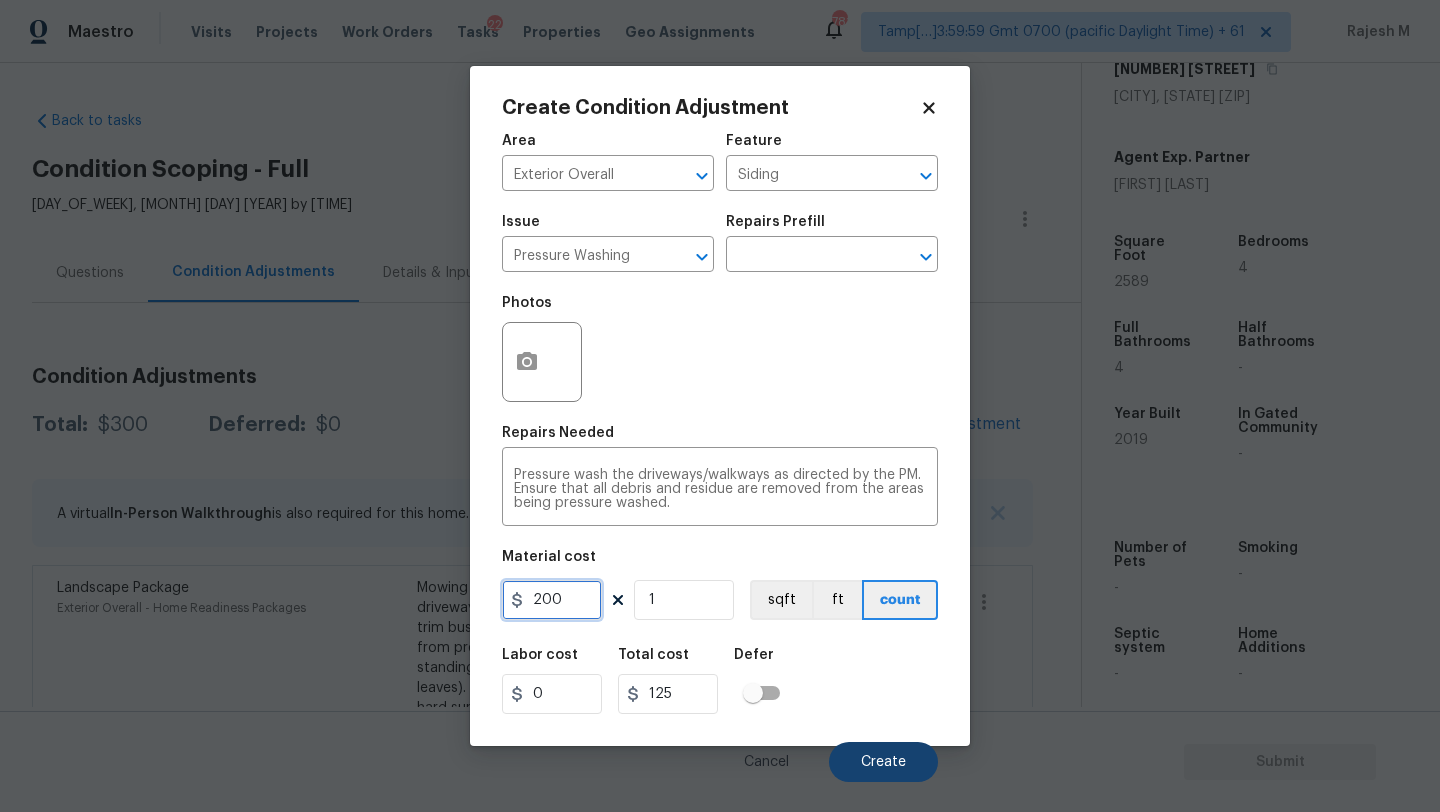 type on "200" 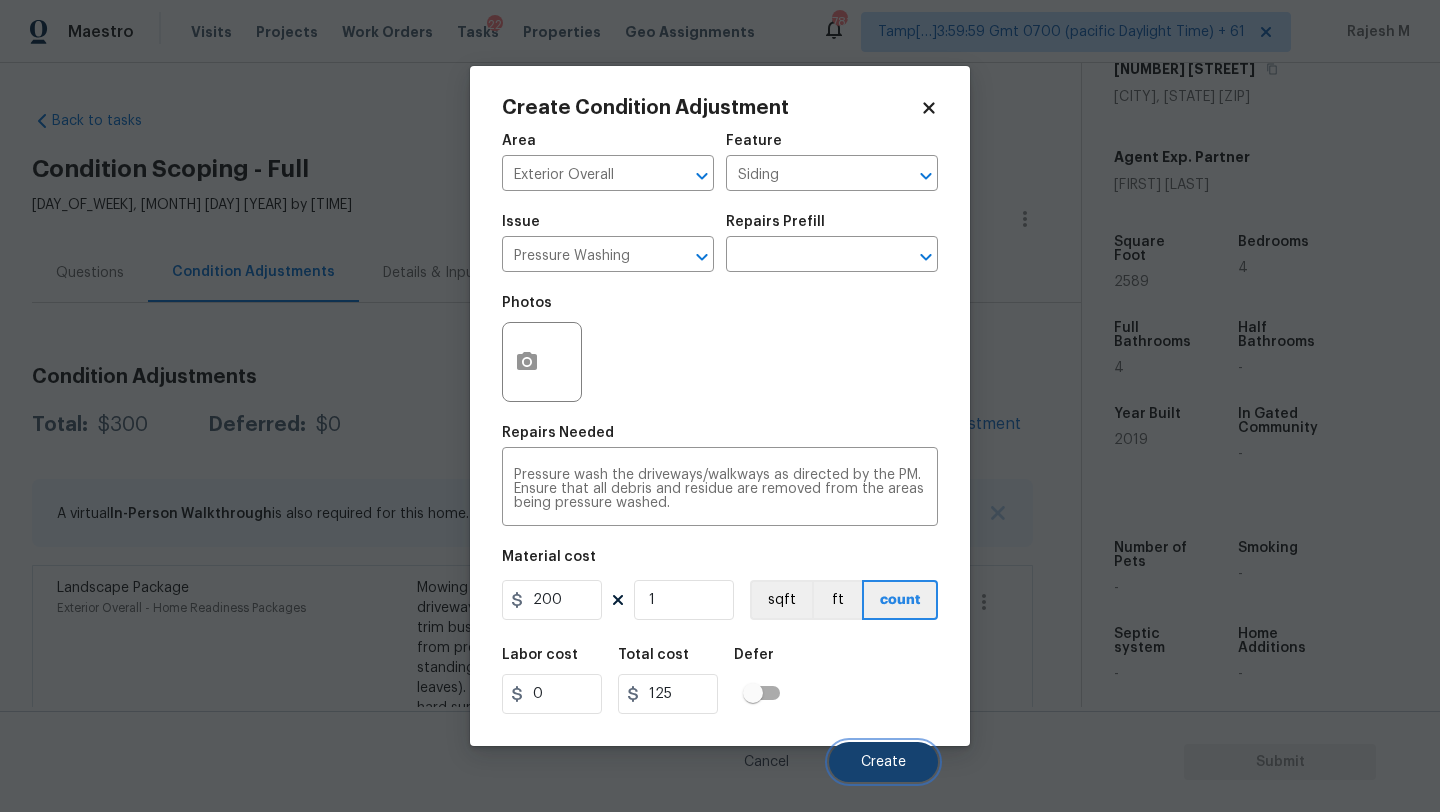 type on "200" 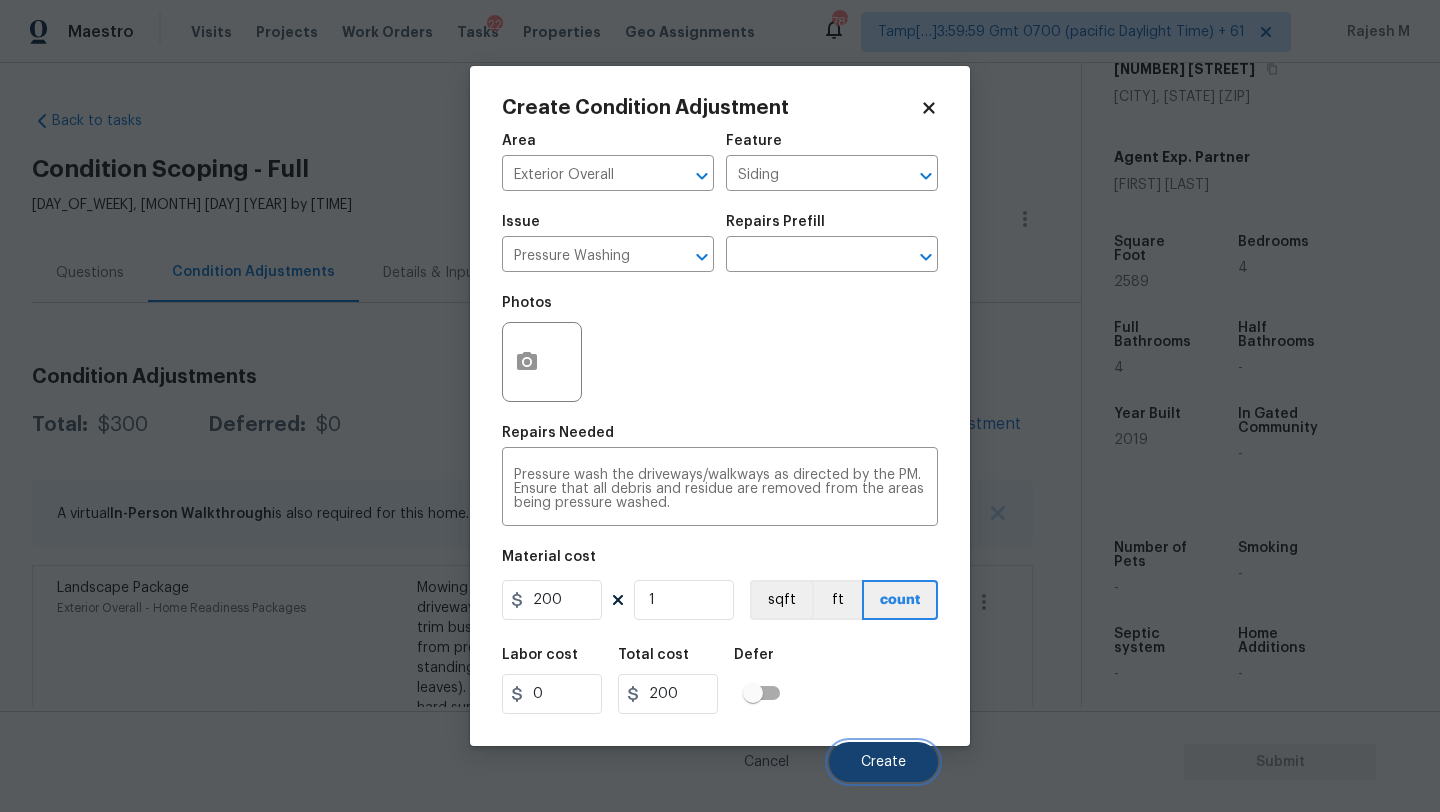 click on "Create" at bounding box center (883, 762) 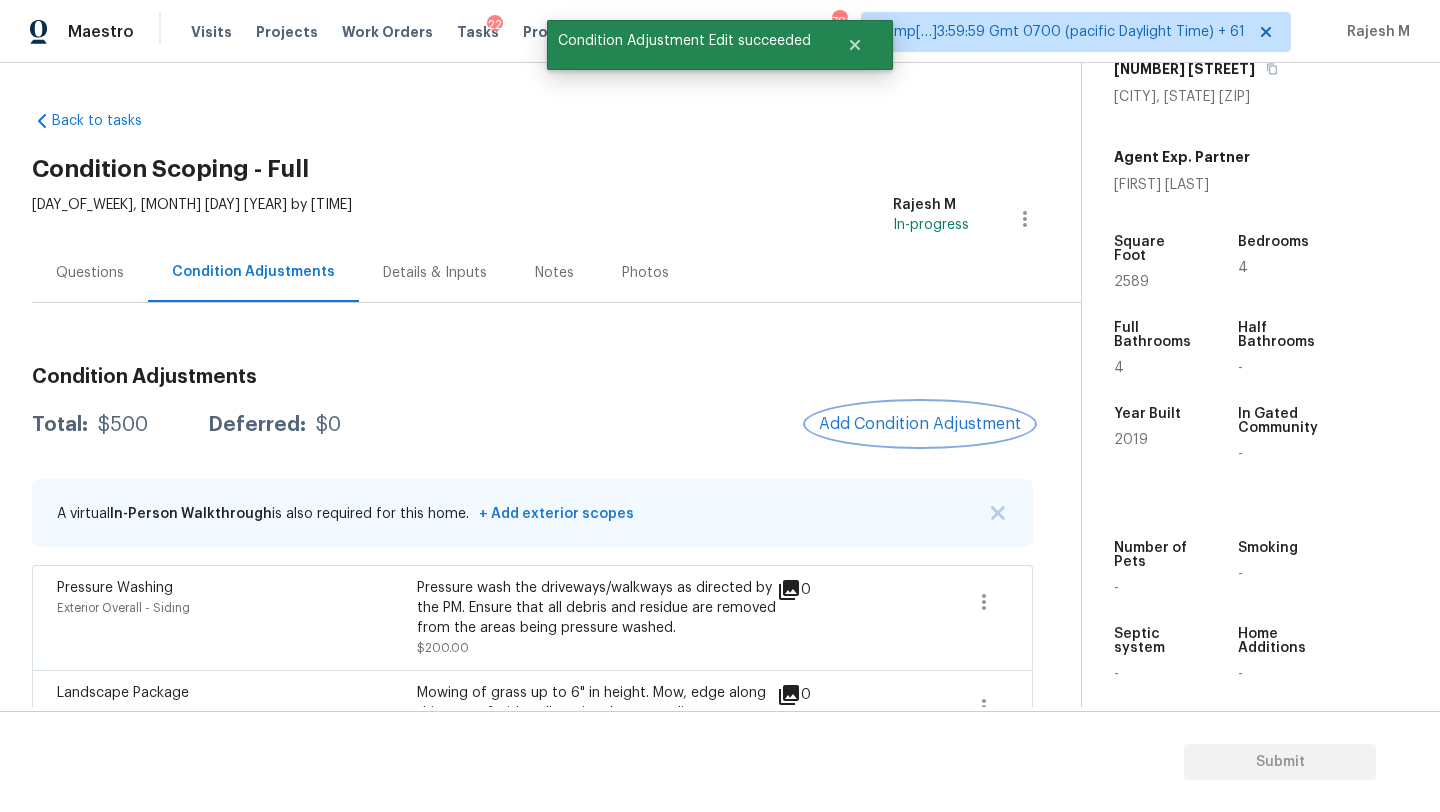 click on "Add Condition Adjustment" at bounding box center (920, 424) 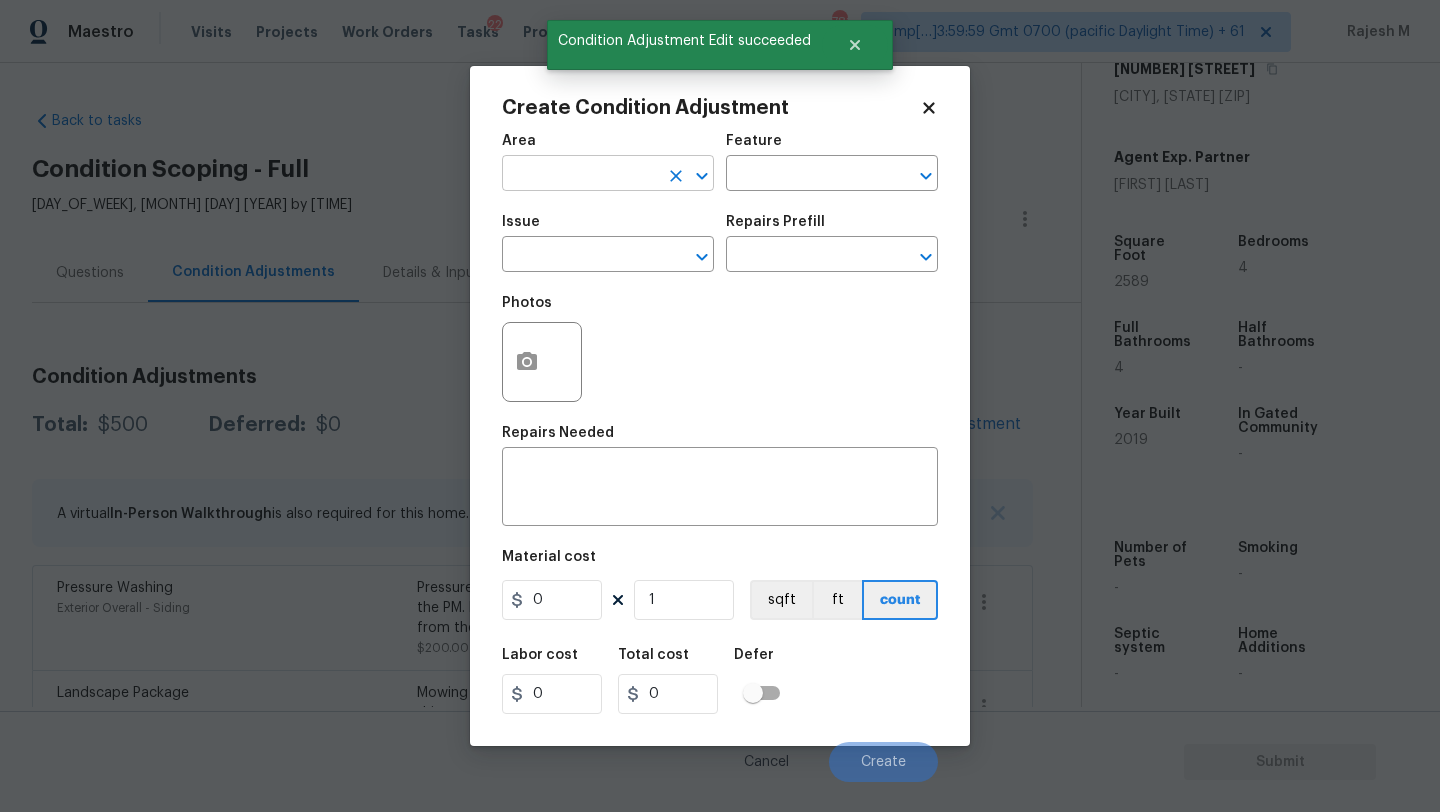 click at bounding box center (580, 175) 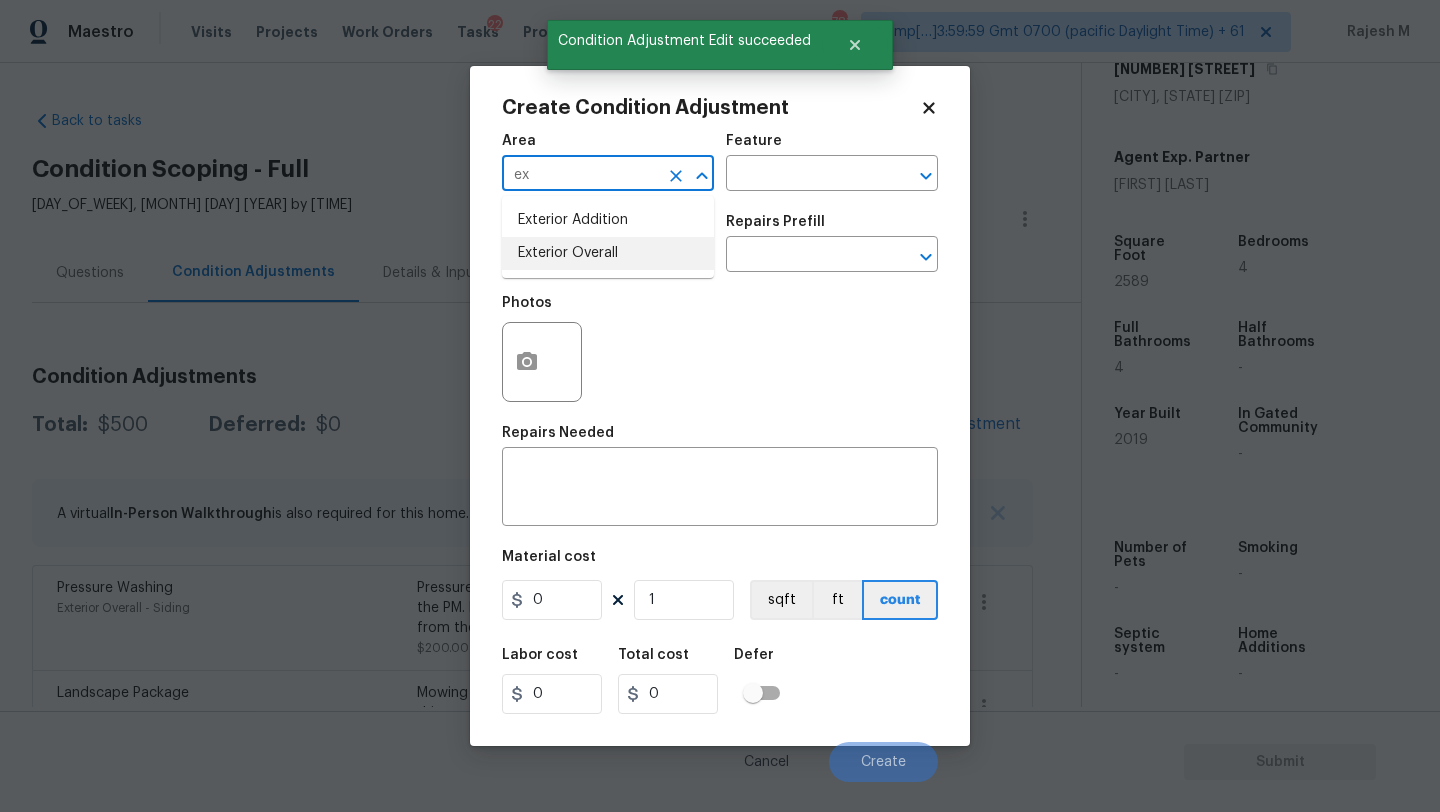 click on "Exterior Overall" at bounding box center [608, 253] 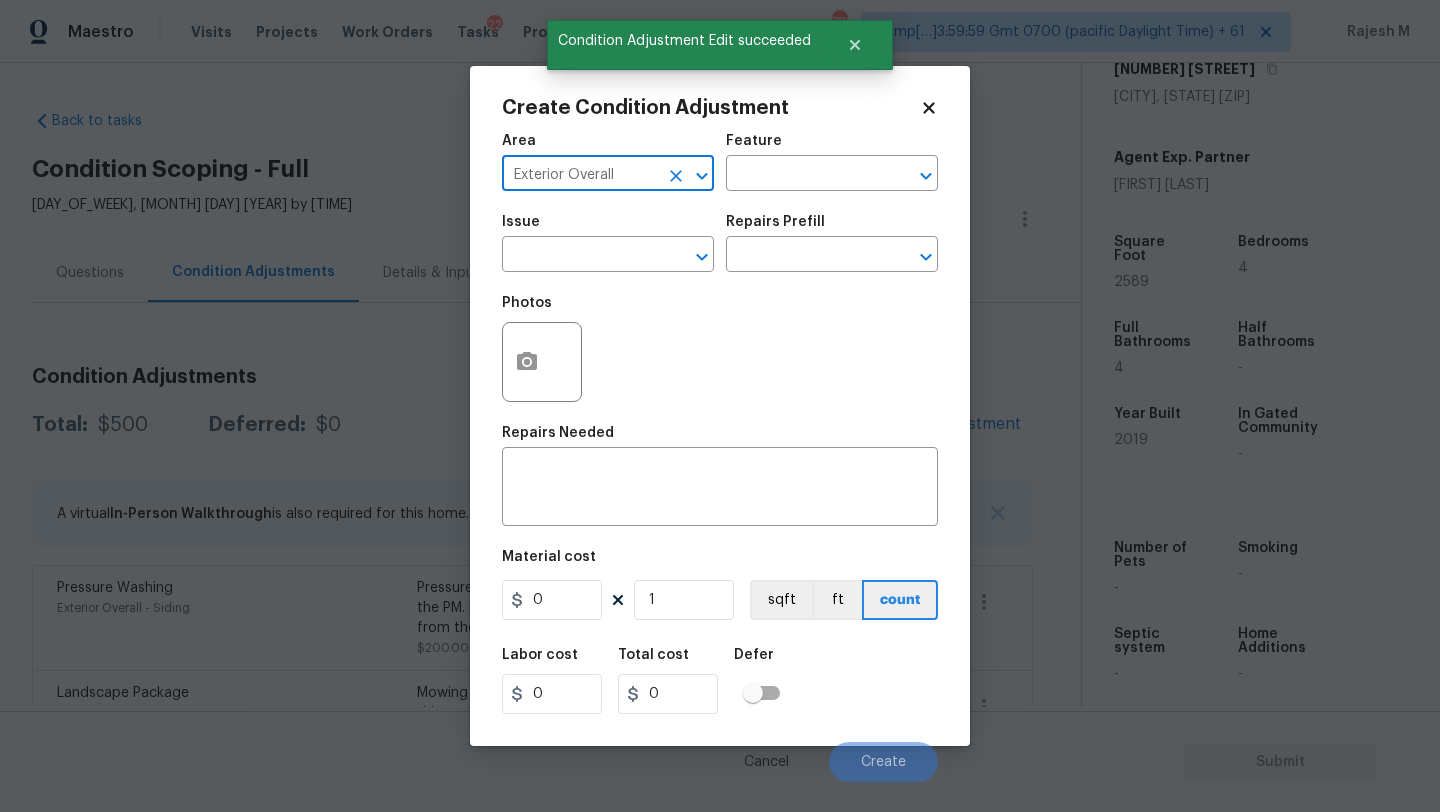 type on "Exterior Overall" 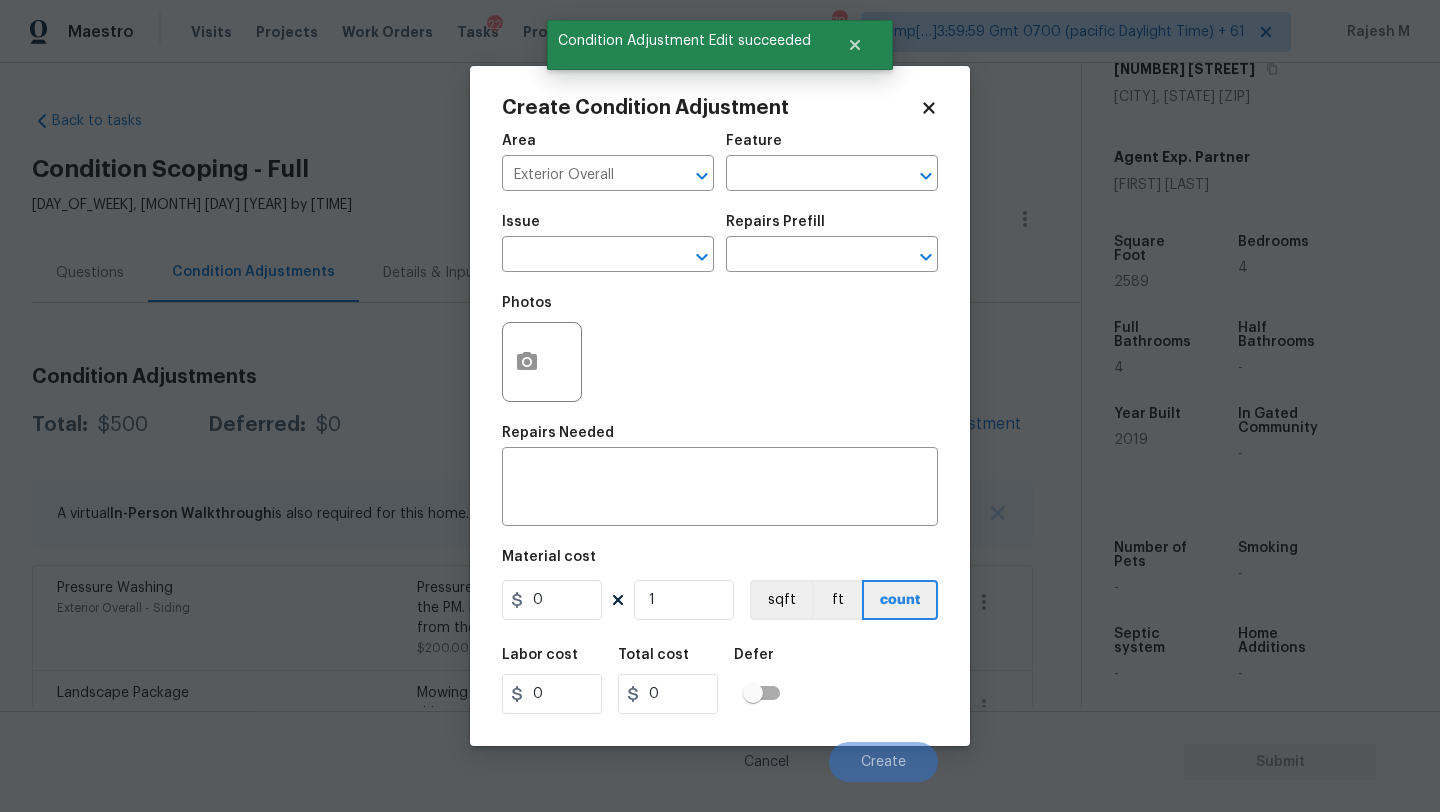 click on "Area Exterior Overall ​ Feature ​" at bounding box center [720, 162] 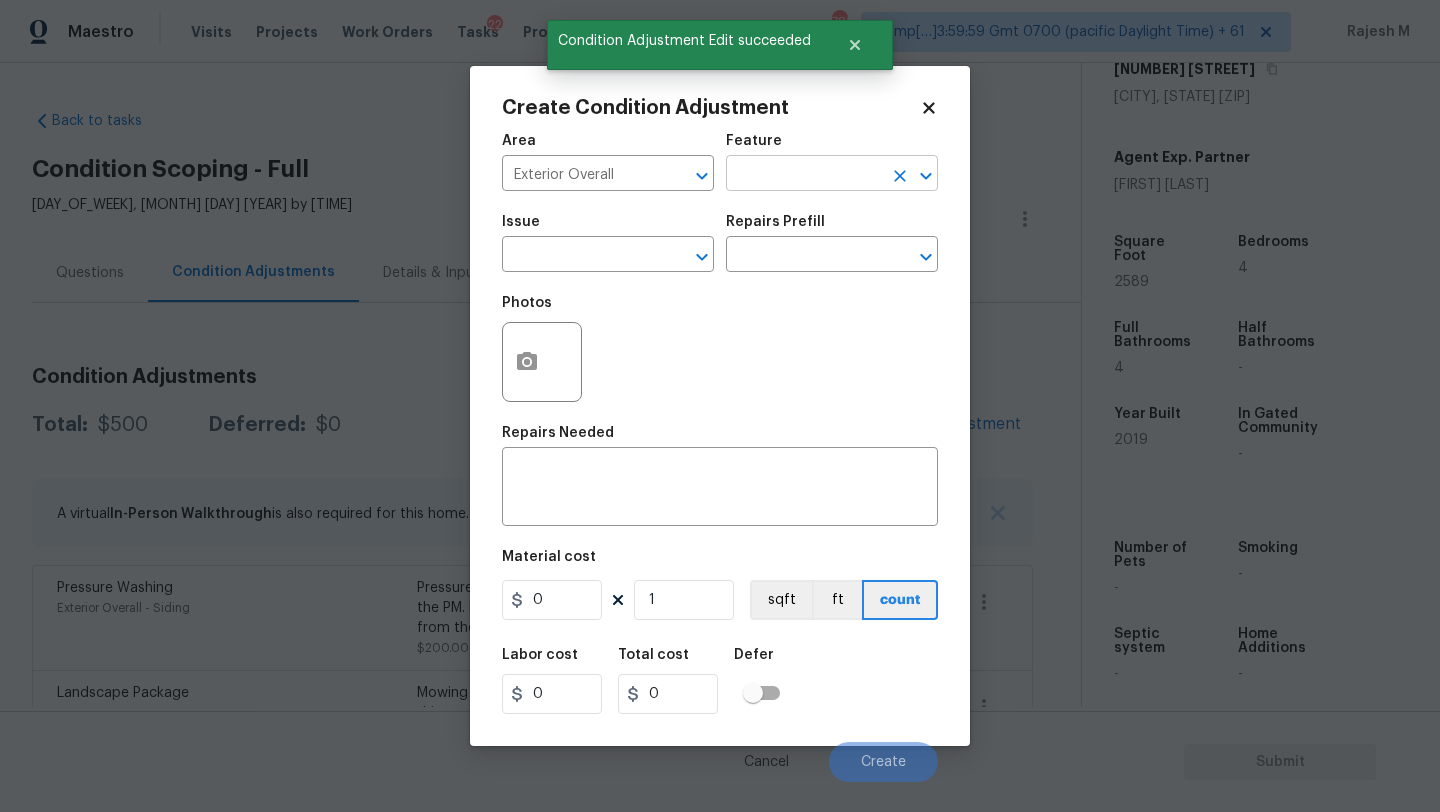 click at bounding box center [804, 175] 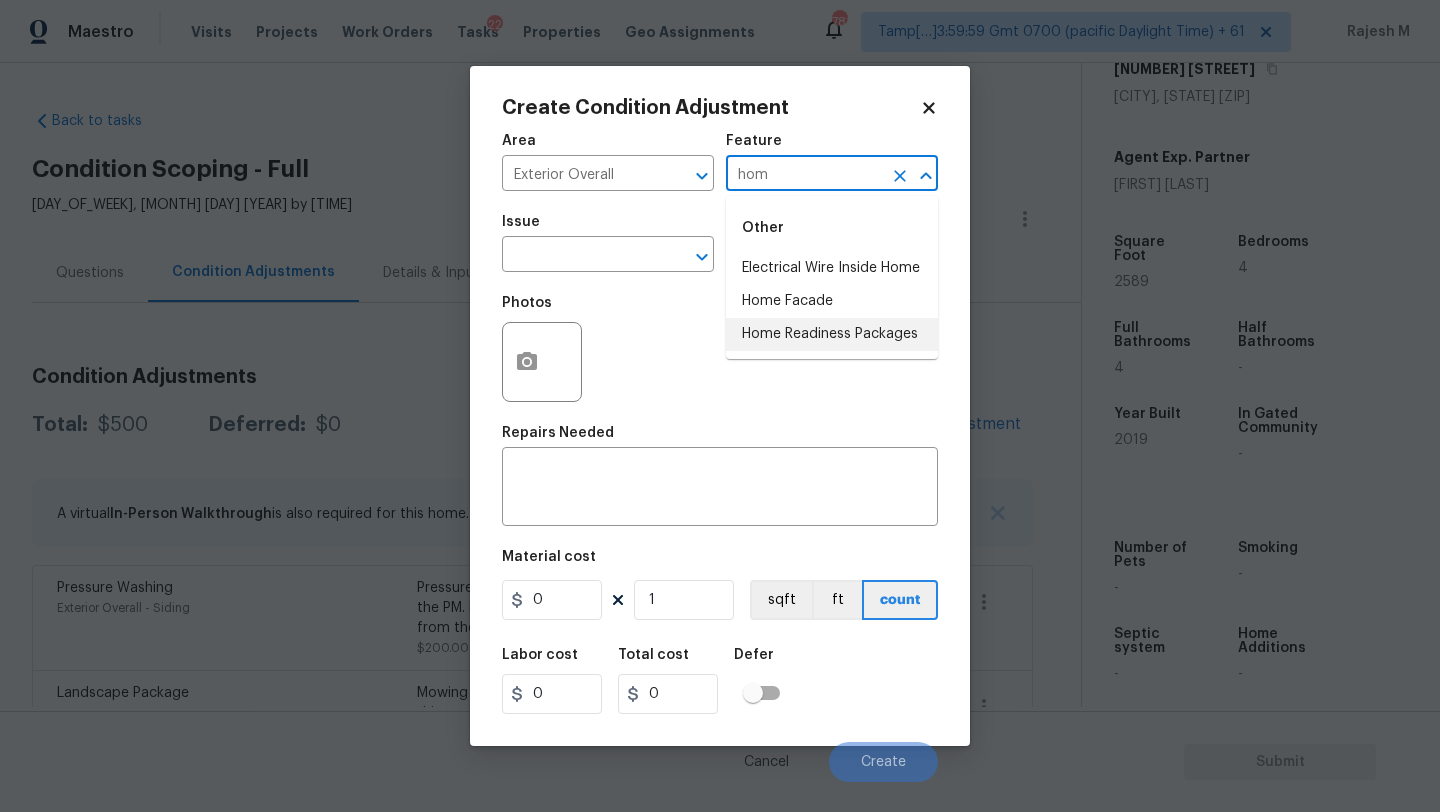 click on "Home Readiness Packages" at bounding box center [832, 334] 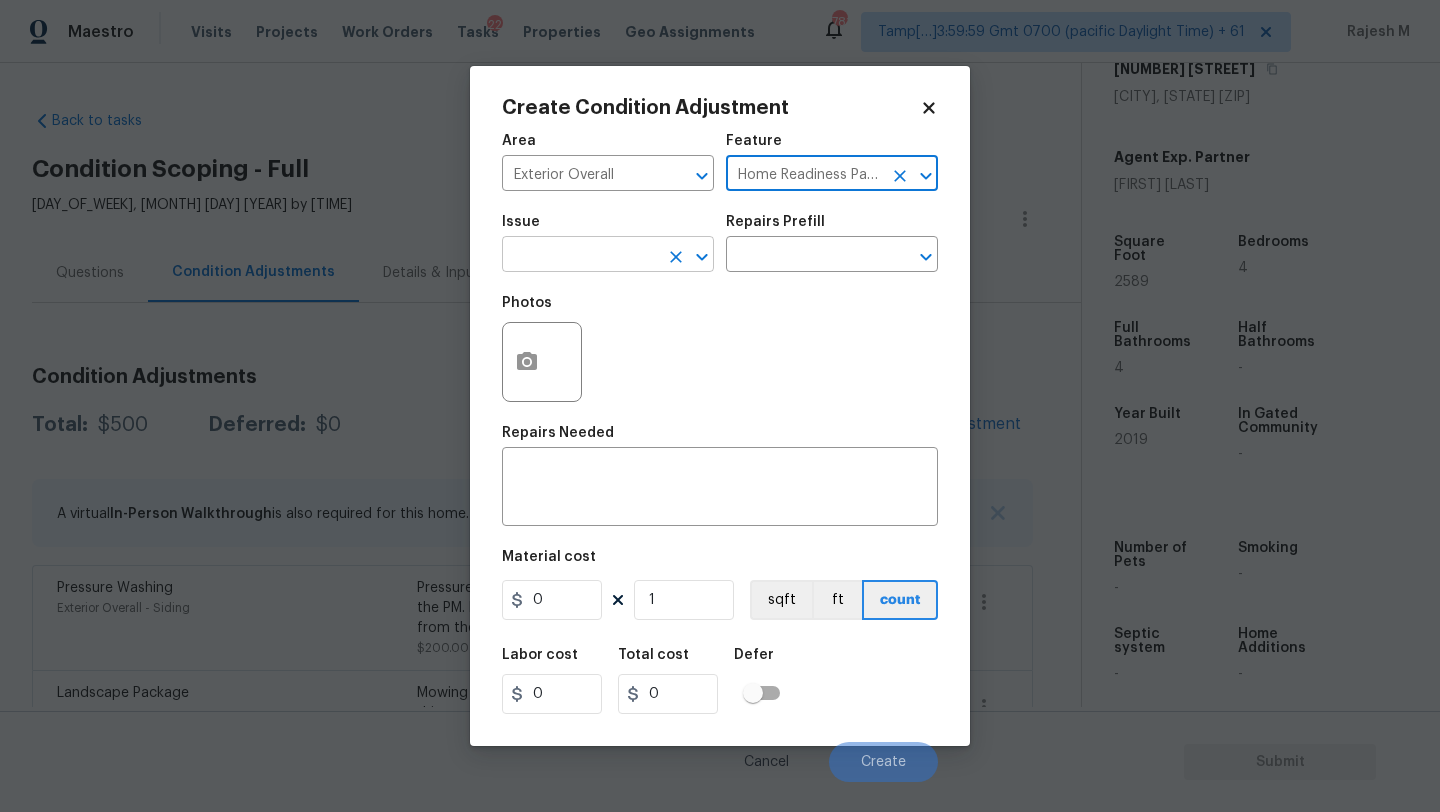 type on "Home Readiness Packages" 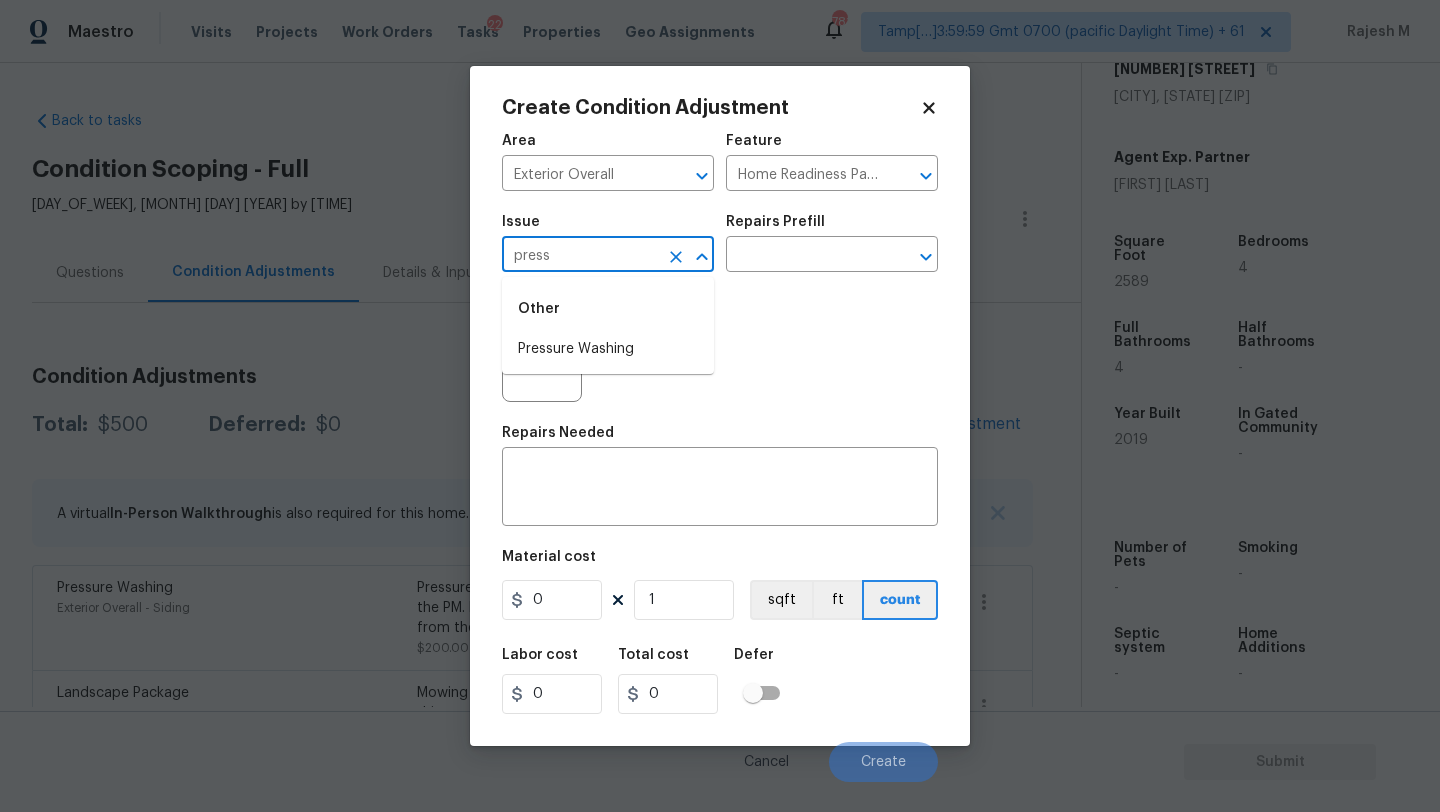 click on "Pressure Washing" at bounding box center (608, 349) 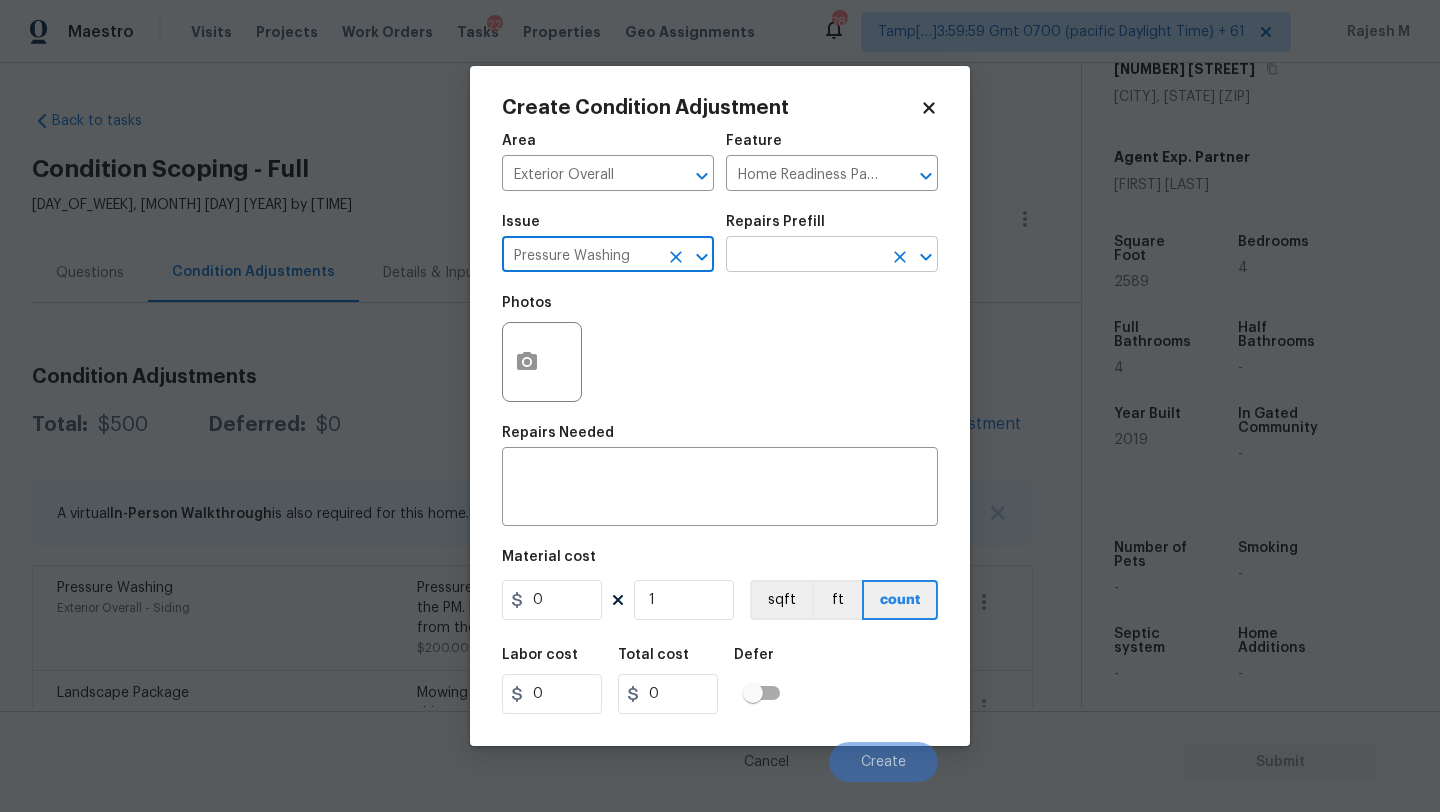 type on "Pressure Washing" 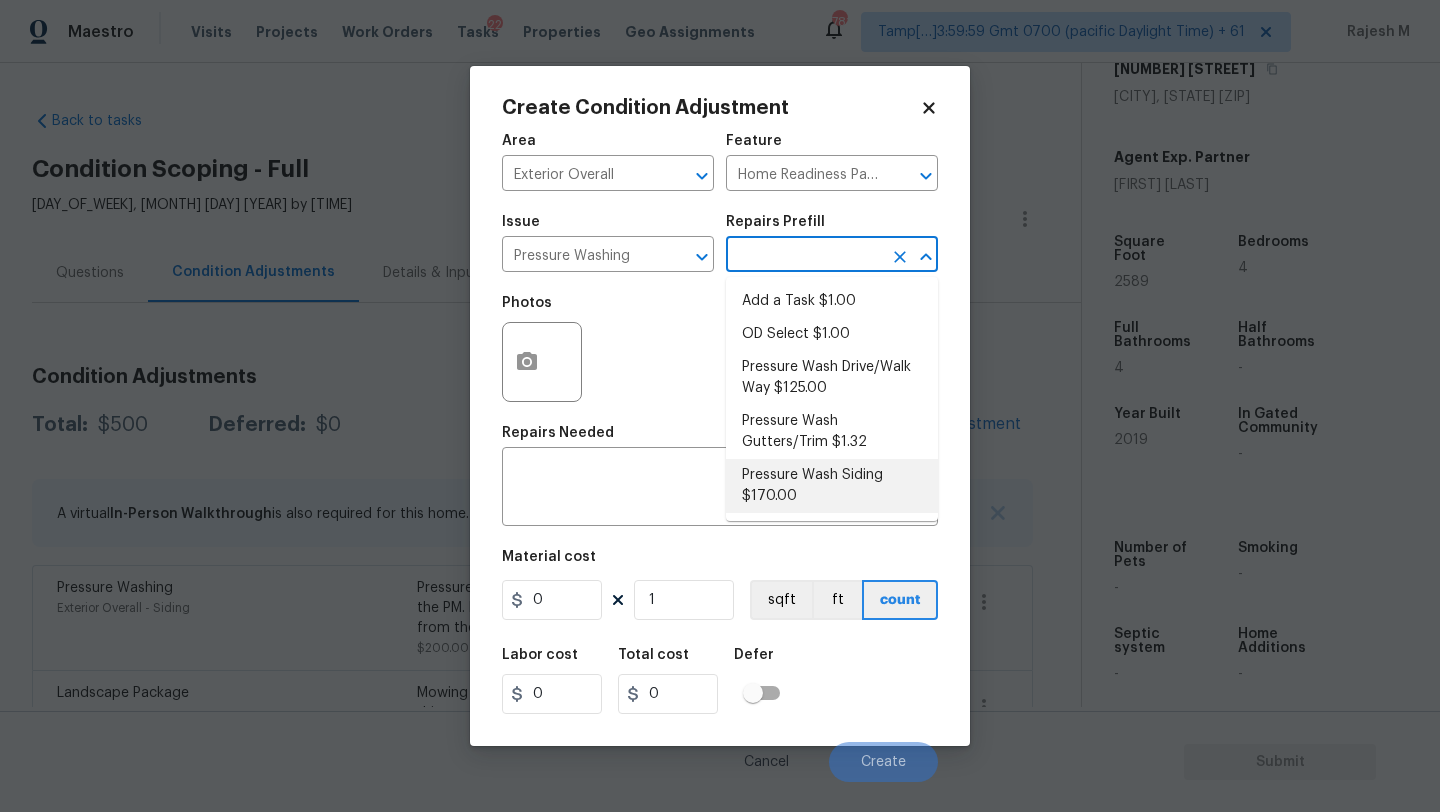 click on "Pressure Wash Siding $170.00" at bounding box center [832, 486] 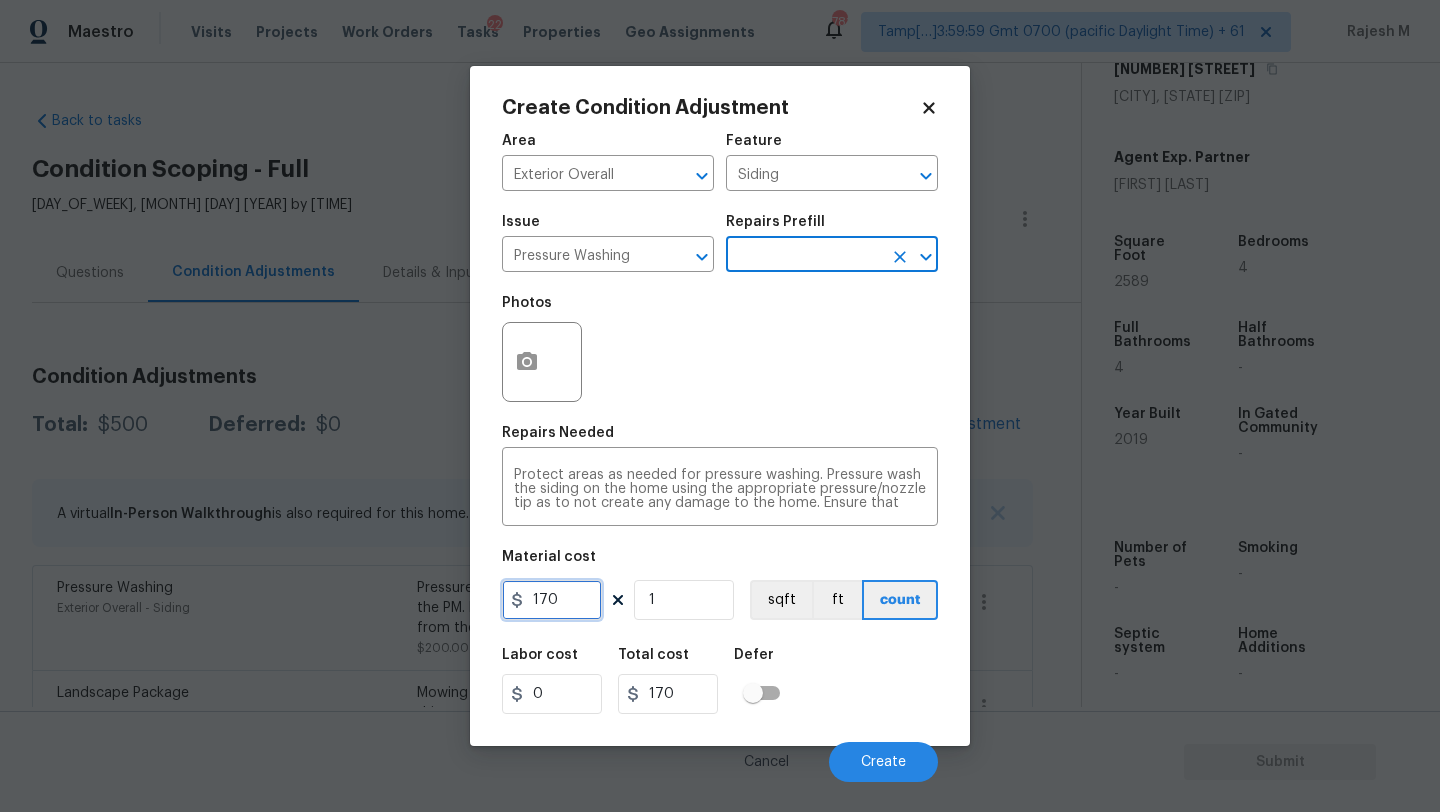 click on "170" at bounding box center (552, 600) 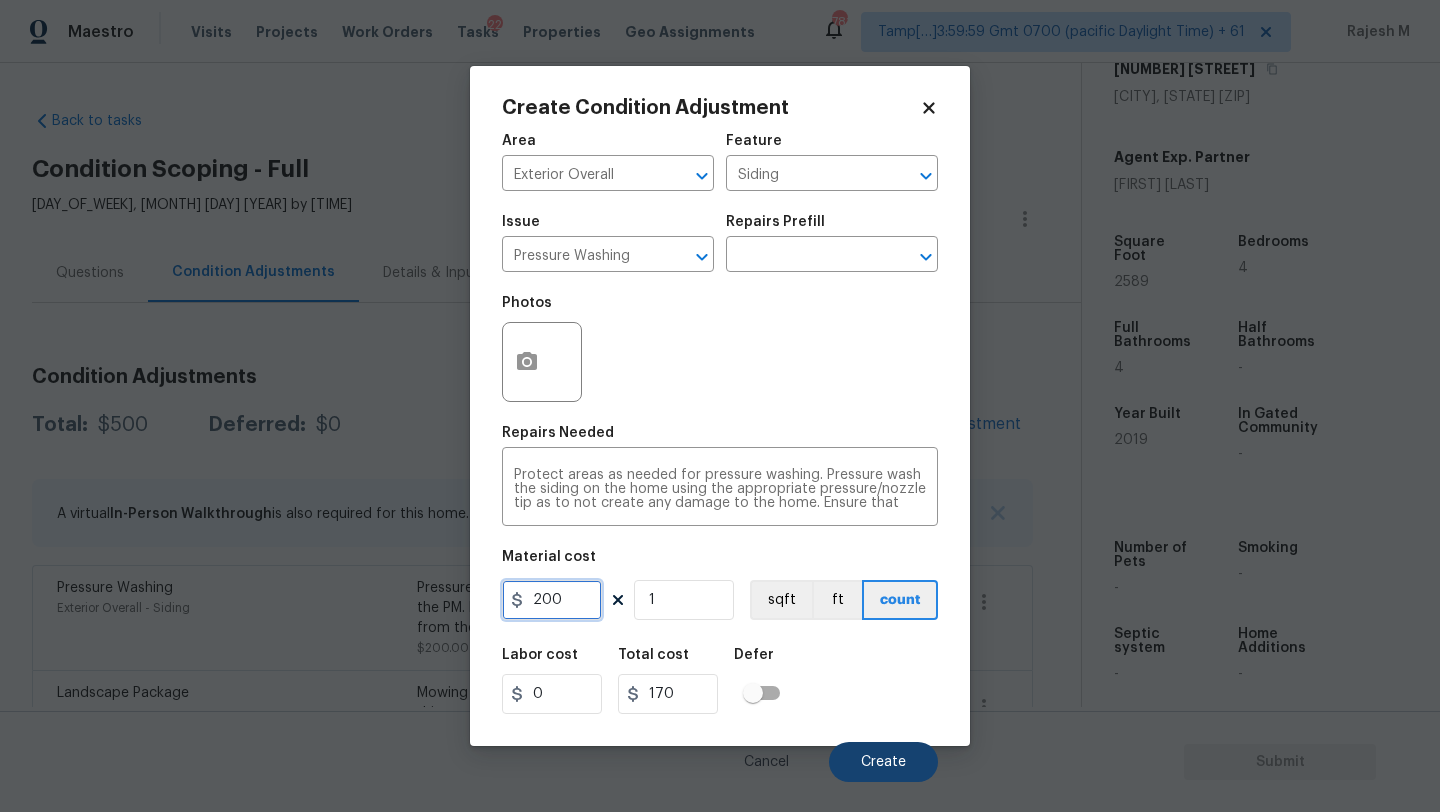 type on "200" 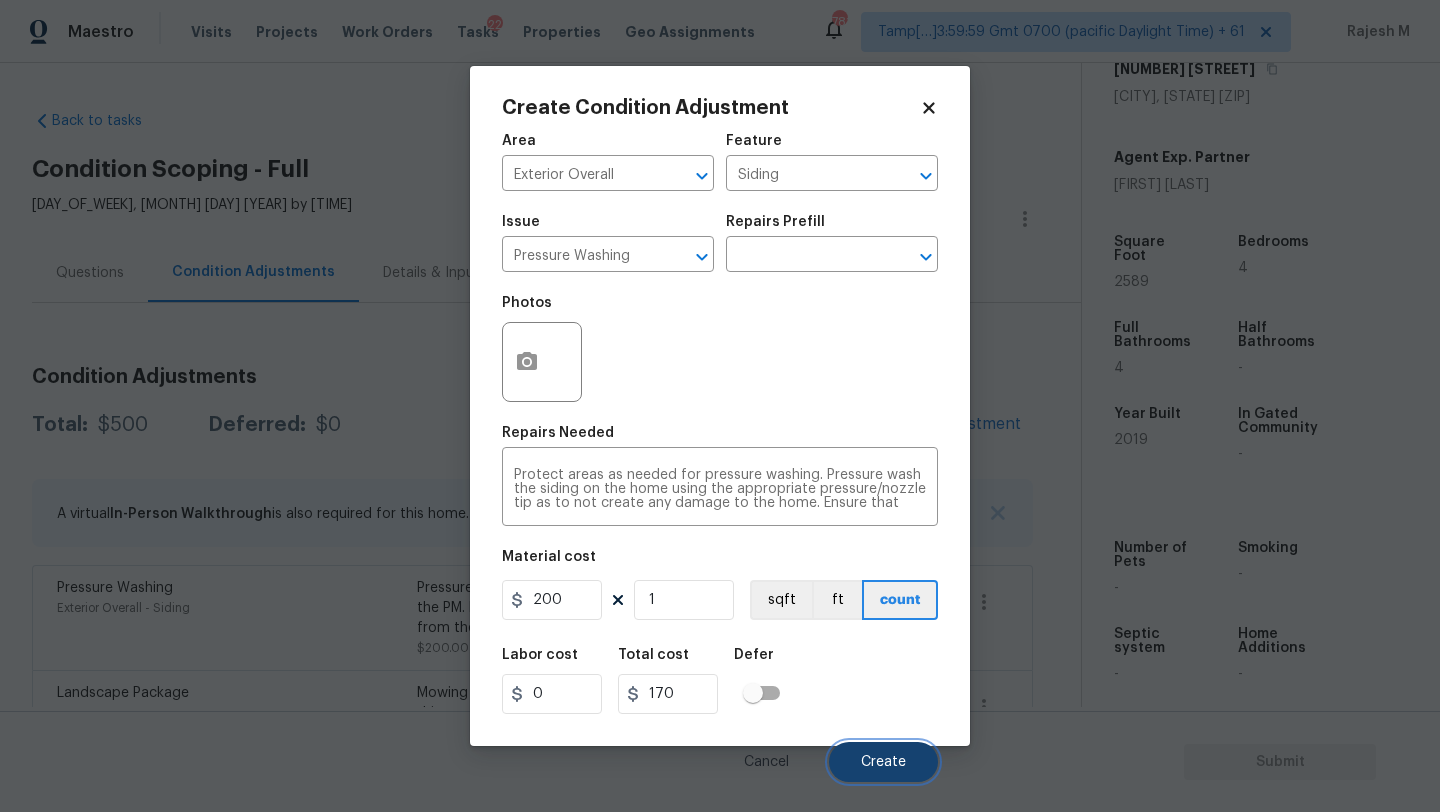 type on "200" 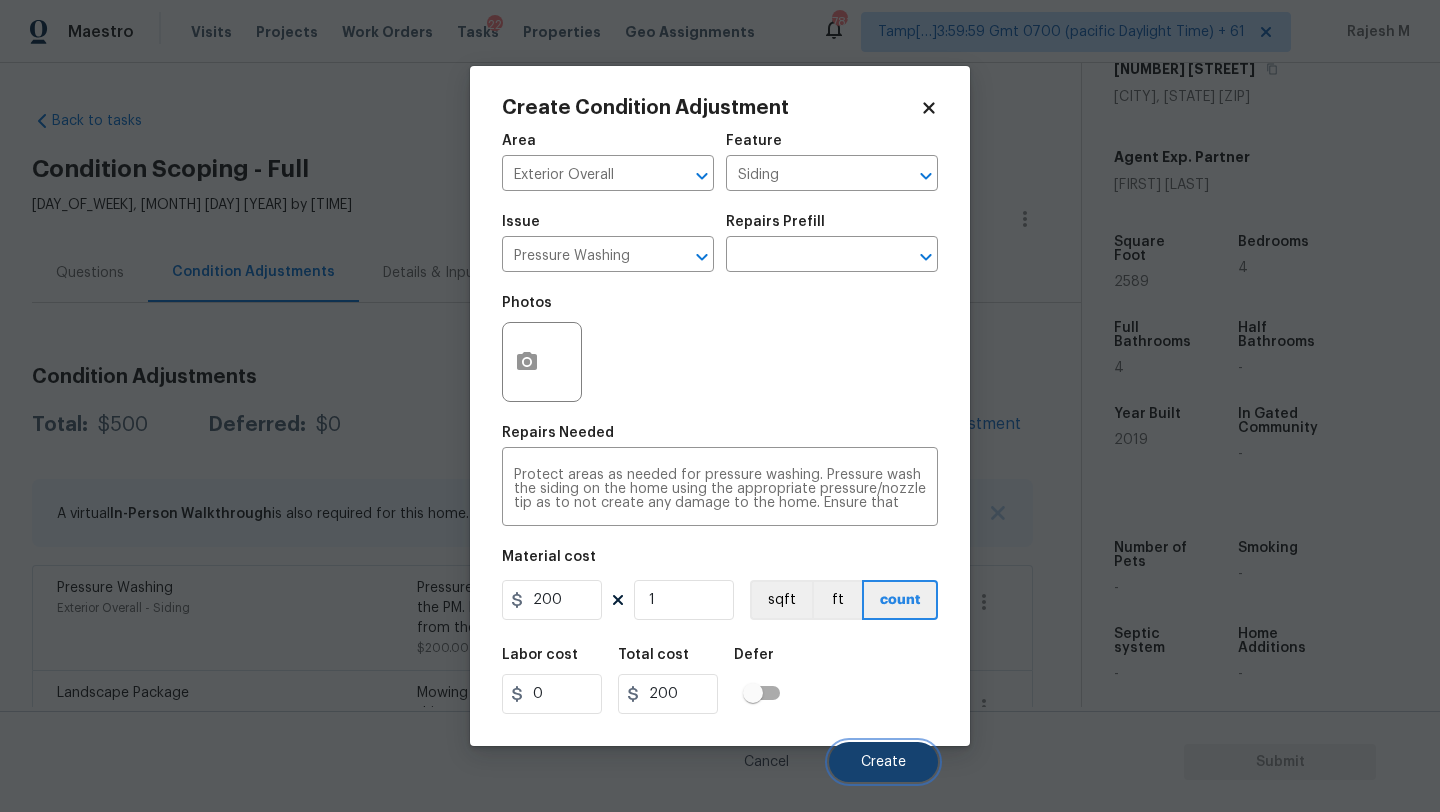 click on "Create" at bounding box center (883, 762) 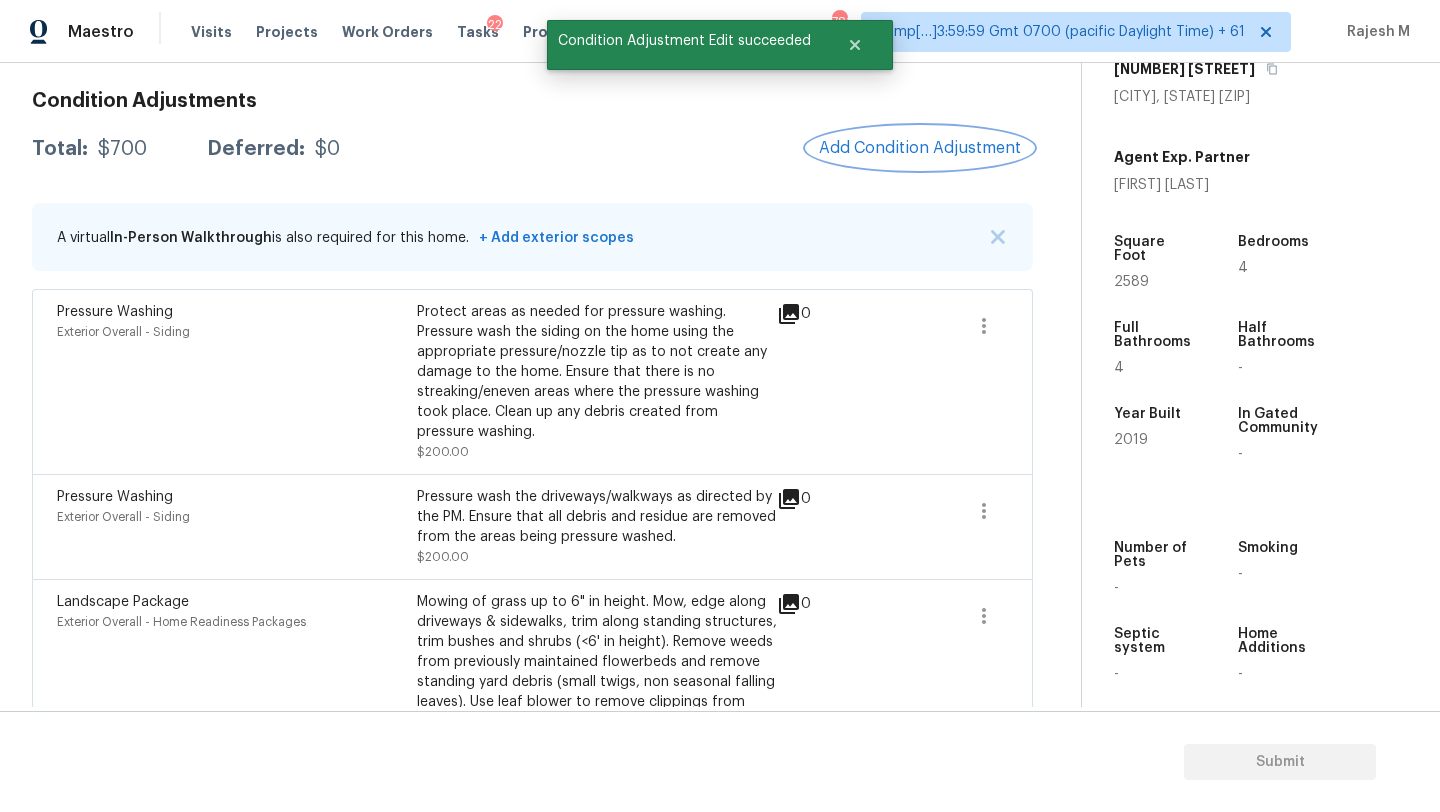 scroll, scrollTop: 210, scrollLeft: 0, axis: vertical 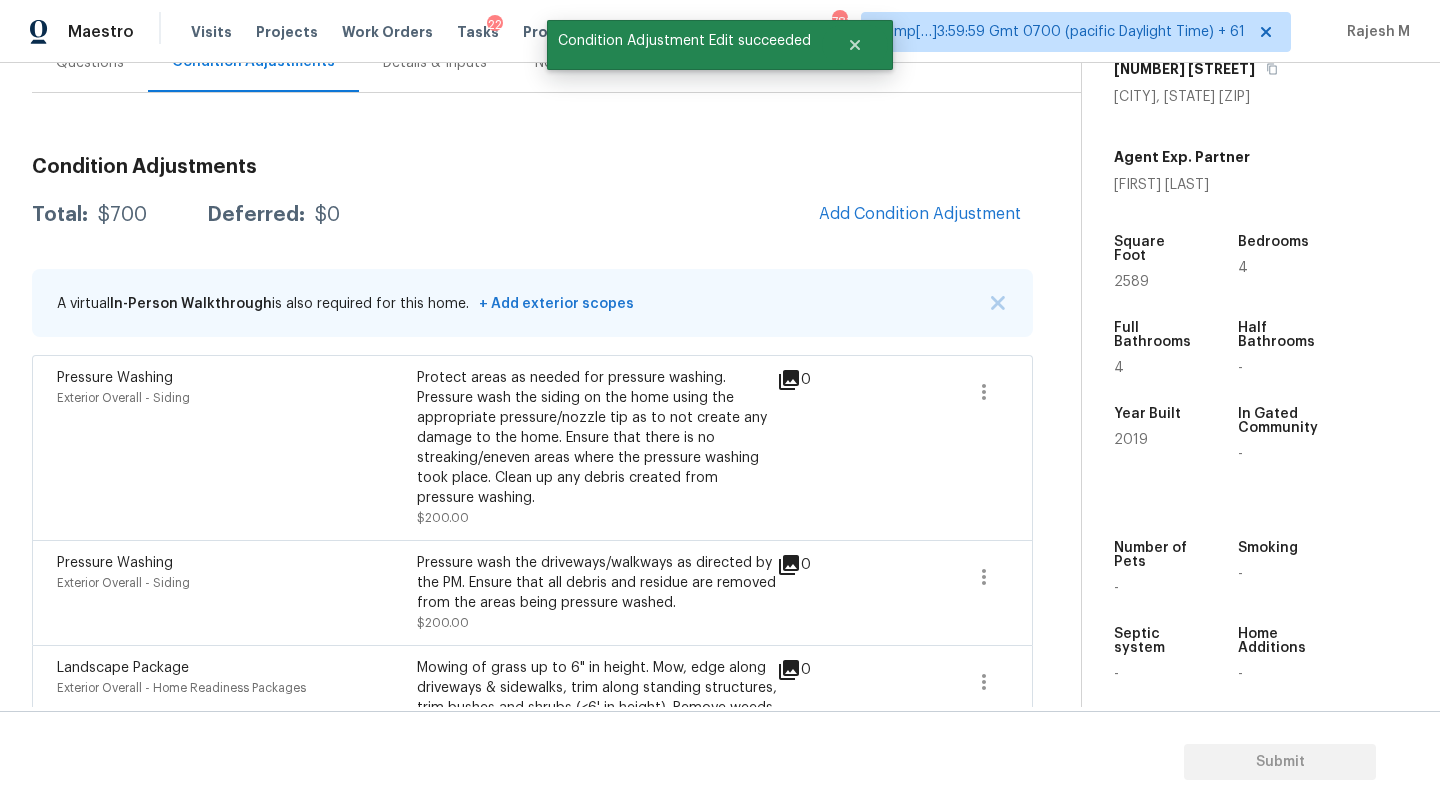click on "Add Condition Adjustment" at bounding box center (920, 215) 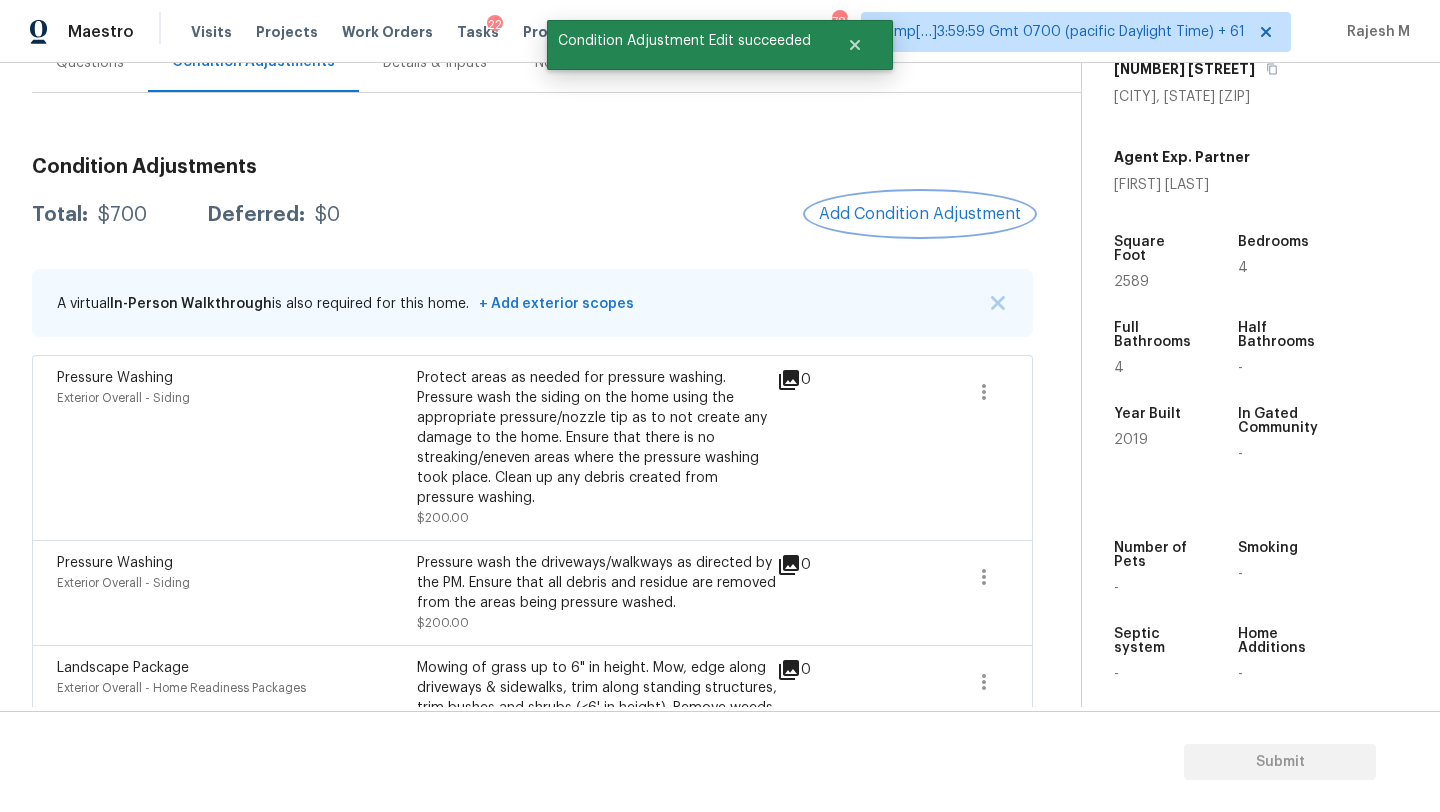 click on "Add Condition Adjustment" at bounding box center (920, 214) 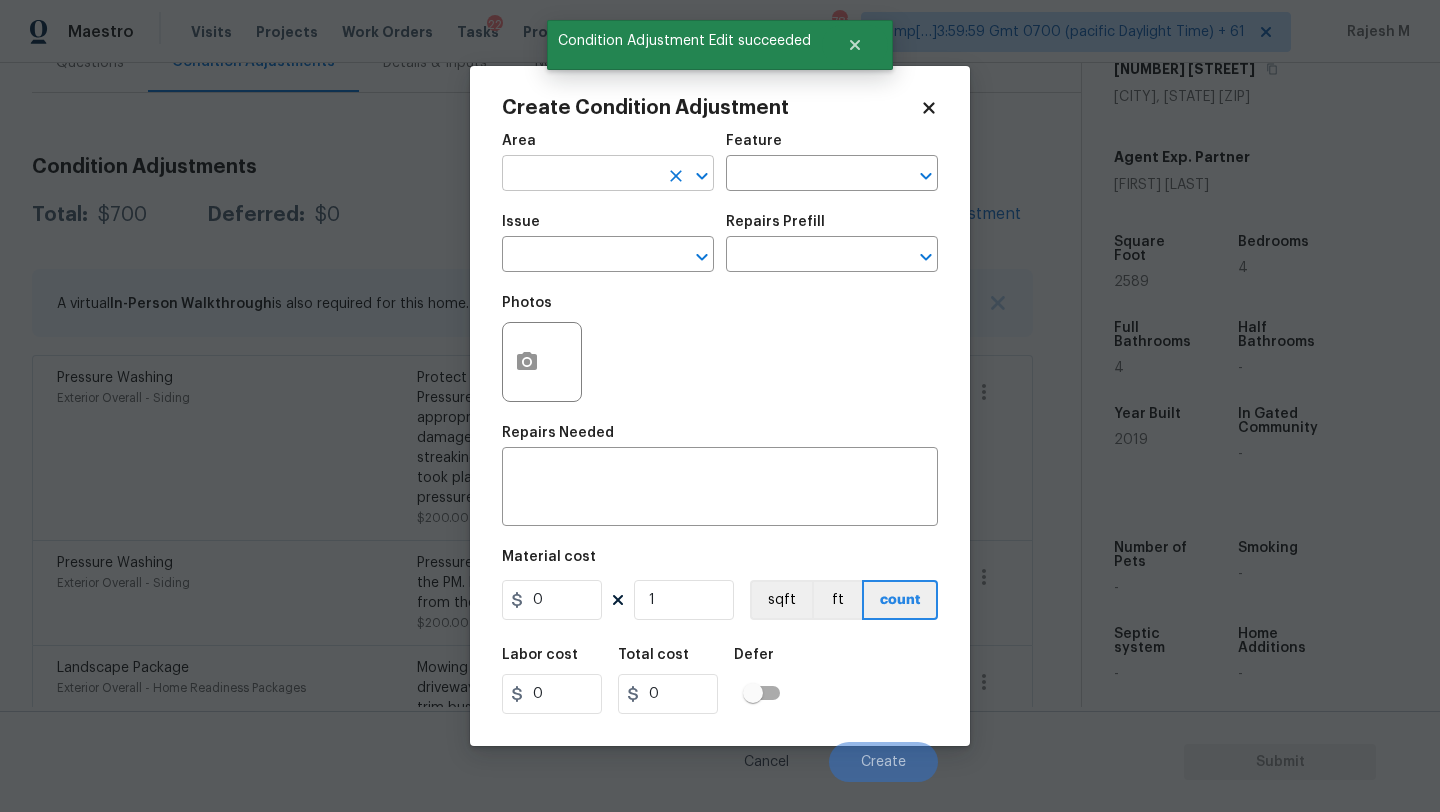 click at bounding box center [580, 175] 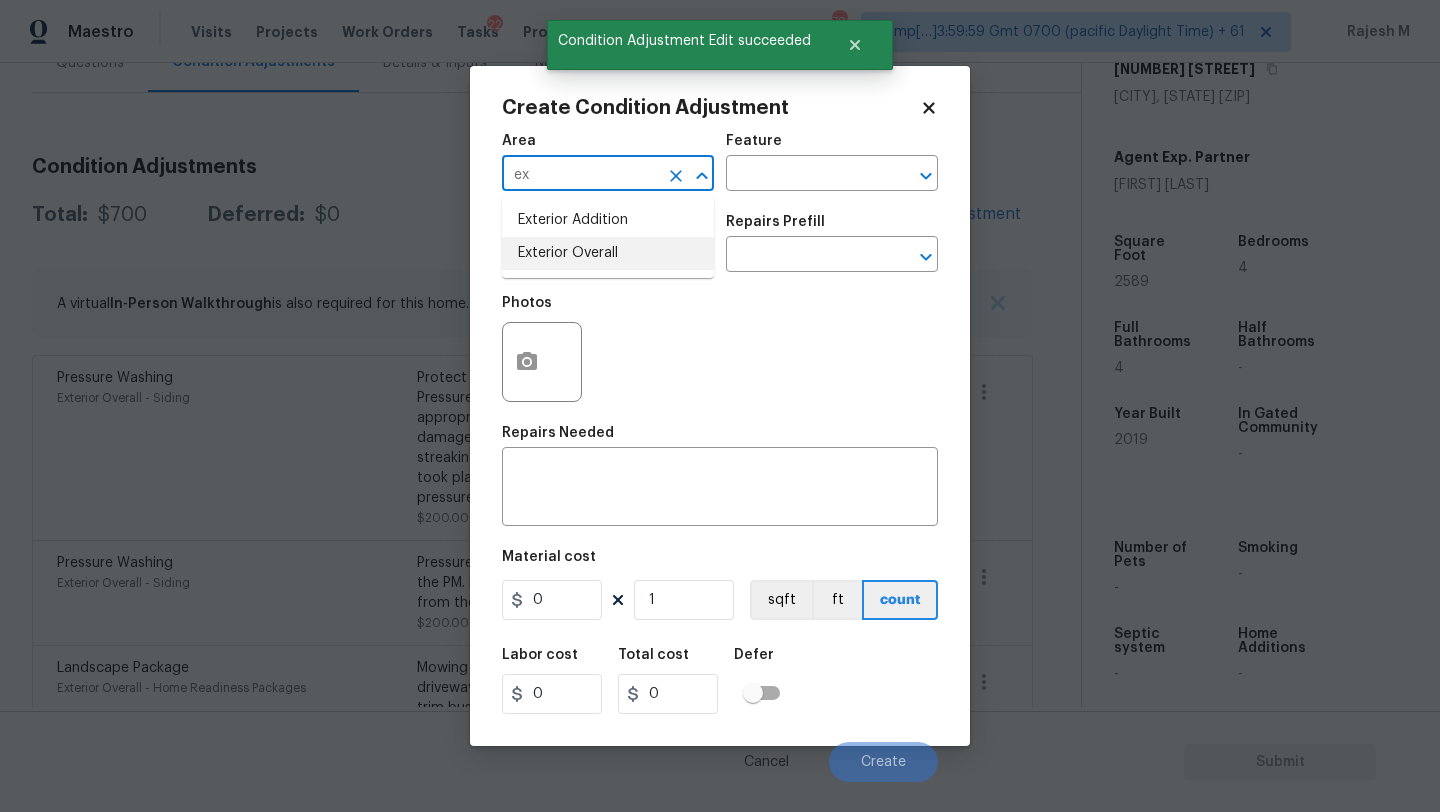 click on "Exterior Overall" at bounding box center [608, 253] 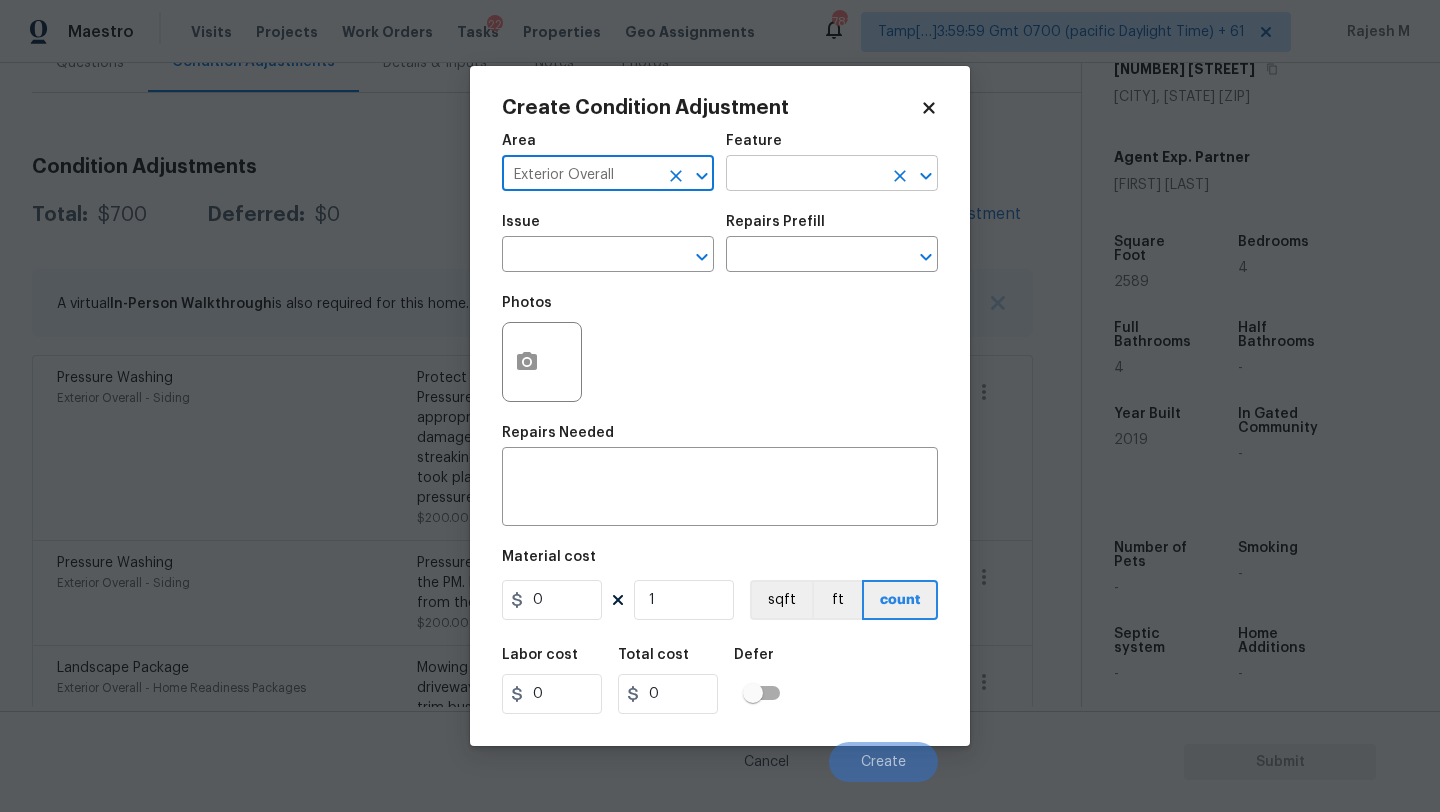 type on "Exterior Overall" 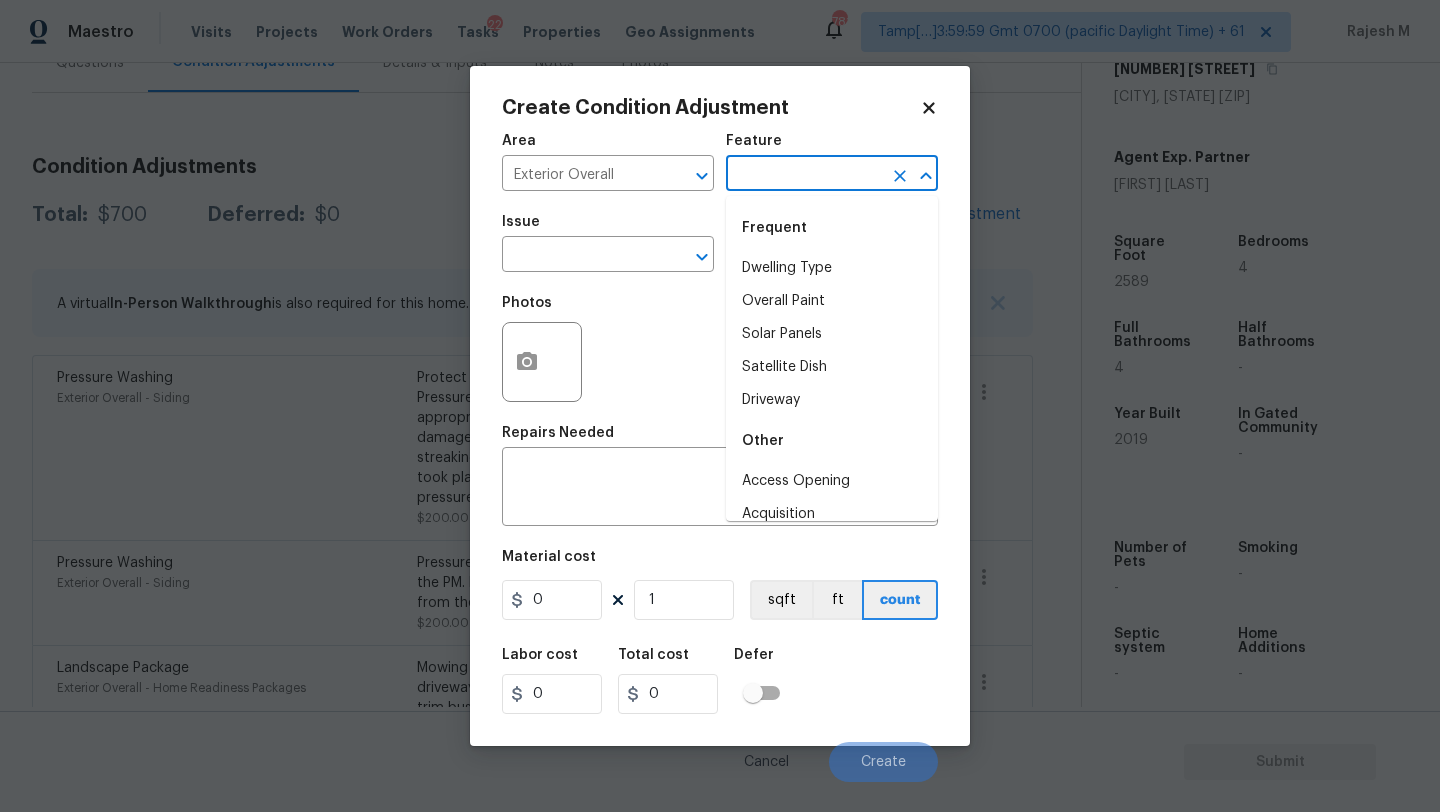 click at bounding box center [804, 175] 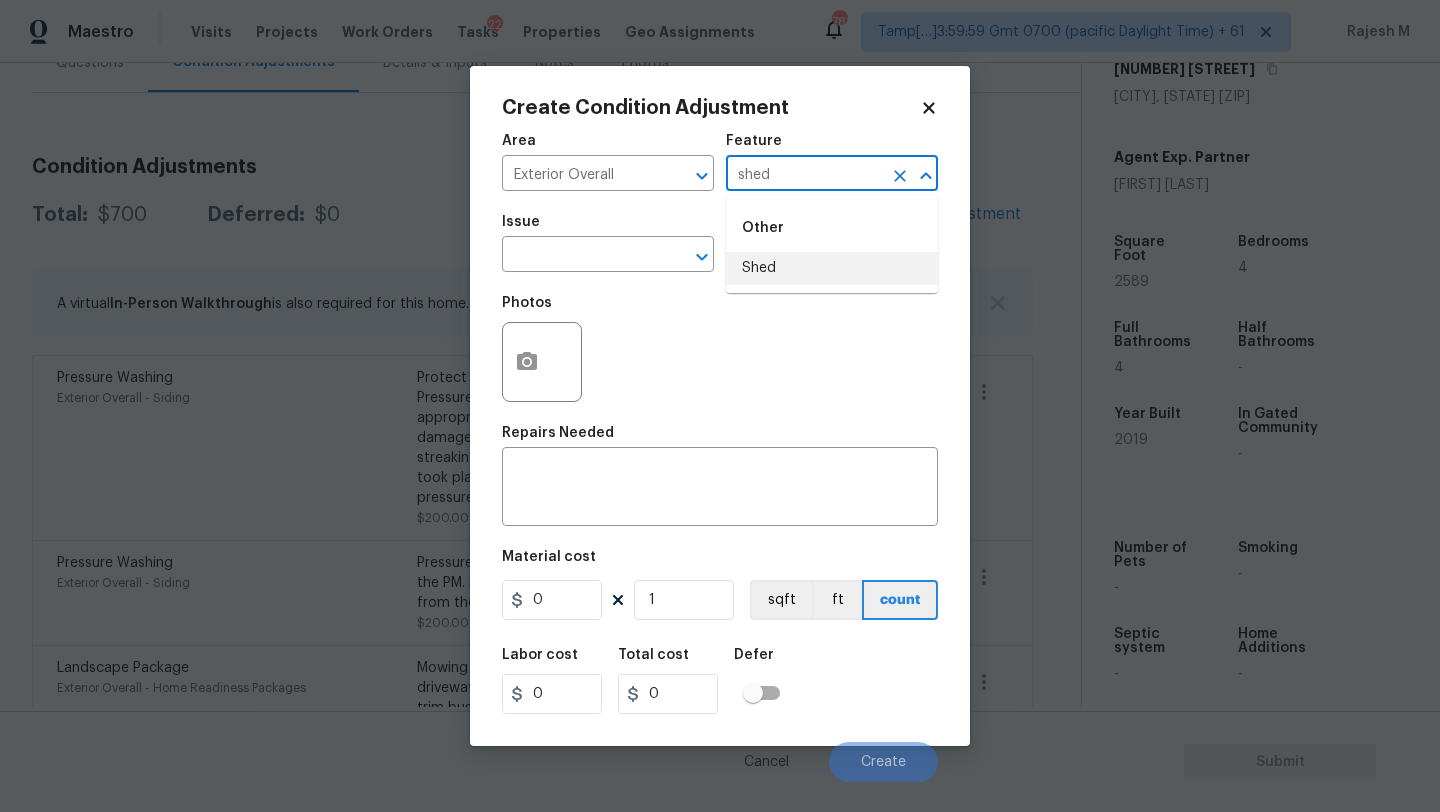 click on "Shed" at bounding box center (832, 268) 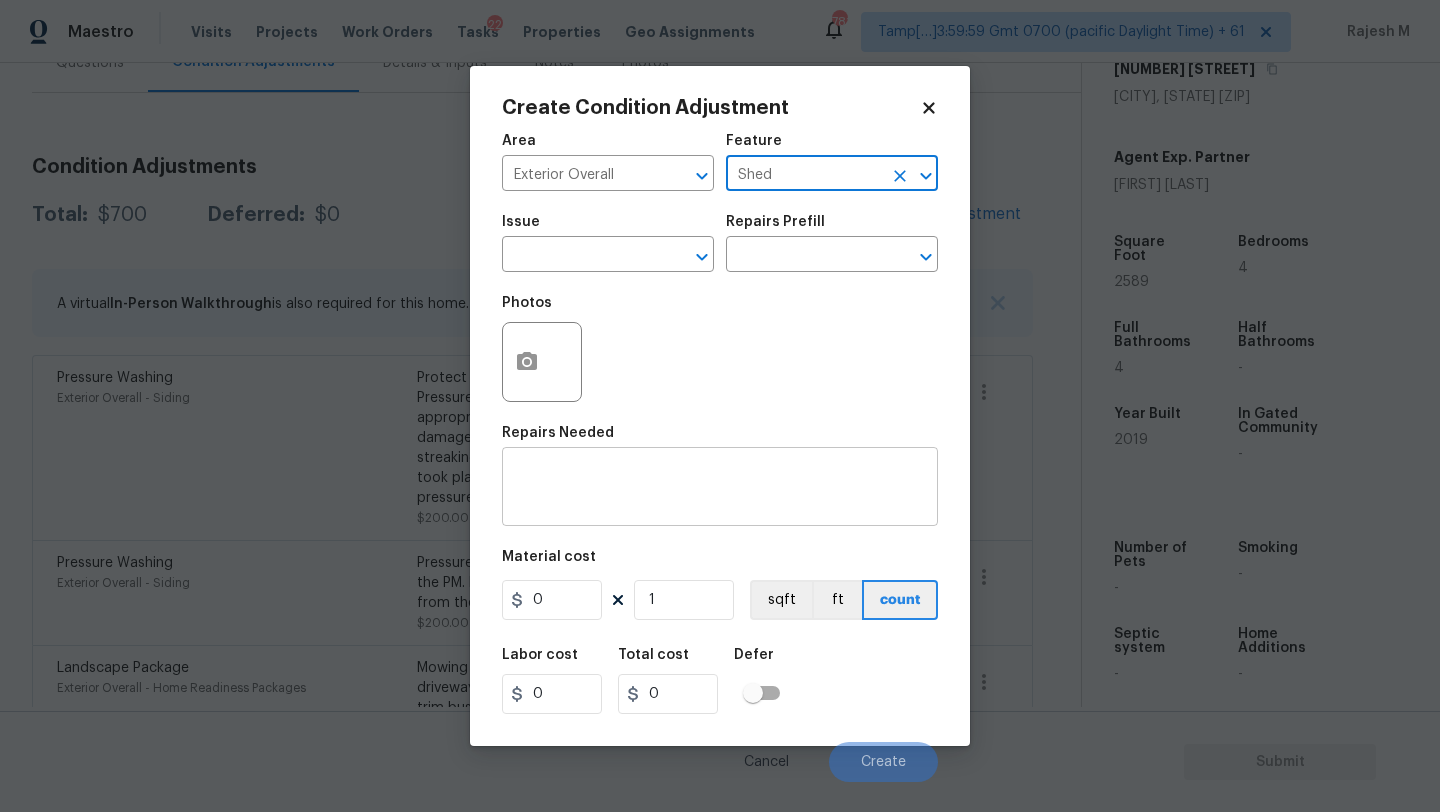 type on "Shed" 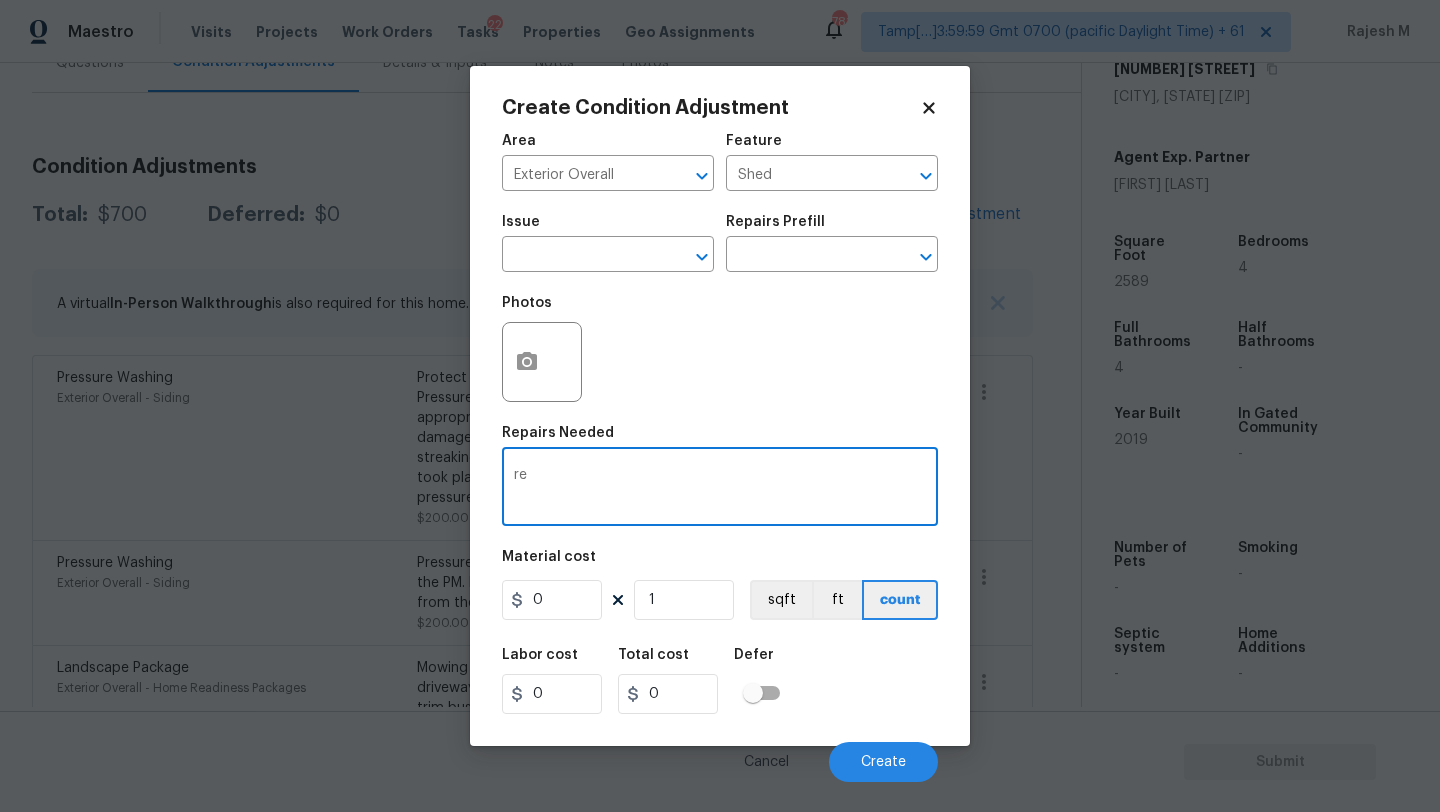 type on "r" 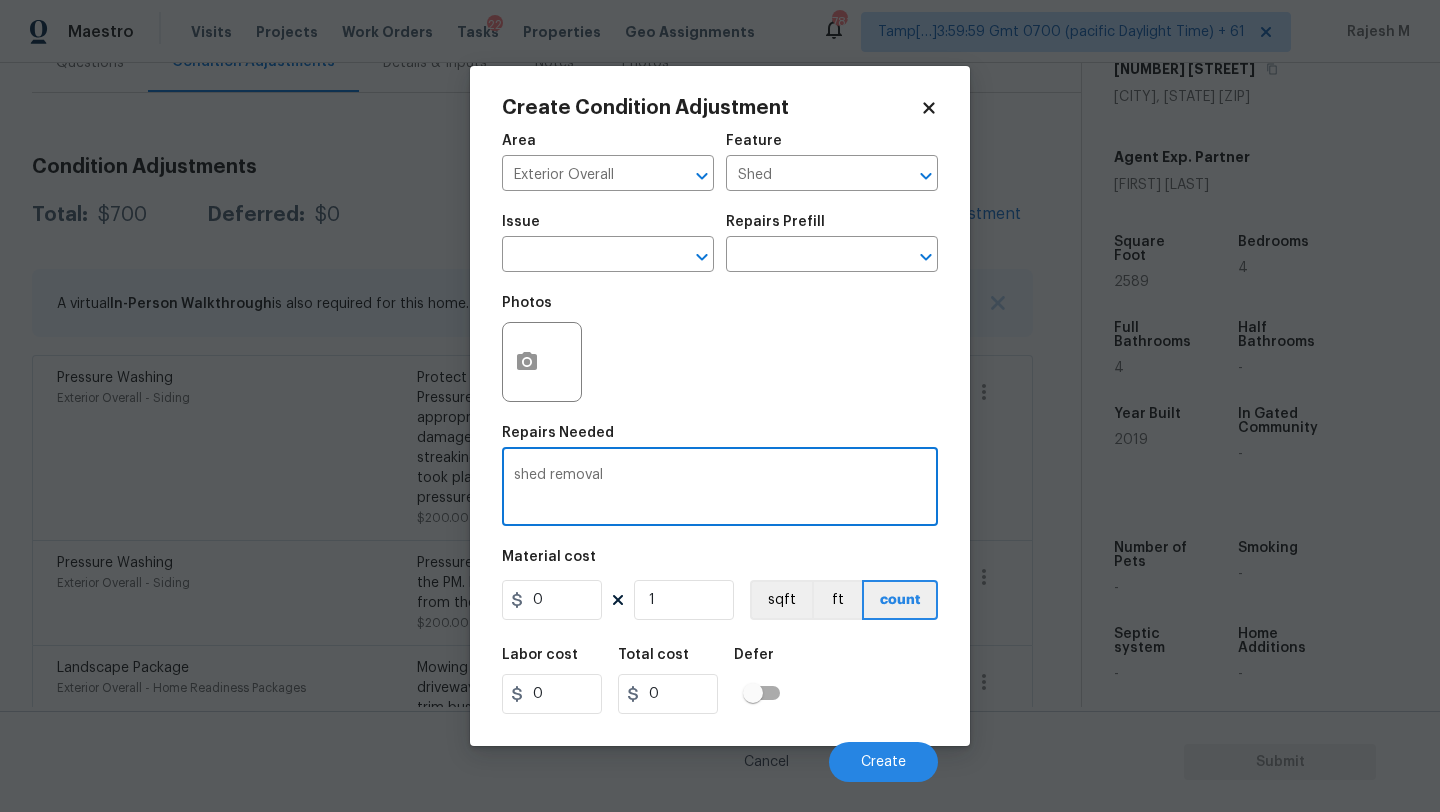 type on "shed removal" 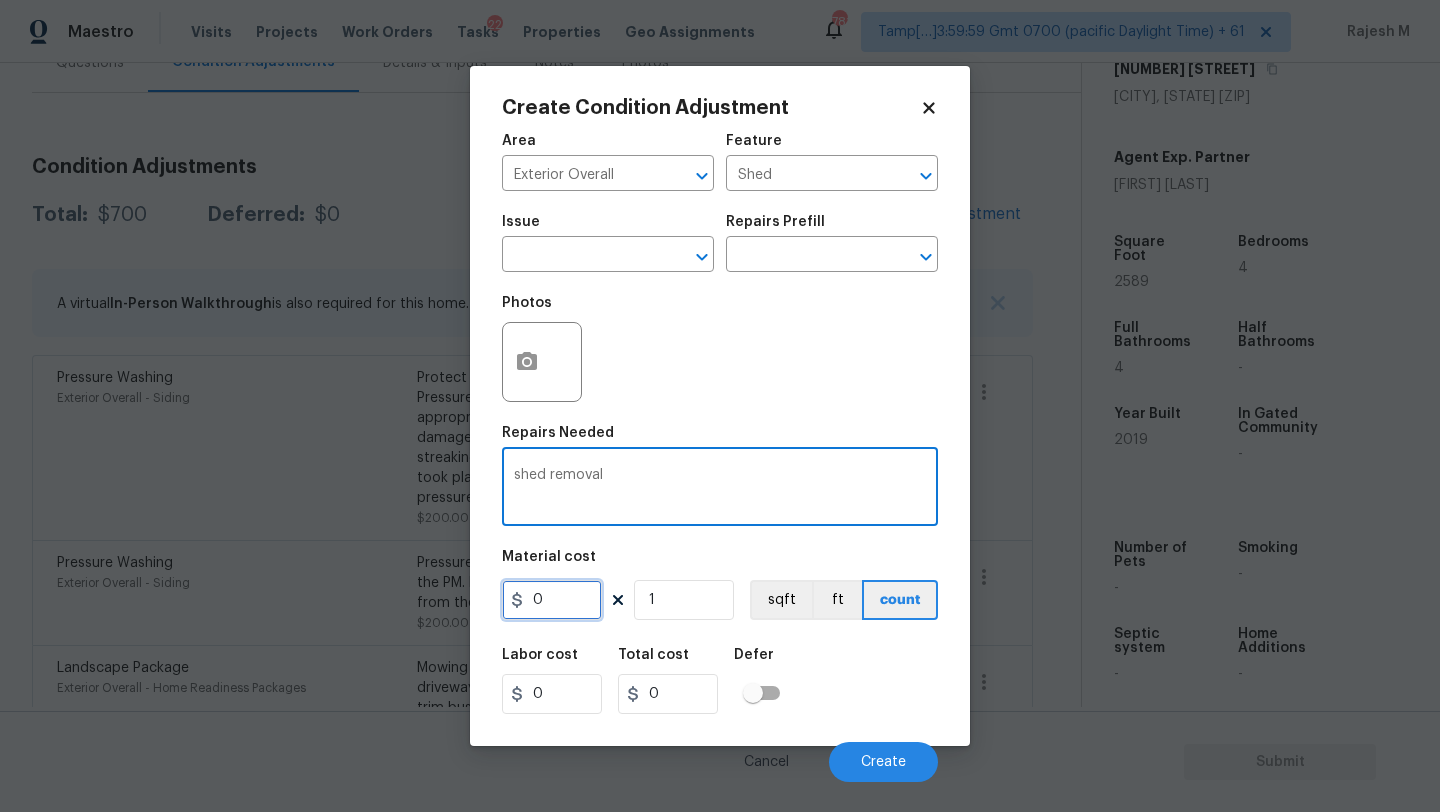 click on "0" at bounding box center [552, 600] 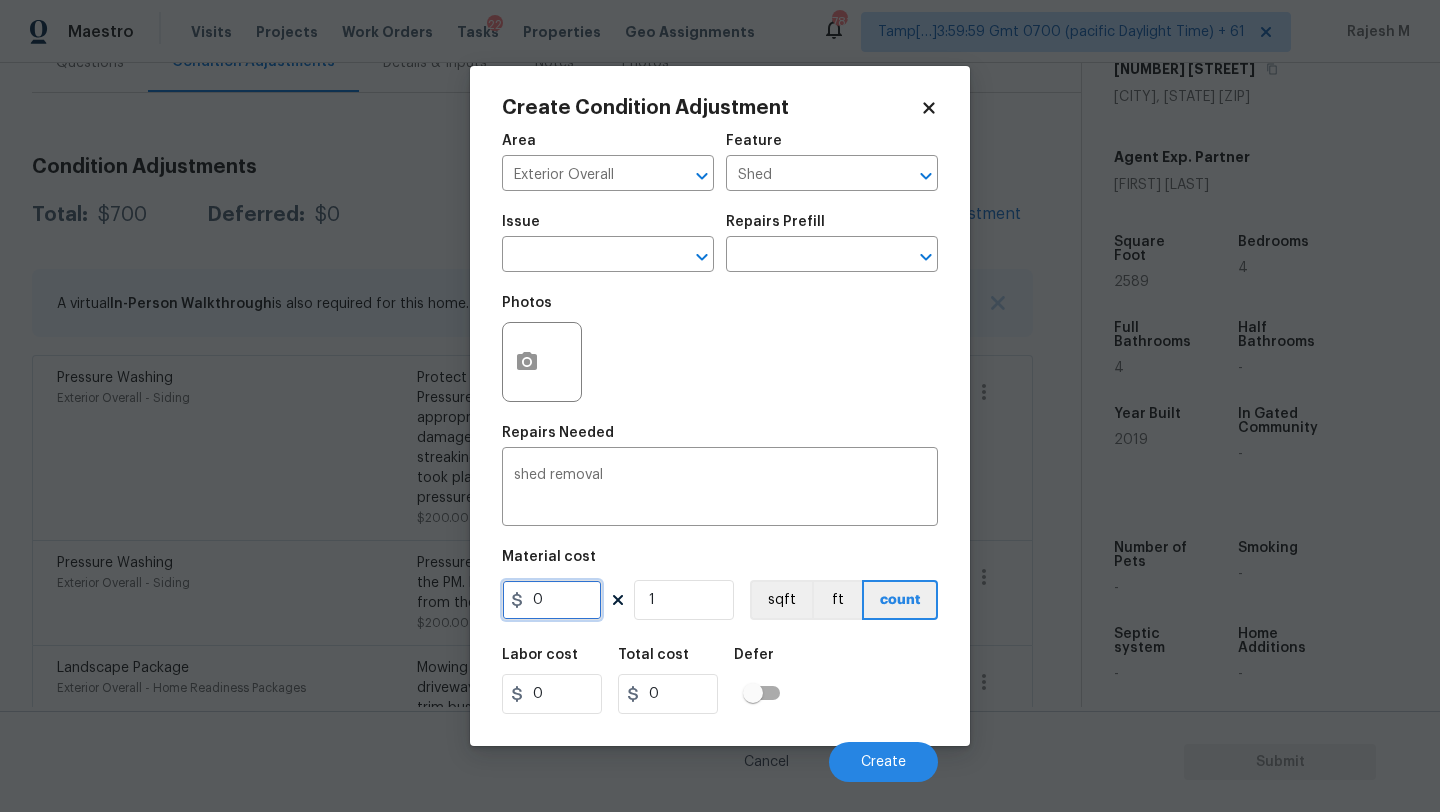 click on "0" at bounding box center [552, 600] 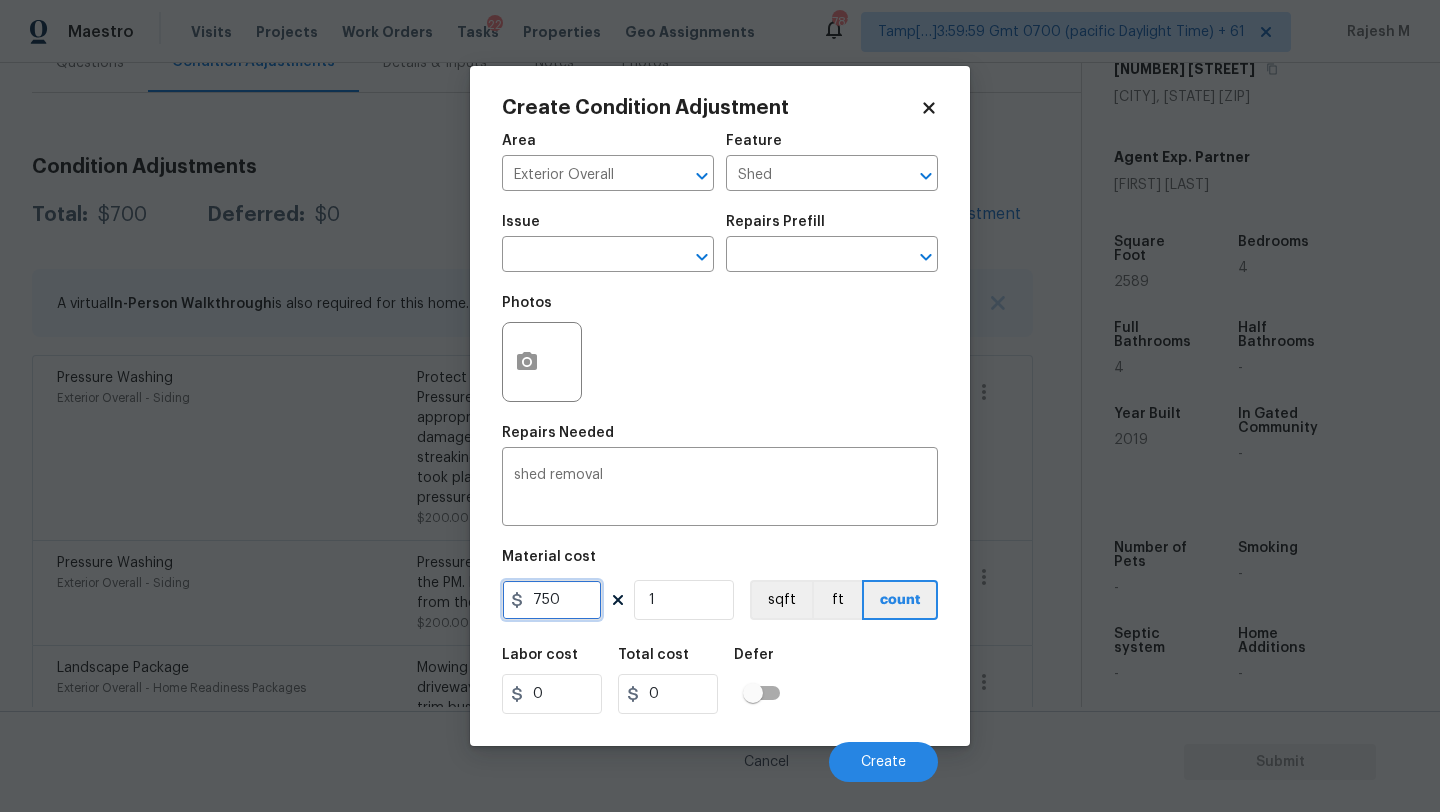 type on "750" 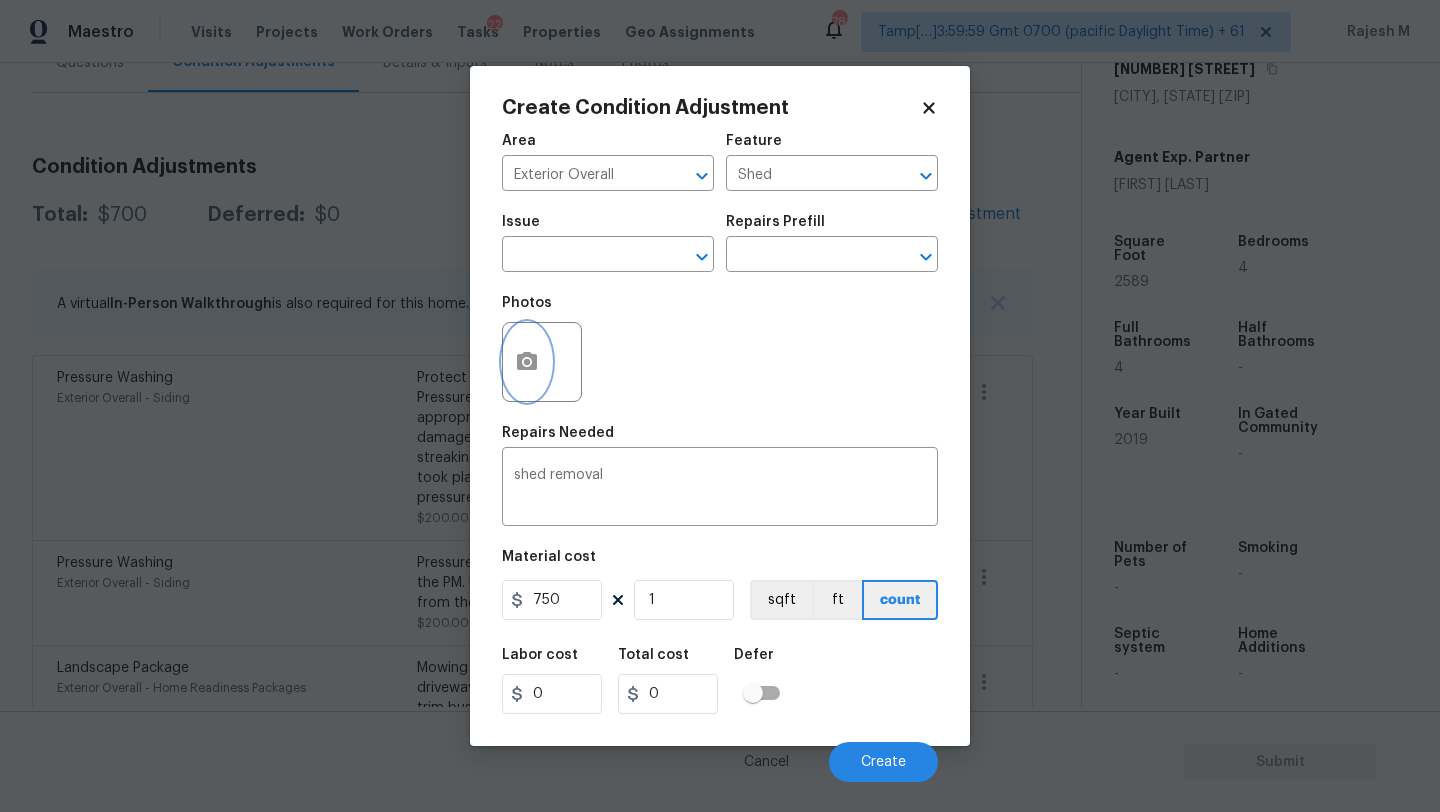 type on "750" 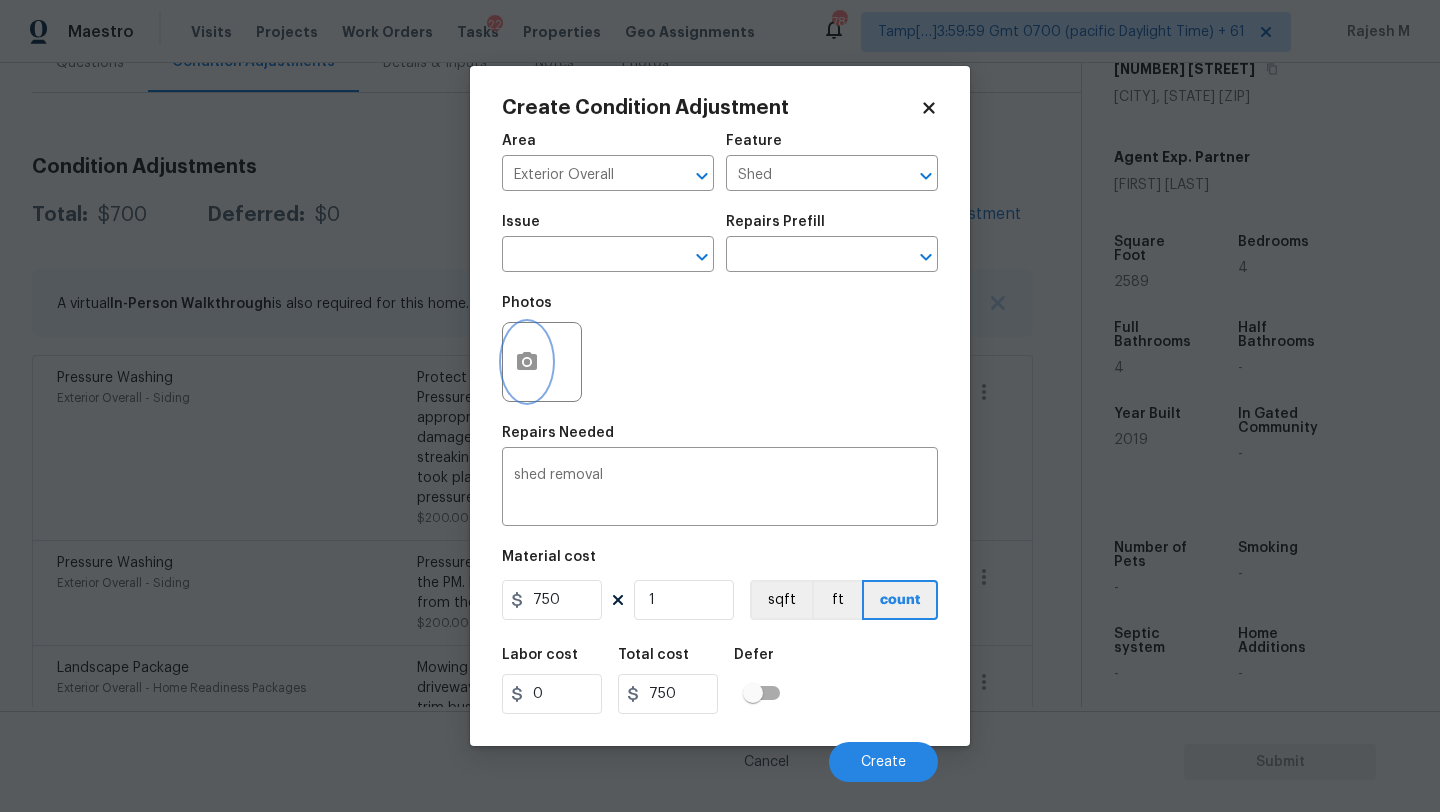 click at bounding box center (527, 362) 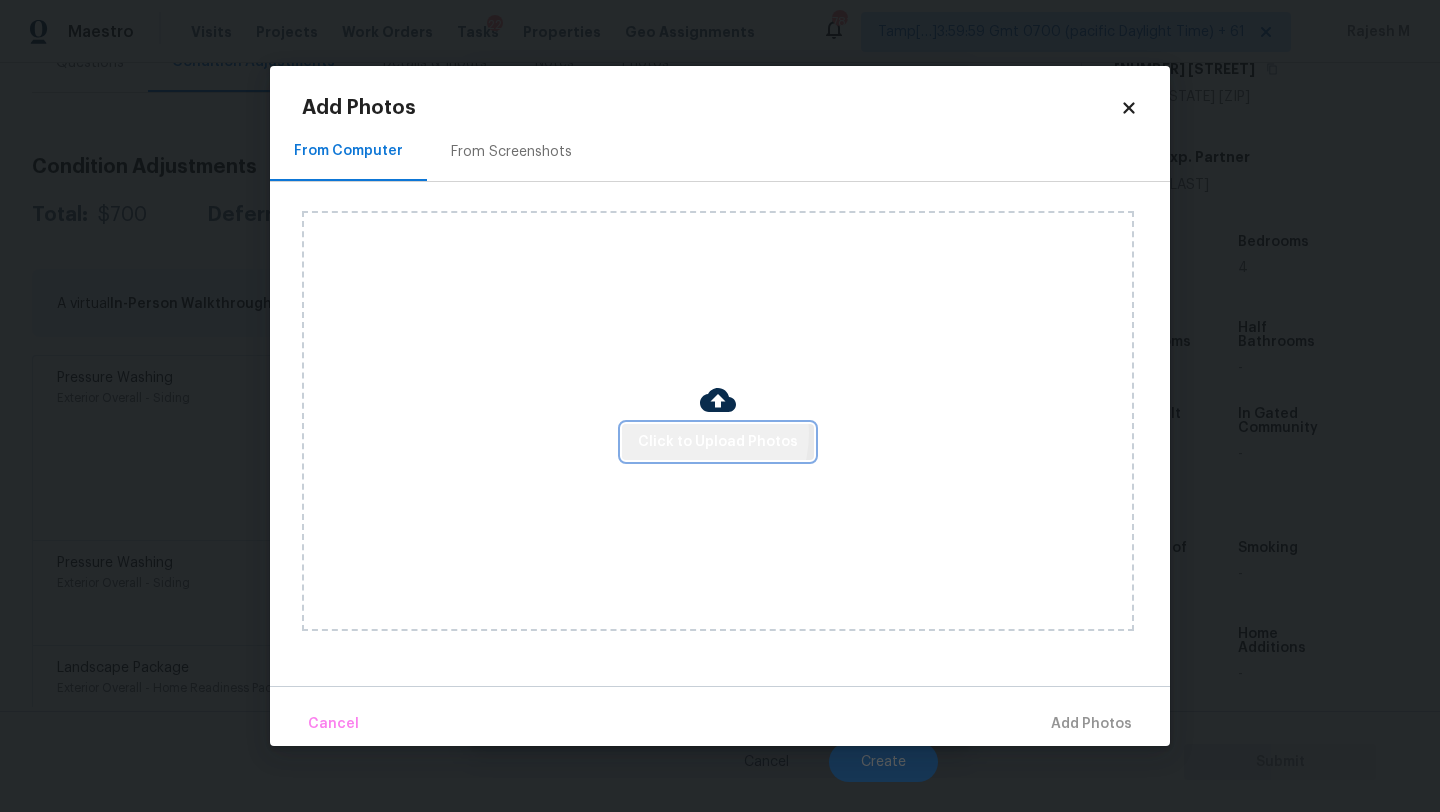 click on "Click to Upload Photos" at bounding box center (718, 442) 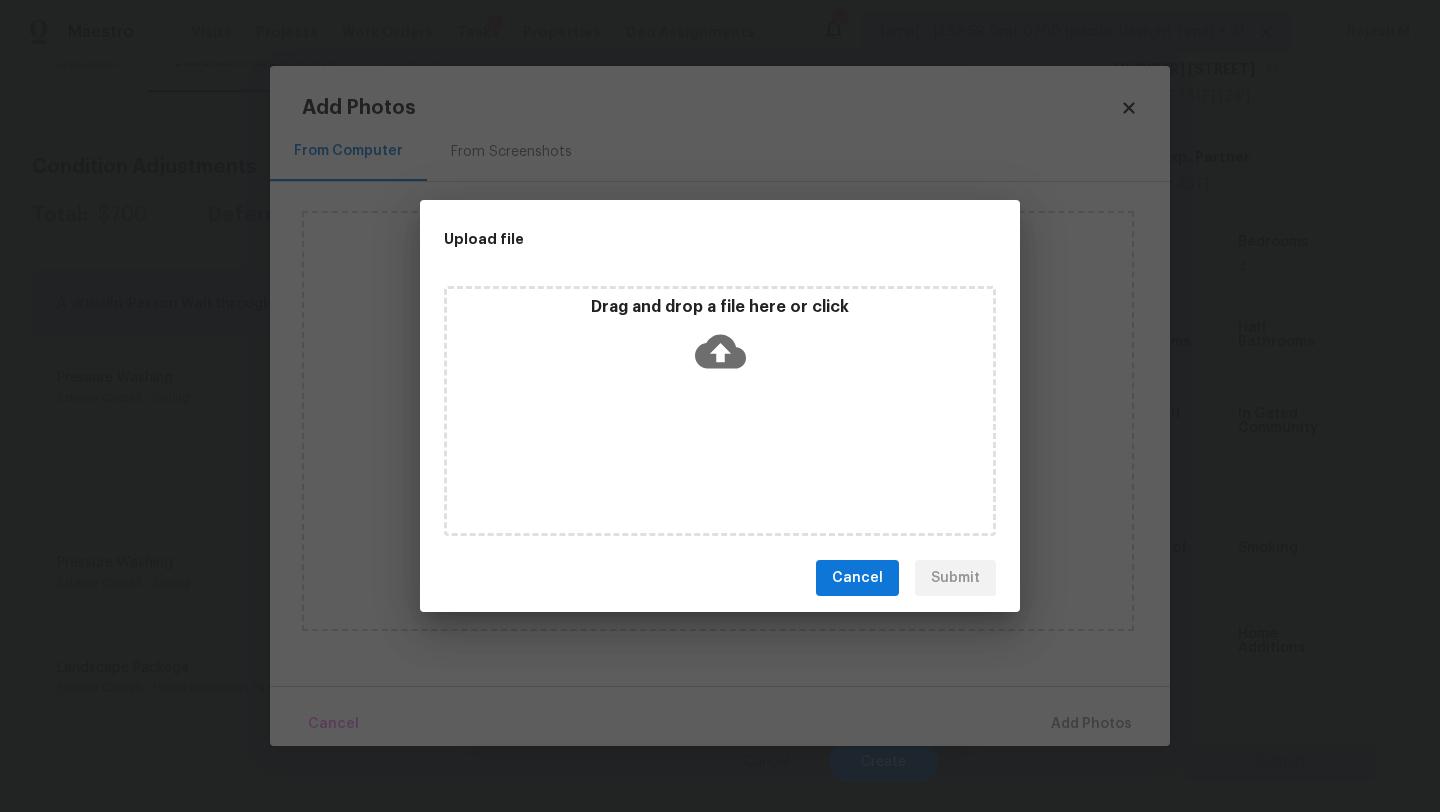 click 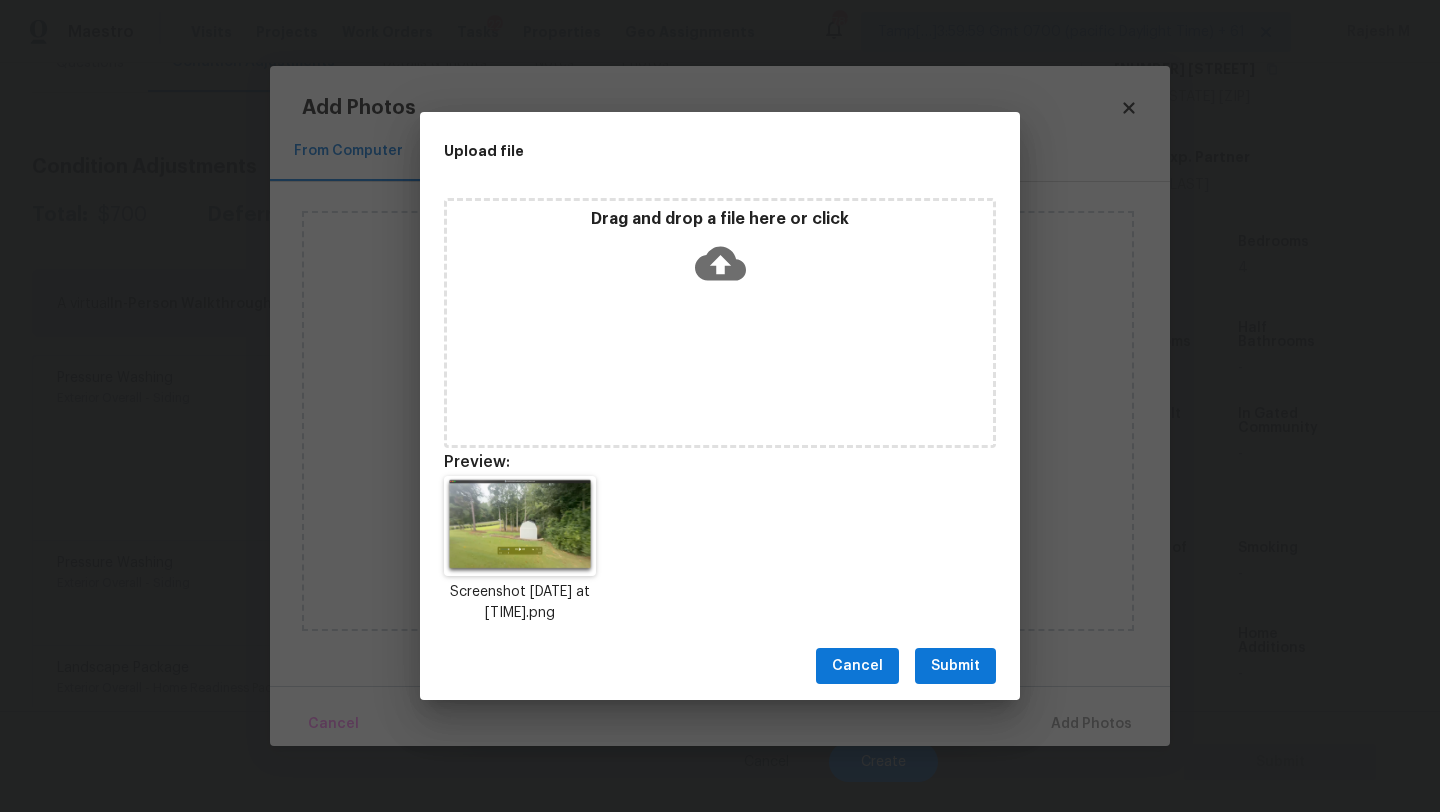 click on "Submit" at bounding box center (955, 666) 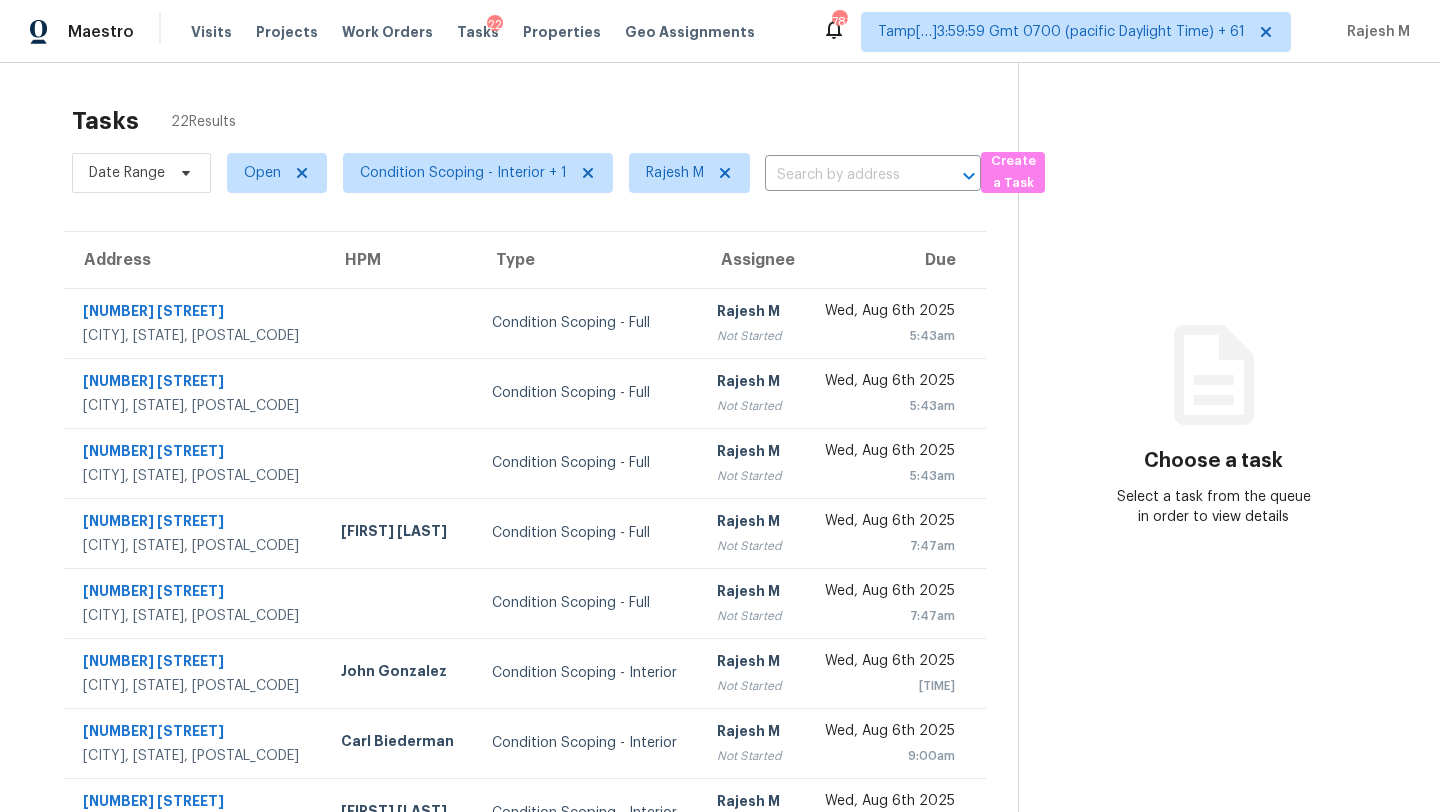 scroll, scrollTop: 0, scrollLeft: 0, axis: both 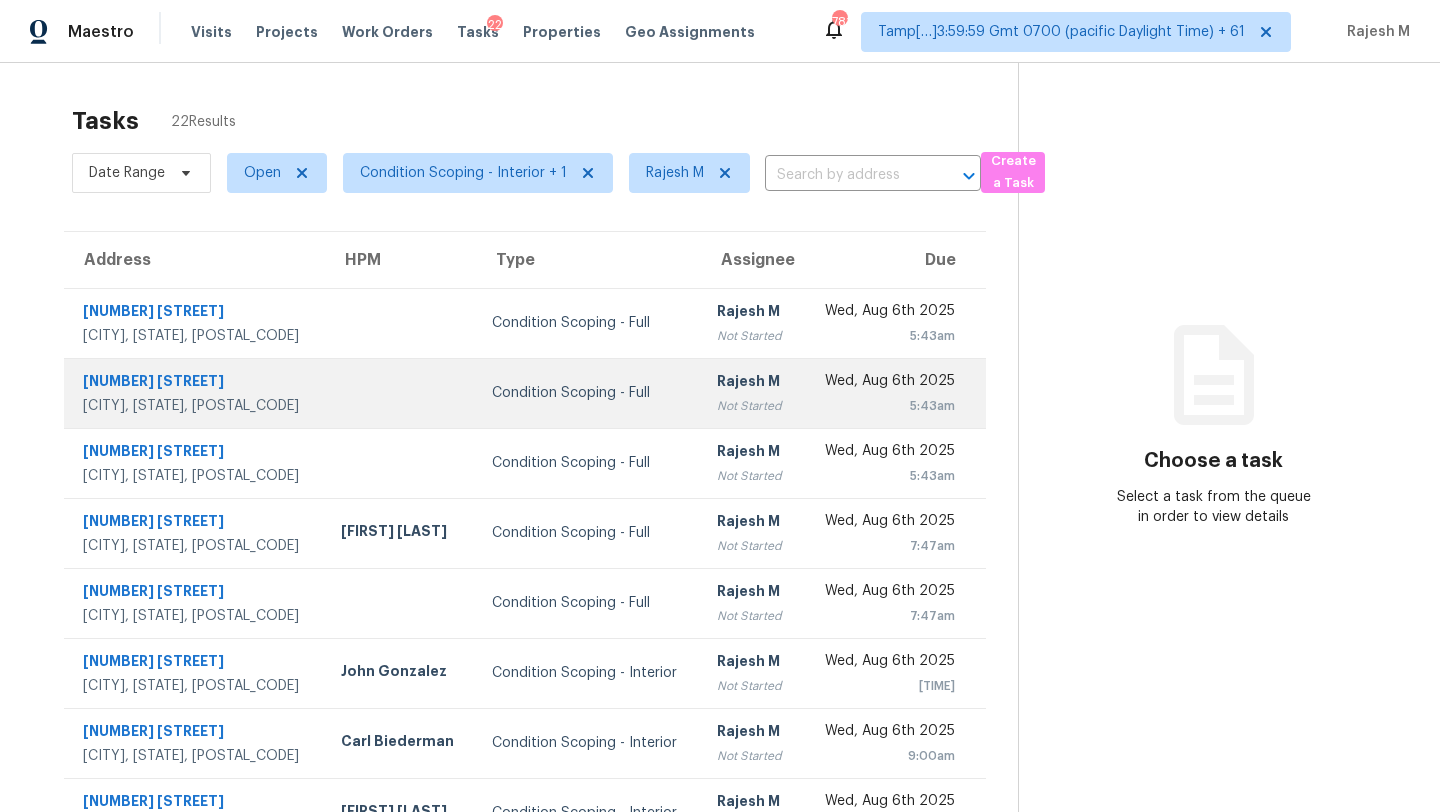 click on "Condition Scoping - Full" at bounding box center (589, 393) 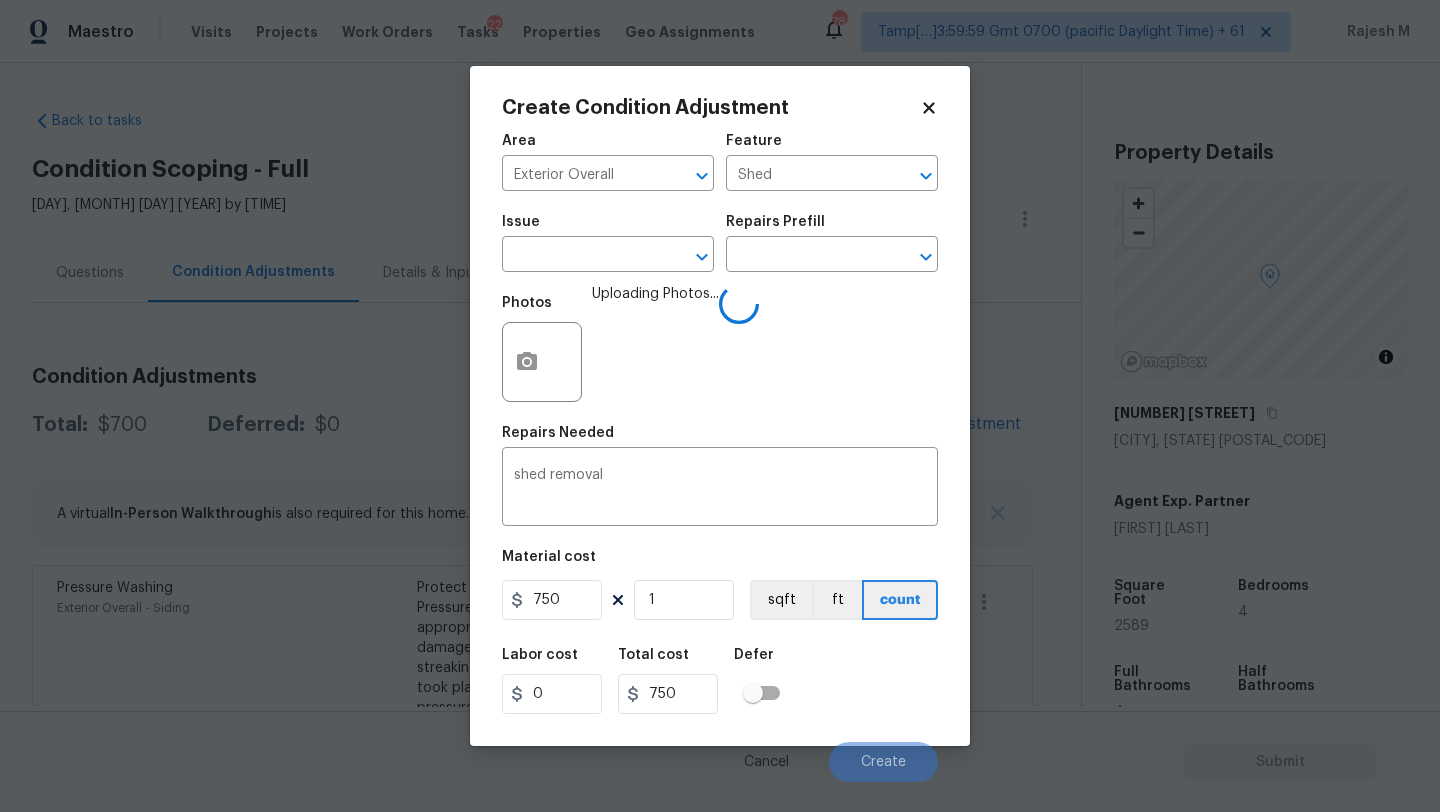 scroll, scrollTop: 0, scrollLeft: 0, axis: both 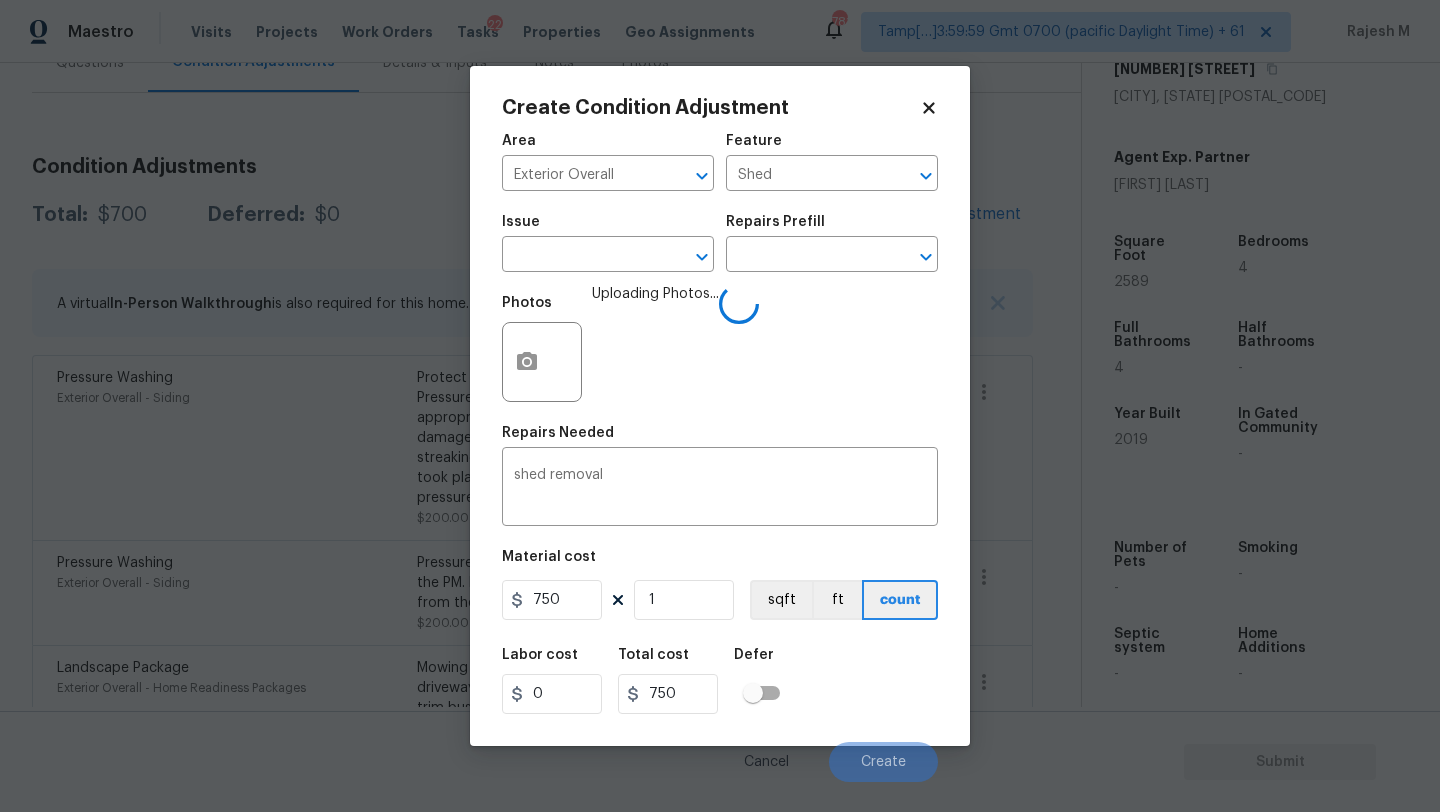 click on "Labor cost 0 Total cost 750 Defer" at bounding box center [720, 681] 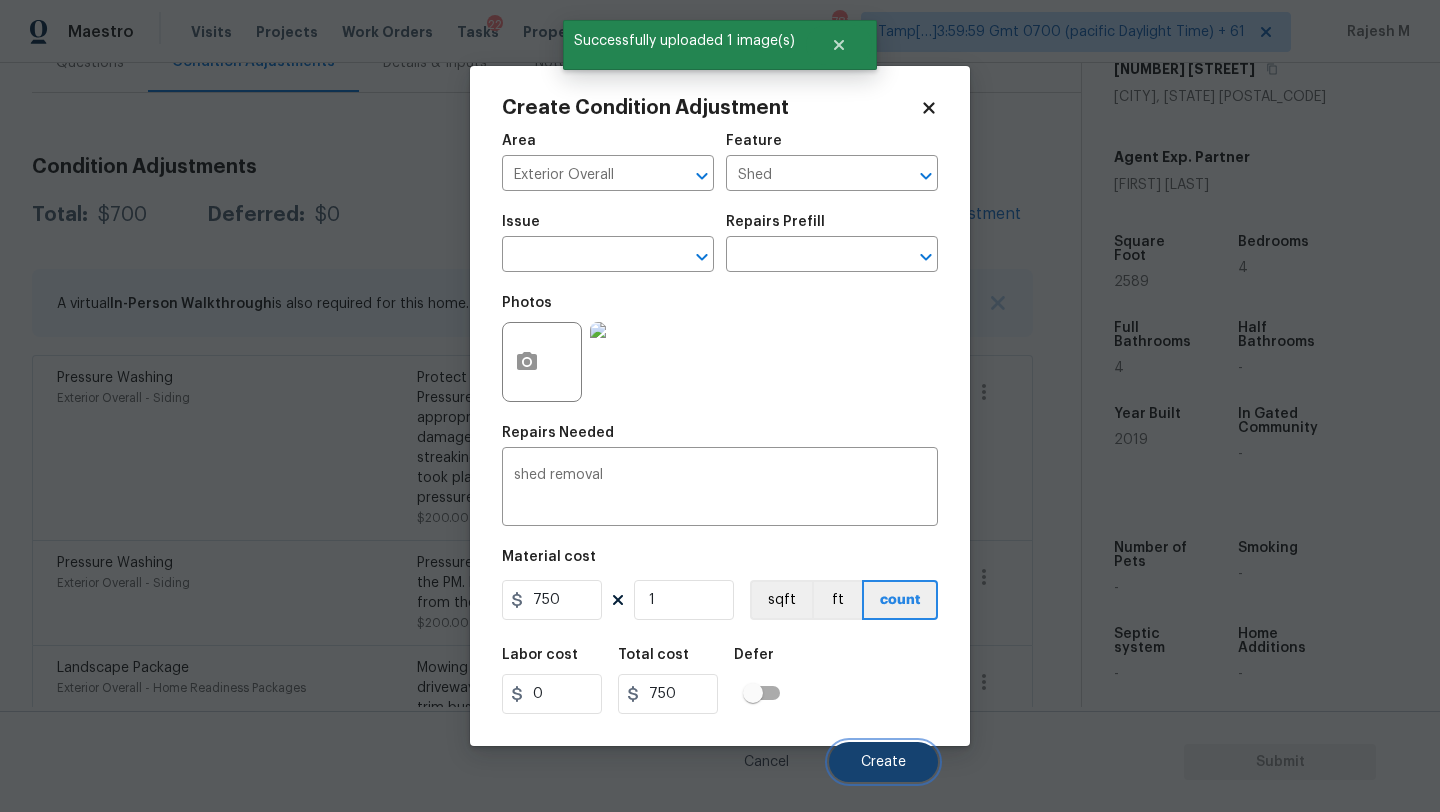 click on "Create" at bounding box center (883, 762) 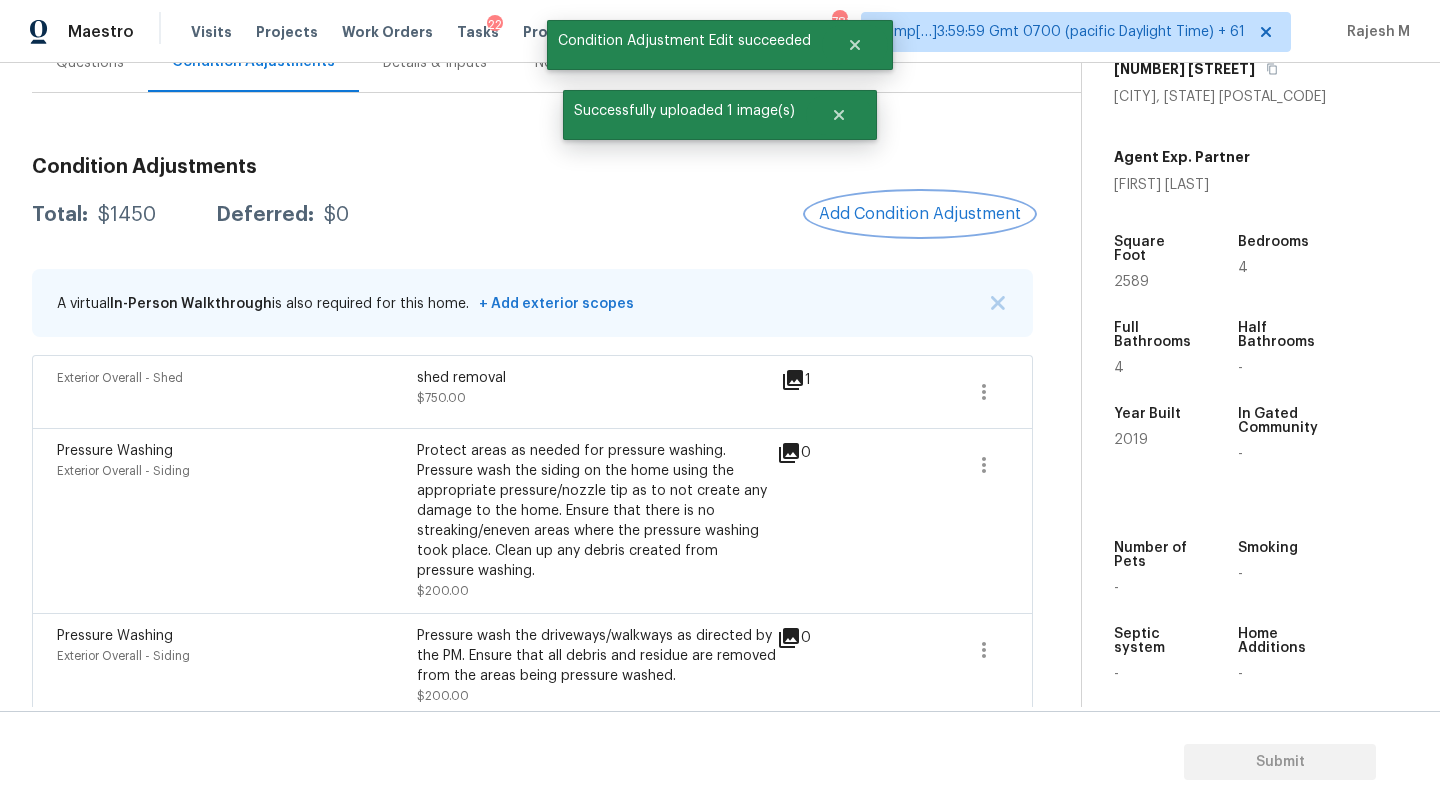 click on "Add Condition Adjustment" at bounding box center (920, 214) 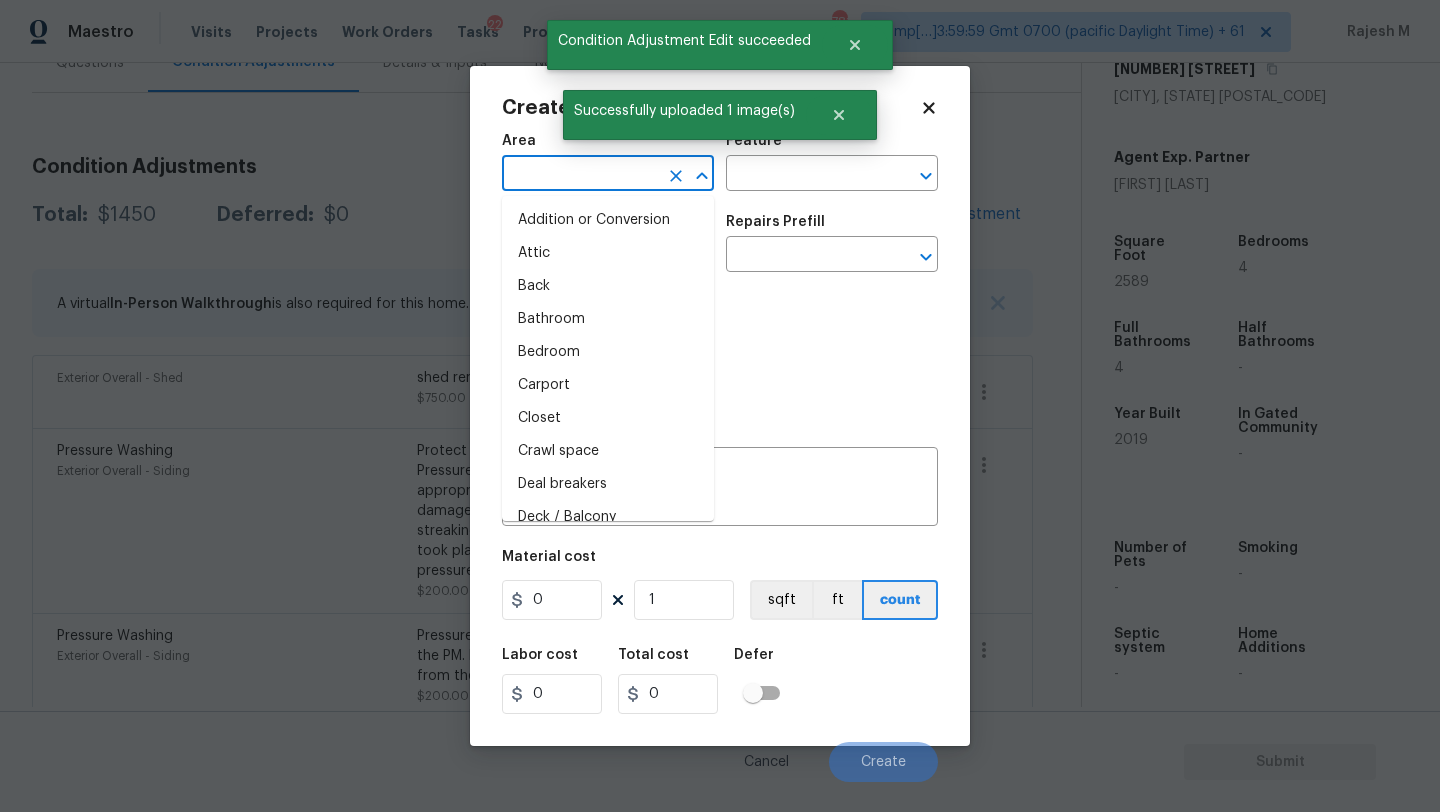 click at bounding box center (580, 175) 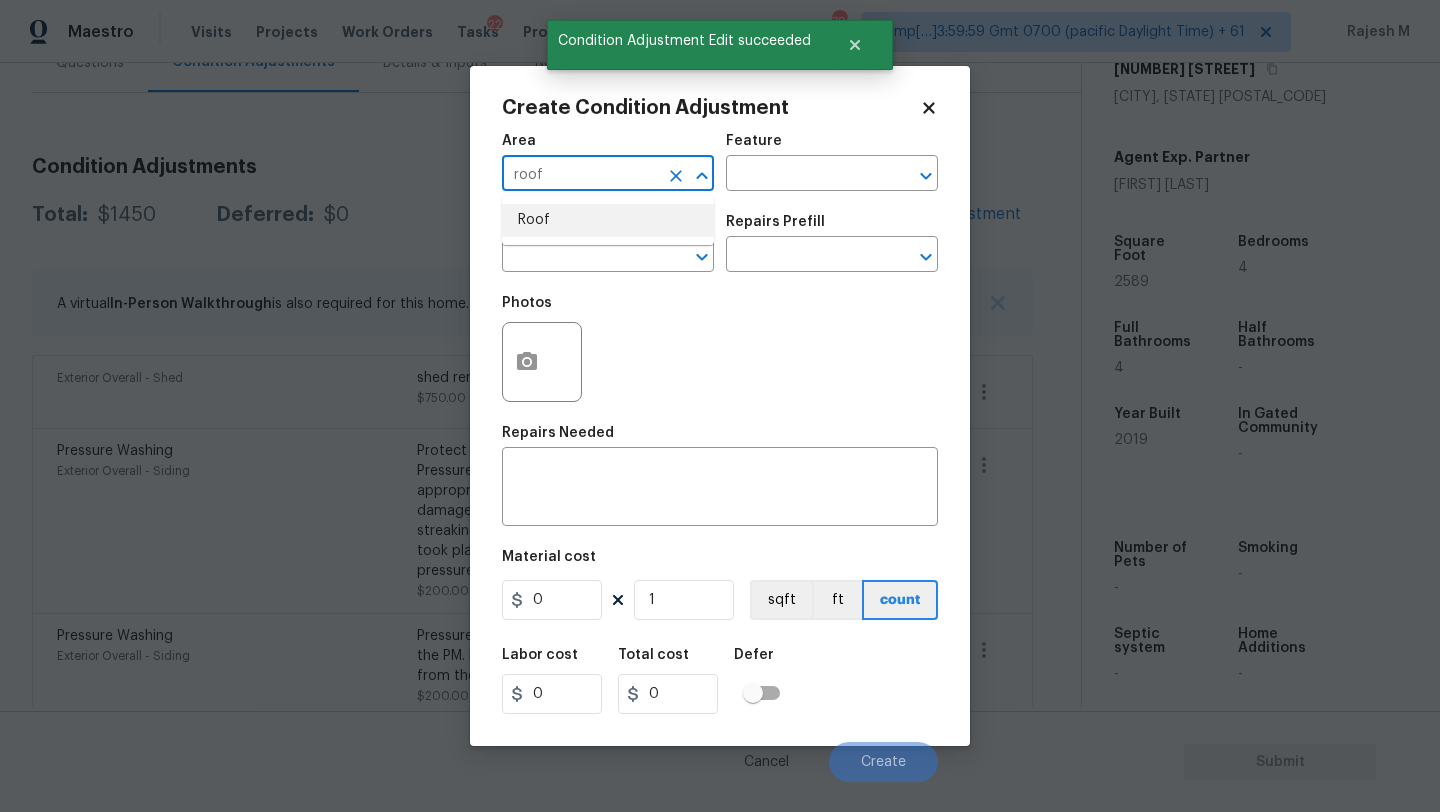click on "Roof" at bounding box center (608, 220) 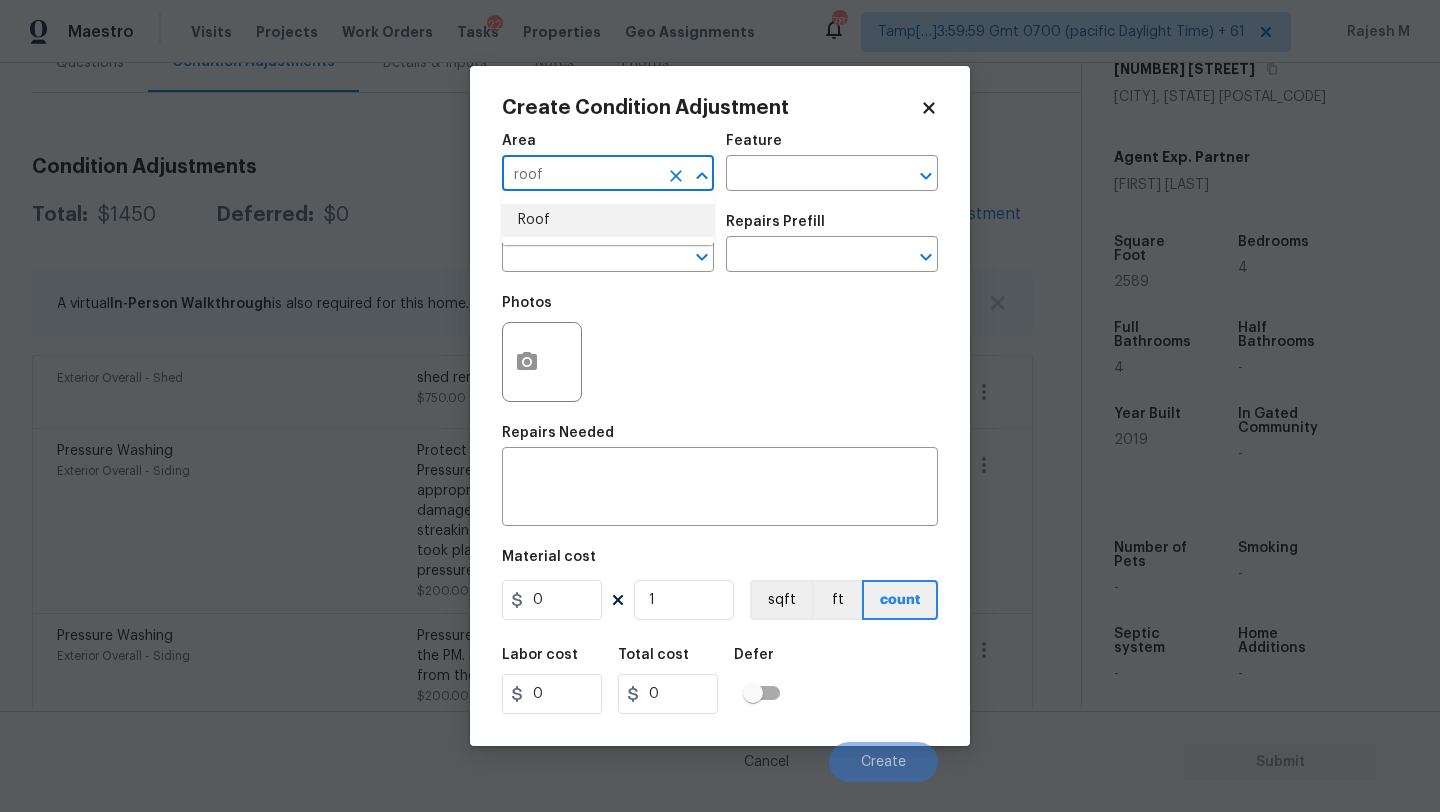 click on "Roof" at bounding box center [608, 220] 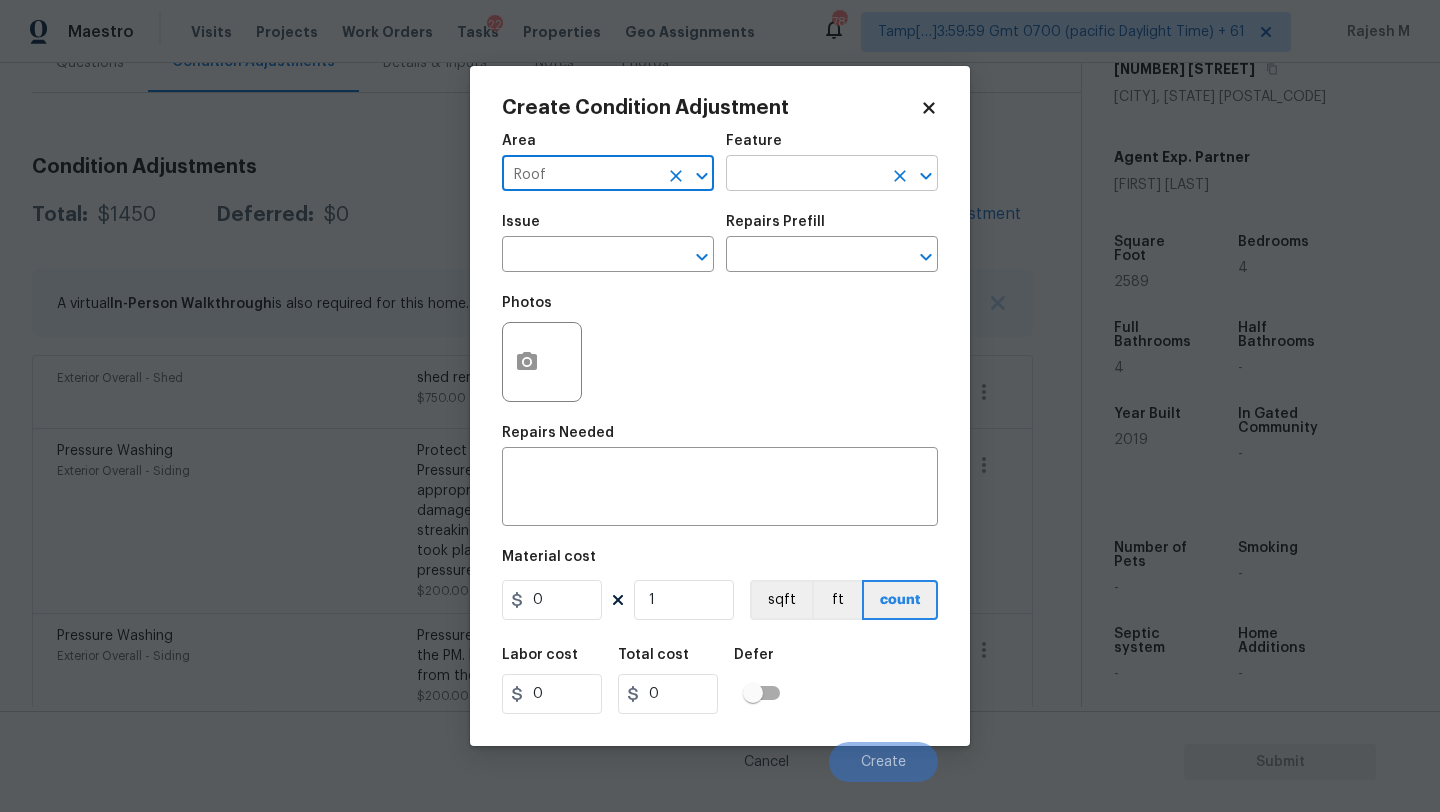 type on "Roof" 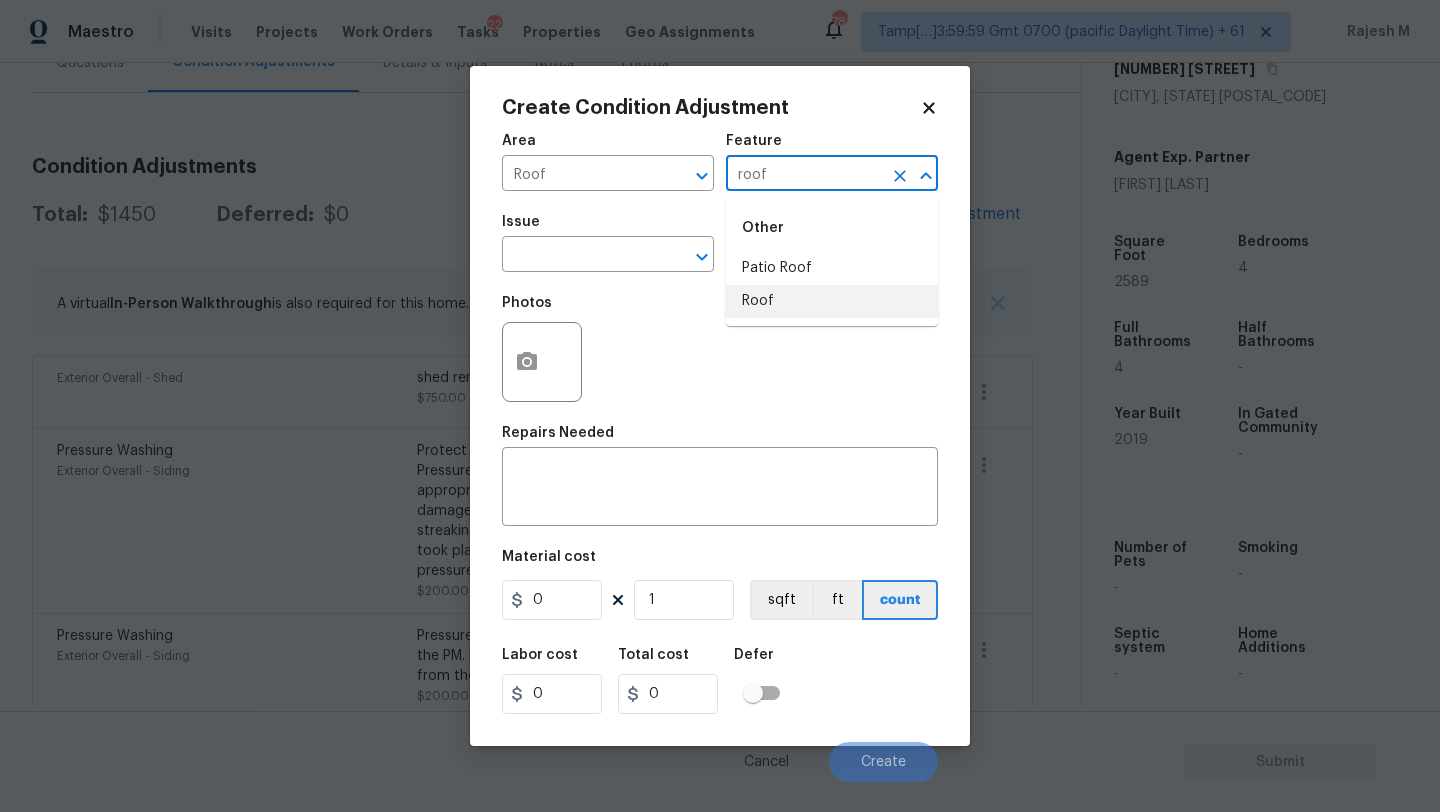 click on "Roof" at bounding box center (832, 301) 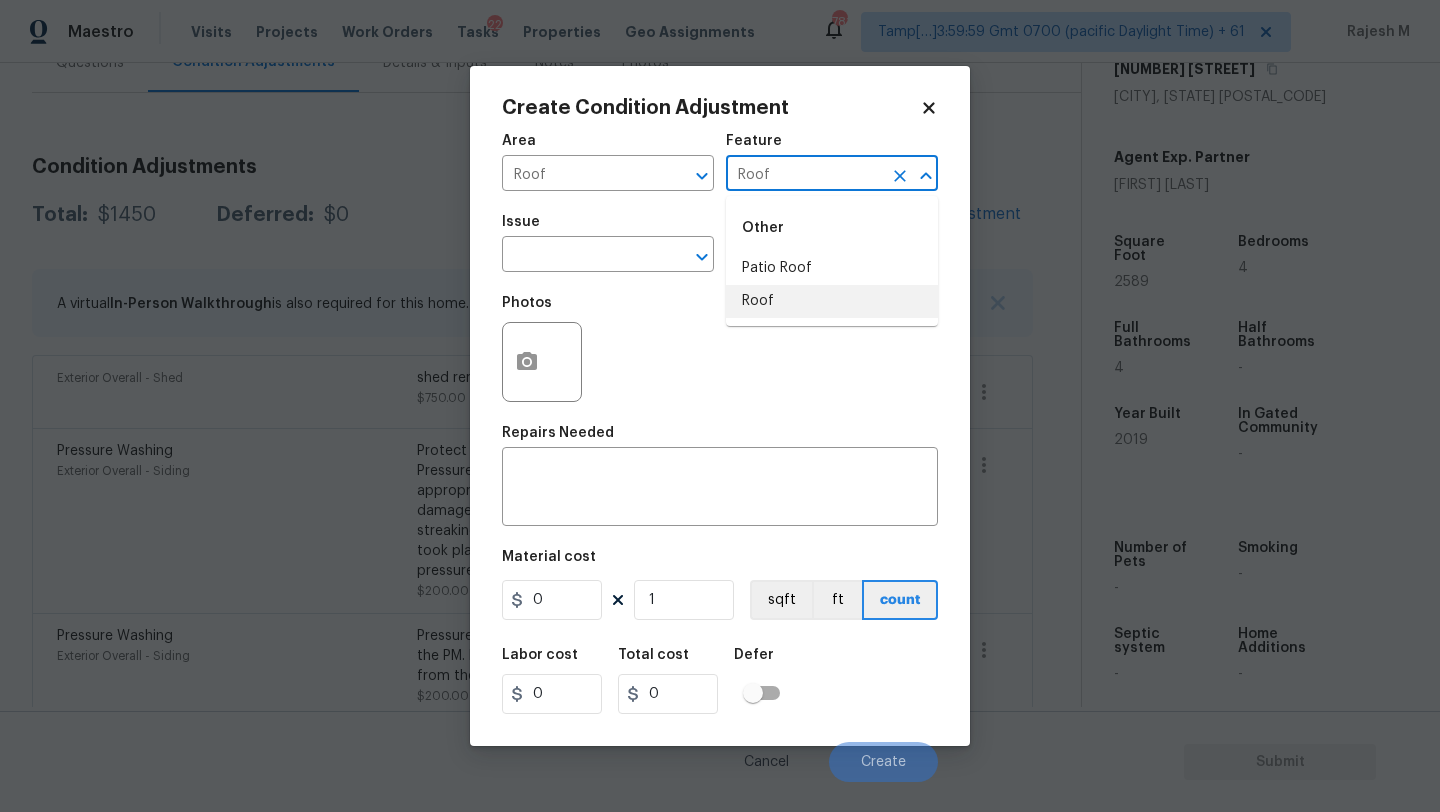 type on "Roof" 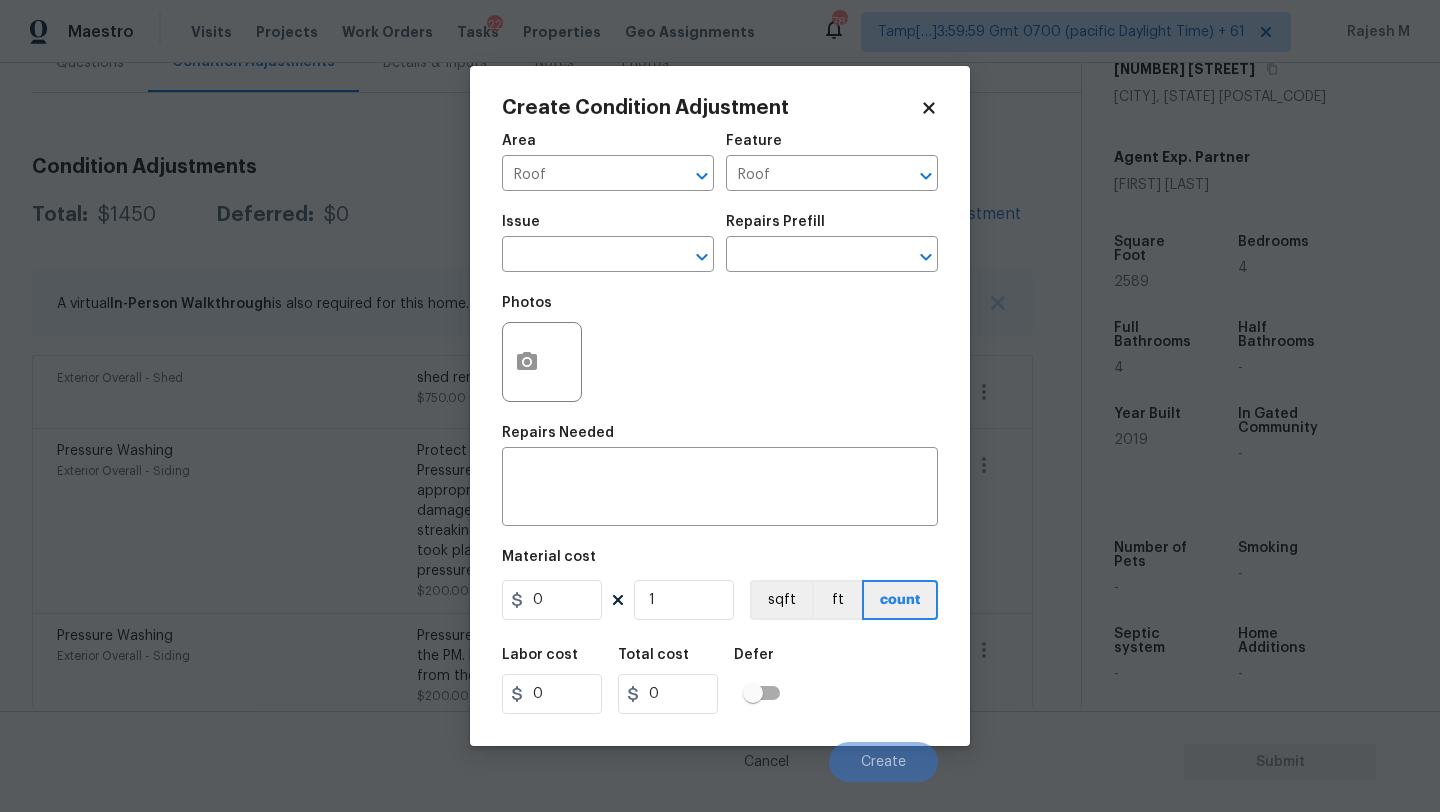 click on "Photos" at bounding box center (544, 349) 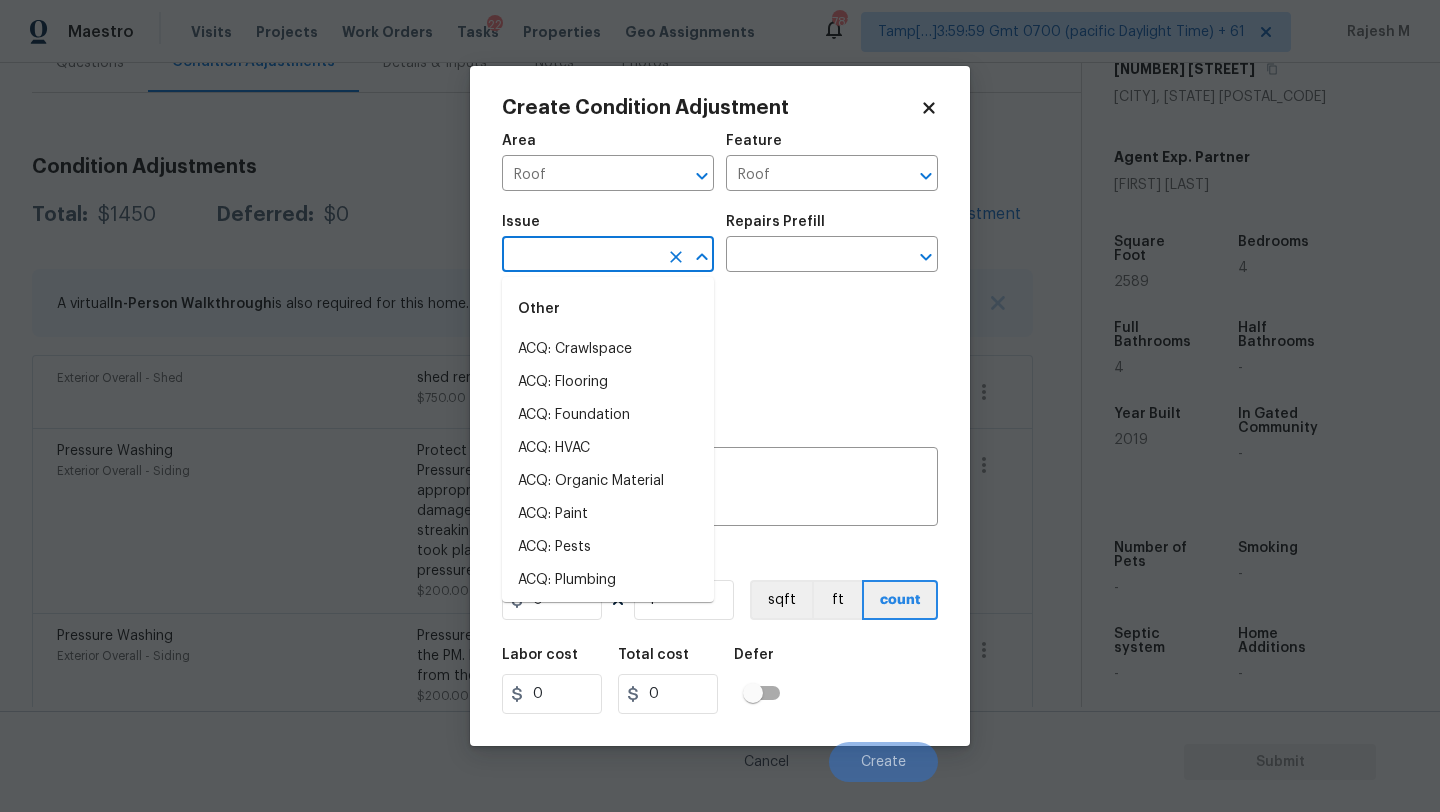 click at bounding box center [580, 256] 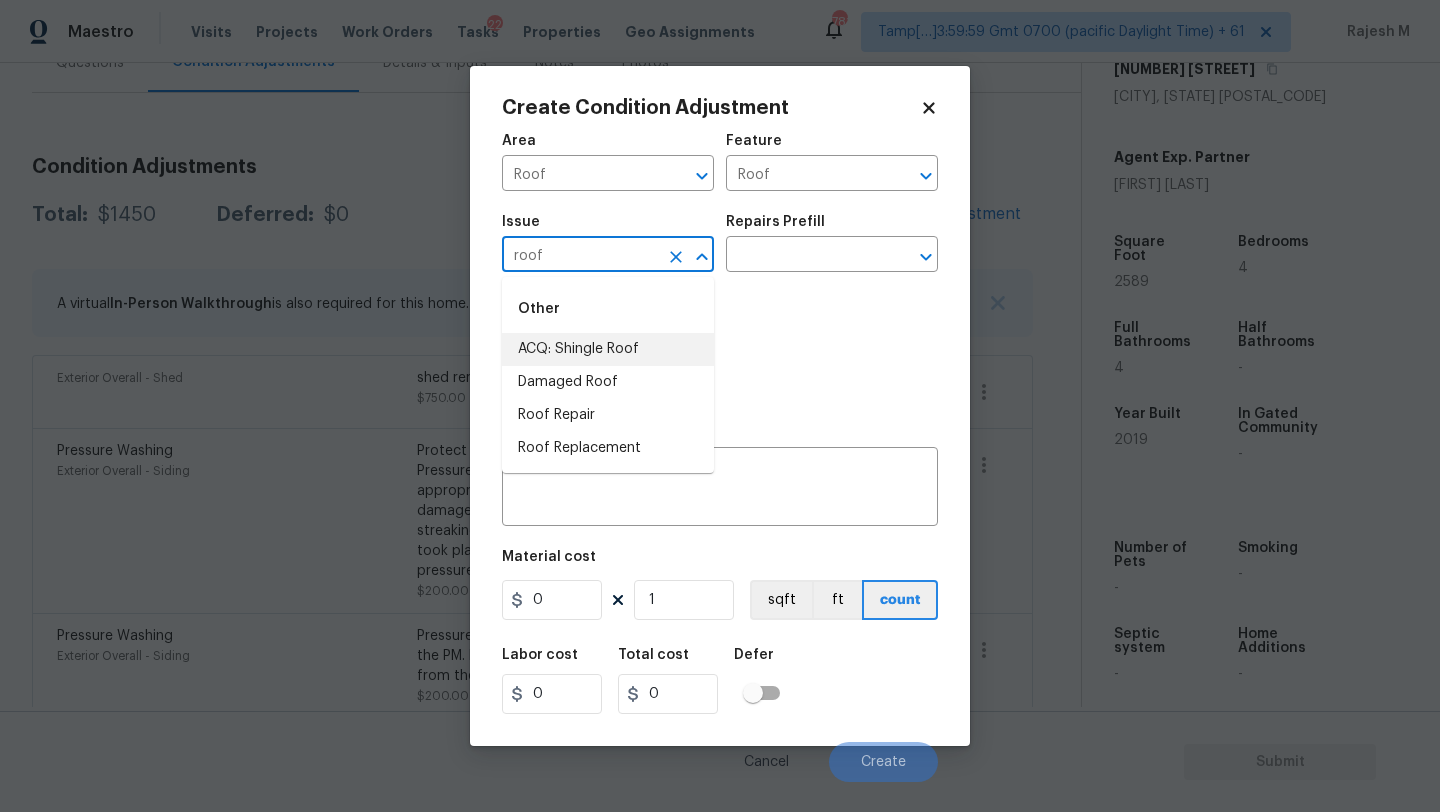 click on "ACQ: Shingle Roof" at bounding box center [608, 349] 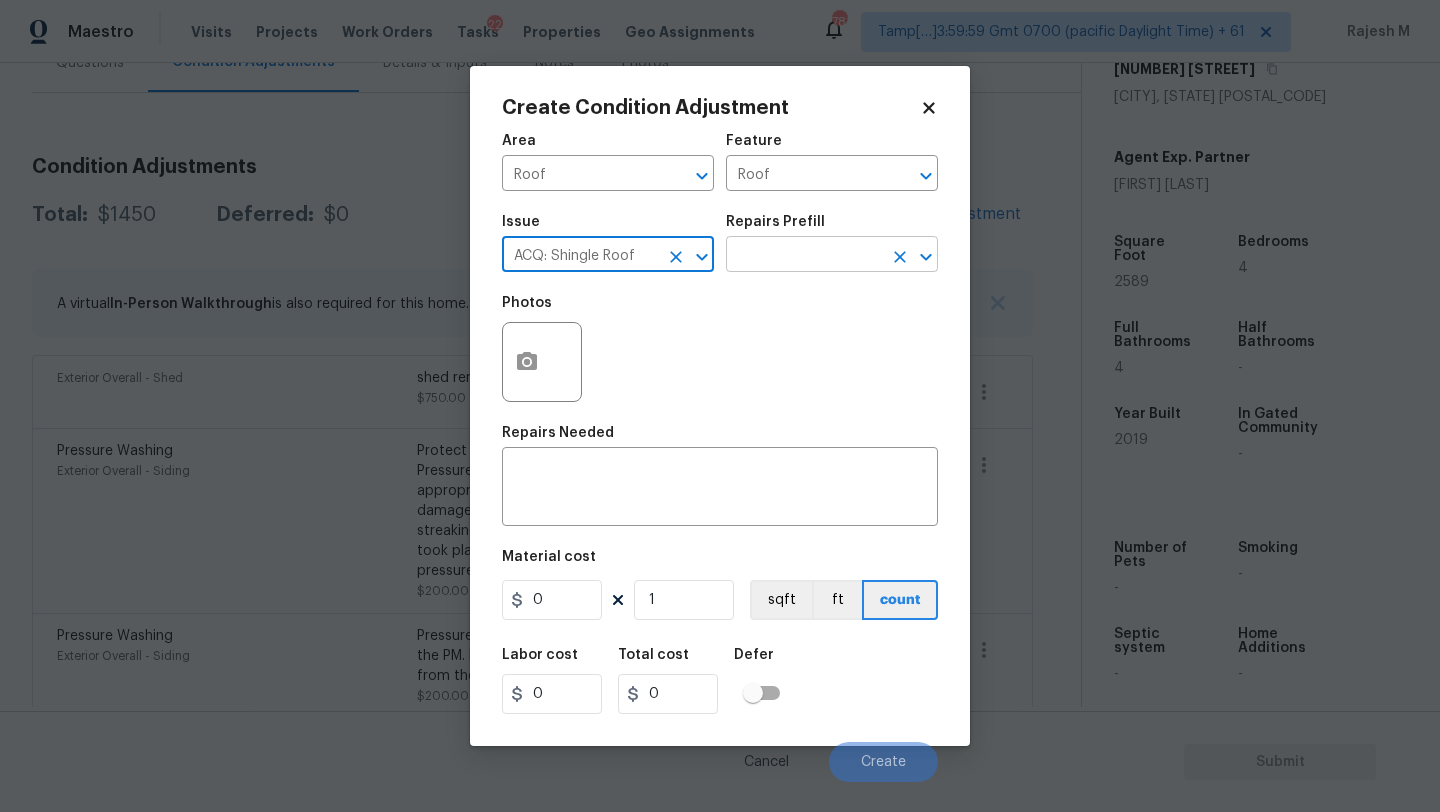 type on "ACQ: Shingle Roof" 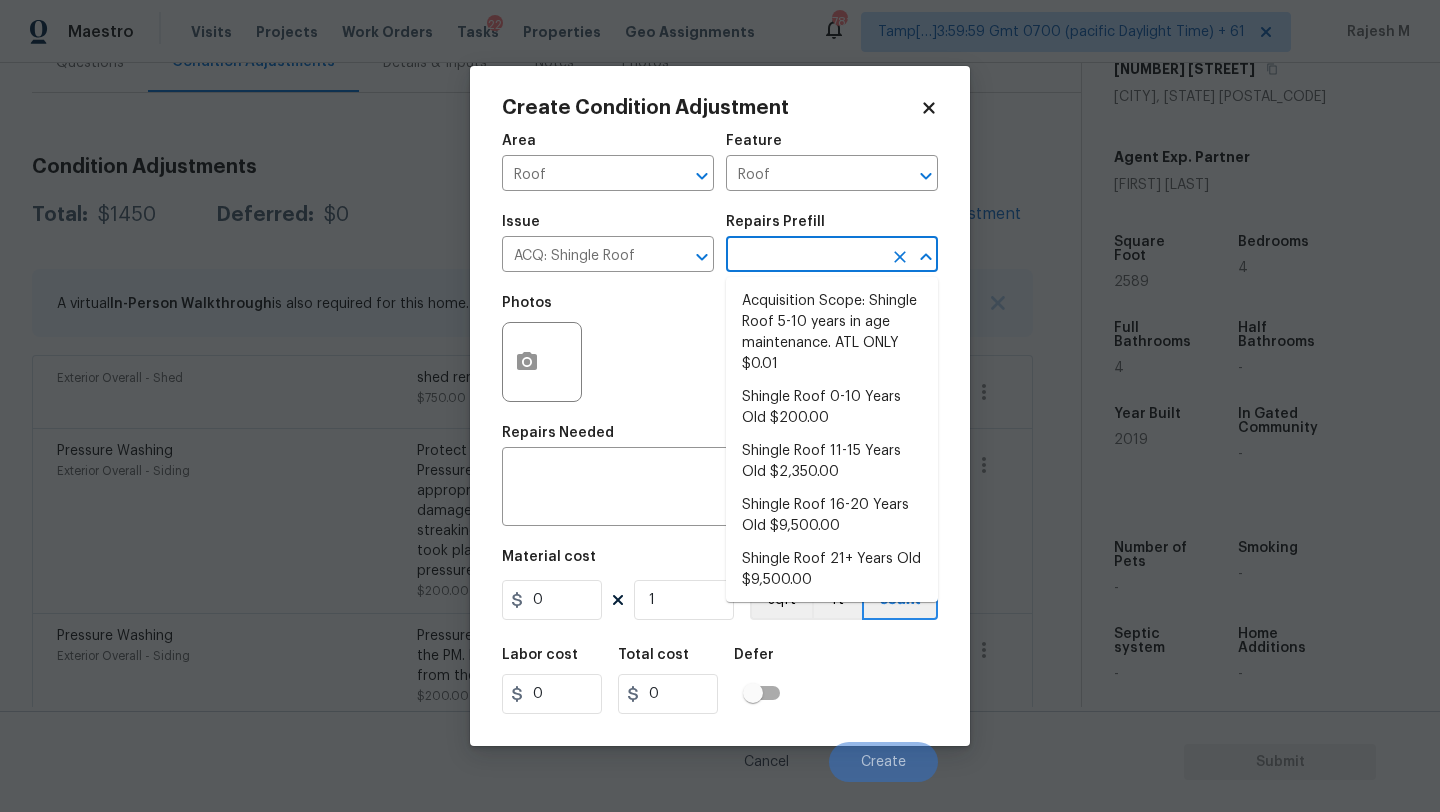 click at bounding box center [804, 256] 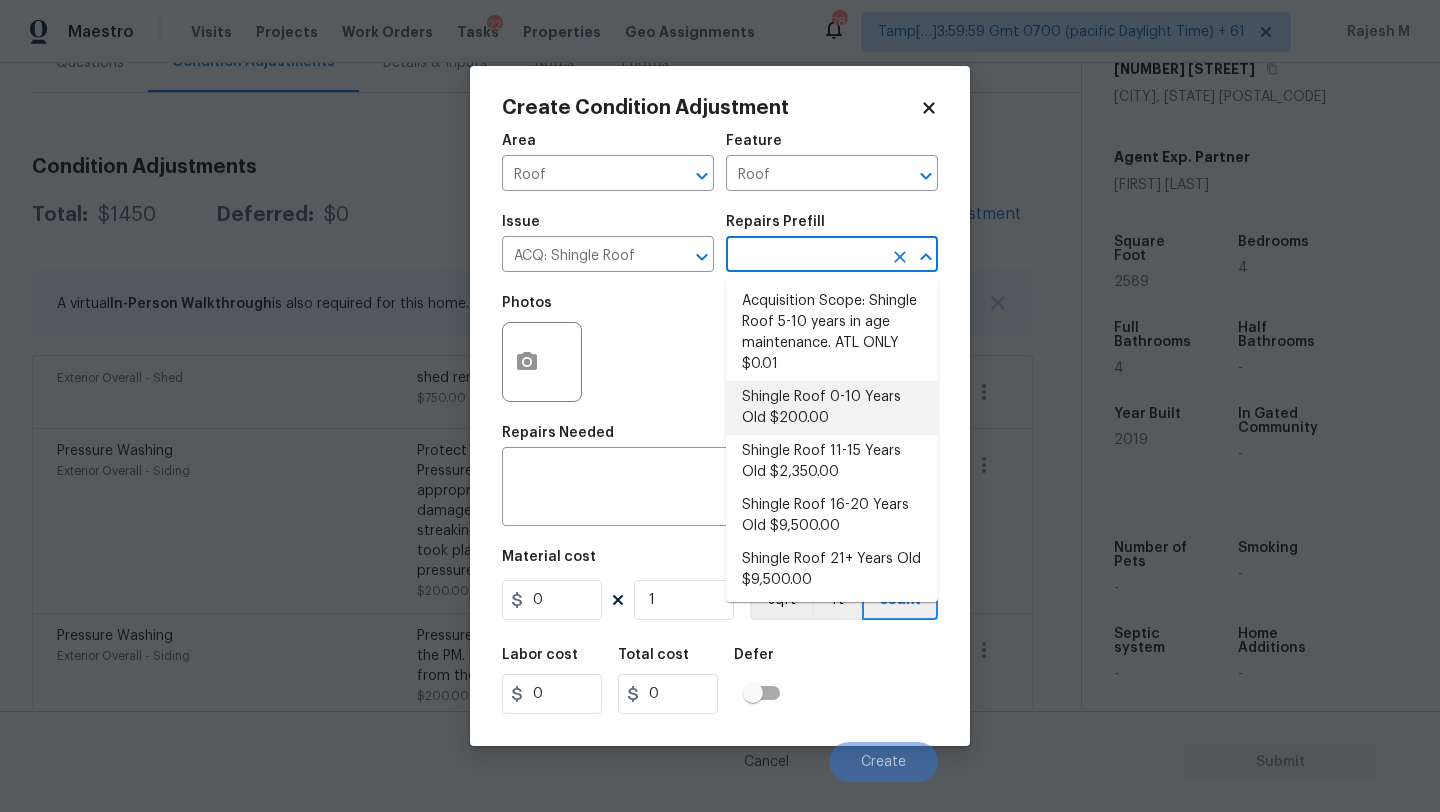 click on "Shingle Roof 0-10 Years Old $200.00" at bounding box center [832, 408] 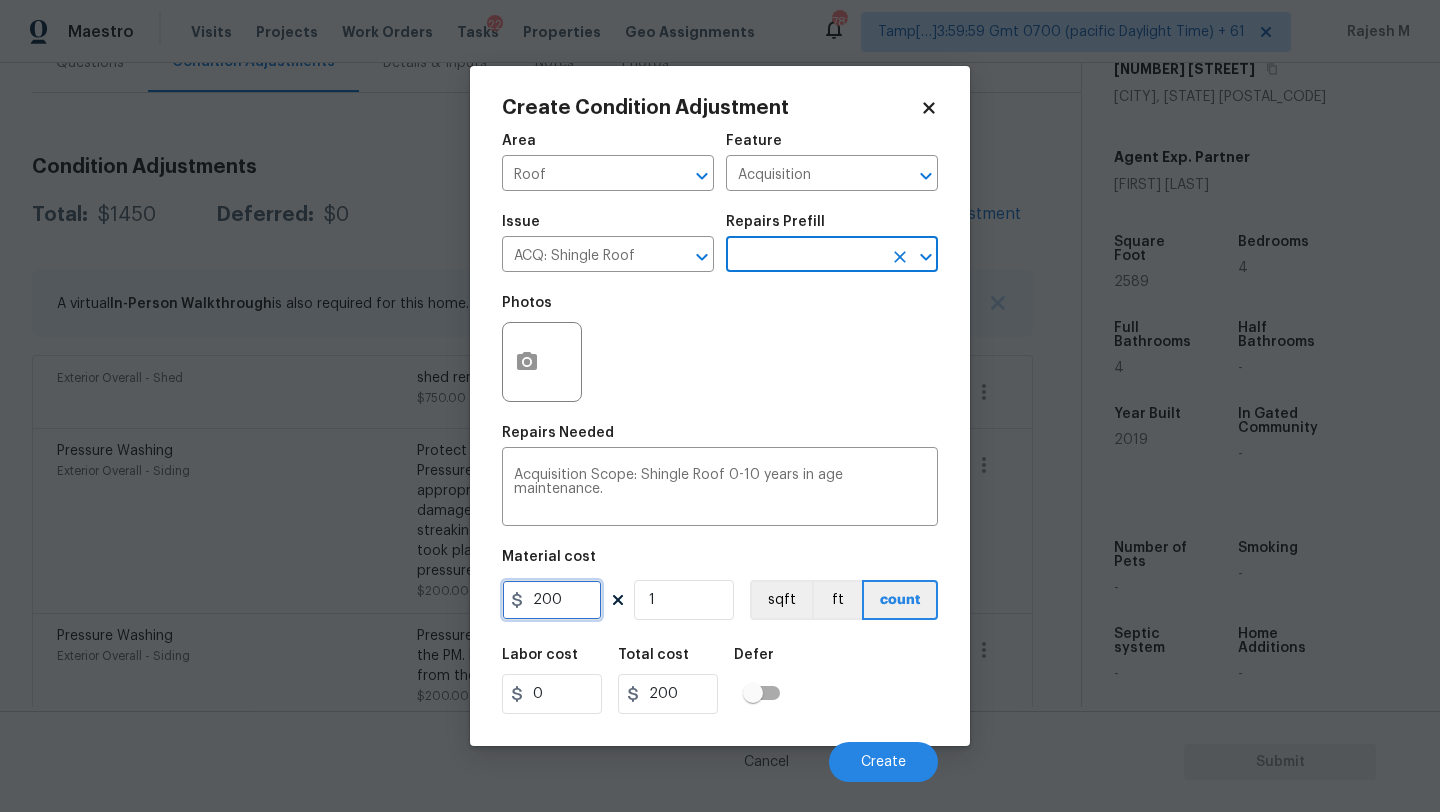 click on "200" at bounding box center (552, 600) 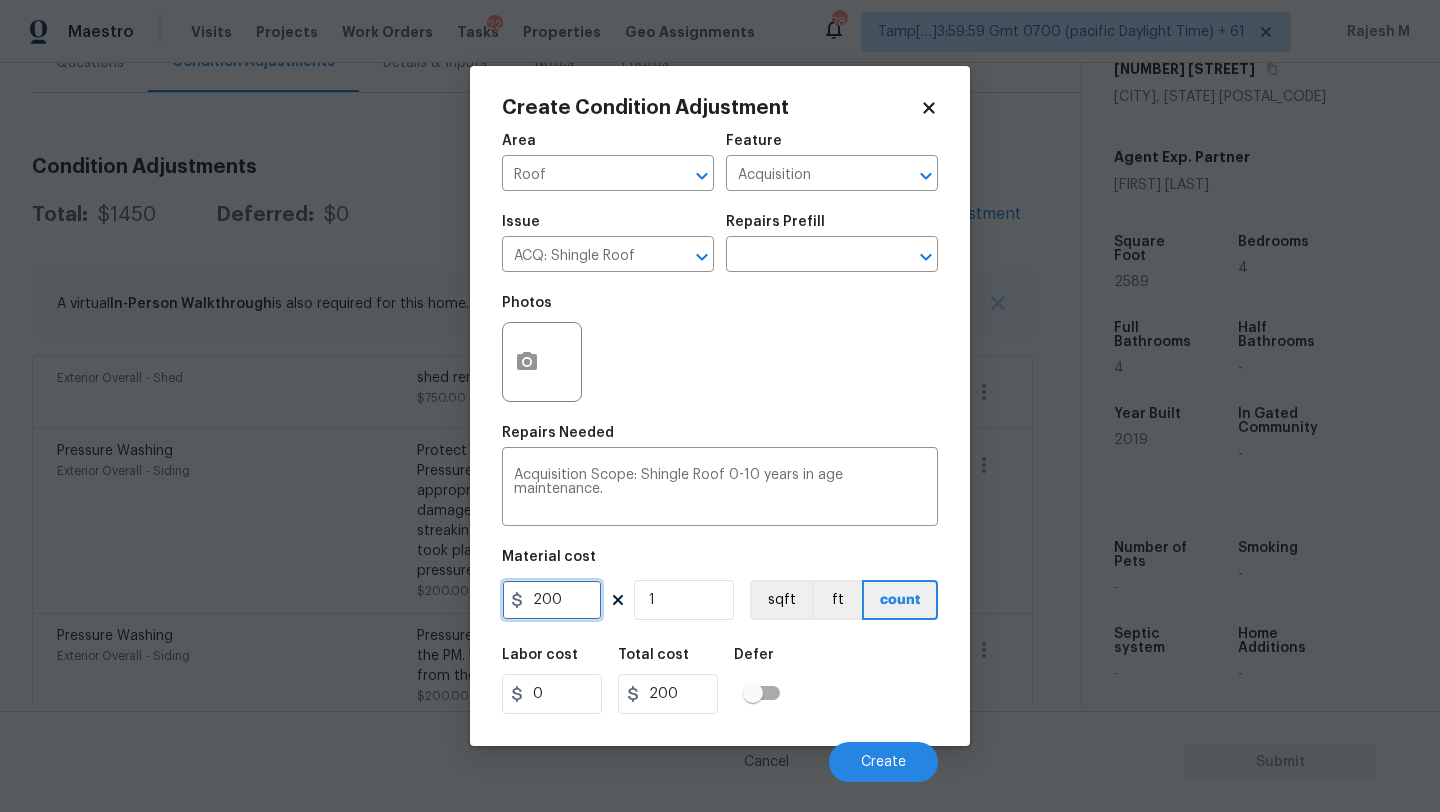 click on "200" at bounding box center (552, 600) 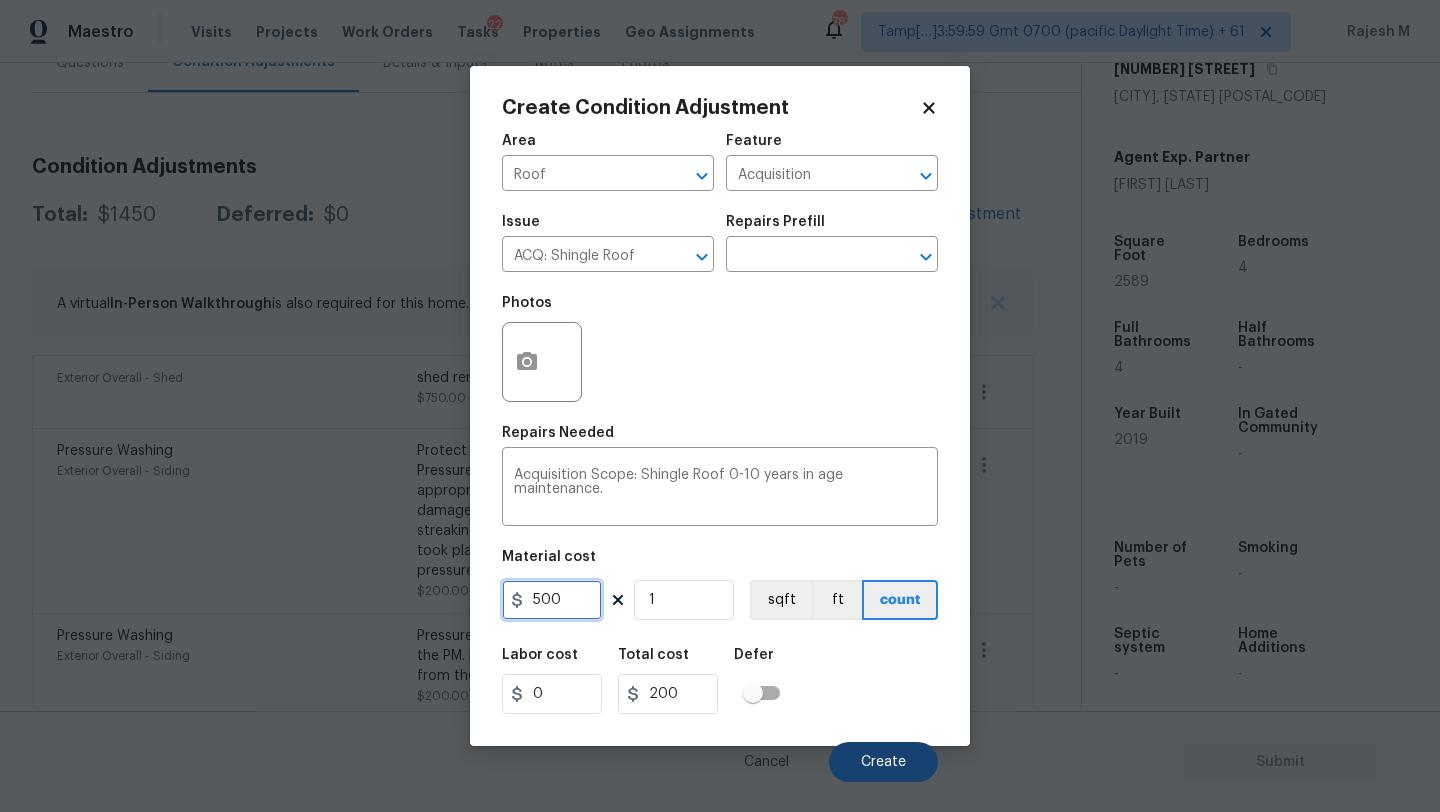 type on "500" 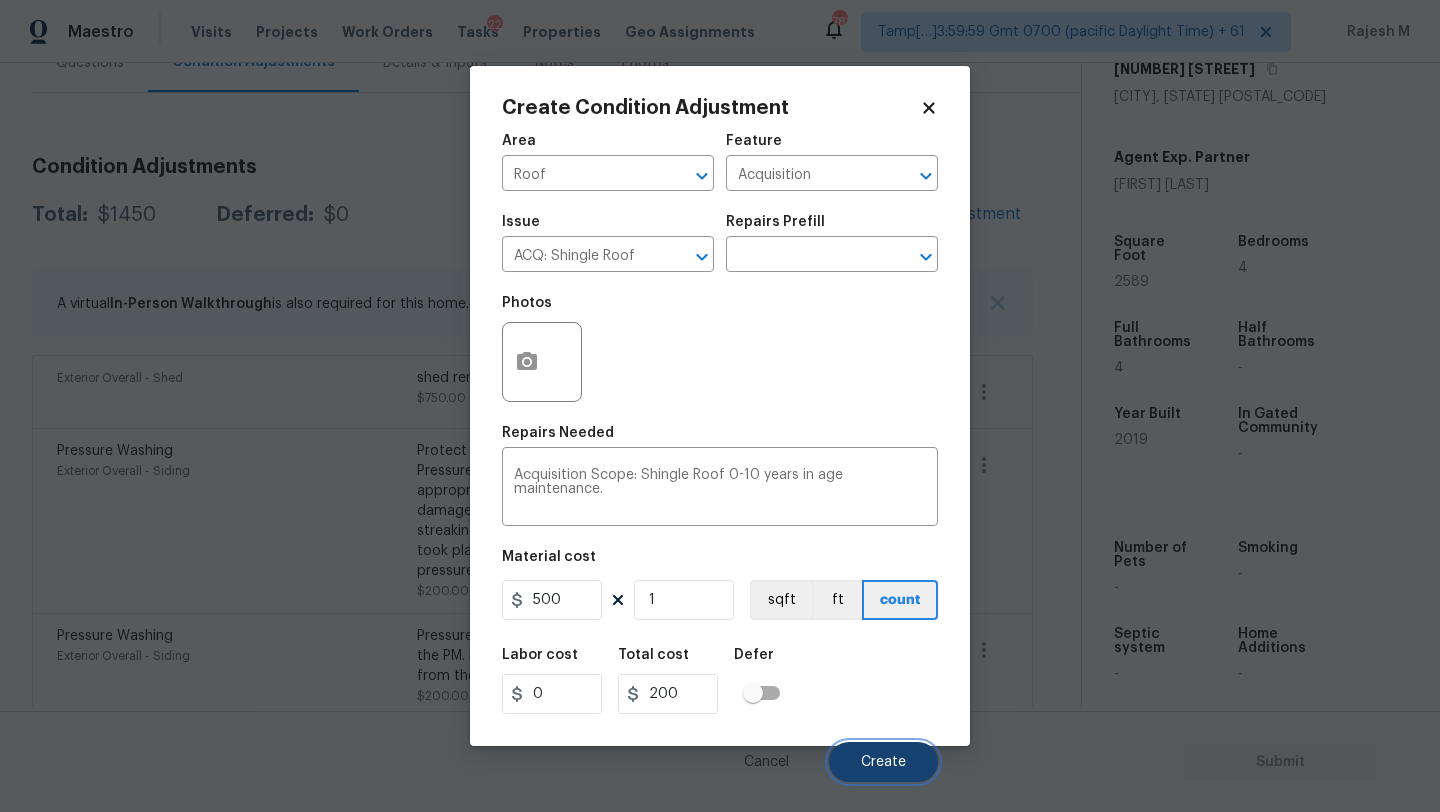 type on "500" 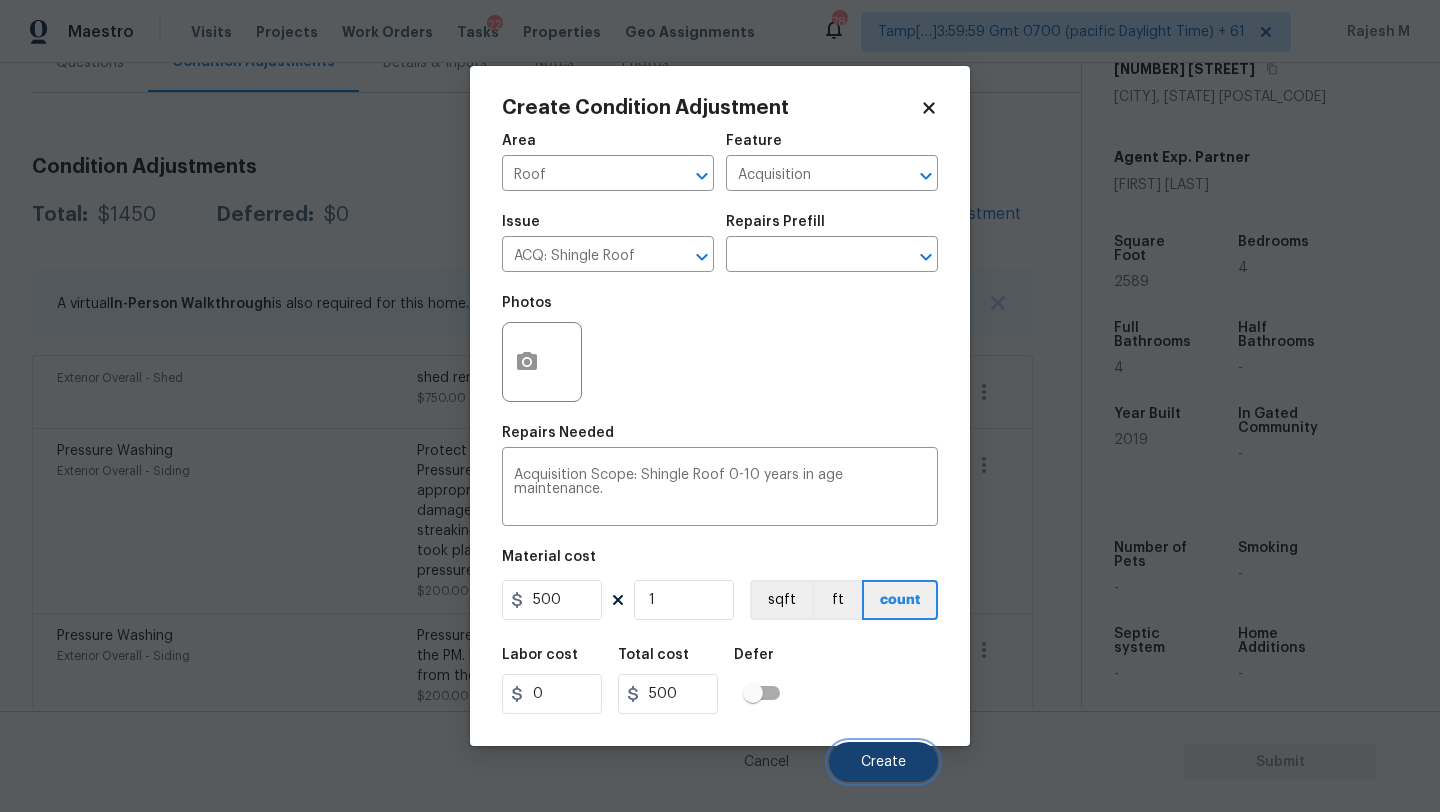 click on "Create" at bounding box center [883, 762] 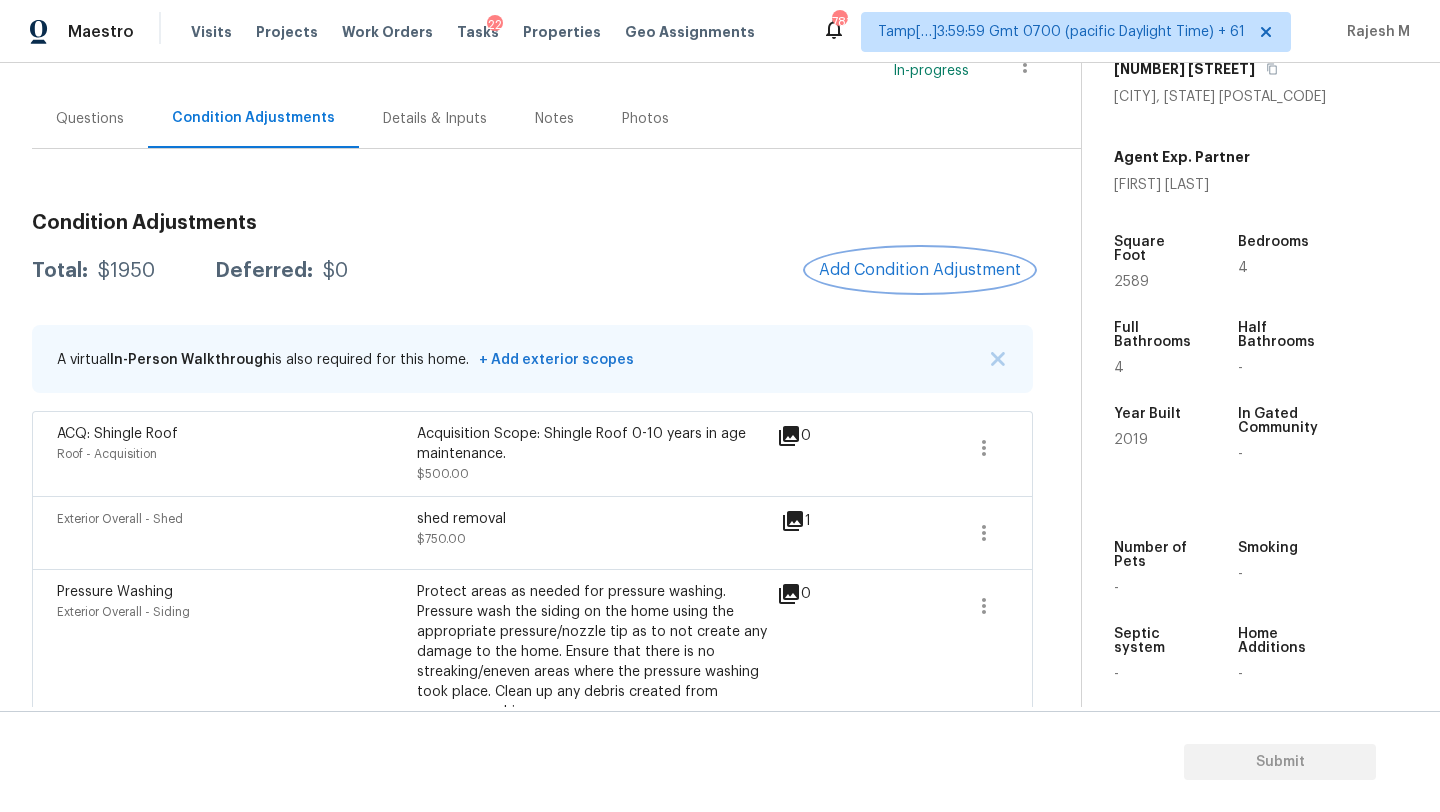 scroll, scrollTop: 143, scrollLeft: 0, axis: vertical 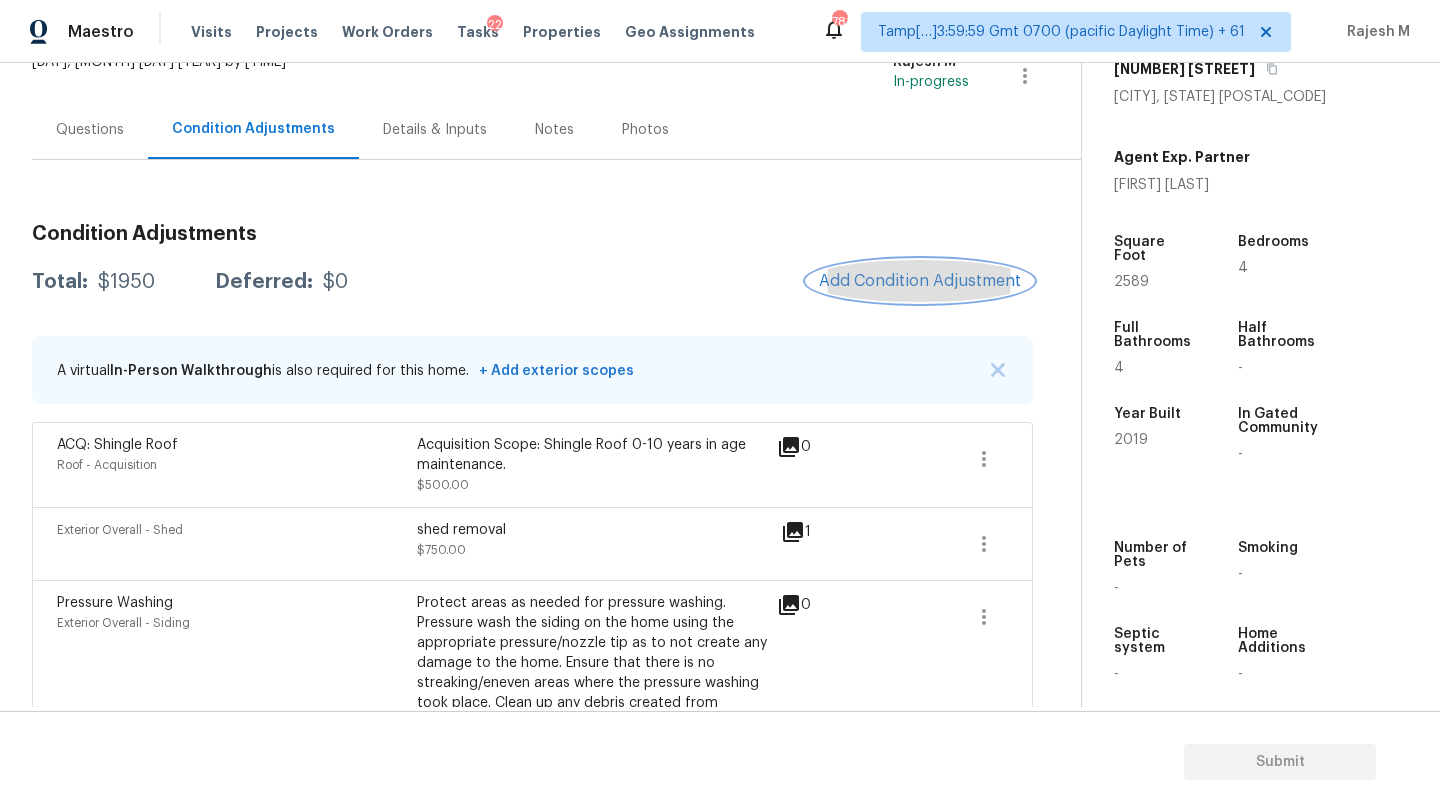 click on "Add Condition Adjustment" at bounding box center [920, 281] 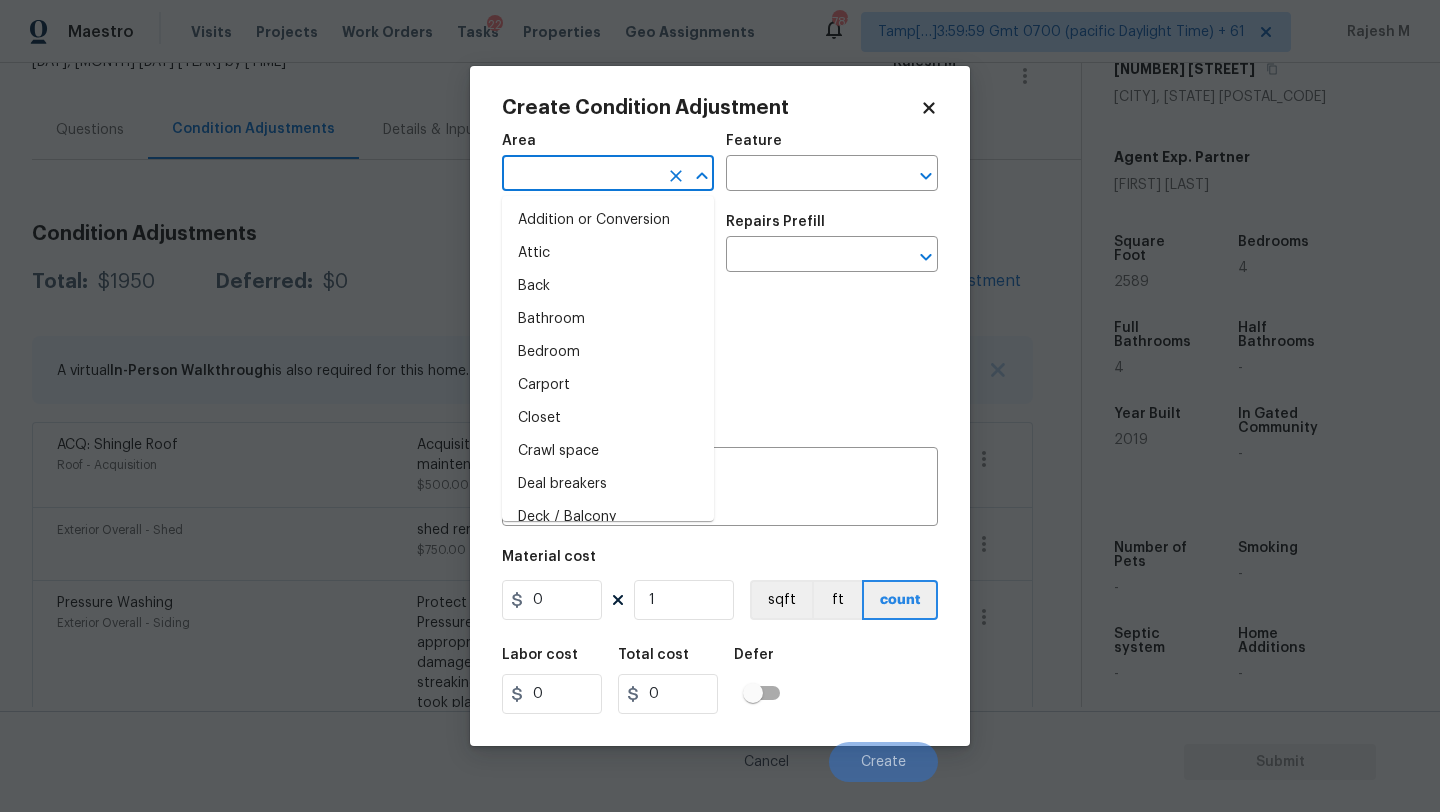 click at bounding box center (580, 175) 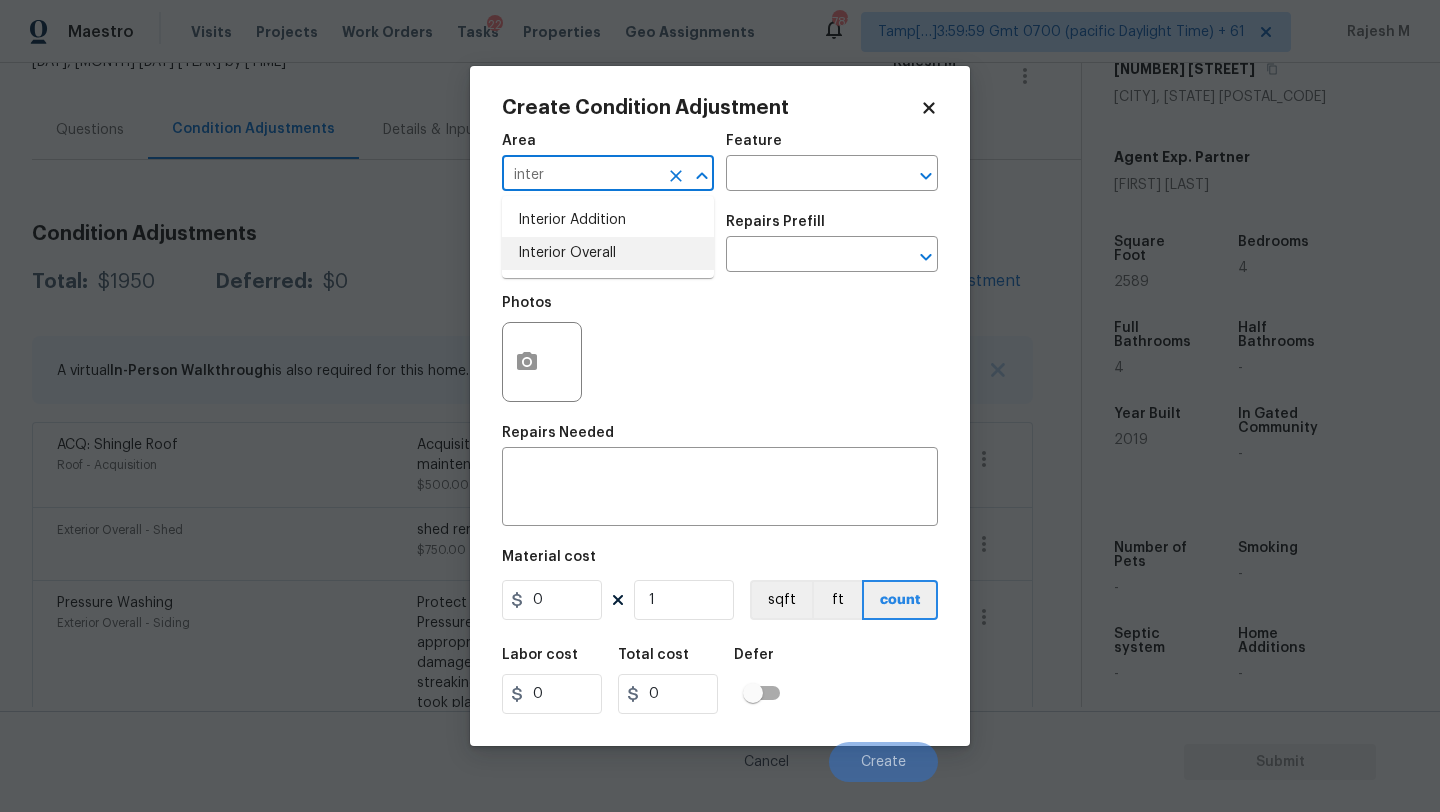 click on "Interior Overall" at bounding box center (608, 253) 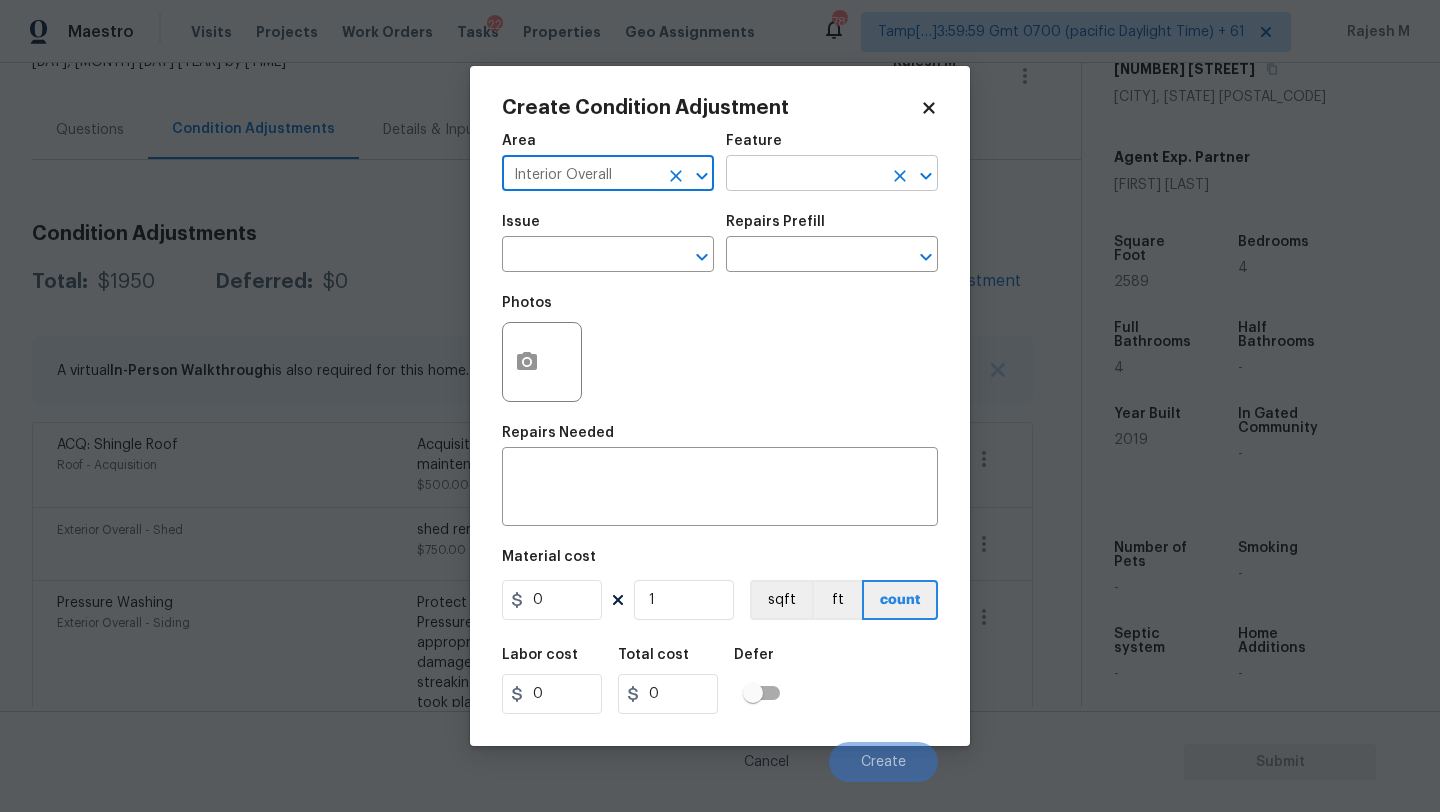 type on "Interior Overall" 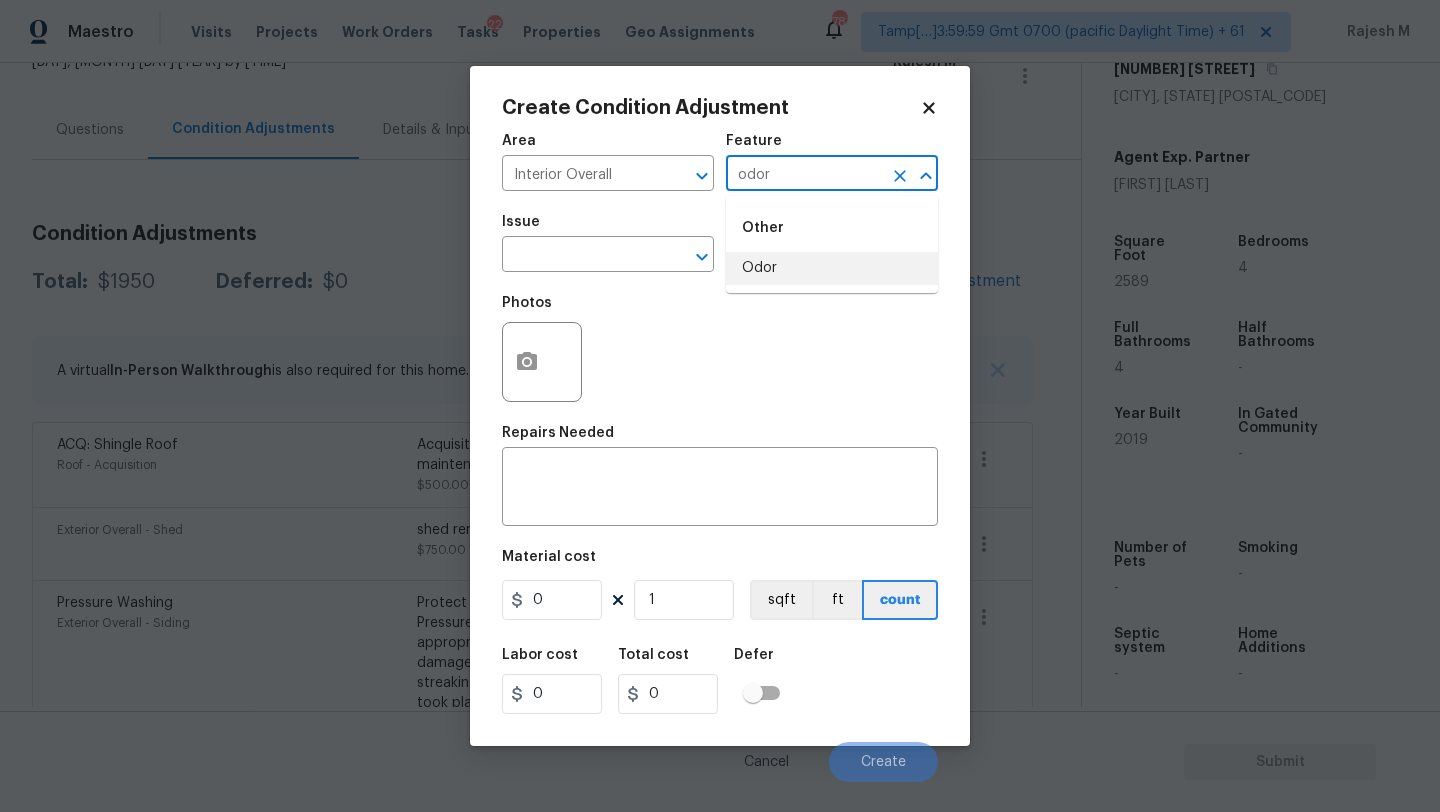 click on "Odor" at bounding box center (832, 268) 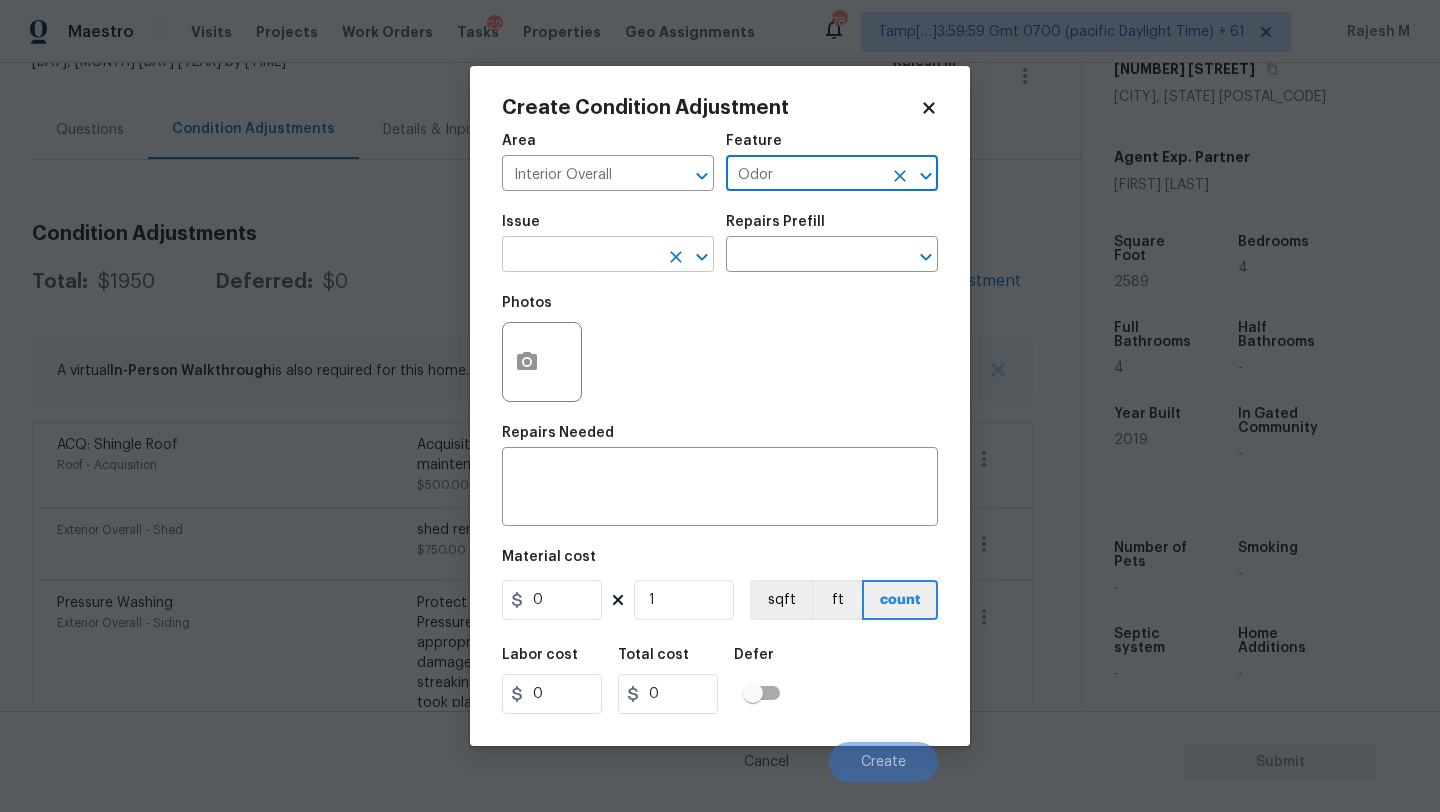 type on "Odor" 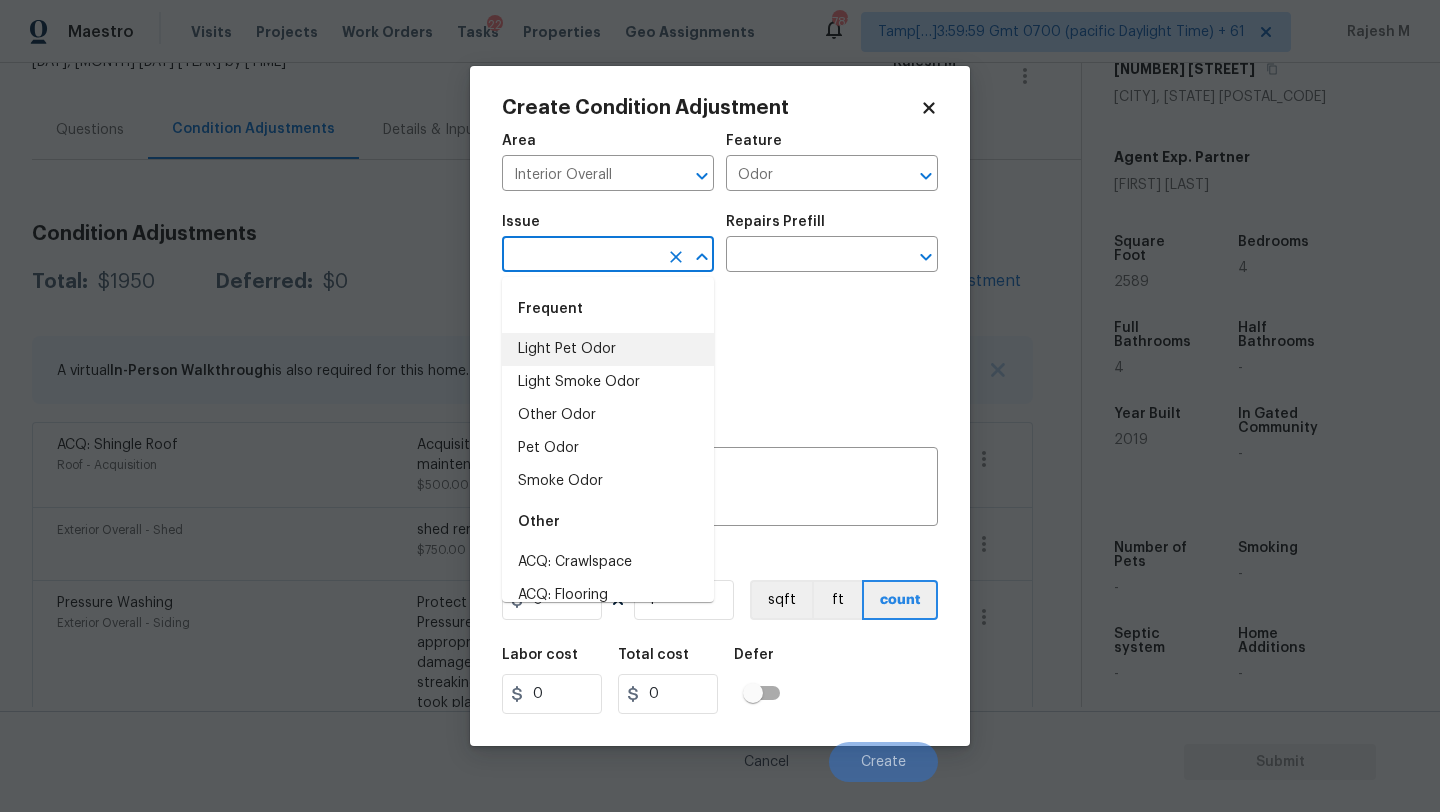 click on "Light Pet Odor" at bounding box center [608, 349] 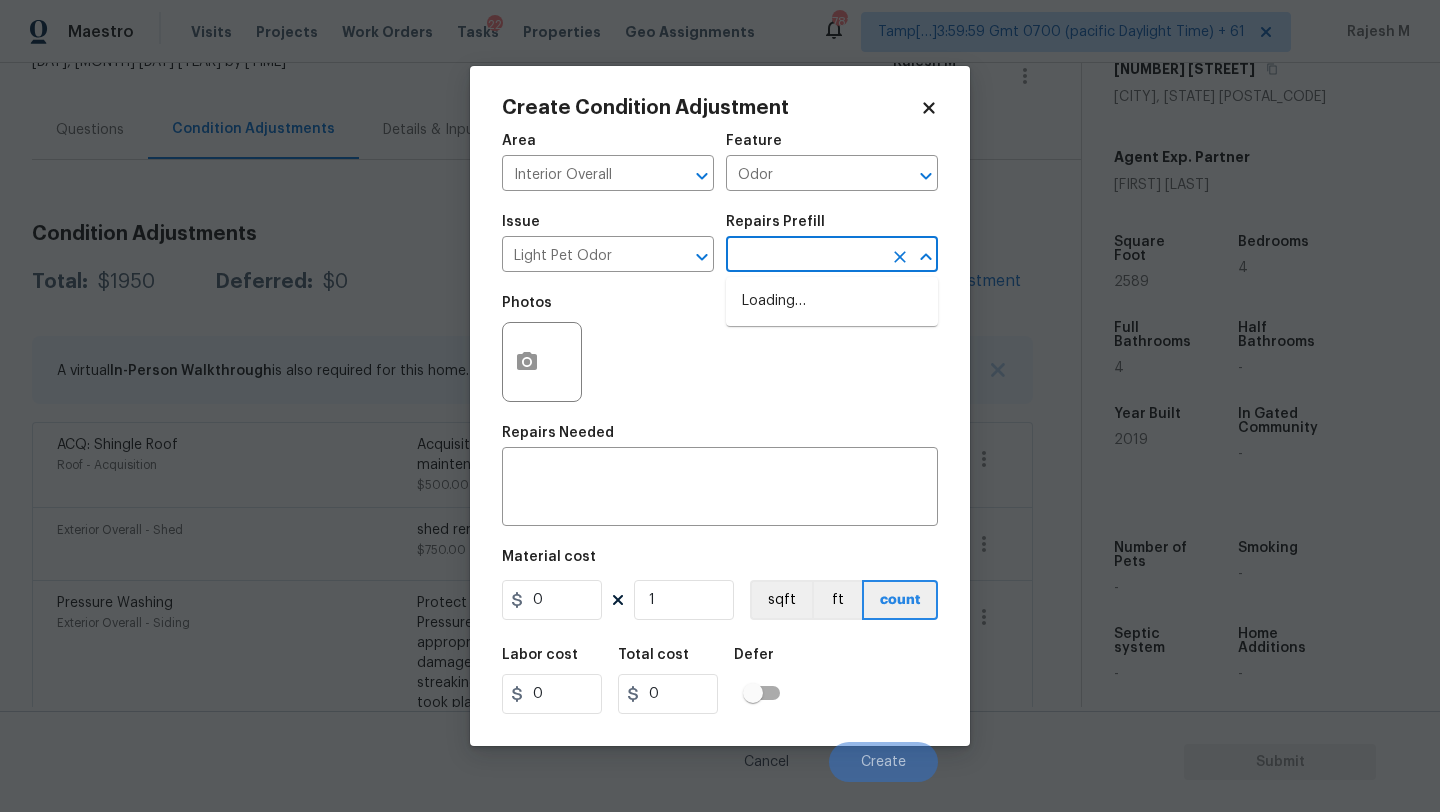click at bounding box center (804, 256) 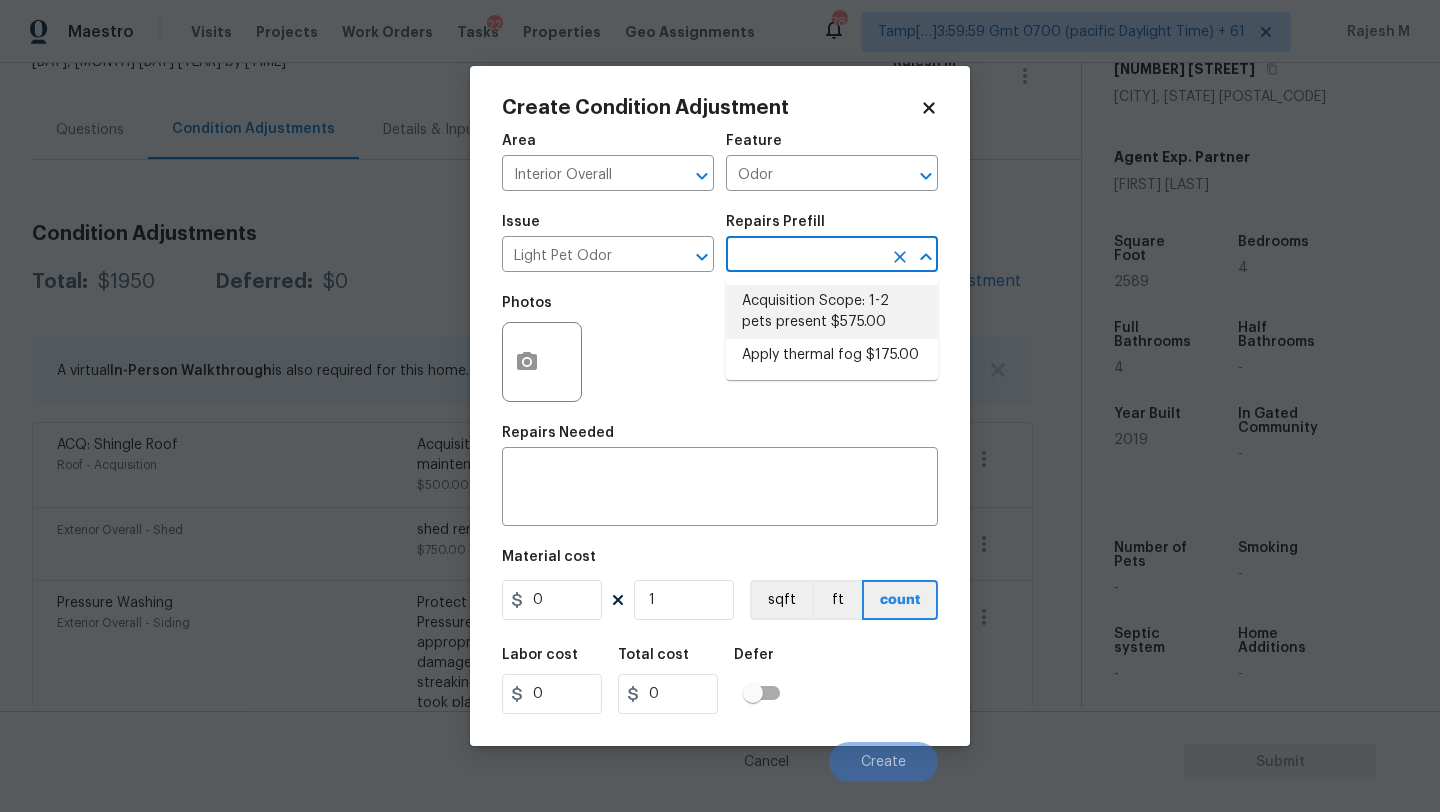 click on "Acquisition Scope: 1-2 pets present $575.00" at bounding box center [832, 312] 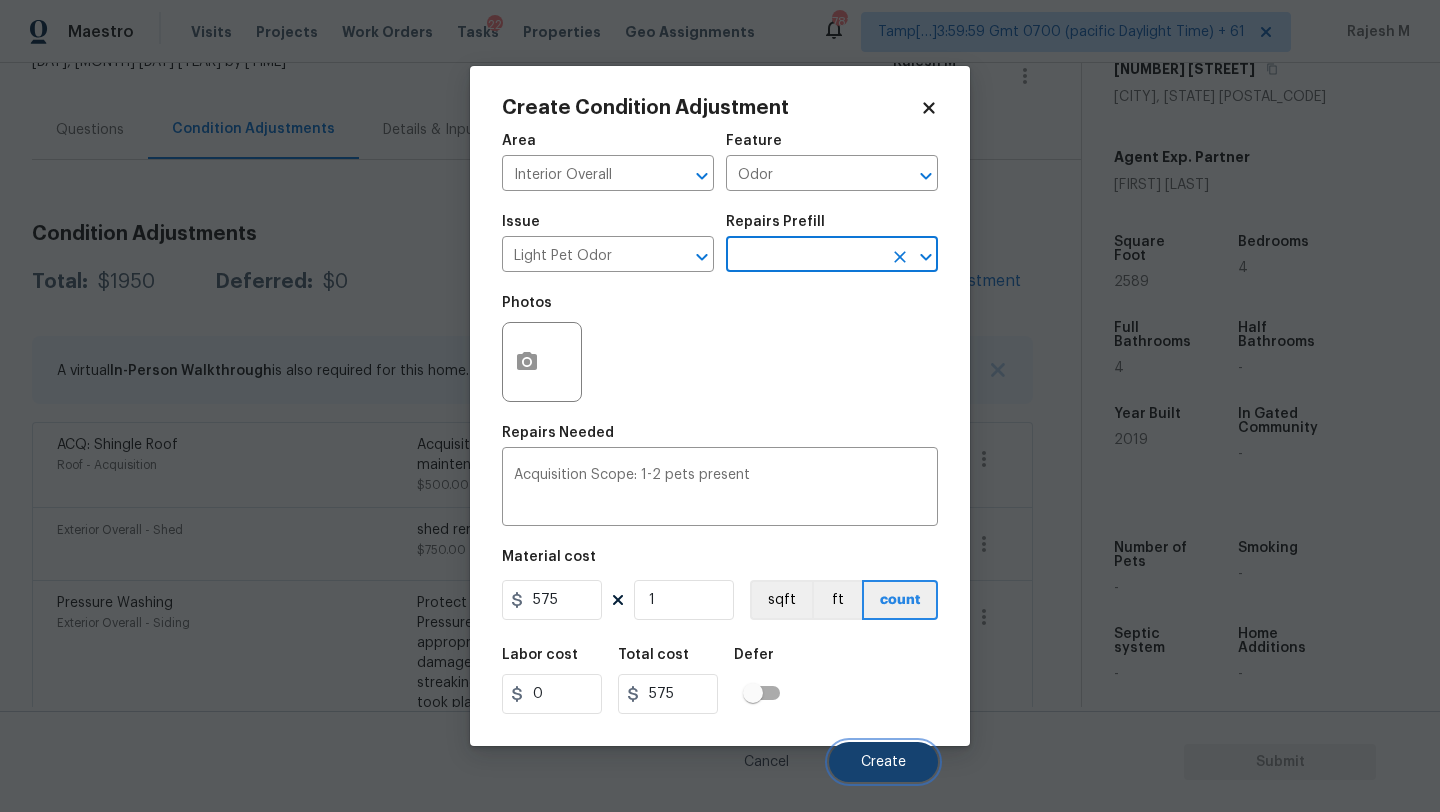 click on "Create" at bounding box center (883, 762) 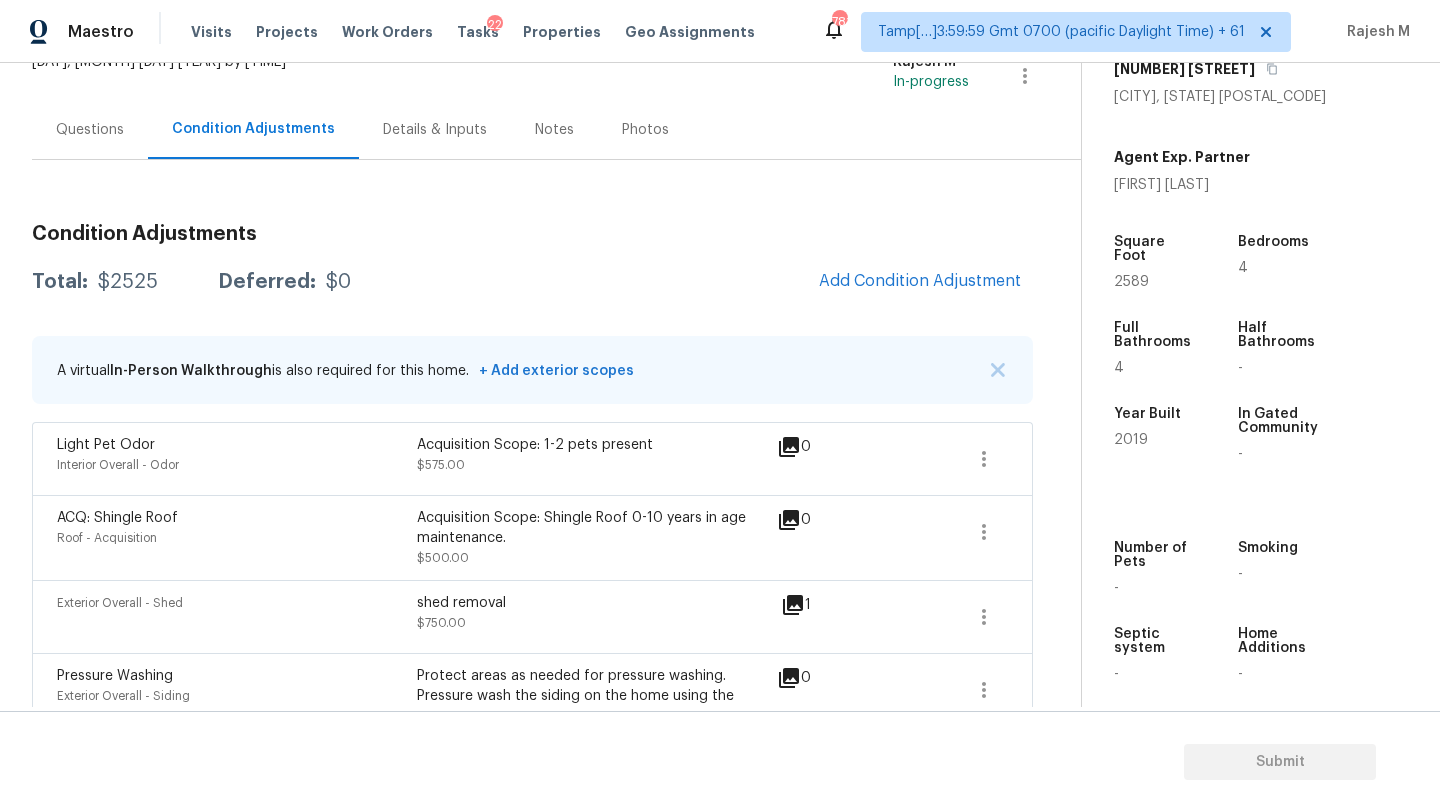 click on "Questions" at bounding box center (90, 130) 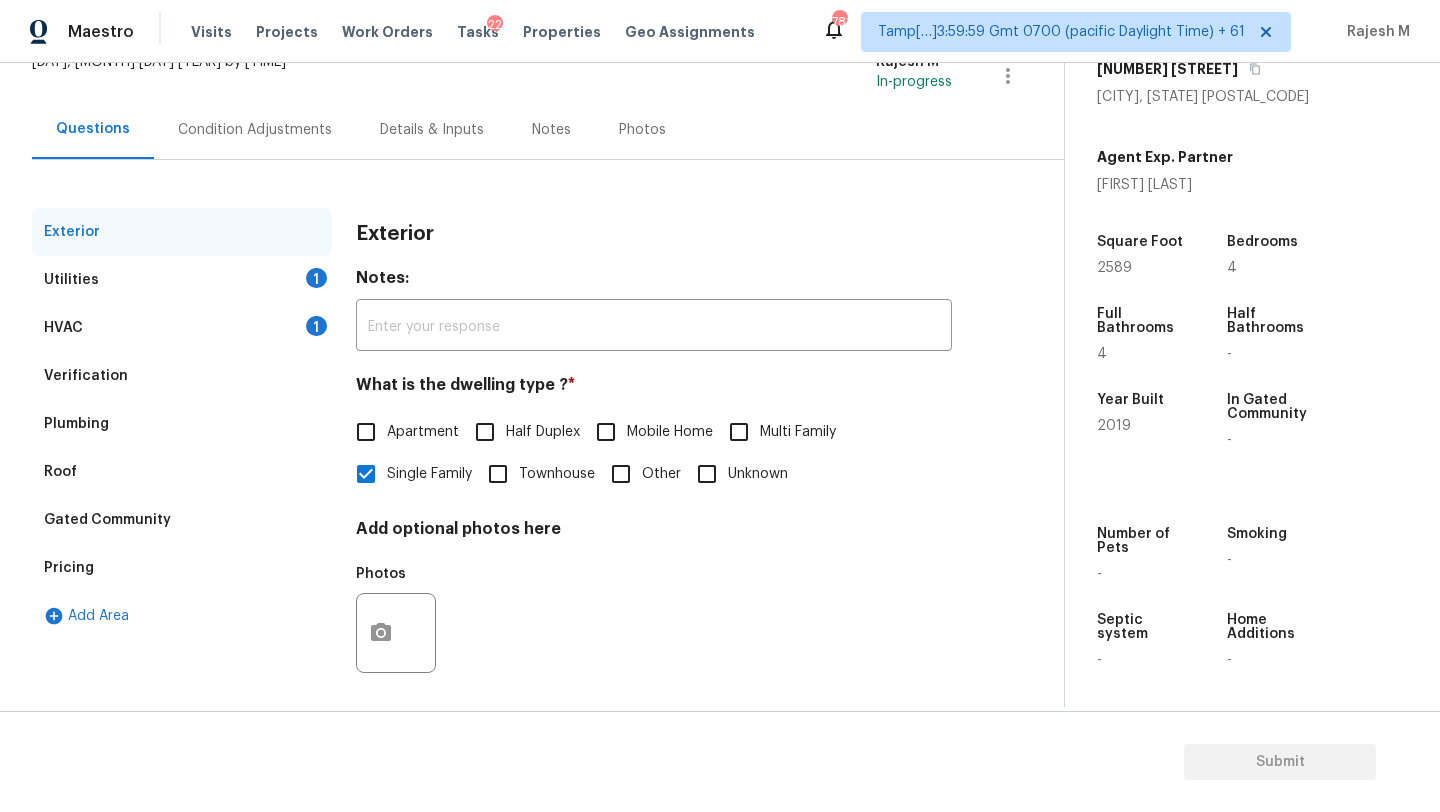 click on "Utilities" at bounding box center [71, 280] 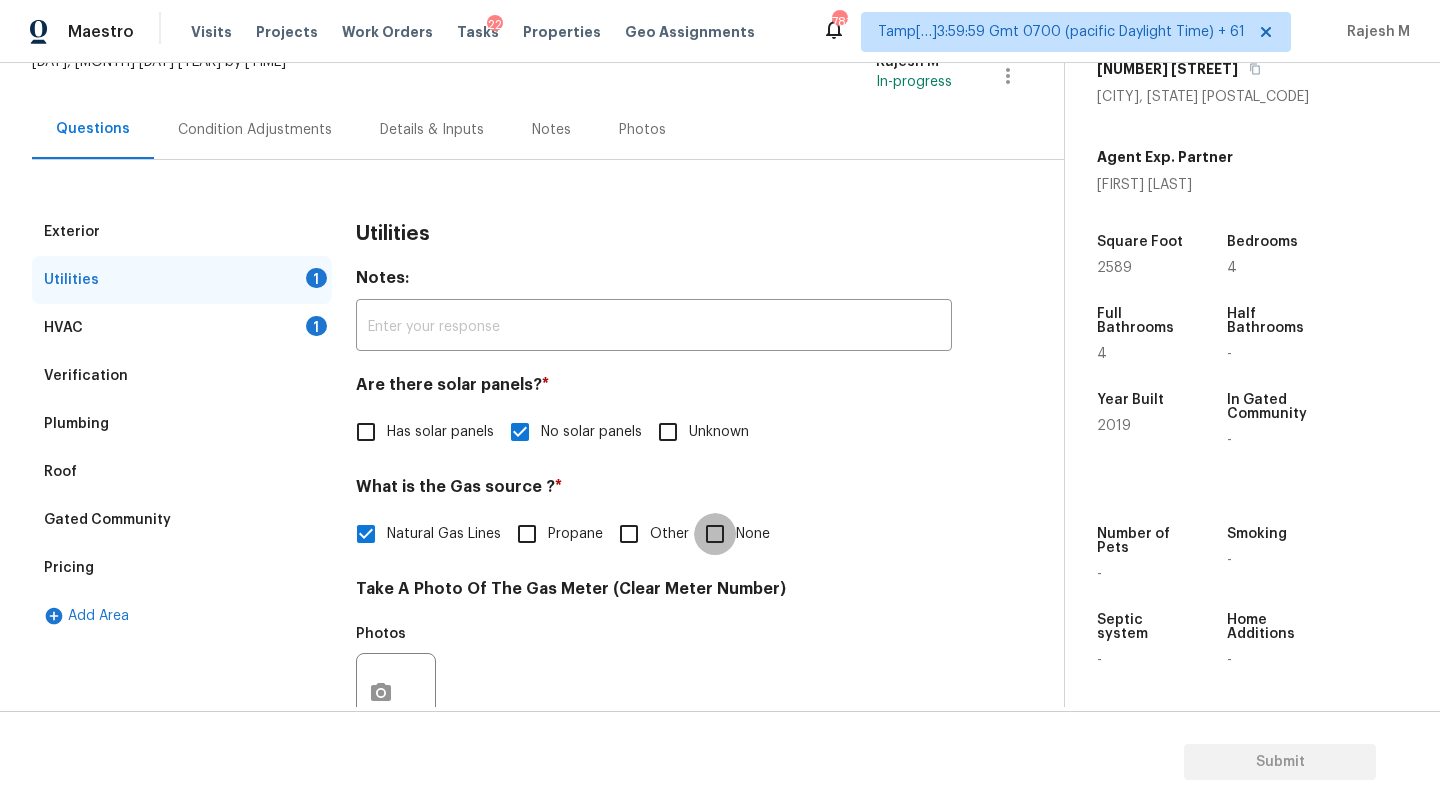 click on "None" at bounding box center [715, 534] 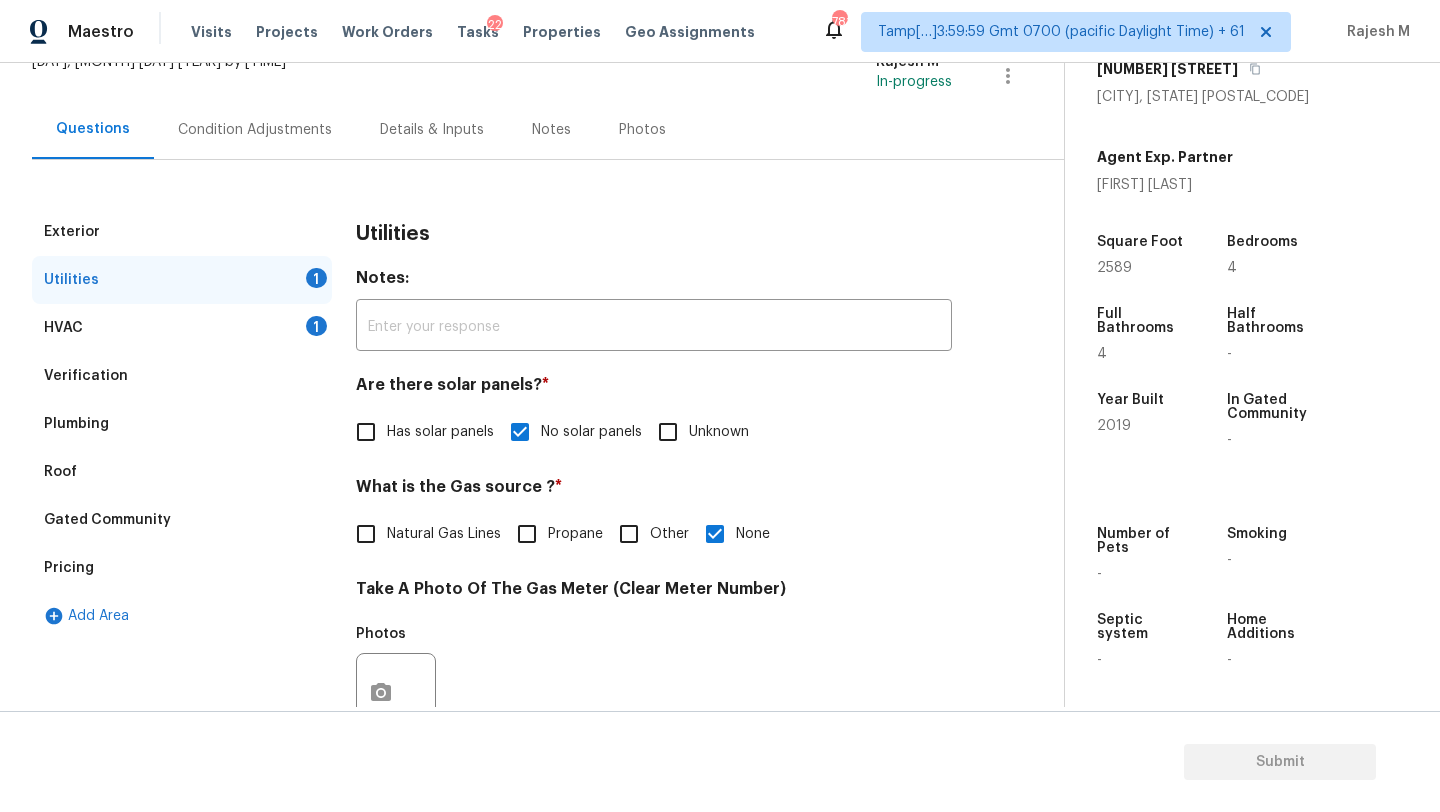 click on "Condition Adjustments" at bounding box center [255, 130] 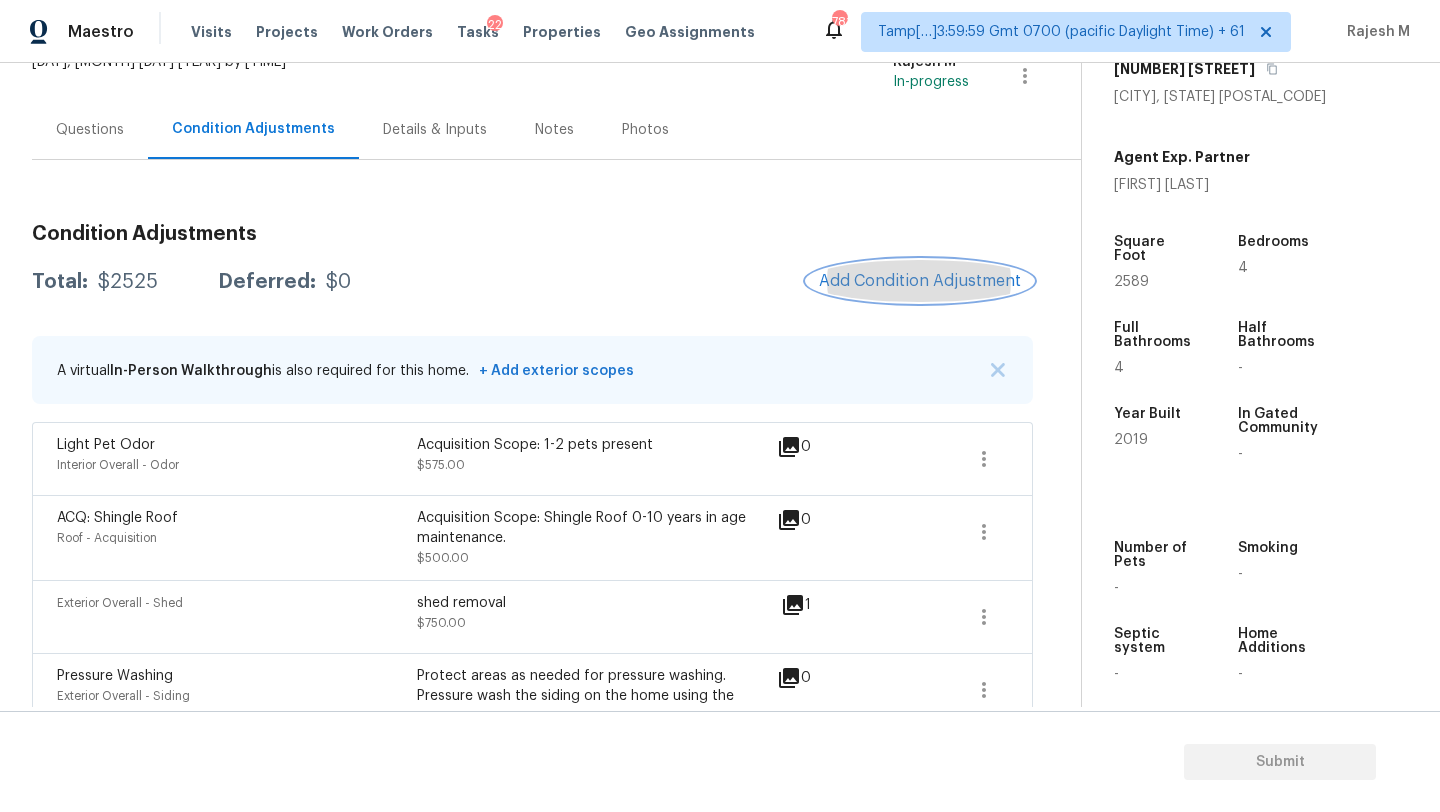 click on "Add Condition Adjustment" at bounding box center (920, 281) 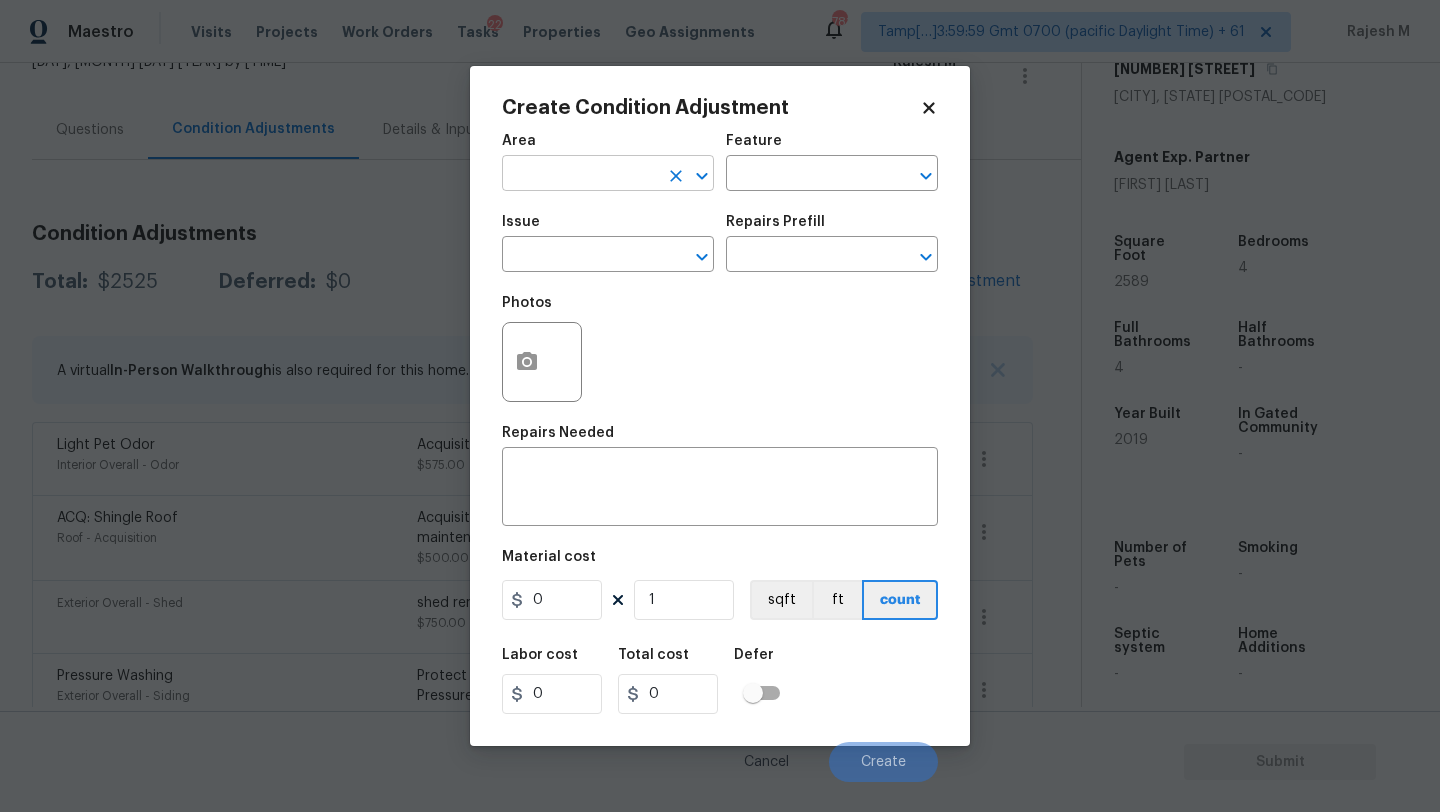 click at bounding box center [580, 175] 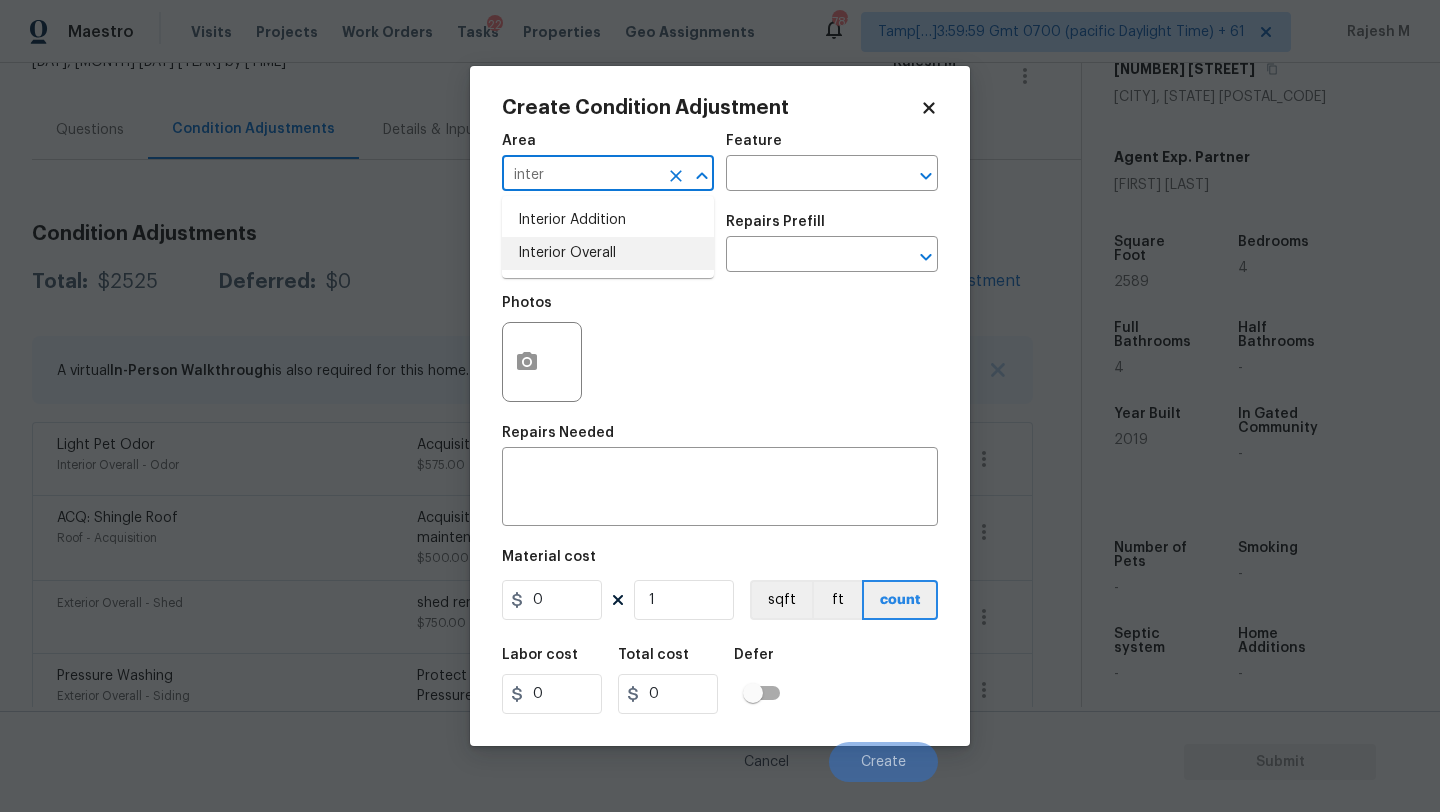 click on "Interior Overall" at bounding box center [608, 253] 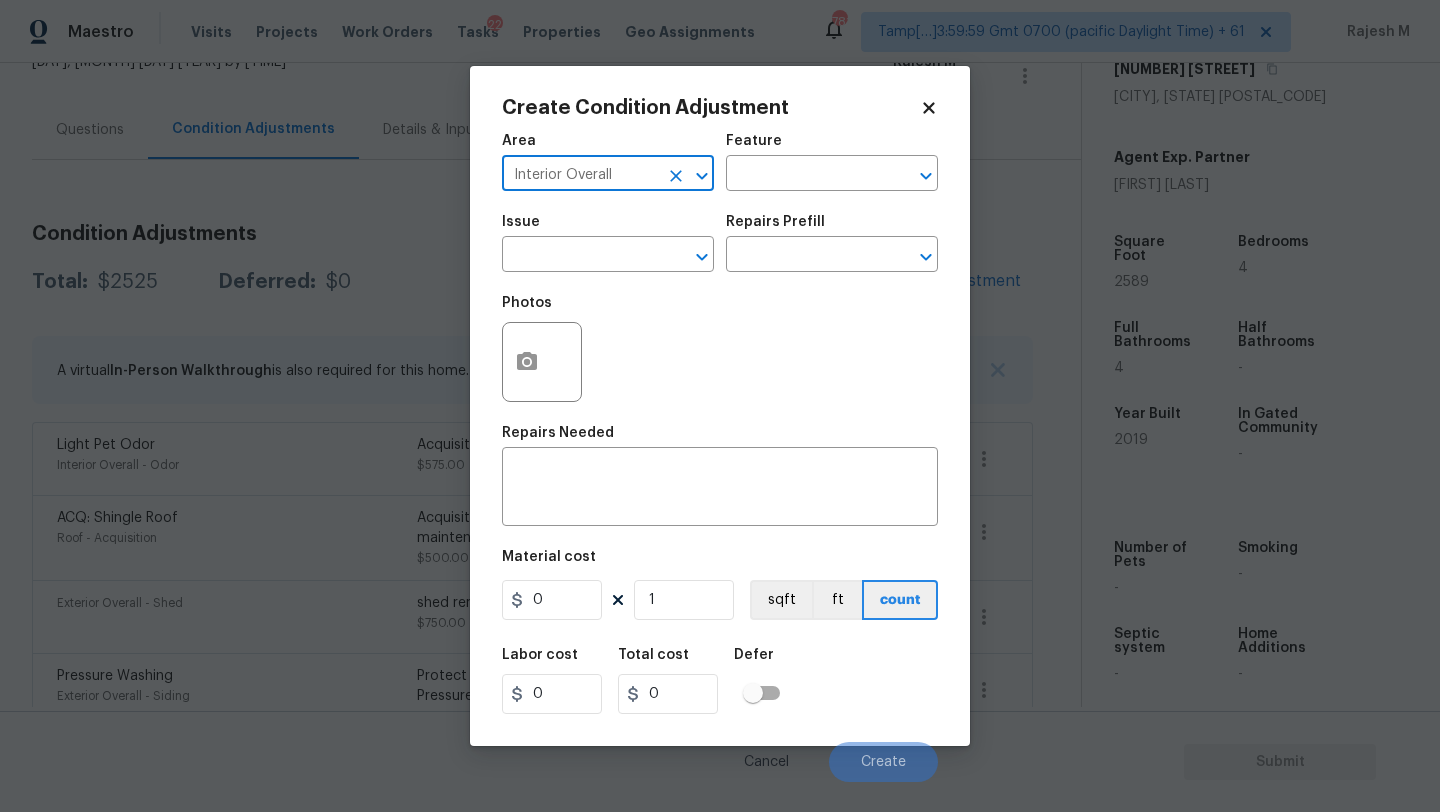 type on "Interior Overall" 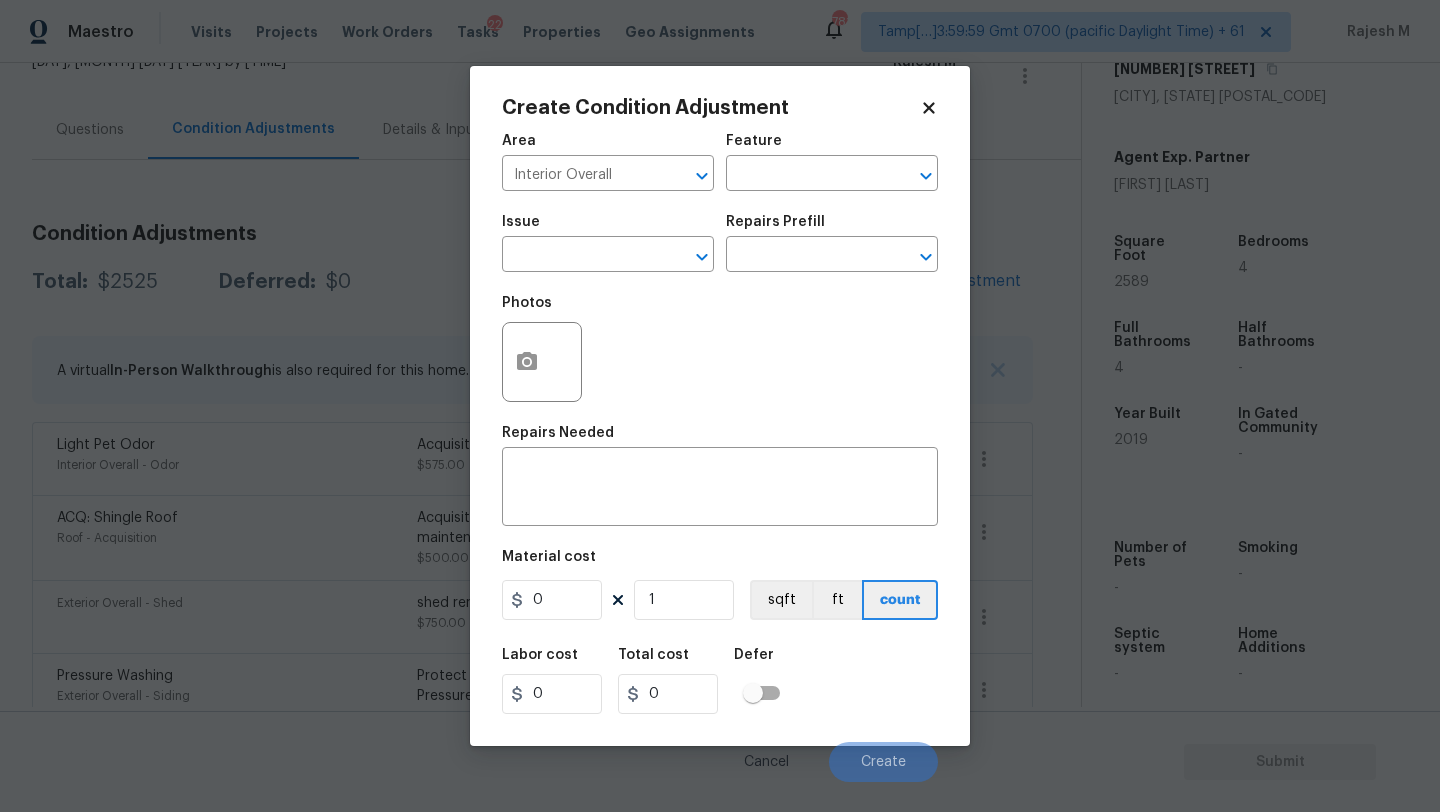 click on "Area Interior Overall ​ Feature ​" at bounding box center (720, 162) 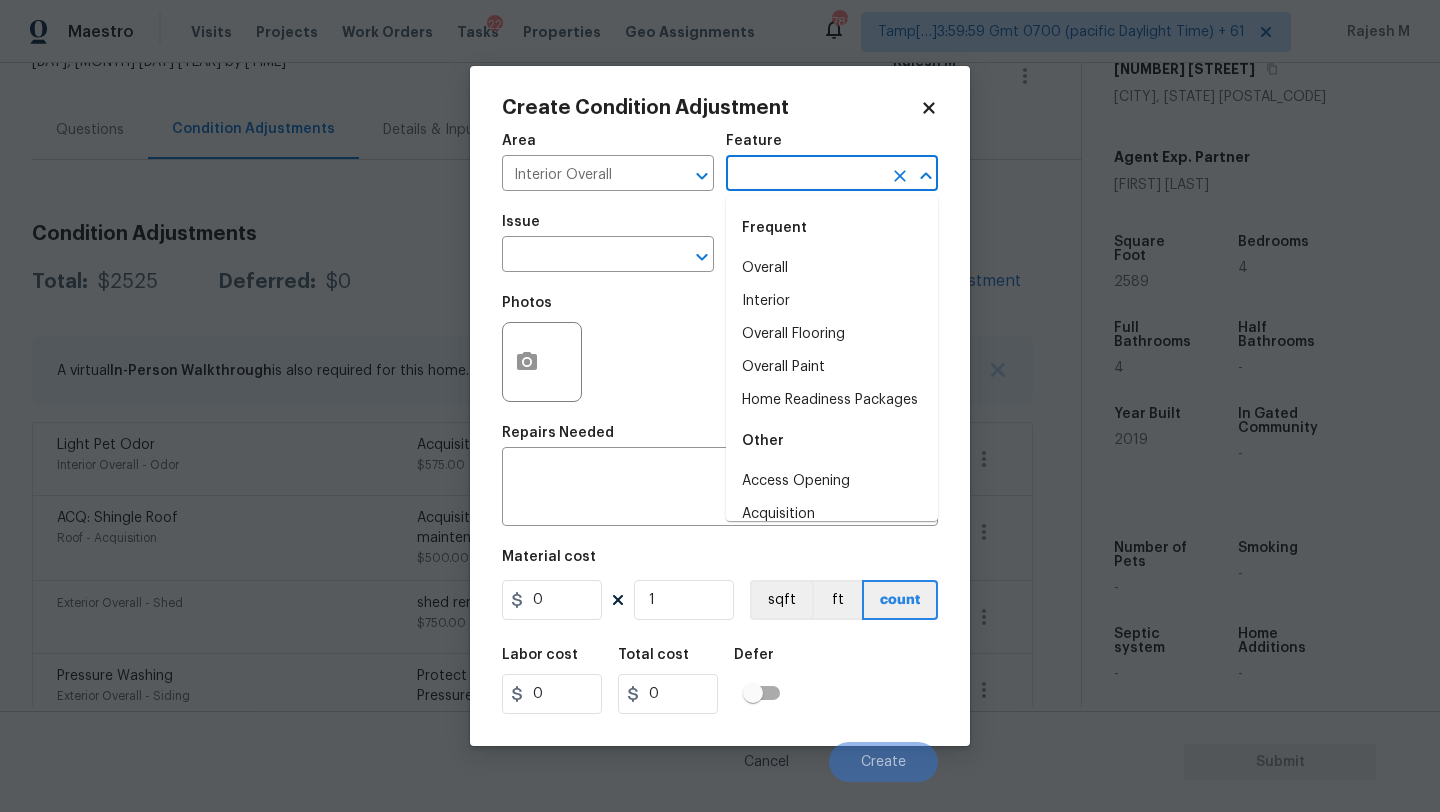 click at bounding box center (804, 175) 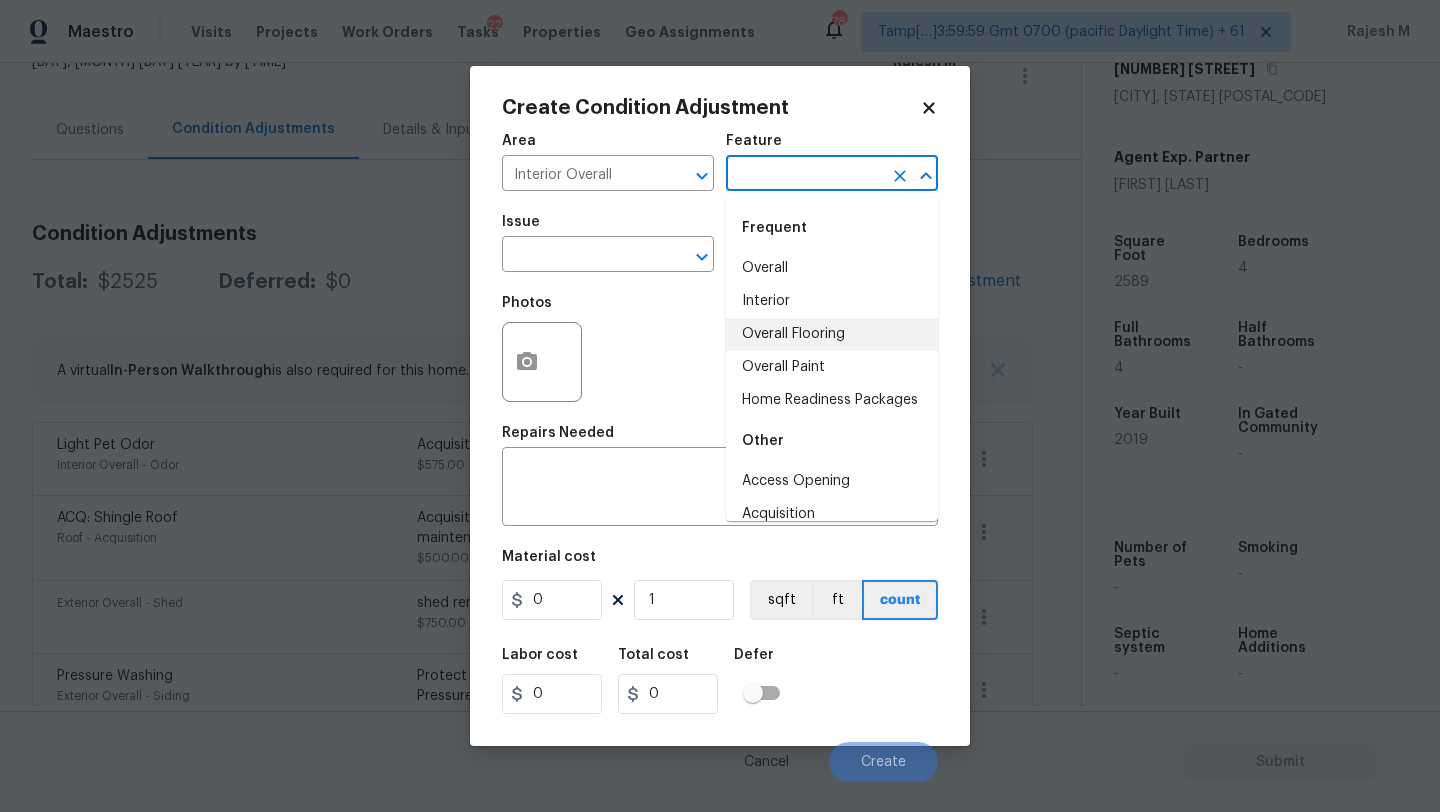 click on "Overall Flooring" at bounding box center (832, 334) 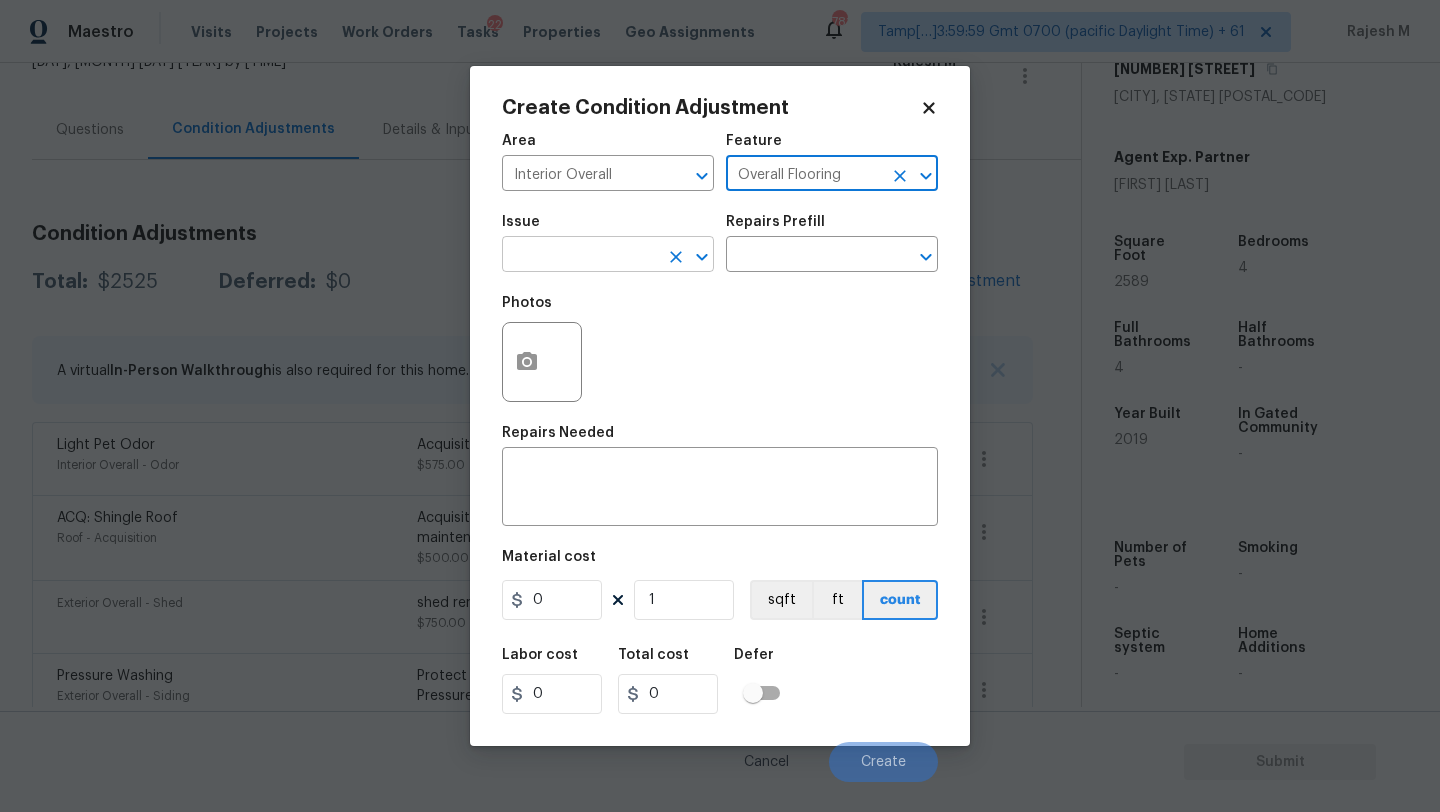 click at bounding box center [580, 256] 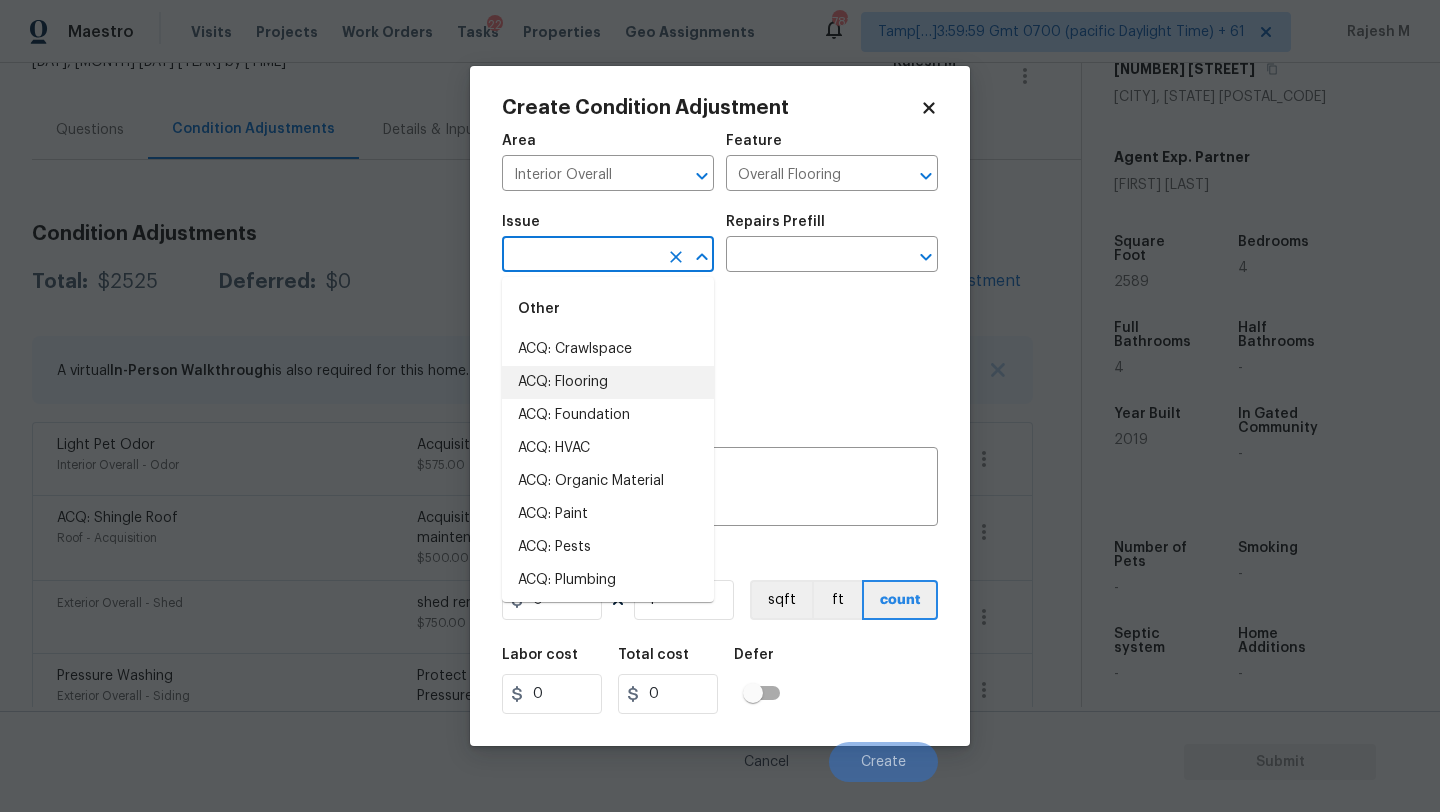 click on "ACQ: Flooring" at bounding box center [608, 382] 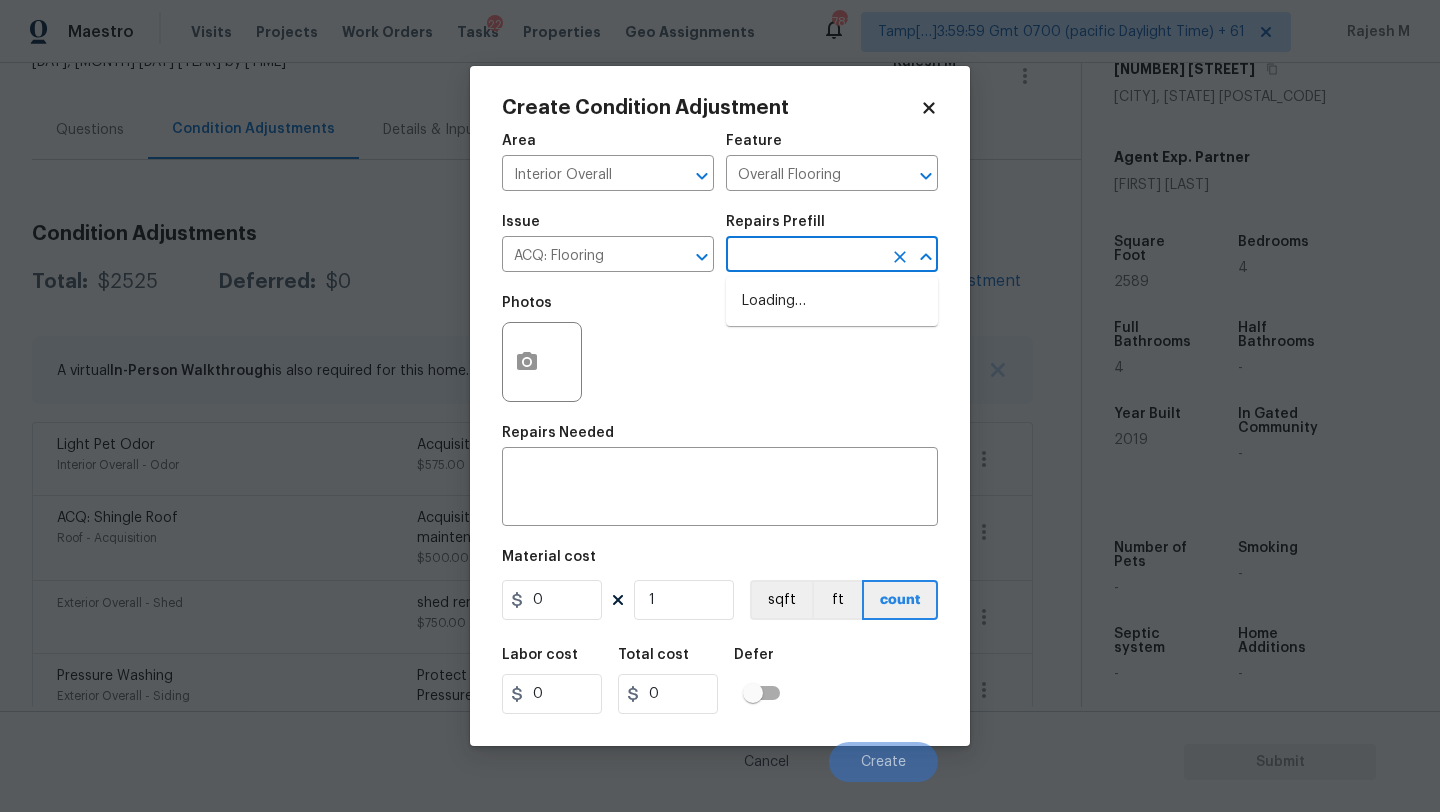 click at bounding box center (804, 256) 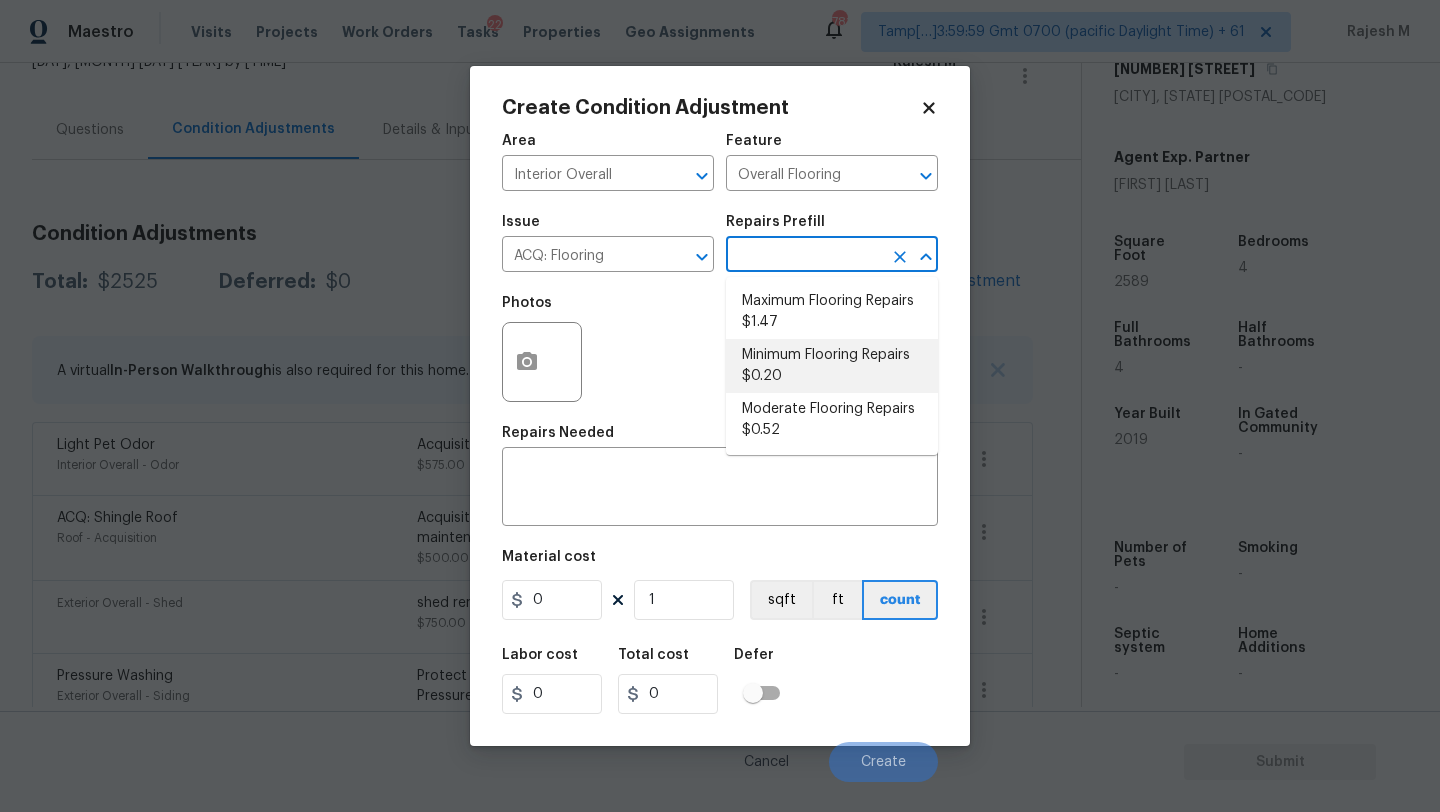 click on "Minimum Flooring Repairs $0.20" at bounding box center [832, 366] 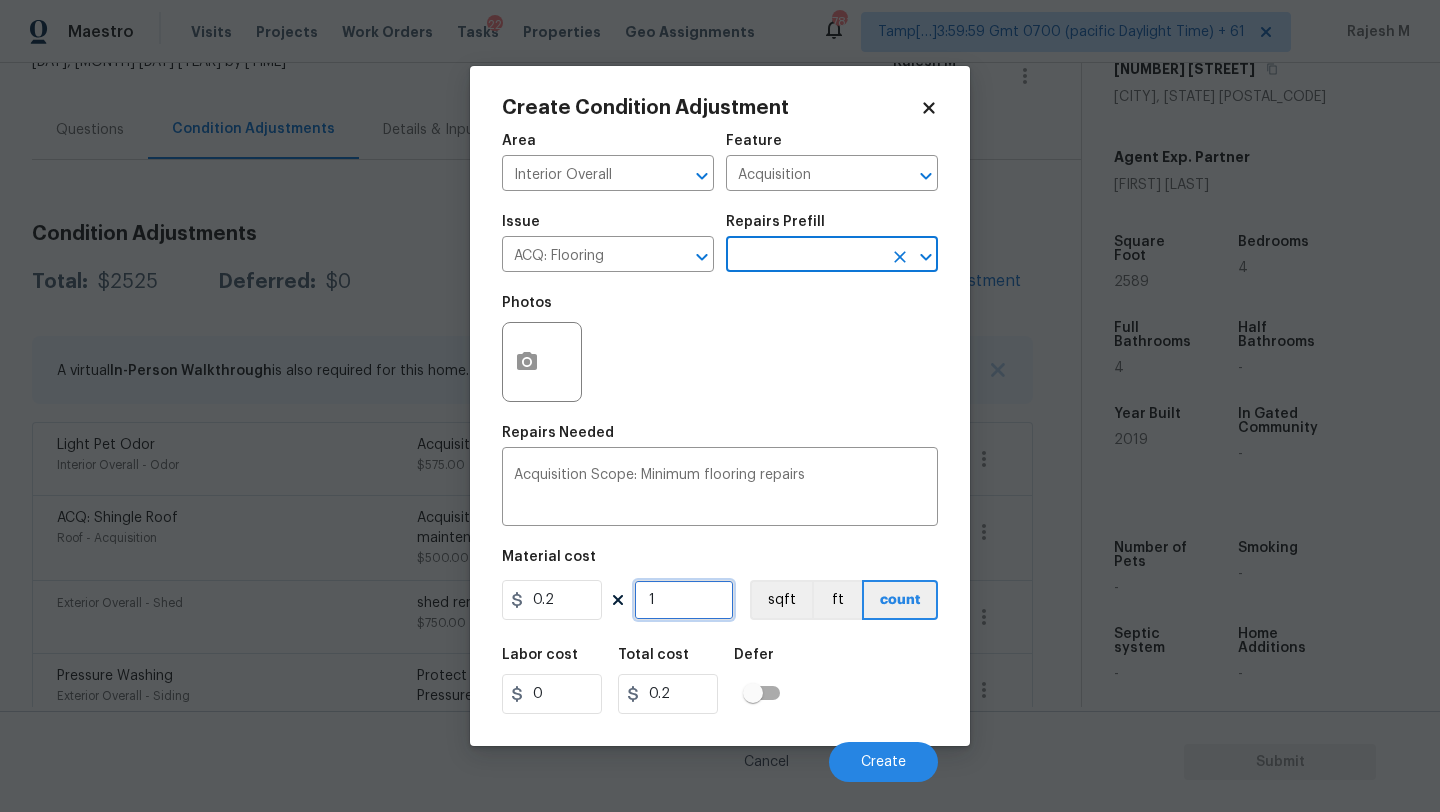 click on "1" at bounding box center (684, 600) 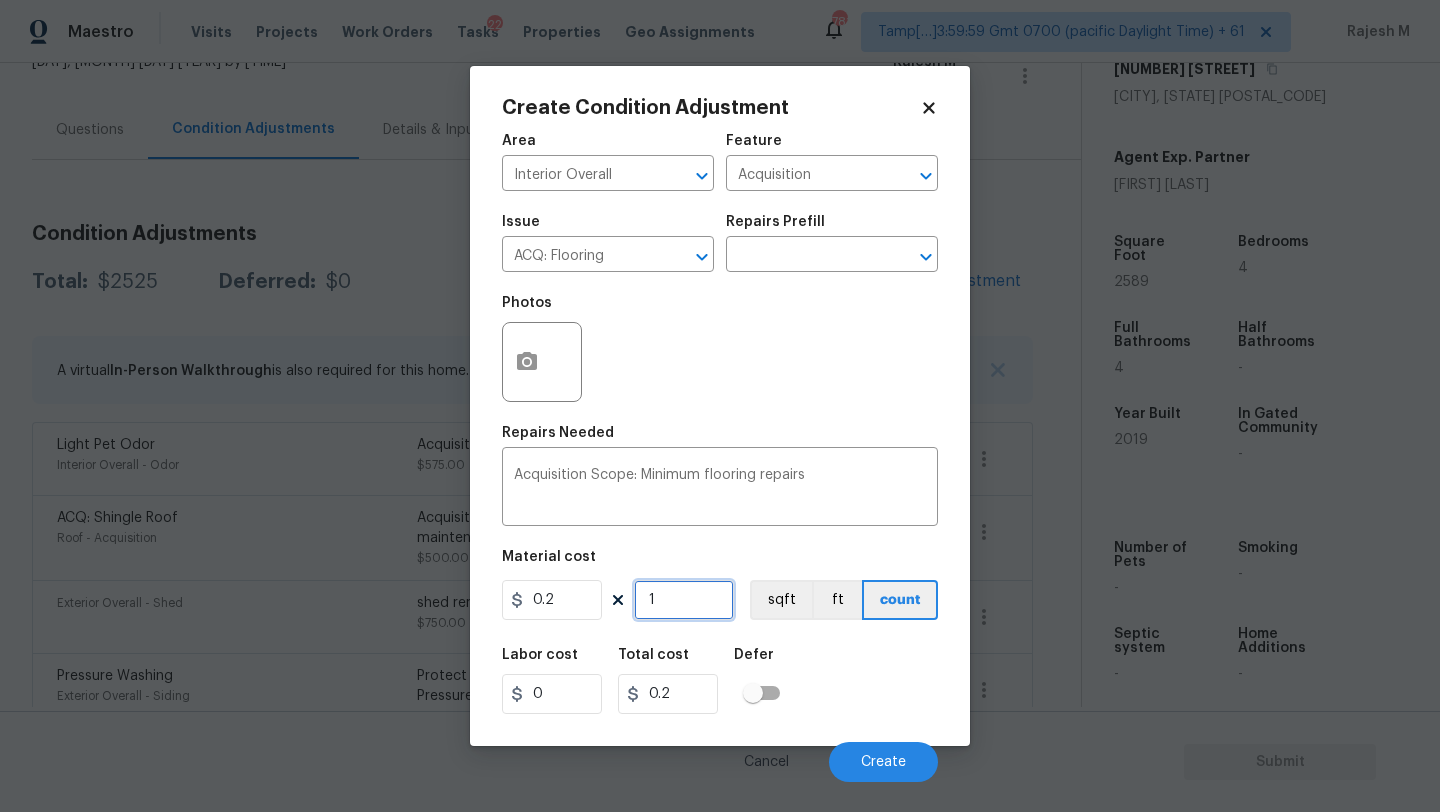 click on "1" at bounding box center [684, 600] 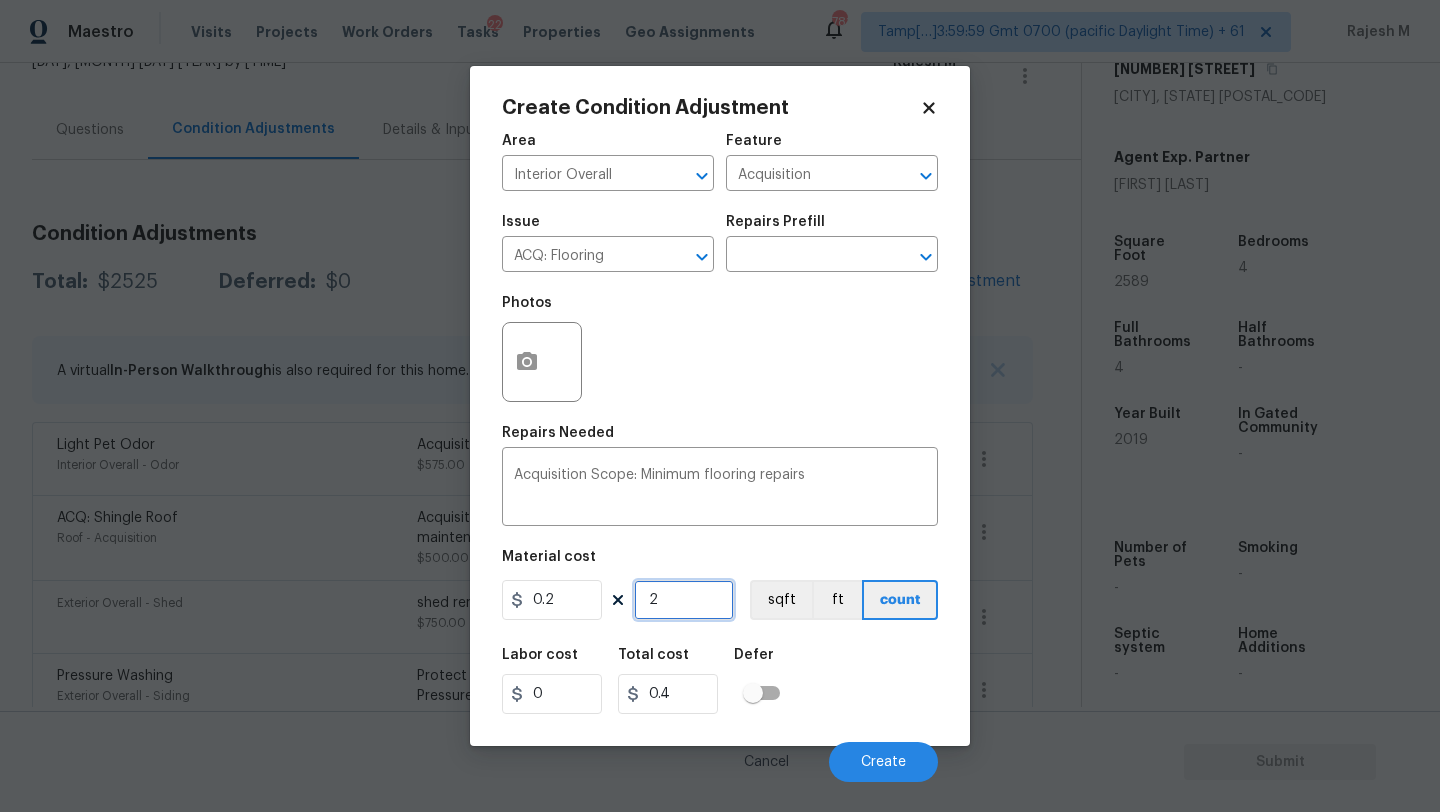 type on "25" 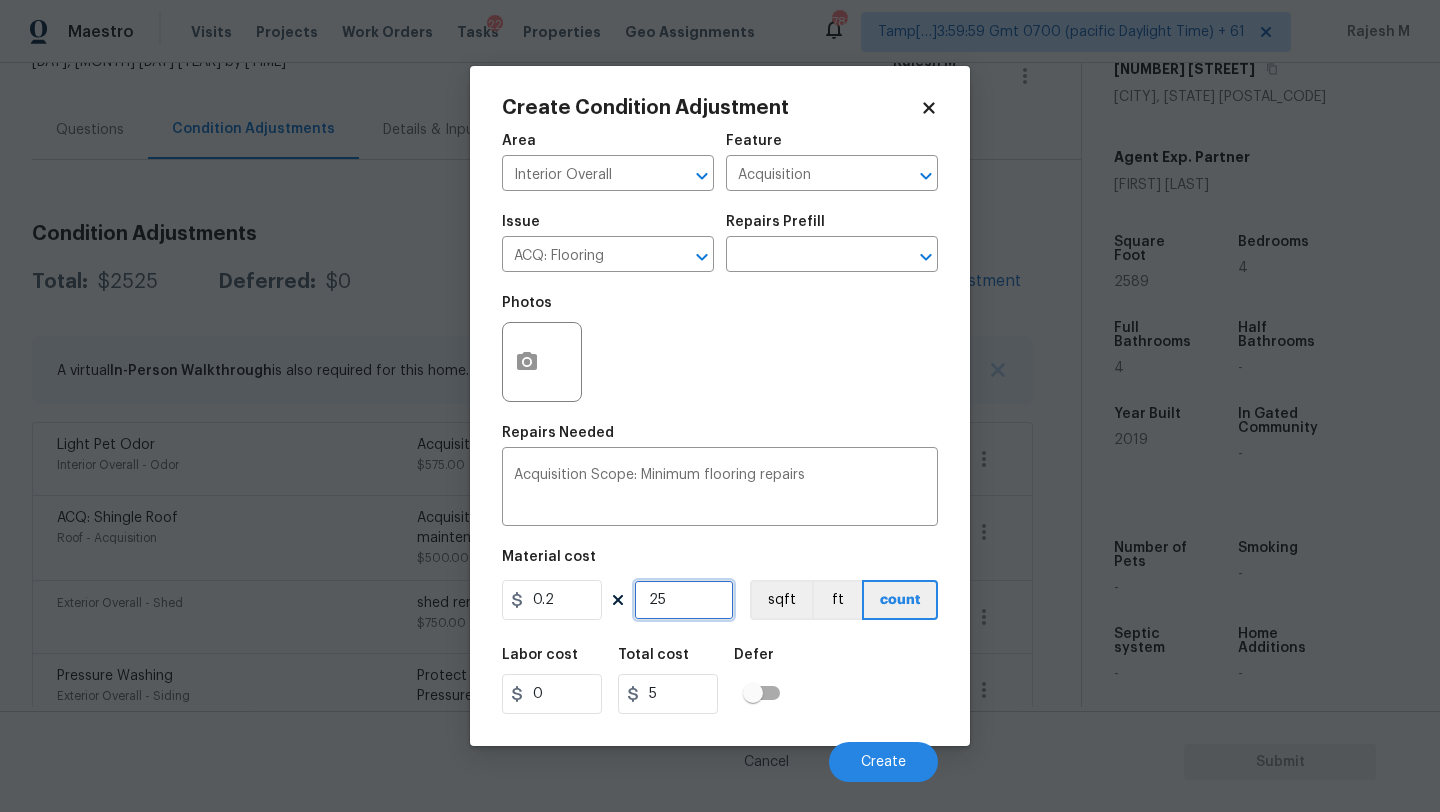 type on "258" 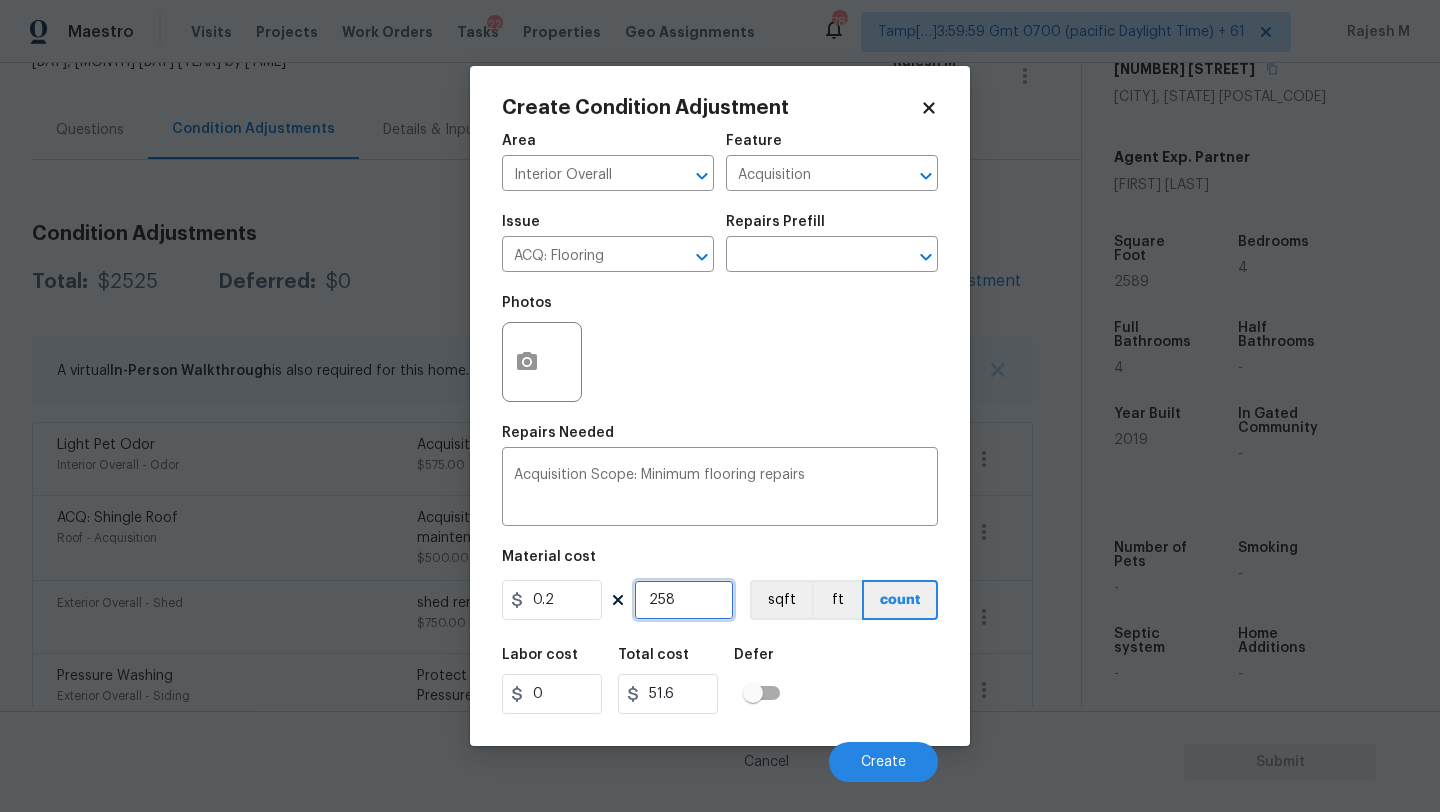 type on "2589" 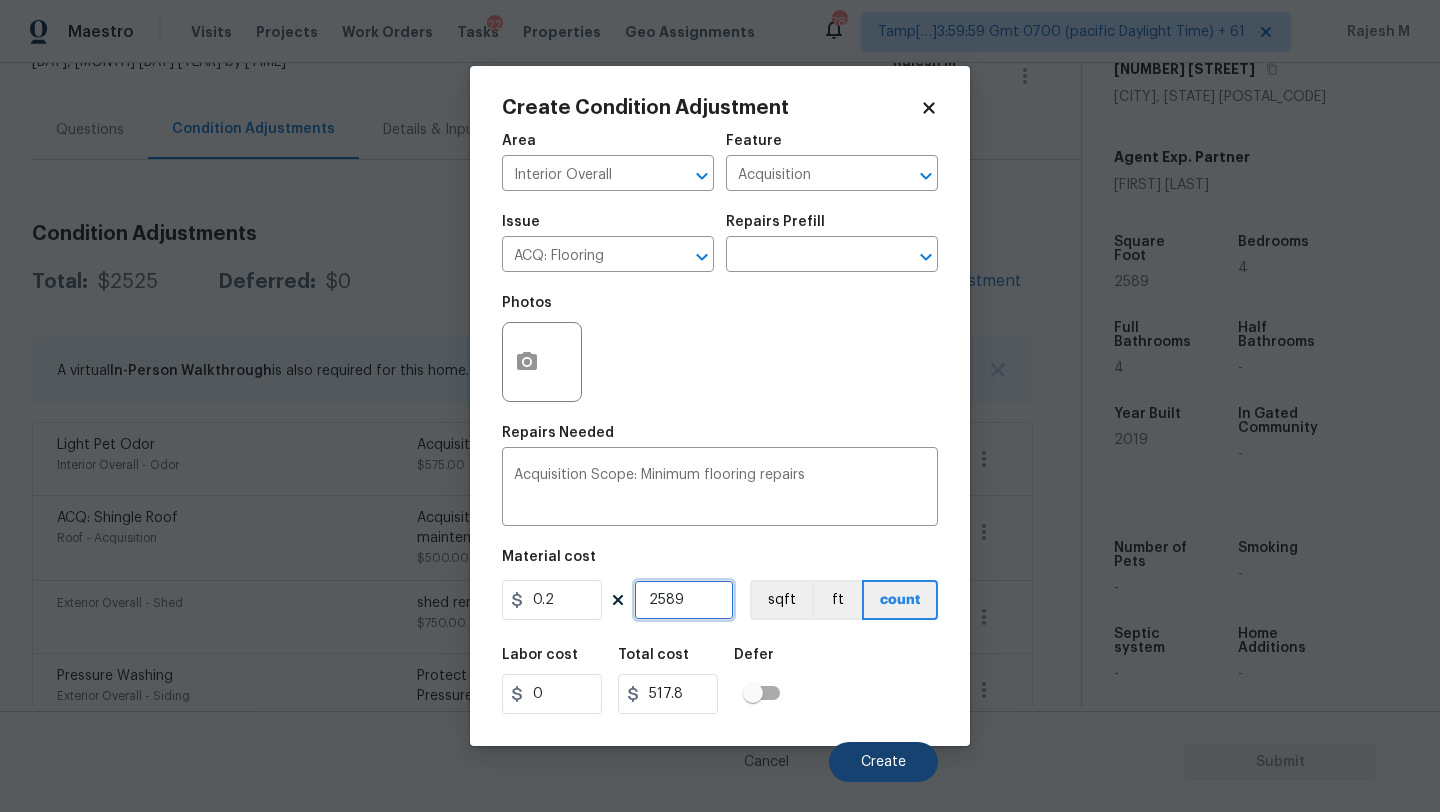 type on "2589" 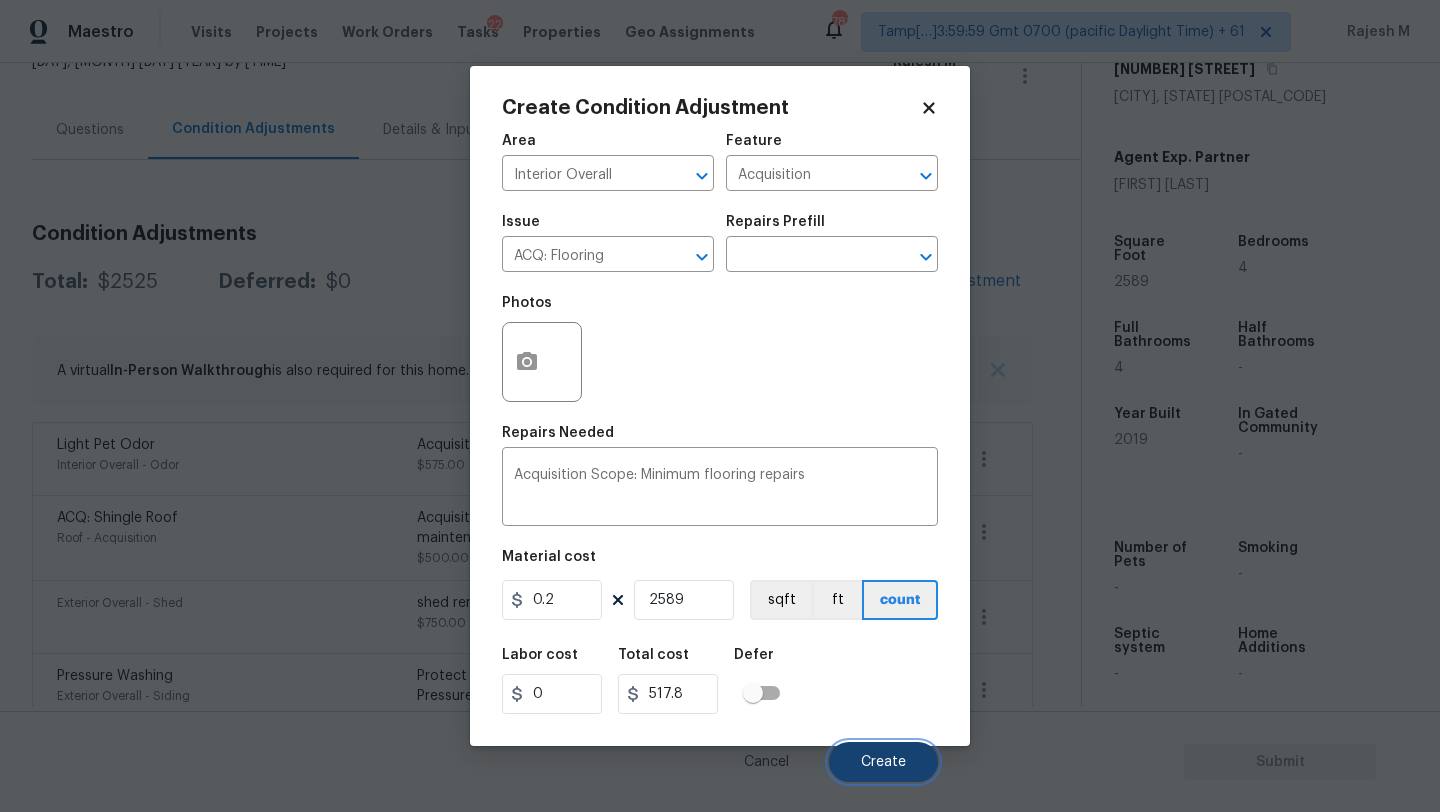 click on "Create" at bounding box center [883, 762] 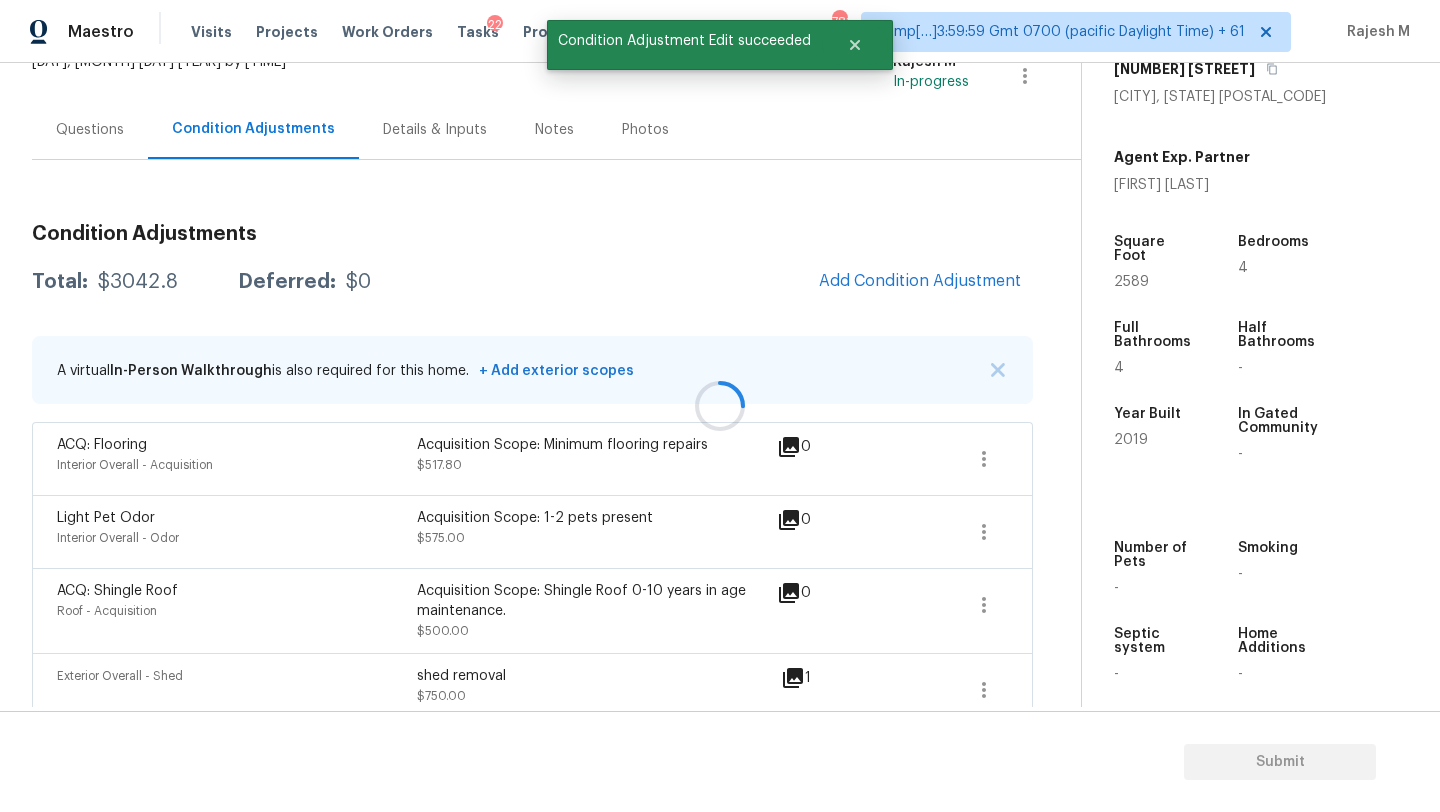 click at bounding box center (720, 406) 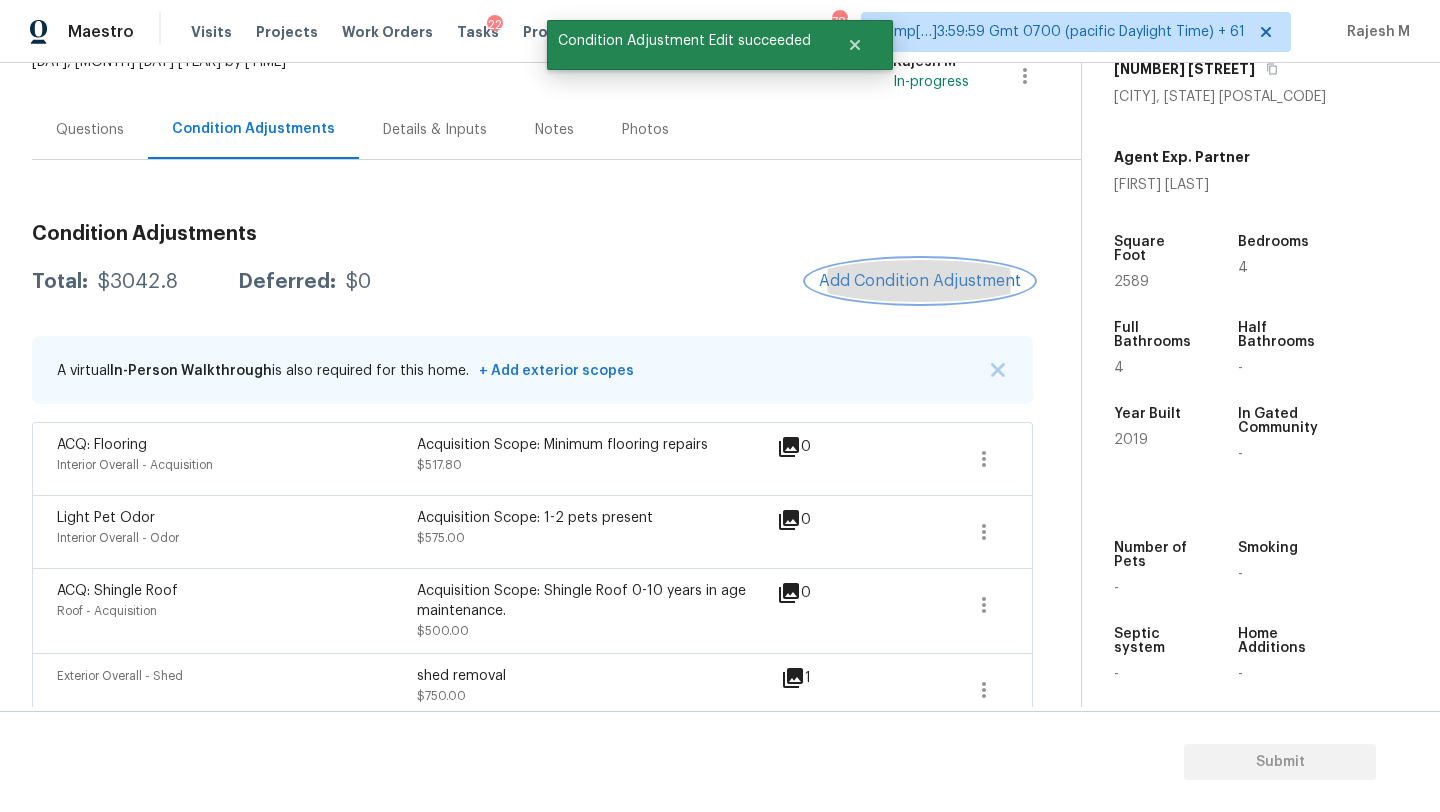 click on "Add Condition Adjustment" at bounding box center [920, 281] 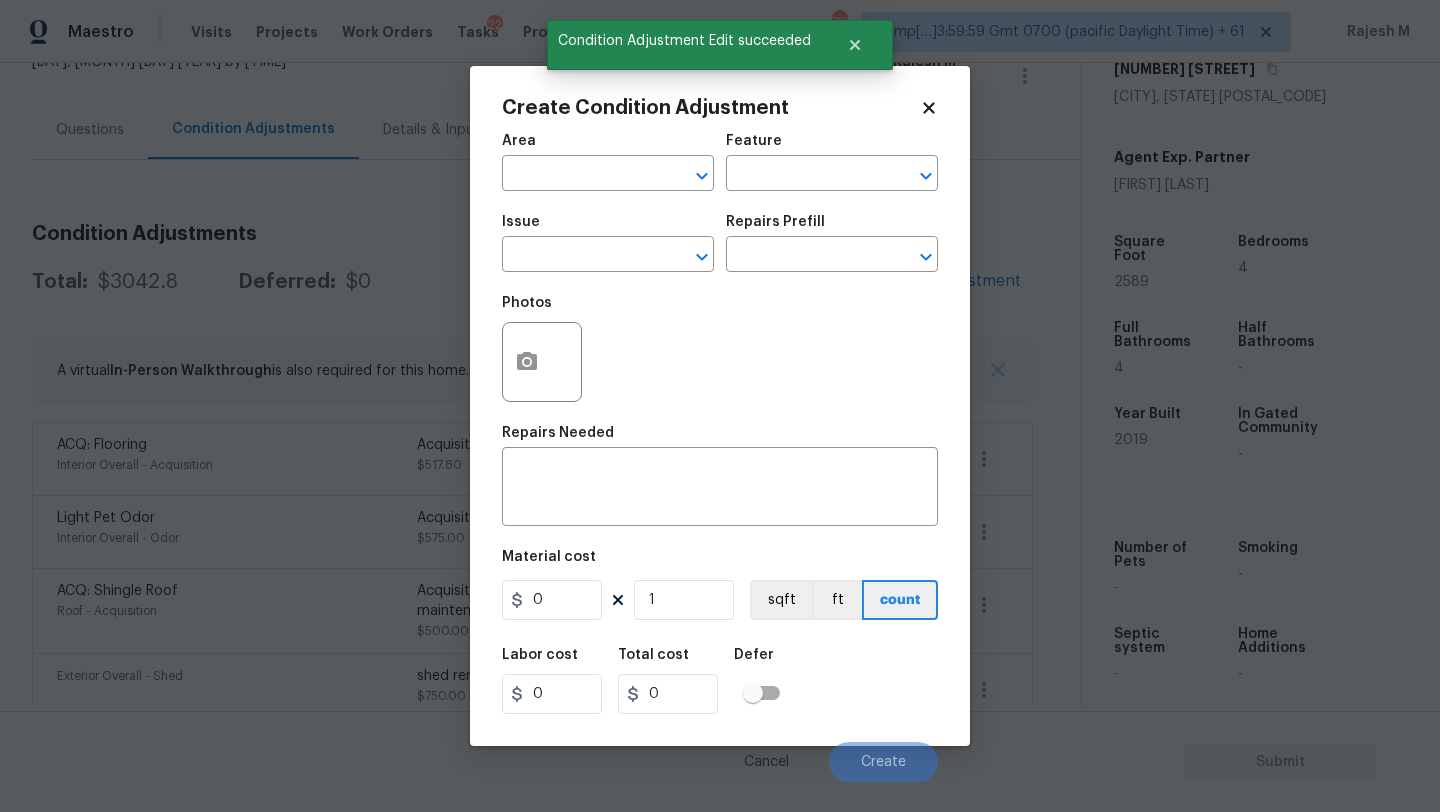 click on "Area" at bounding box center [608, 147] 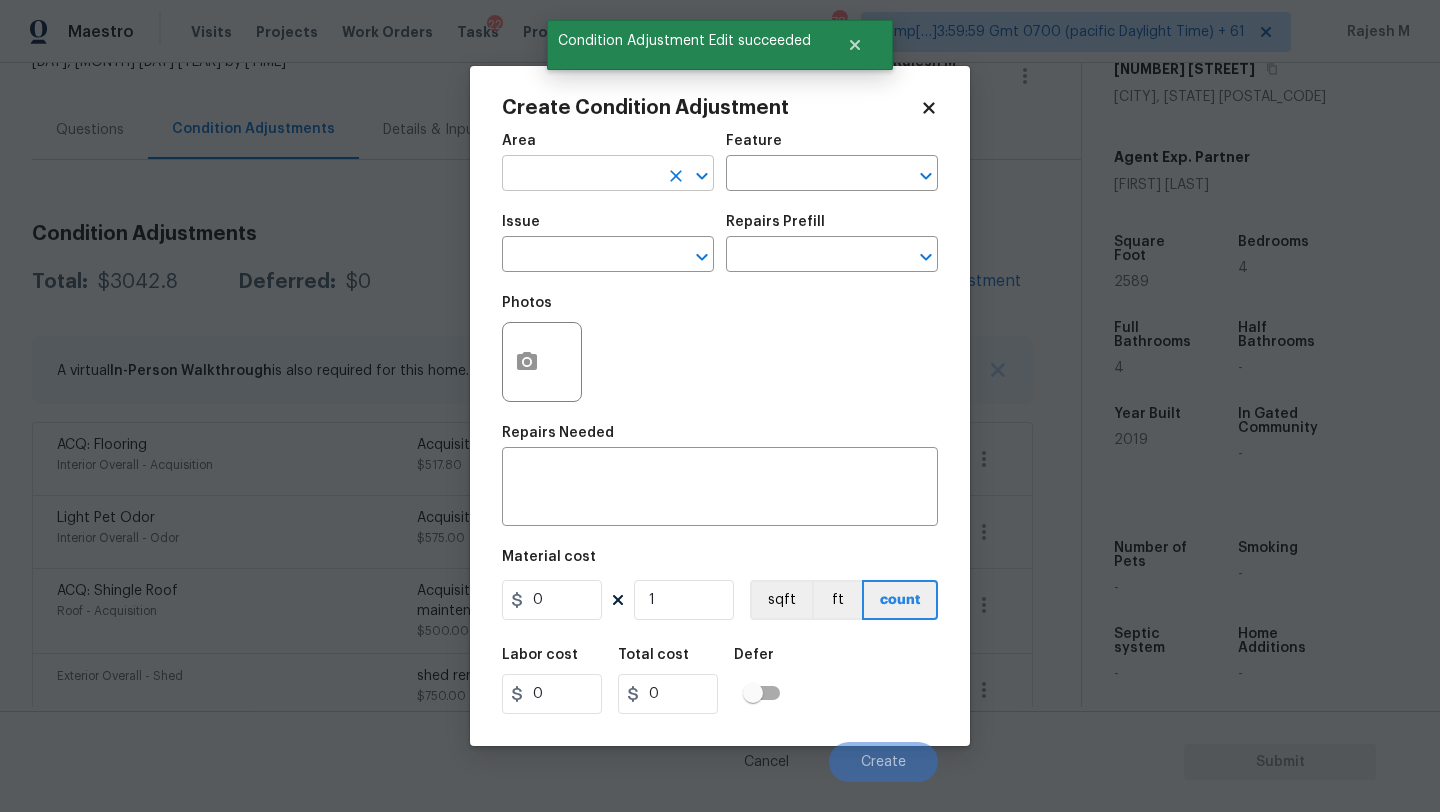 click at bounding box center [580, 175] 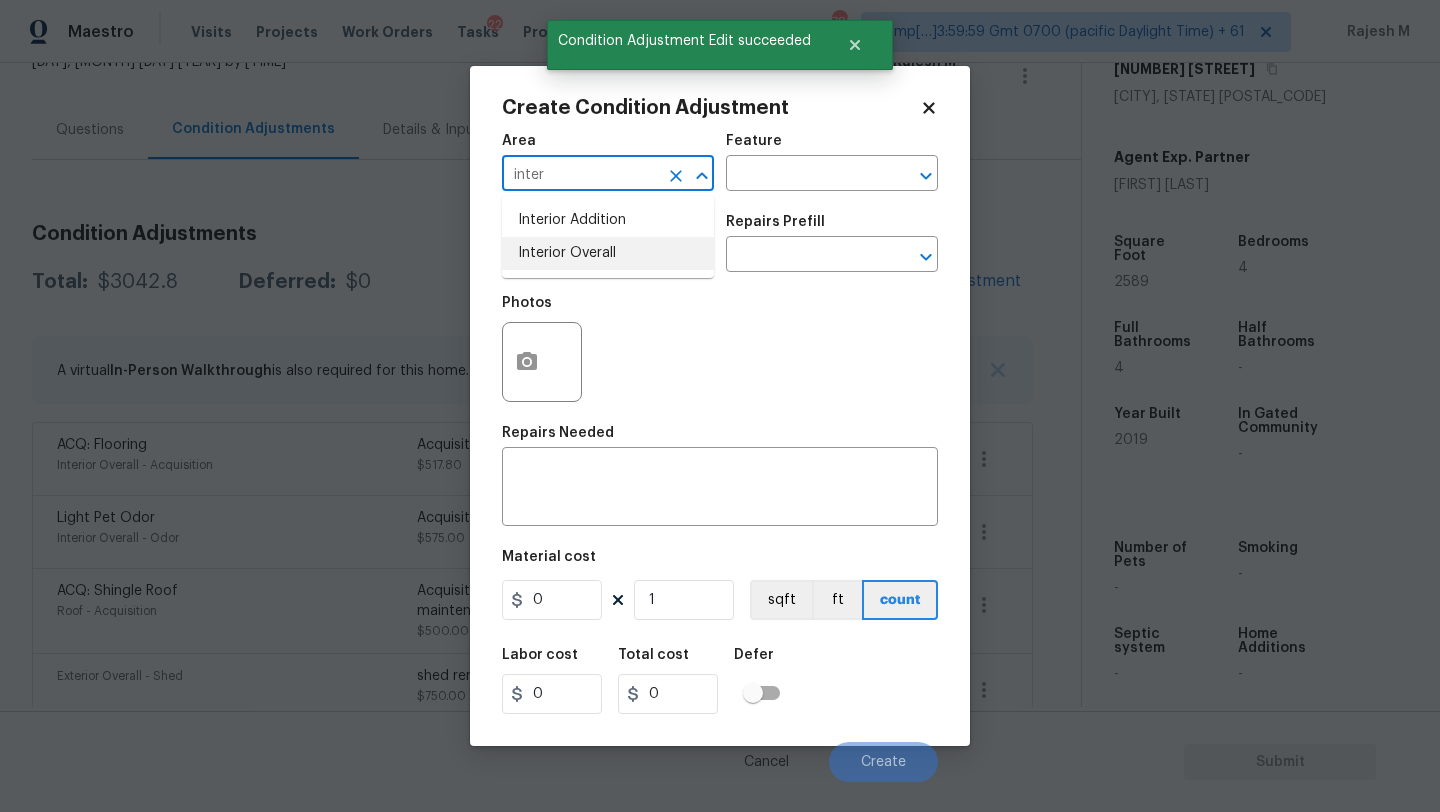 click on "Interior Overall" at bounding box center (608, 253) 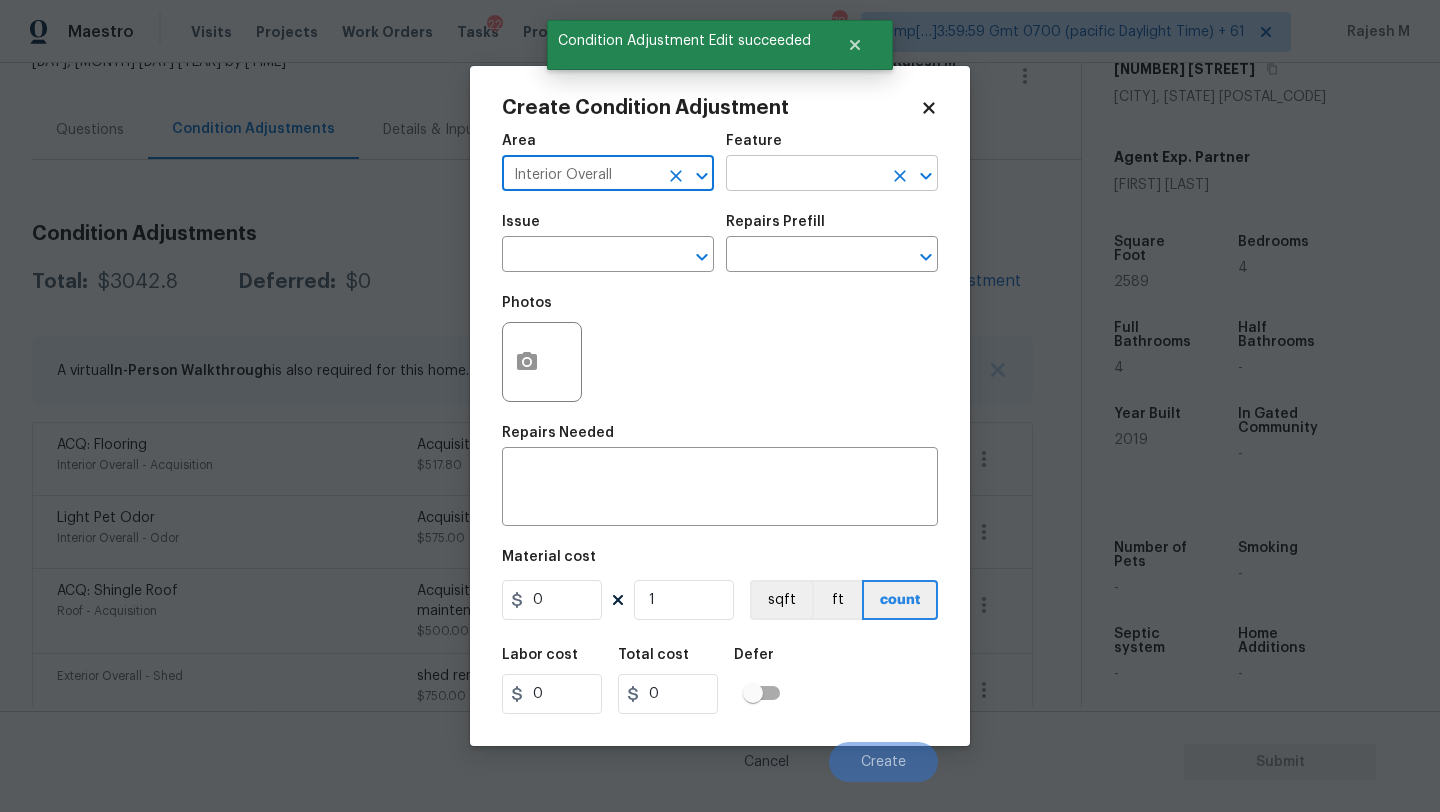 type on "Interior Overall" 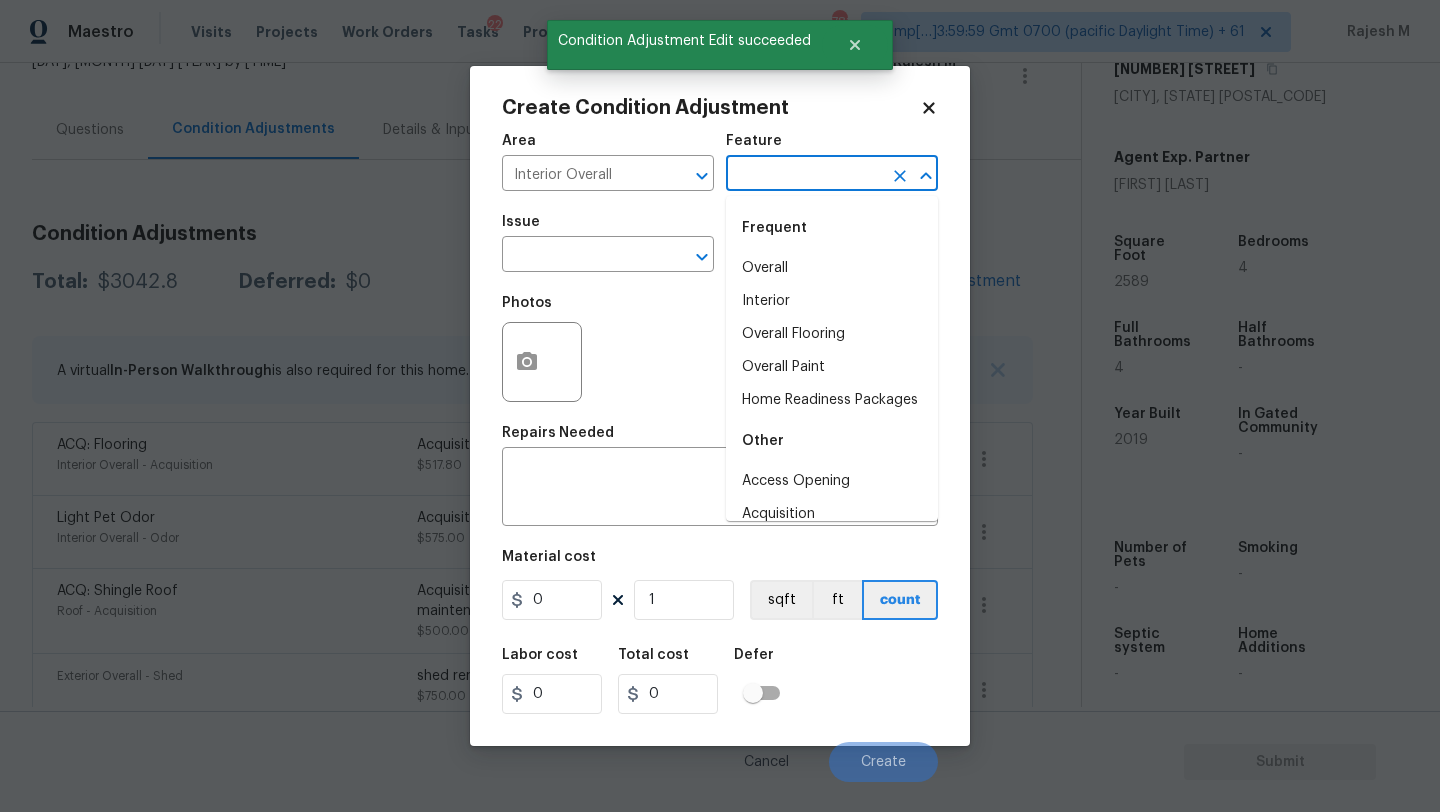 click at bounding box center (804, 175) 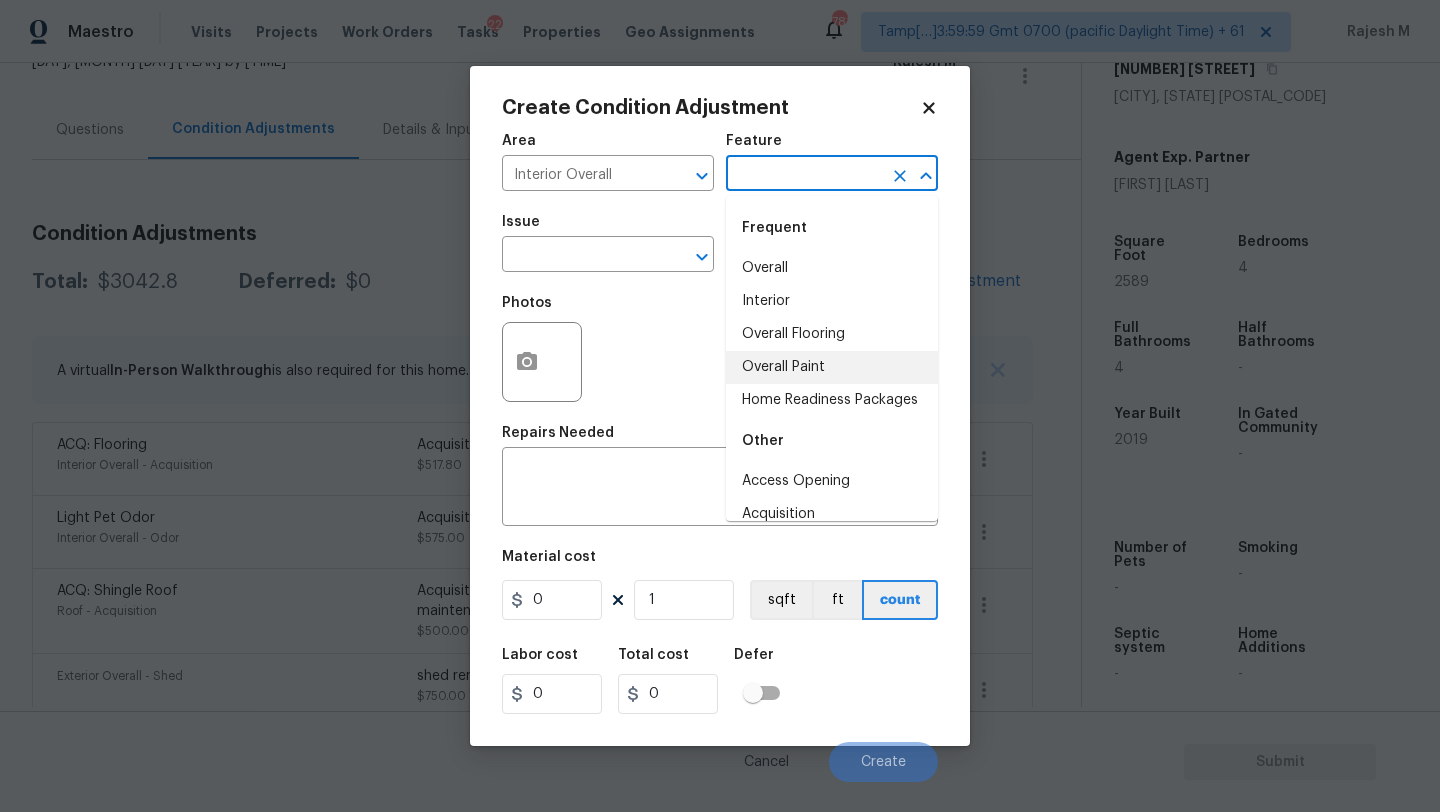 click on "Overall Paint" at bounding box center (832, 367) 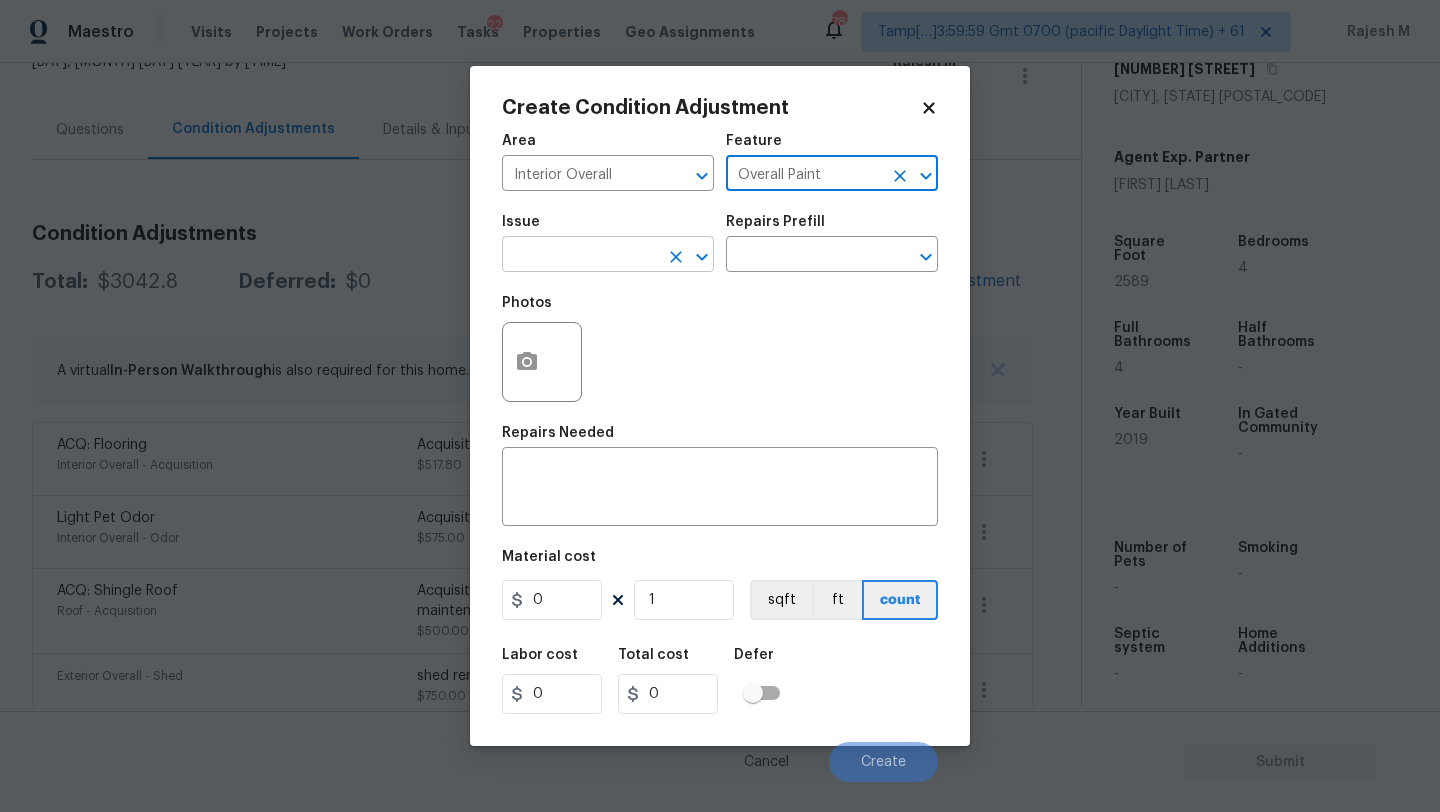 click at bounding box center [580, 256] 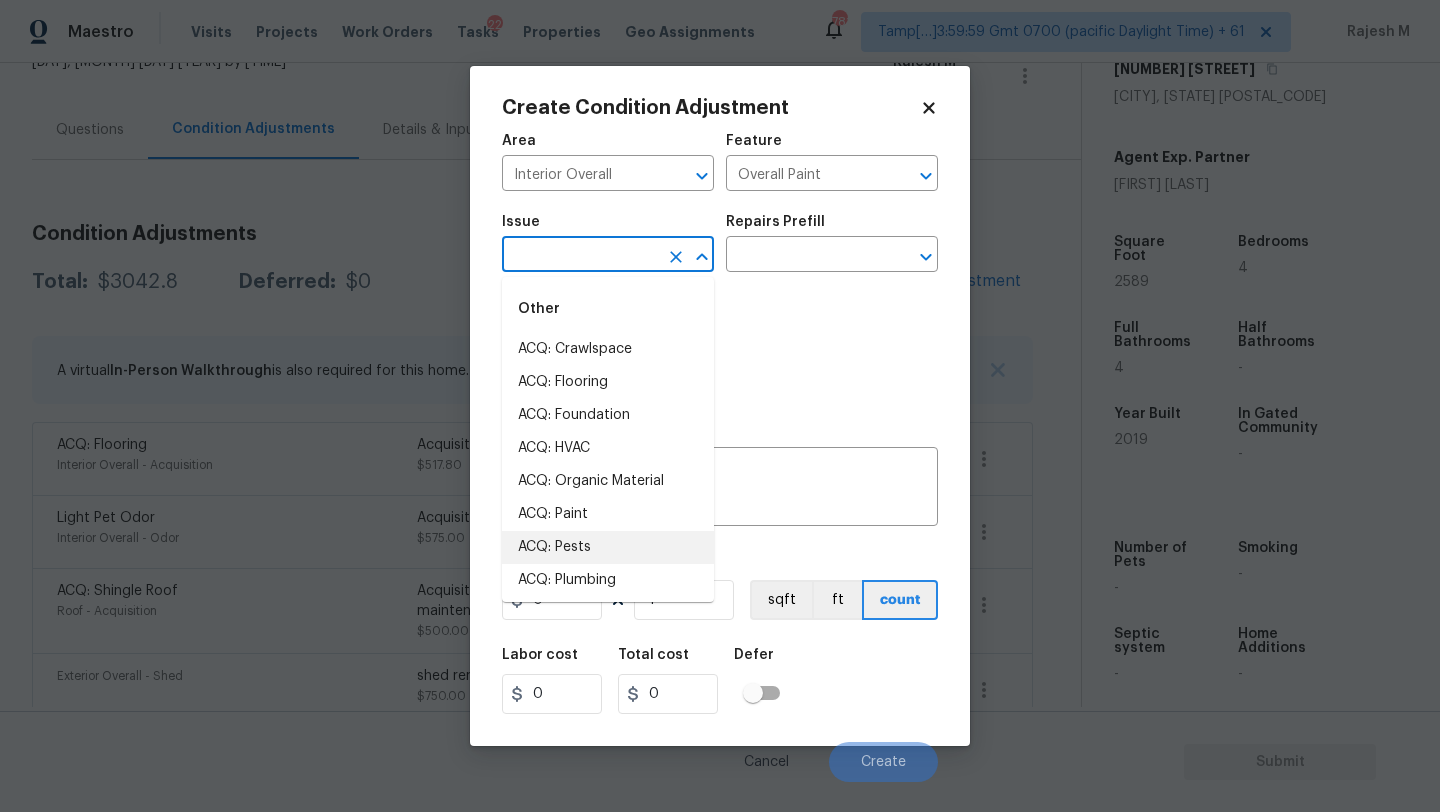 click on "ACQ: Paint" at bounding box center [608, 514] 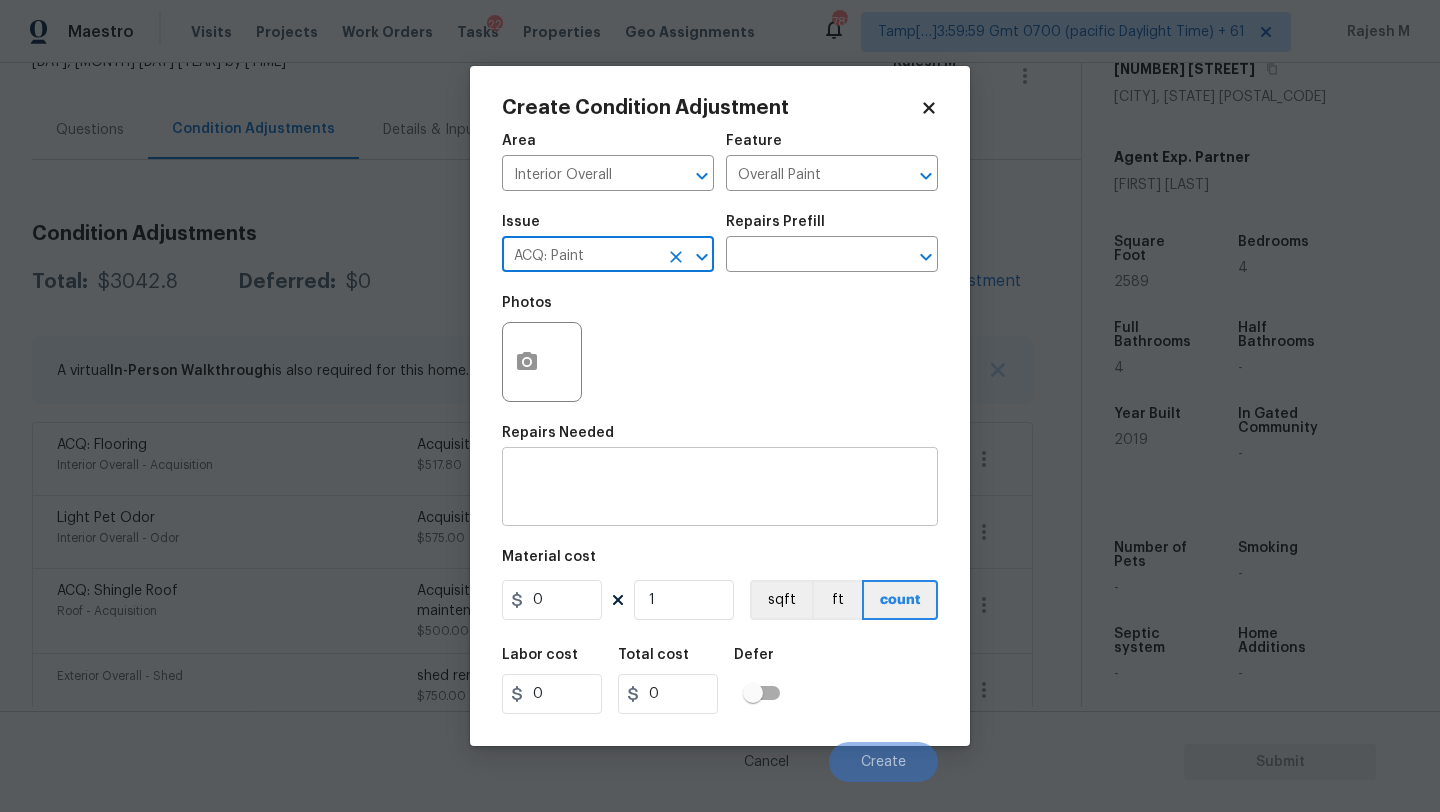 type on "ACQ: Paint" 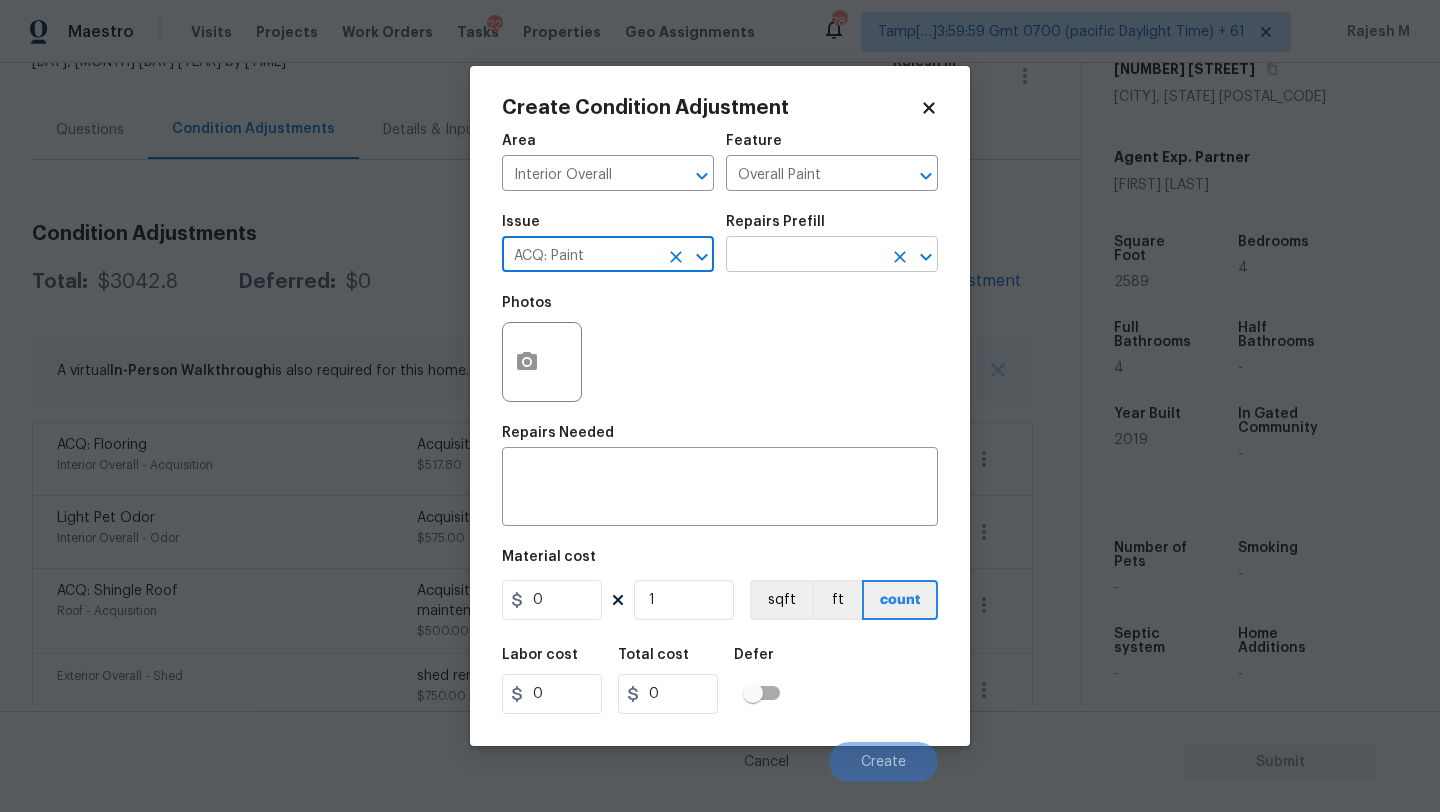 click at bounding box center (804, 256) 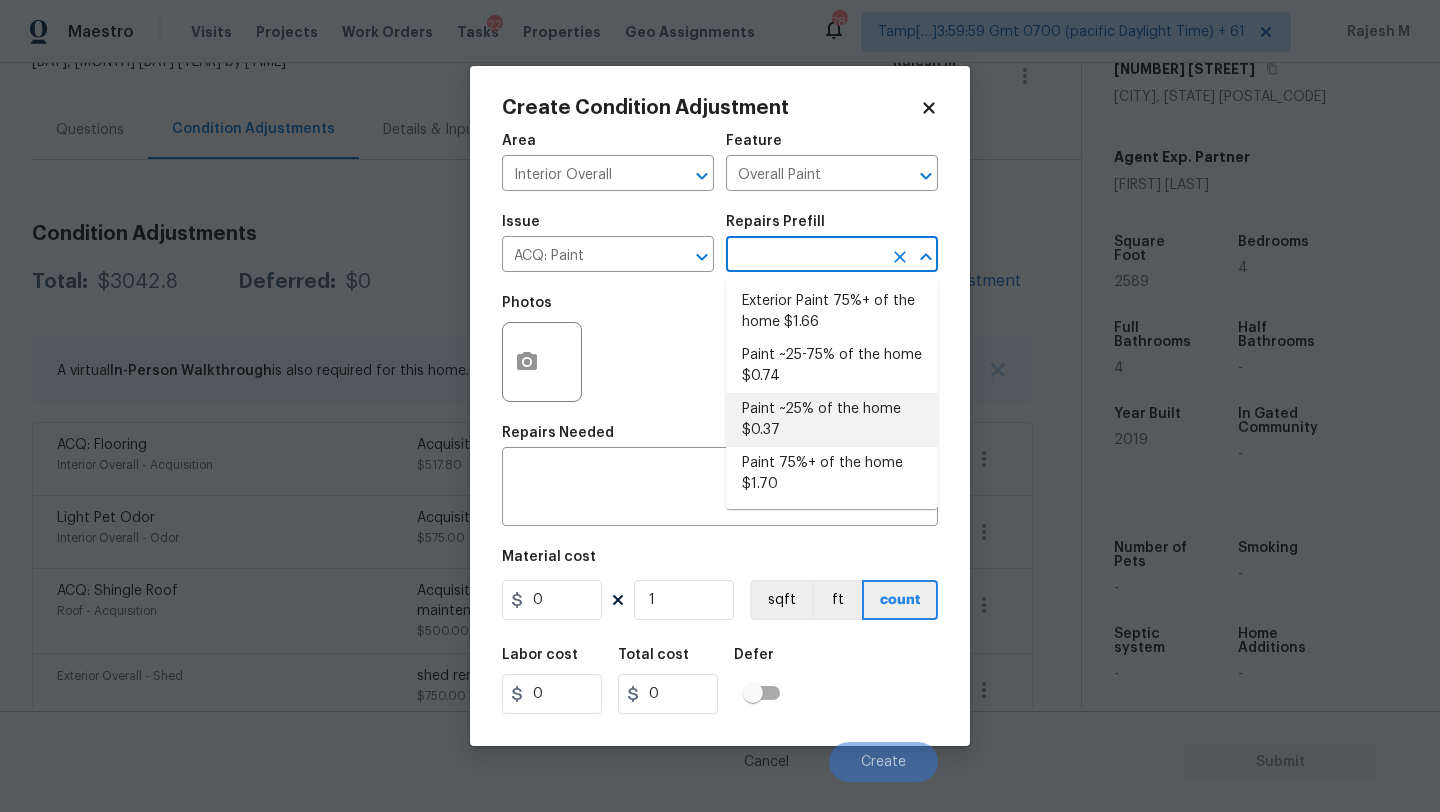click on "Paint ~25% of the home $0.37" at bounding box center (832, 420) 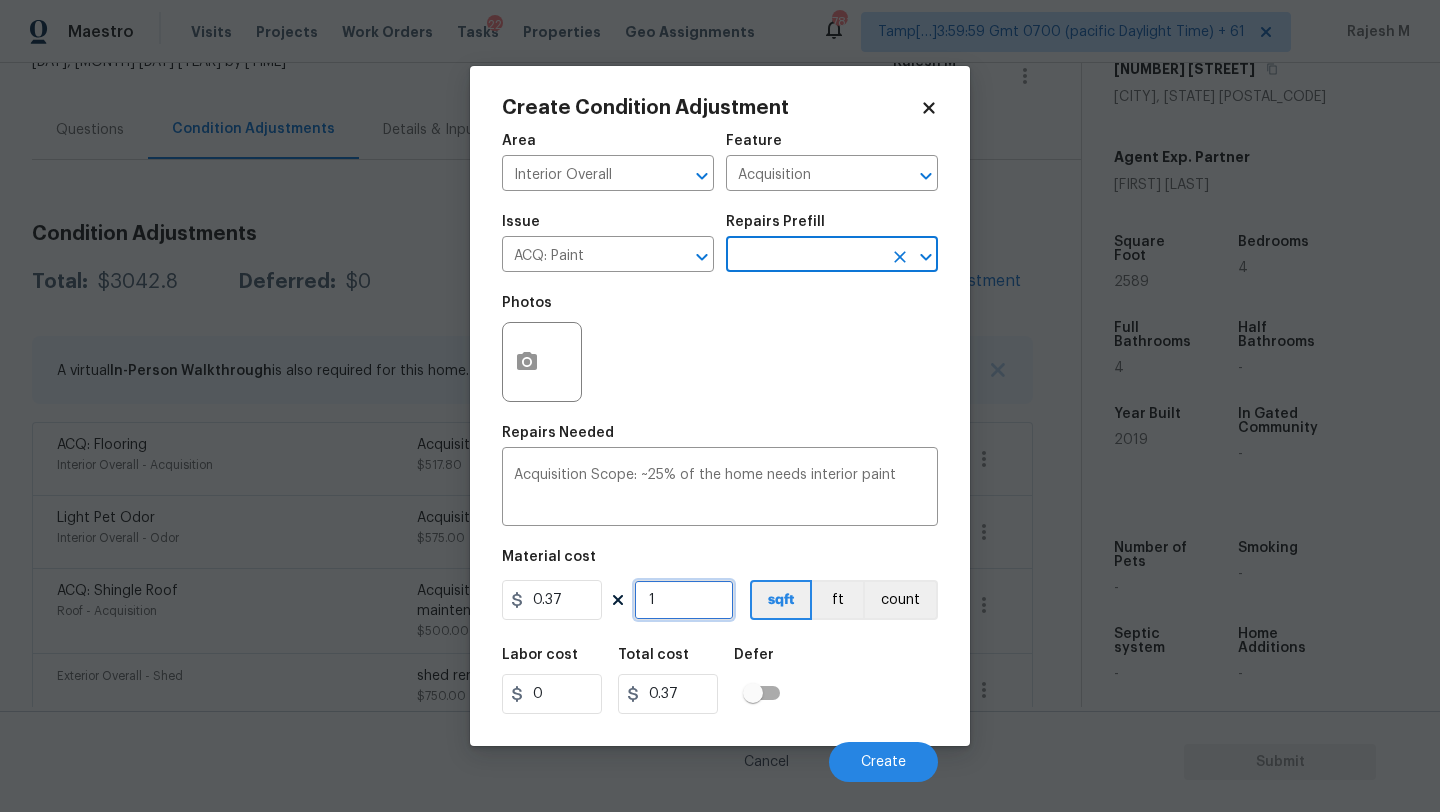 click on "1" at bounding box center (684, 600) 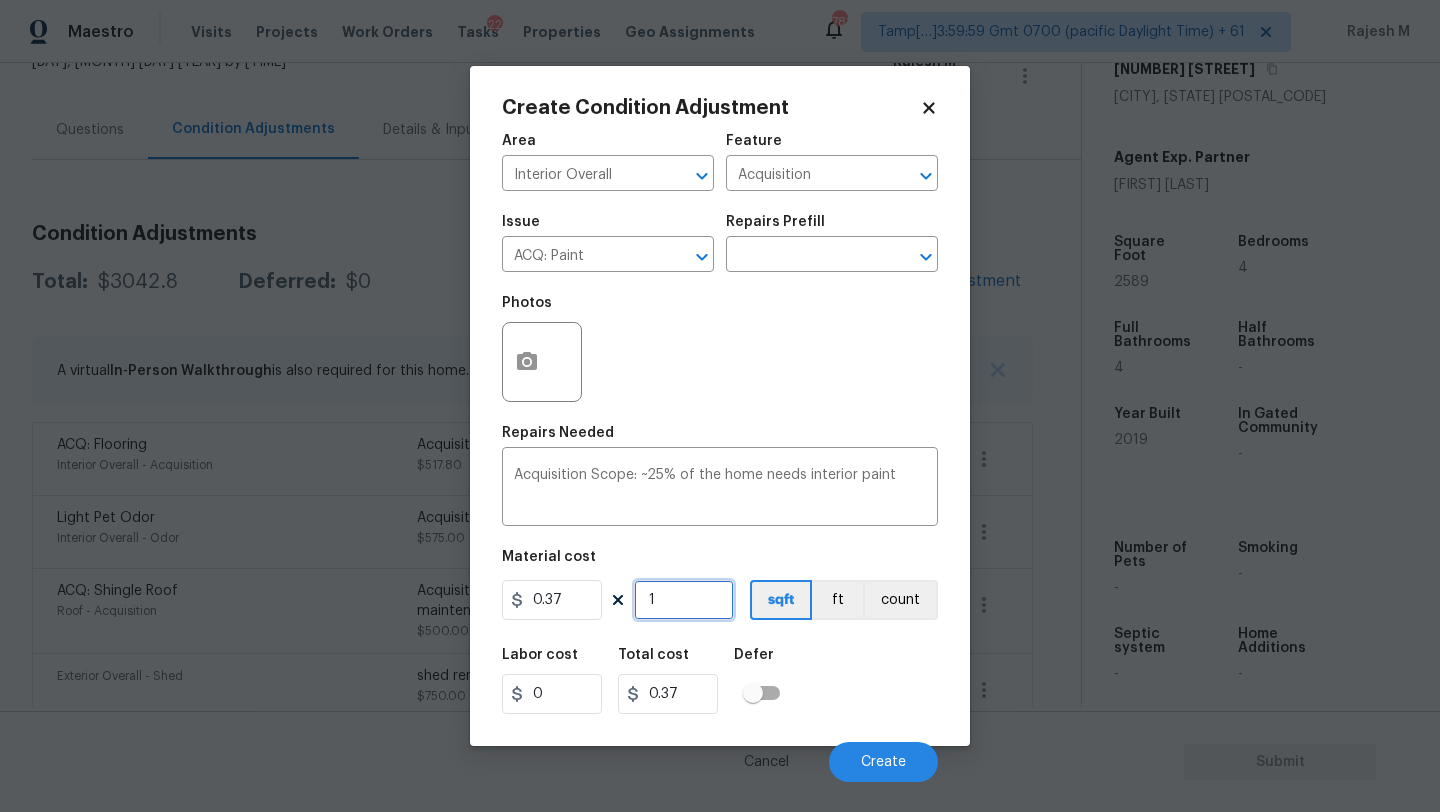 click on "1" at bounding box center [684, 600] 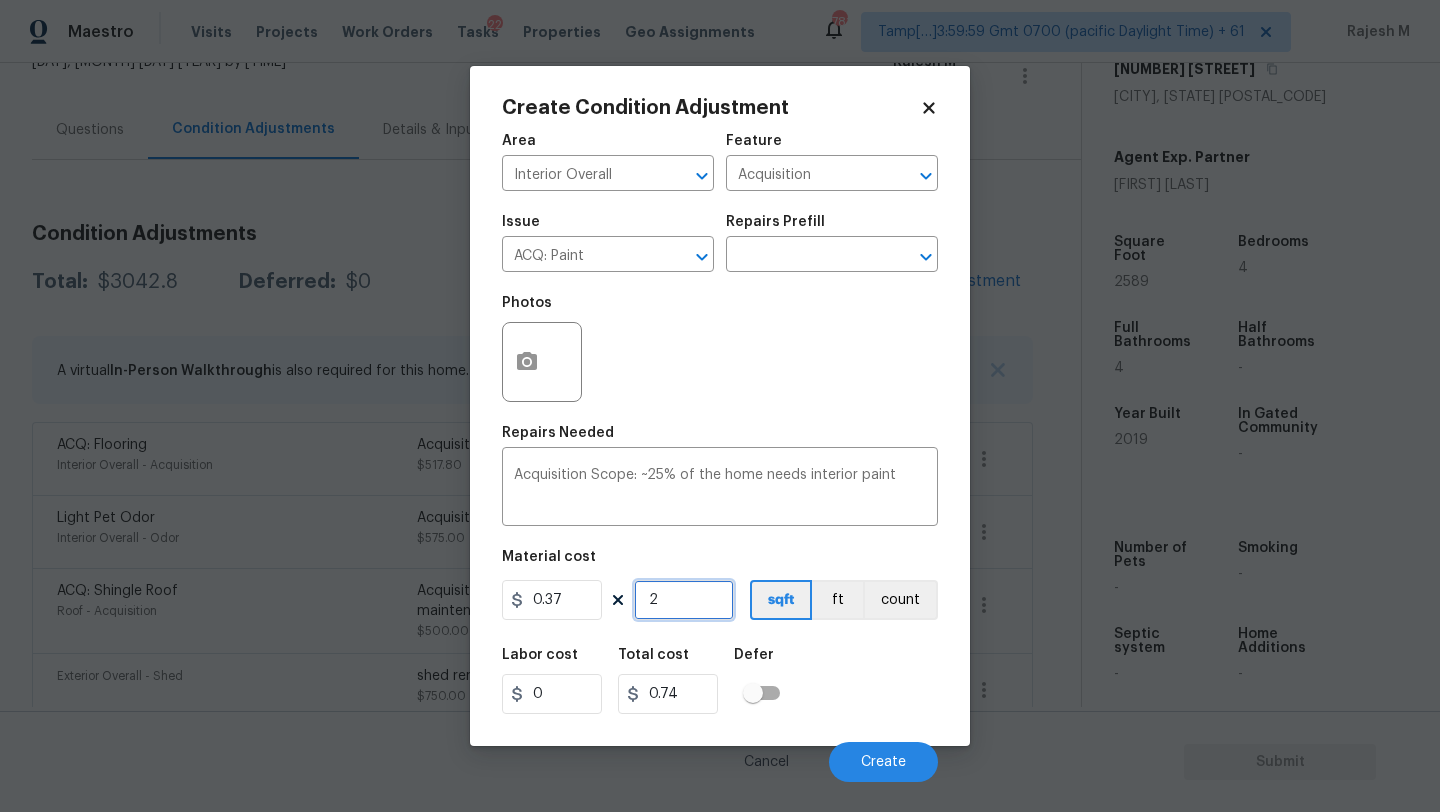 type on "25" 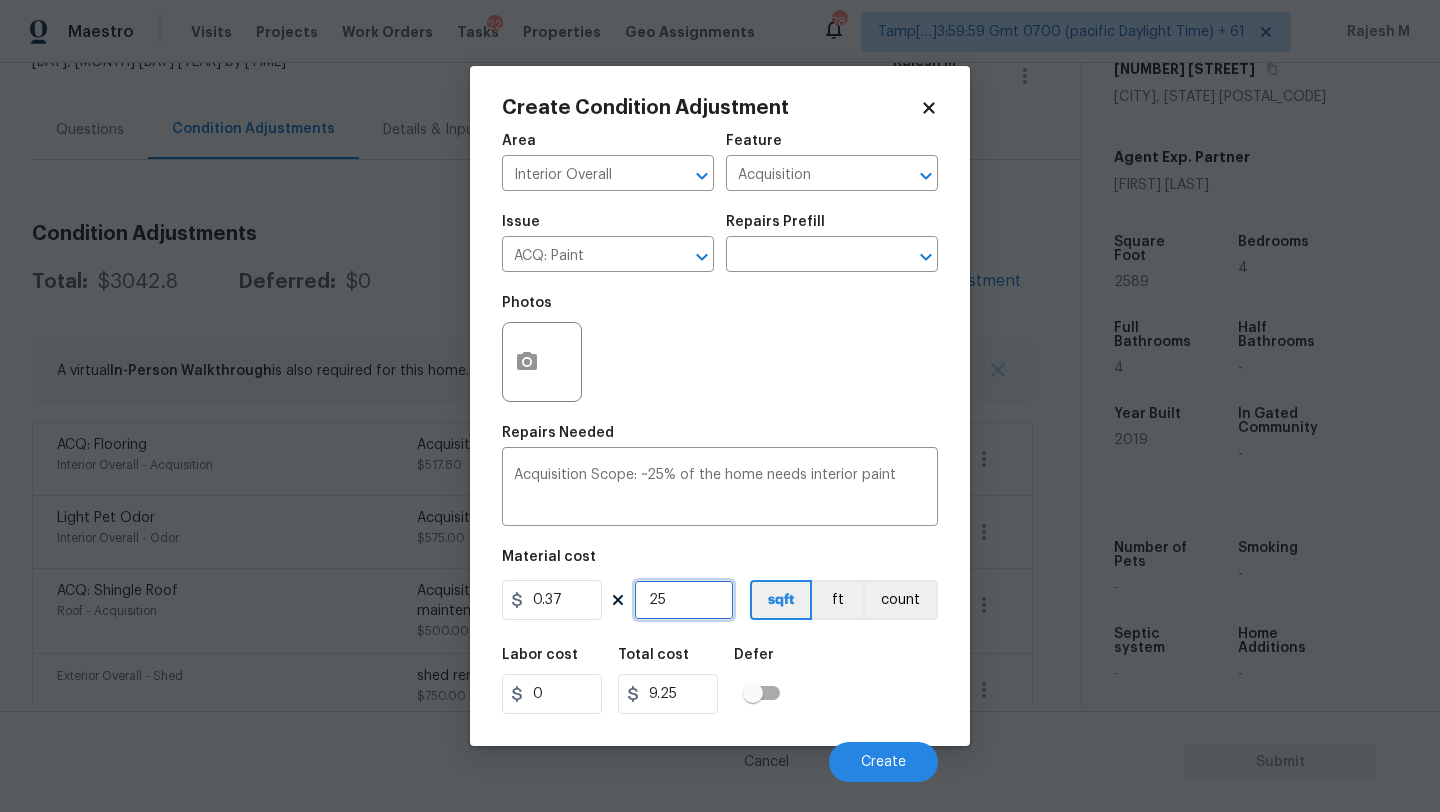 type on "258" 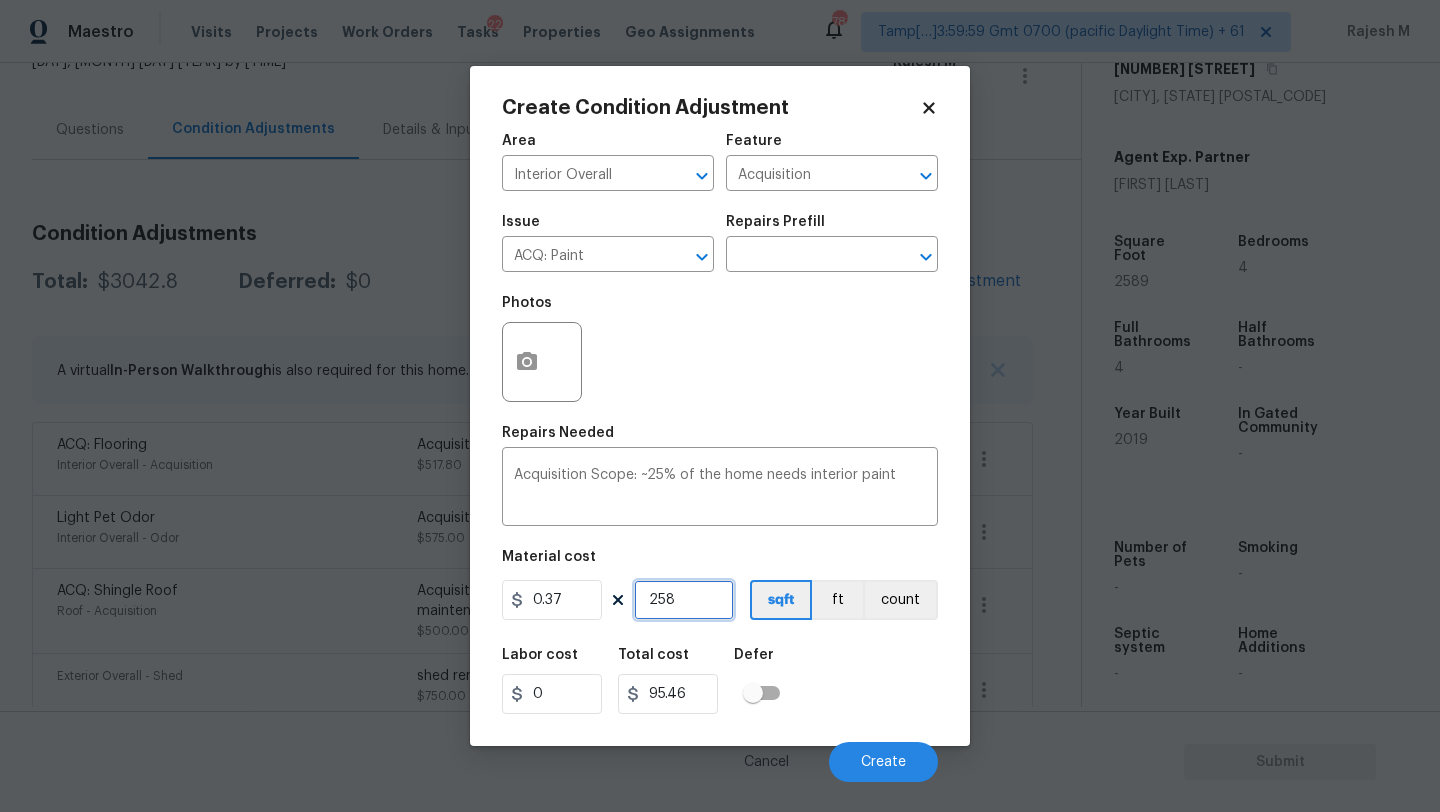 type on "2589" 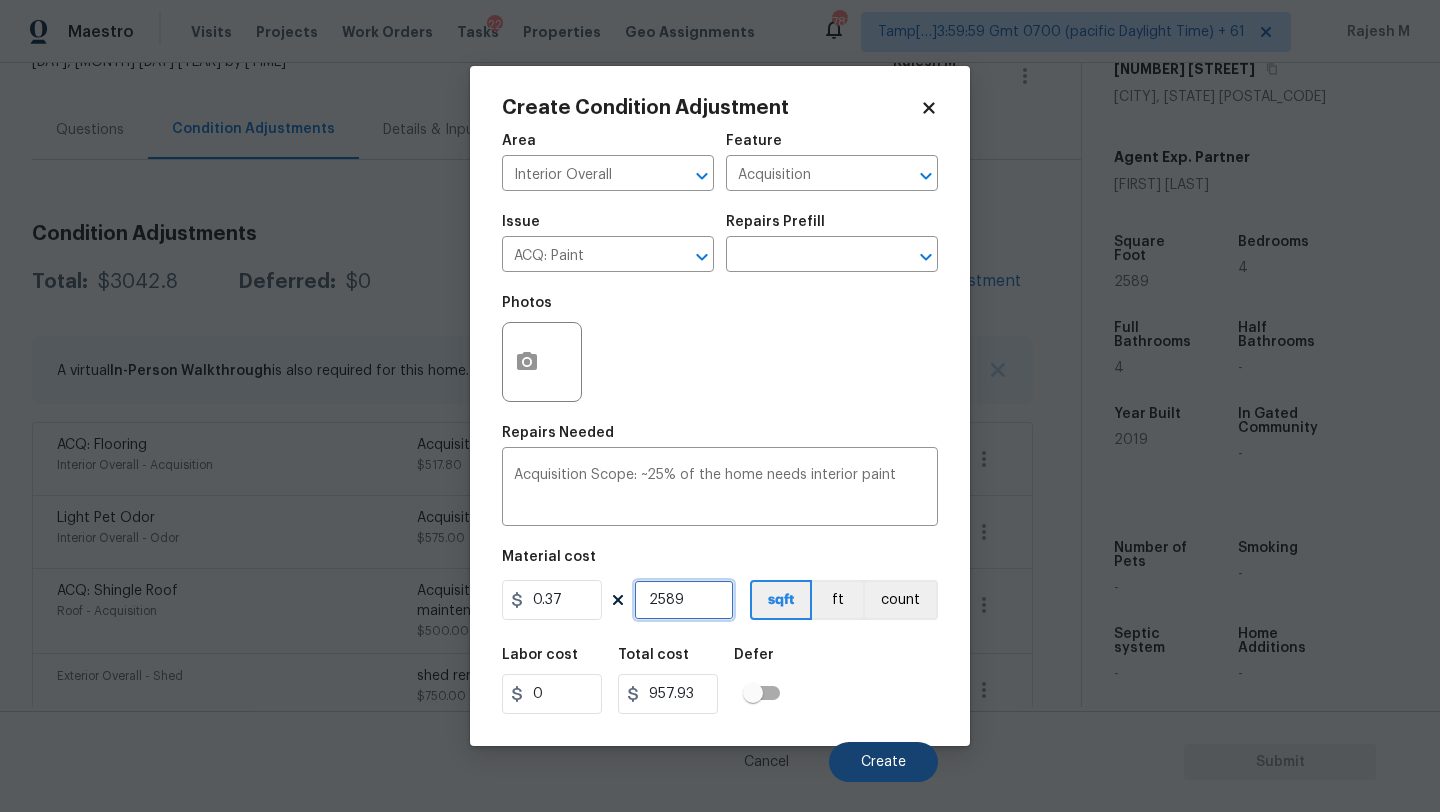 type on "2589" 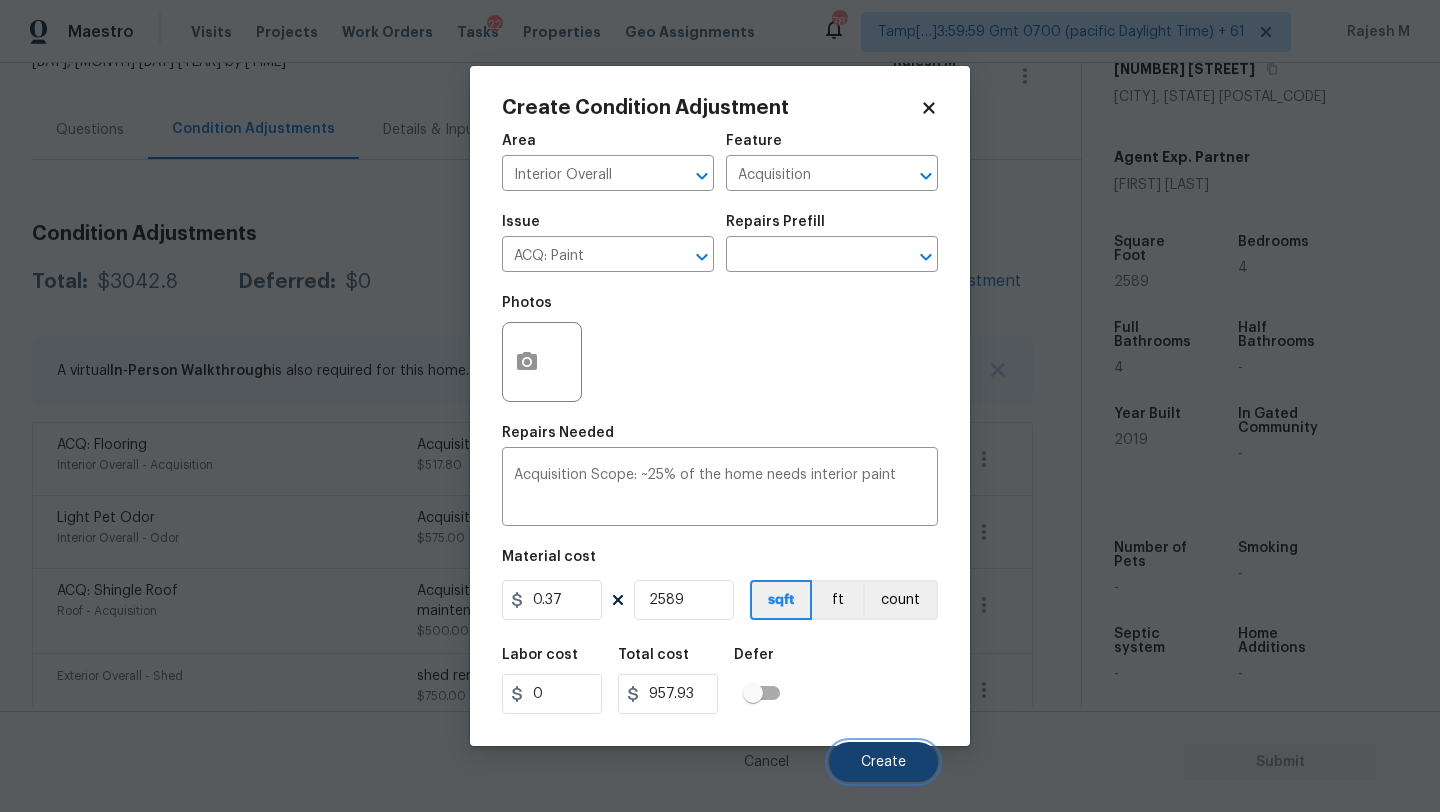 click on "Create" at bounding box center [883, 762] 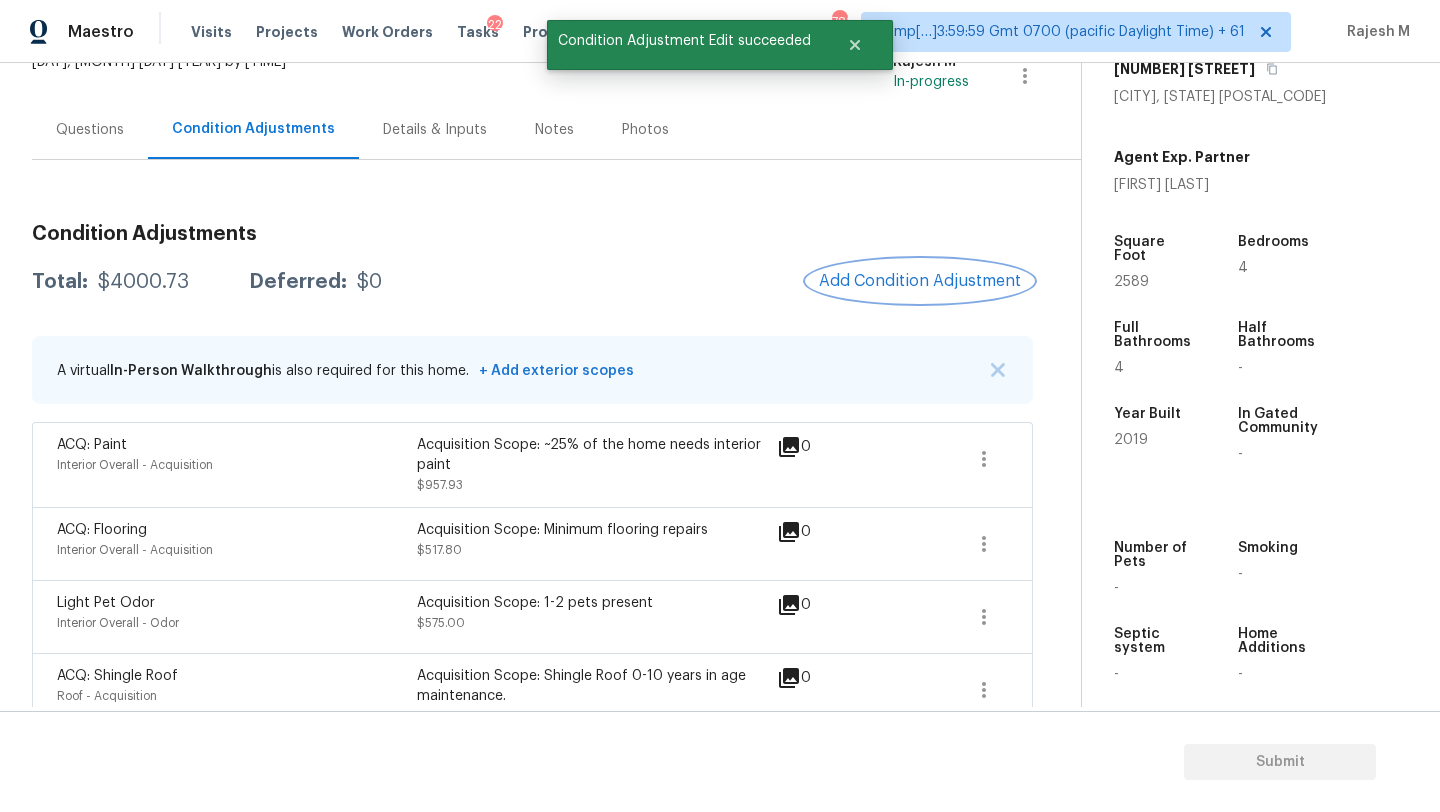 click on "Add Condition Adjustment" at bounding box center (920, 281) 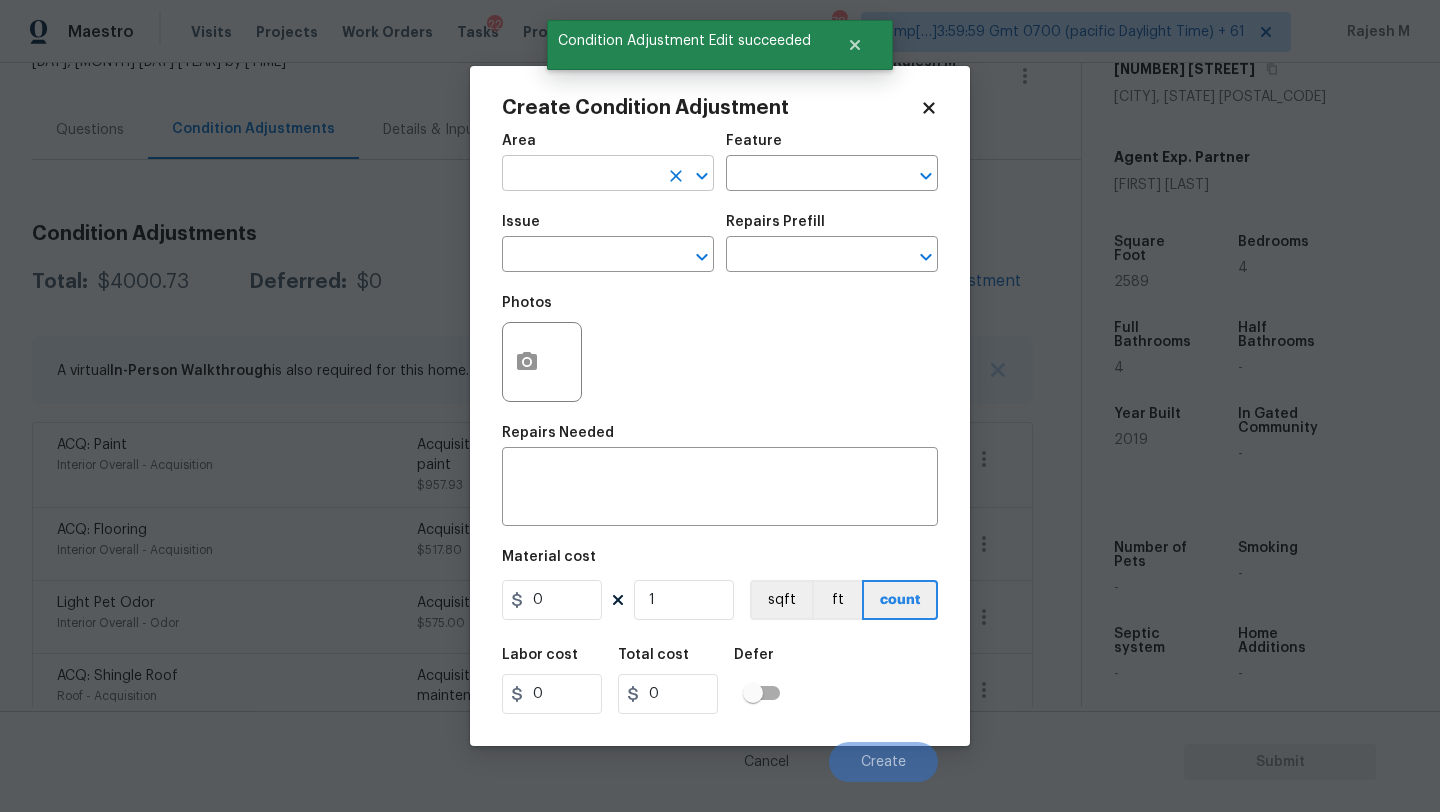 click at bounding box center [580, 175] 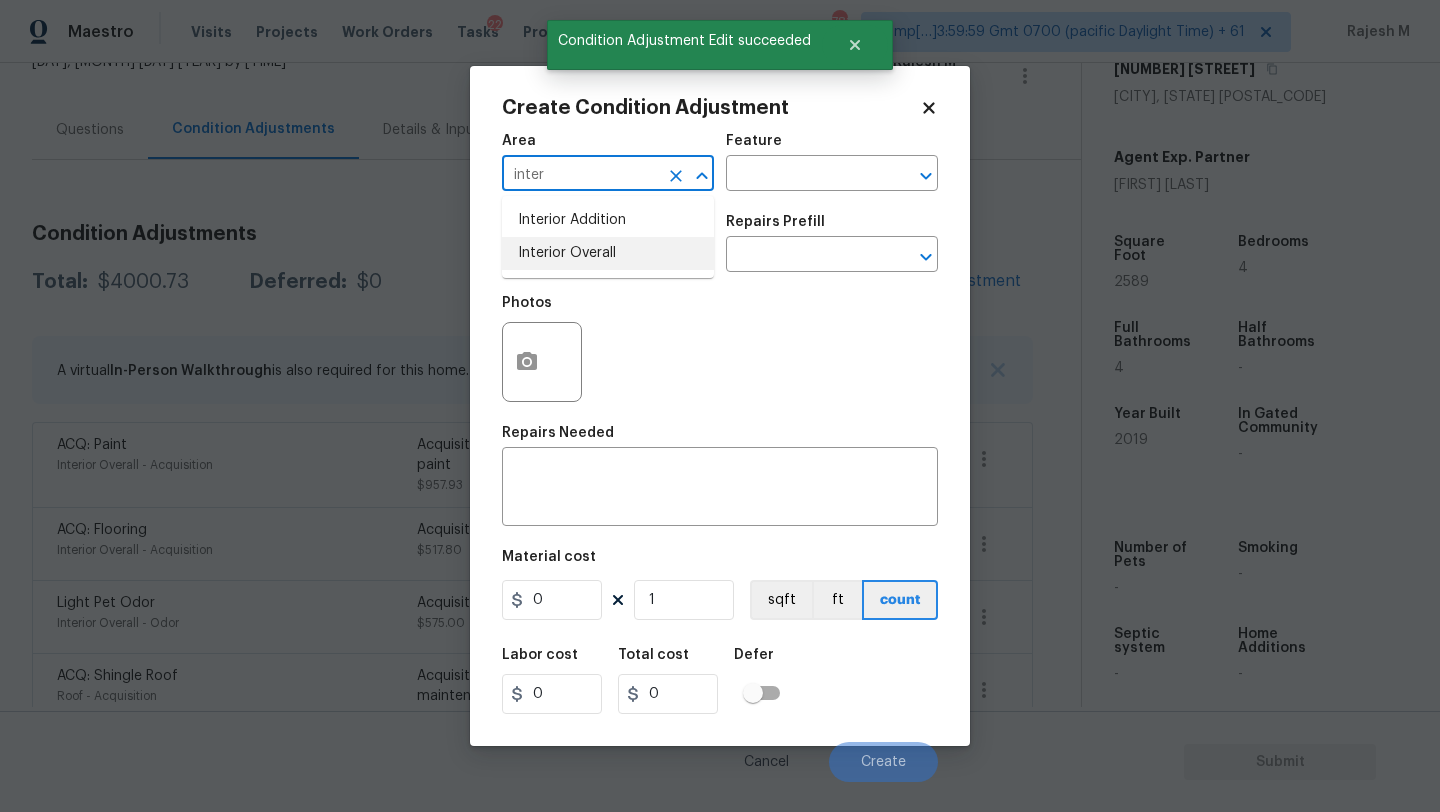 click on "Interior Overall" at bounding box center [608, 253] 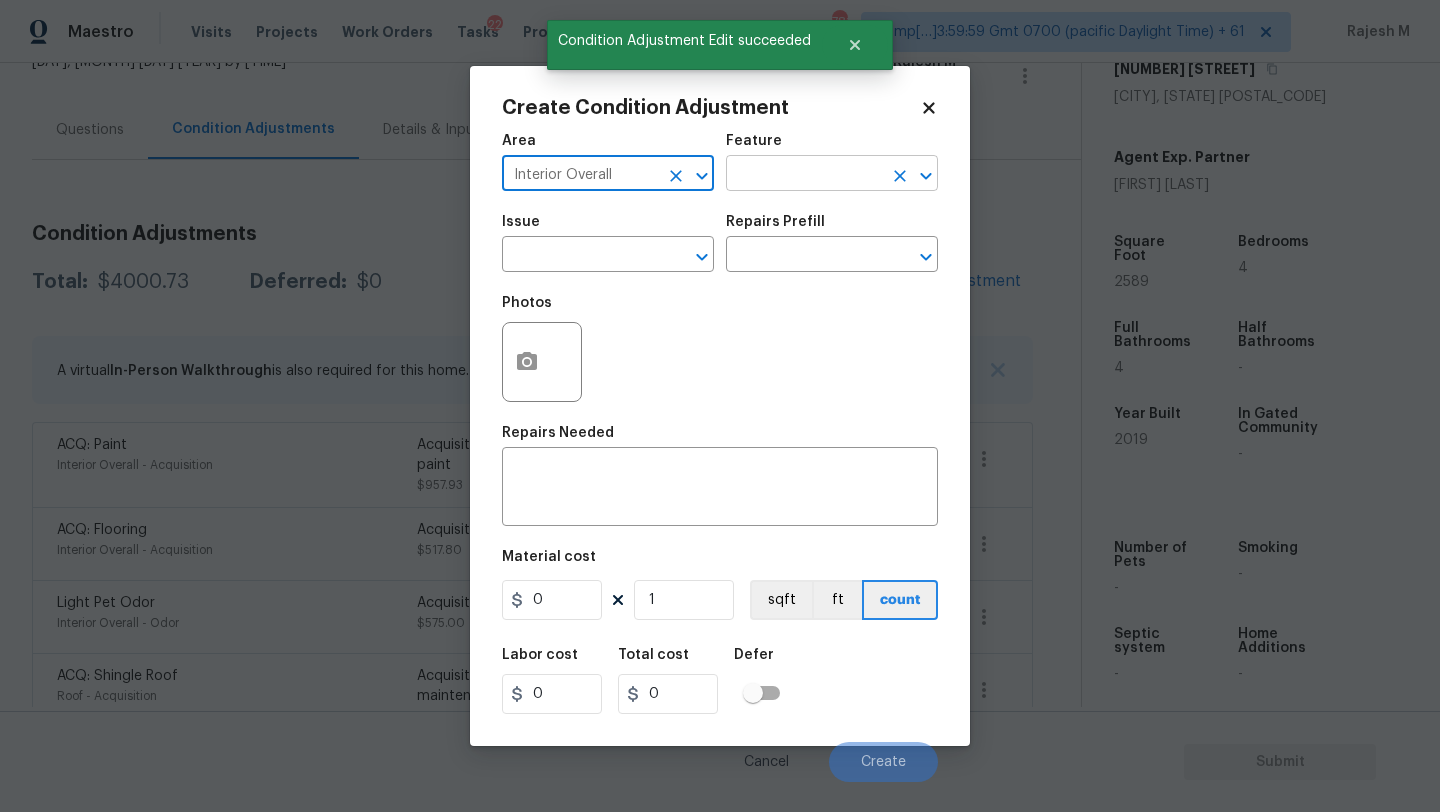 type on "Interior Overall" 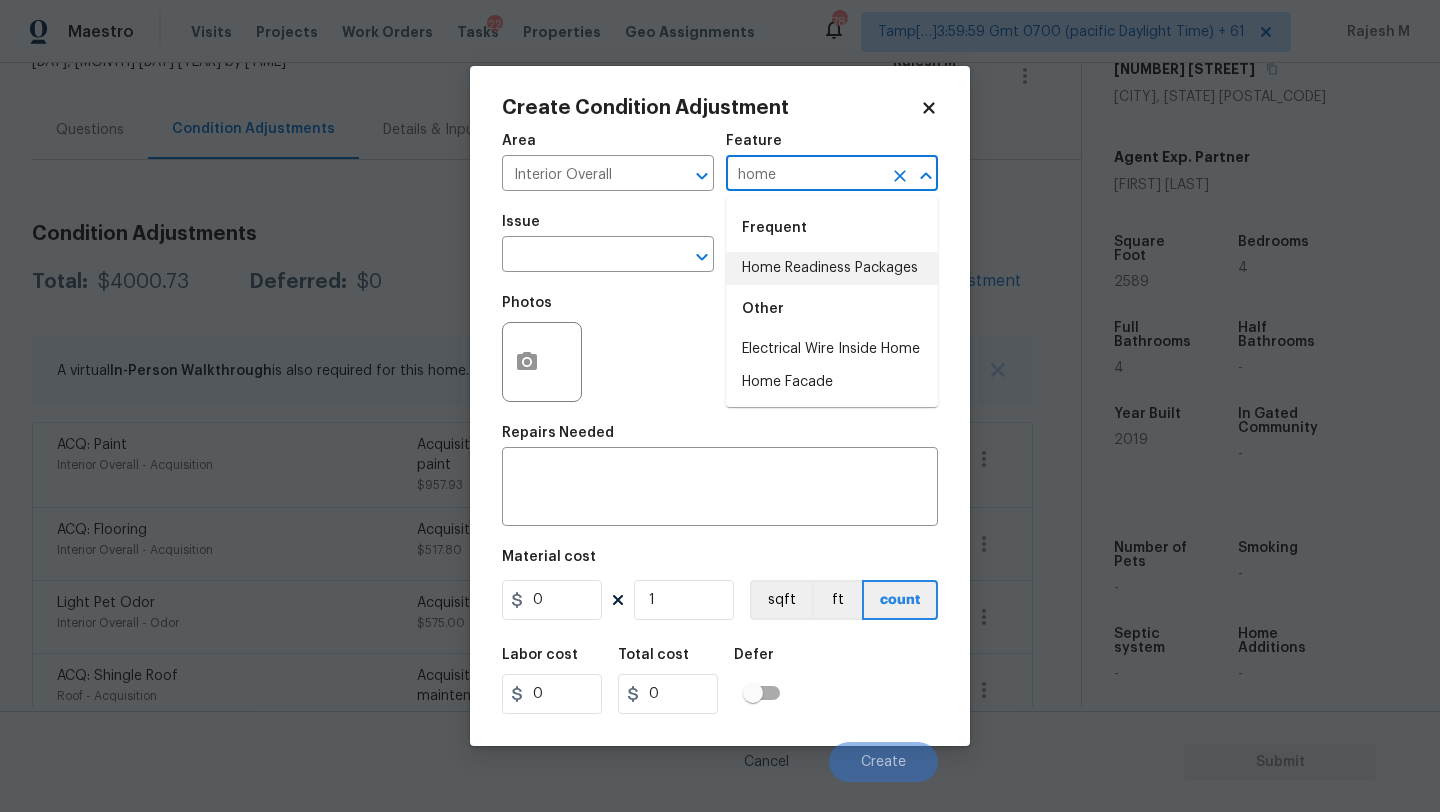 drag, startPoint x: 786, startPoint y: 265, endPoint x: 742, endPoint y: 265, distance: 44 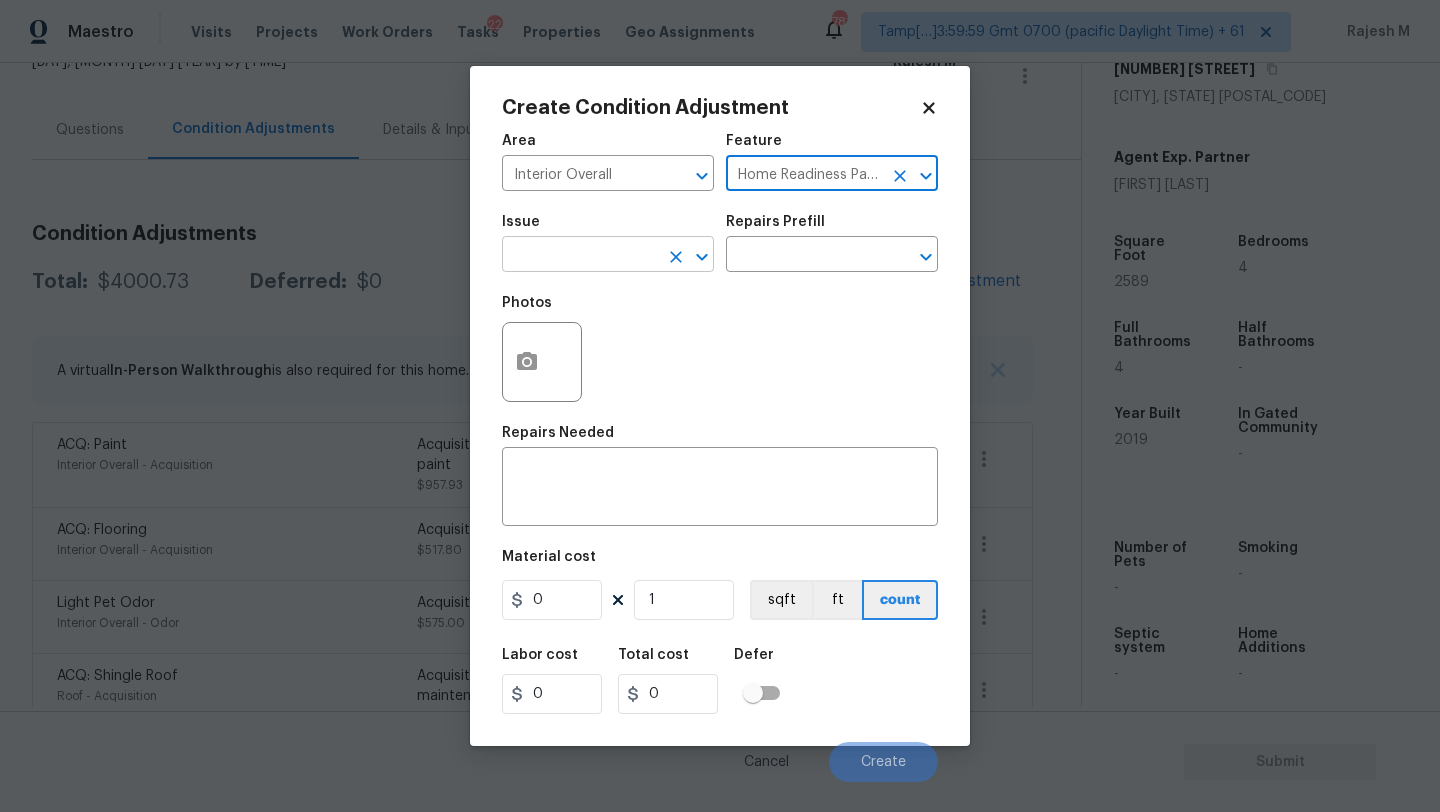 type on "Home Readiness Packages" 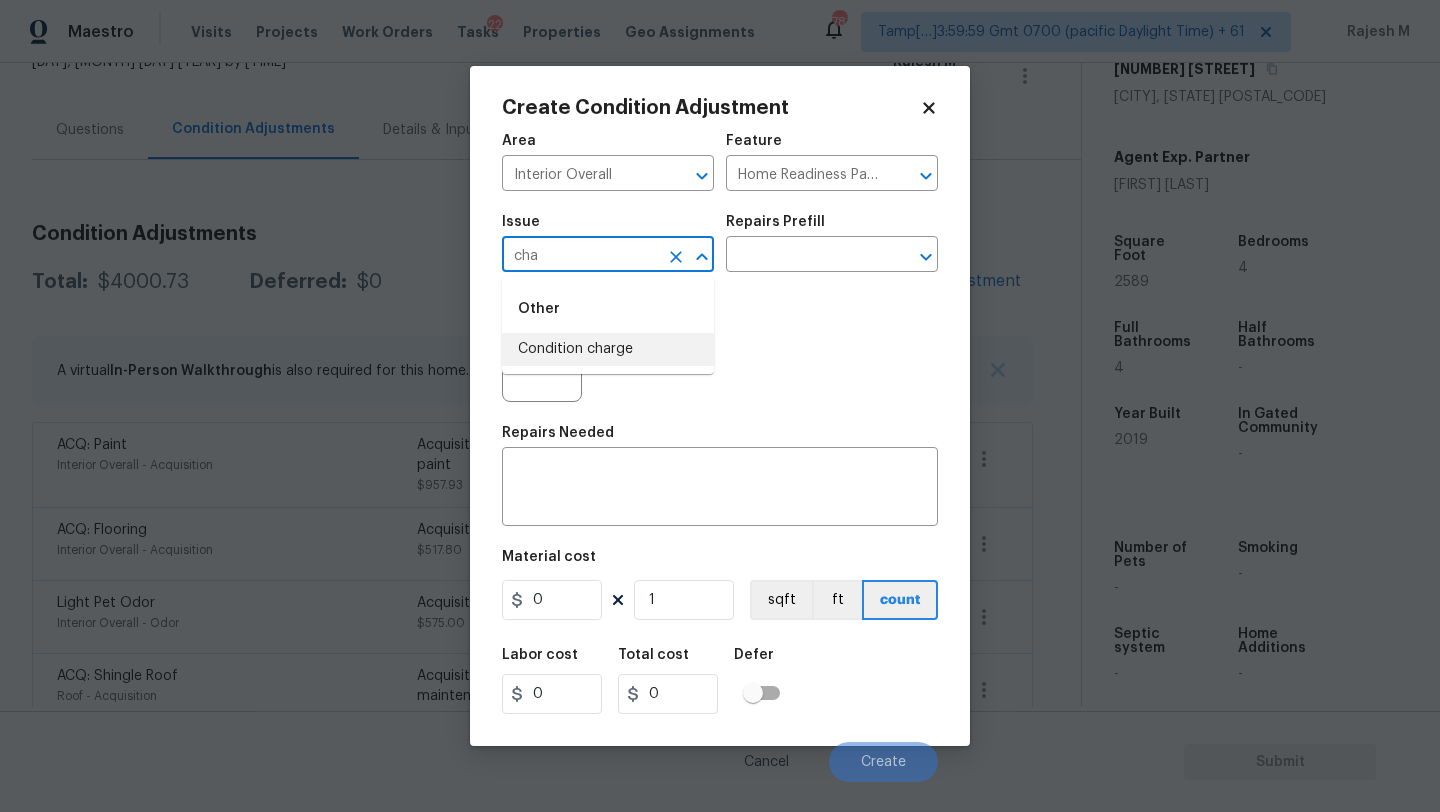click on "Condition charge" at bounding box center (608, 349) 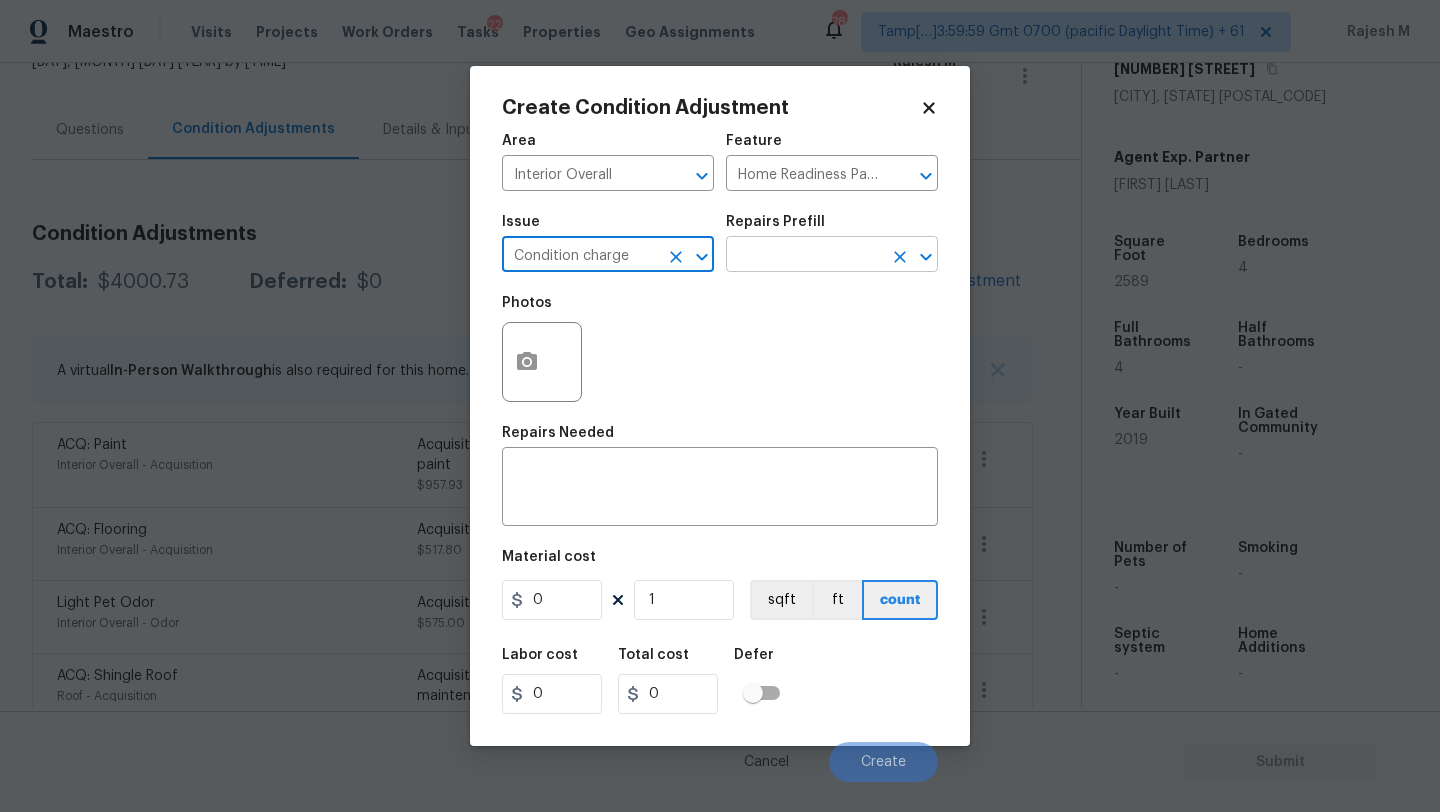 type on "Condition charge" 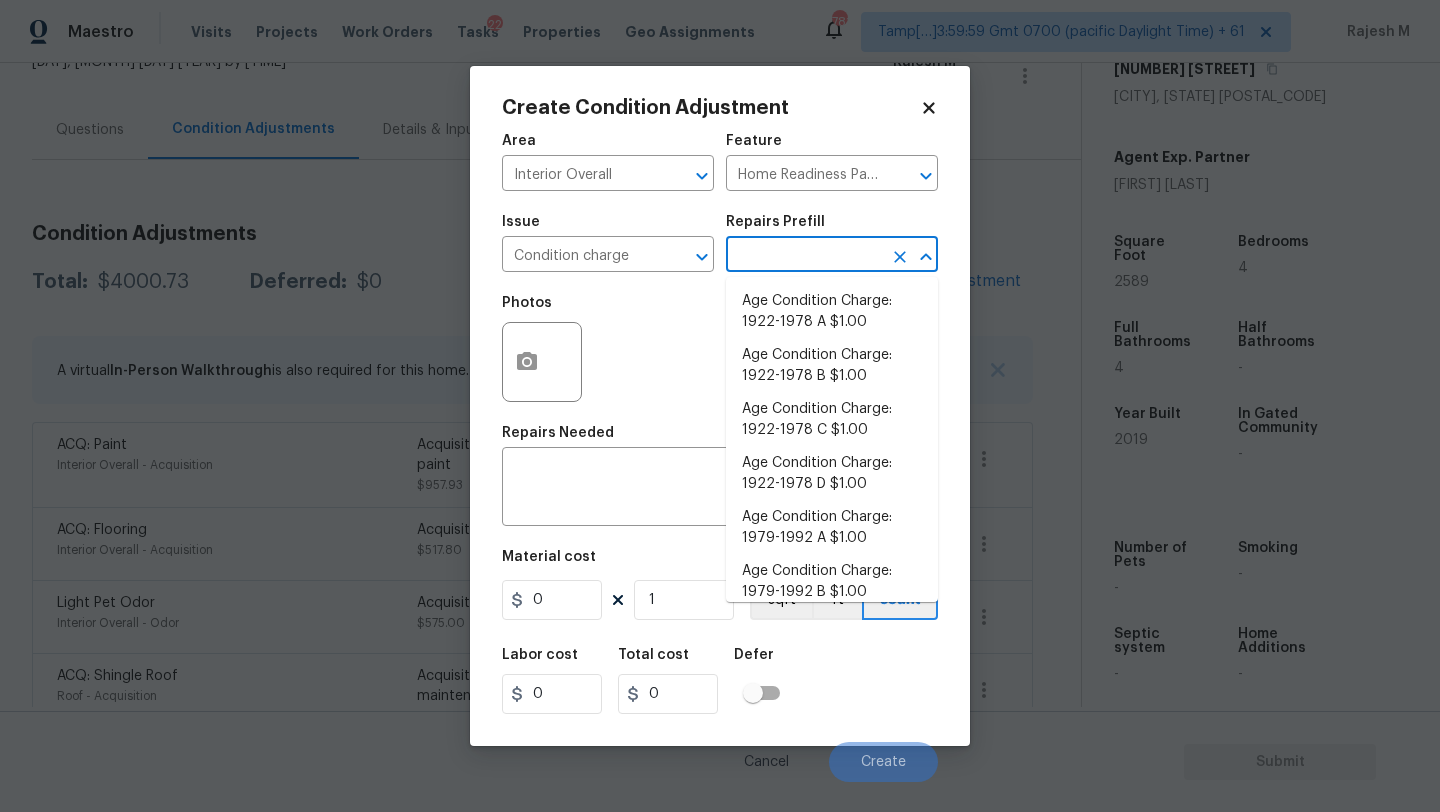 click at bounding box center [804, 256] 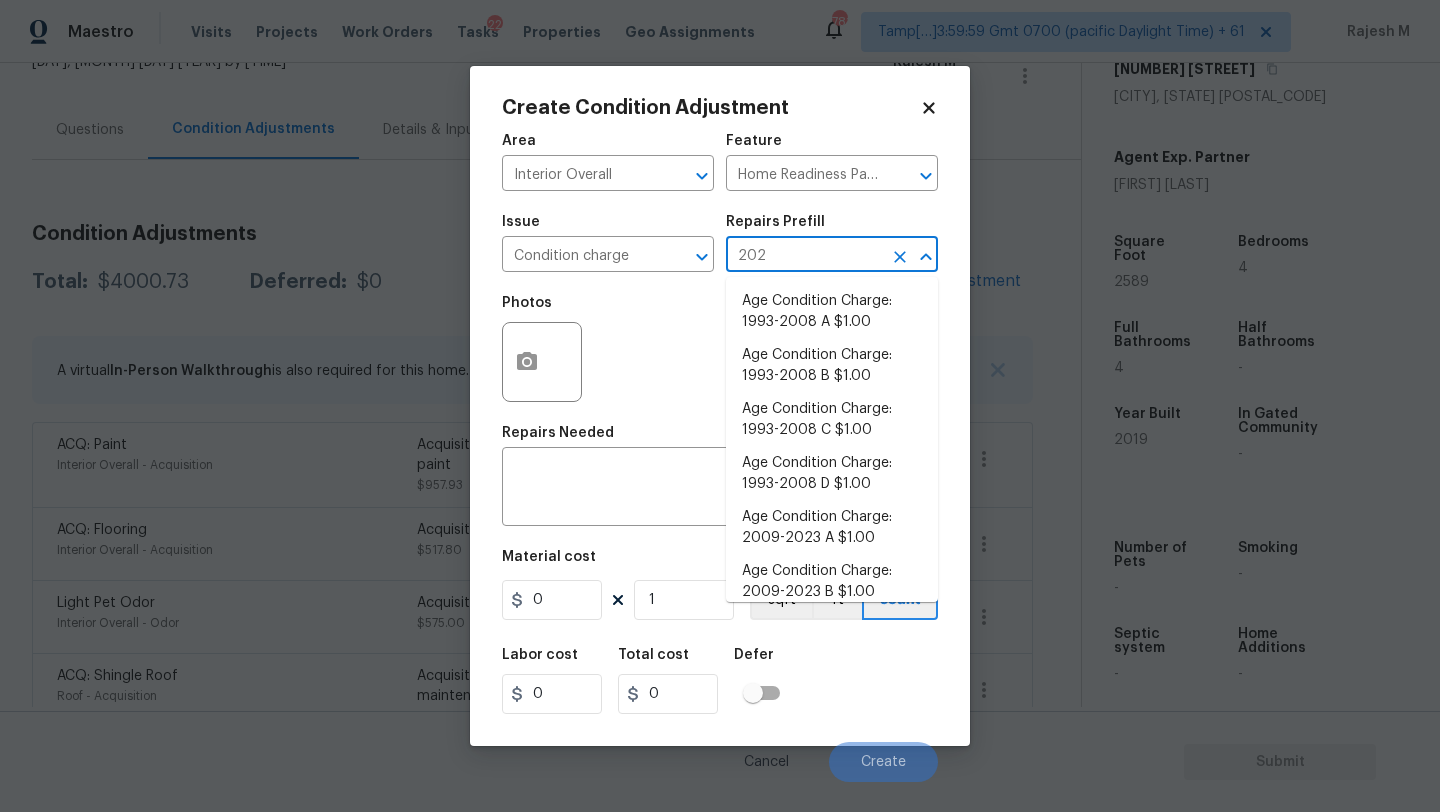 type on "2023" 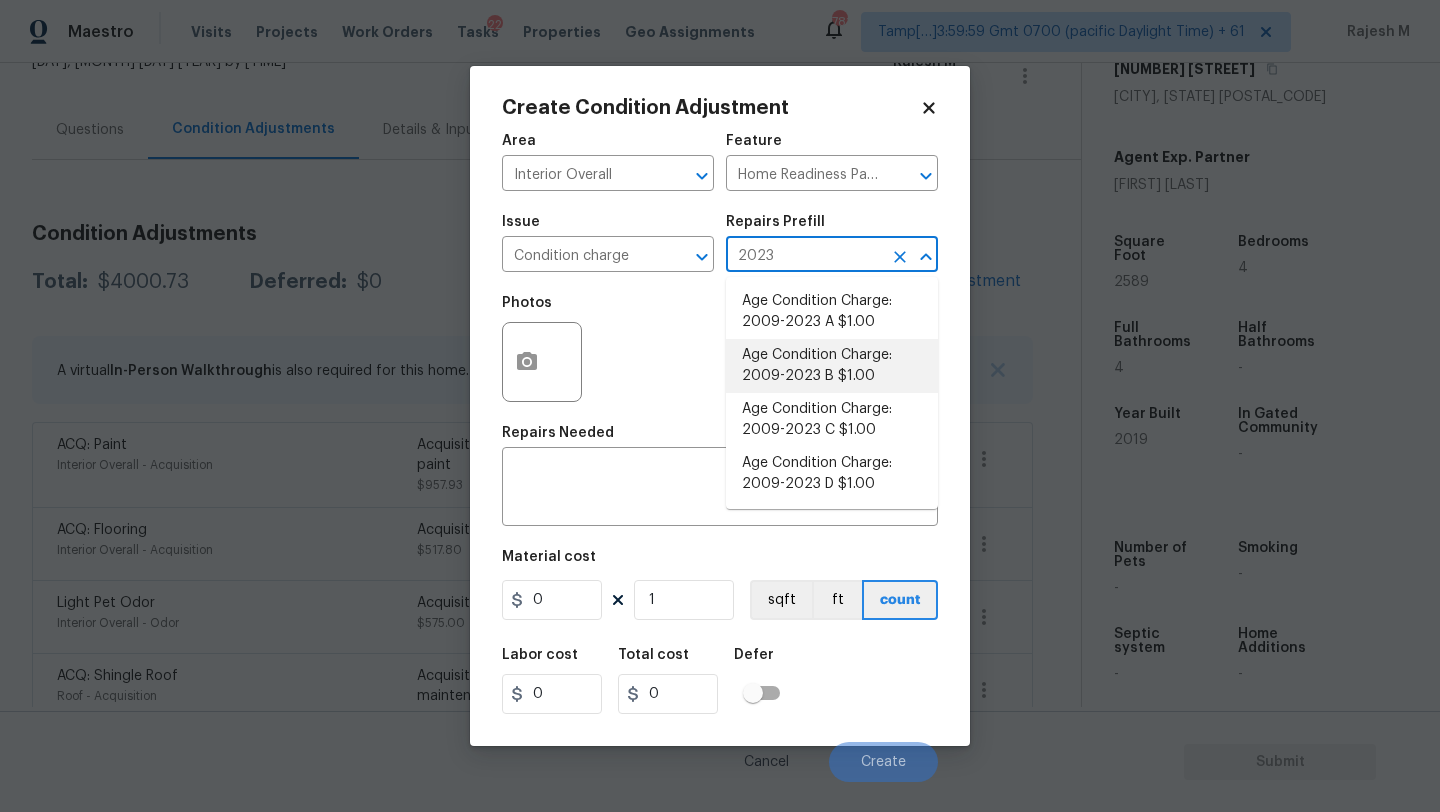 click on "Age Condition Charge: 2009-2023 B	 $1.00" at bounding box center [832, 366] 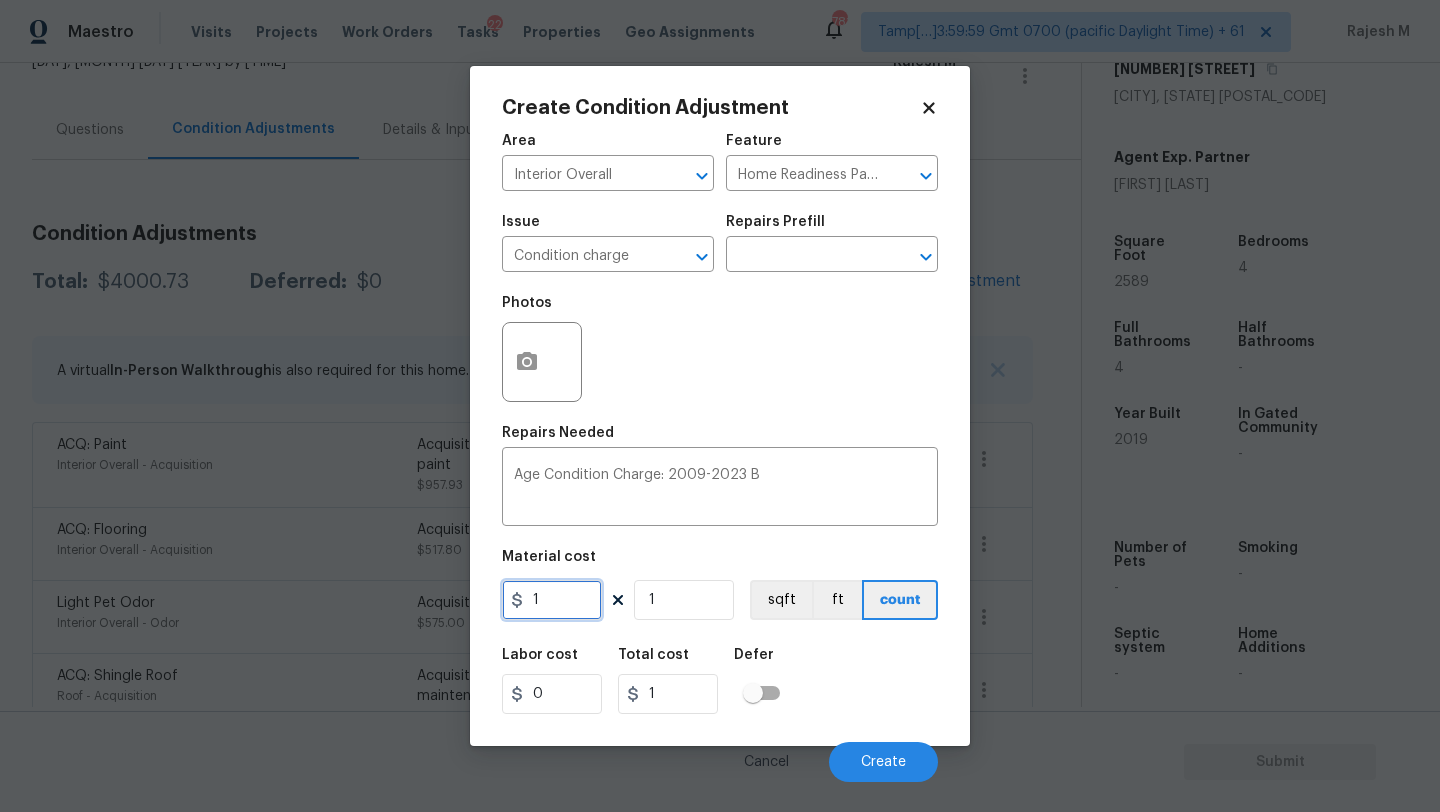click on "1" at bounding box center [552, 600] 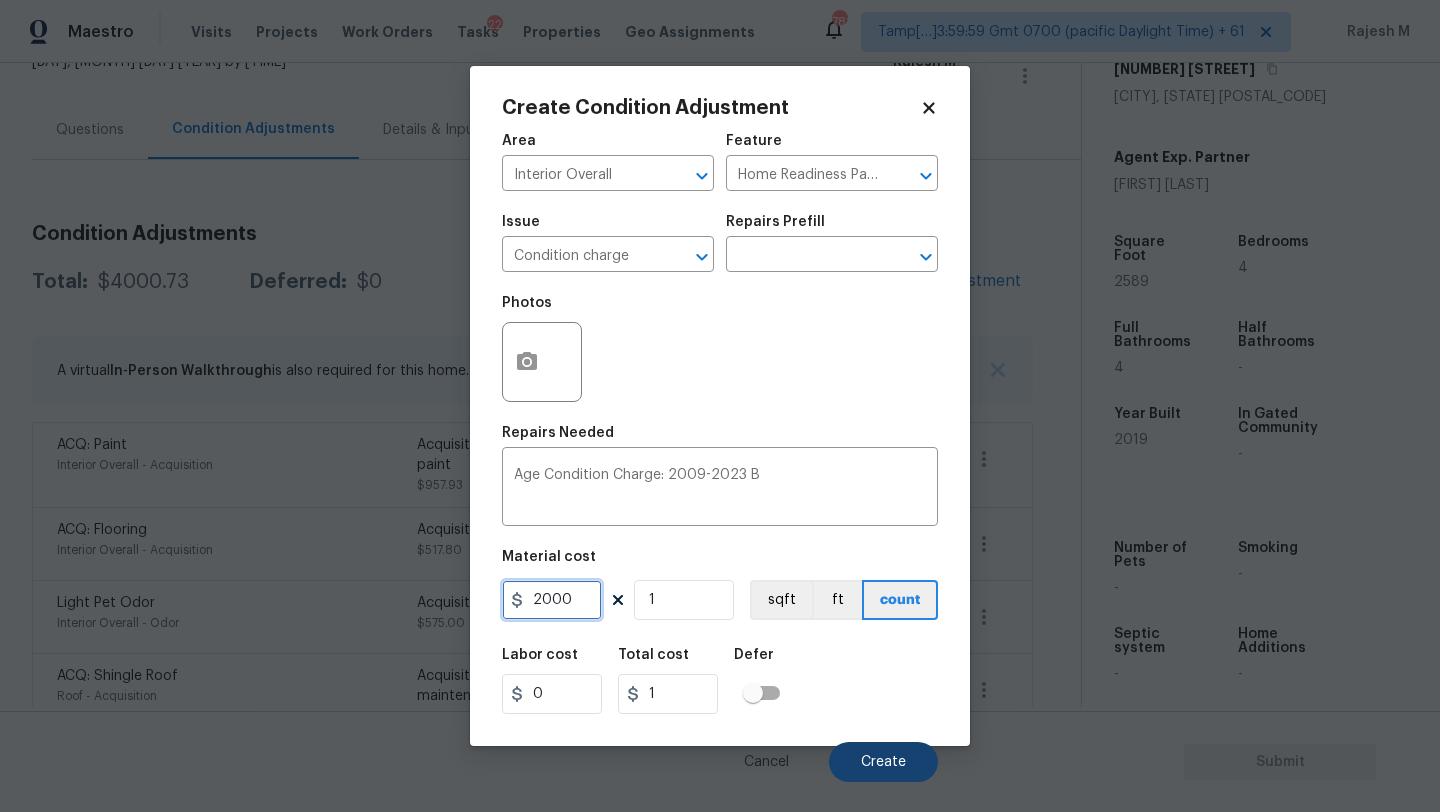 type on "2000" 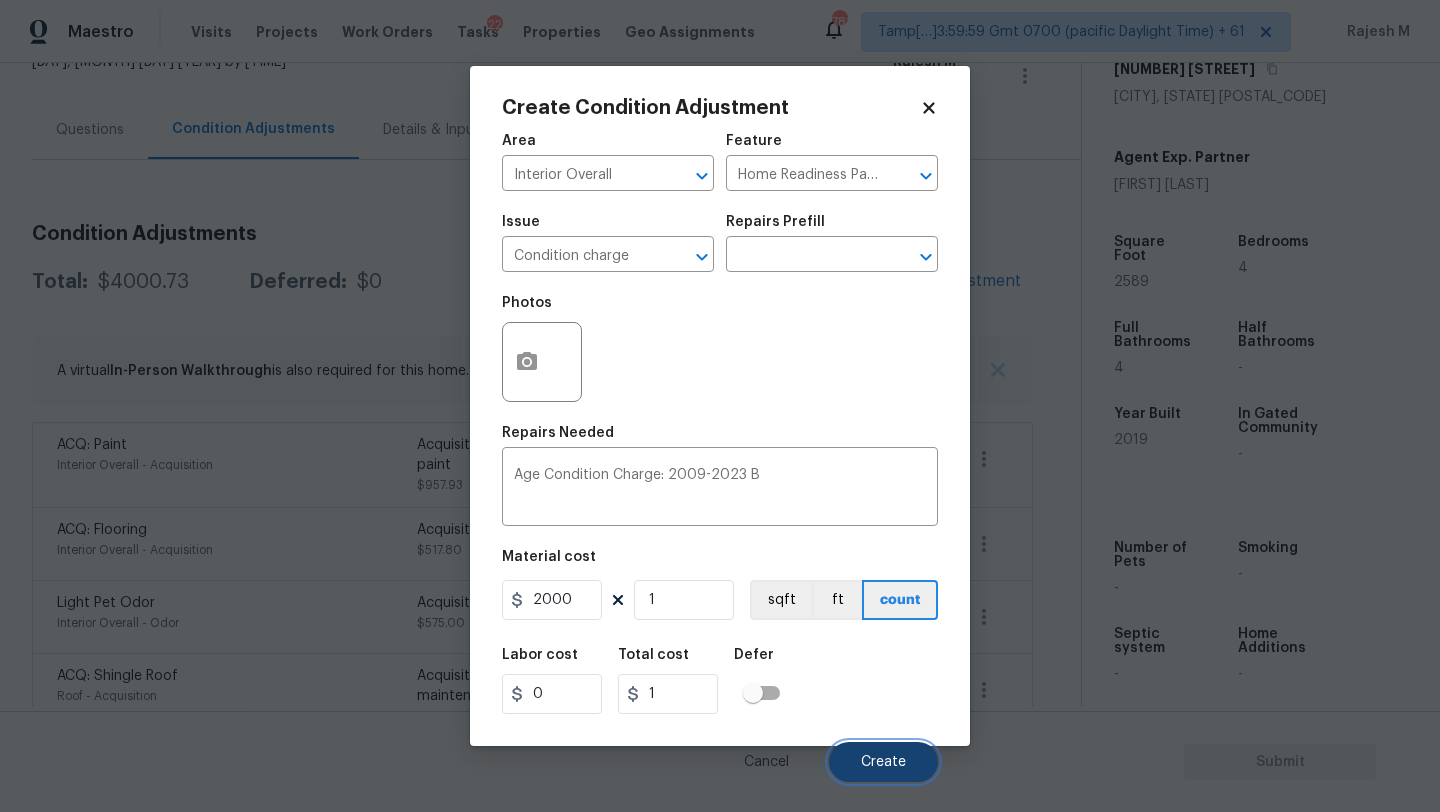 type on "2000" 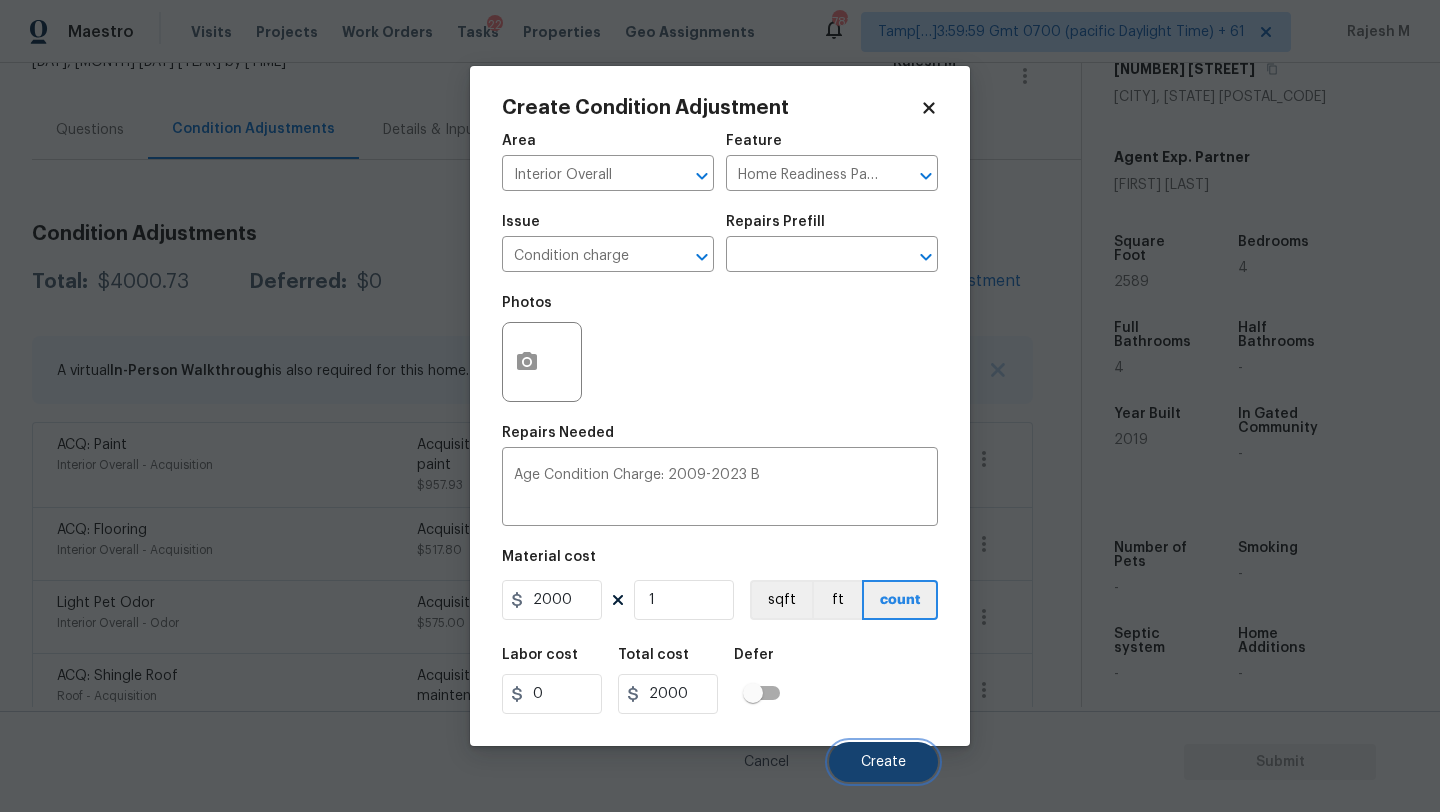 click on "Create" at bounding box center [883, 762] 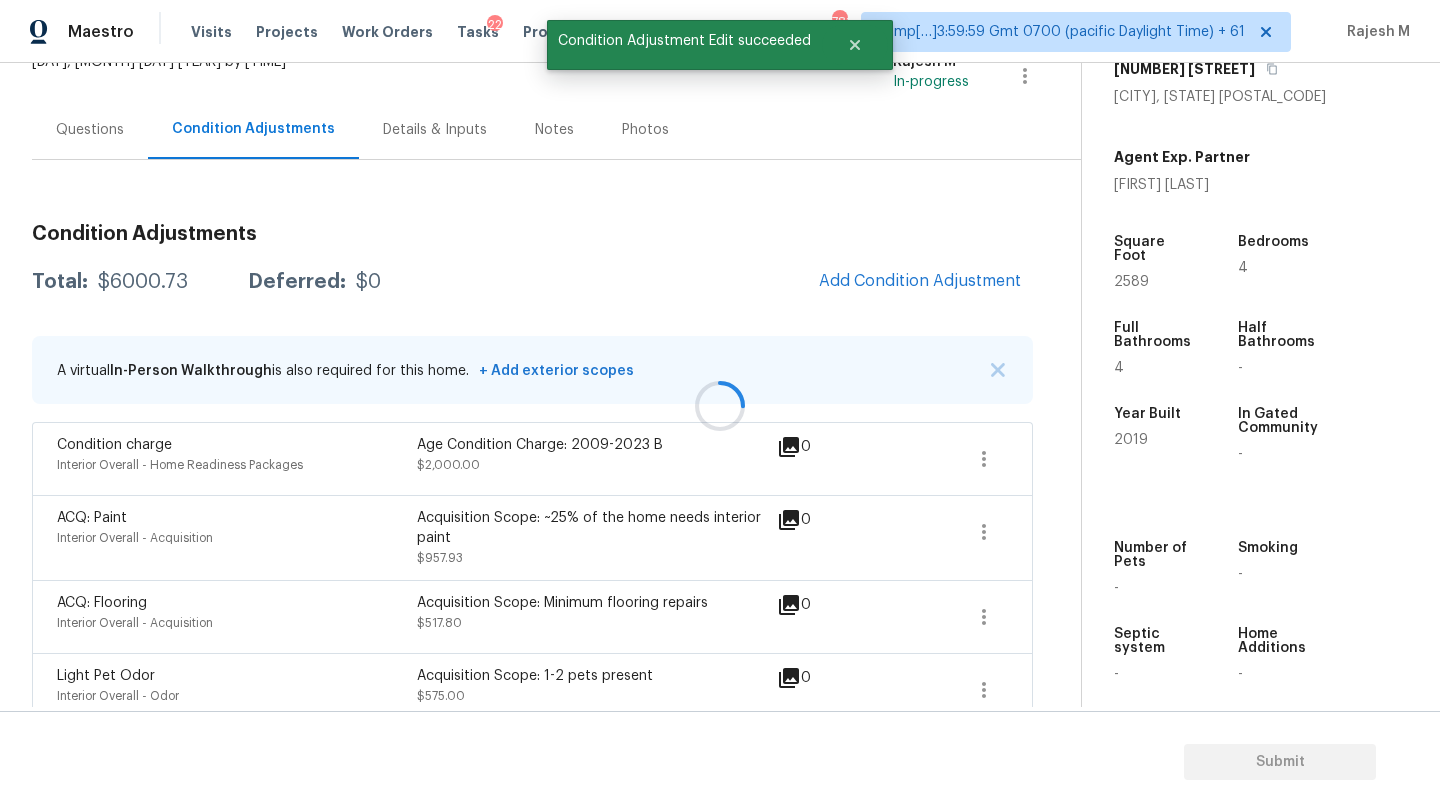 click on "Questions" at bounding box center (90, 130) 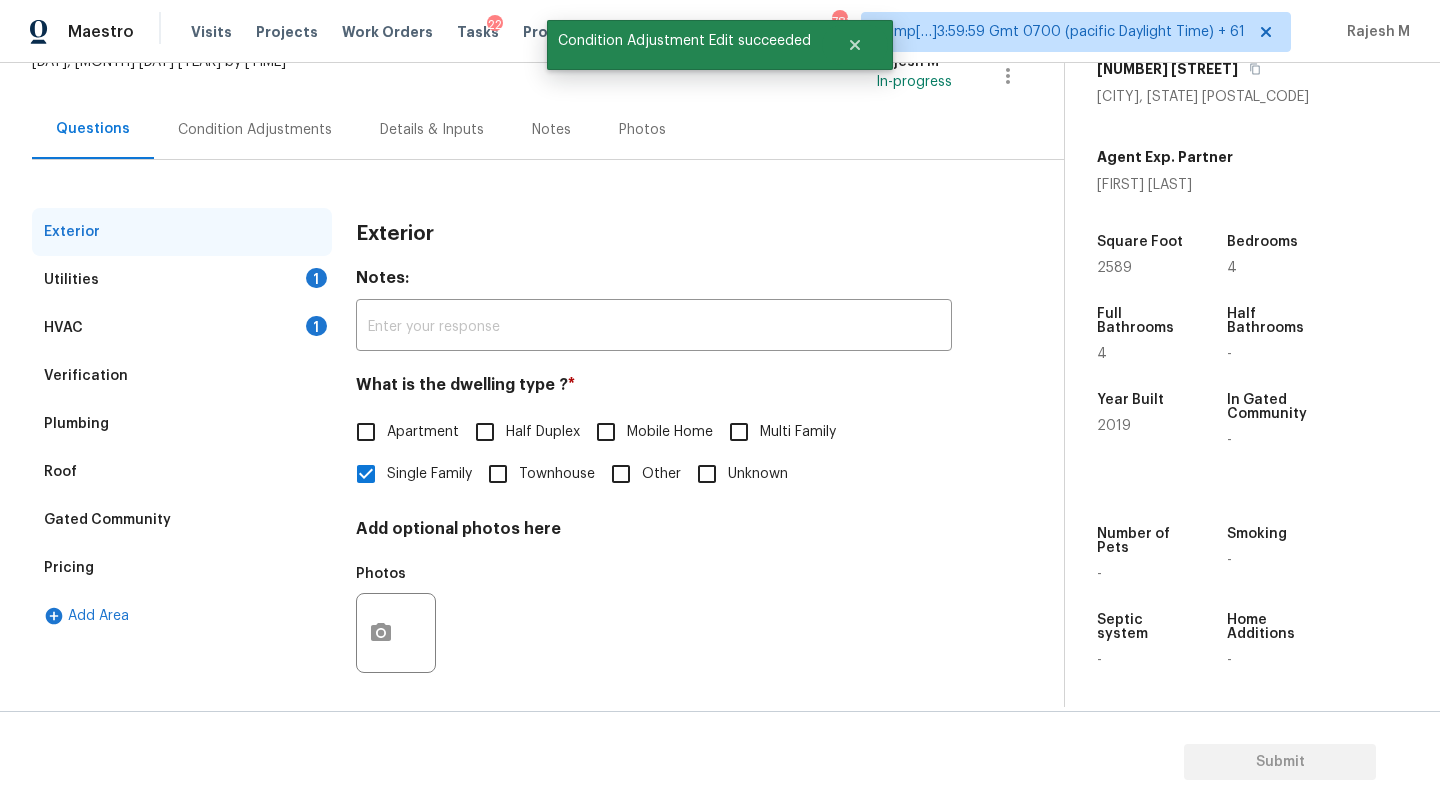 scroll, scrollTop: 143, scrollLeft: 0, axis: vertical 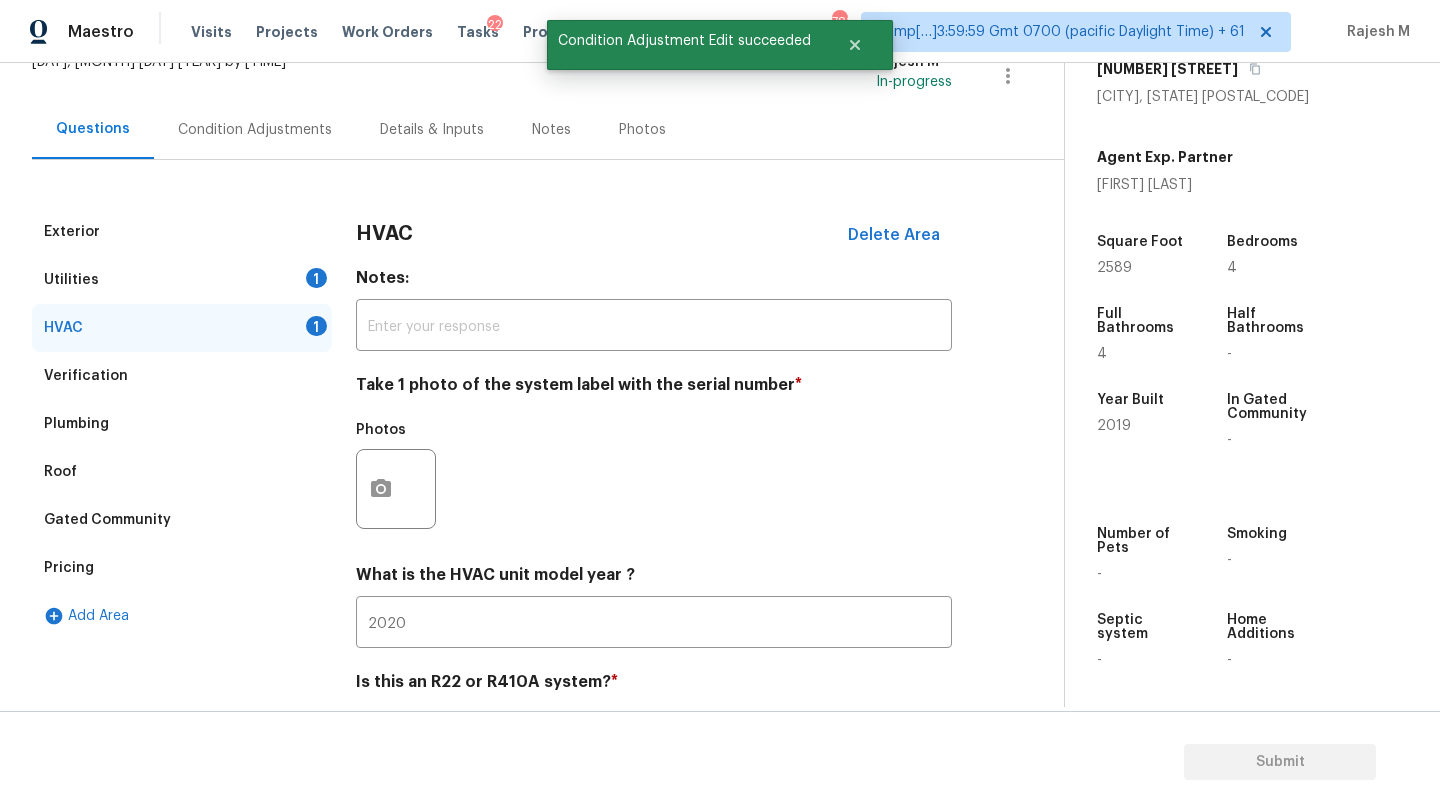 click at bounding box center (396, 489) 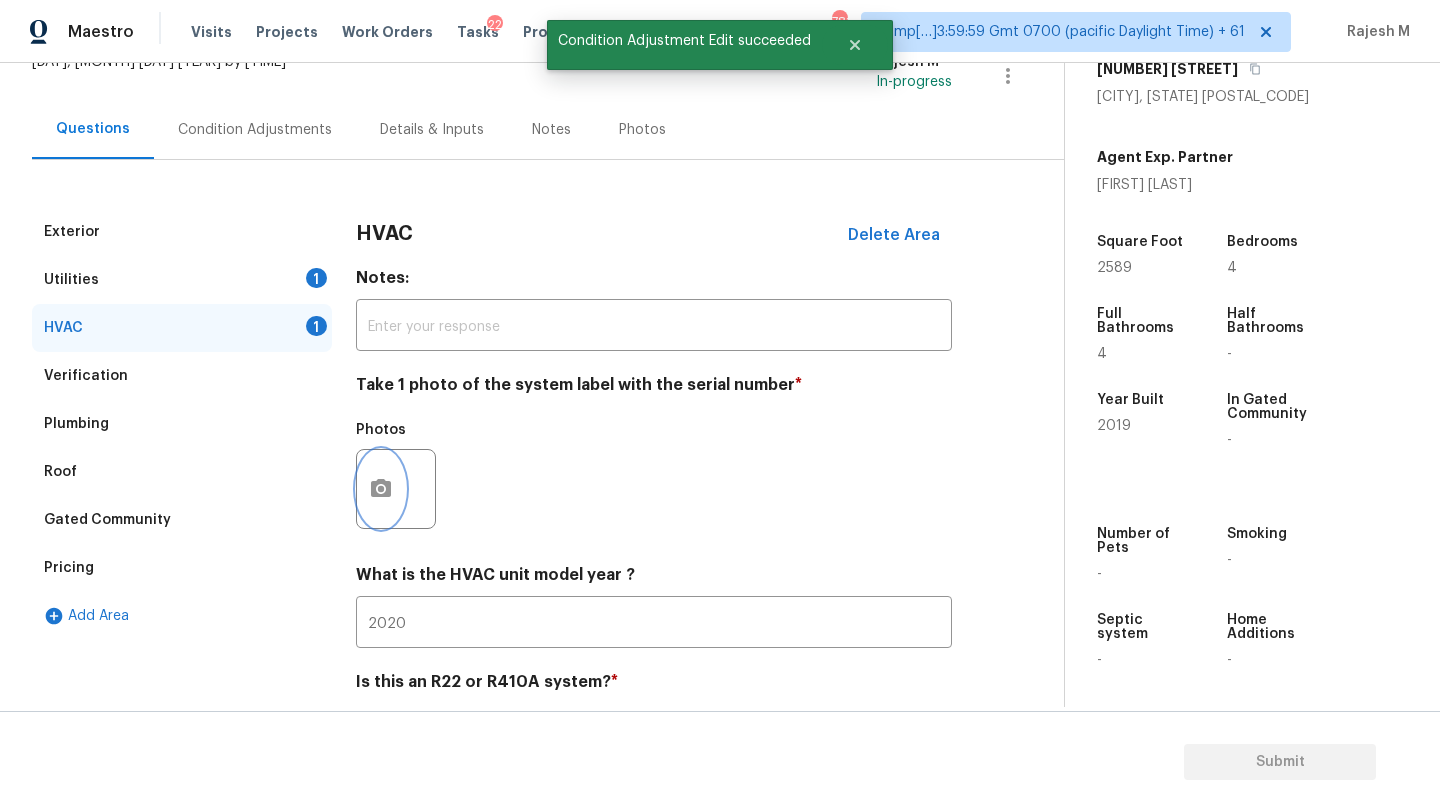 click 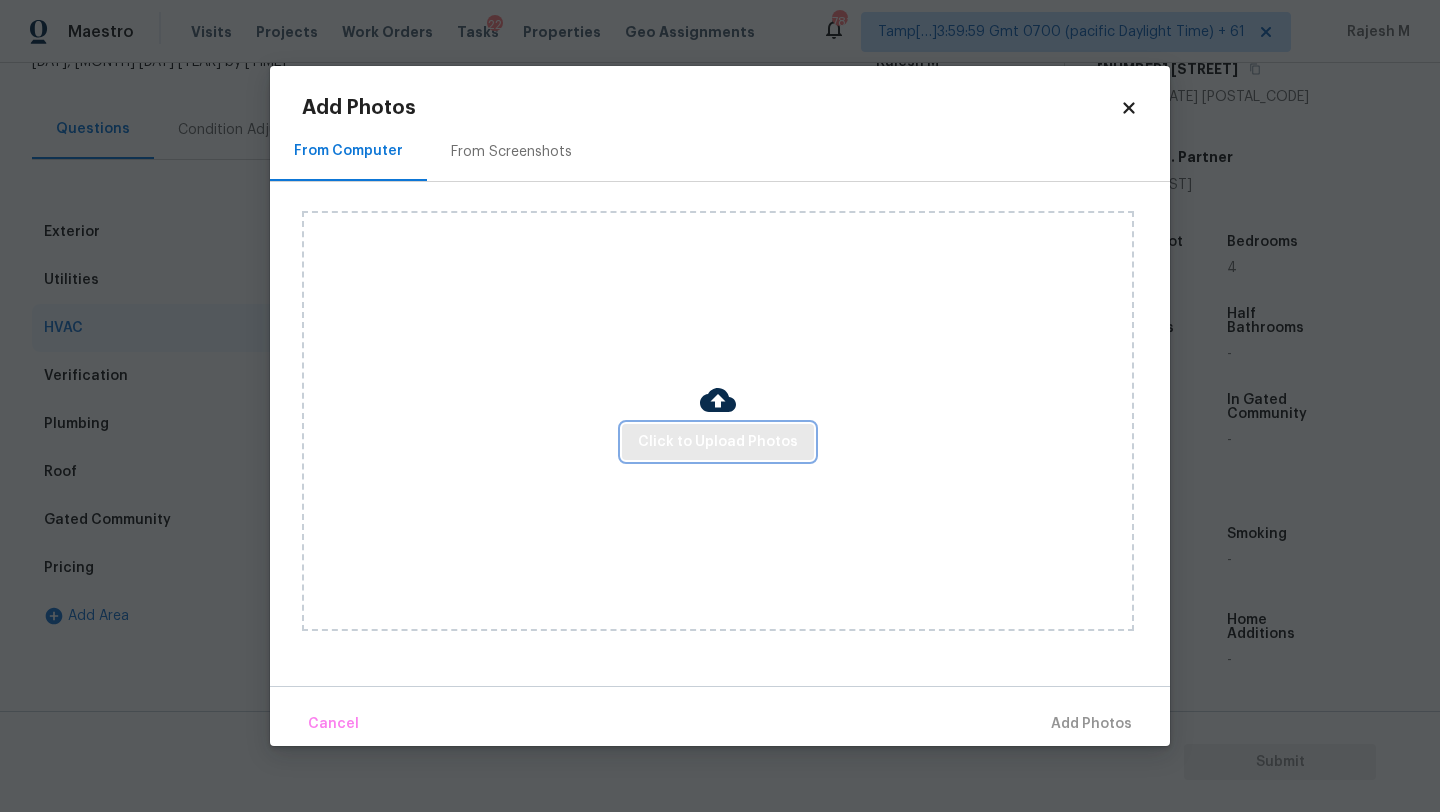 click on "Click to Upload Photos" at bounding box center (718, 442) 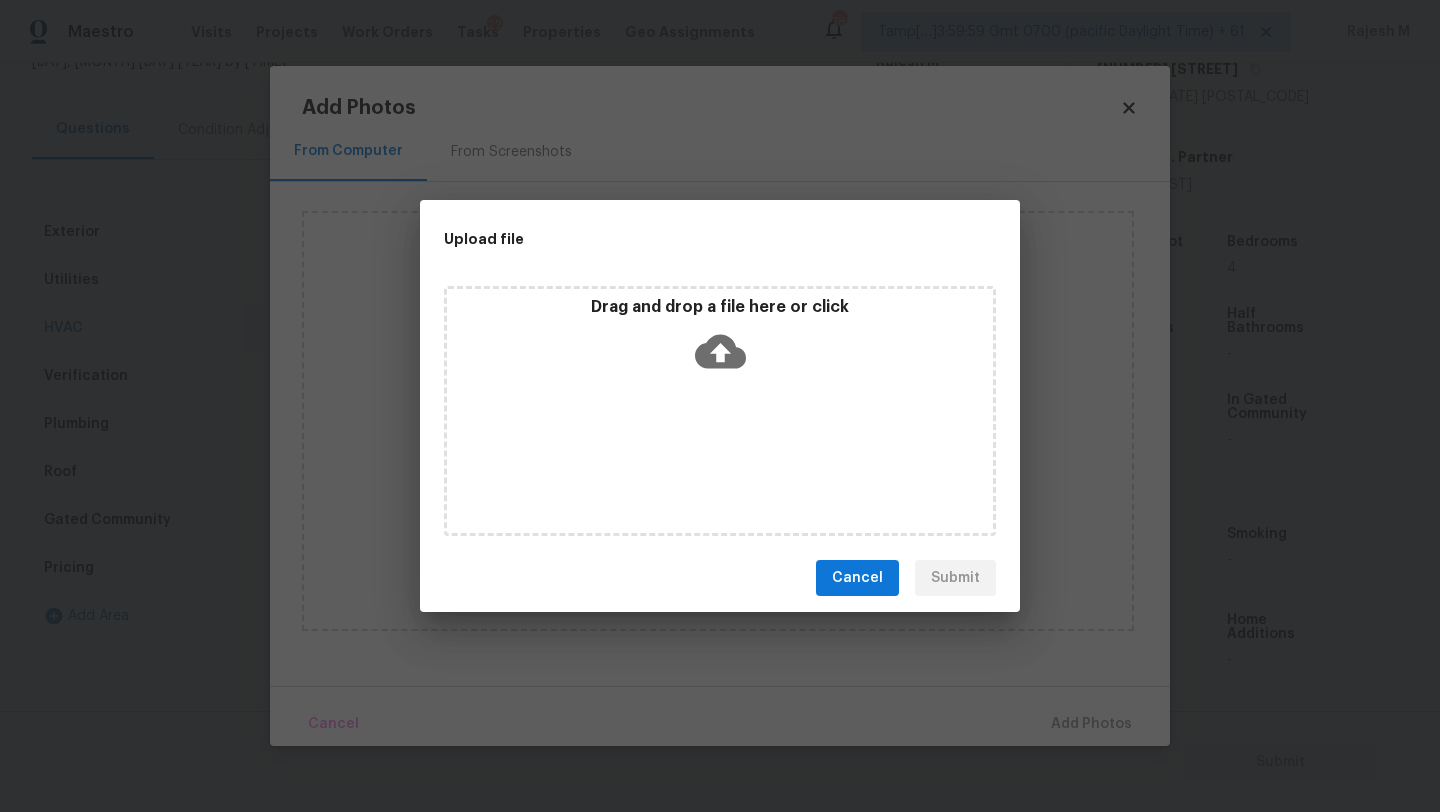click on "Drag and drop a file here or click" at bounding box center [720, 340] 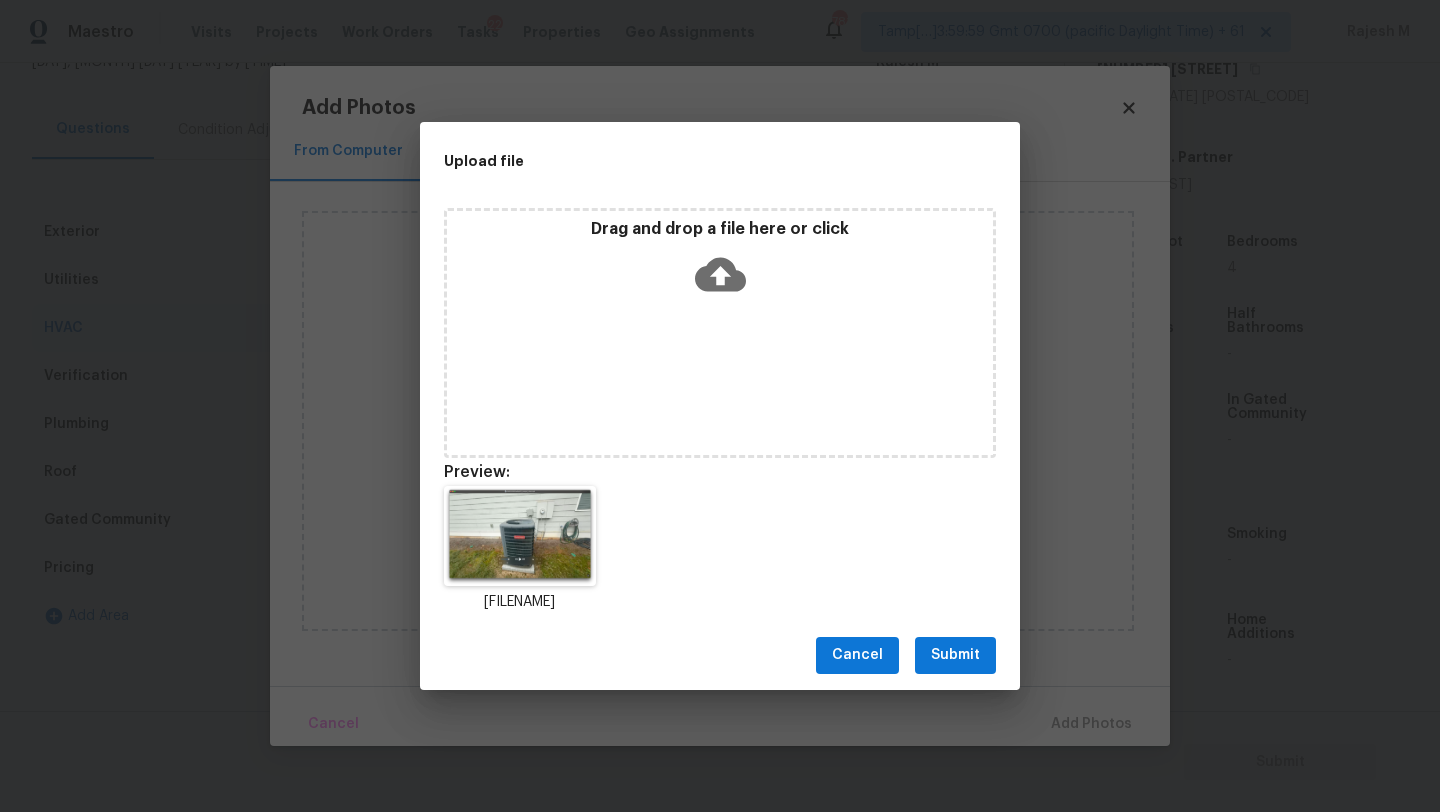 click on "Cancel Submit" at bounding box center (720, 655) 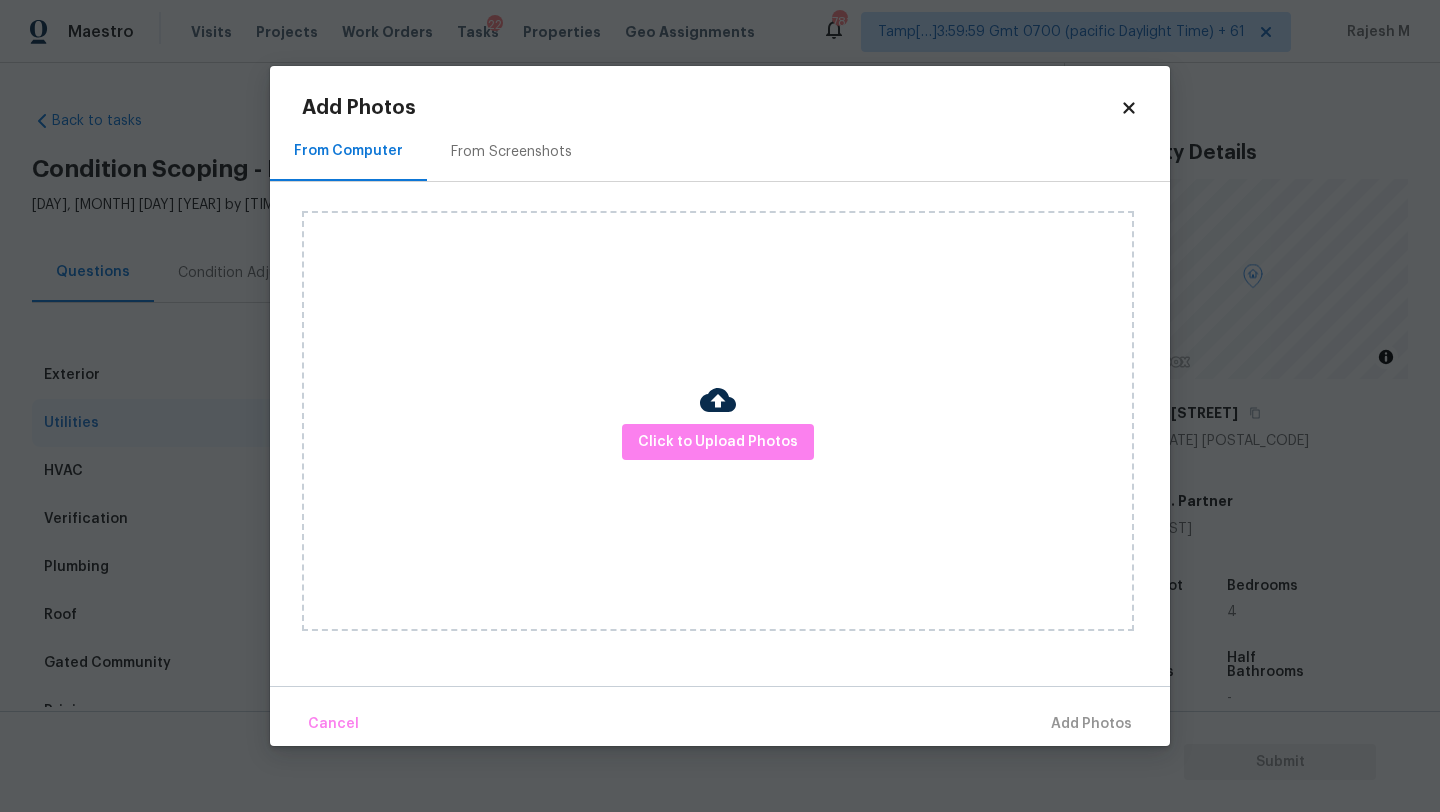 scroll, scrollTop: 0, scrollLeft: 0, axis: both 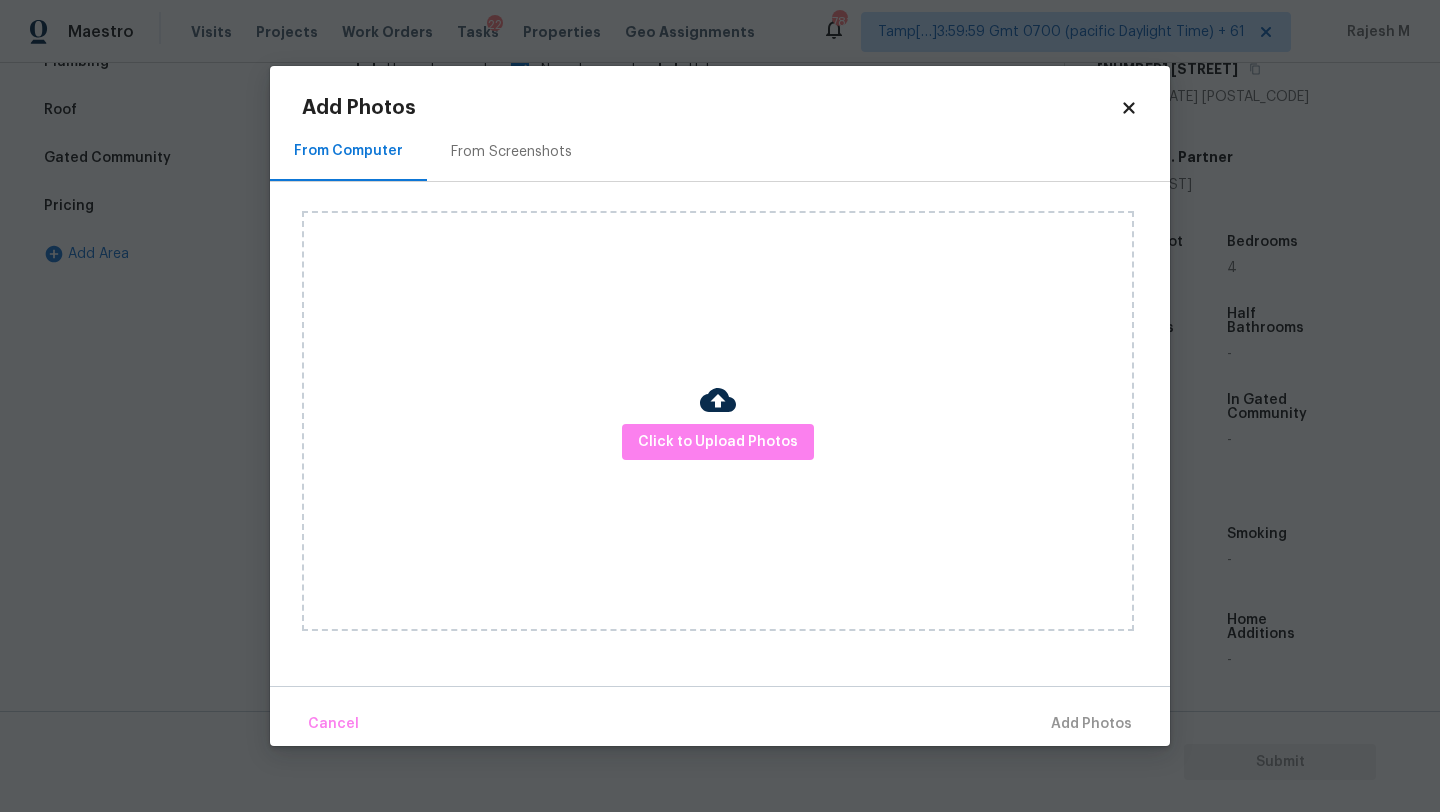 click on "From Screenshots" at bounding box center (511, 151) 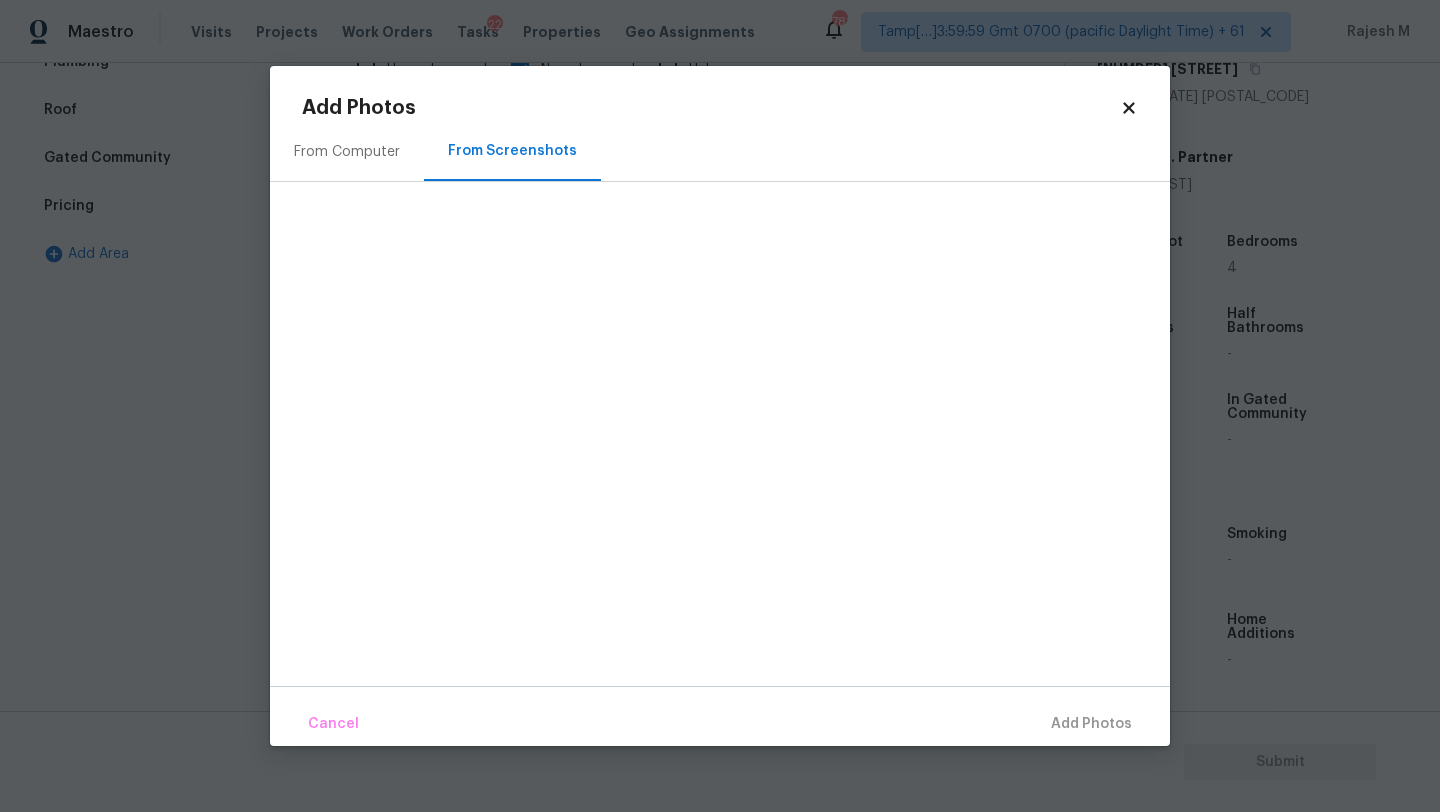 click on "From Computer" at bounding box center (347, 151) 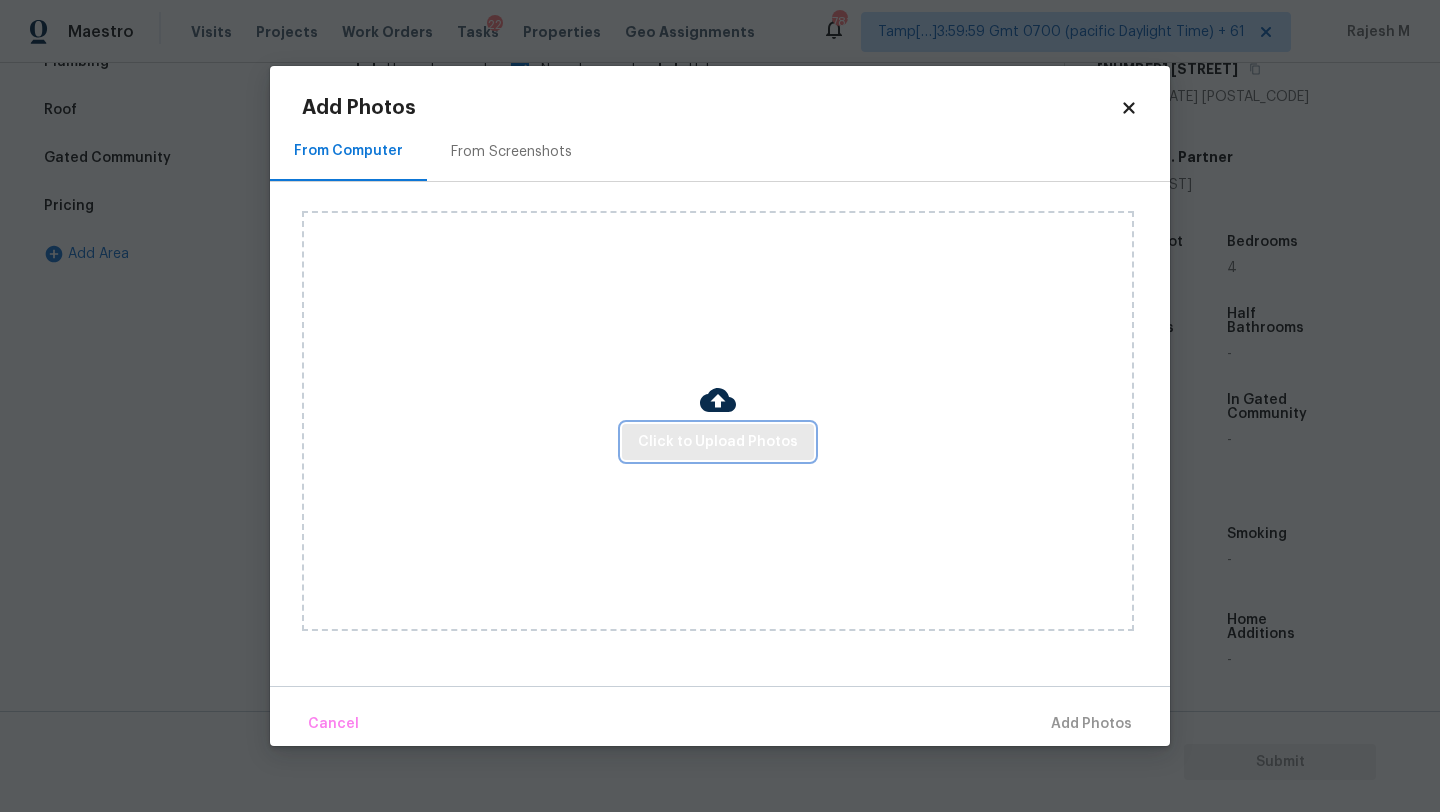 click on "Click to Upload Photos" at bounding box center (718, 442) 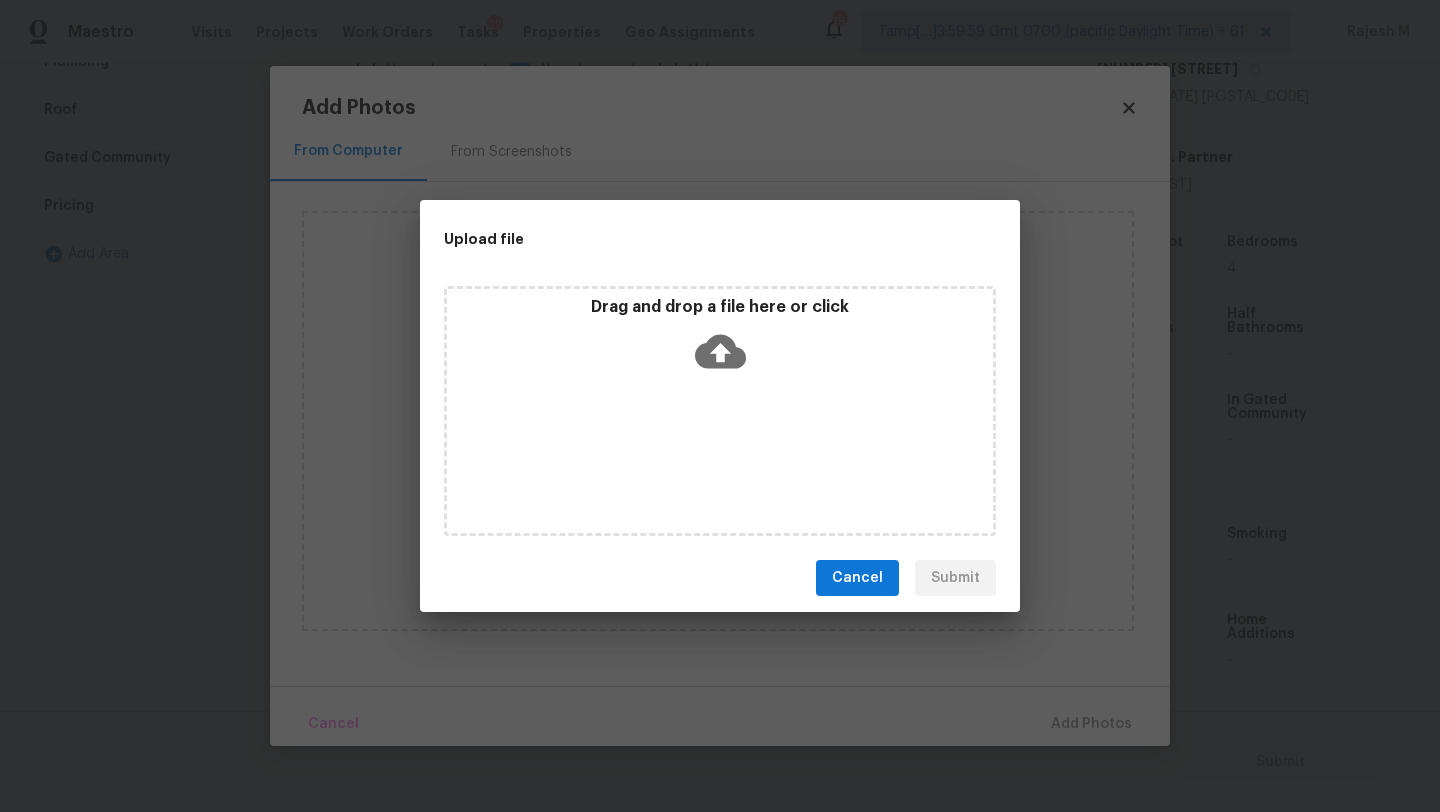 click on "Drag and drop a file here or click" at bounding box center [720, 411] 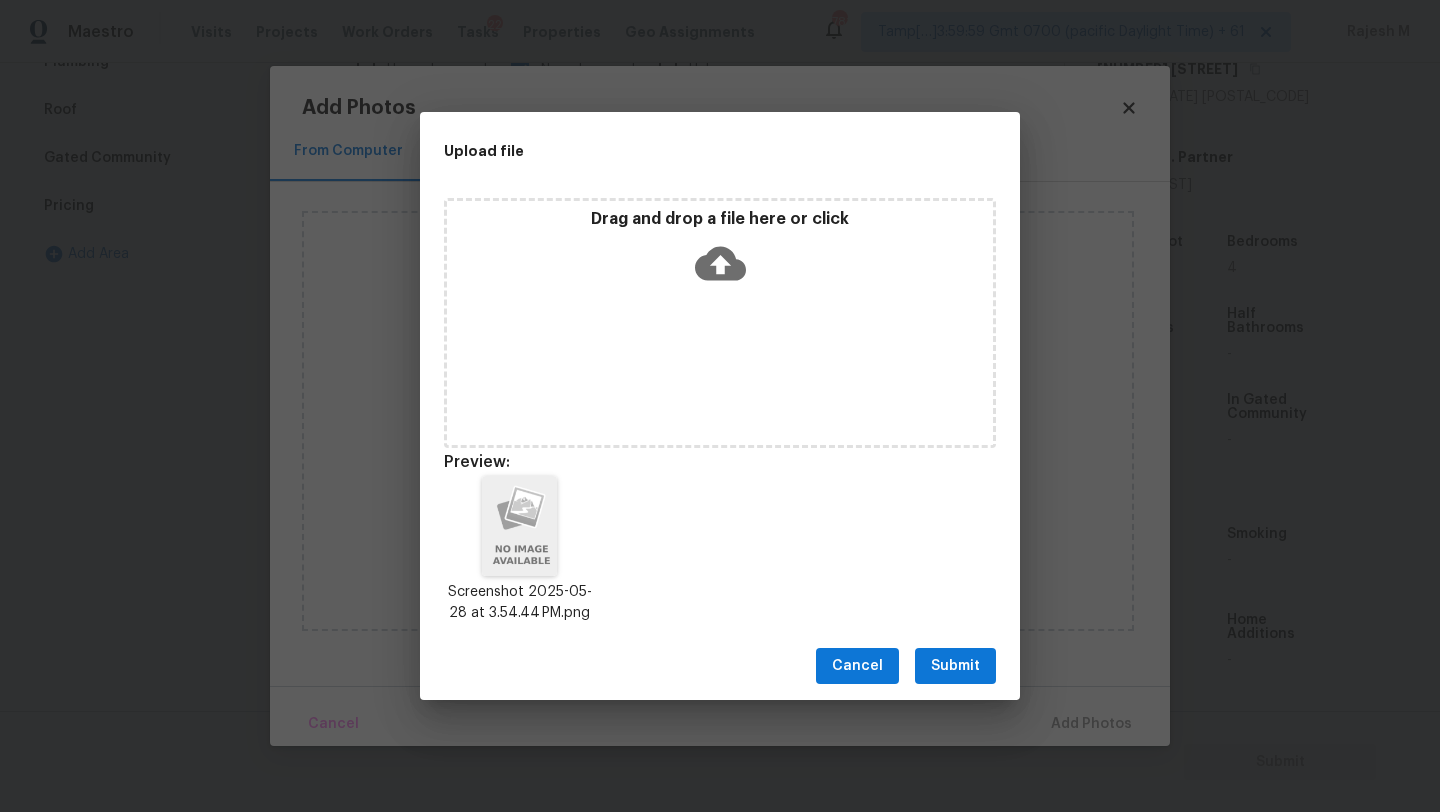 click on "Submit" at bounding box center [955, 666] 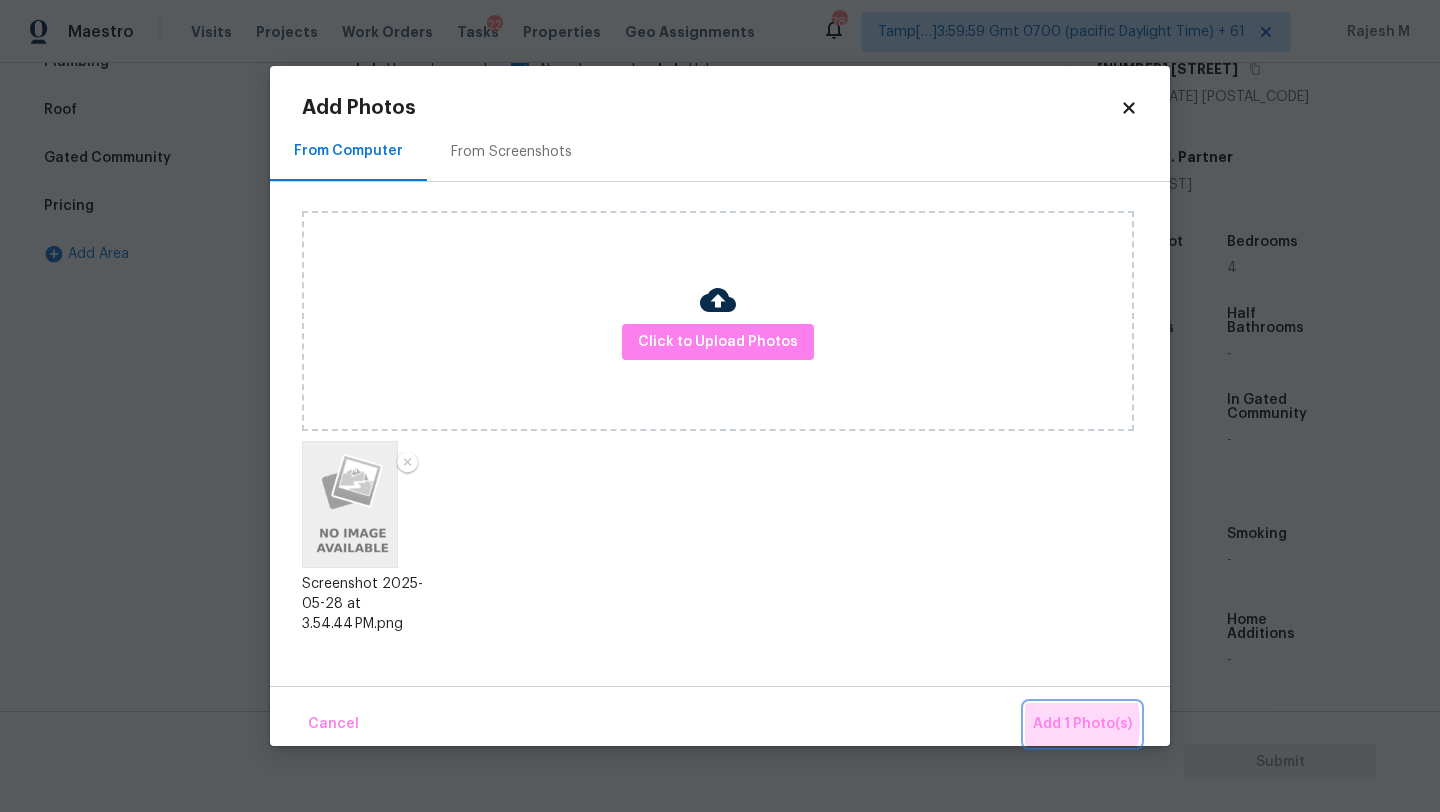 click on "Add 1 Photo(s)" at bounding box center (1082, 724) 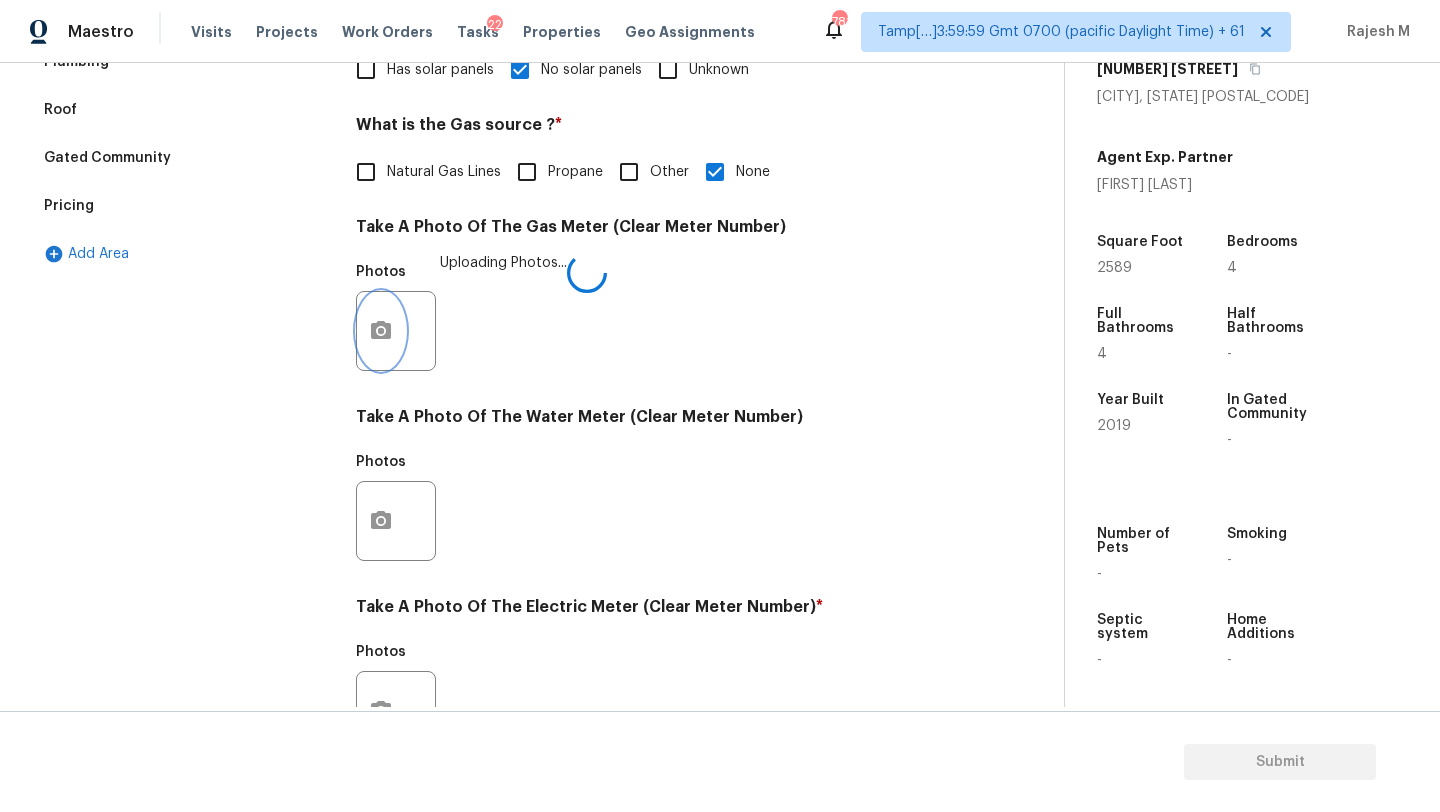 scroll, scrollTop: 693, scrollLeft: 0, axis: vertical 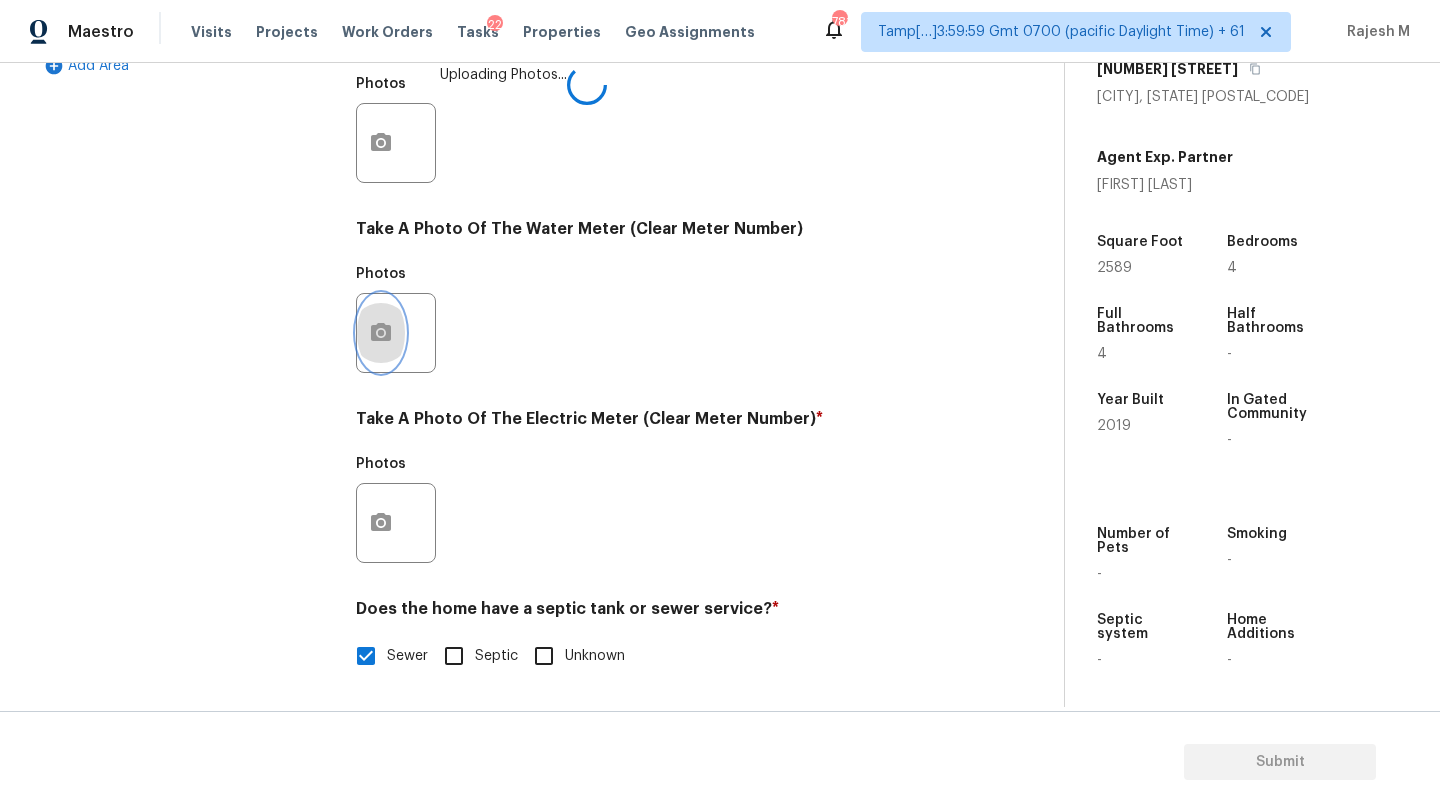 click at bounding box center (381, 333) 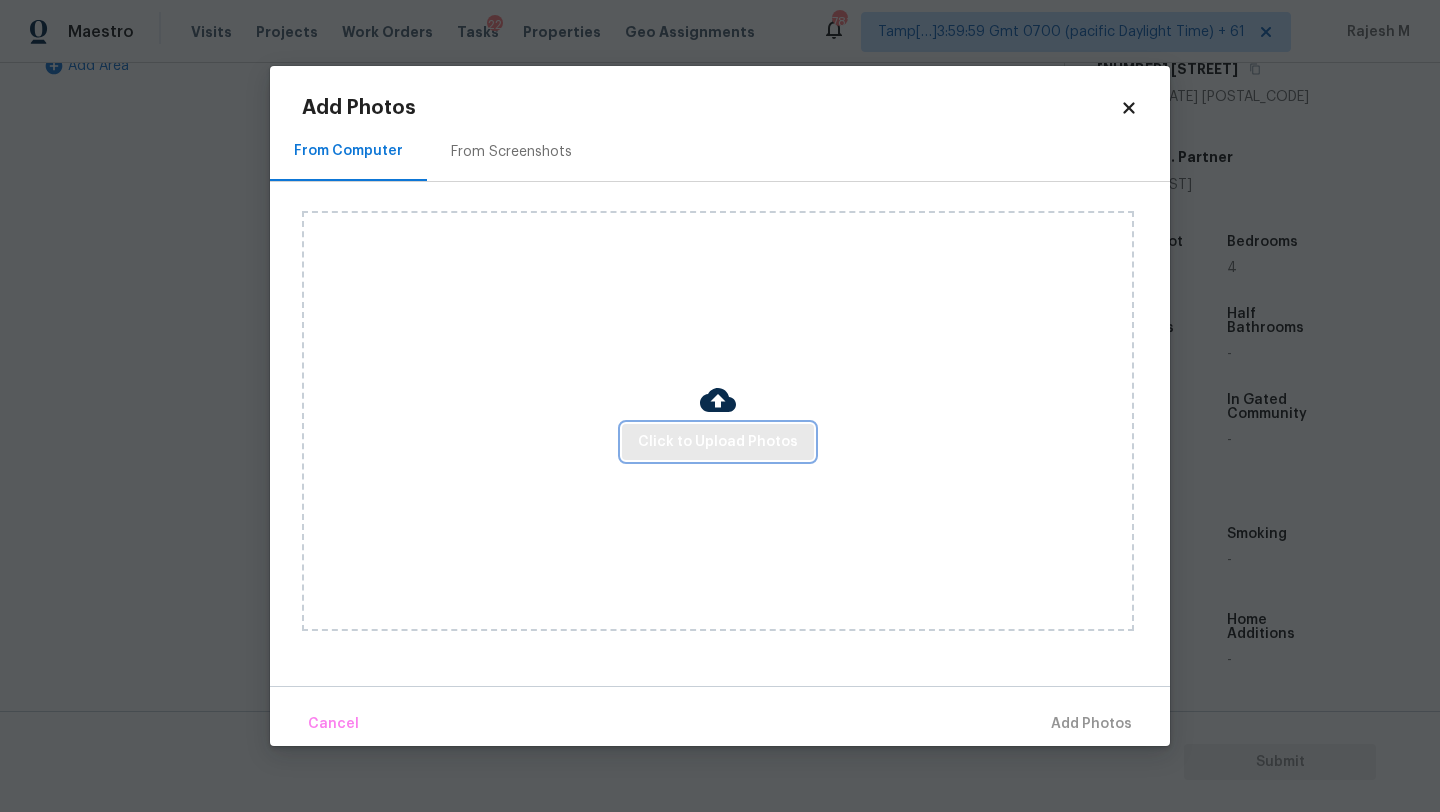 click on "Click to Upload Photos" at bounding box center [718, 442] 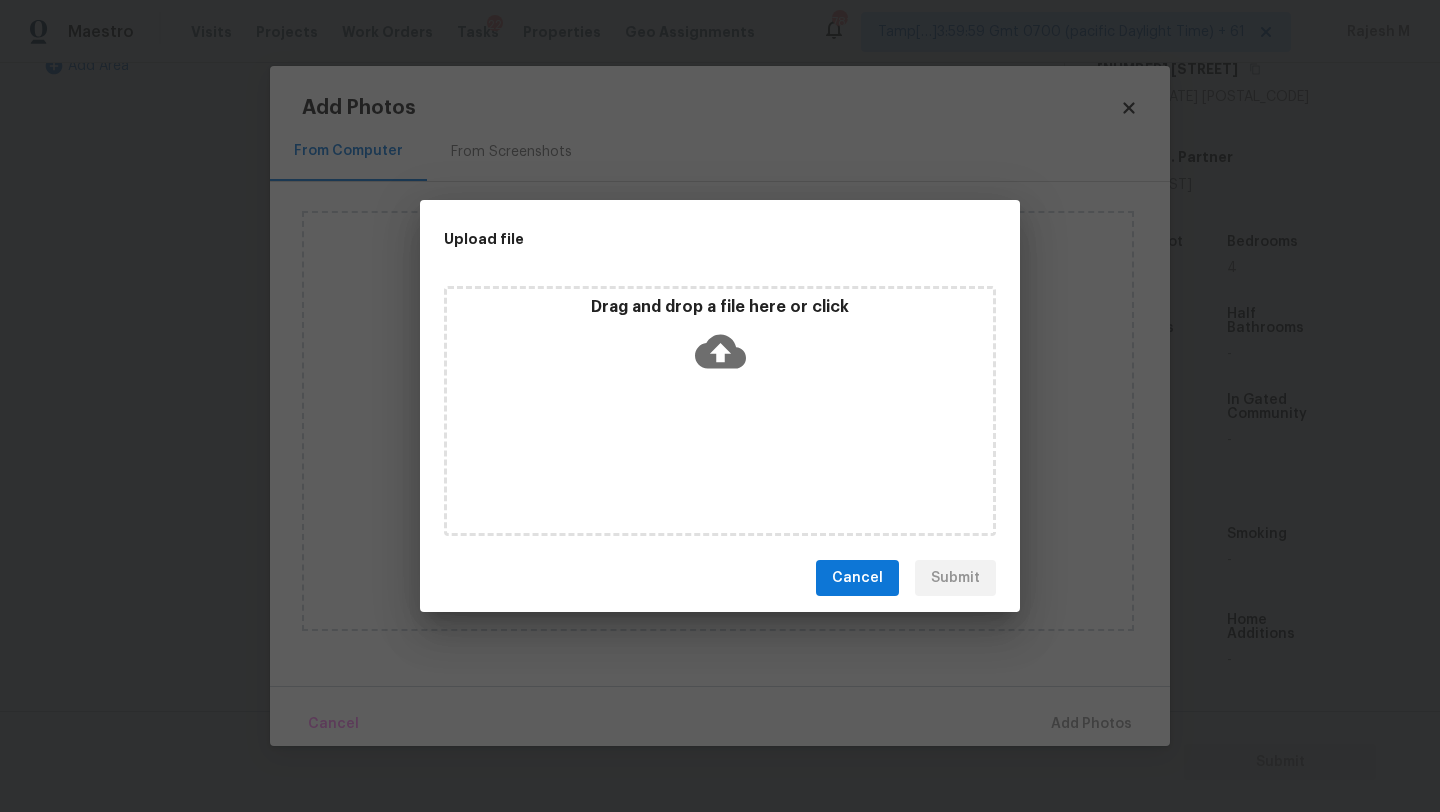 click on "Drag and drop a file here or click" at bounding box center [720, 411] 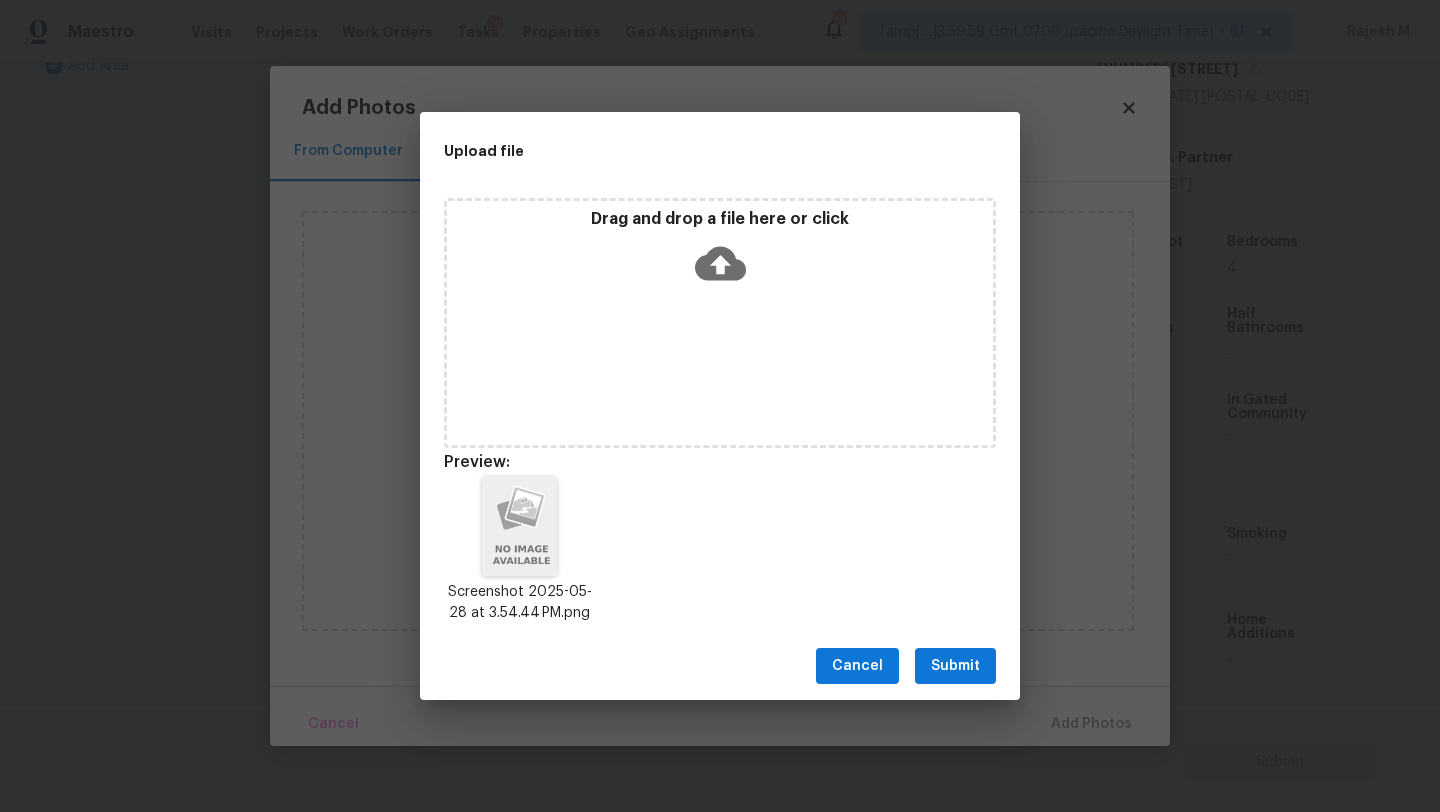 click on "Submit" at bounding box center (955, 666) 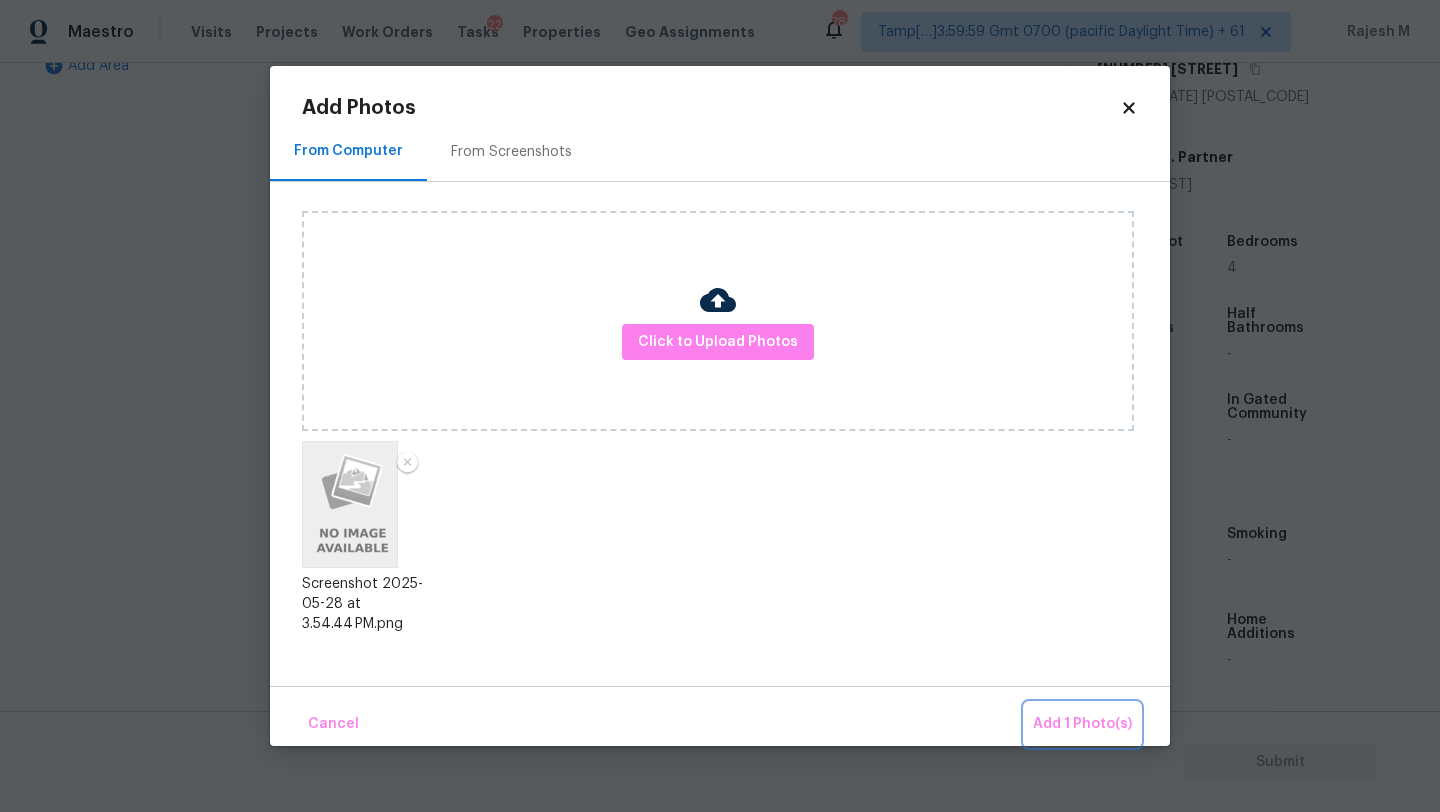 click on "Add 1 Photo(s)" at bounding box center (1082, 724) 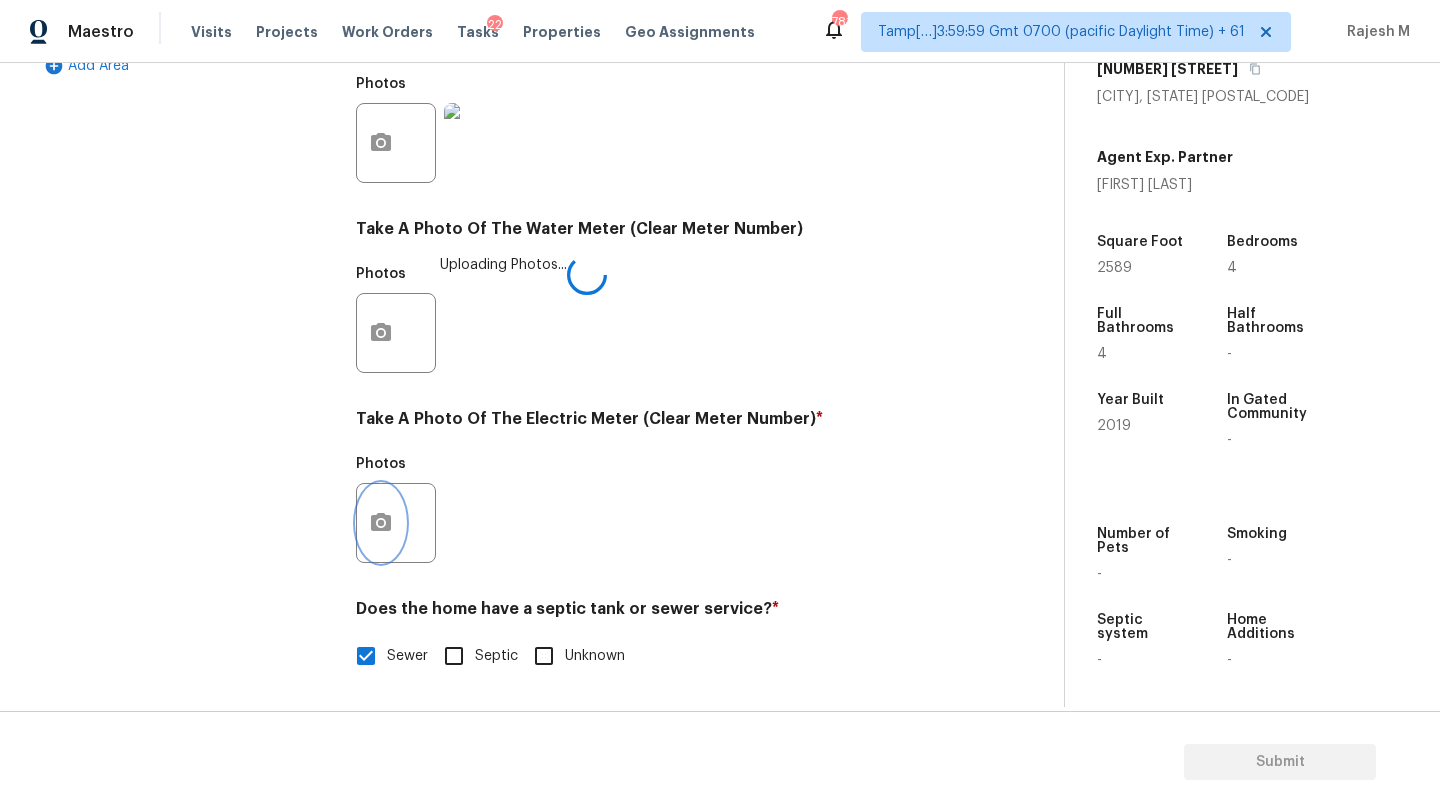 click 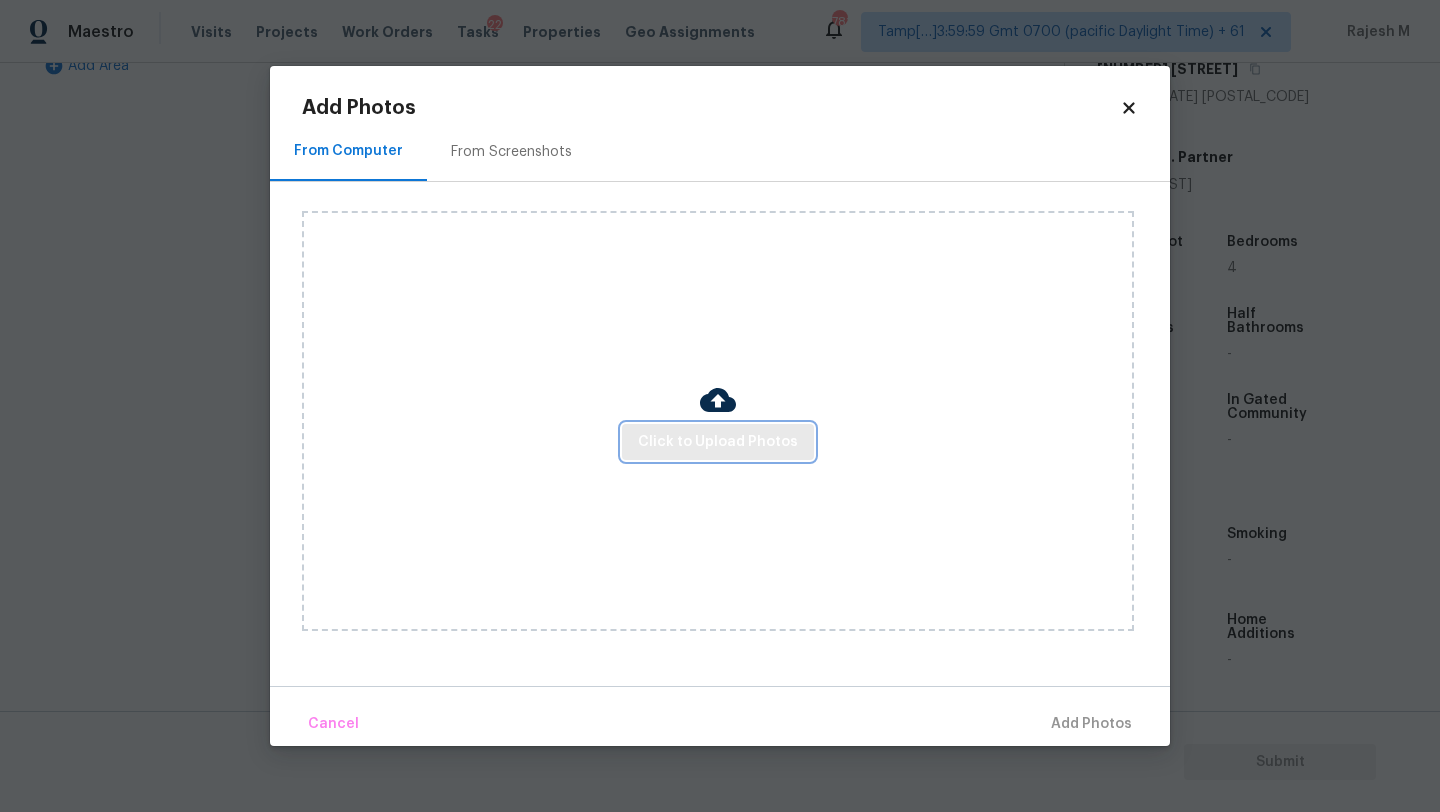 click on "Click to Upload Photos" at bounding box center [718, 442] 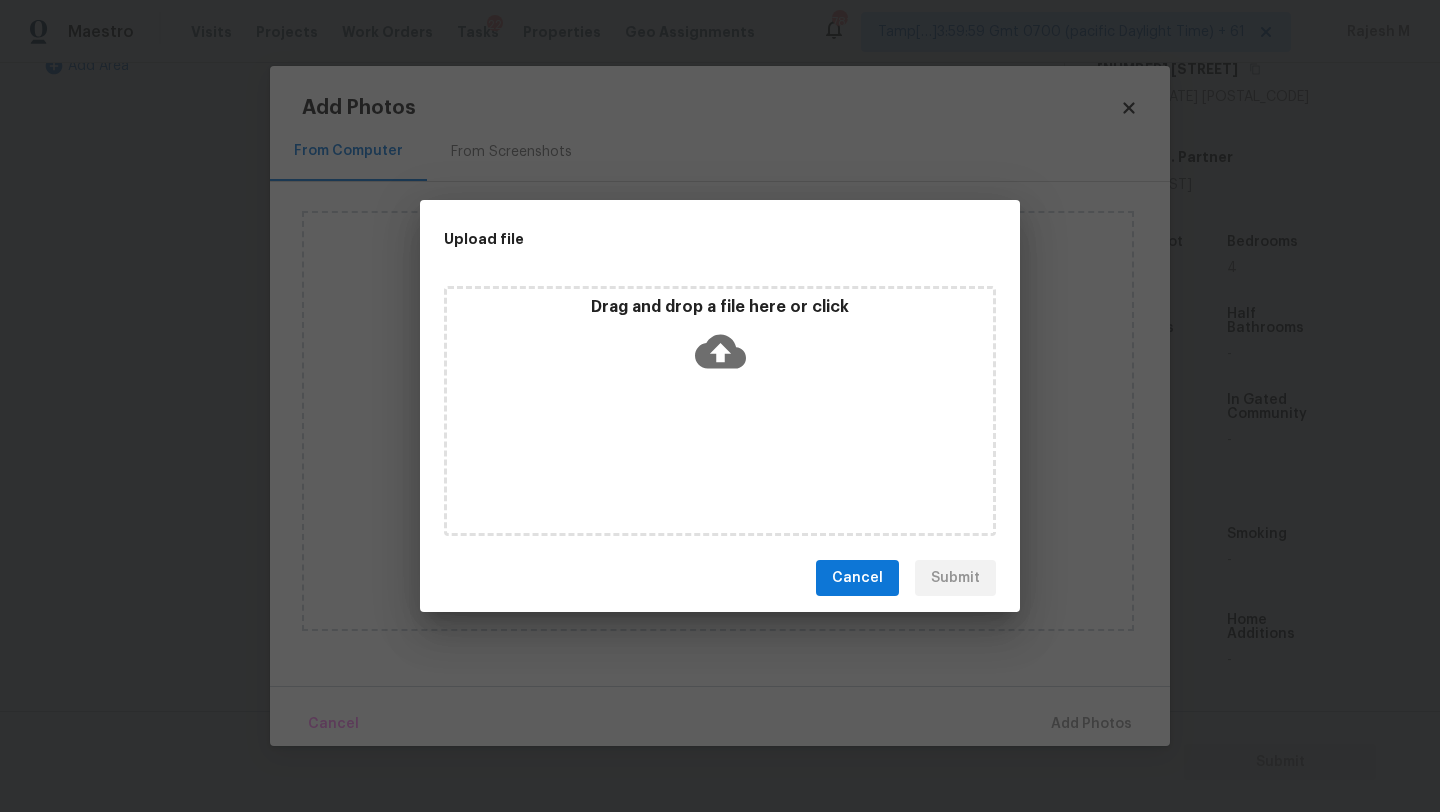 click on "Drag and drop a file here or click" at bounding box center (720, 411) 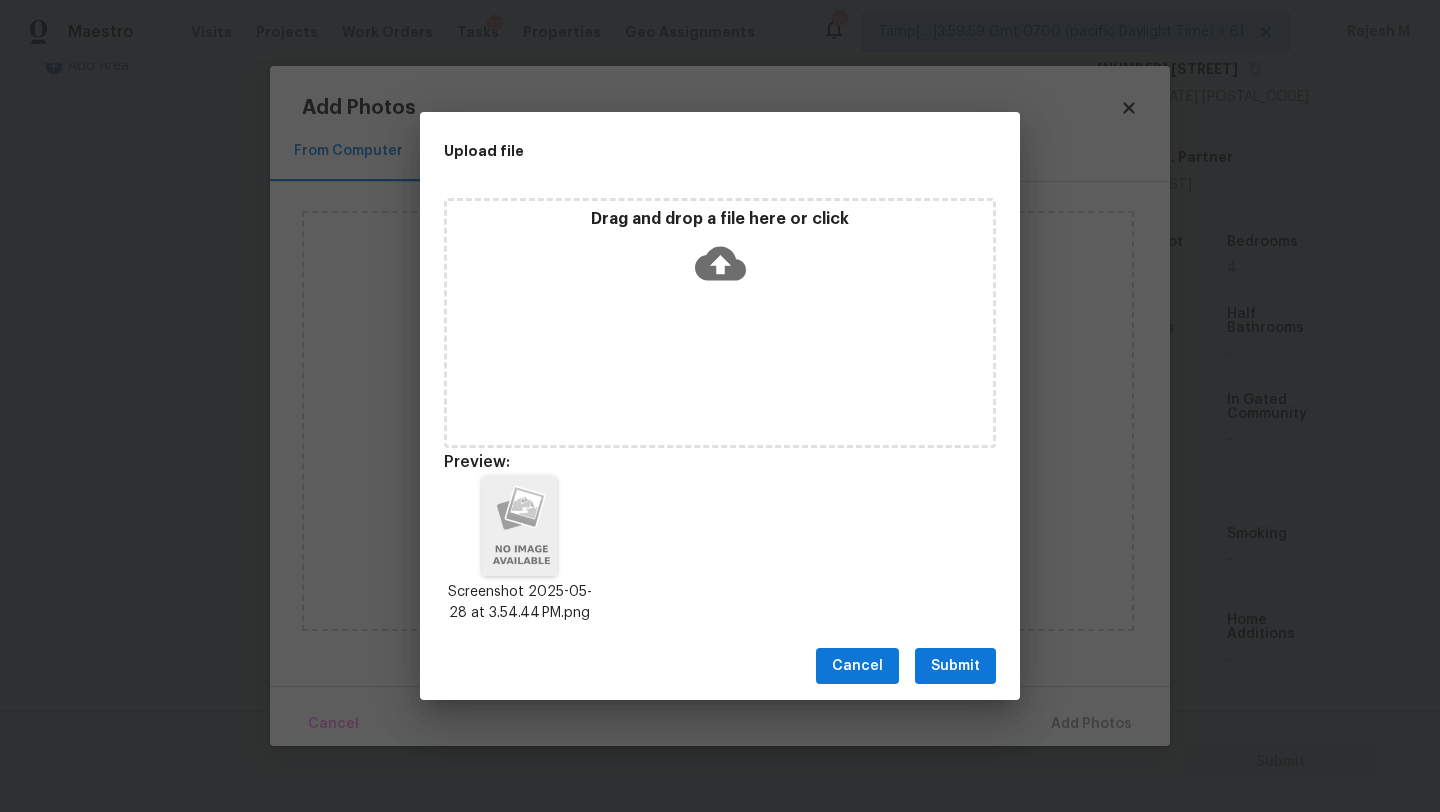 click on "Submit" at bounding box center [955, 666] 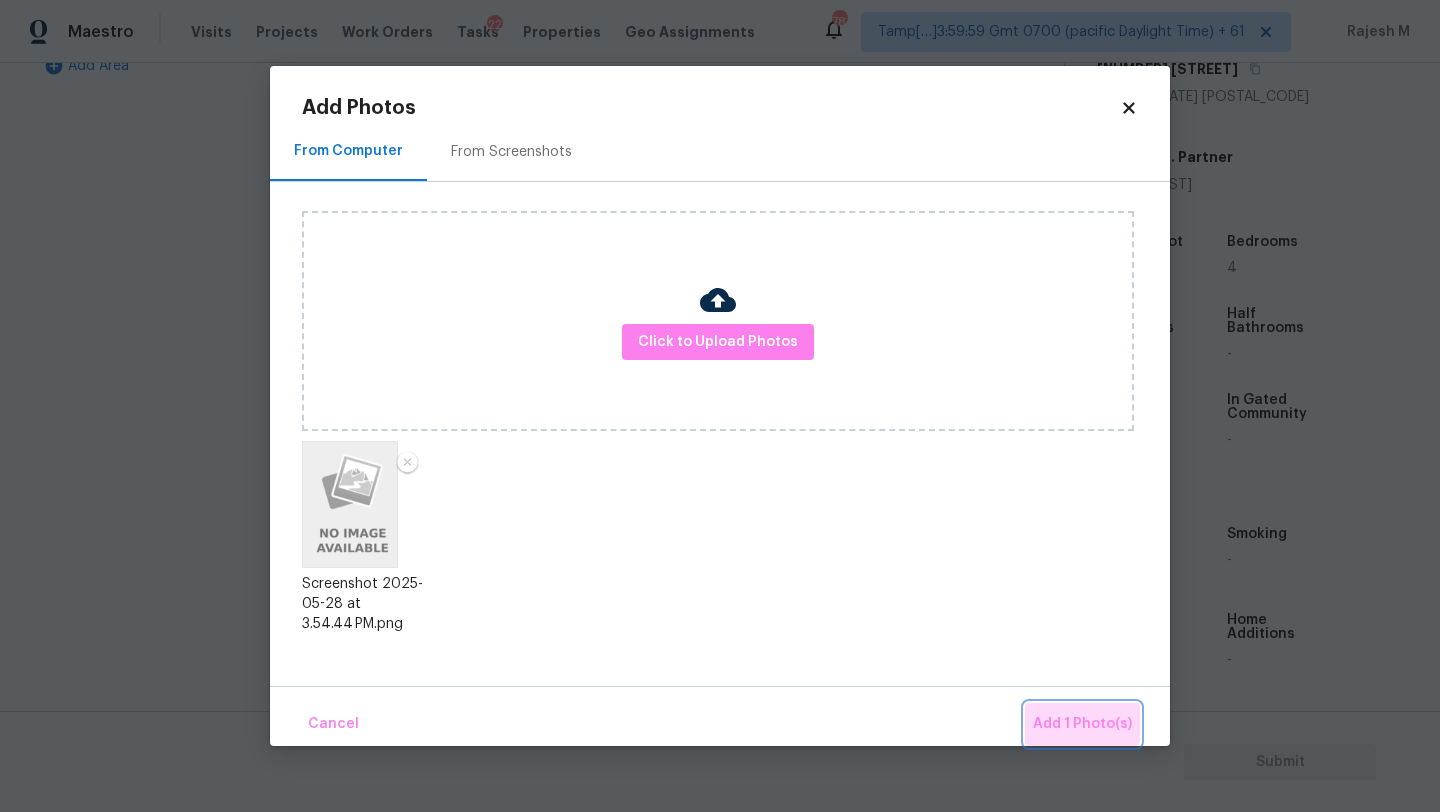 click on "Add 1 Photo(s)" at bounding box center [1082, 724] 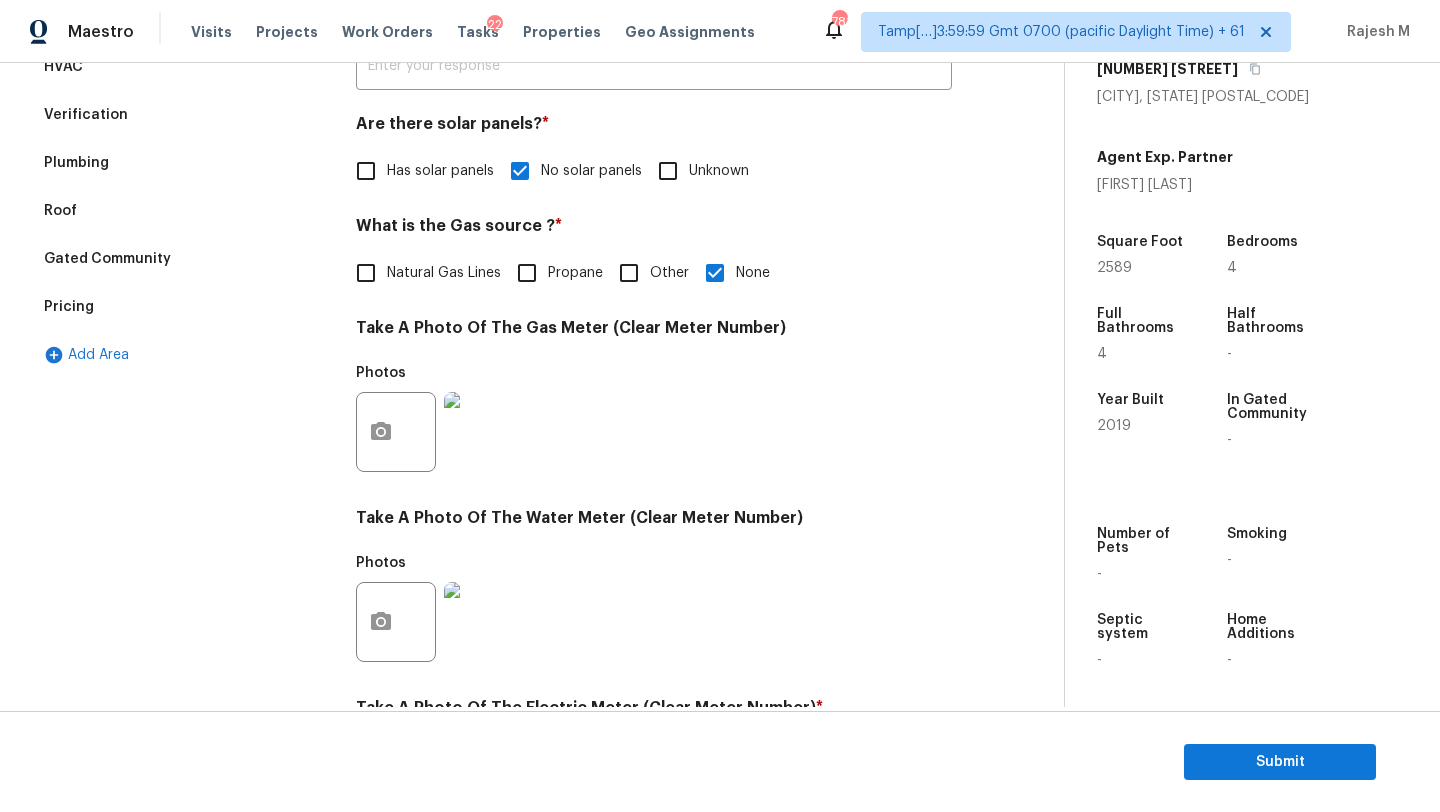 scroll, scrollTop: 0, scrollLeft: 0, axis: both 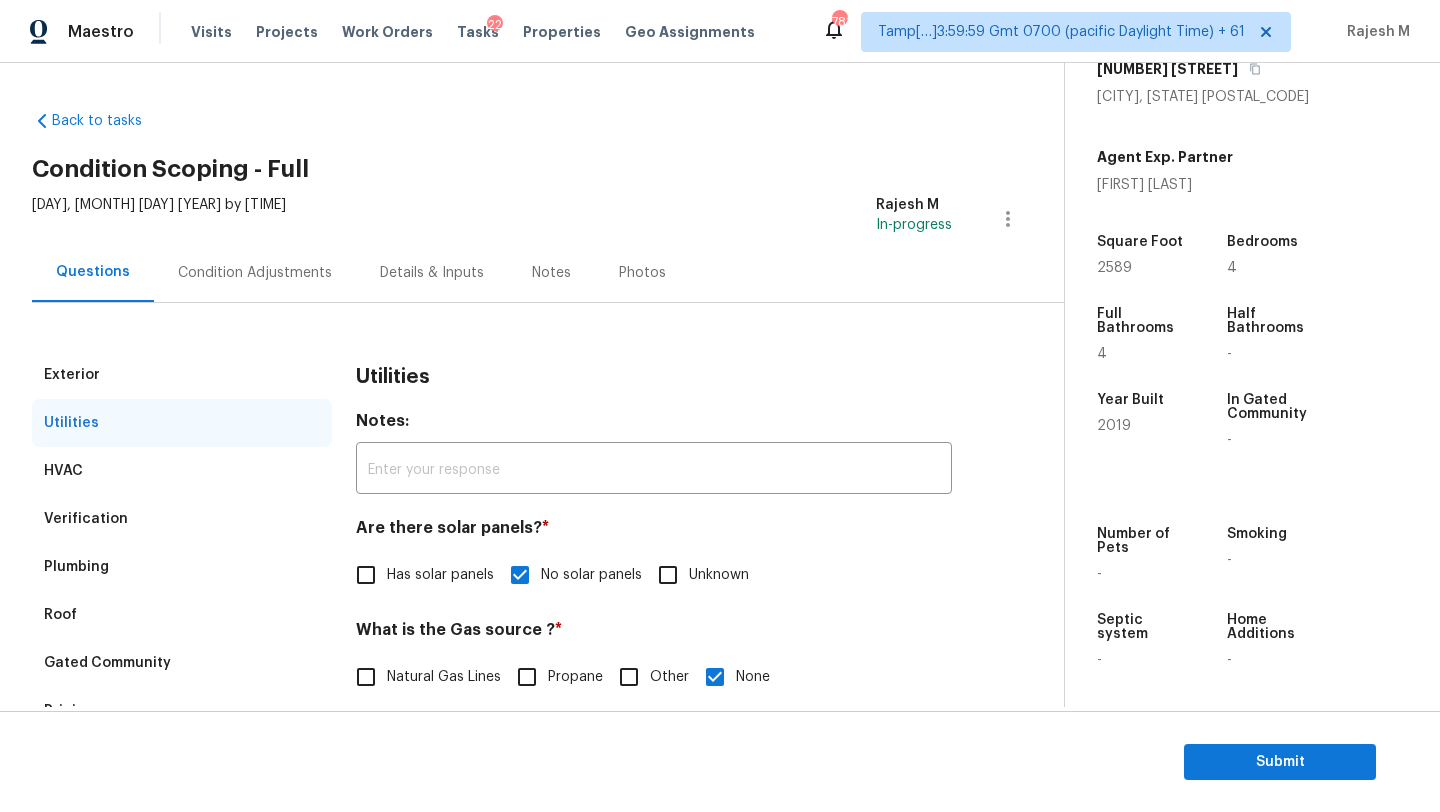 click on "Condition Adjustments" at bounding box center [255, 272] 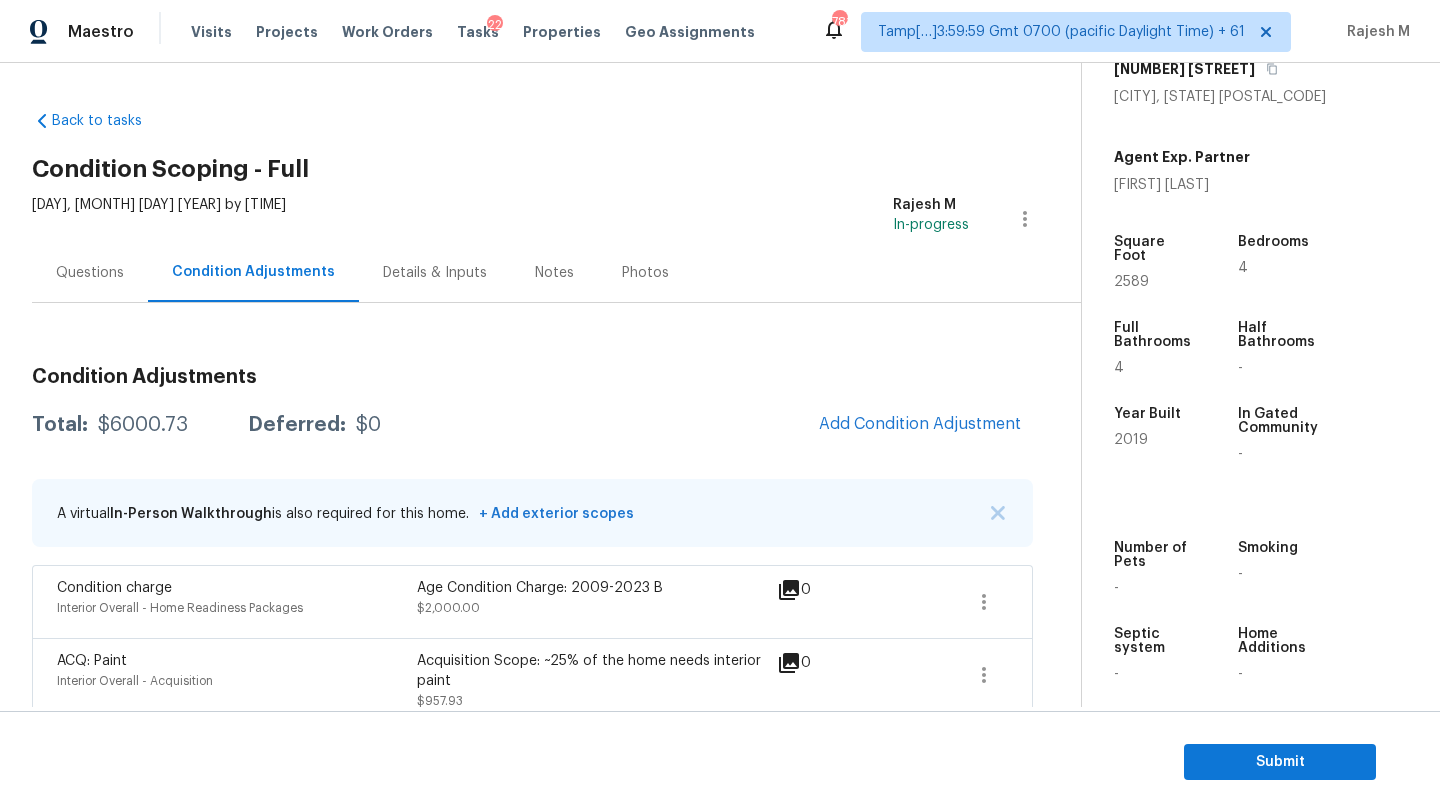 click on "Questions" at bounding box center (90, 273) 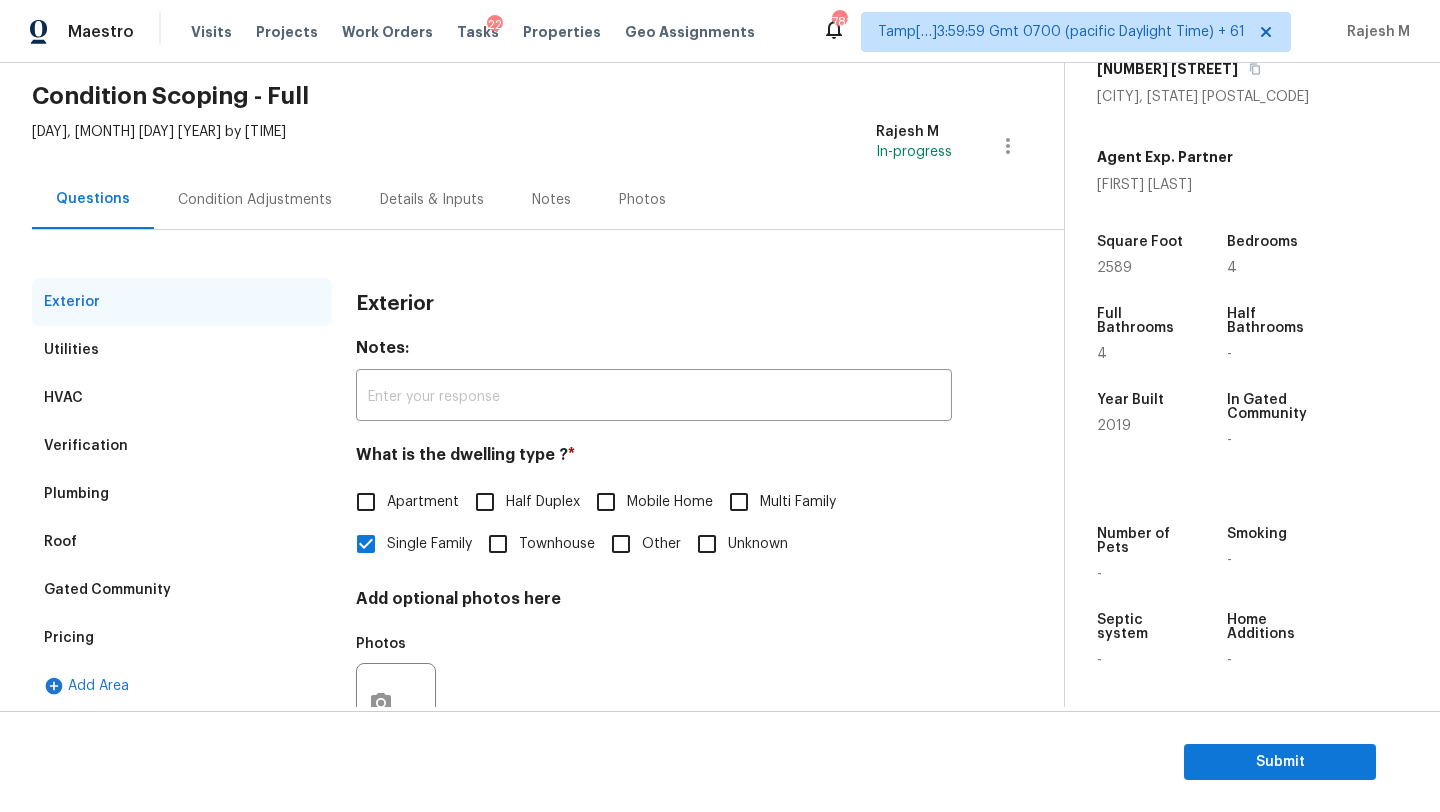 scroll, scrollTop: 151, scrollLeft: 0, axis: vertical 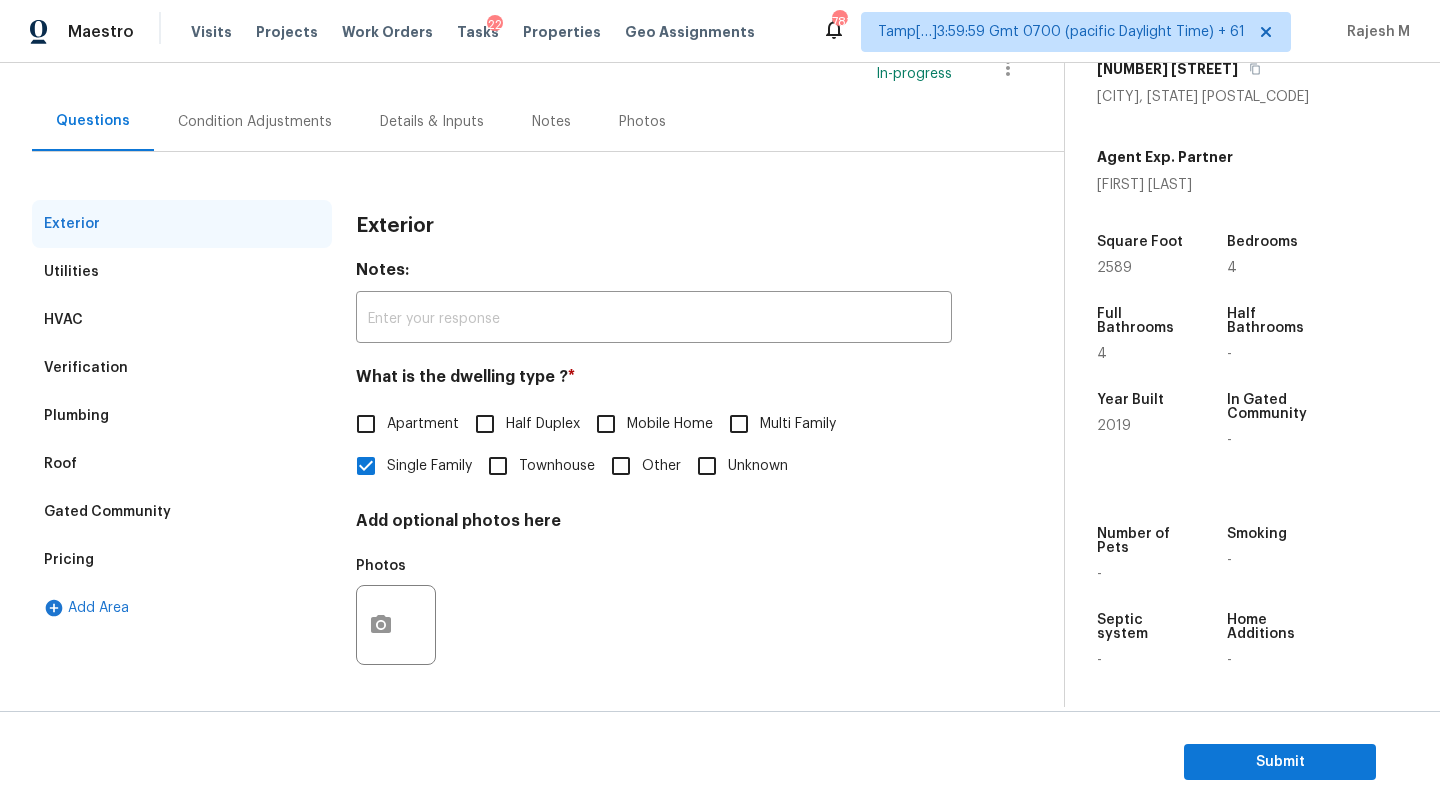 click on "Verification" at bounding box center (182, 368) 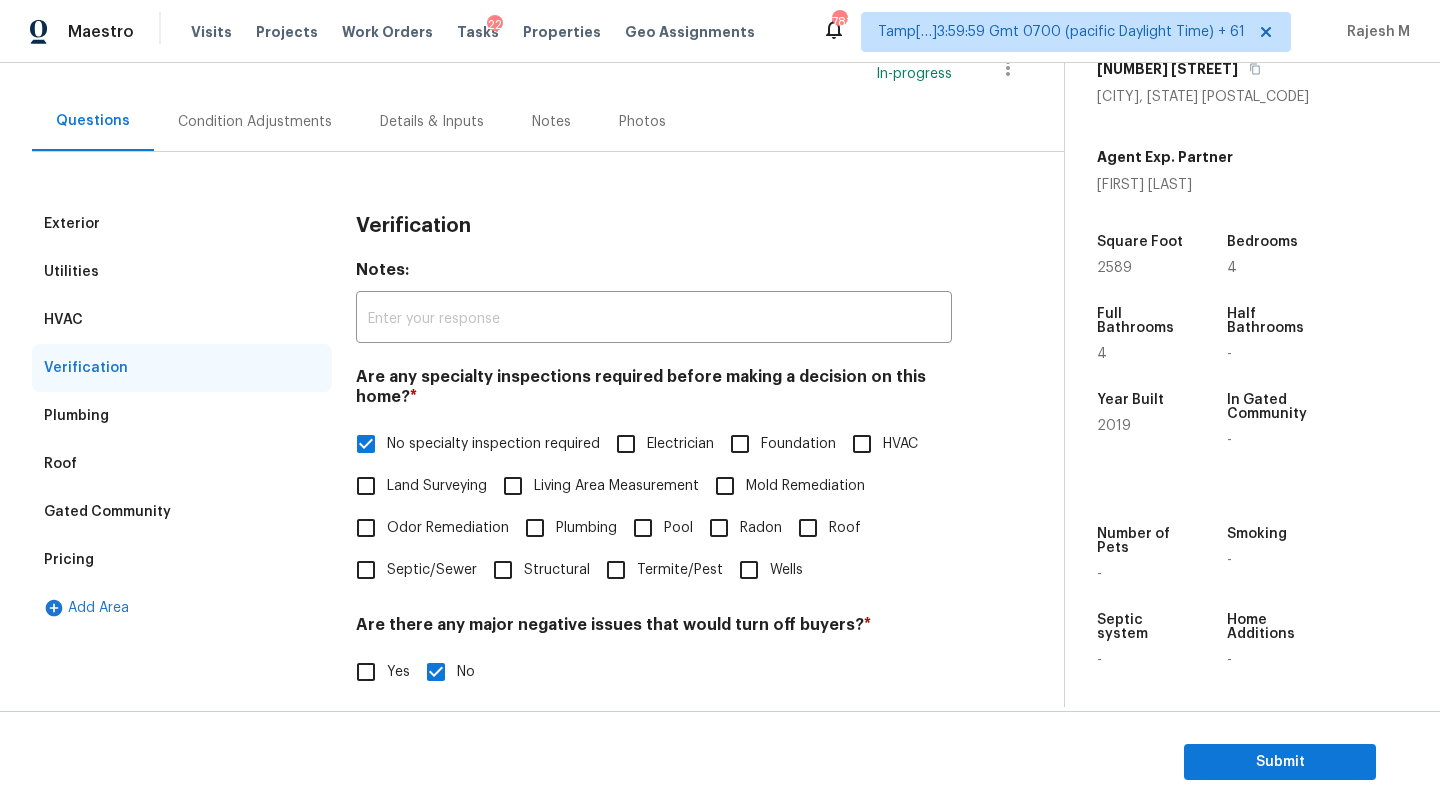 click on "Utilities" at bounding box center [182, 272] 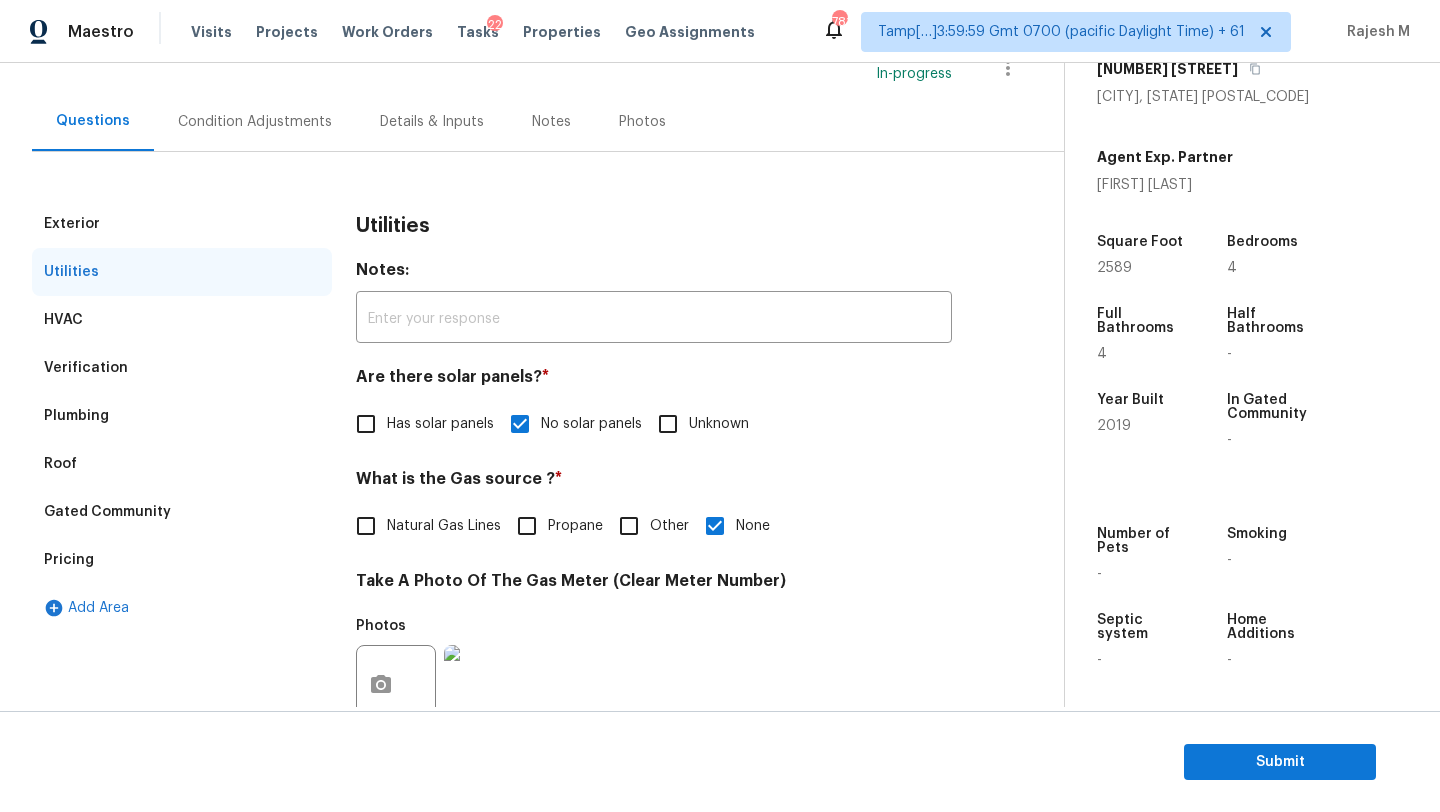 scroll, scrollTop: 693, scrollLeft: 0, axis: vertical 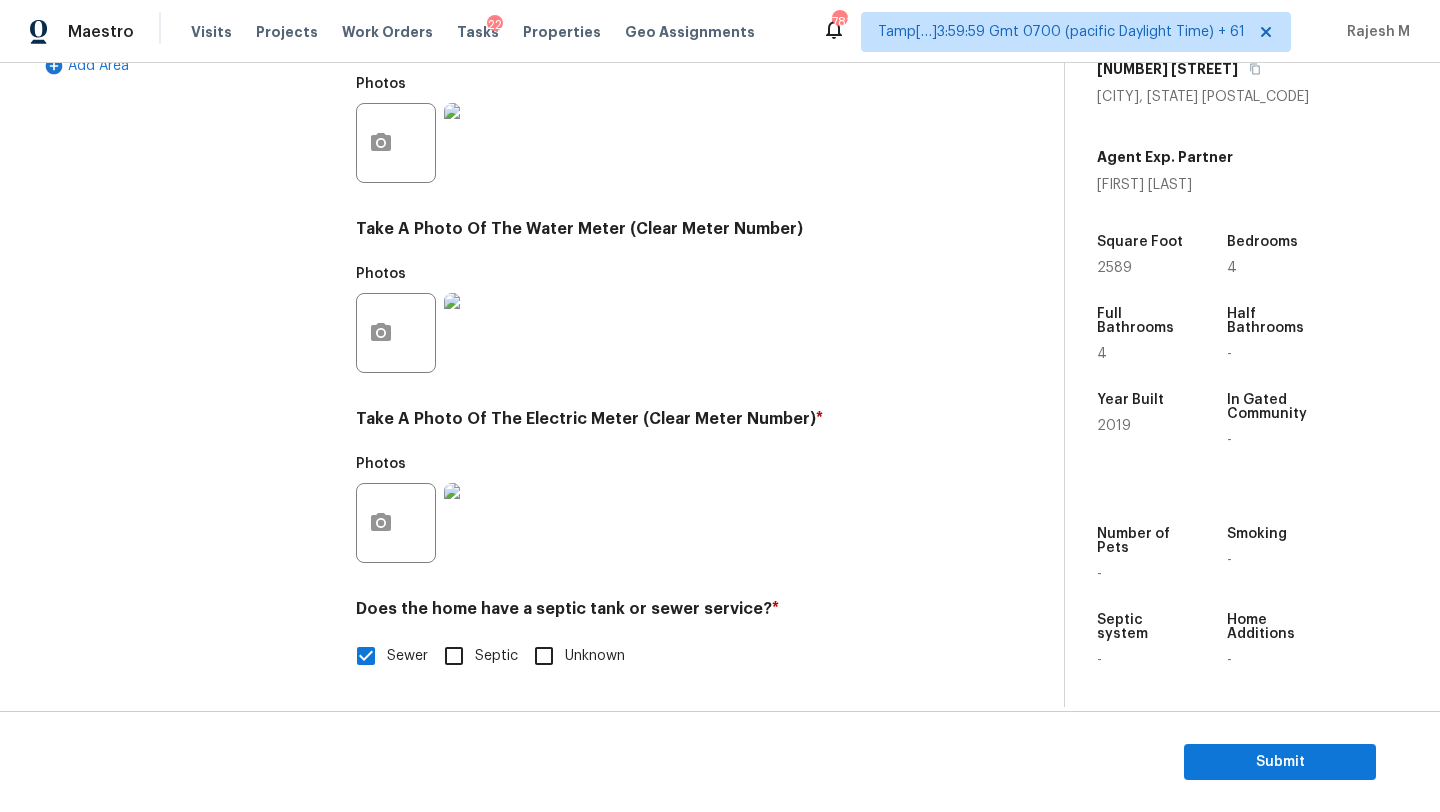 click on "Septic" at bounding box center [454, 656] 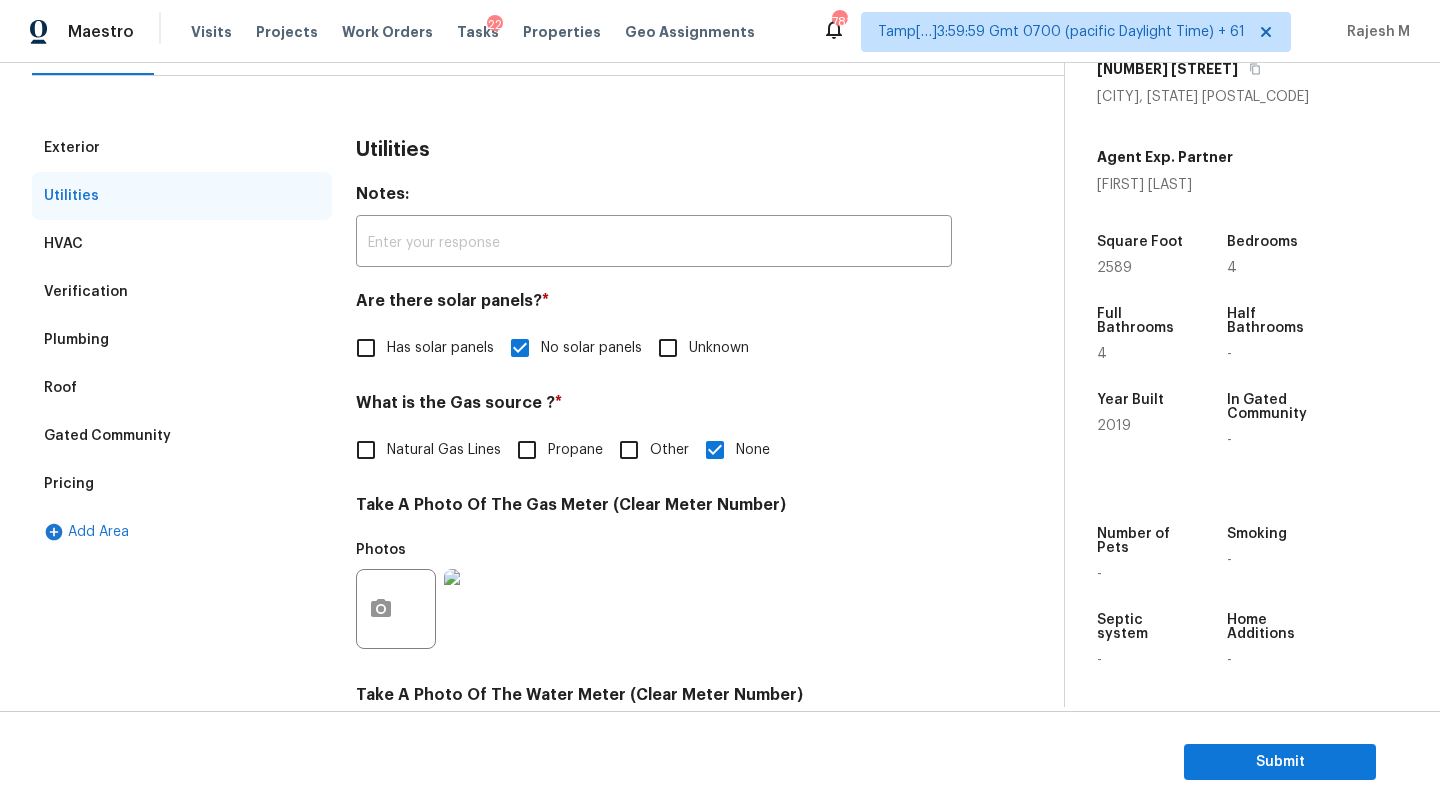 scroll, scrollTop: 180, scrollLeft: 0, axis: vertical 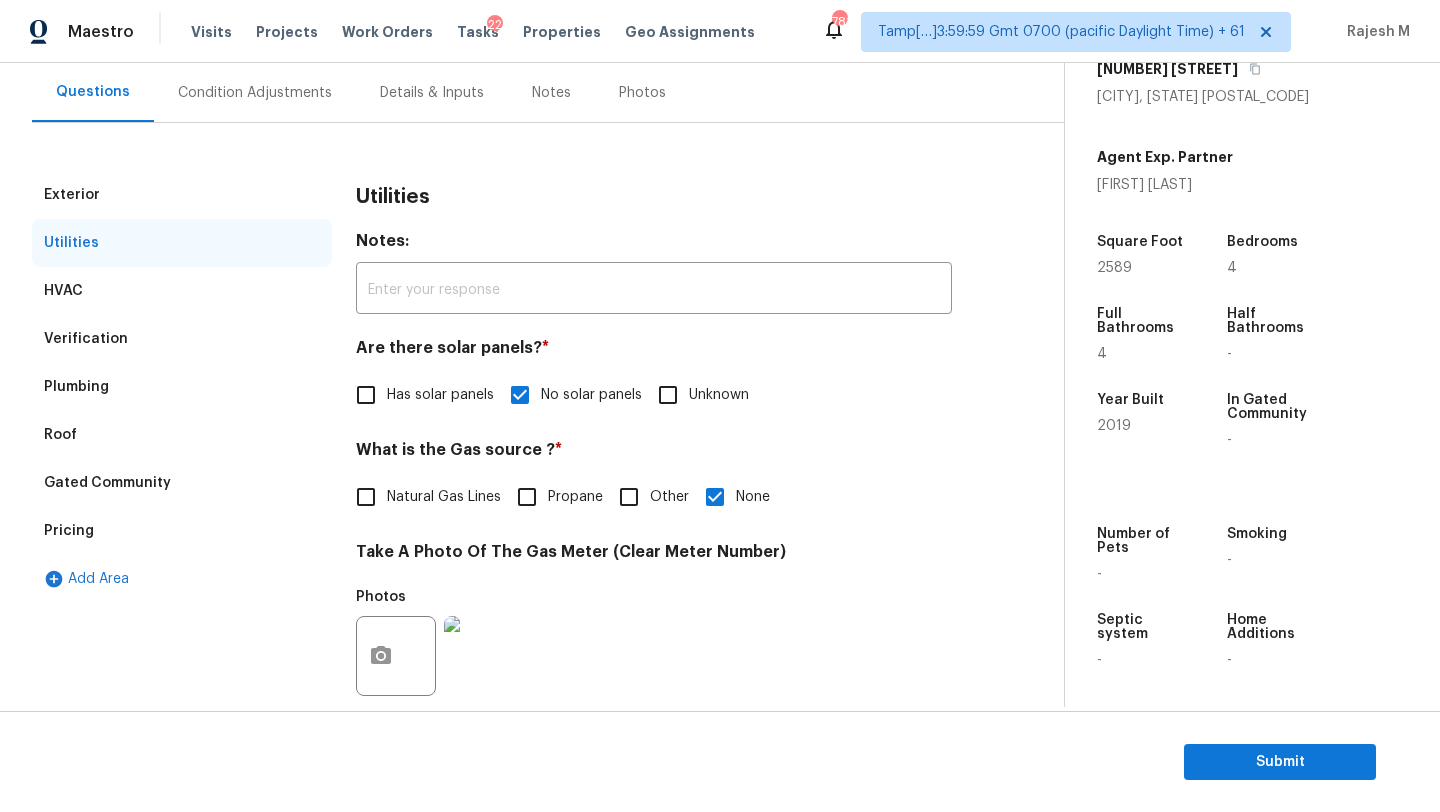 click on "Plumbing" at bounding box center [76, 387] 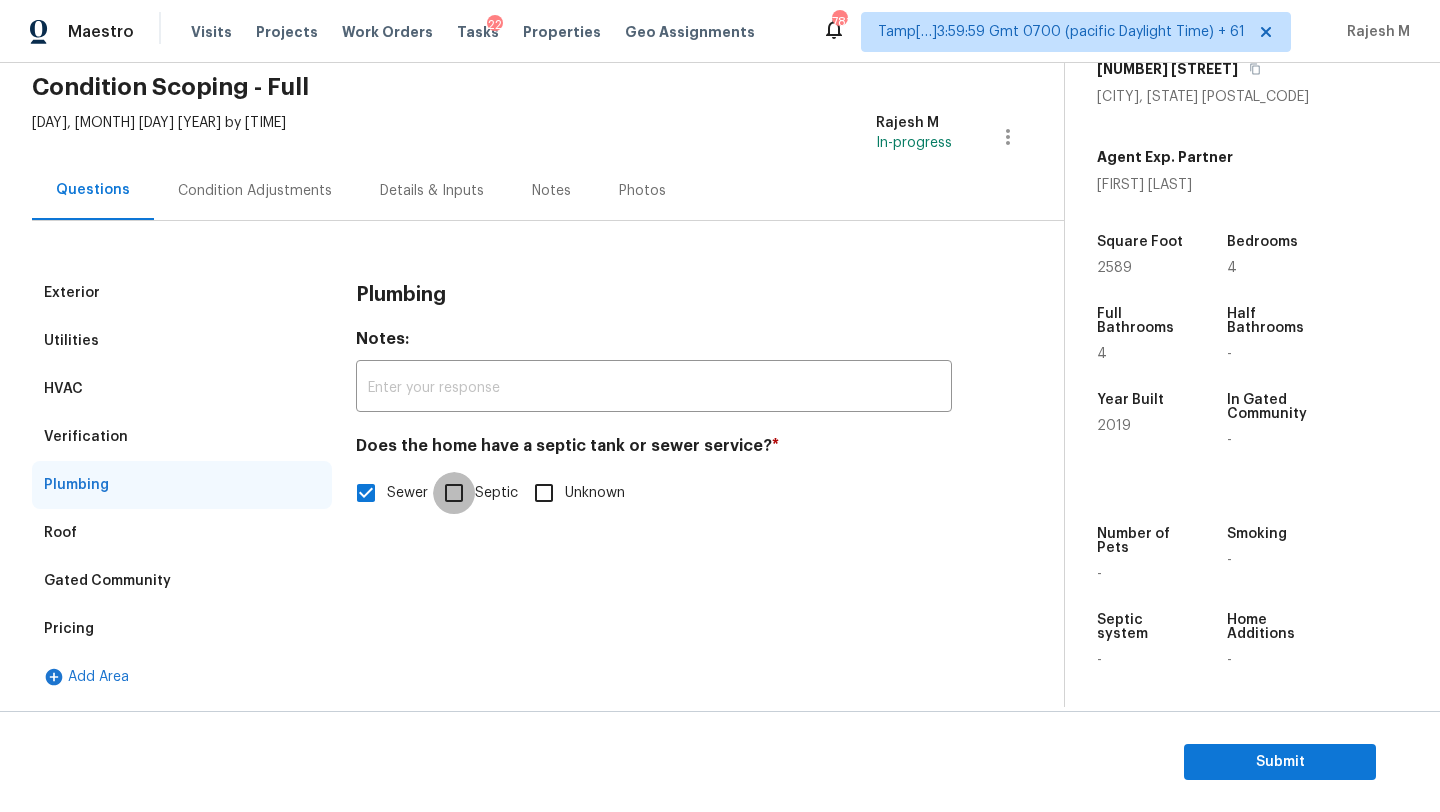 click on "Septic" at bounding box center (454, 493) 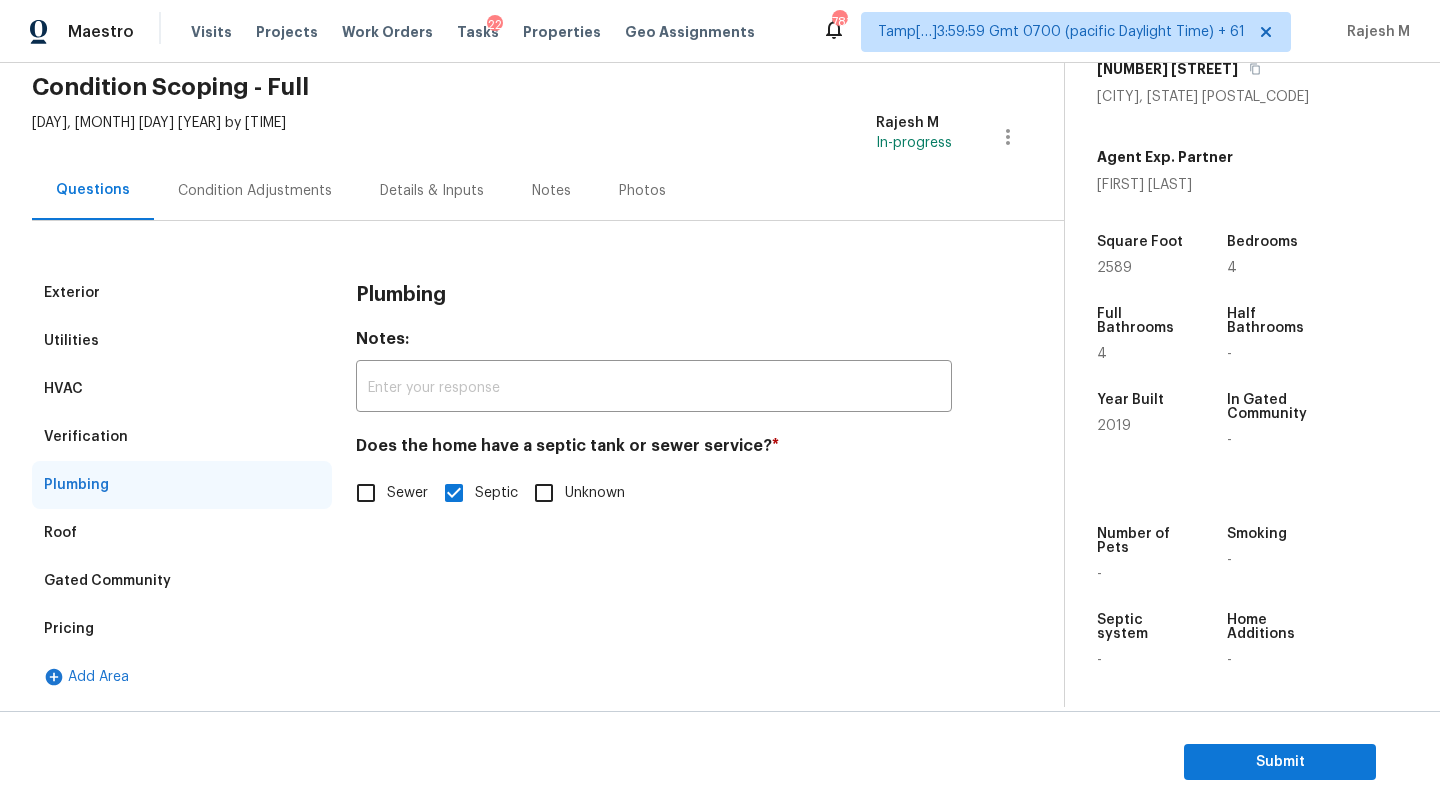 click on "Condition Adjustments" at bounding box center (255, 191) 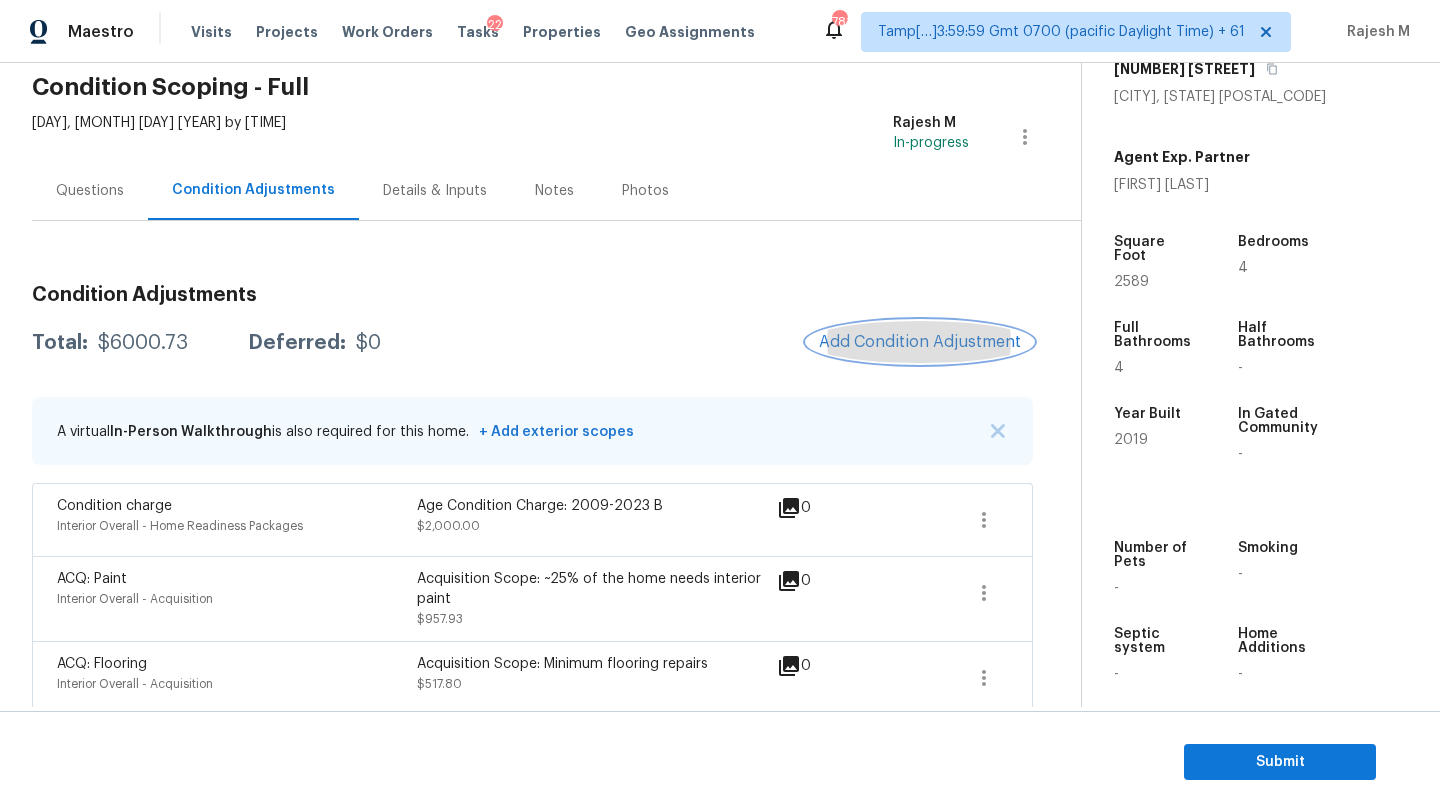 click on "Add Condition Adjustment" at bounding box center [920, 342] 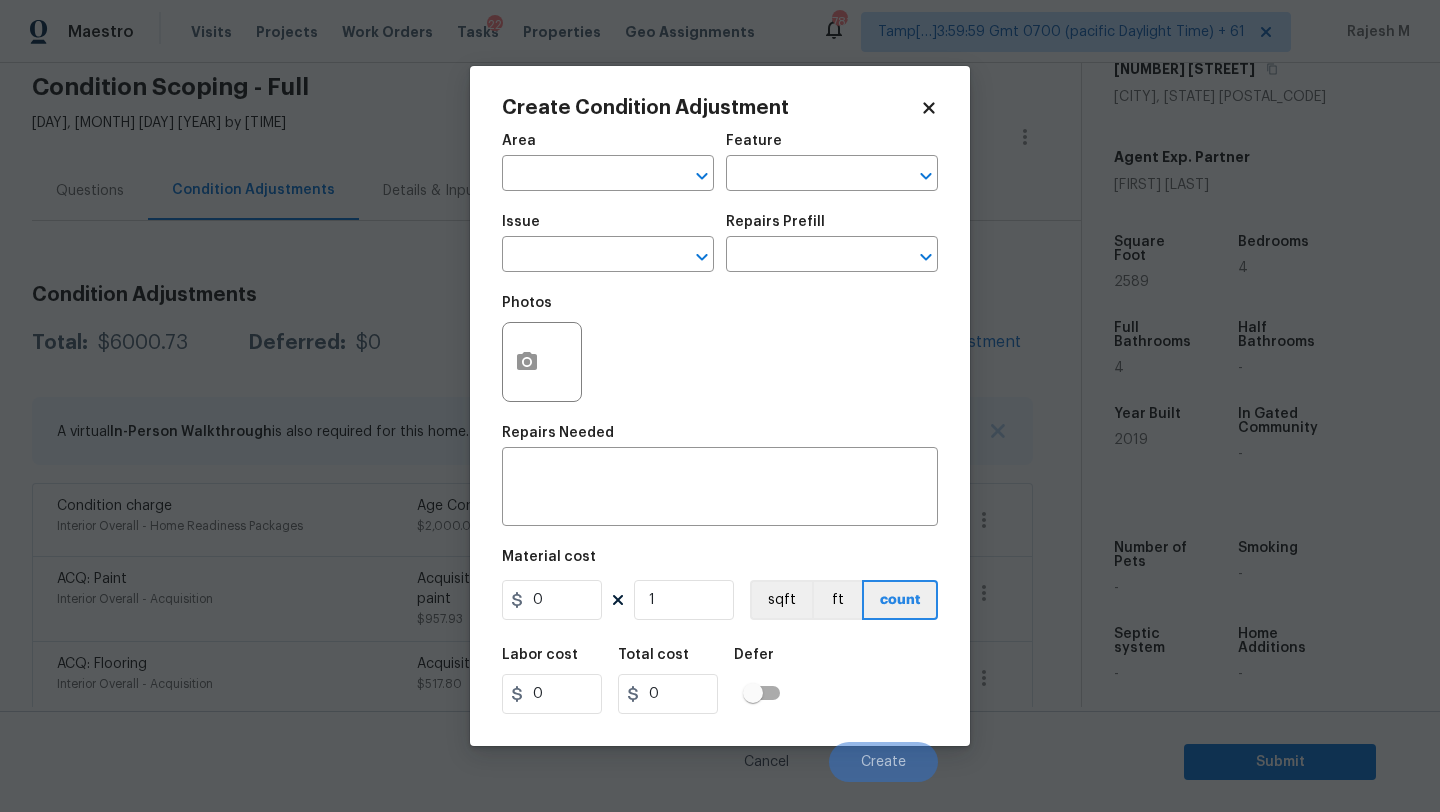 click on "Area" at bounding box center [608, 147] 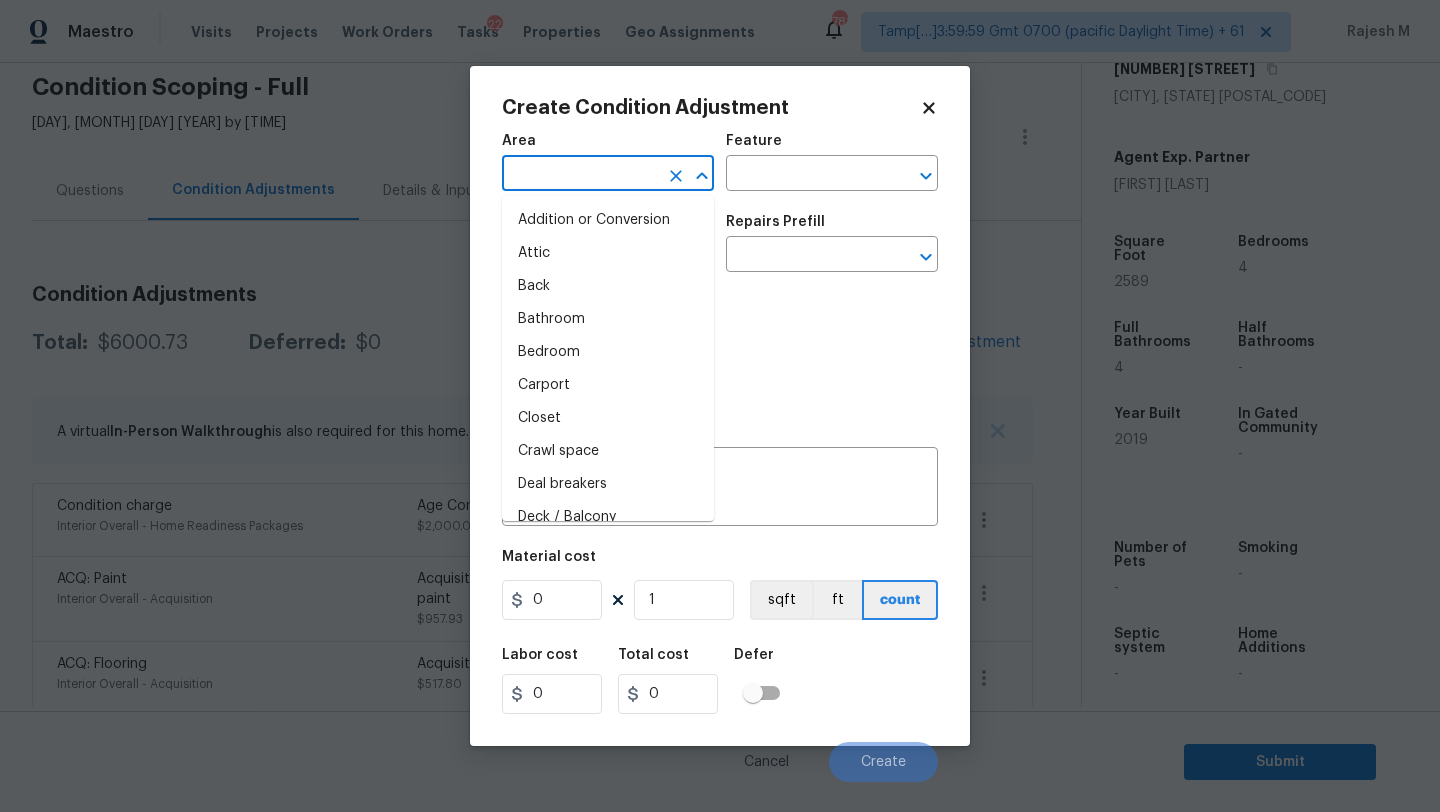 click at bounding box center (580, 175) 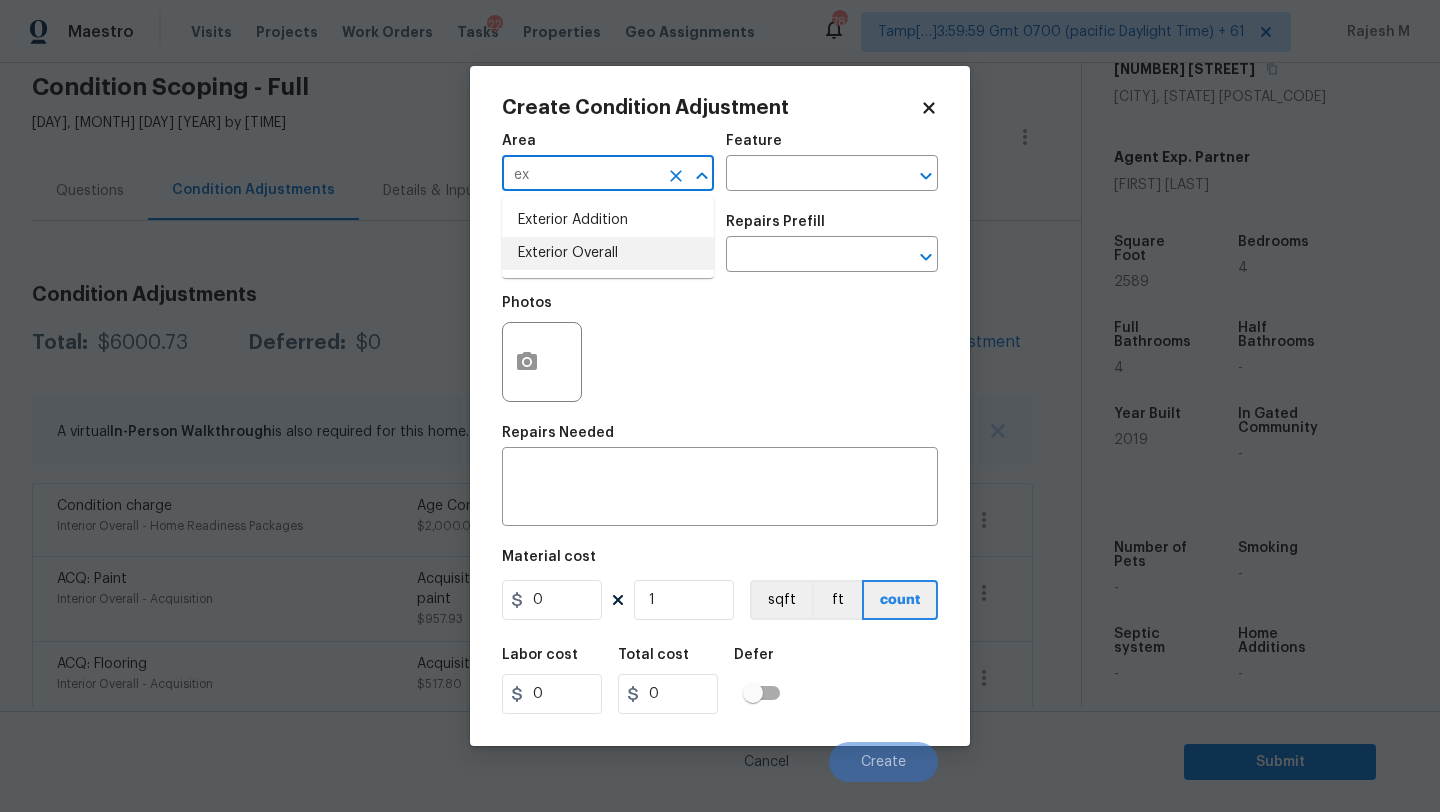 click on "Exterior Overall" at bounding box center [608, 253] 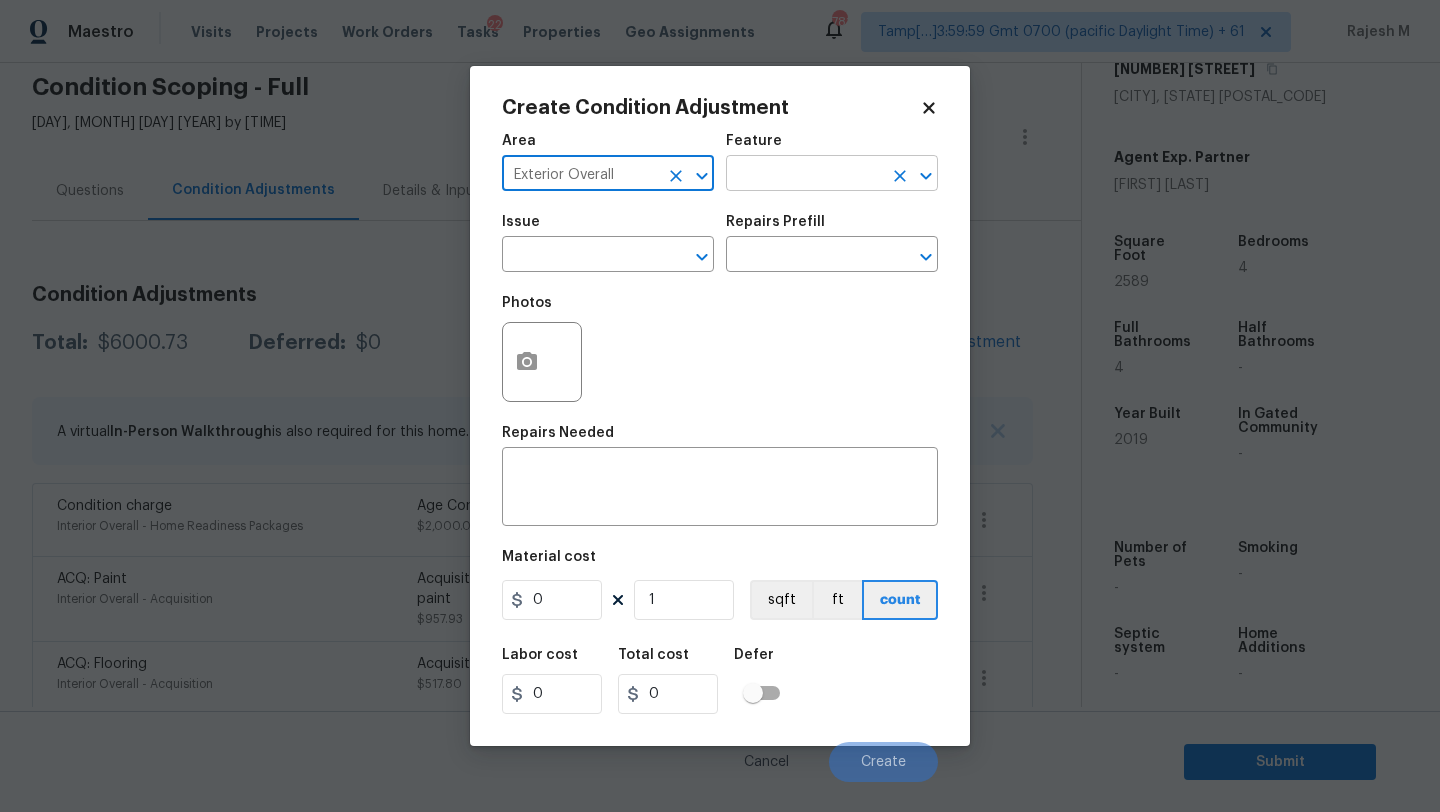 type on "Exterior Overall" 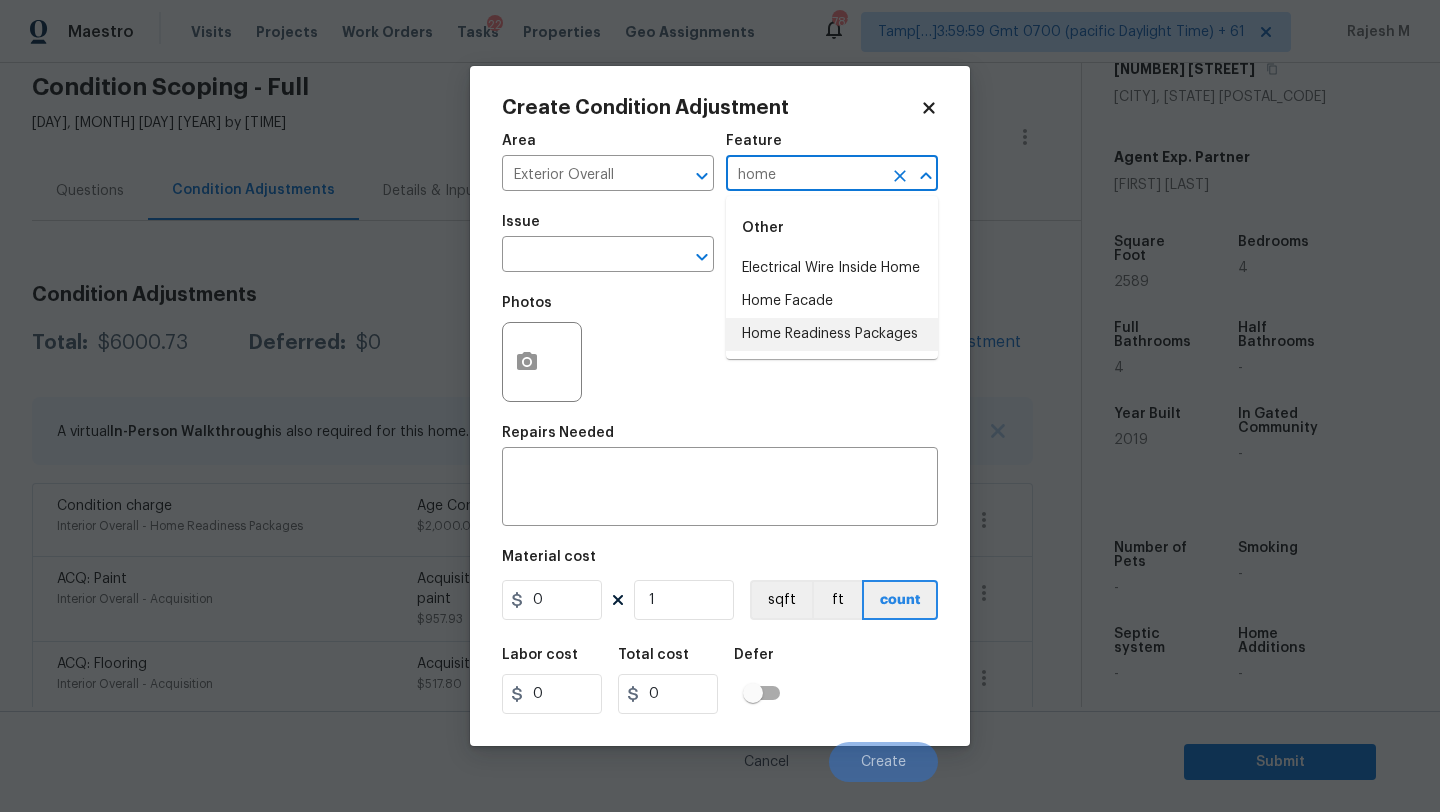 click on "Home Readiness Packages" at bounding box center (832, 334) 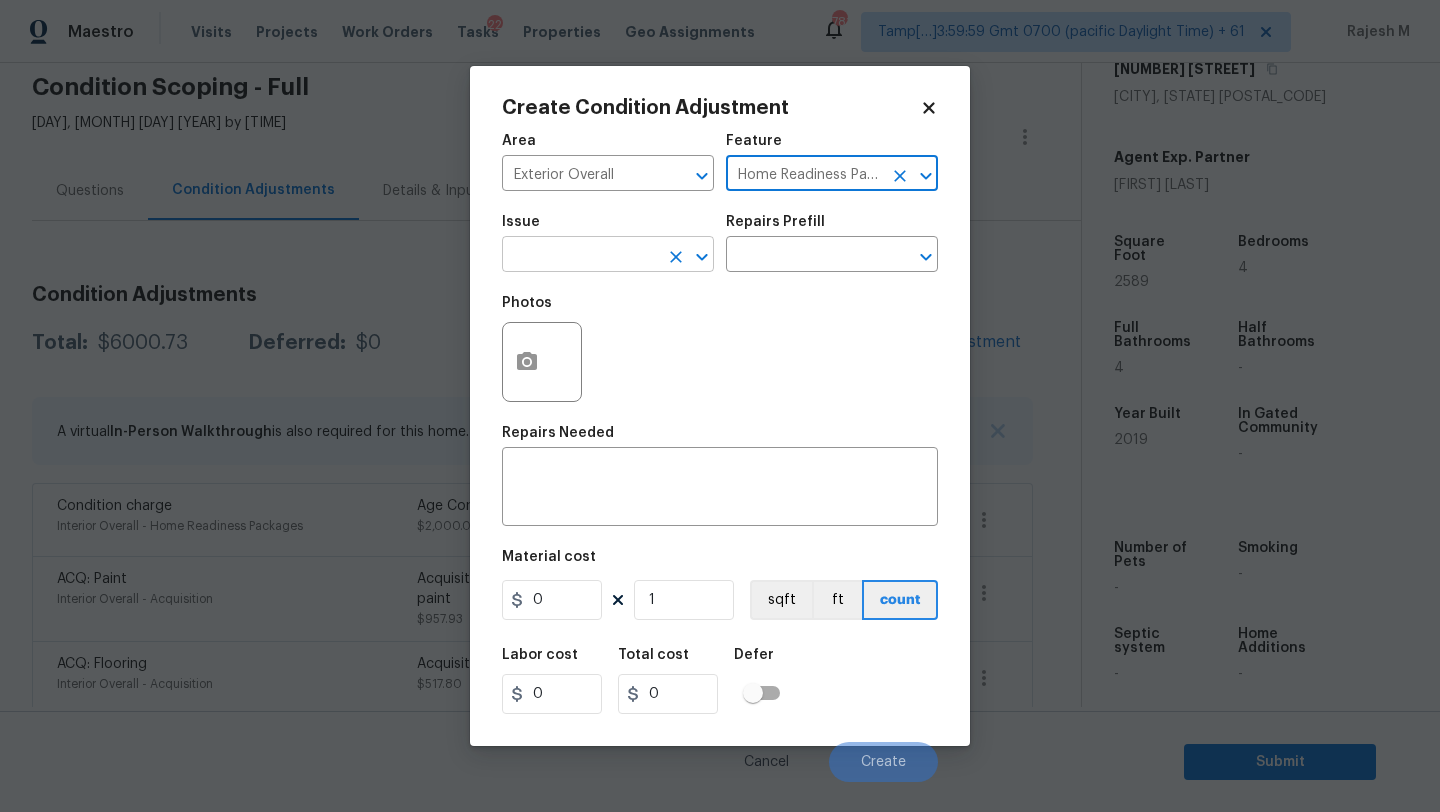type on "Home Readiness Packages" 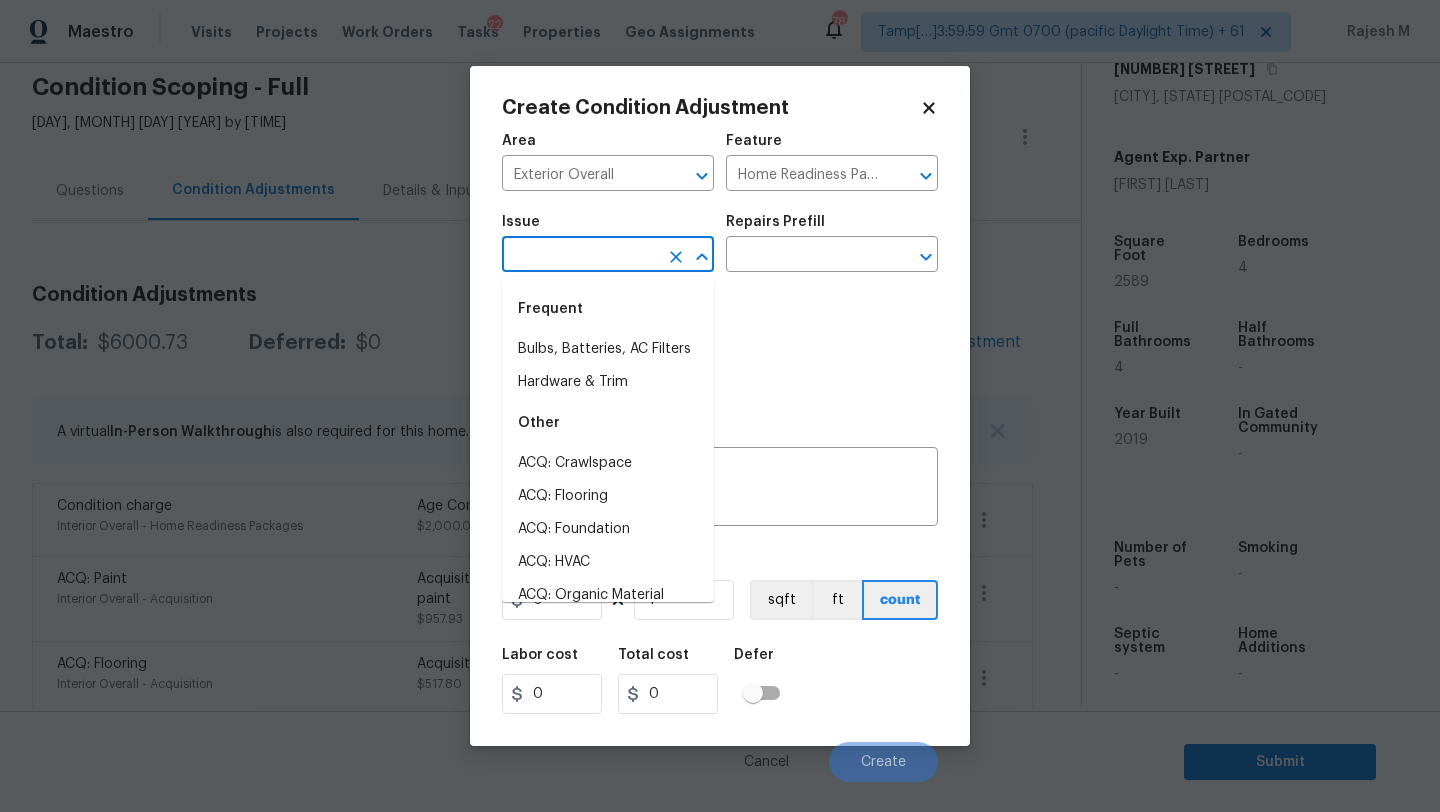 click at bounding box center (580, 256) 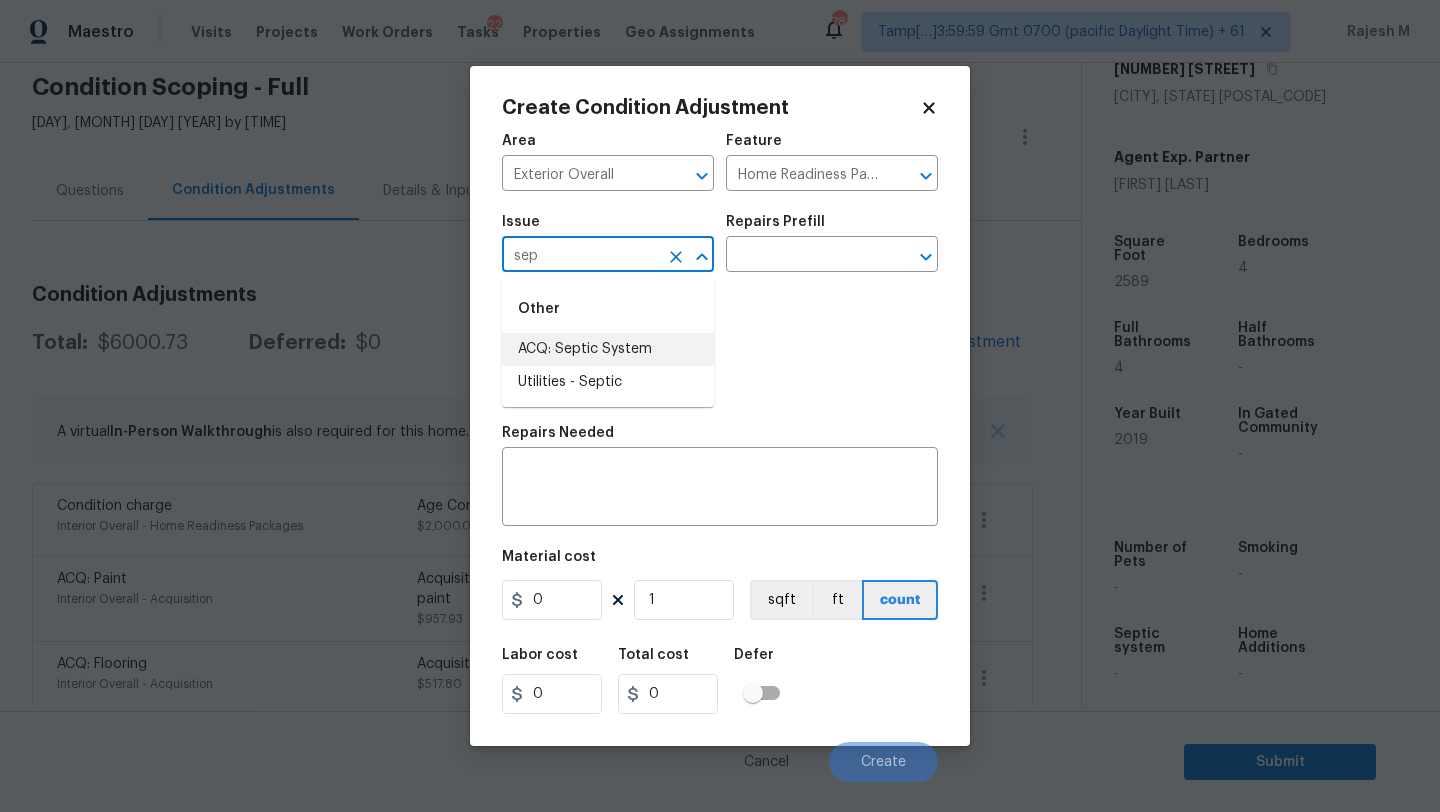 click on "ACQ: Septic System" at bounding box center [608, 349] 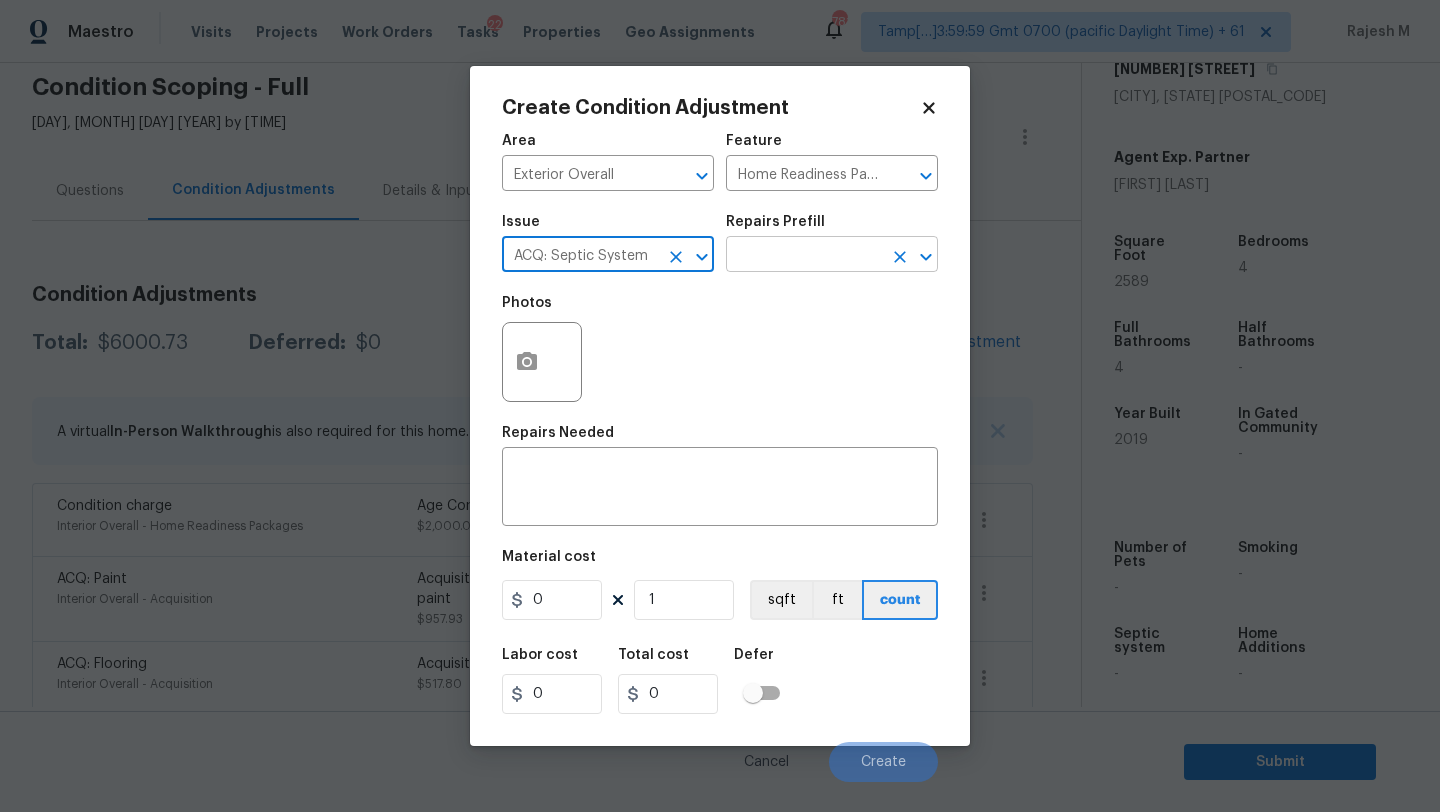 type on "ACQ: Septic System" 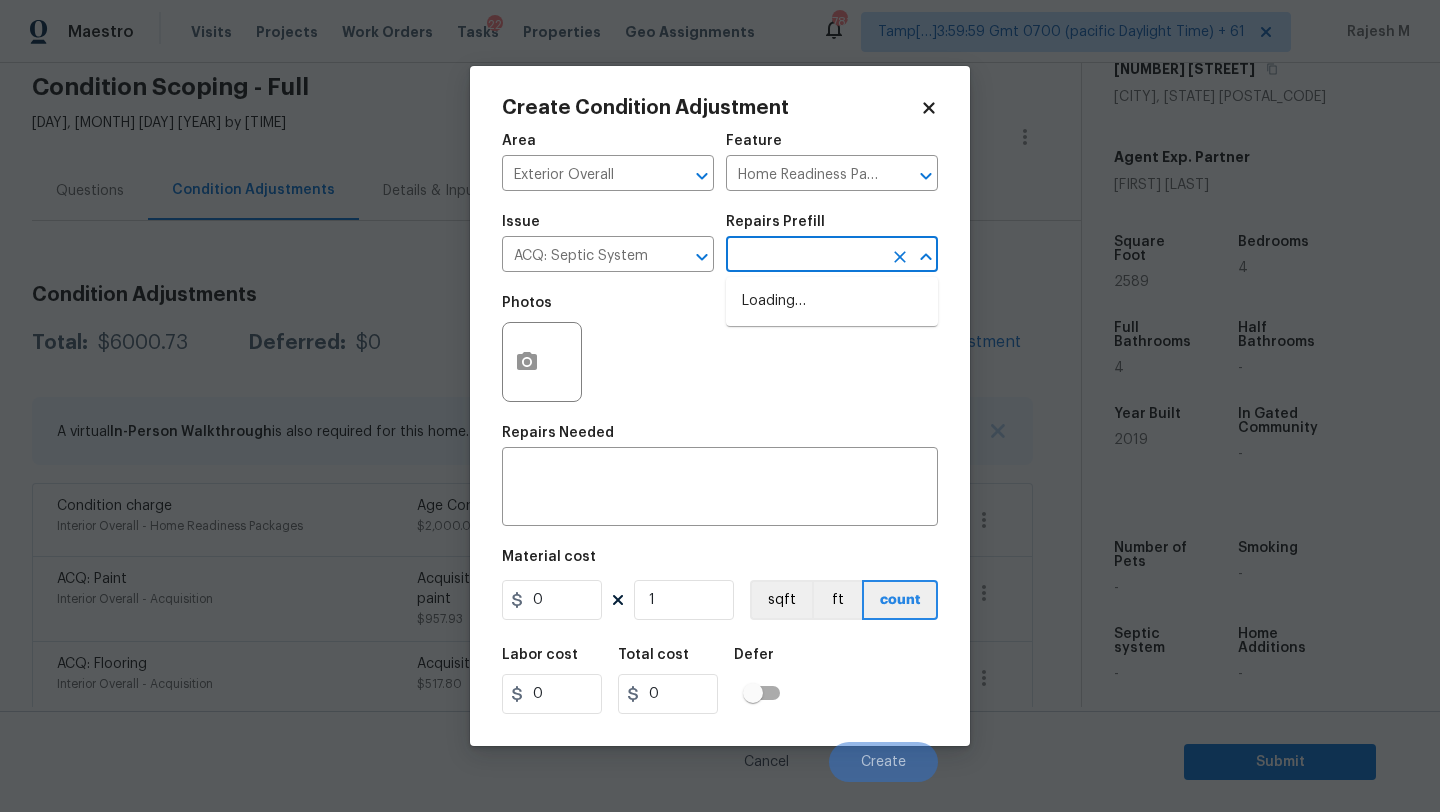 click at bounding box center (804, 256) 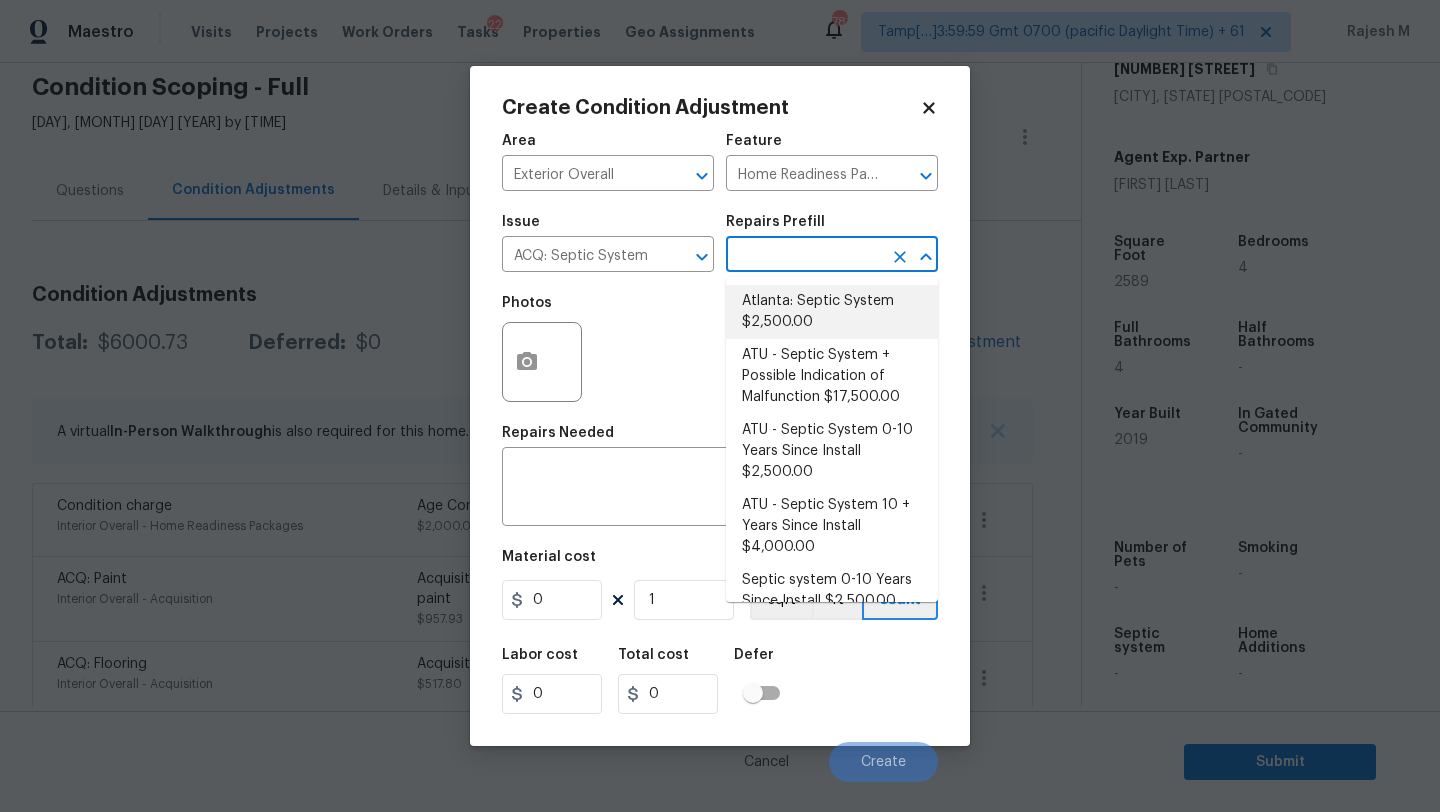 click on "Atlanta: Septic System $2,500.00" at bounding box center (832, 312) 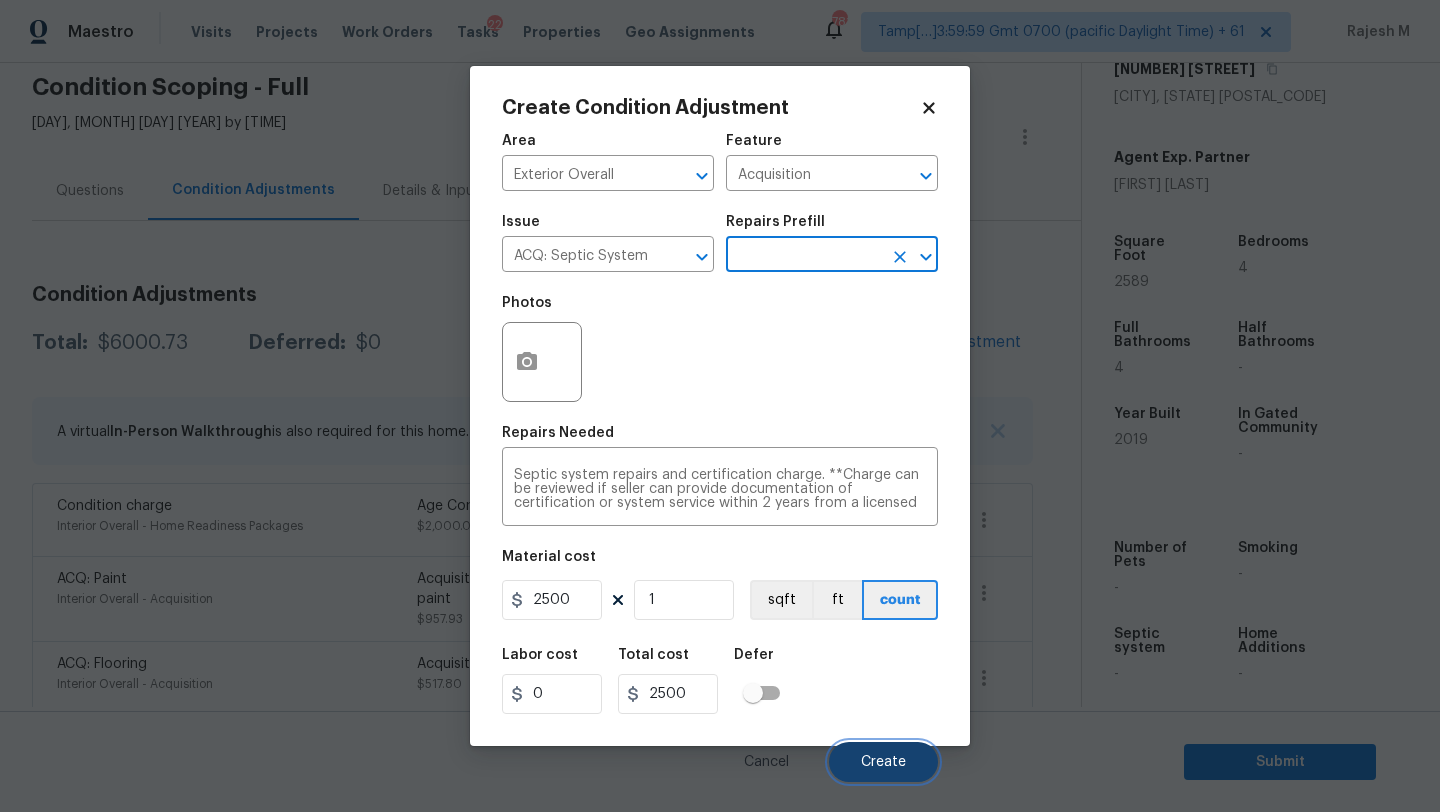 click on "Create" at bounding box center [883, 762] 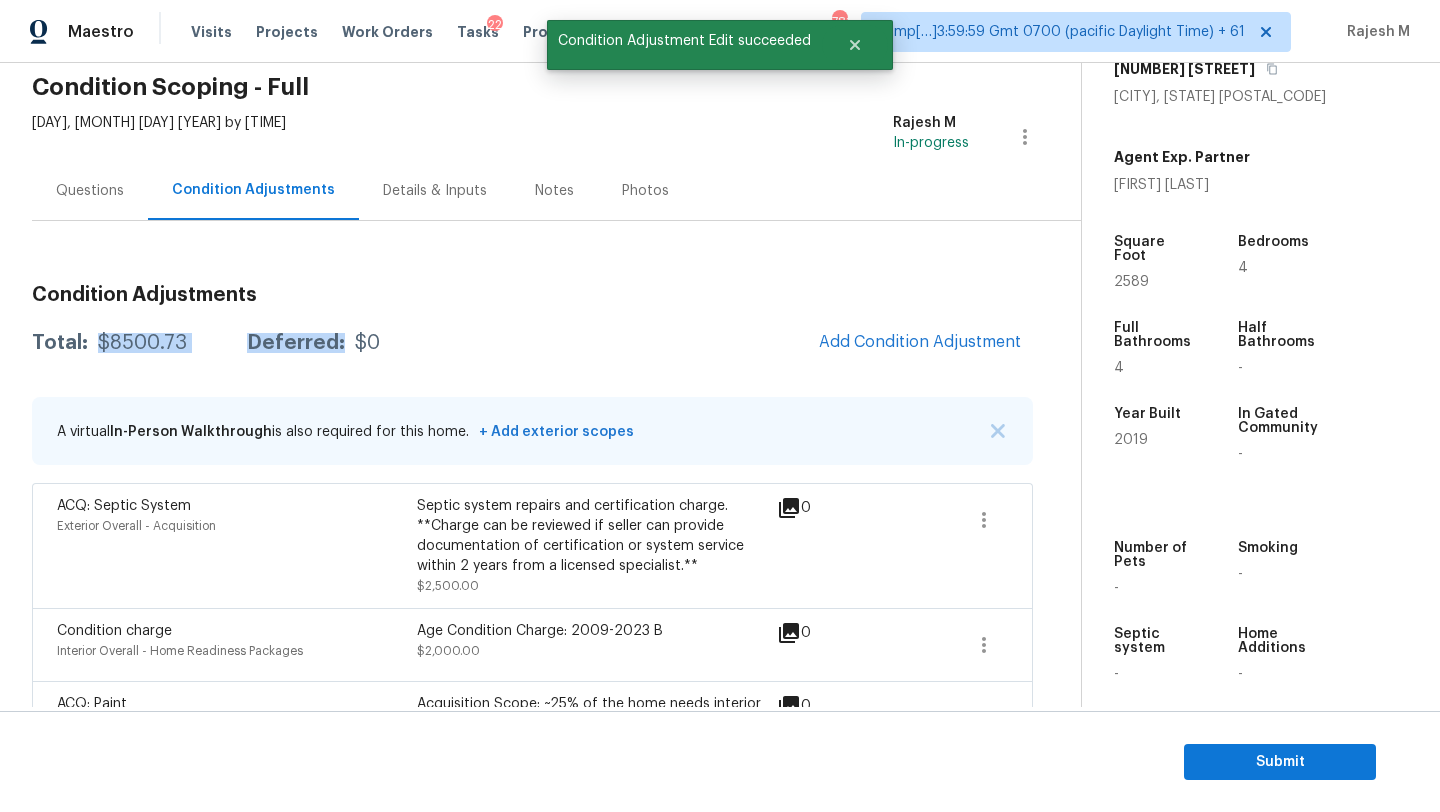 drag, startPoint x: 94, startPoint y: 345, endPoint x: 220, endPoint y: 353, distance: 126.253716 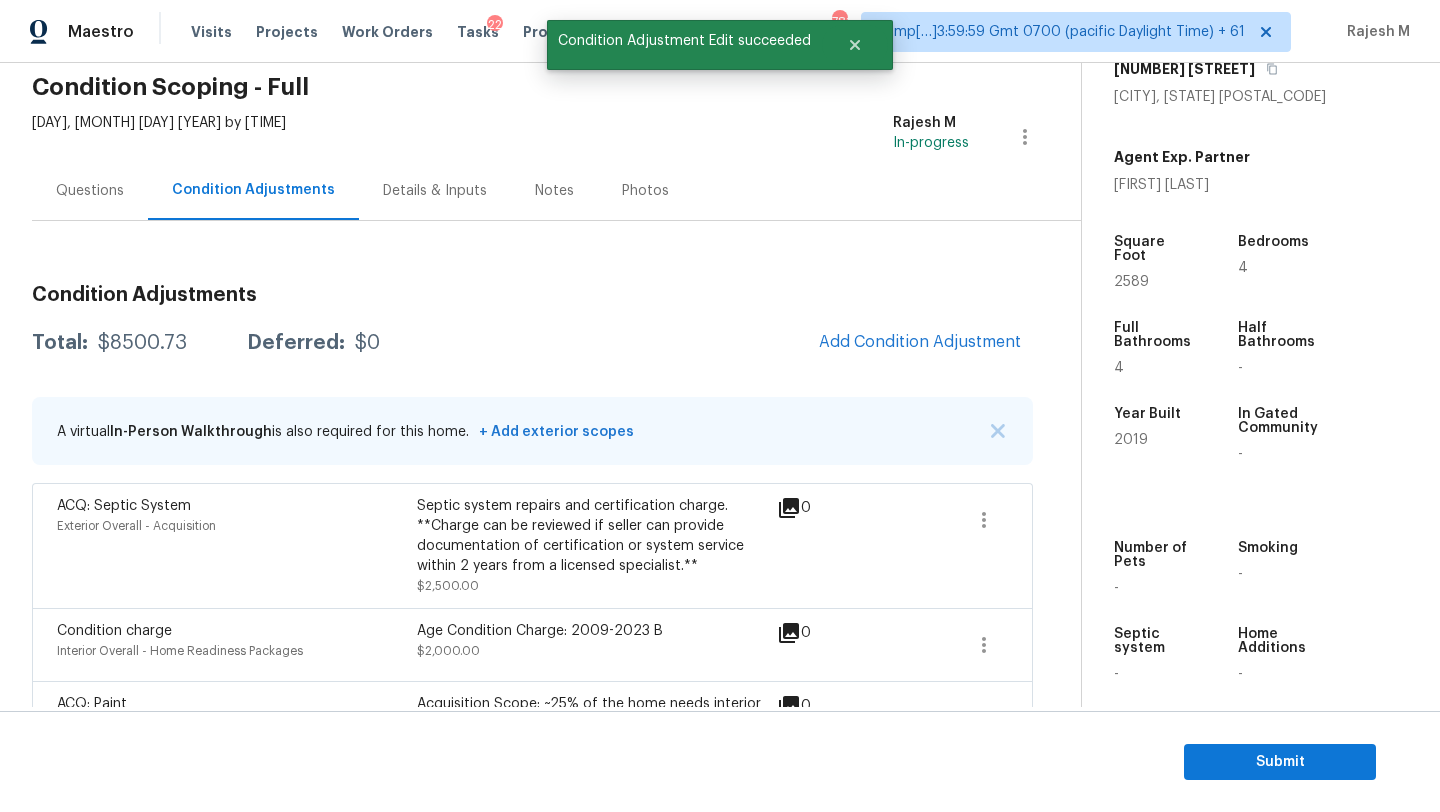 click on "Condition Adjustments" at bounding box center (532, 295) 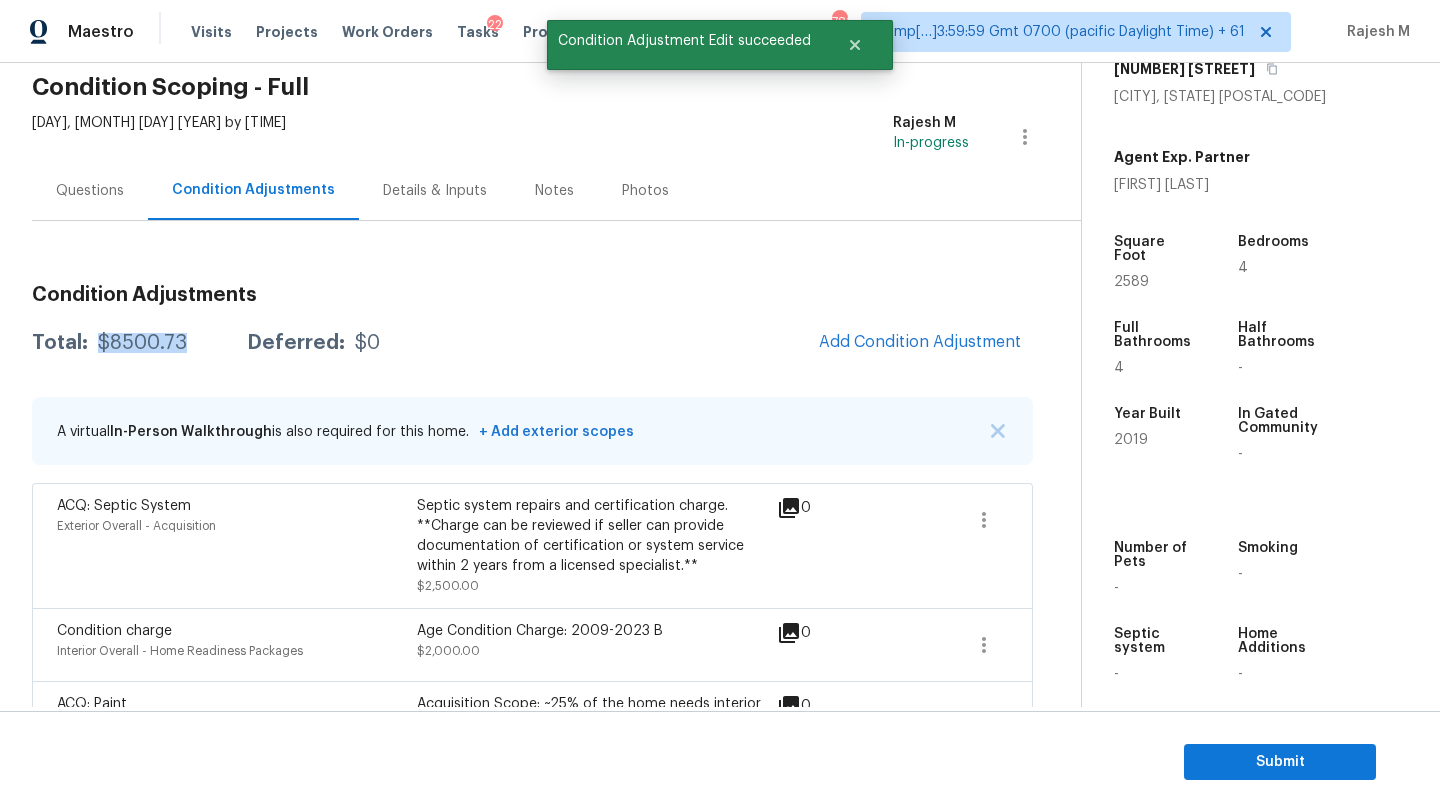 drag, startPoint x: 100, startPoint y: 343, endPoint x: 196, endPoint y: 343, distance: 96 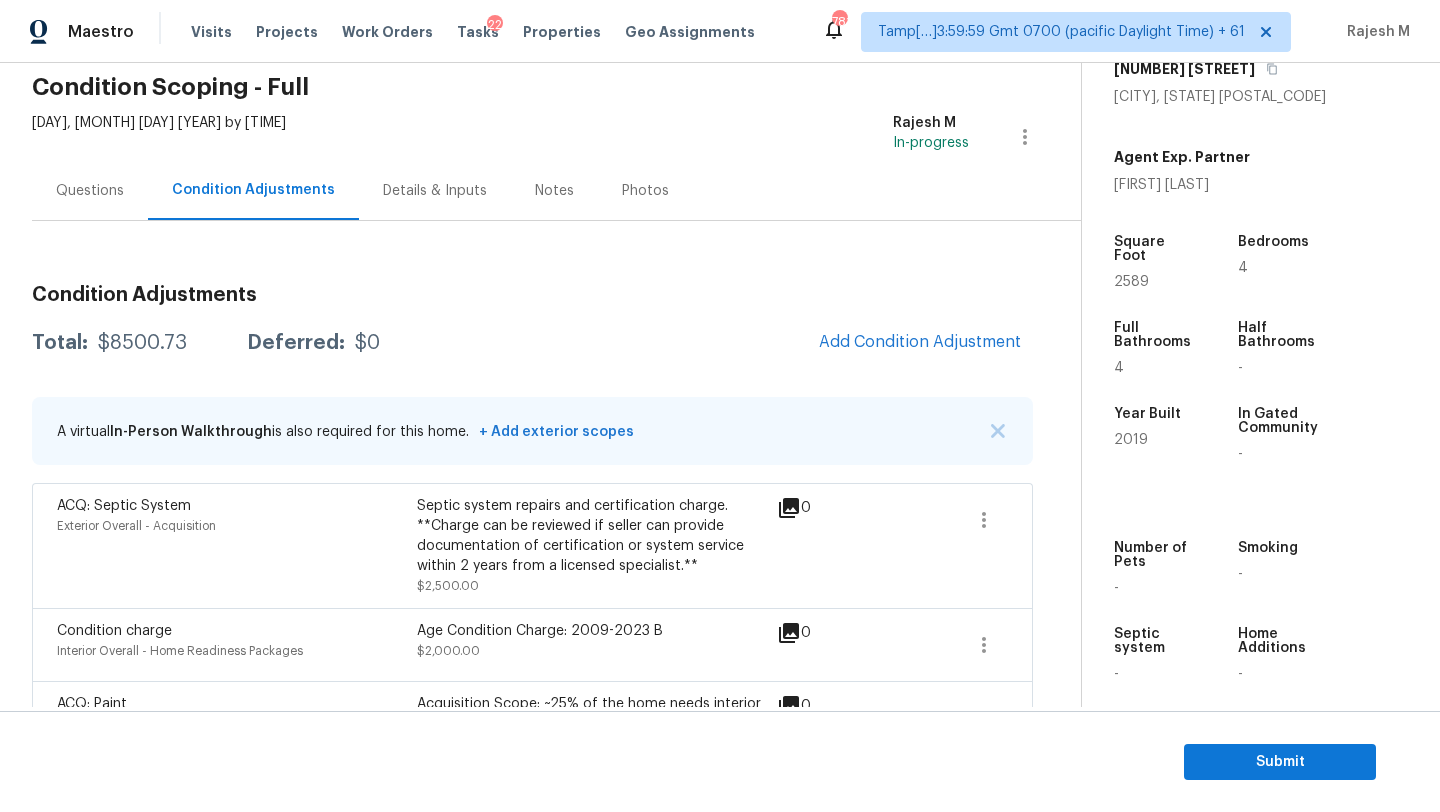 click on "Questions" at bounding box center (90, 191) 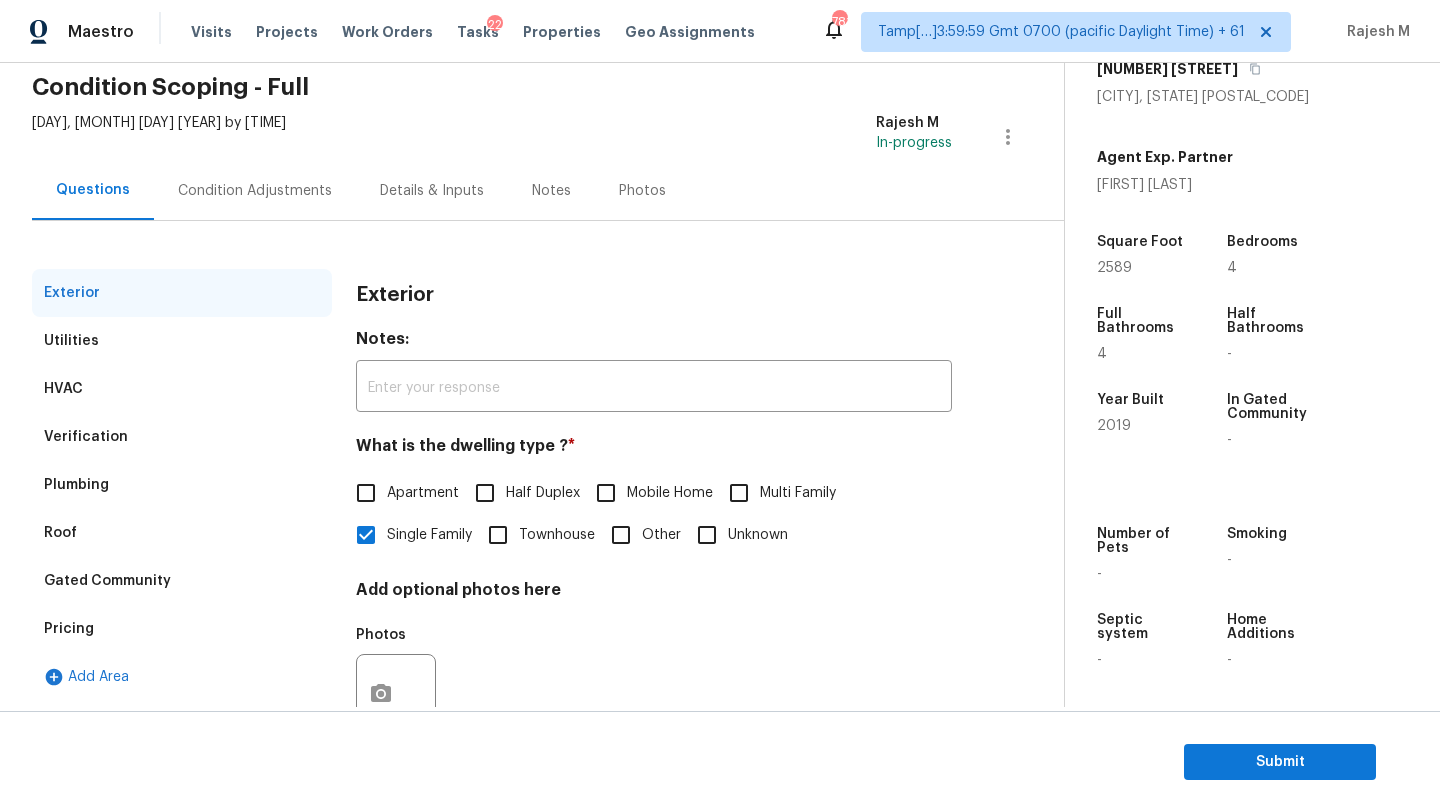 scroll, scrollTop: 151, scrollLeft: 0, axis: vertical 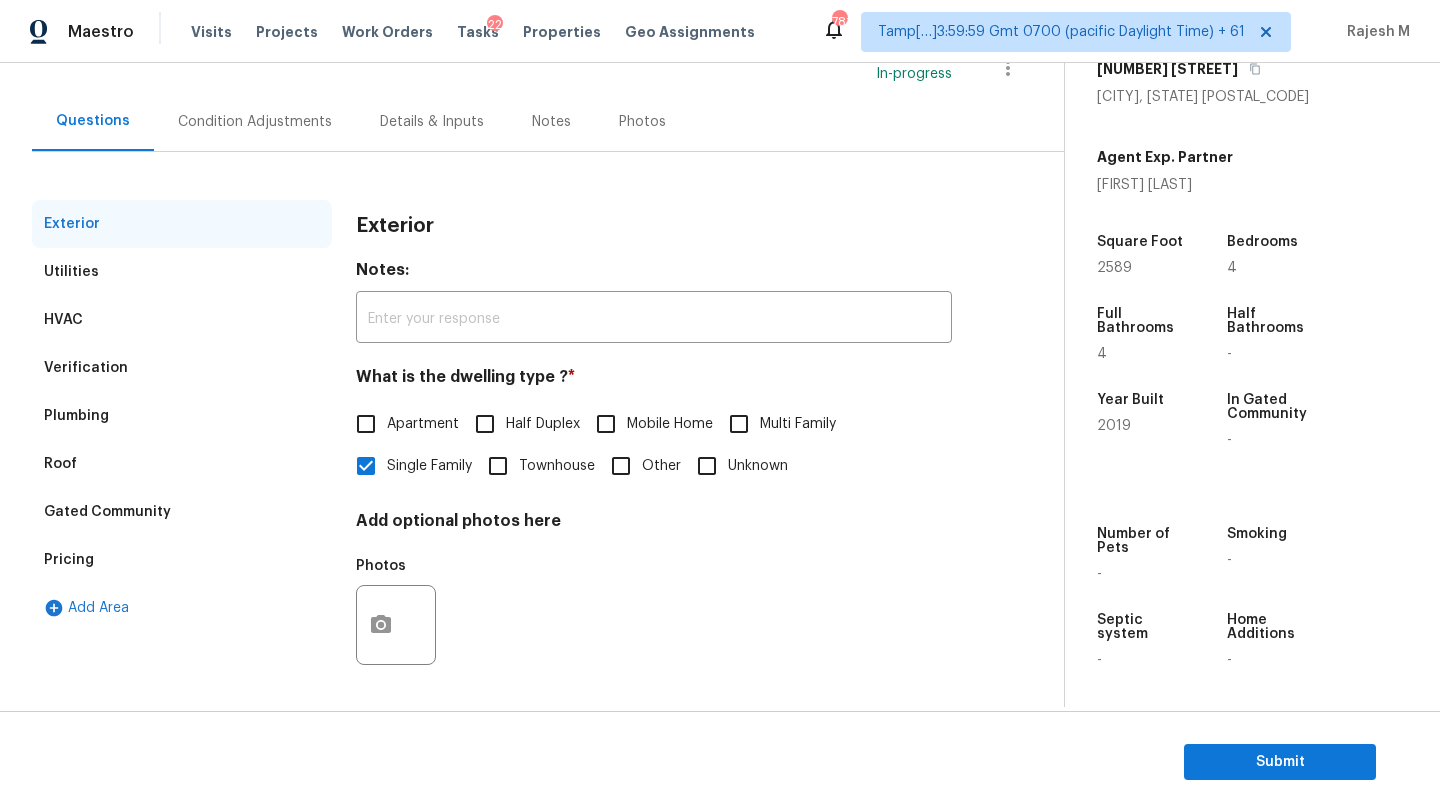 click on "Verification" at bounding box center [182, 368] 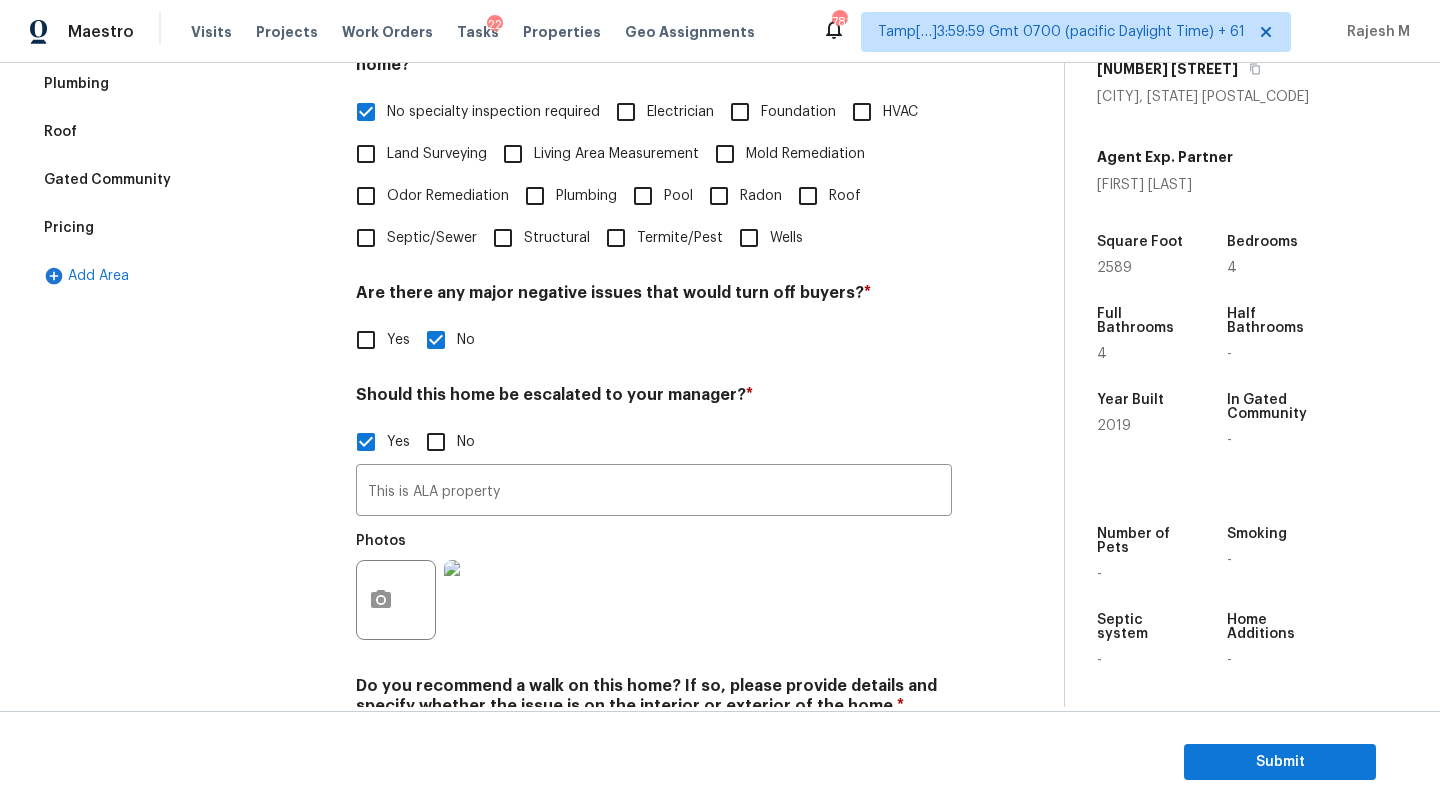 scroll, scrollTop: 439, scrollLeft: 0, axis: vertical 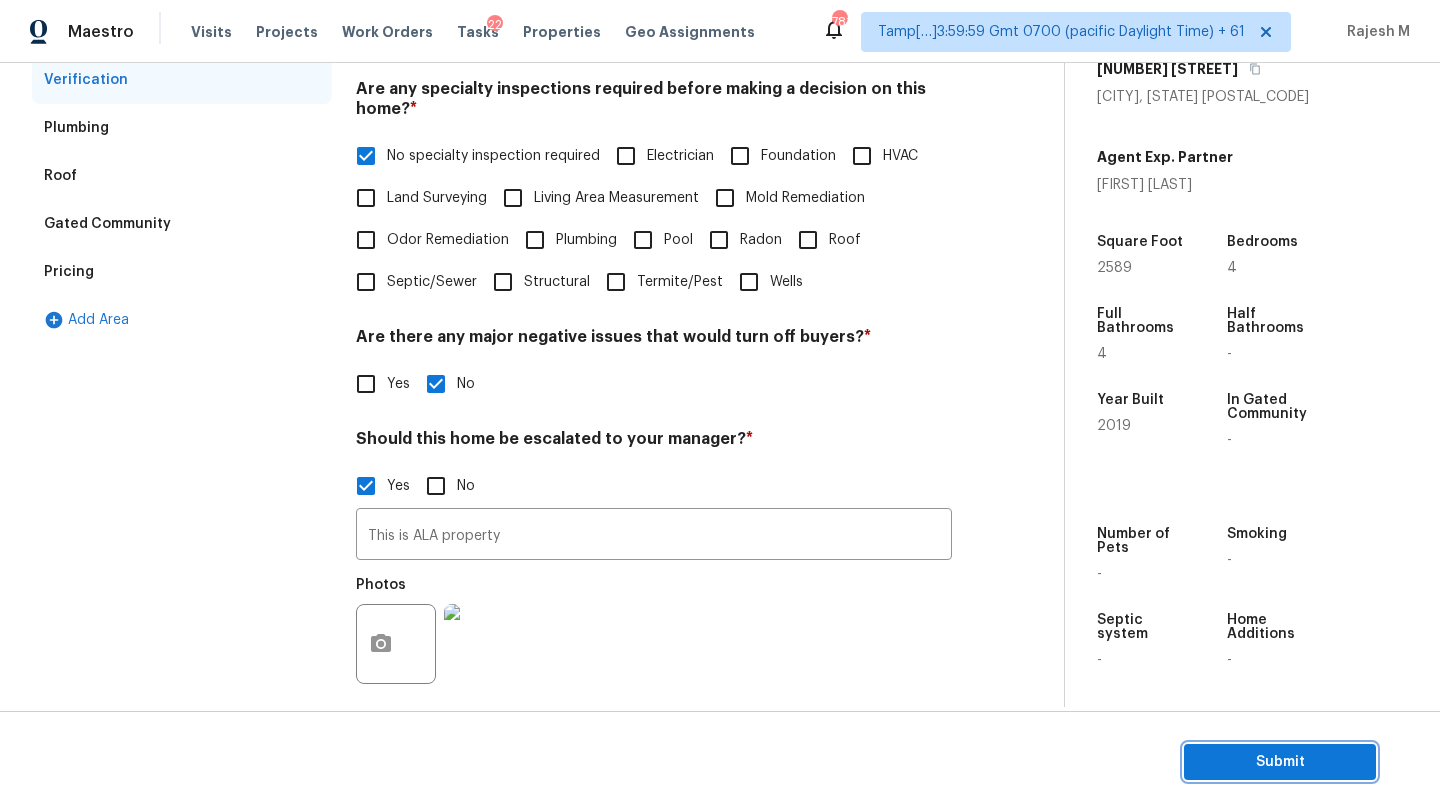 click on "Submit" at bounding box center [1280, 762] 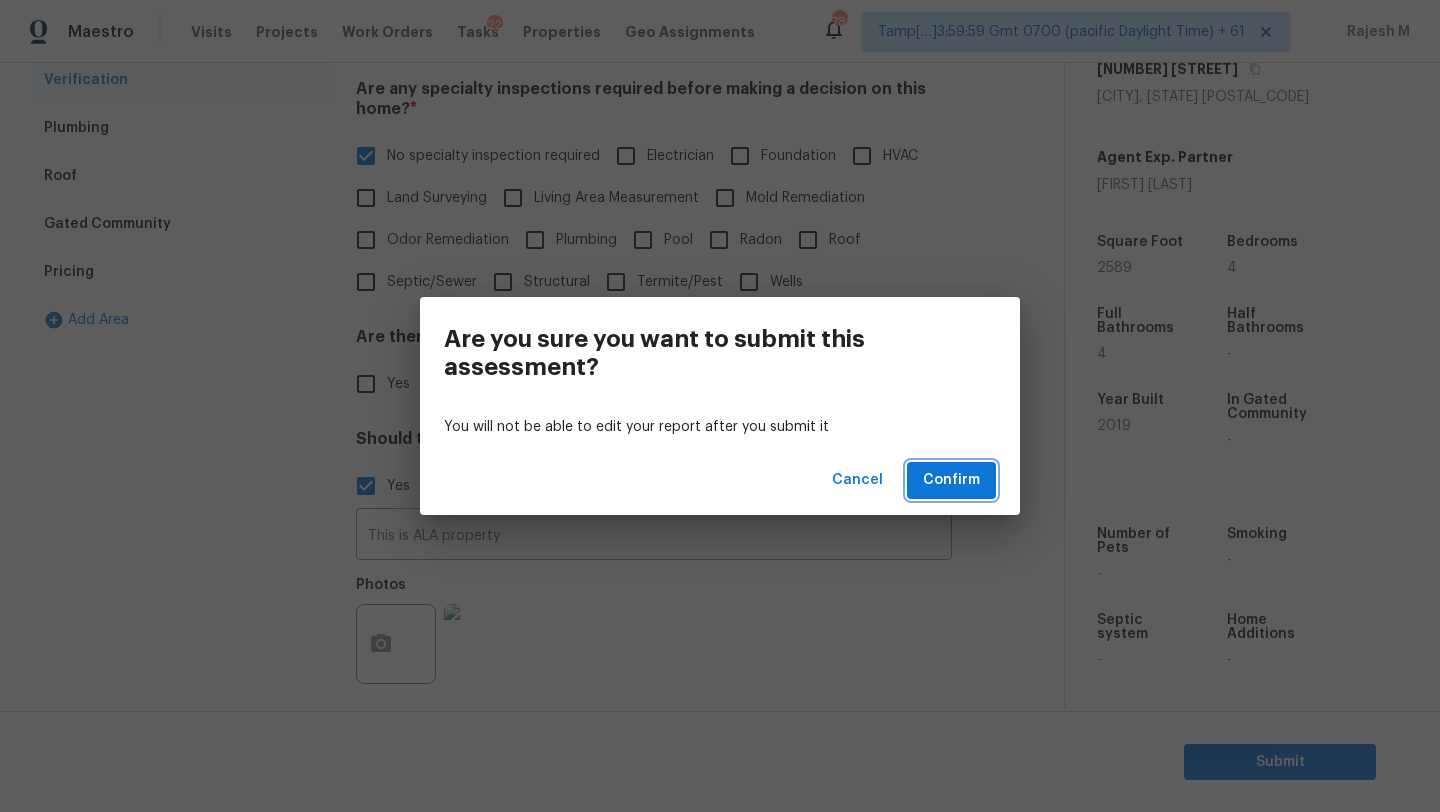 click on "Confirm" at bounding box center (951, 480) 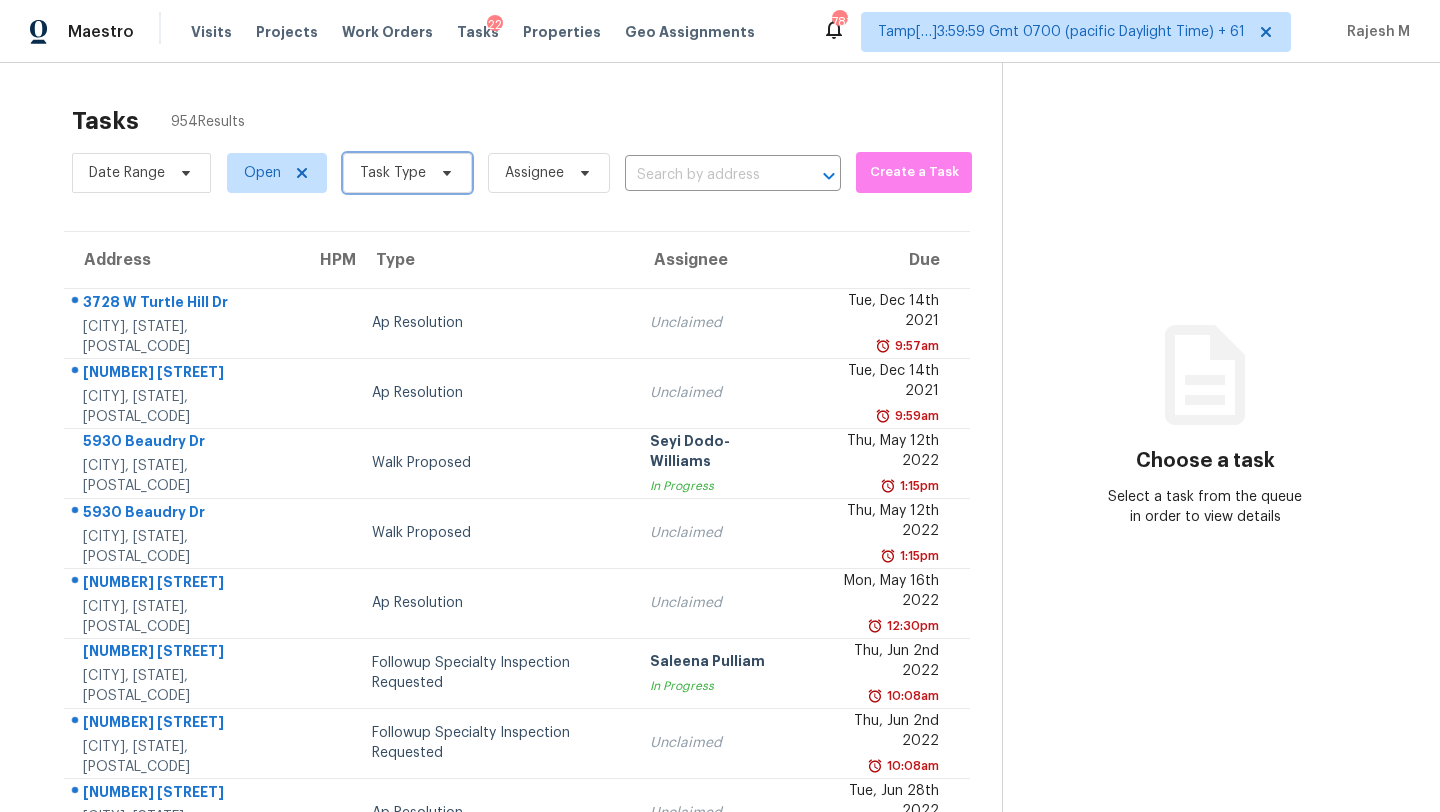 click on "Task Type" at bounding box center [407, 173] 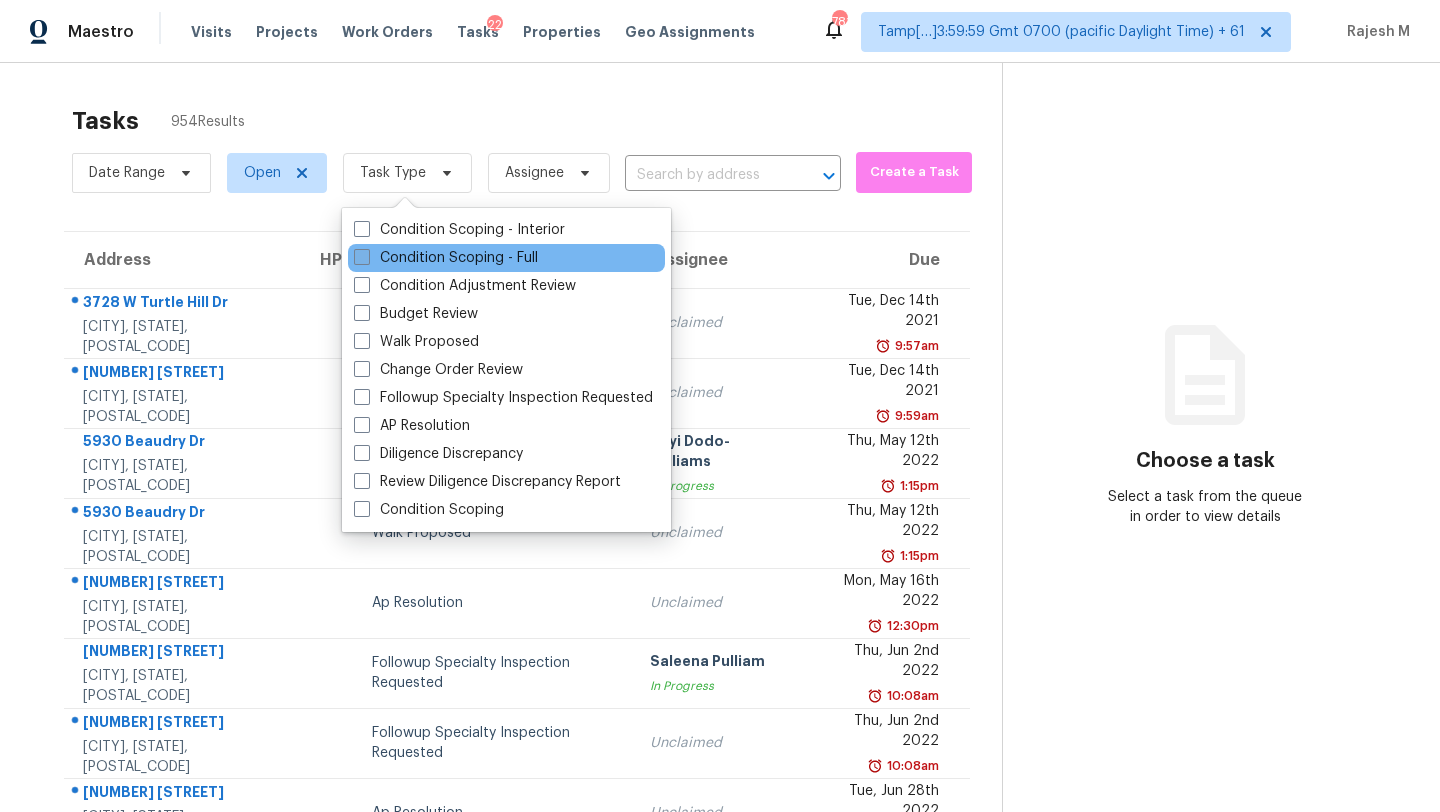 click on "Condition Scoping - Full" at bounding box center [446, 258] 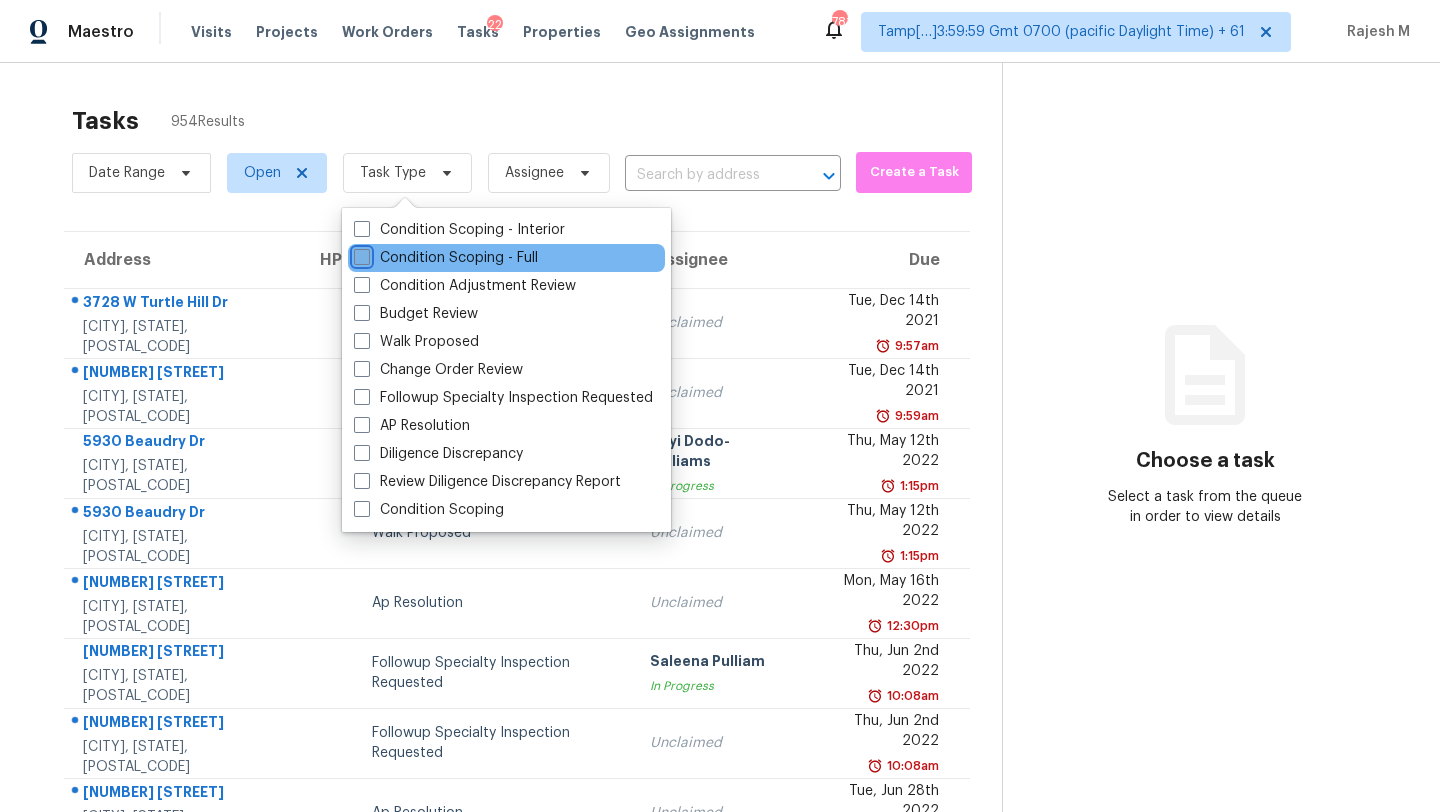 click on "Condition Scoping - Full" at bounding box center (360, 254) 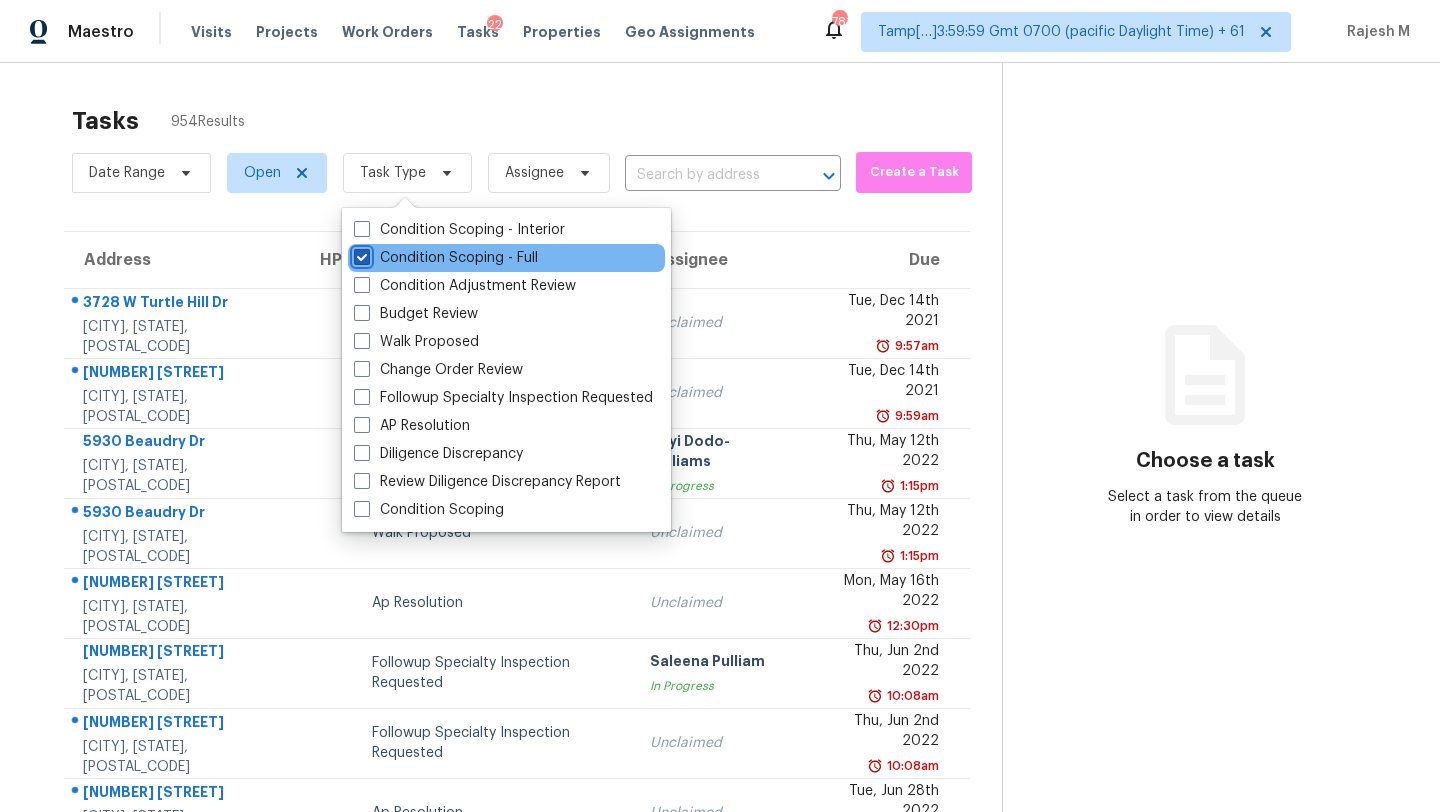 checkbox on "true" 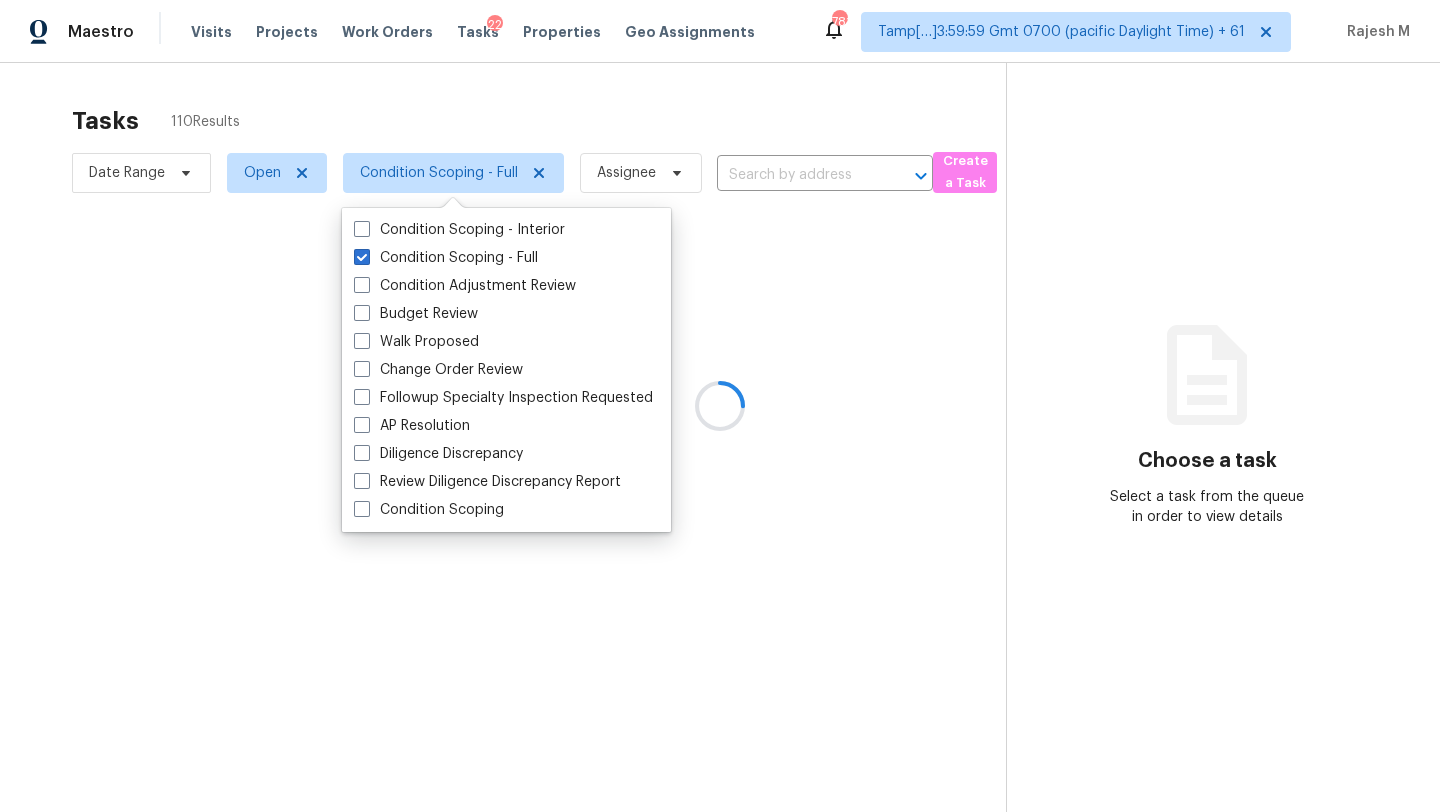 click at bounding box center (720, 406) 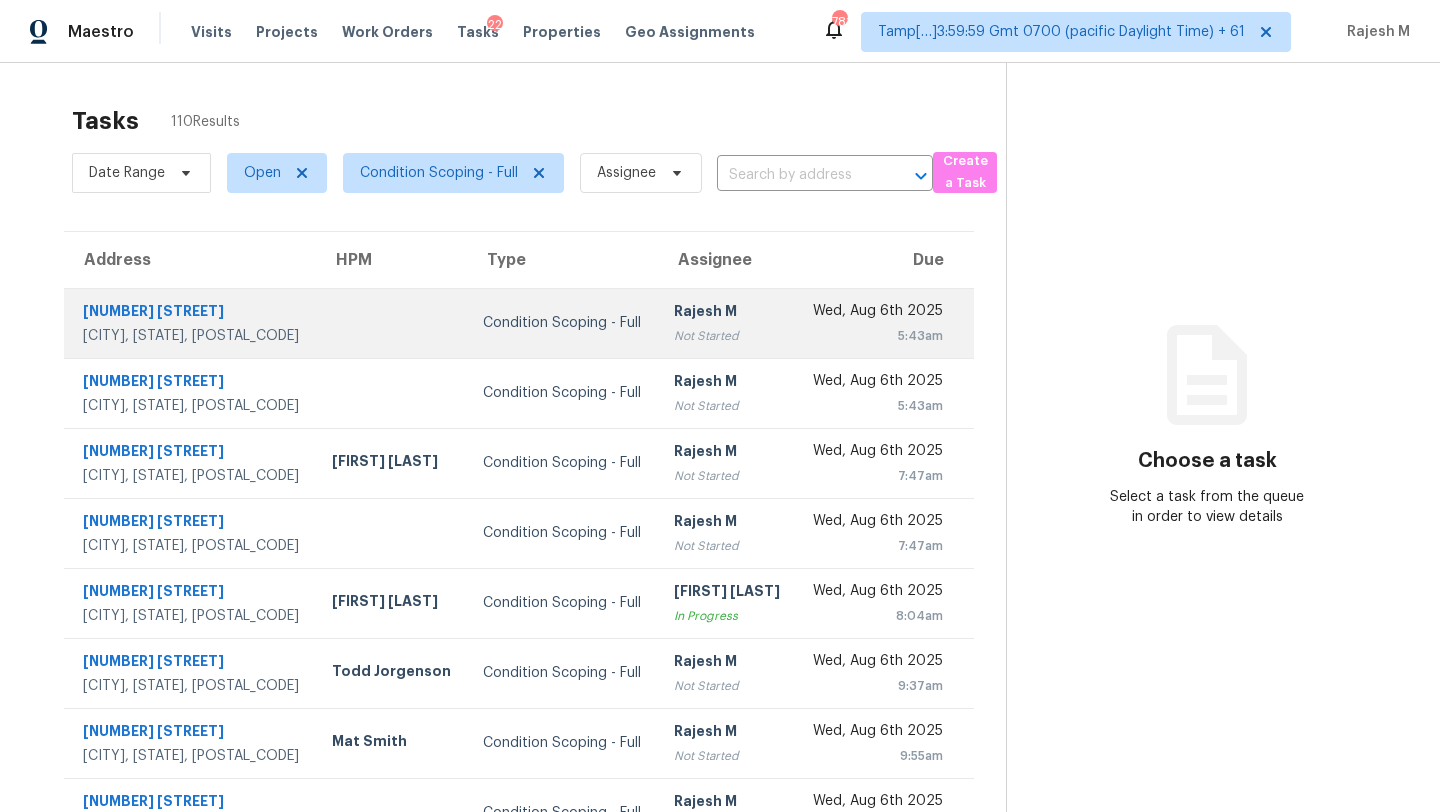 click on "Rajesh M Not Started" at bounding box center [727, 323] 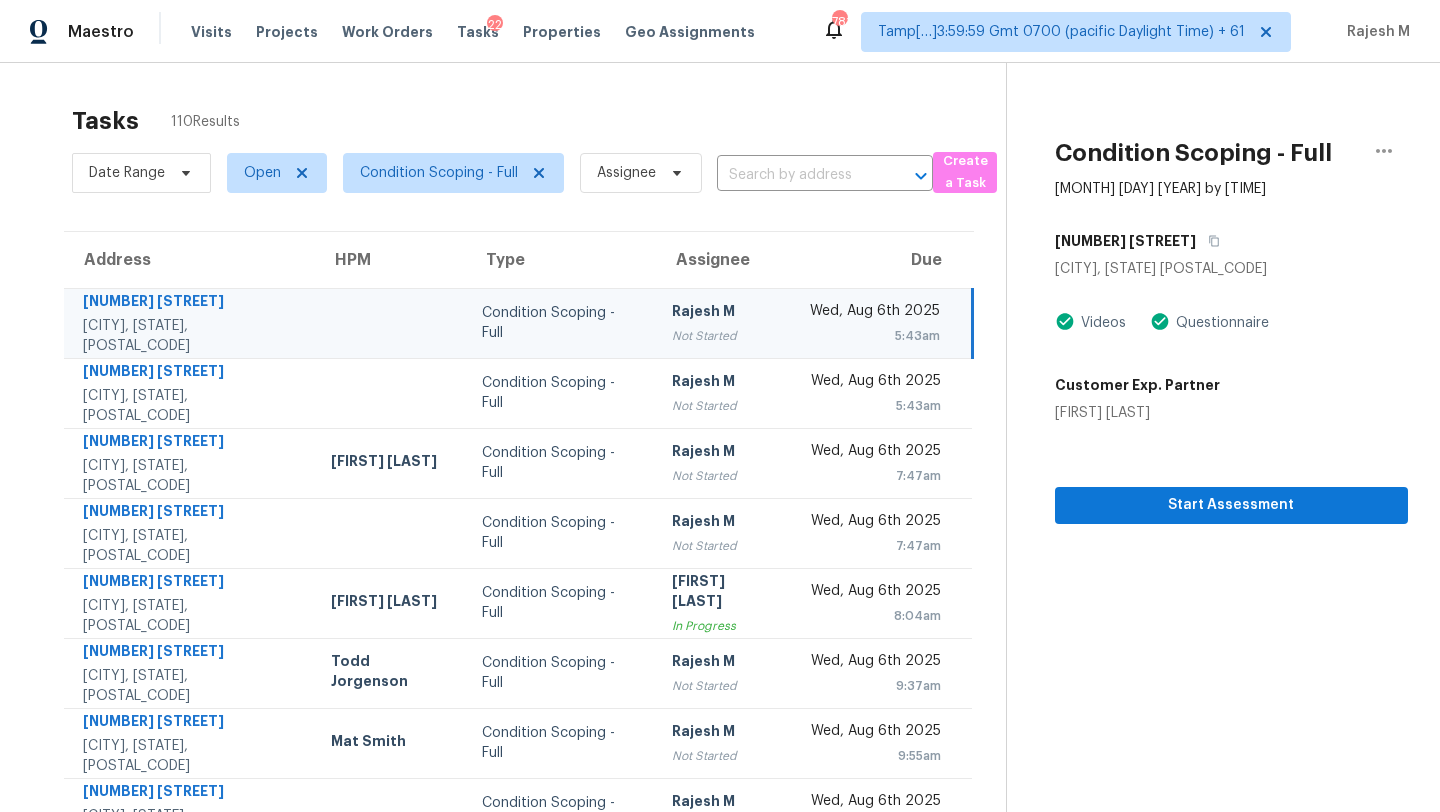 click on "3272 Fox Squirrel Dr" at bounding box center [1231, 241] 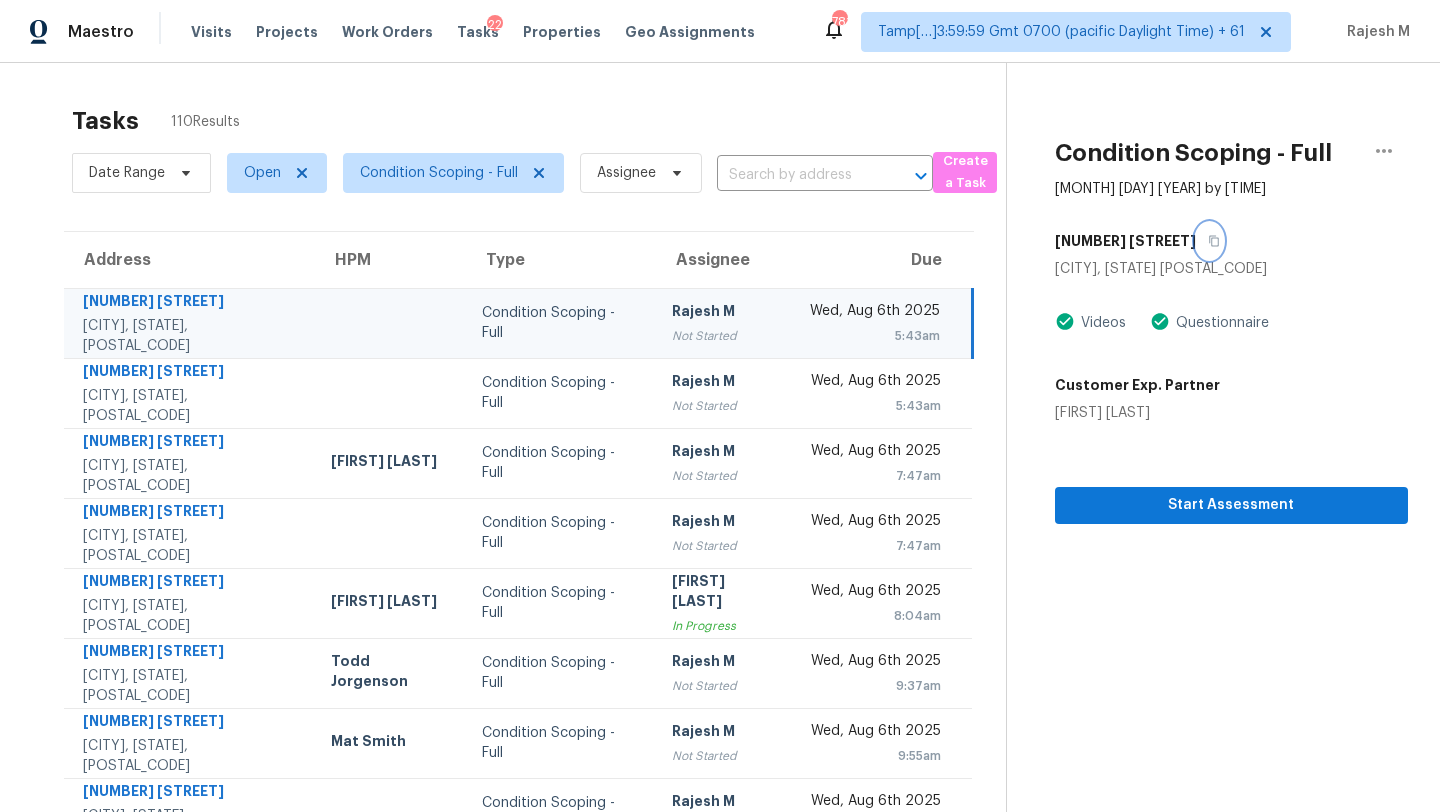 click 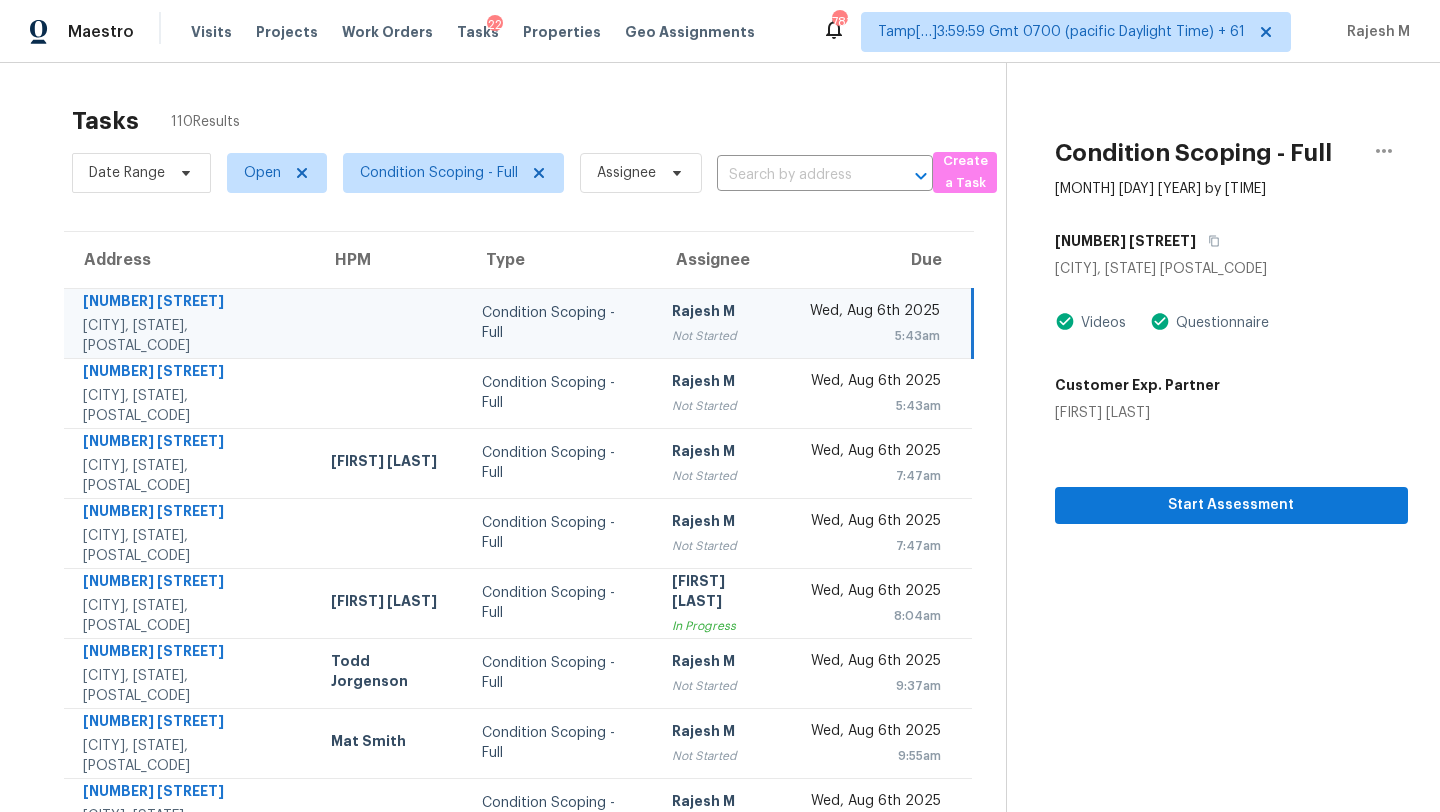 click on "Condition Scoping - Full Aug 6th 2025 by 5:43am 3272 Fox Squirrel Dr Orange Park, FL 32073 Videos Questionnaire Customer Exp. Partner Daisha Brown Start Assessment" at bounding box center [1207, 552] 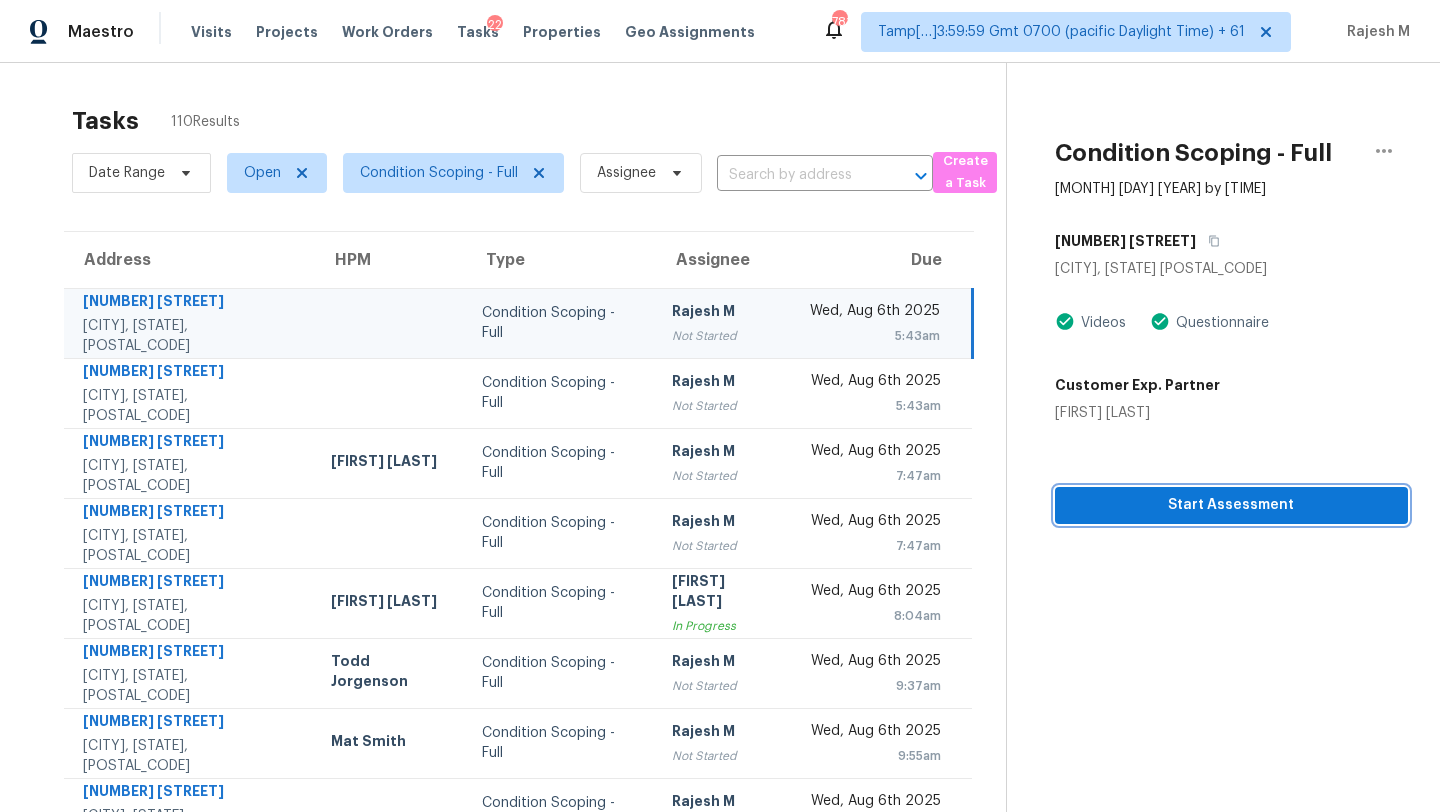 click on "Start Assessment" at bounding box center (1231, 505) 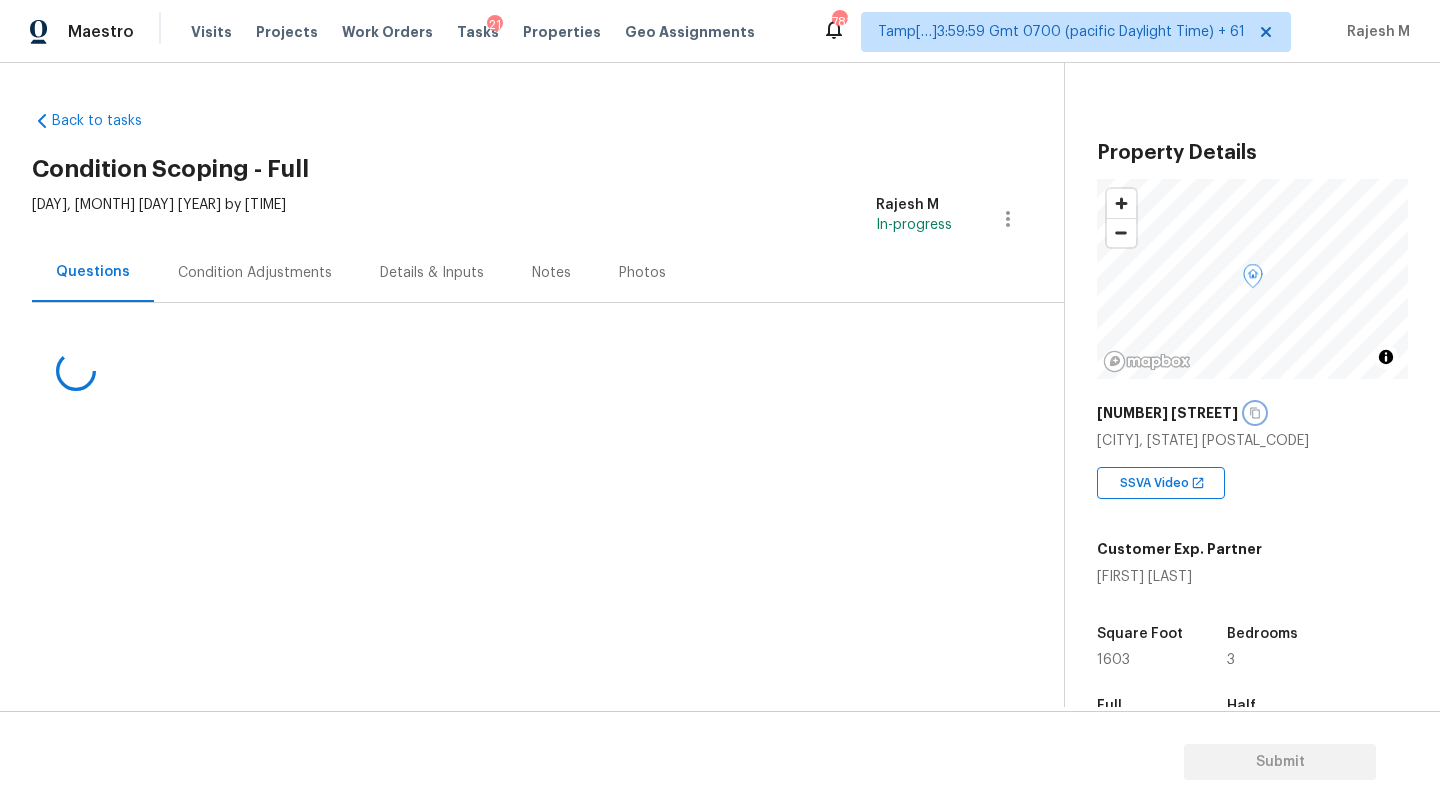 click 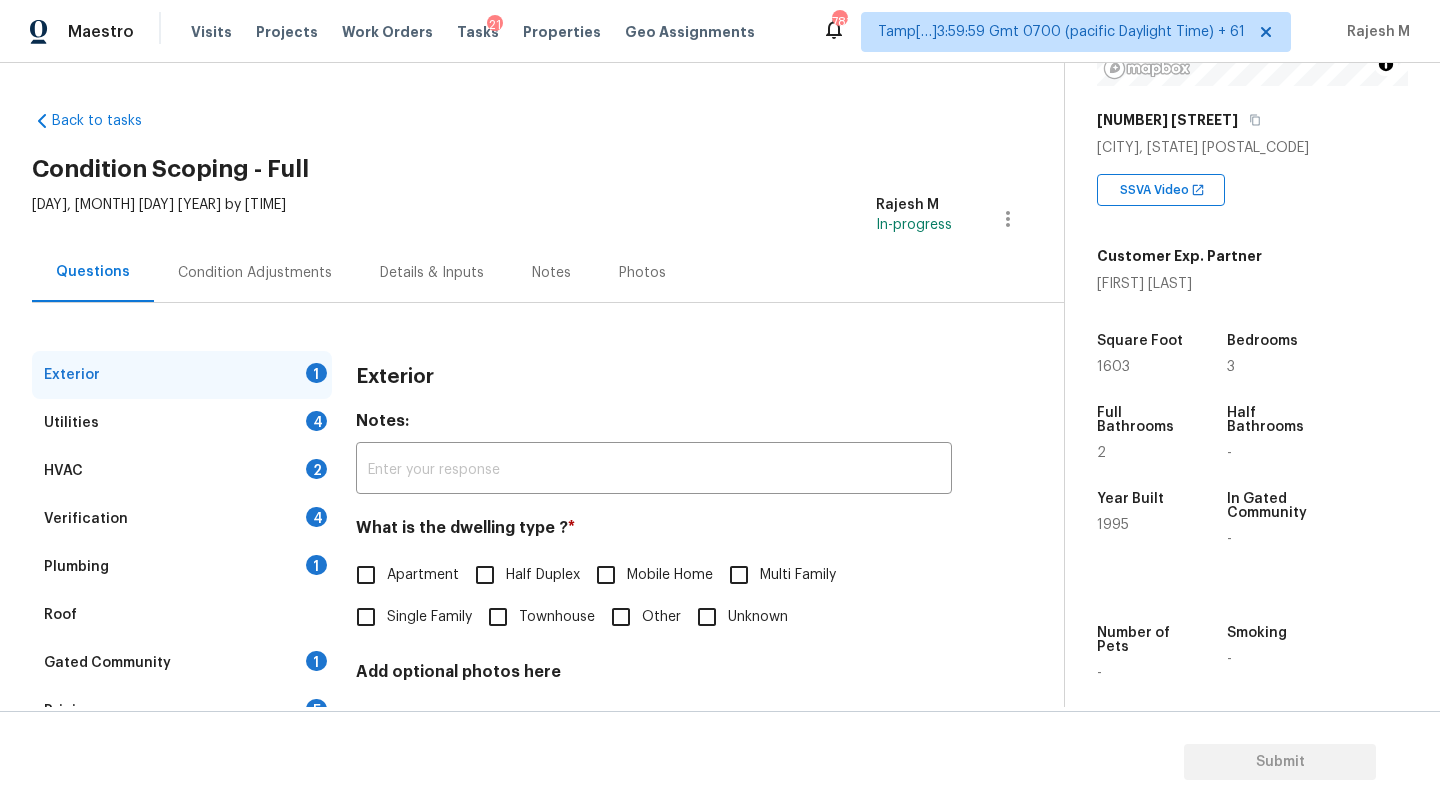 scroll, scrollTop: 392, scrollLeft: 0, axis: vertical 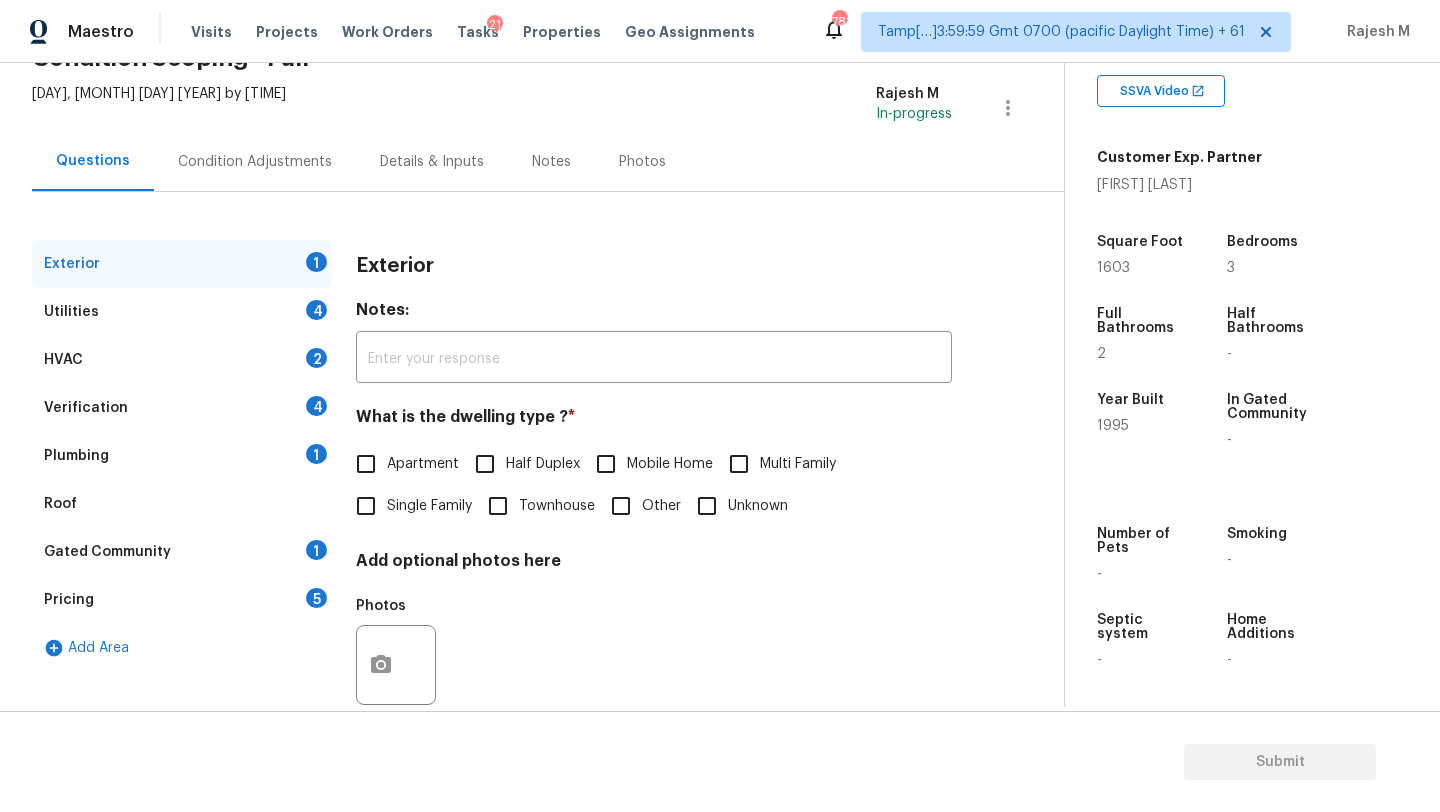 click on "Roof" at bounding box center [182, 504] 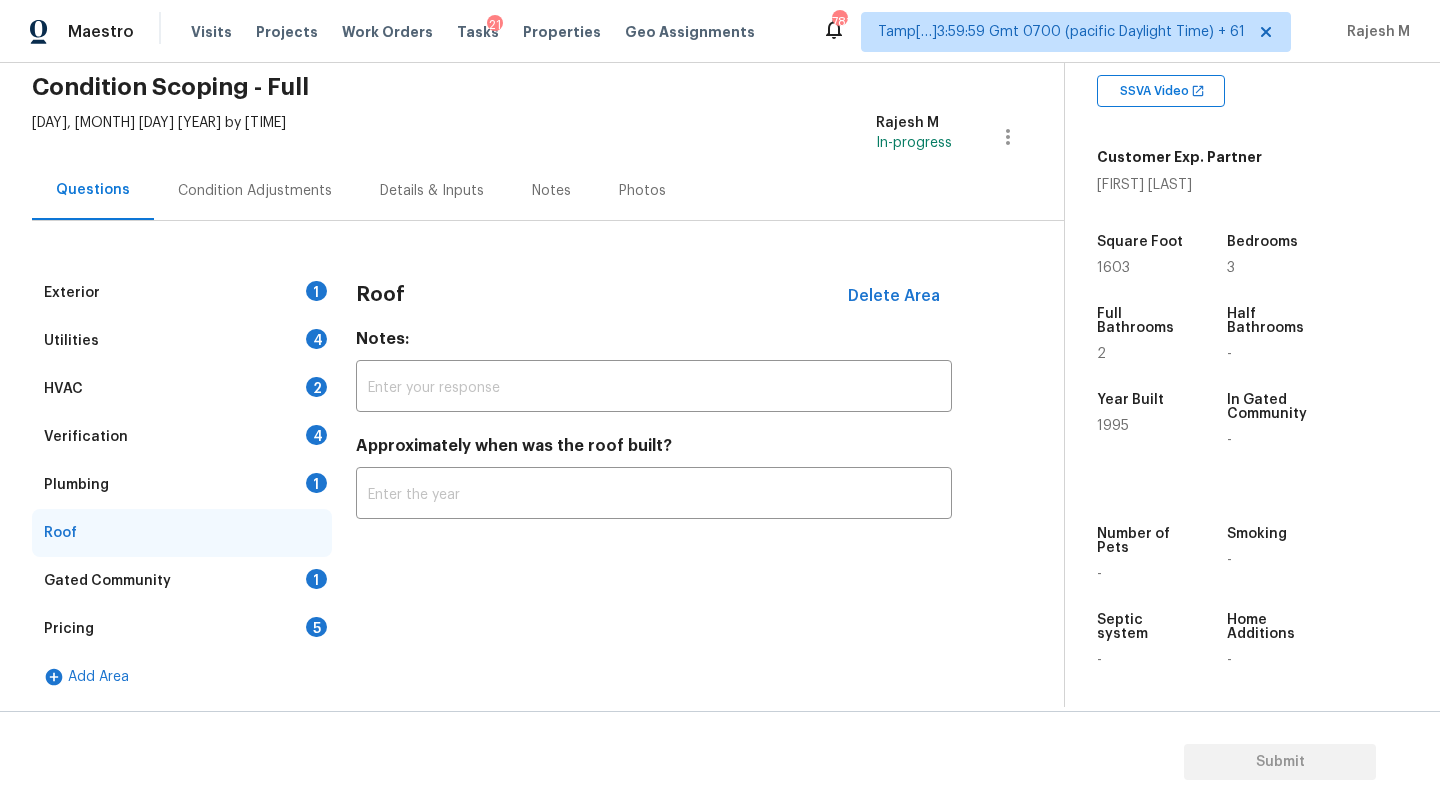 scroll, scrollTop: 82, scrollLeft: 0, axis: vertical 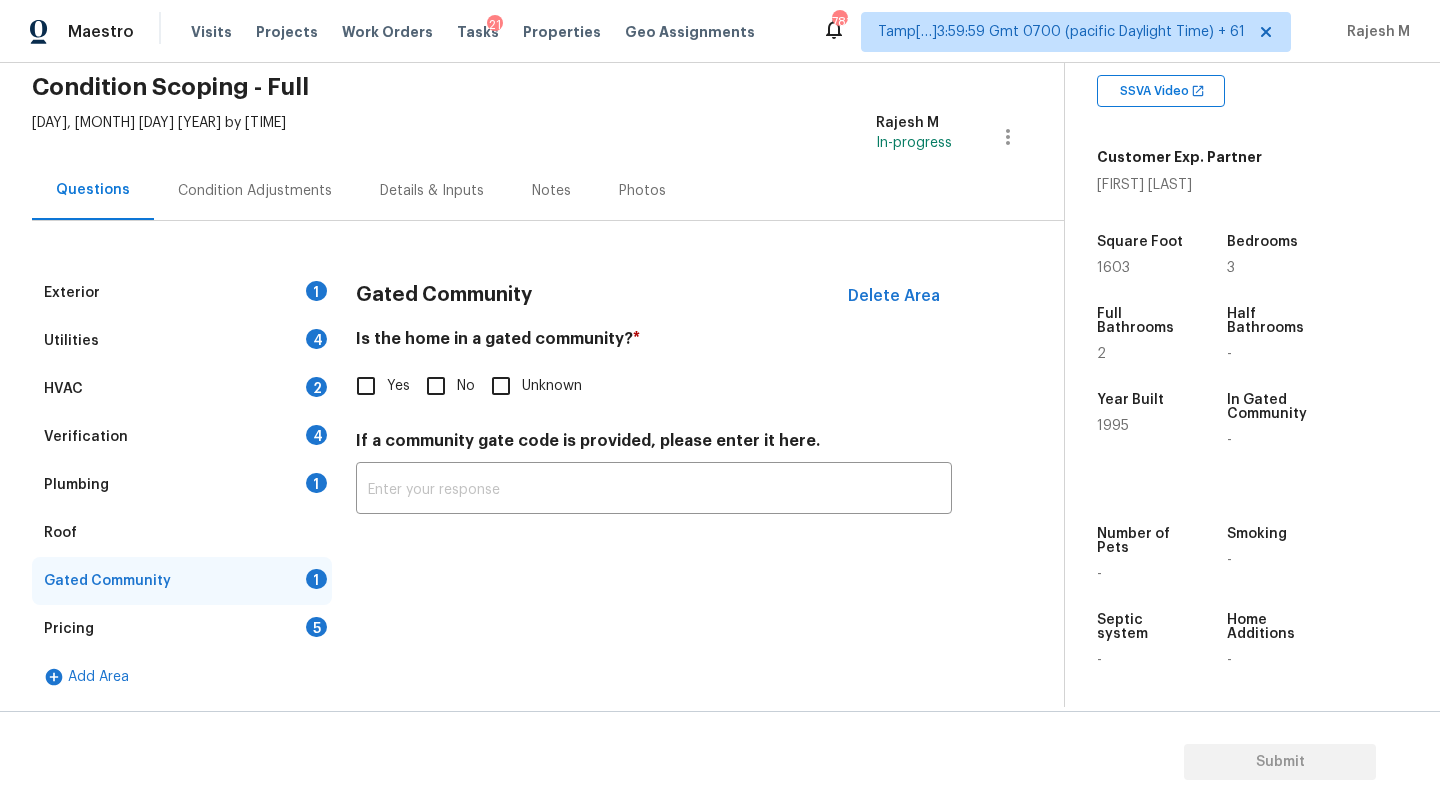 click on "No" at bounding box center [445, 386] 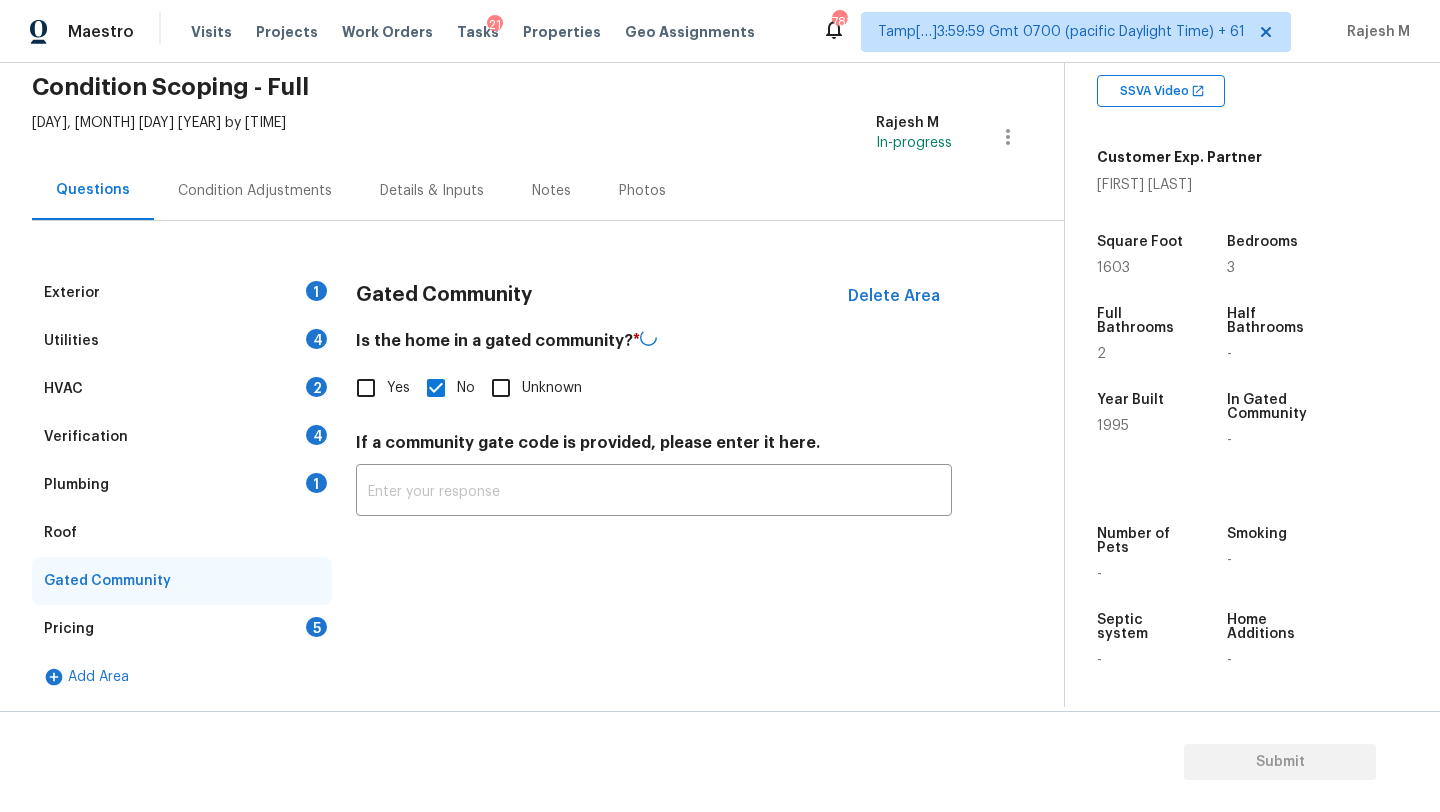 drag, startPoint x: 209, startPoint y: 532, endPoint x: 220, endPoint y: 529, distance: 11.401754 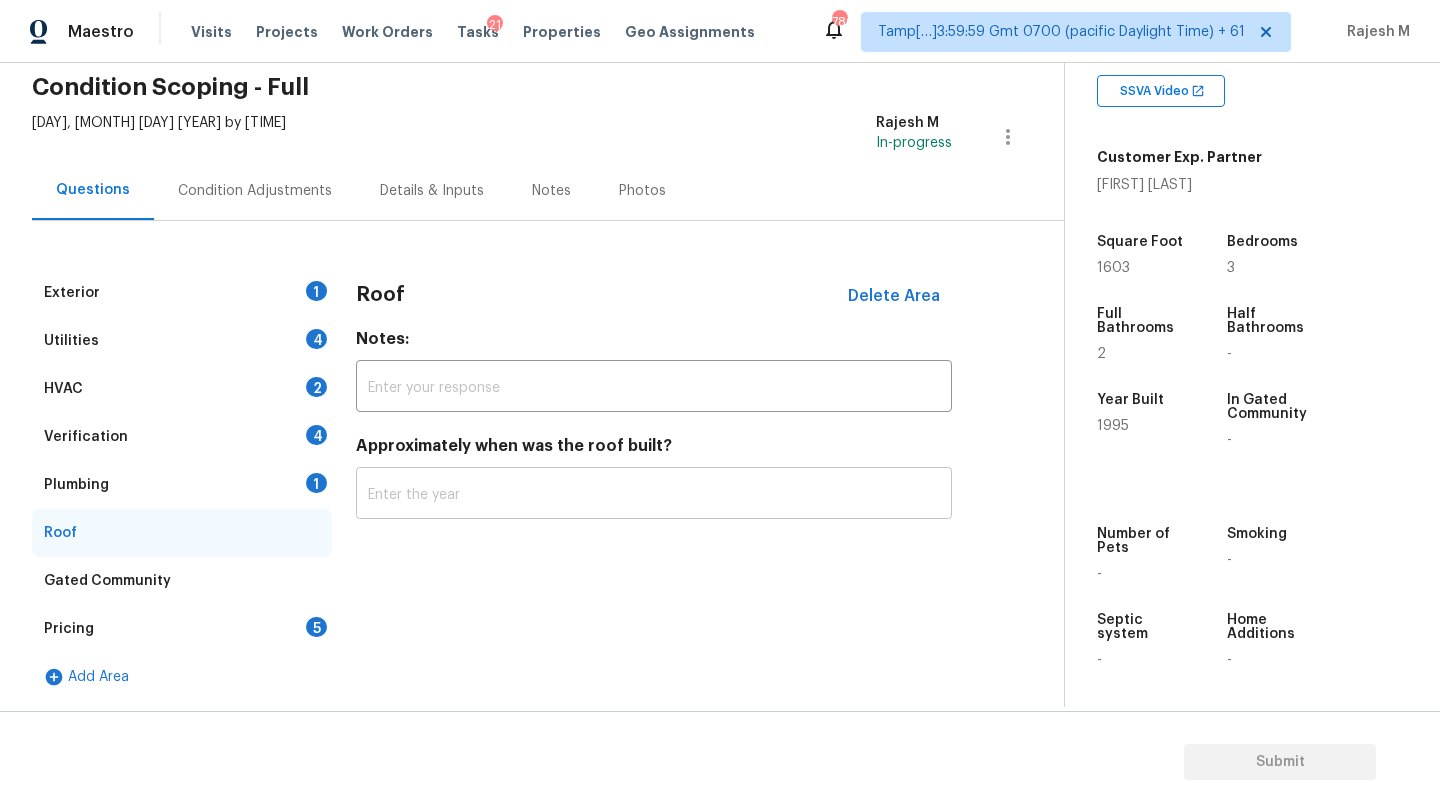 click at bounding box center (654, 495) 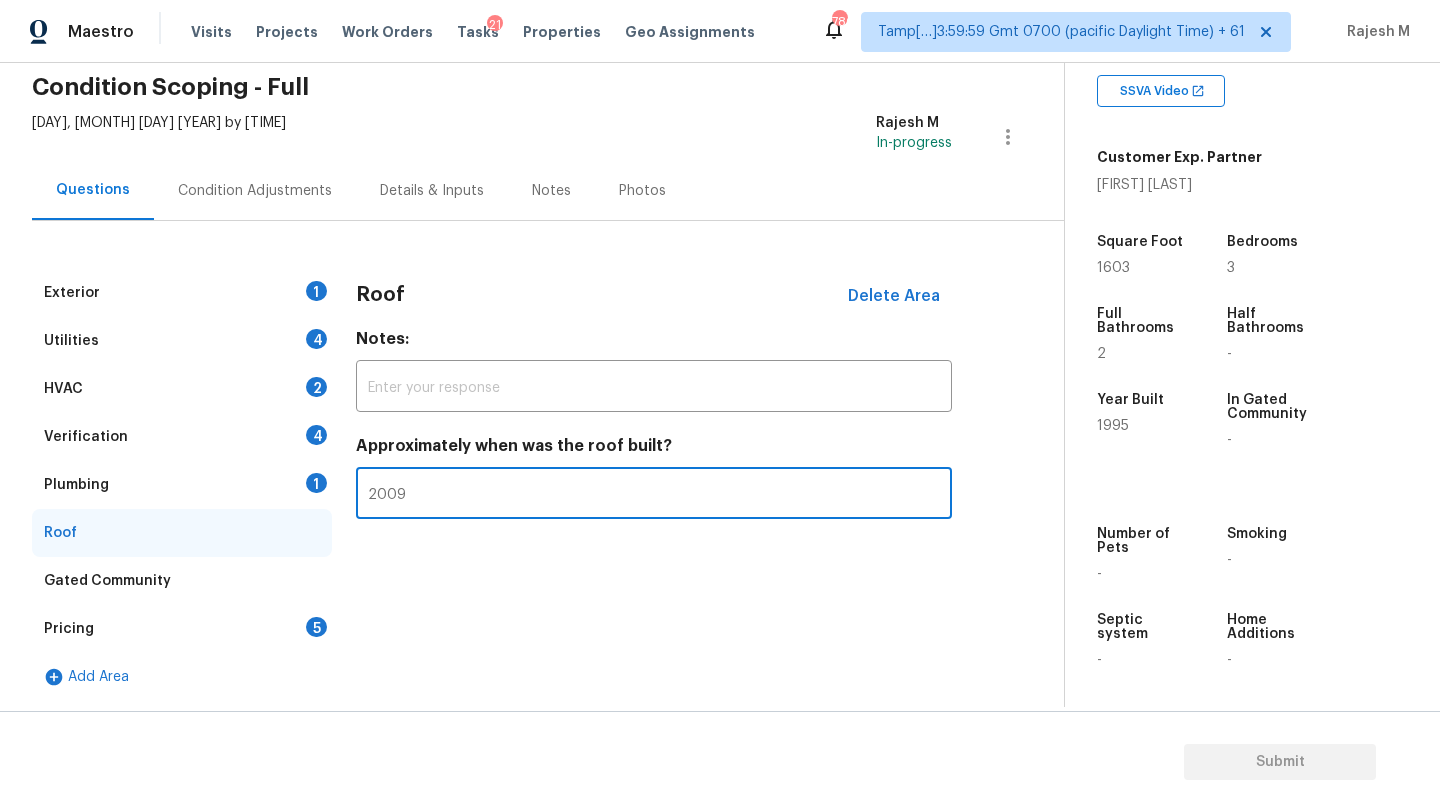 type on "2009" 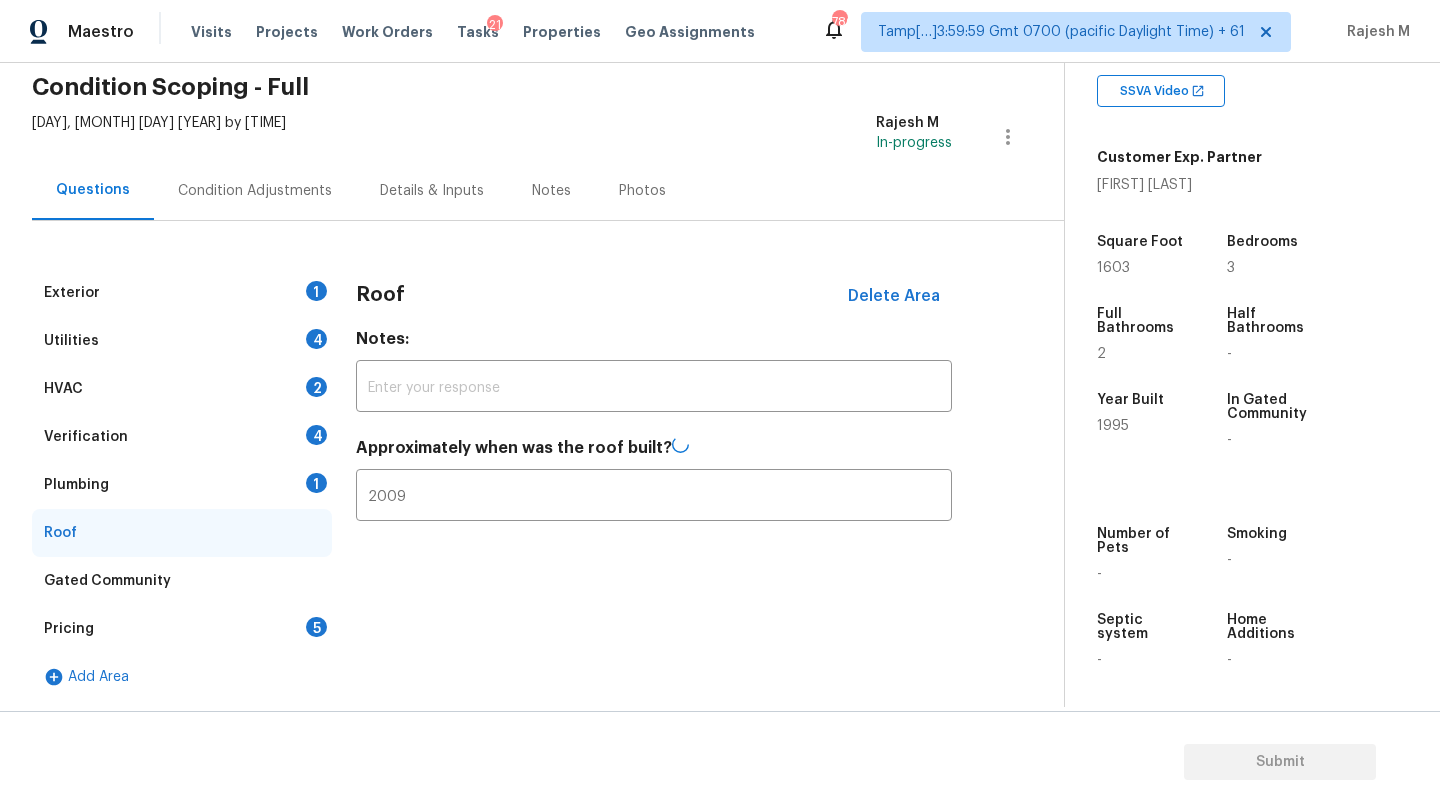 click on "Plumbing 1" at bounding box center [182, 485] 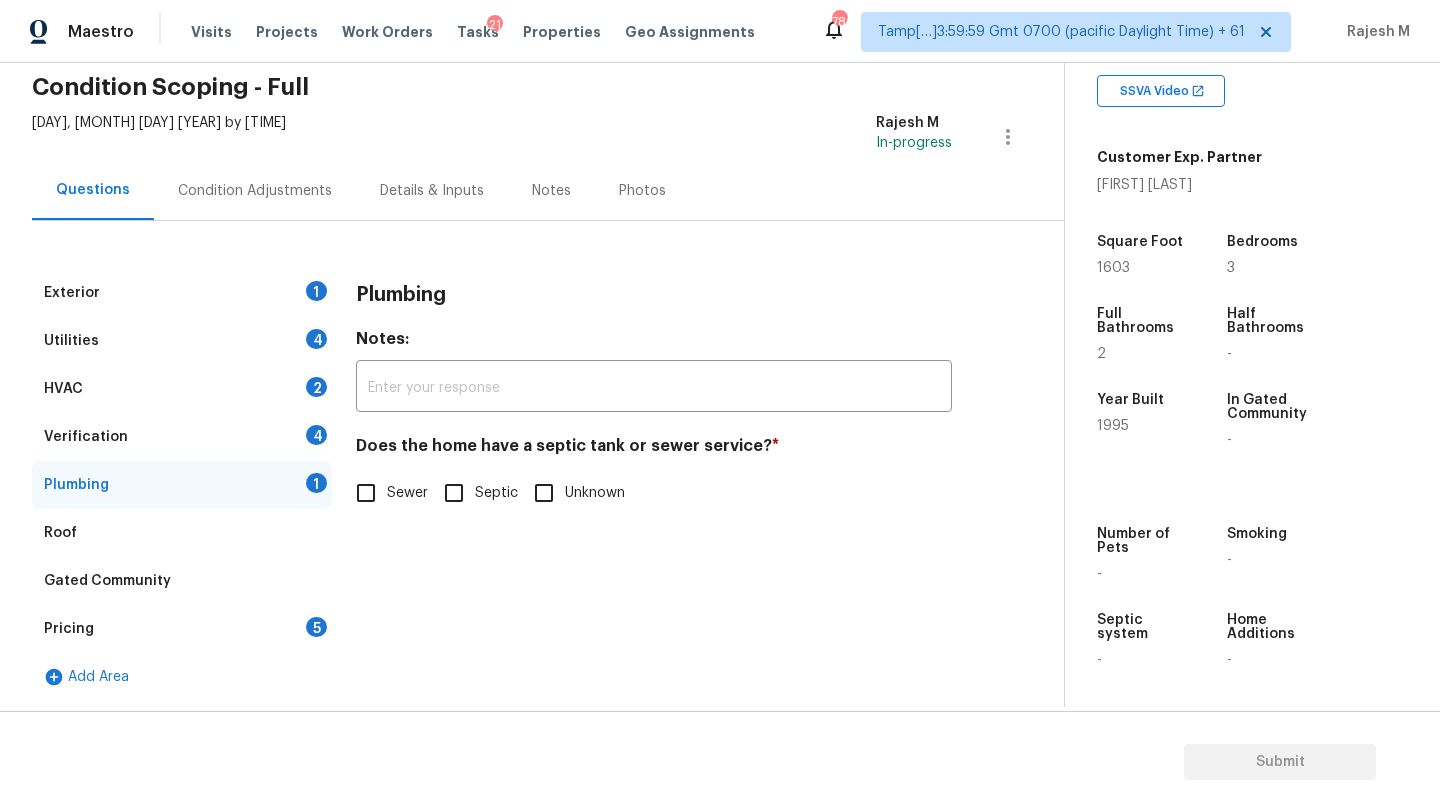 click on "Sewer" at bounding box center [366, 493] 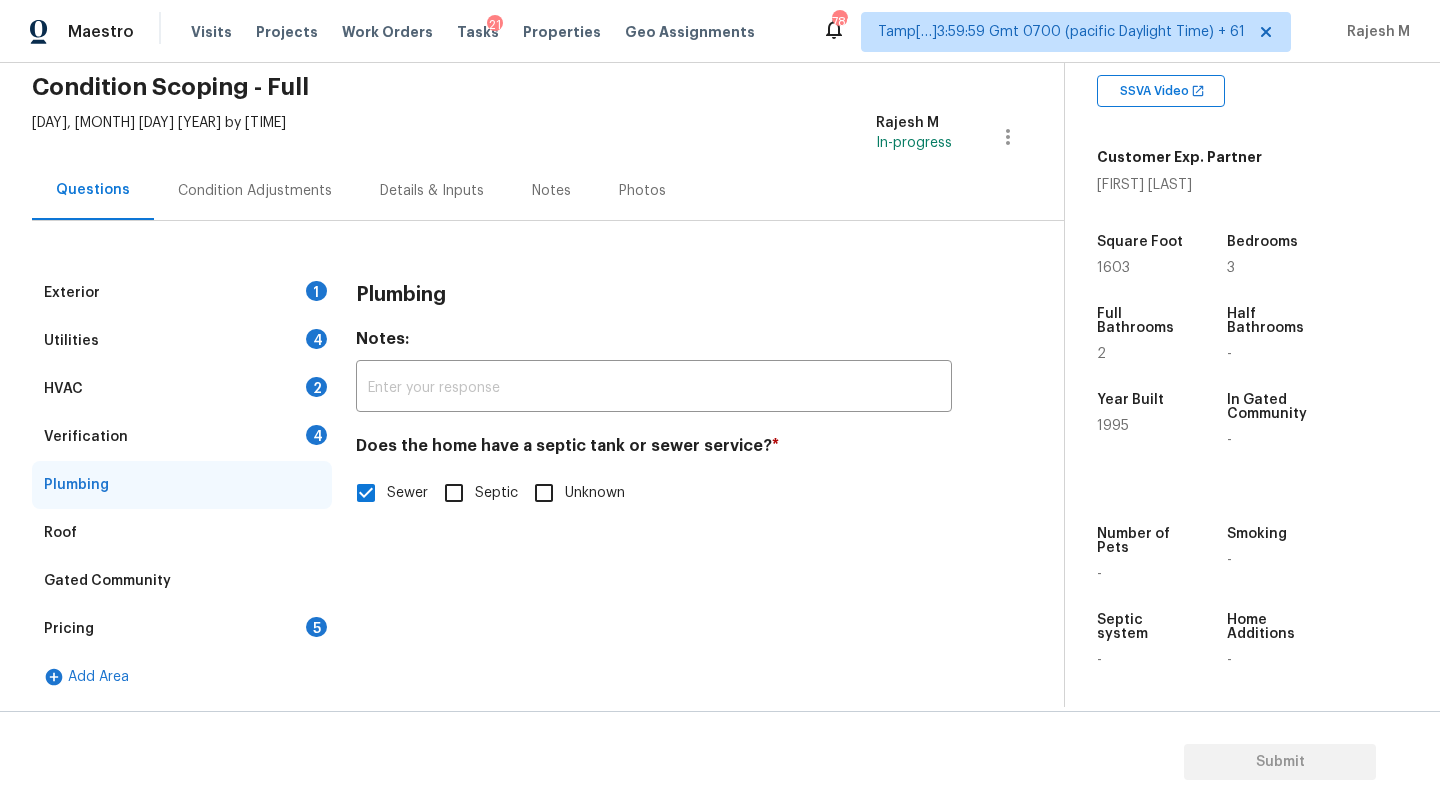 click on "Verification 4" at bounding box center (182, 437) 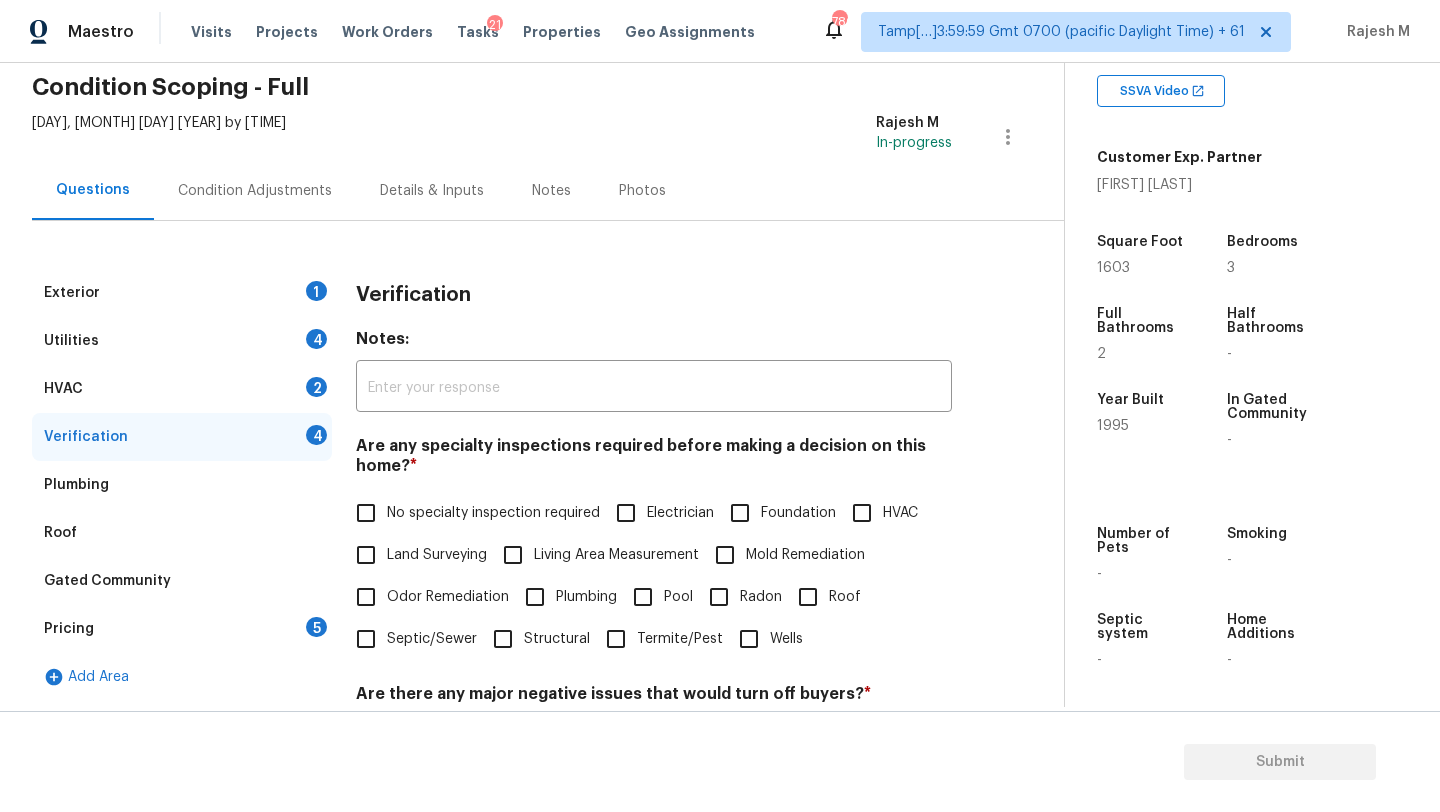 click on "No specialty inspection required" at bounding box center (493, 513) 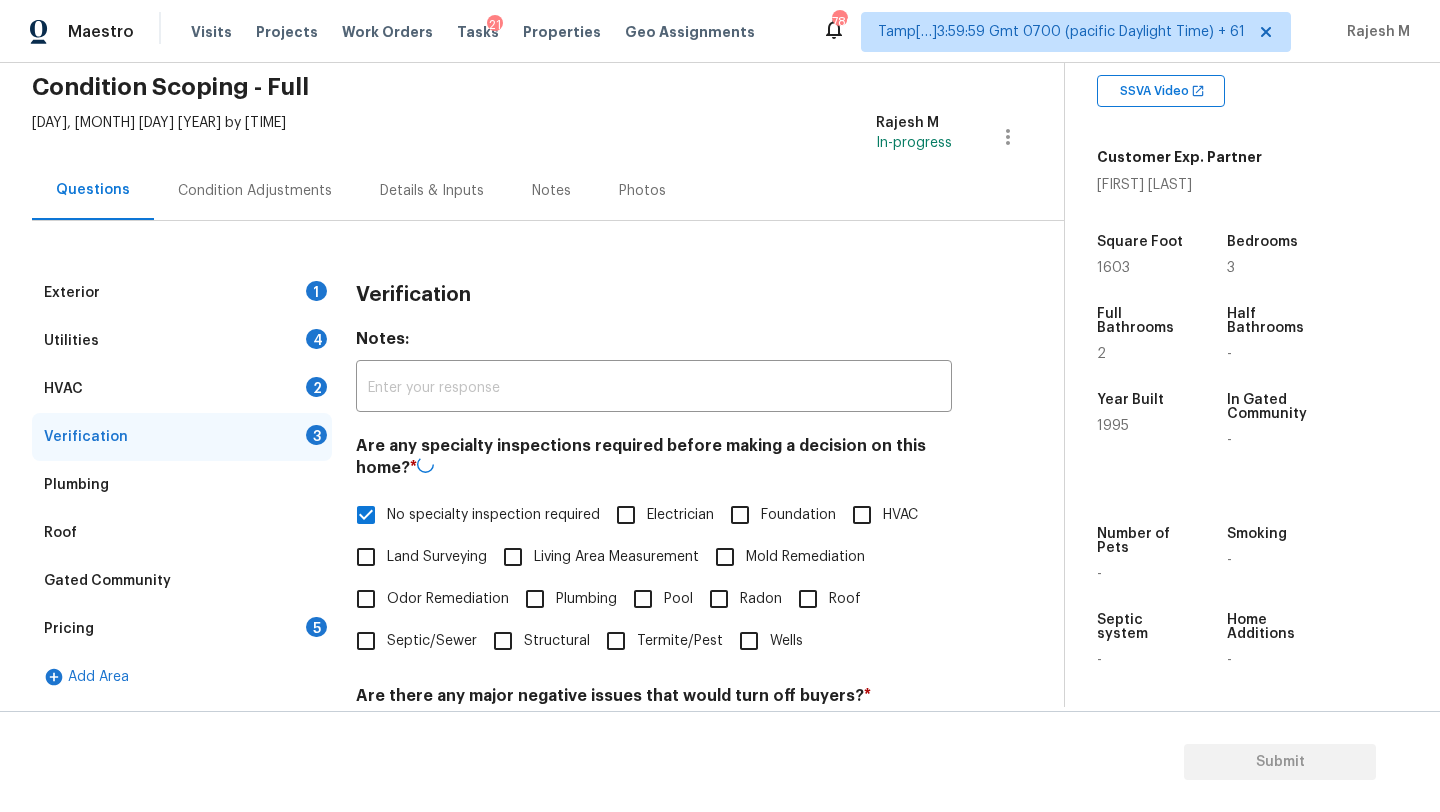 scroll, scrollTop: 393, scrollLeft: 0, axis: vertical 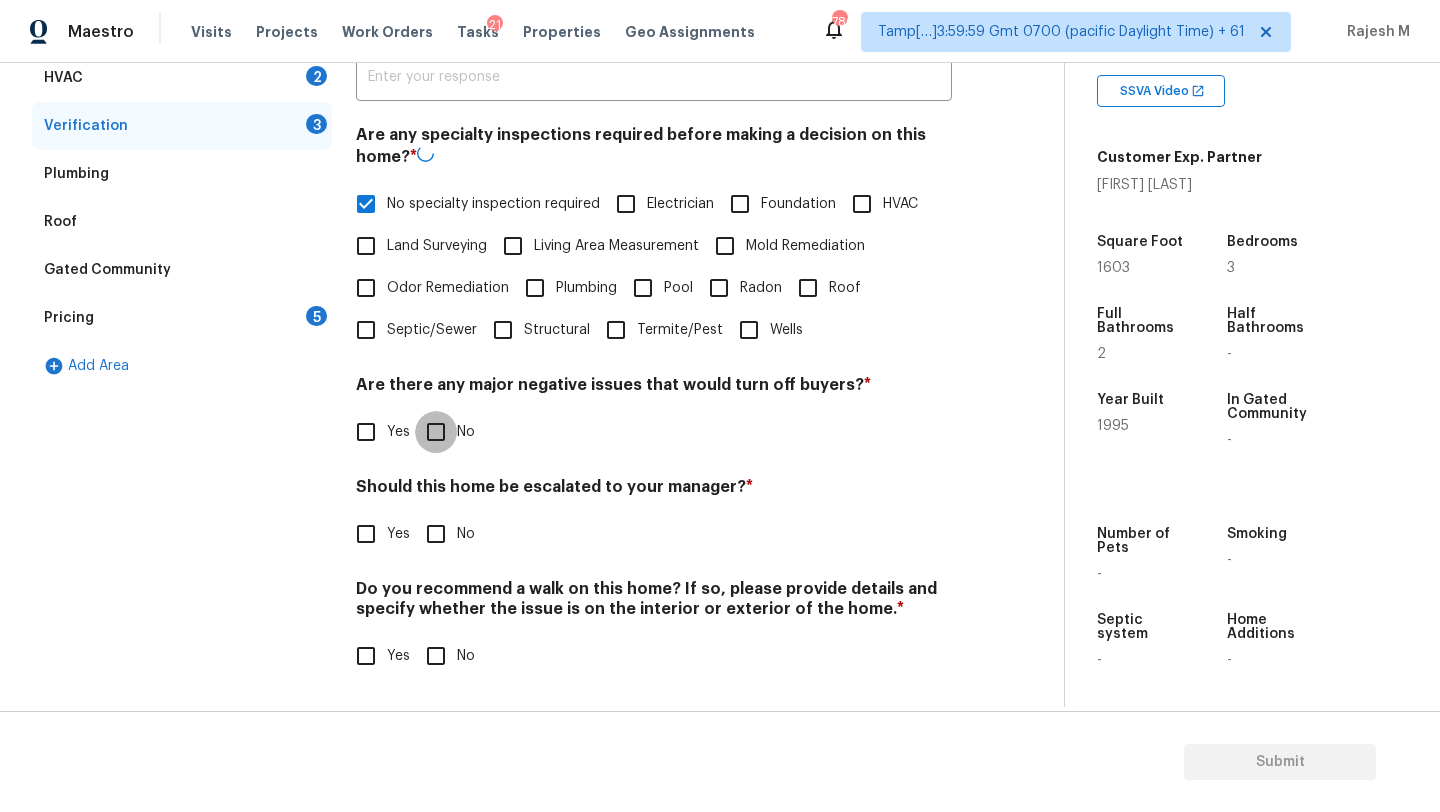 click on "No" at bounding box center (436, 432) 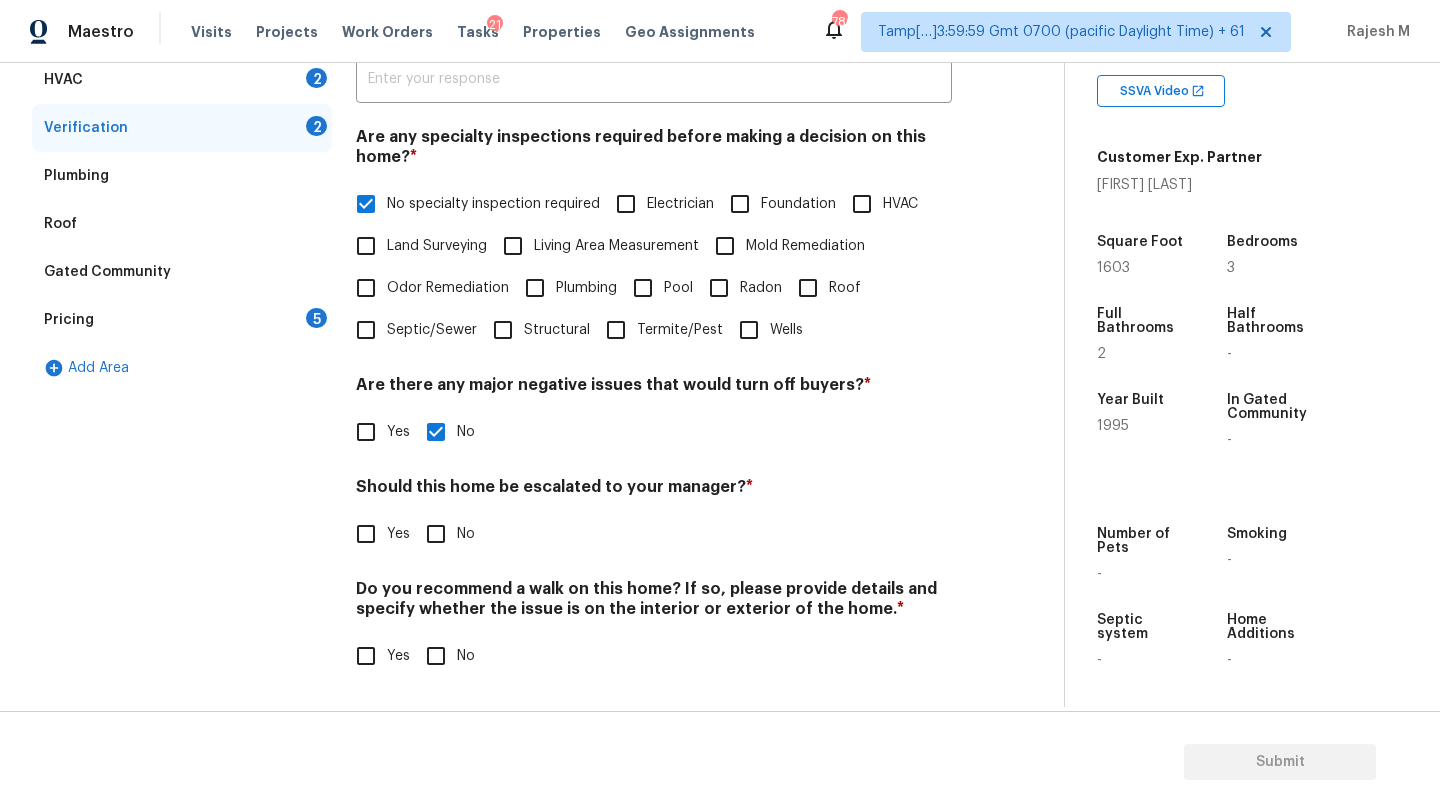 scroll, scrollTop: 391, scrollLeft: 0, axis: vertical 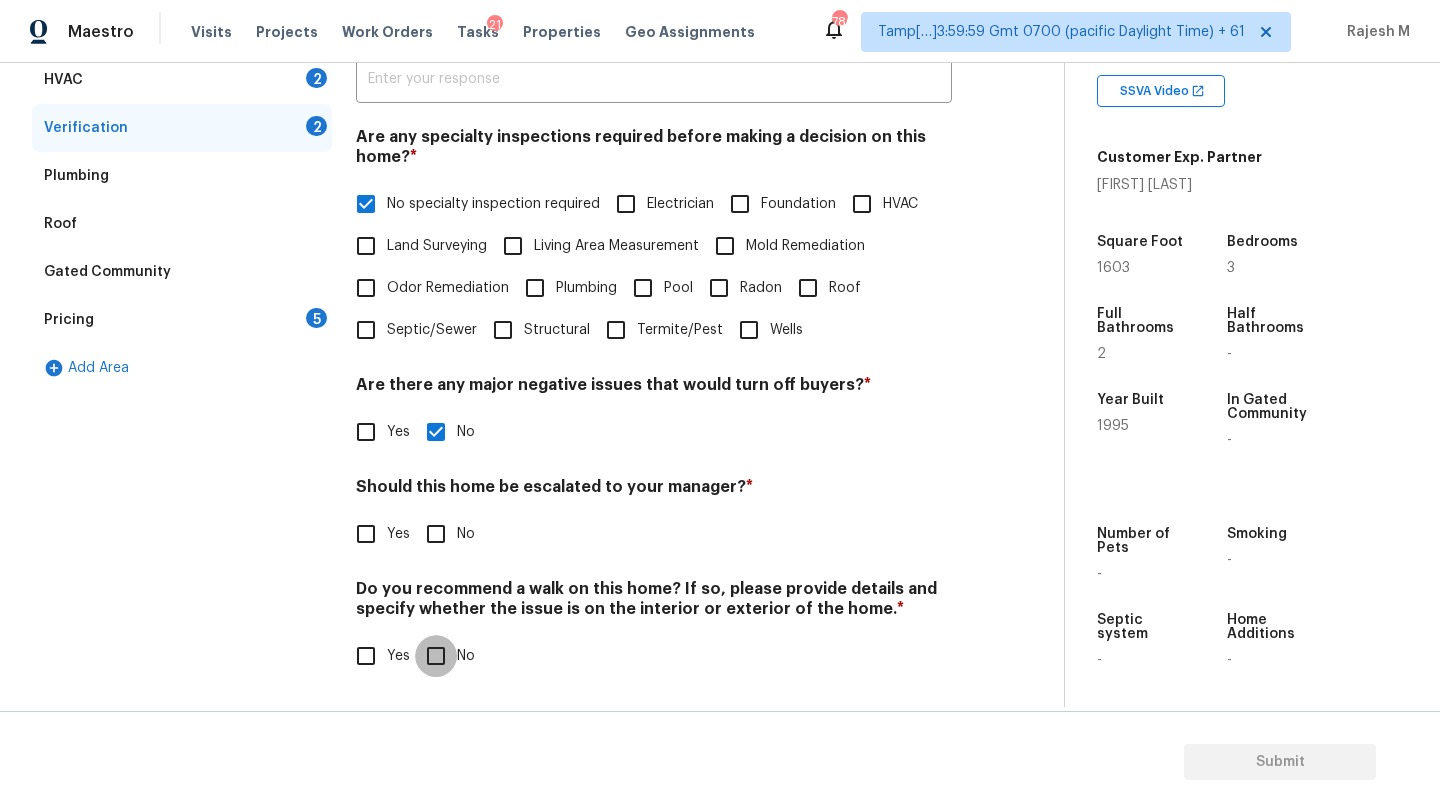 click on "No" at bounding box center [436, 656] 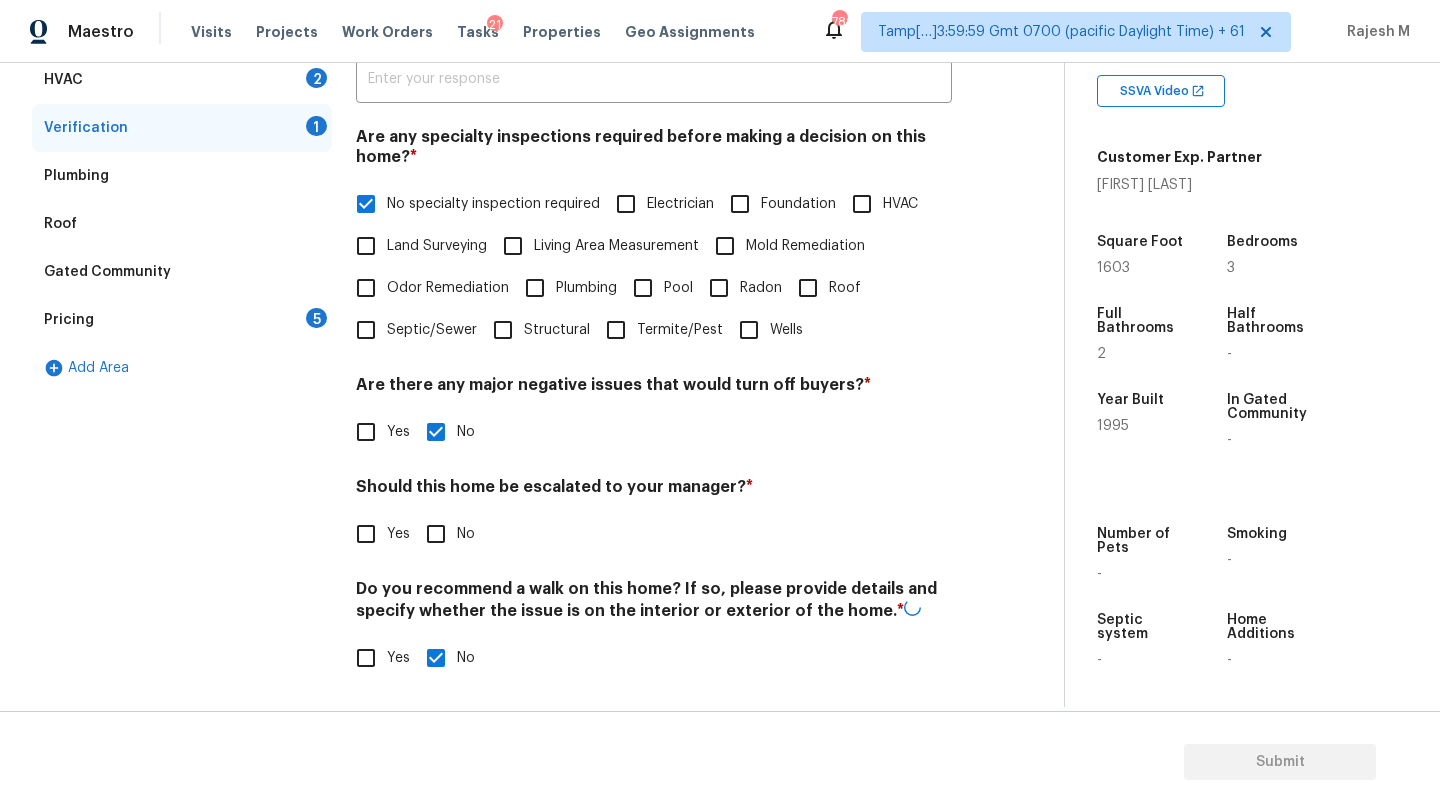click on "Verification Notes: ​ Are any specialty inspections required before making a decision on this home?  * No specialty inspection required Electrician Foundation HVAC Land Surveying Living Area Measurement Mold Remediation Odor Remediation Plumbing Pool Radon Roof Septic/Sewer Structural Termite/Pest Wells Are there any major negative issues that would turn off buyers?  * Yes No Should this home be escalated to your manager?  * Yes No Do you recommend a walk on this home? If so, please provide details and specify whether the issue is on the interior or exterior of the home.  * Yes No" at bounding box center [654, 331] 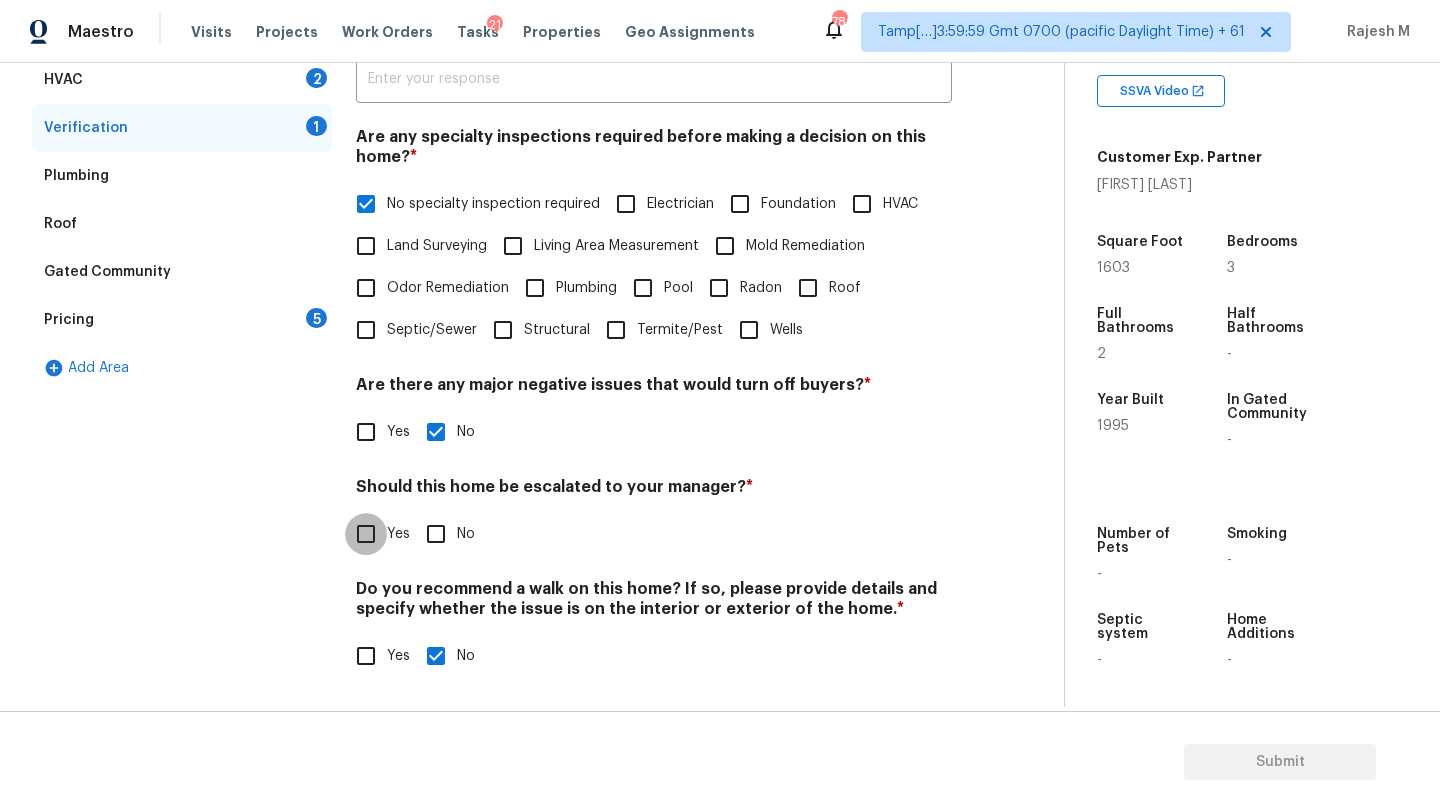 click on "Yes" at bounding box center (366, 534) 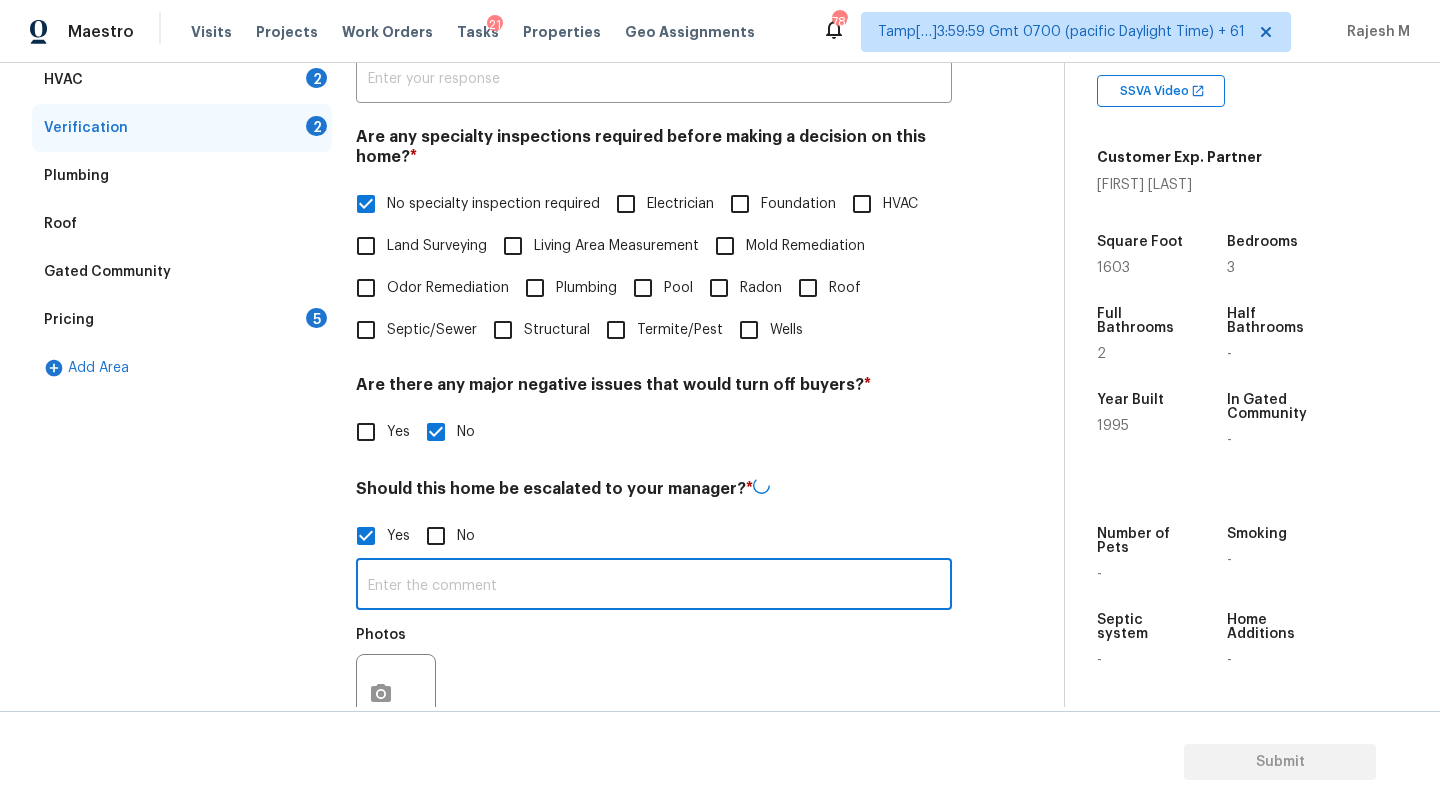 click at bounding box center [654, 586] 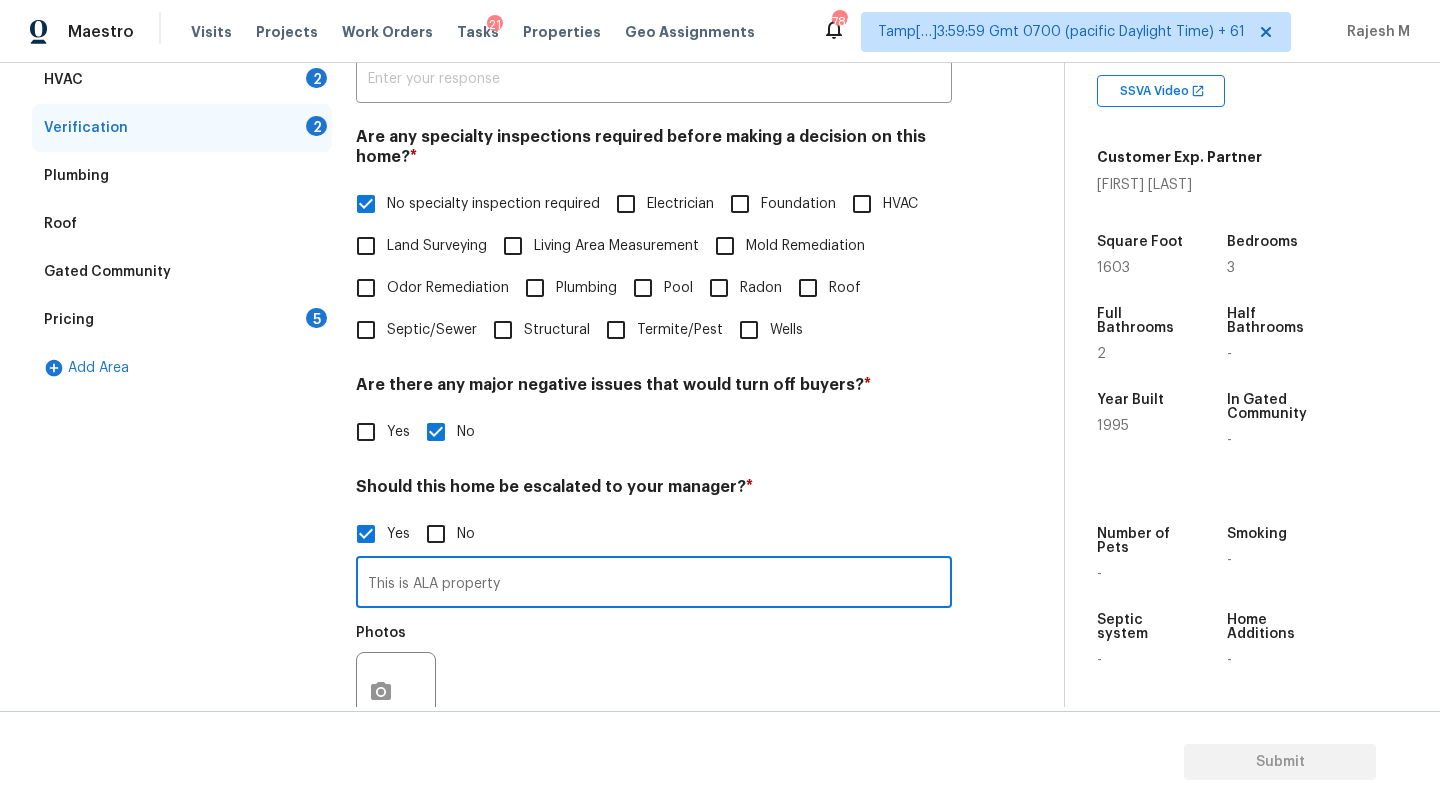 type on "This is ALA property" 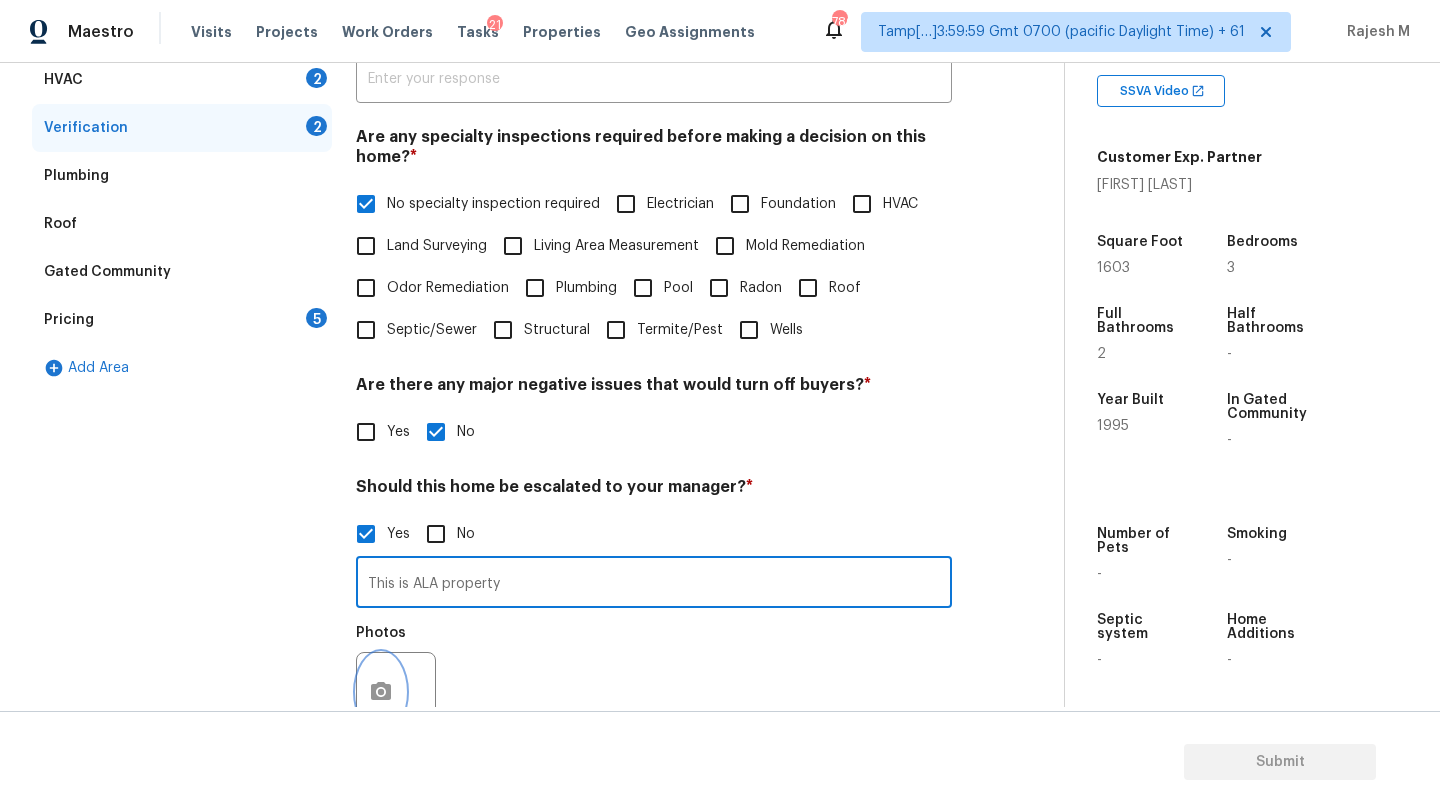 click 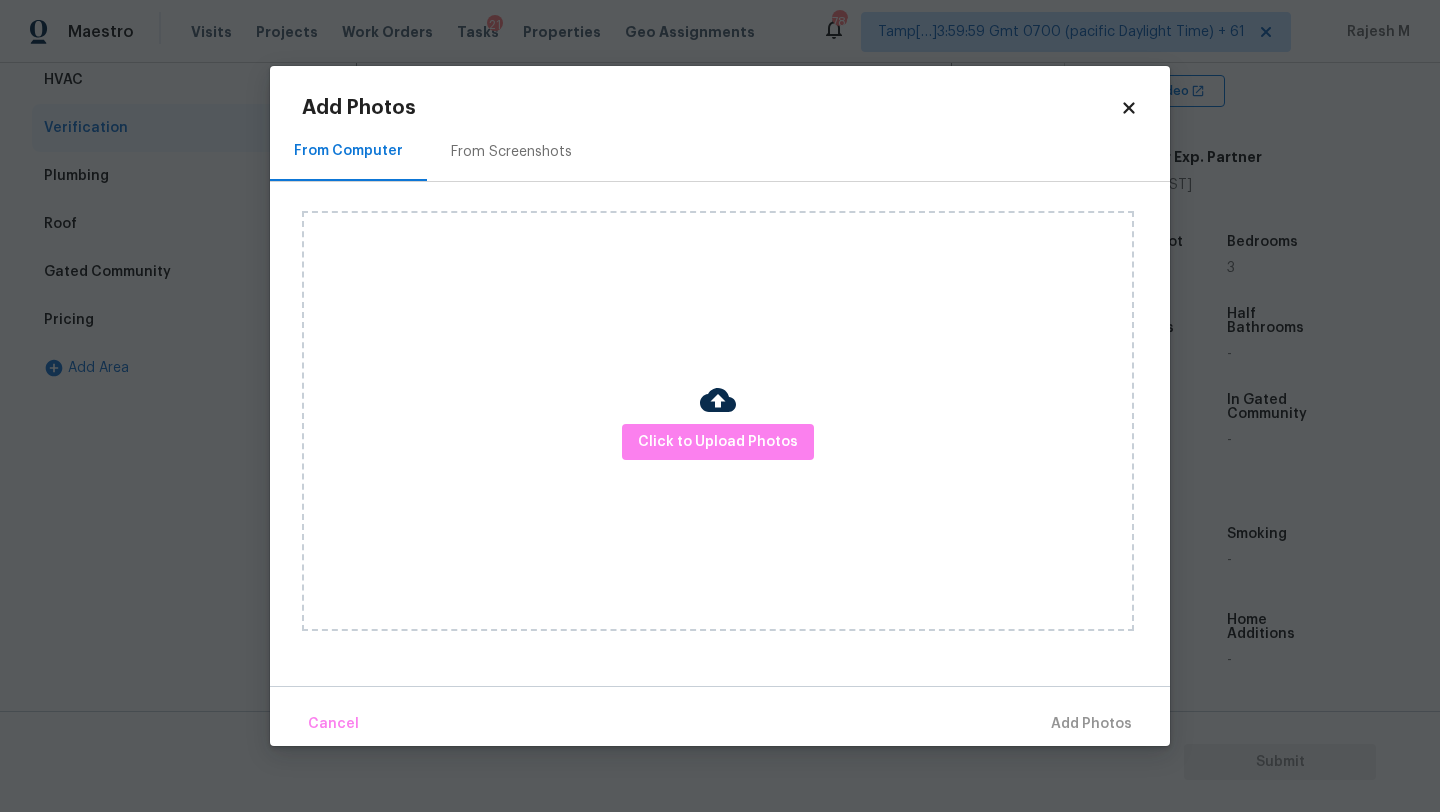 click on "From Screenshots" at bounding box center (511, 151) 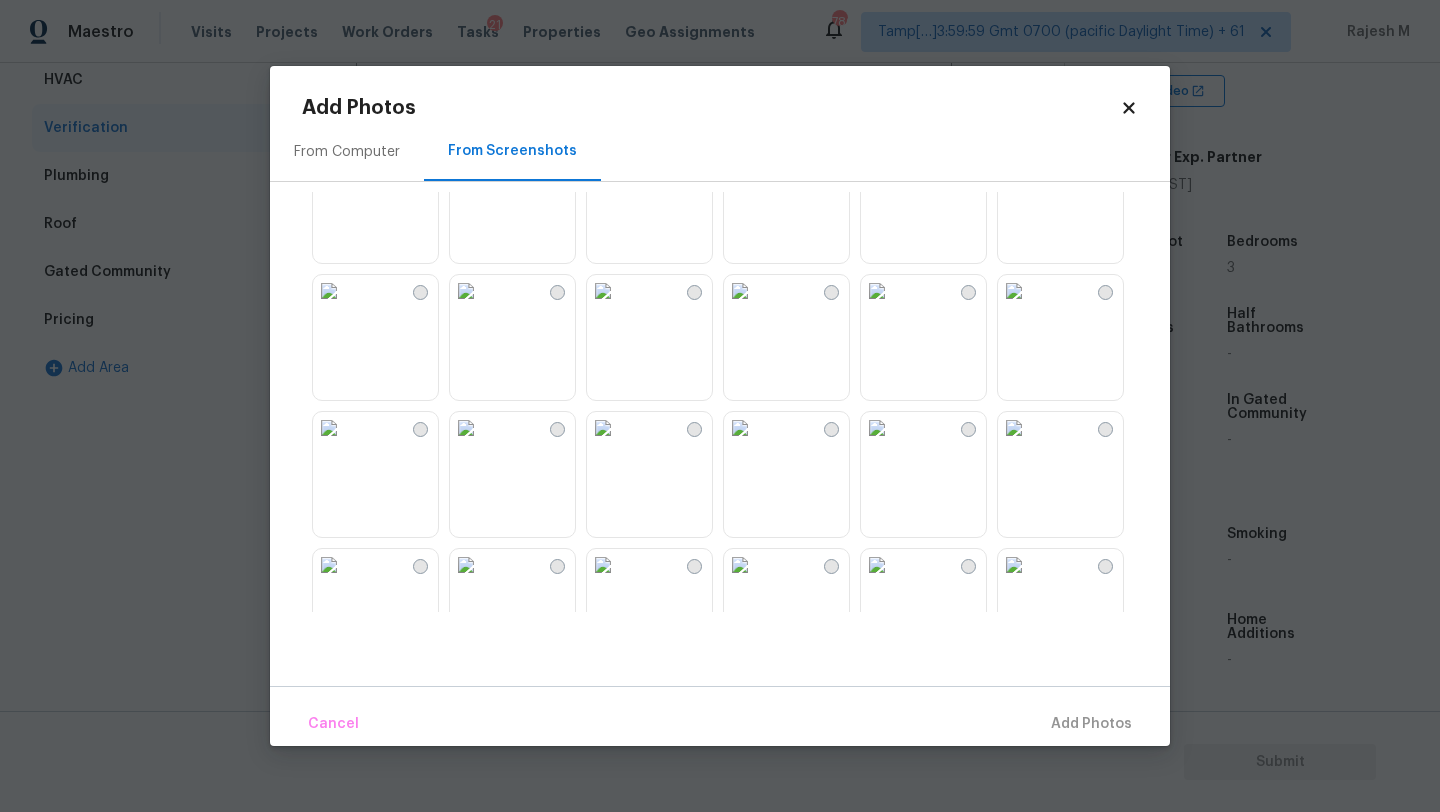 scroll, scrollTop: 1070, scrollLeft: 0, axis: vertical 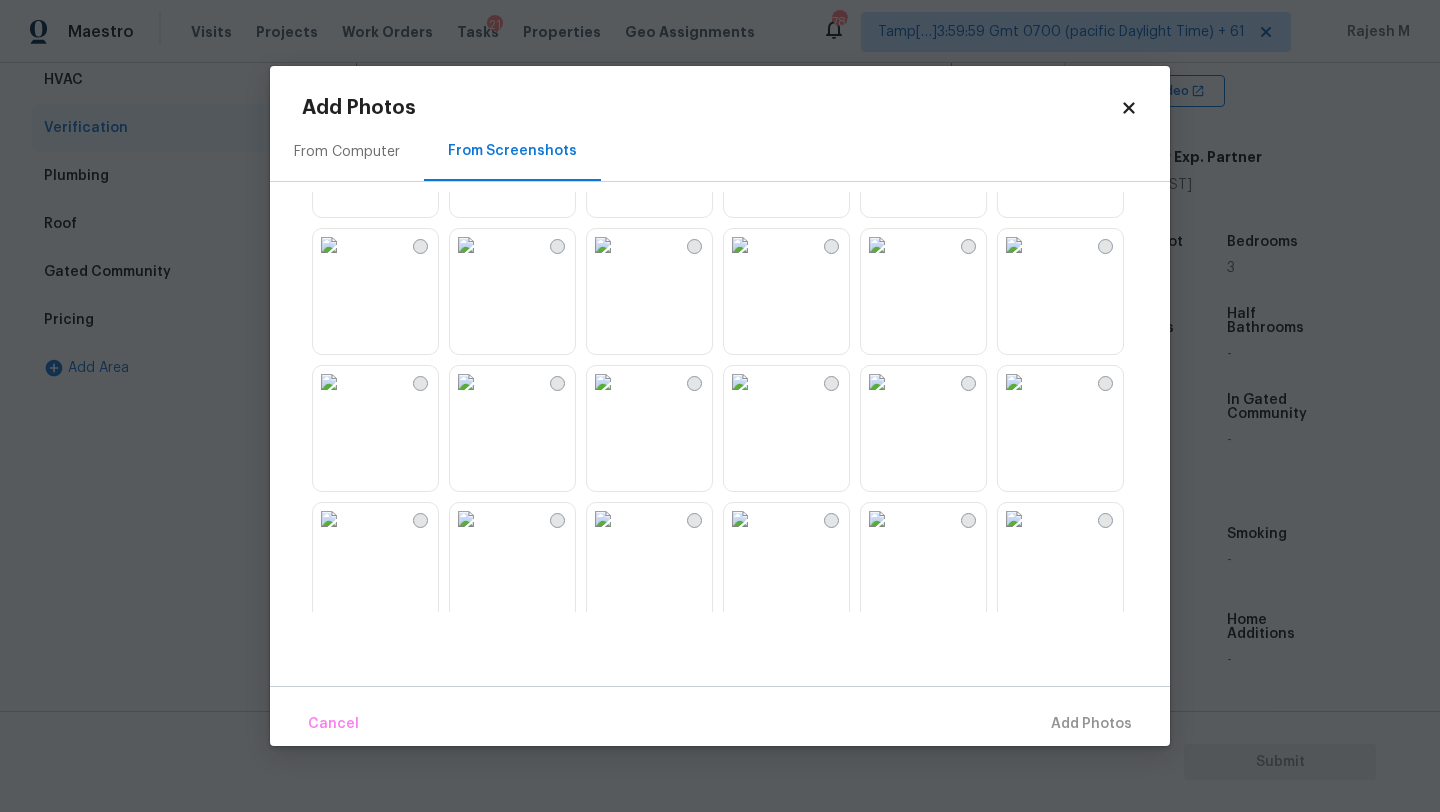 click at bounding box center [466, 245] 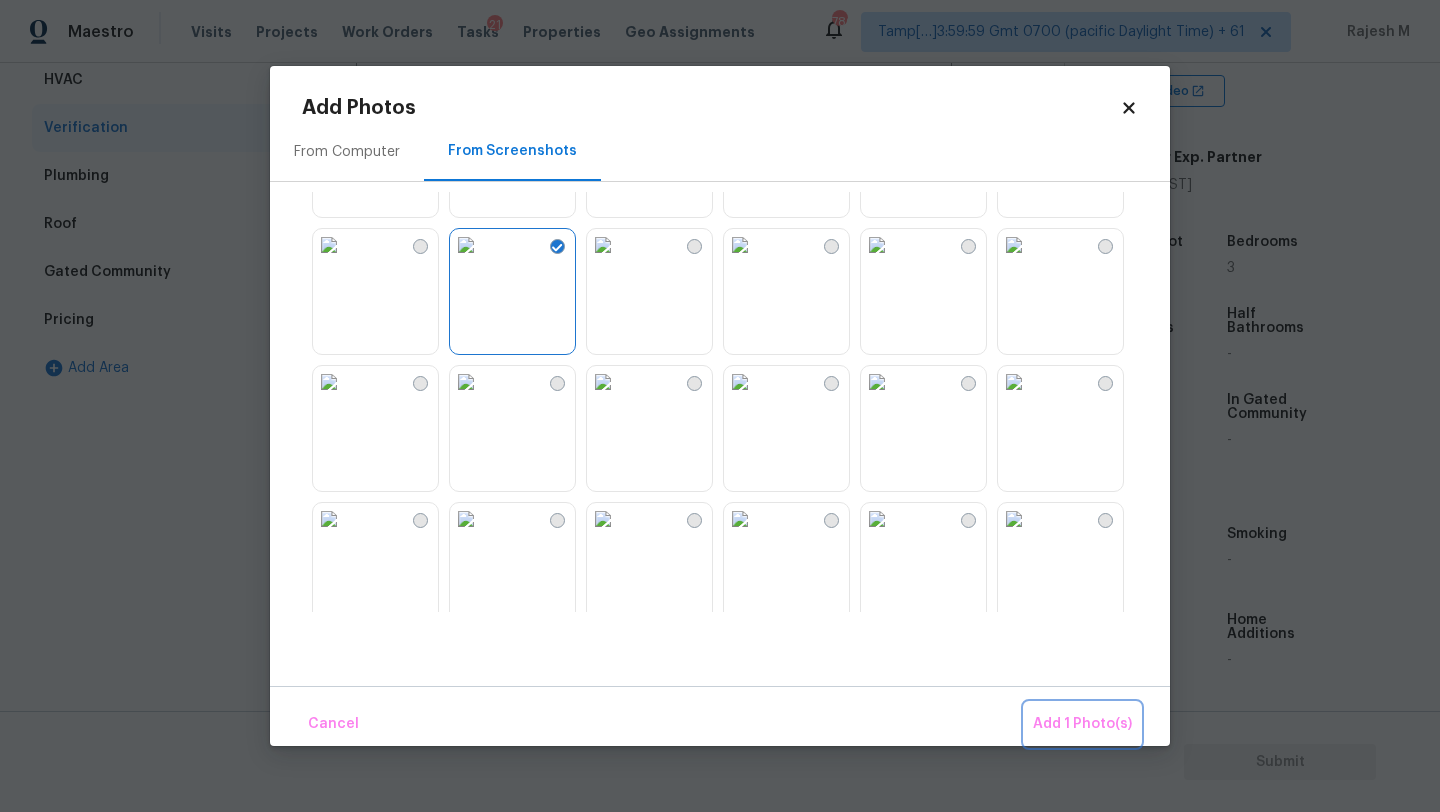 click on "Add 1 Photo(s)" at bounding box center (1082, 724) 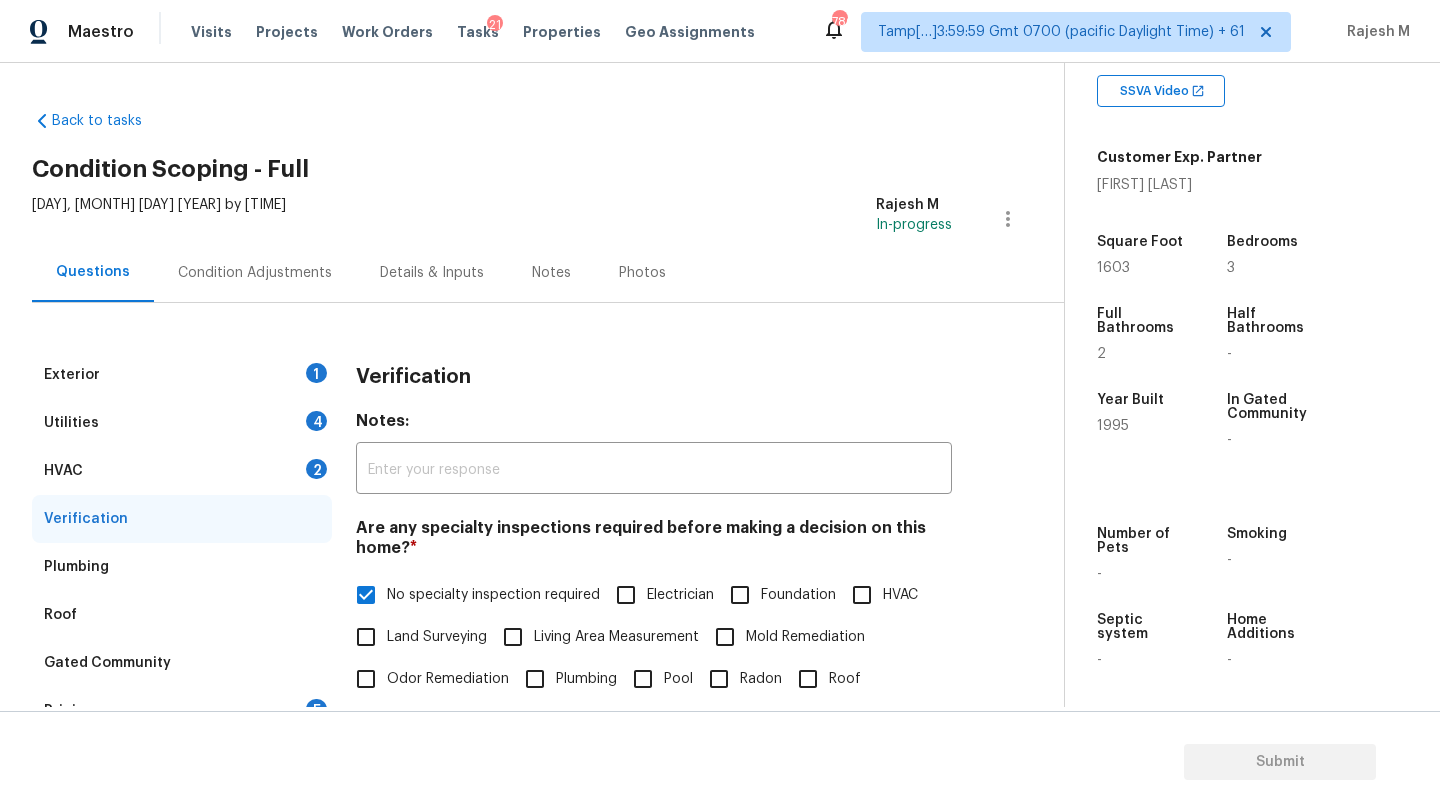 scroll, scrollTop: 148, scrollLeft: 0, axis: vertical 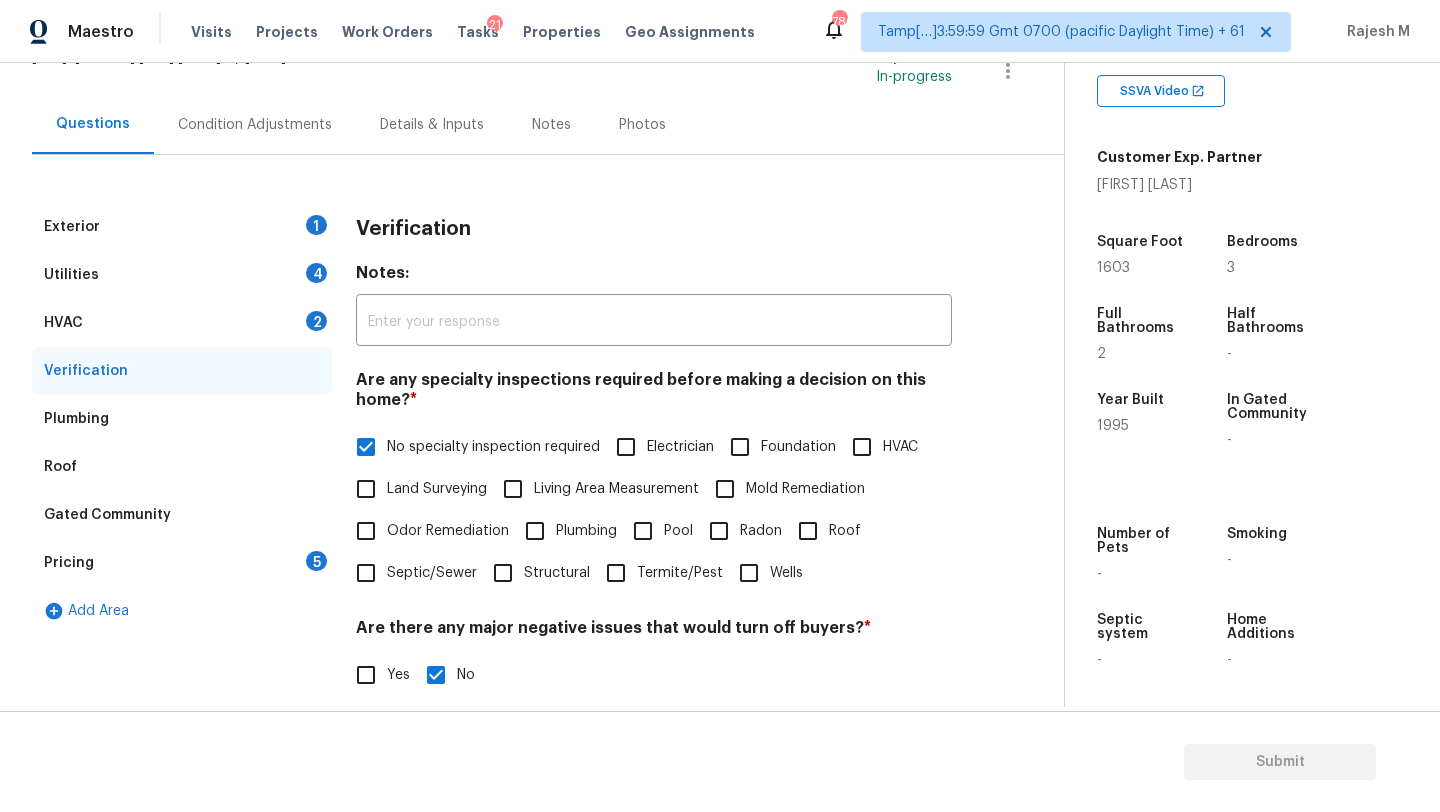 click on "Pricing 5" at bounding box center (182, 563) 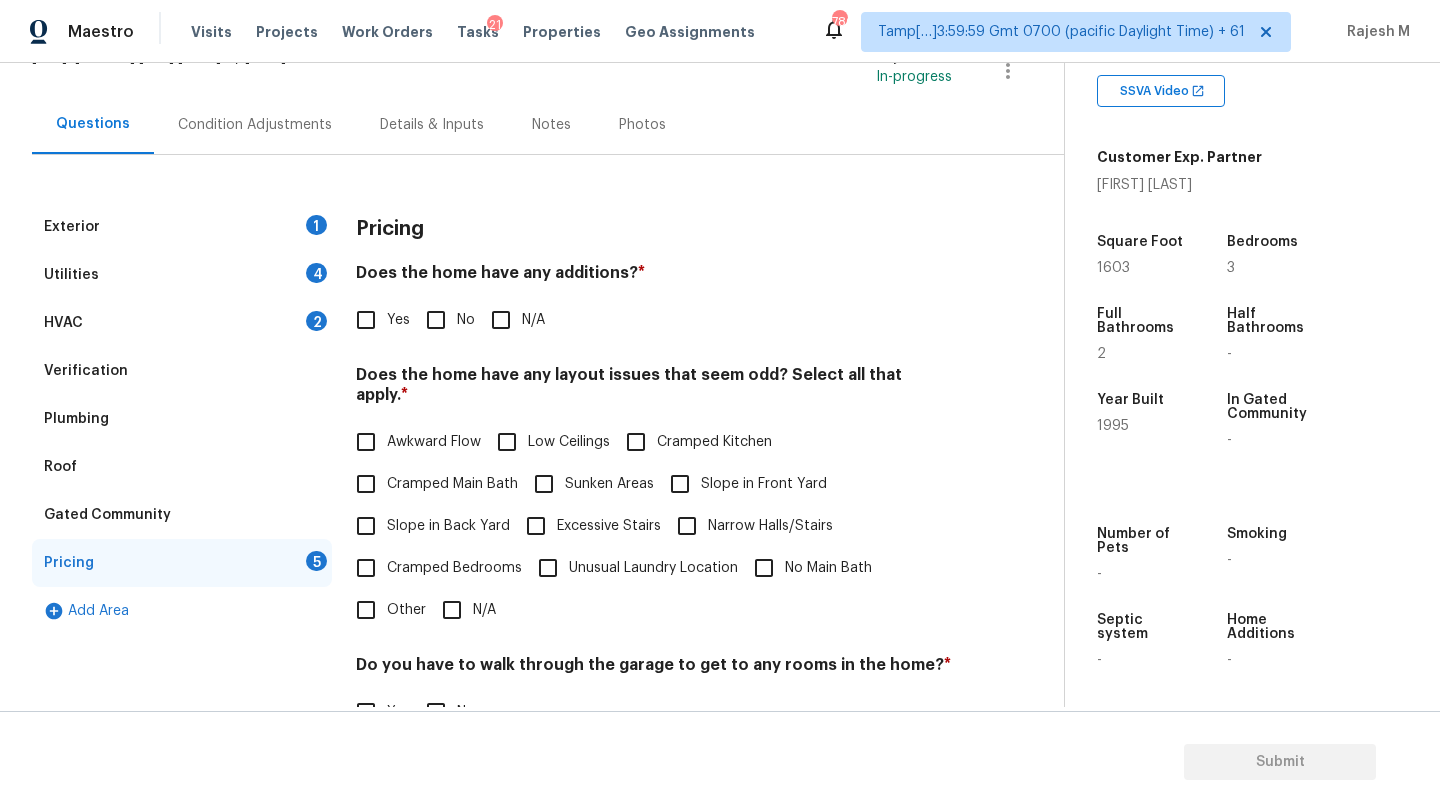 click on "No" at bounding box center [436, 320] 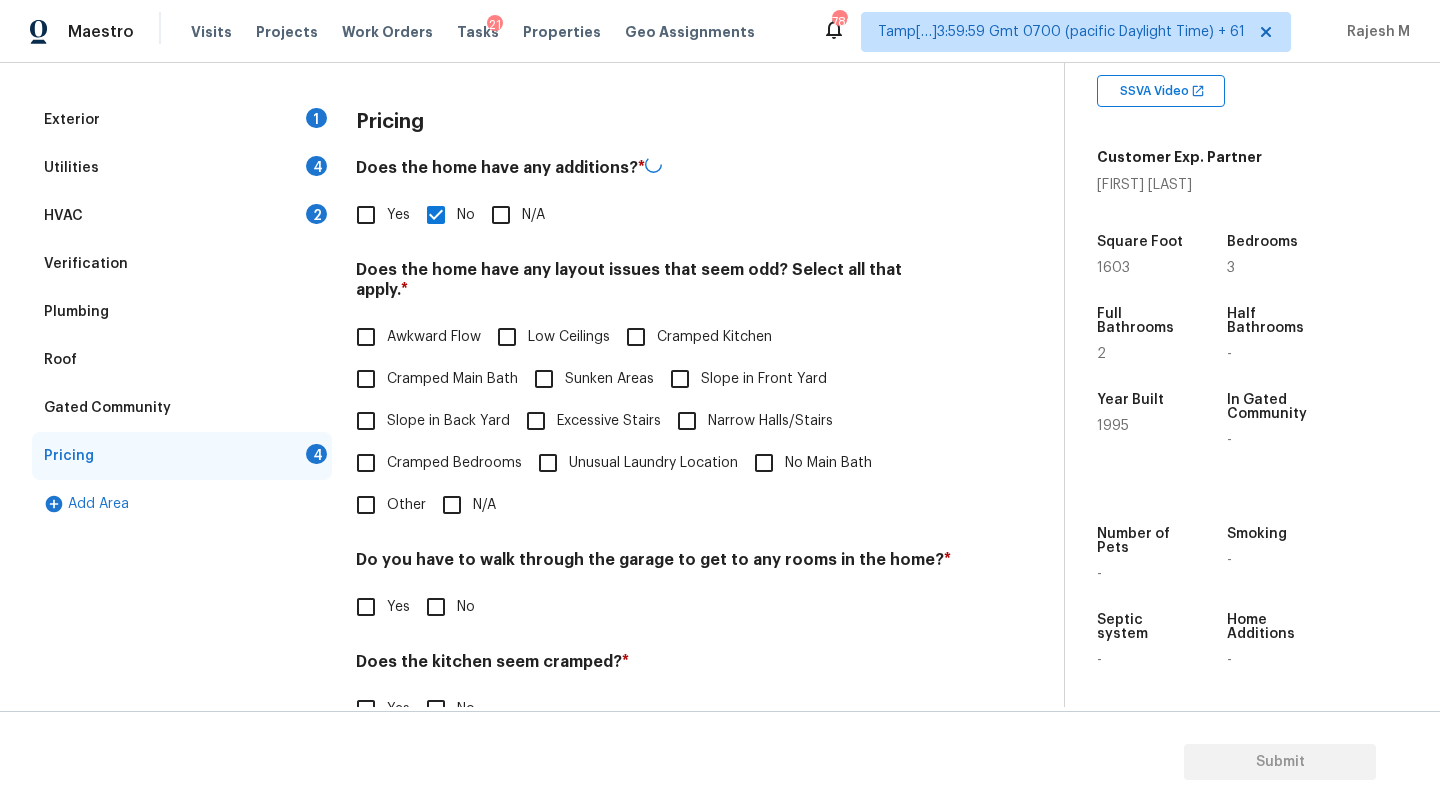 scroll, scrollTop: 388, scrollLeft: 0, axis: vertical 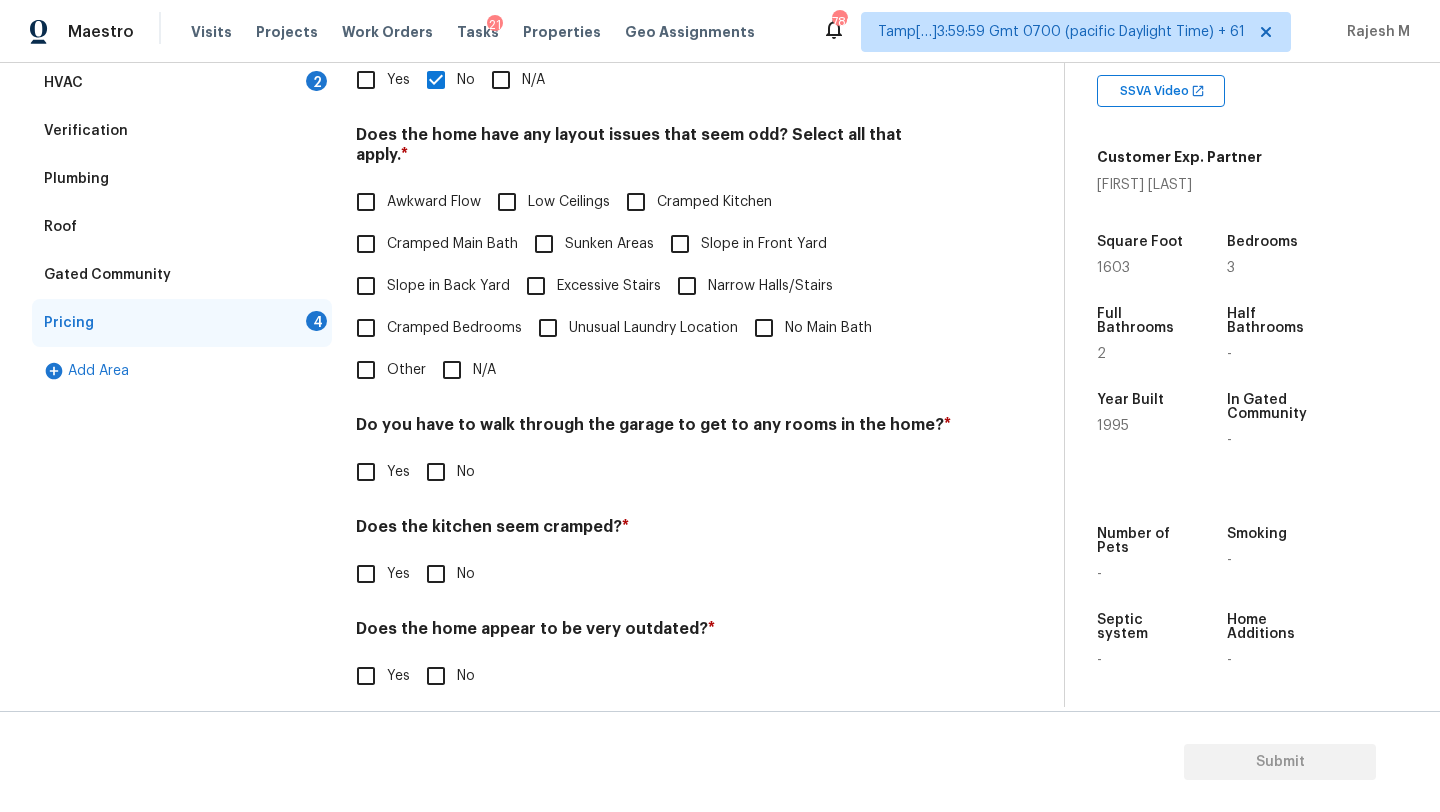 click on "N/A" at bounding box center (452, 370) 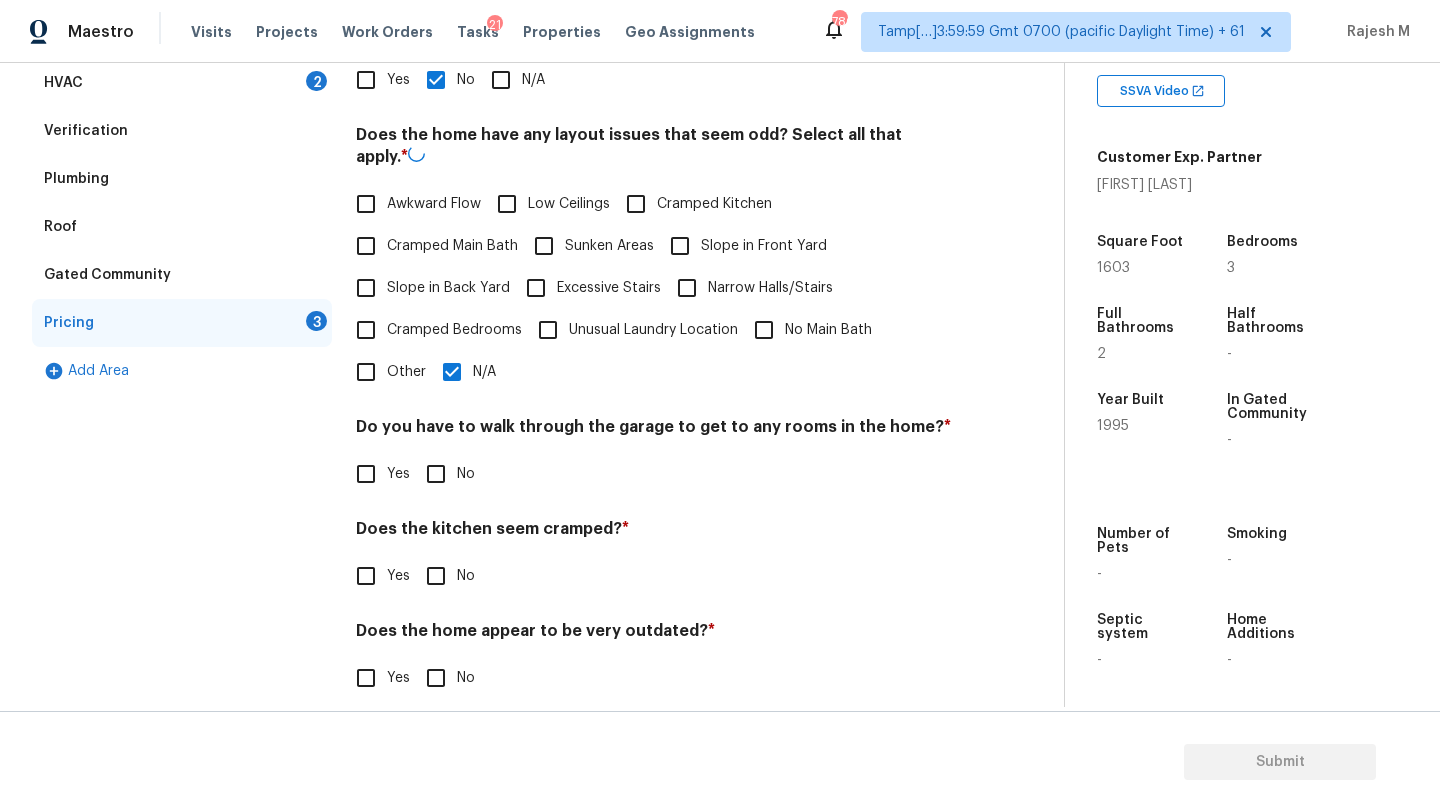 click on "Pricing Does the home have any additions?  * Yes No N/A Does the home have any layout issues that seem odd? Select all that apply.  * Awkward Flow Low Ceilings Cramped Kitchen Cramped Main Bath Sunken Areas Slope in Front Yard Slope in Back Yard Excessive Stairs Narrow Halls/Stairs Cramped Bedrooms Unusual Laundry Location No Main Bath Other N/A Do you have to walk through the garage to get to any rooms in the home?  * Yes No Does the kitchen seem cramped?  * Yes No Does the home appear to be very outdated?  * Yes No" at bounding box center [654, 343] 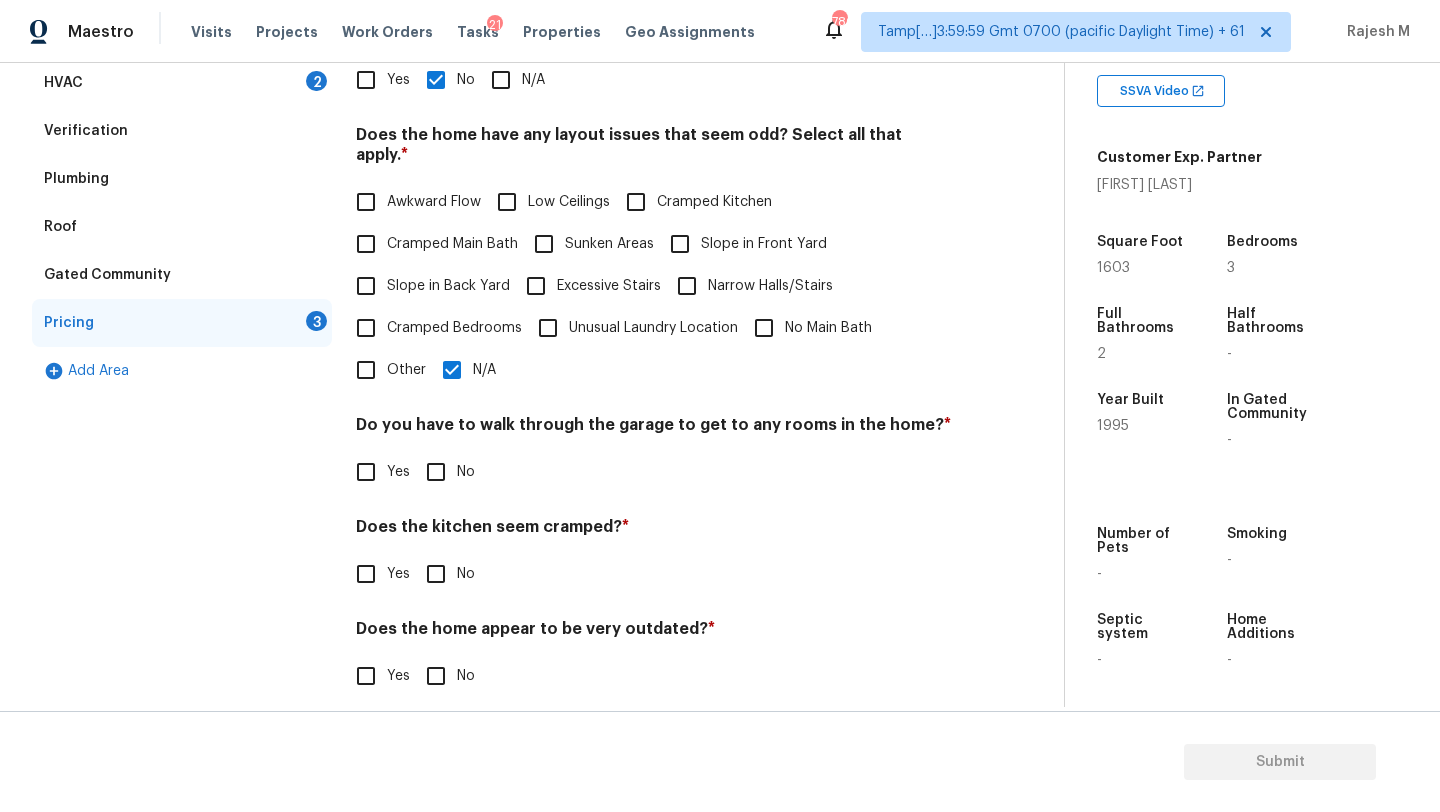 click on "No" at bounding box center [436, 574] 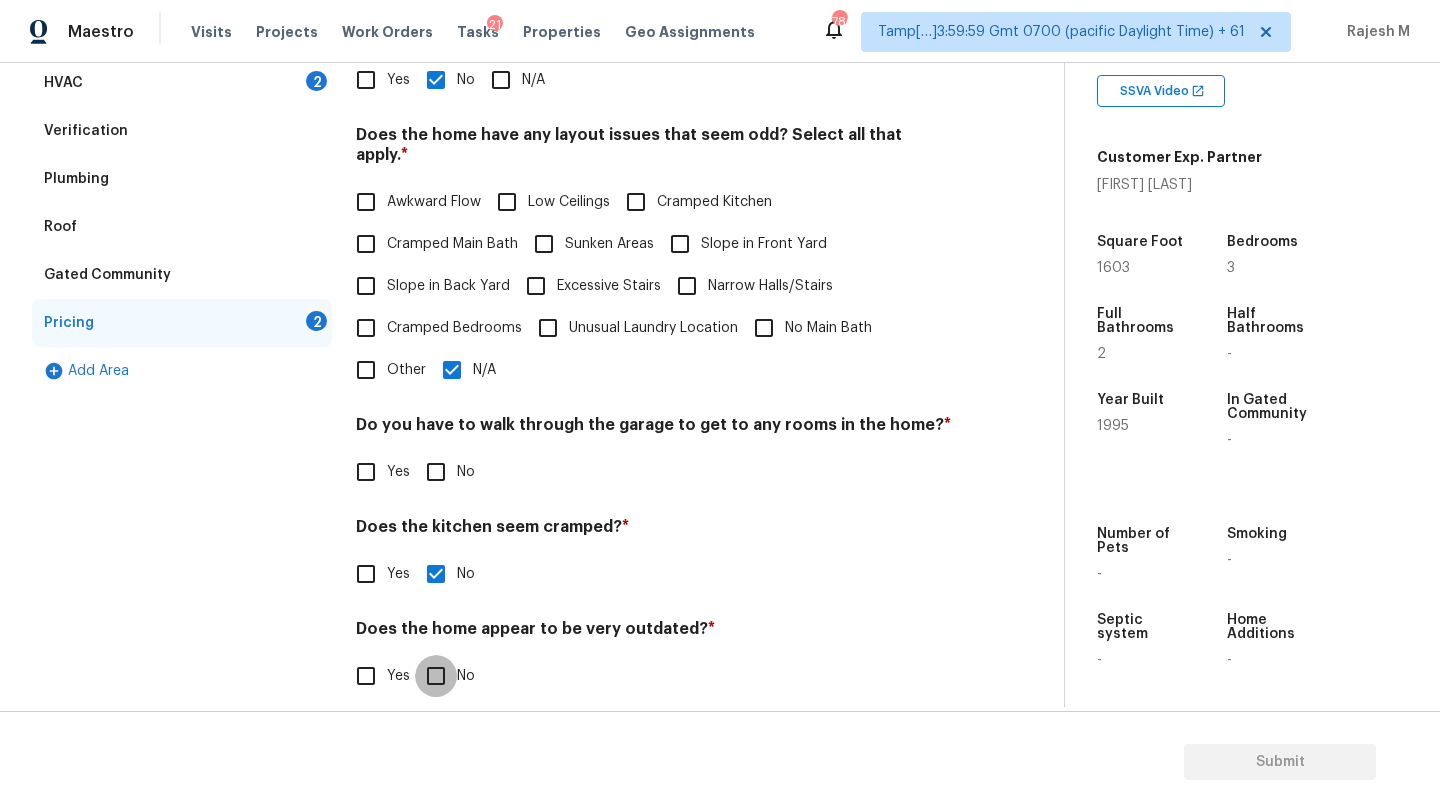 click on "No" at bounding box center [436, 676] 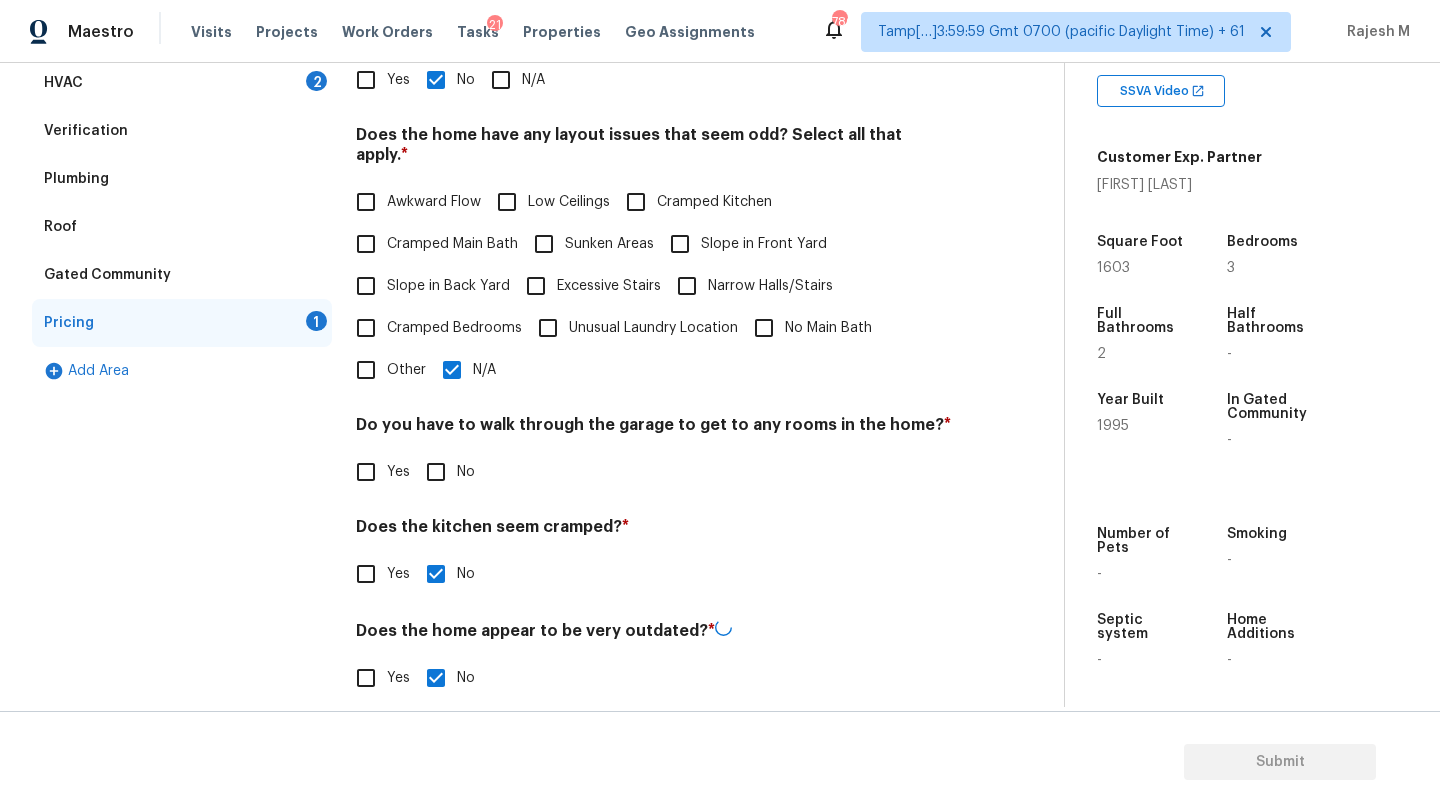 click on "Do you have to walk through the garage to get to any rooms in the home?  * Yes No" at bounding box center (654, 454) 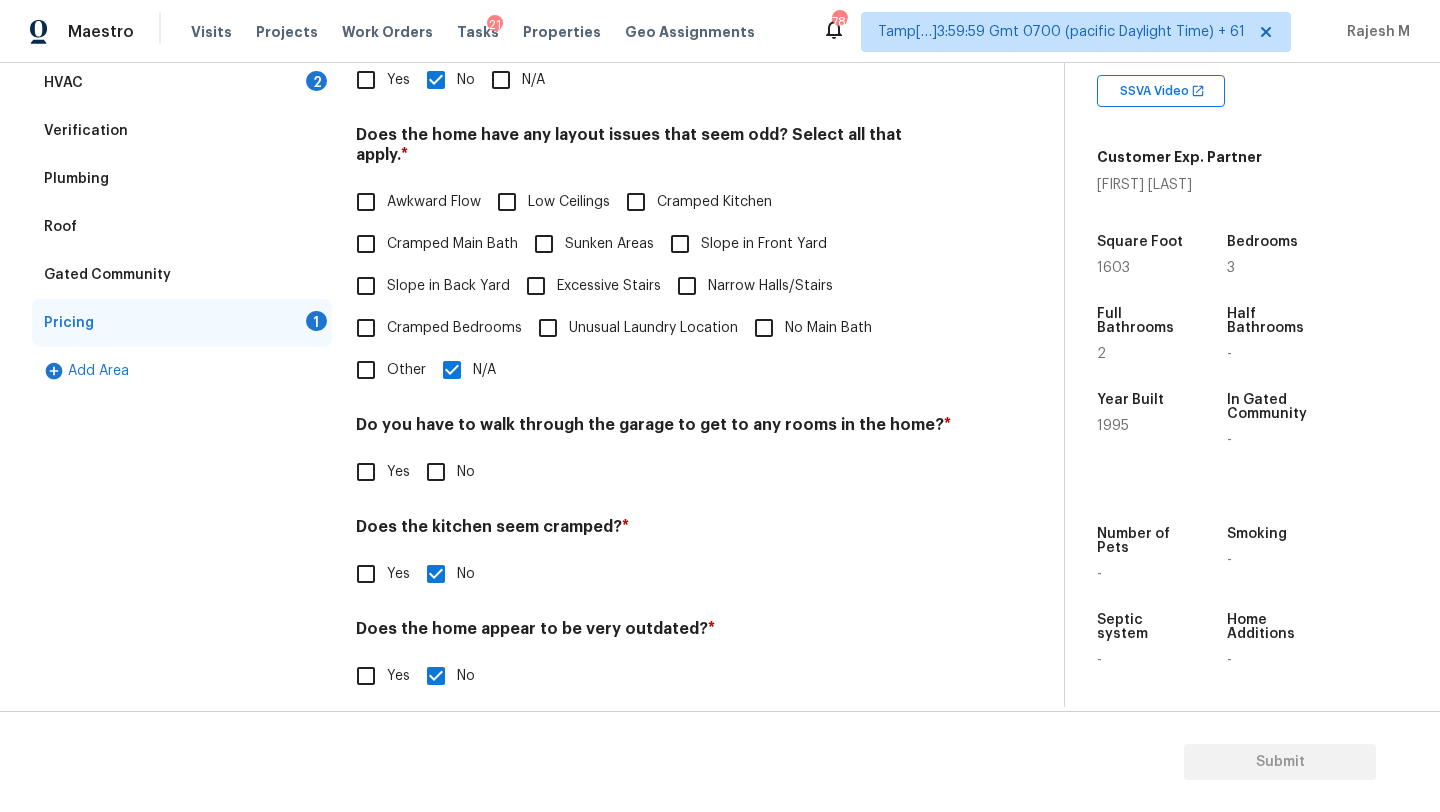 click on "No" at bounding box center (436, 472) 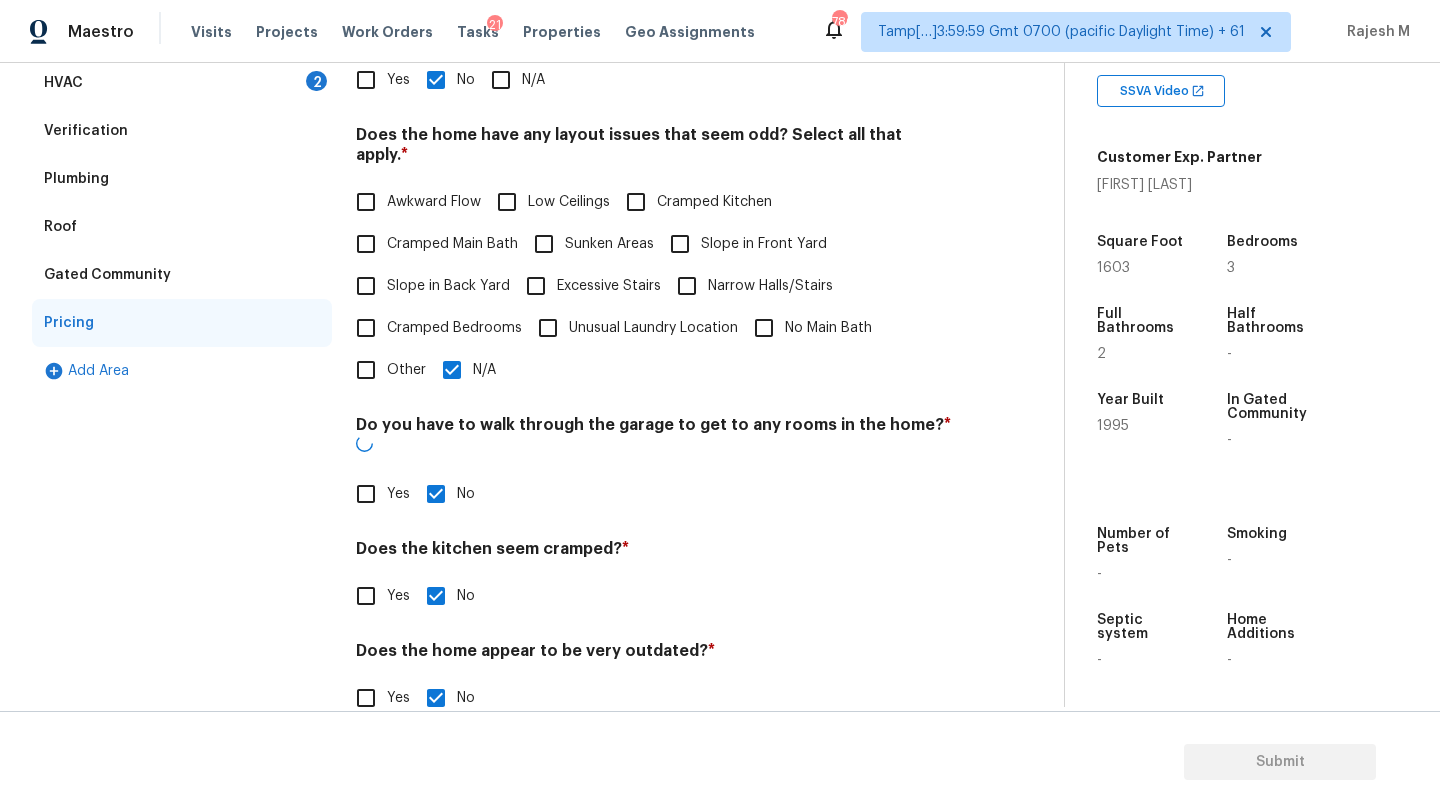scroll, scrollTop: 0, scrollLeft: 0, axis: both 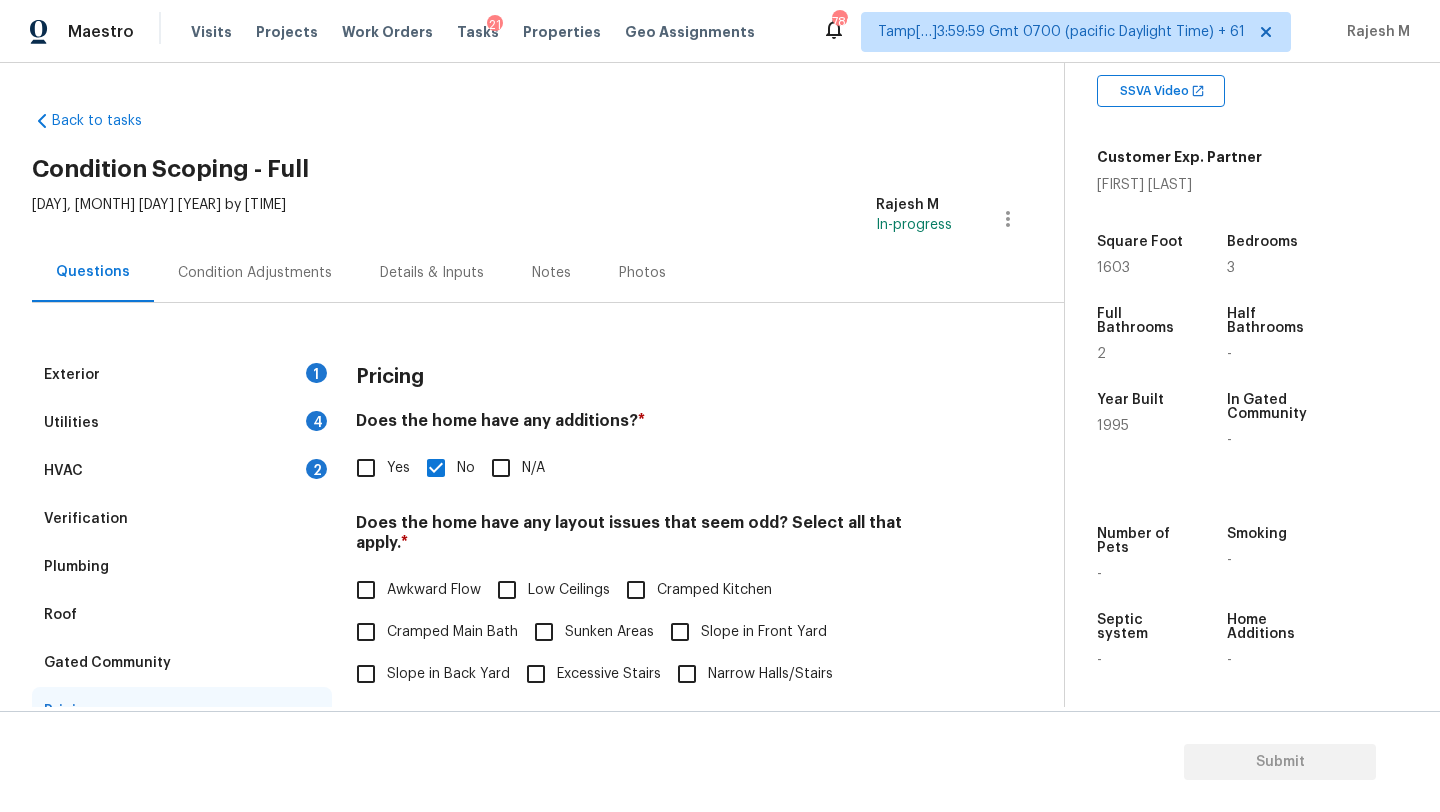 click on "HVAC 2" at bounding box center [182, 471] 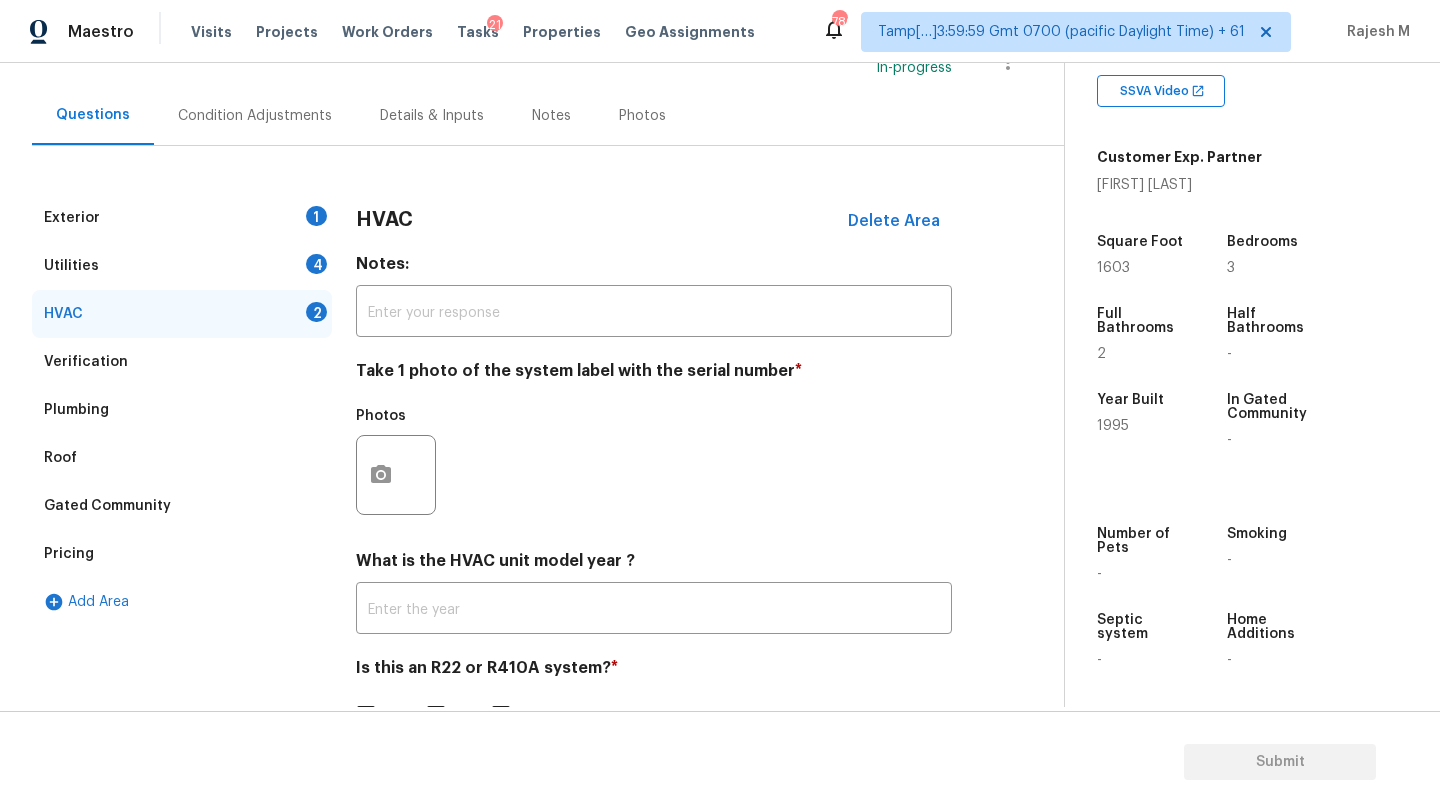 scroll, scrollTop: 173, scrollLeft: 0, axis: vertical 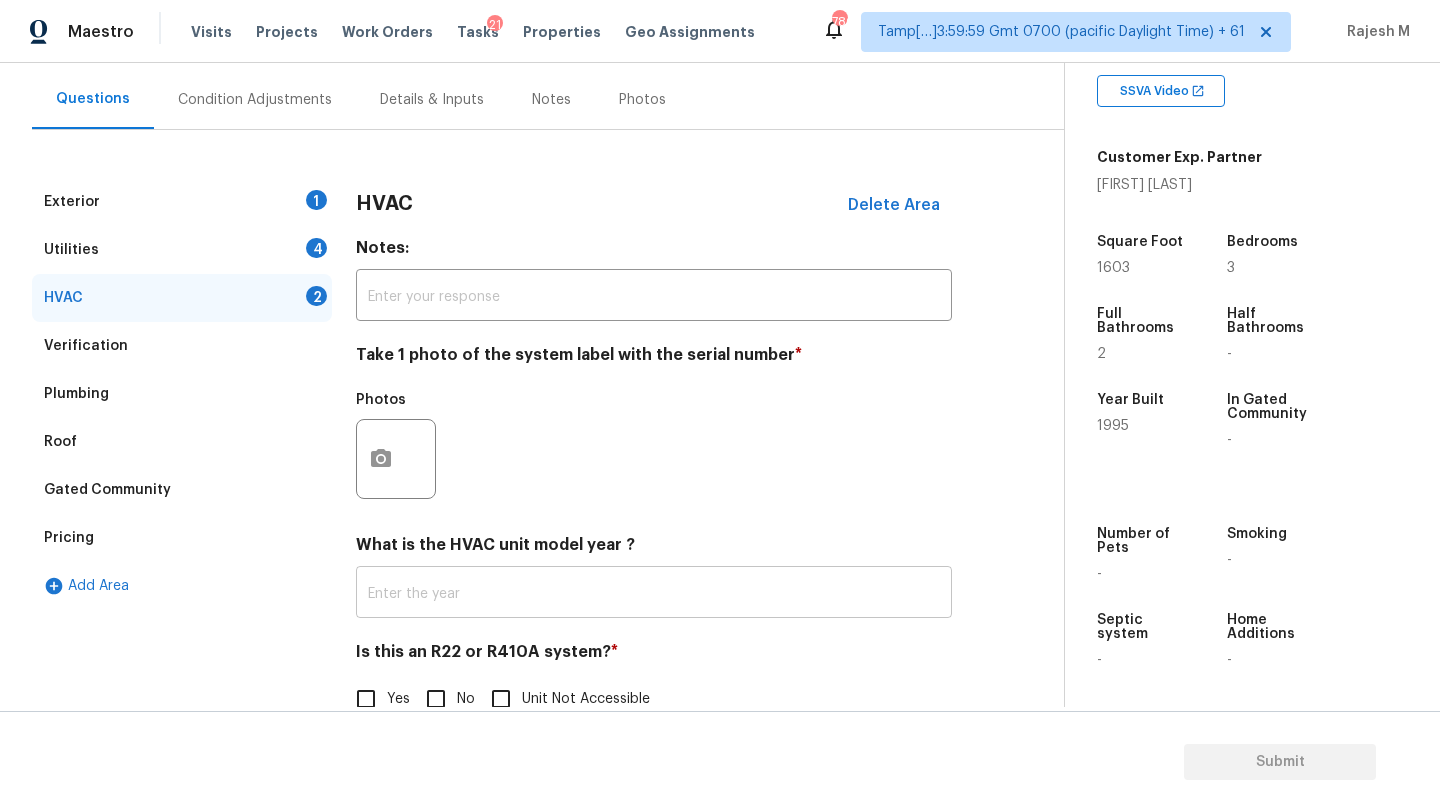 click at bounding box center (654, 594) 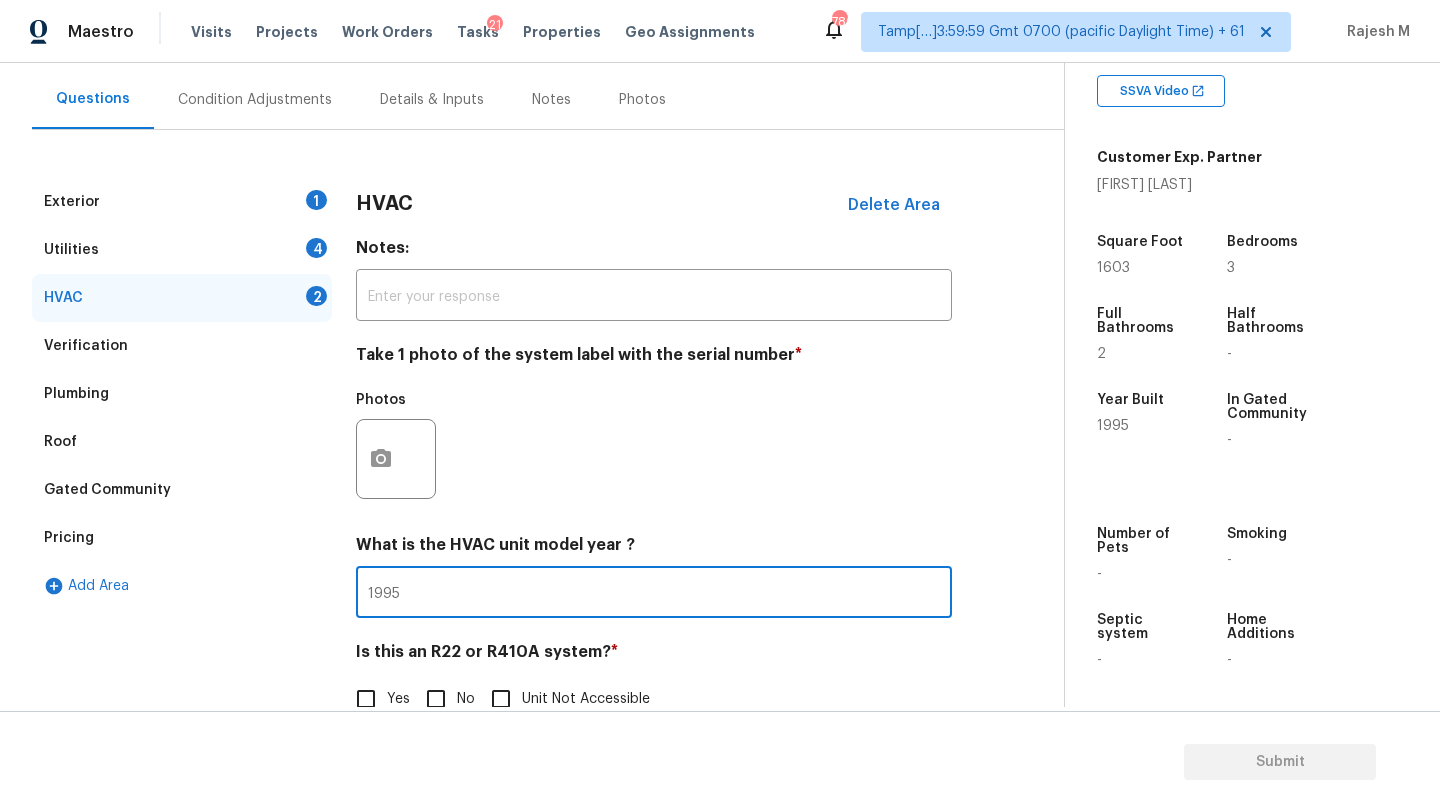 type on "1995" 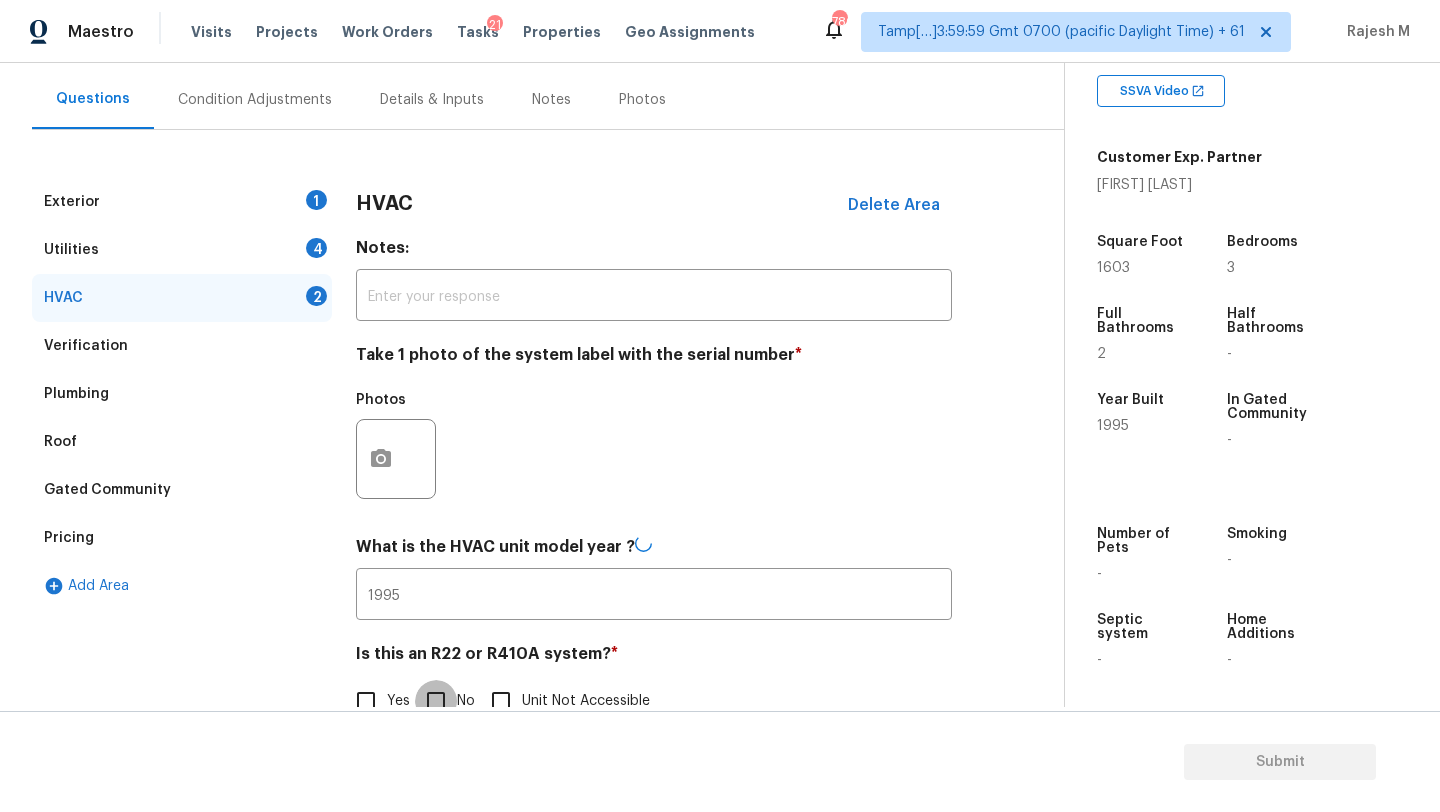 click on "No" at bounding box center [436, 701] 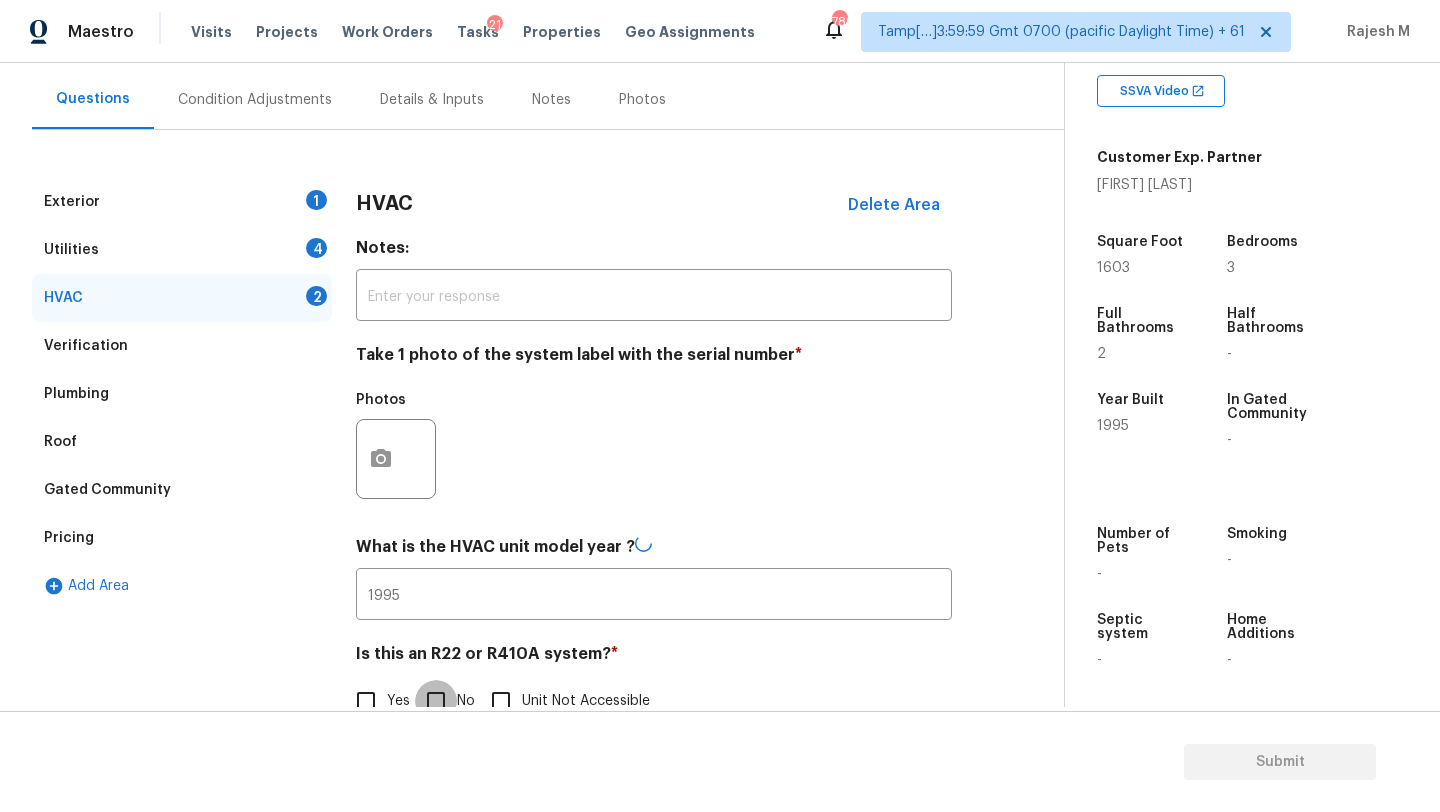 checkbox on "true" 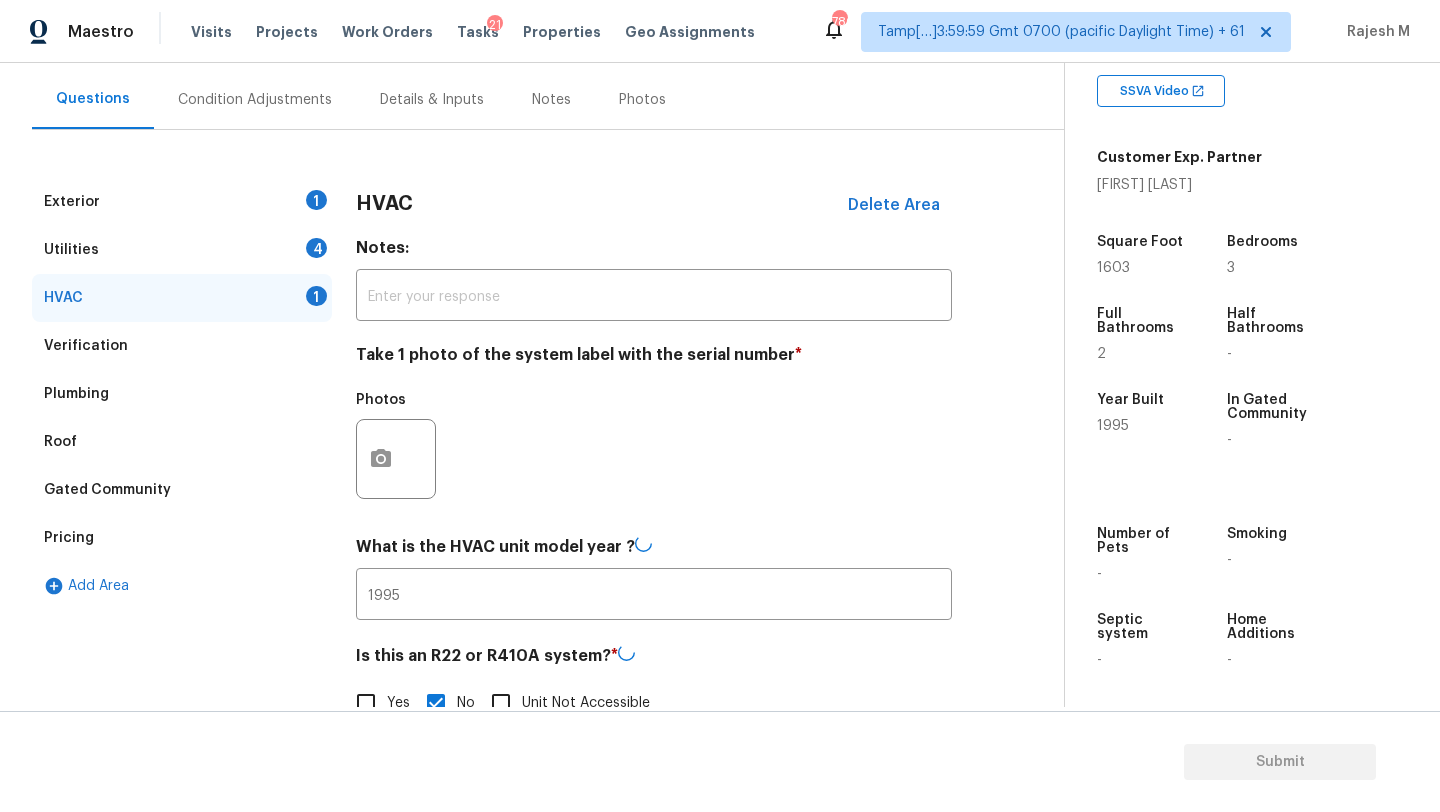 click on "Utilities 4" at bounding box center [182, 250] 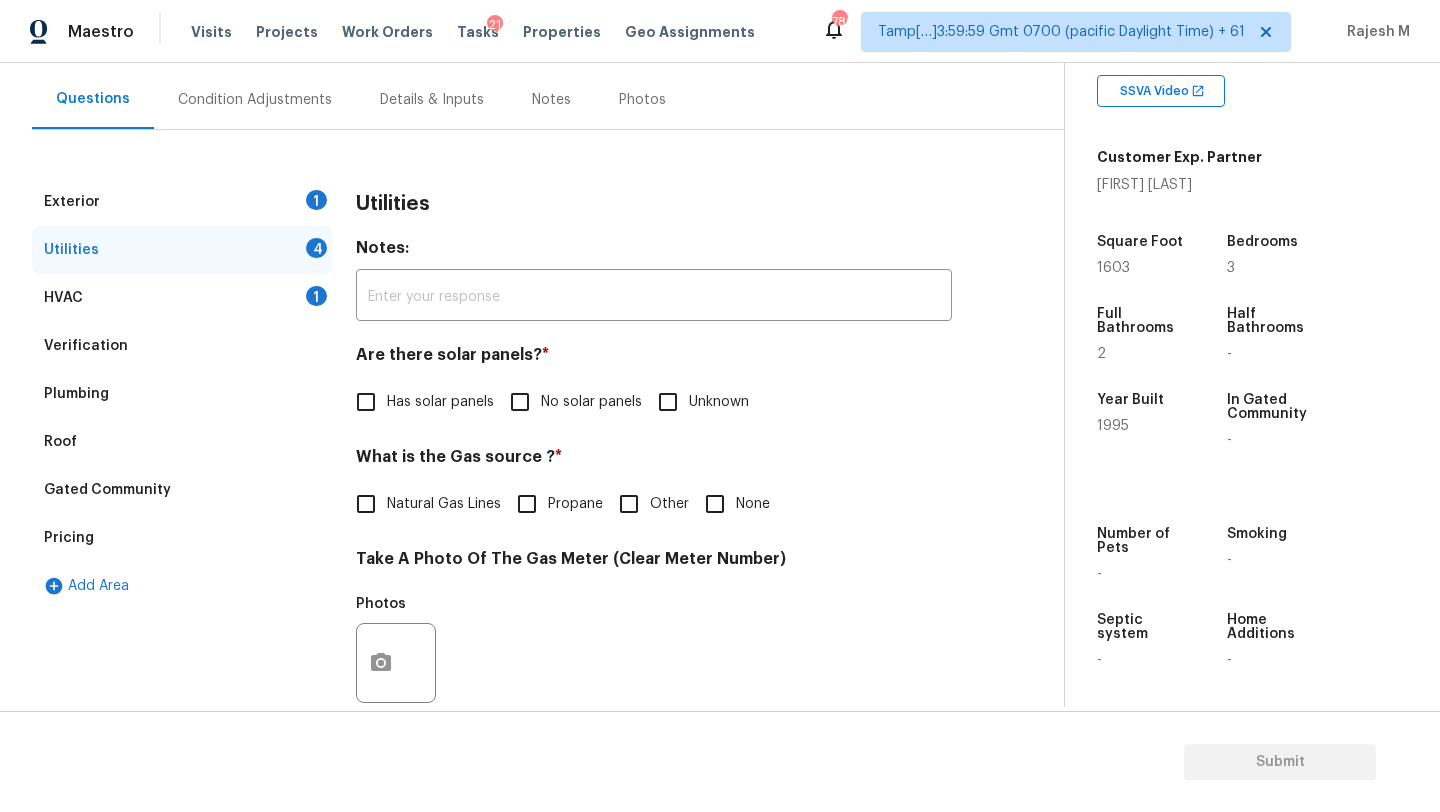 click on "Has solar panels No solar panels Unknown" at bounding box center [654, 402] 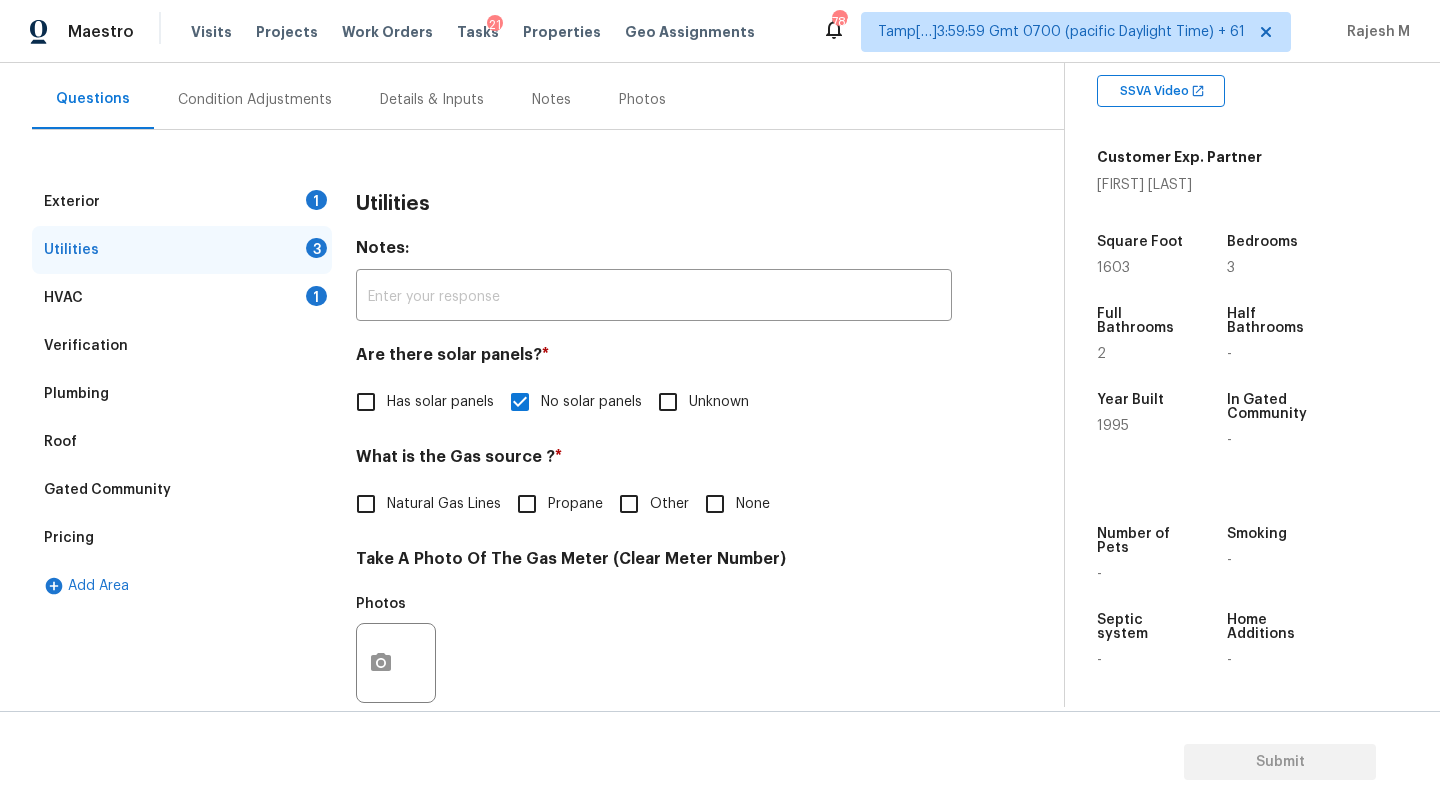 click on "None" at bounding box center [732, 504] 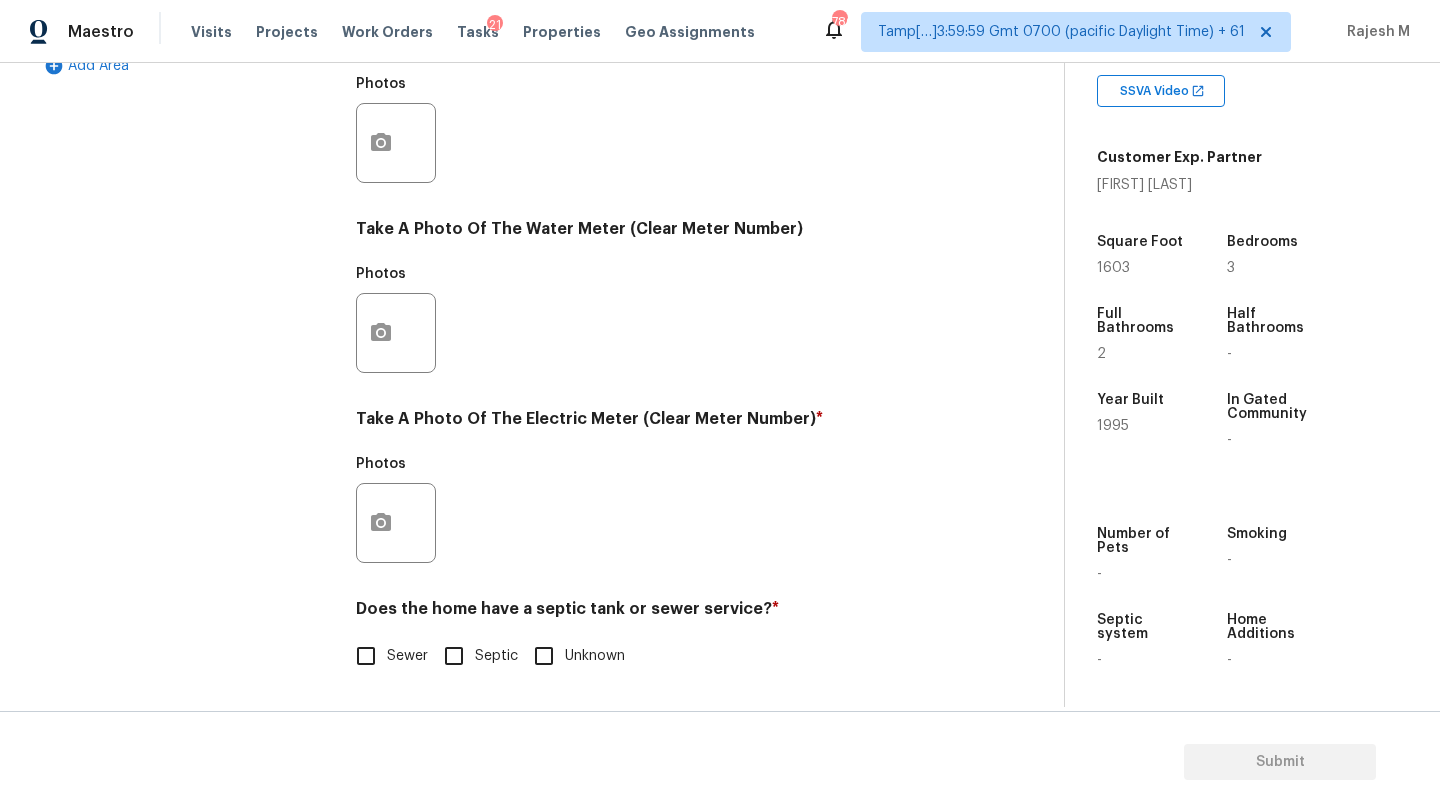 click on "Sewer" at bounding box center (366, 656) 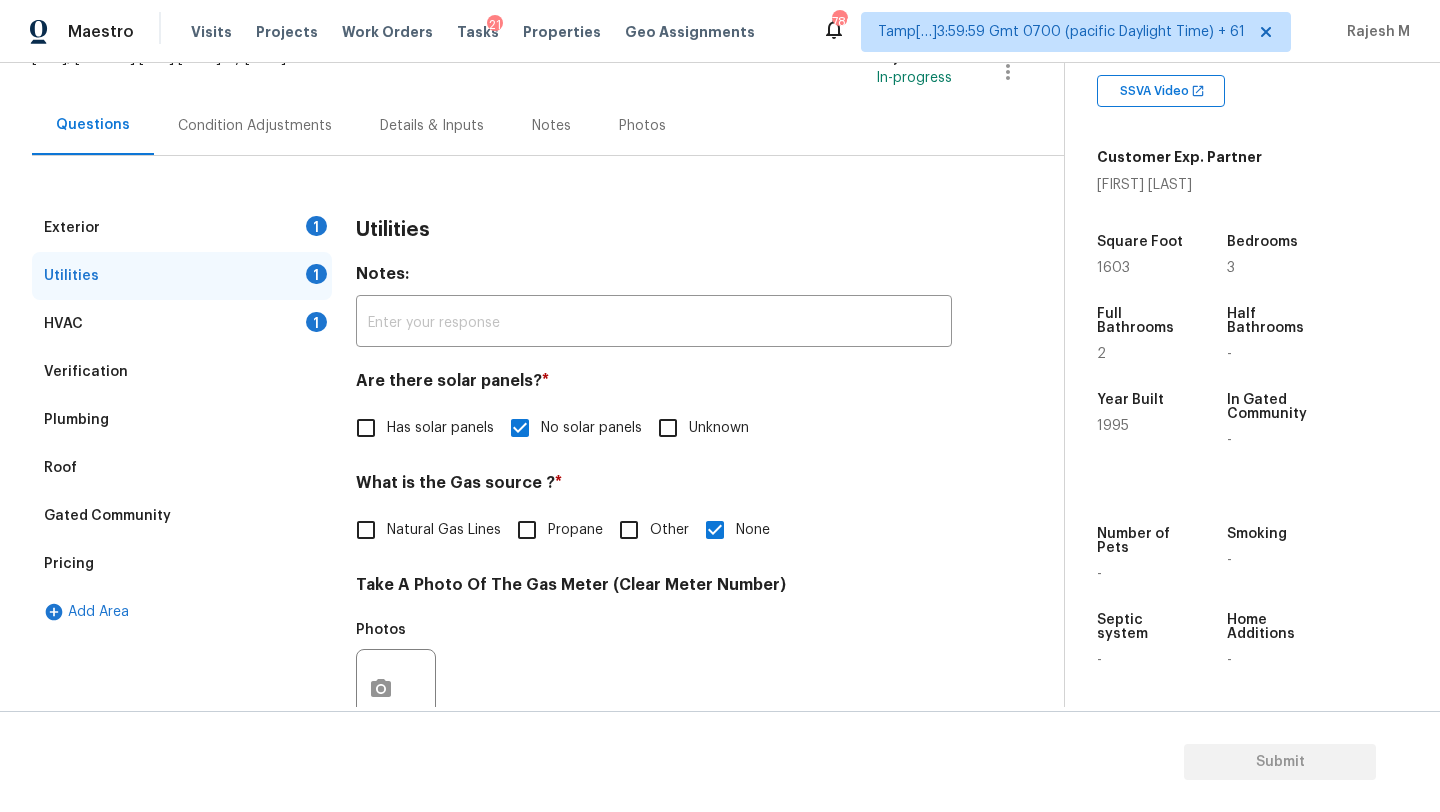 scroll, scrollTop: 91, scrollLeft: 0, axis: vertical 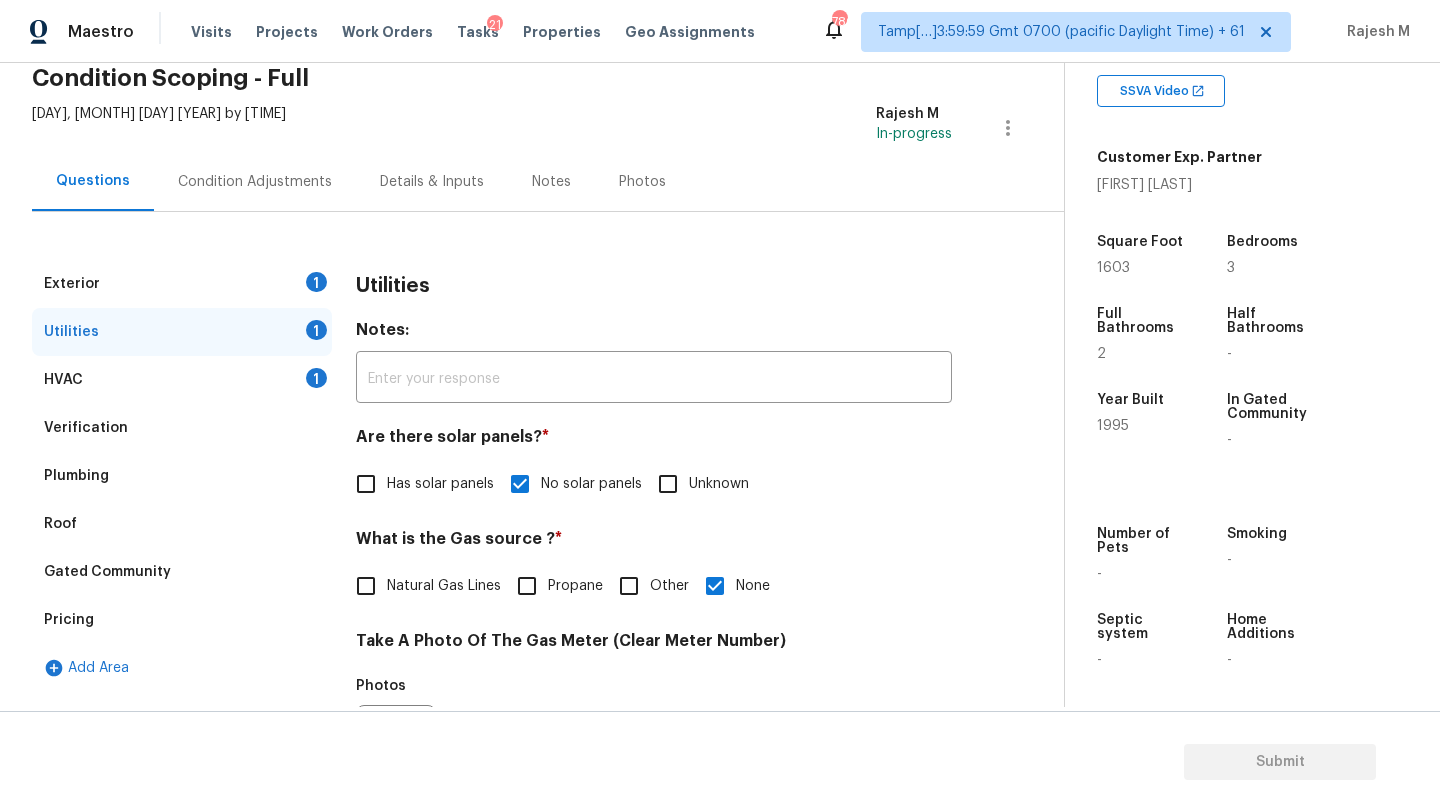 click on "Exterior 1" at bounding box center [182, 284] 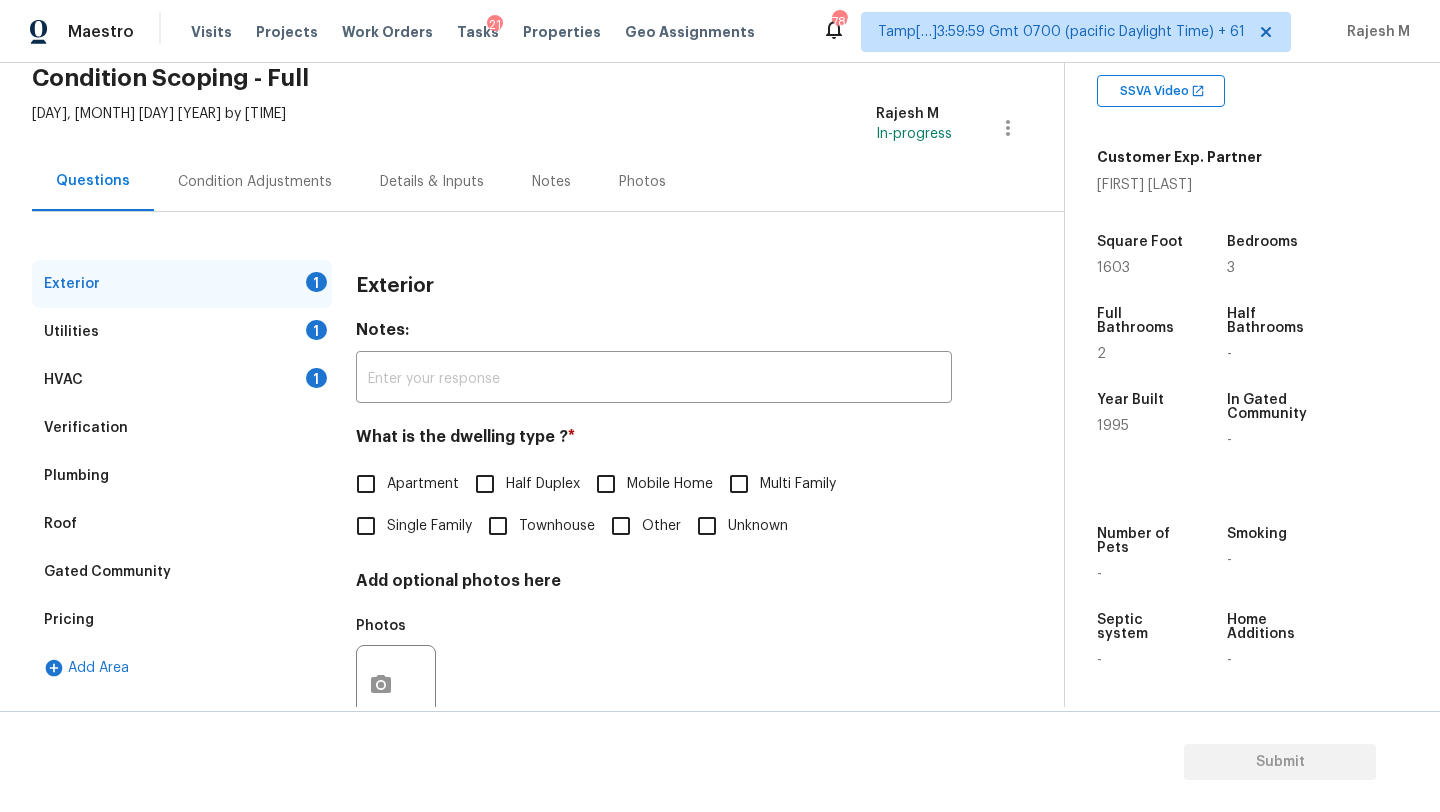 click on "Single Family" at bounding box center [366, 526] 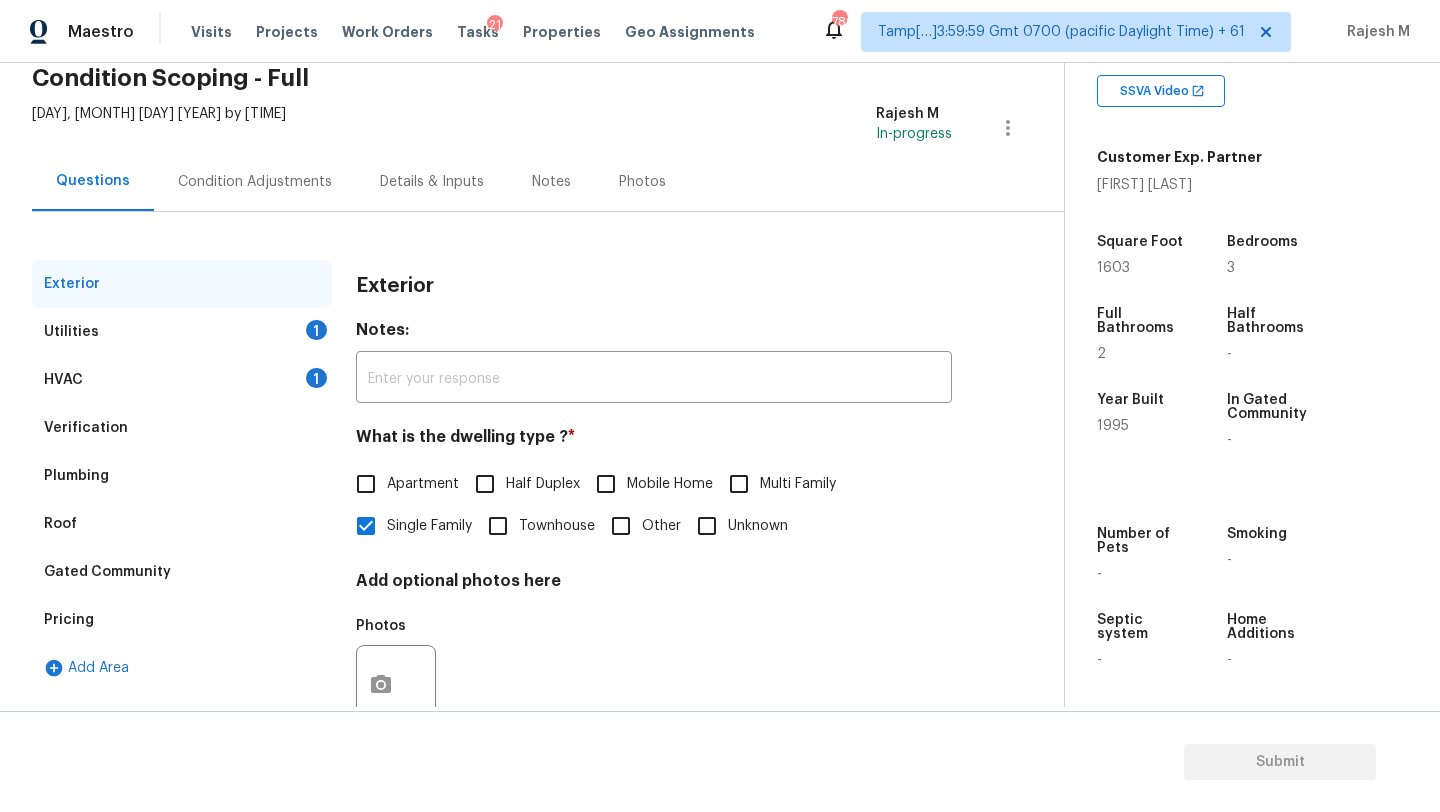 click on "Condition Adjustments" at bounding box center (255, 182) 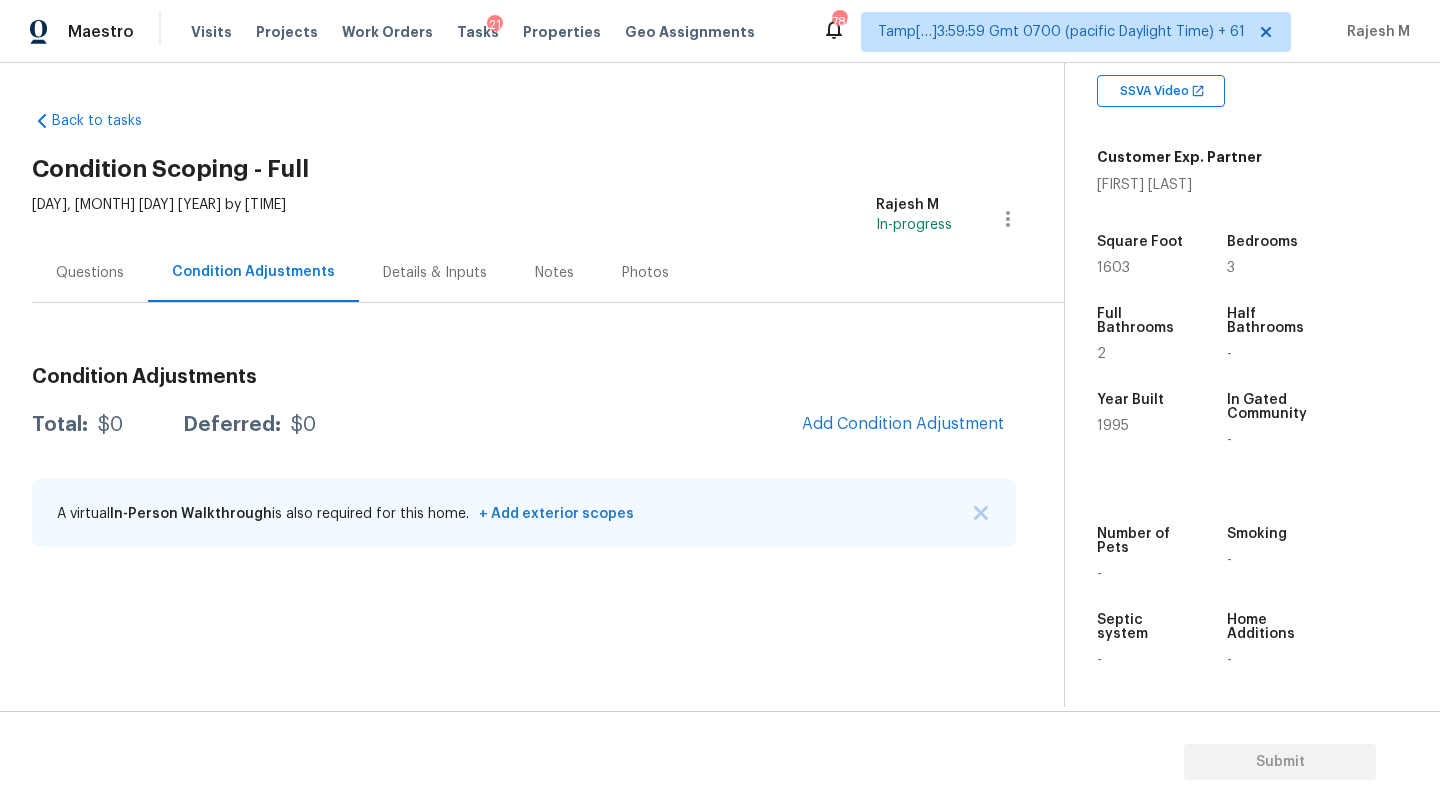 click on "Questions" at bounding box center [90, 273] 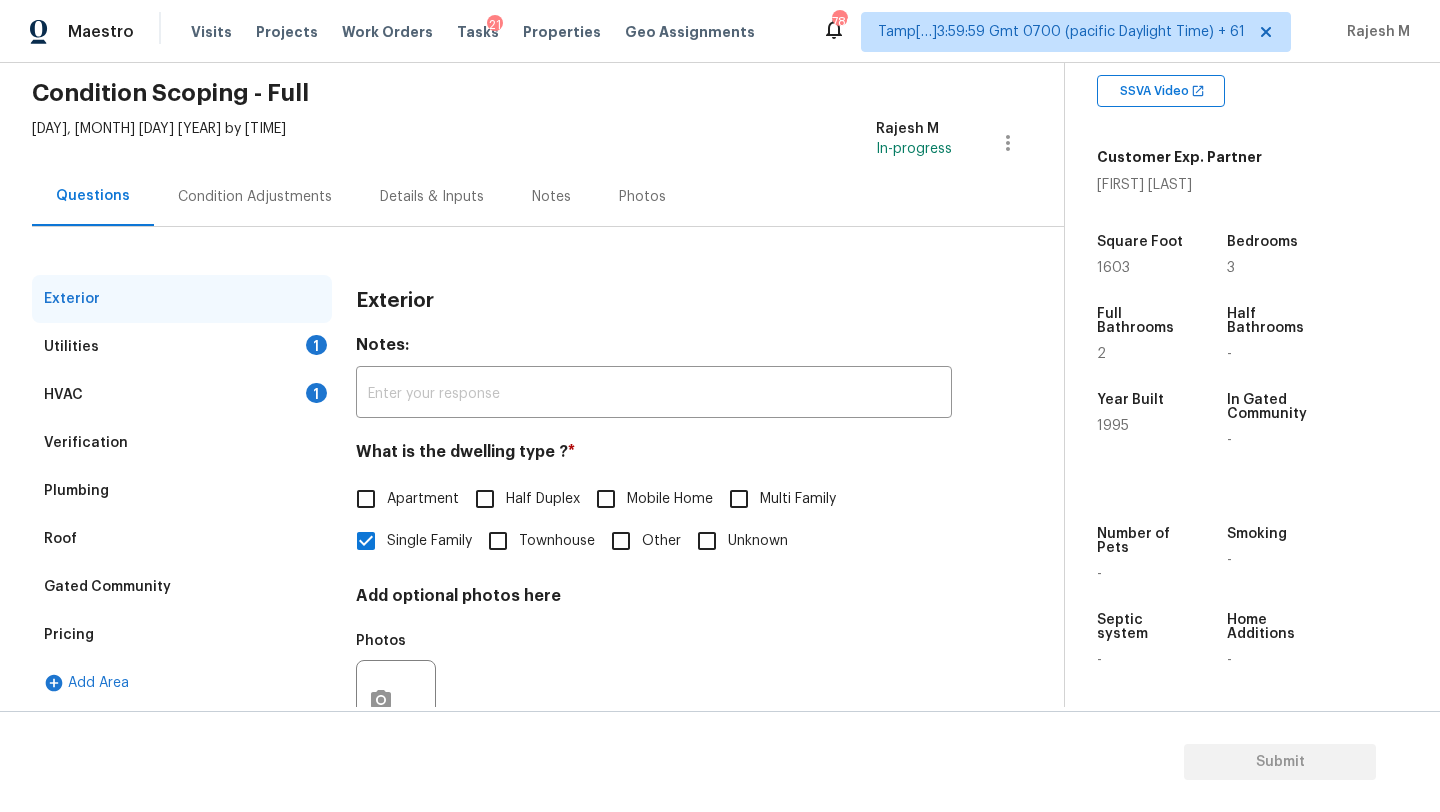 scroll, scrollTop: 151, scrollLeft: 0, axis: vertical 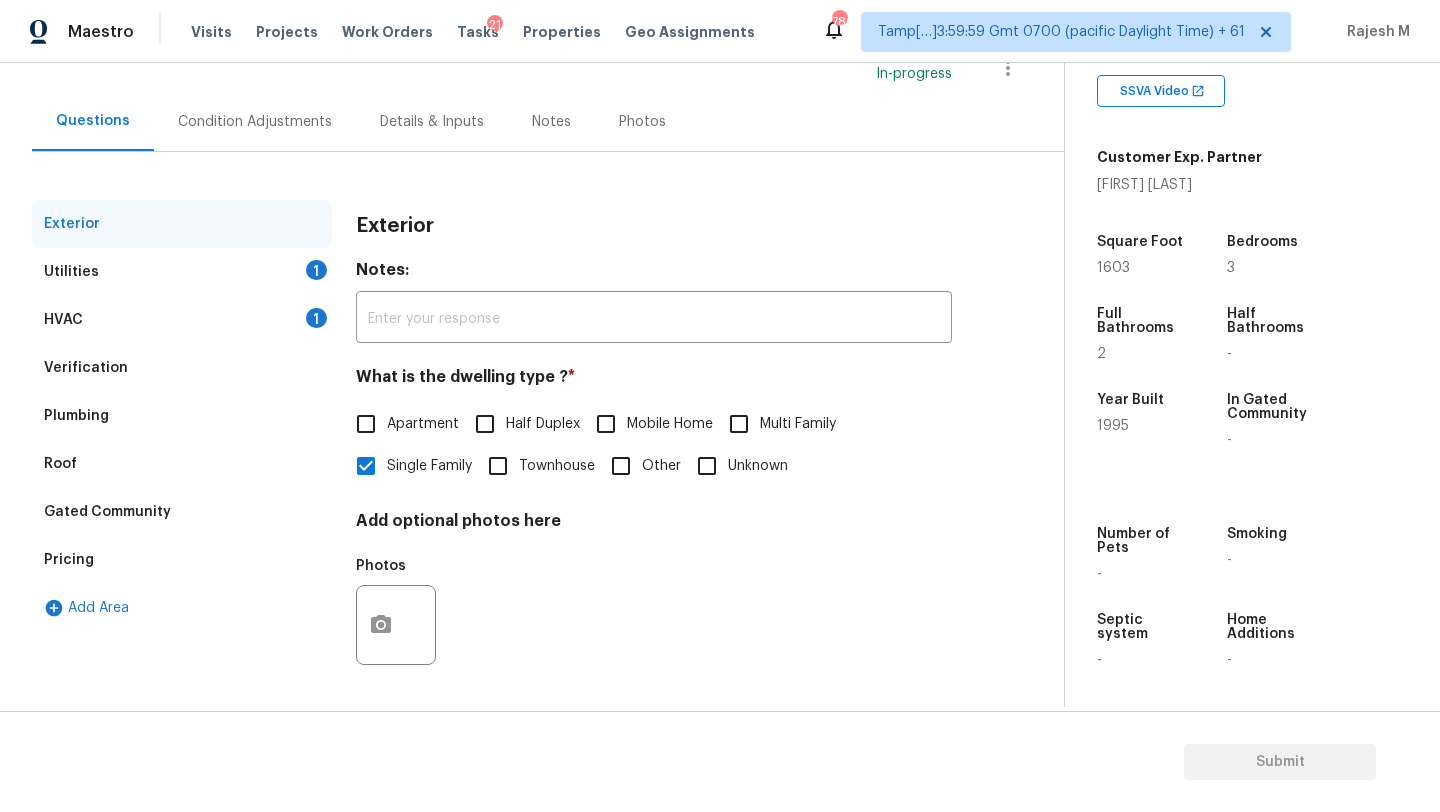 click on "Pricing" at bounding box center (182, 560) 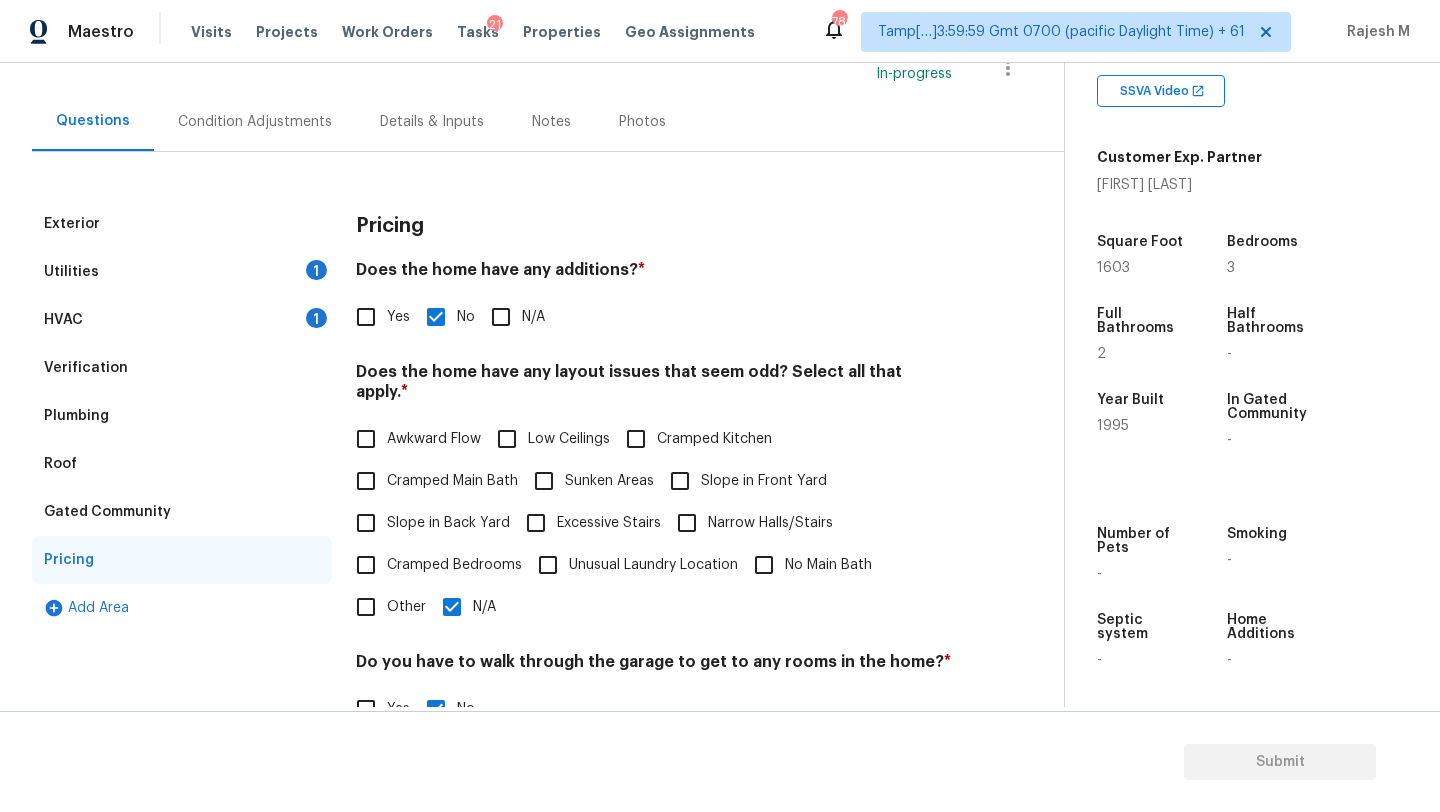 scroll, scrollTop: 388, scrollLeft: 0, axis: vertical 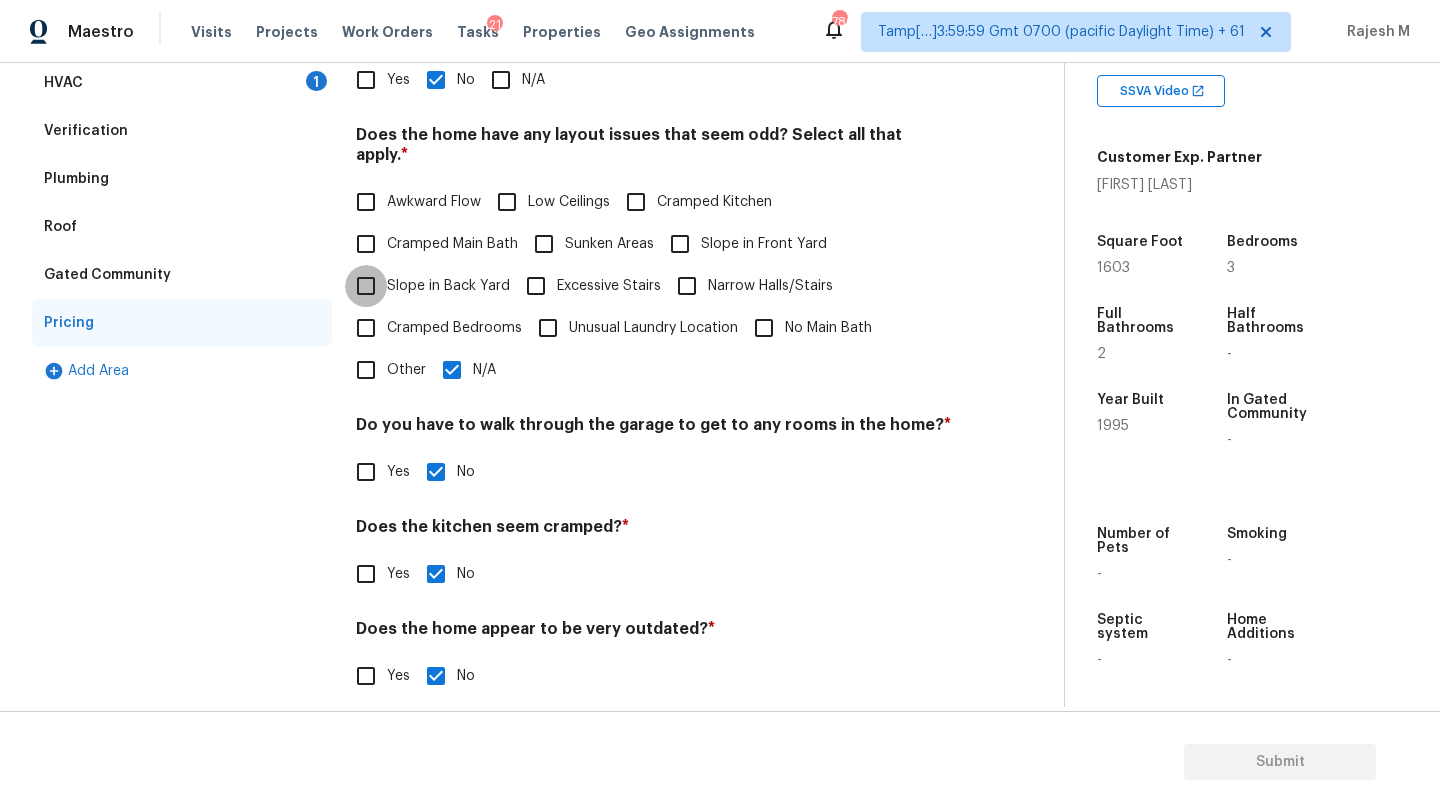click on "Slope in Back Yard" at bounding box center [366, 286] 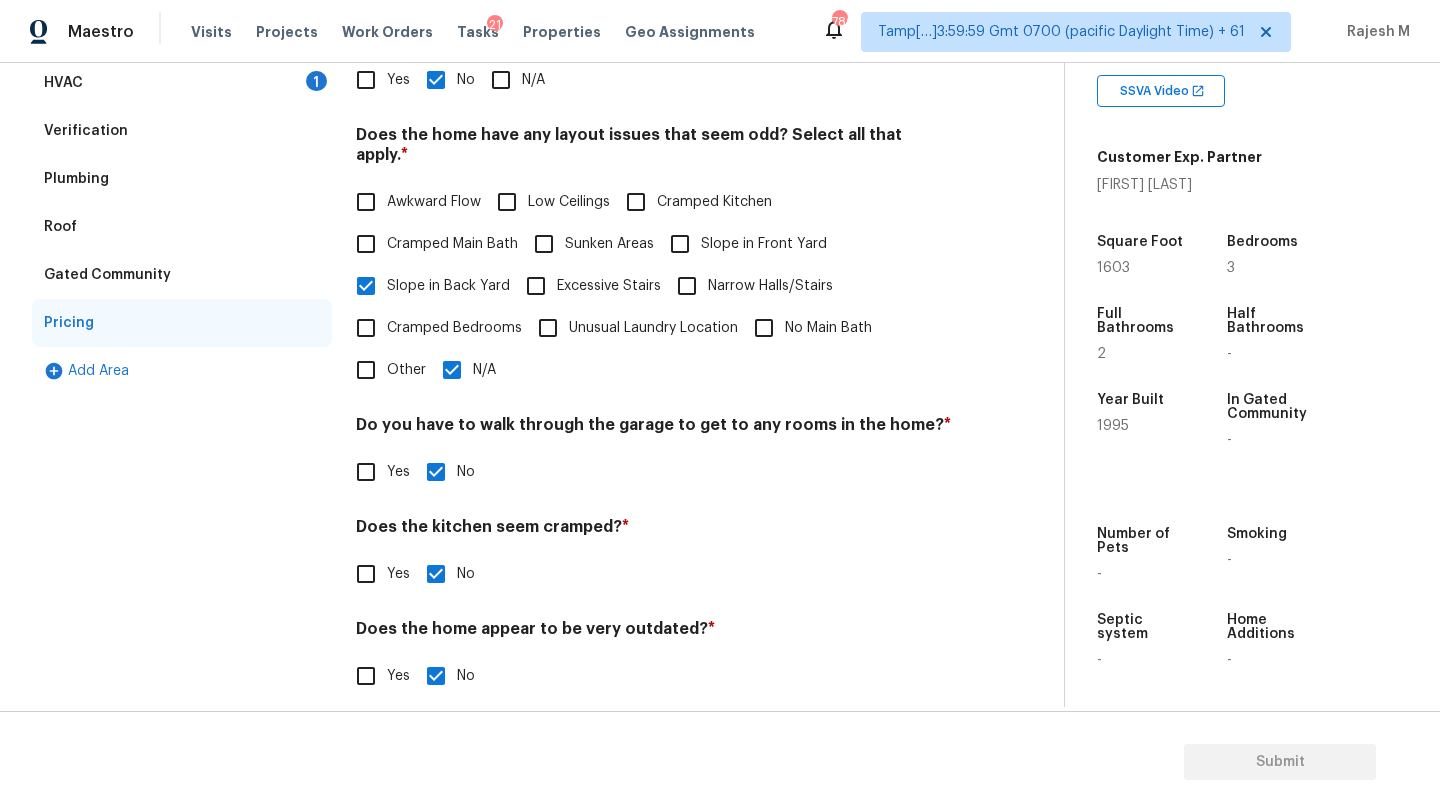 click on "Slope in Front Yard" at bounding box center [680, 244] 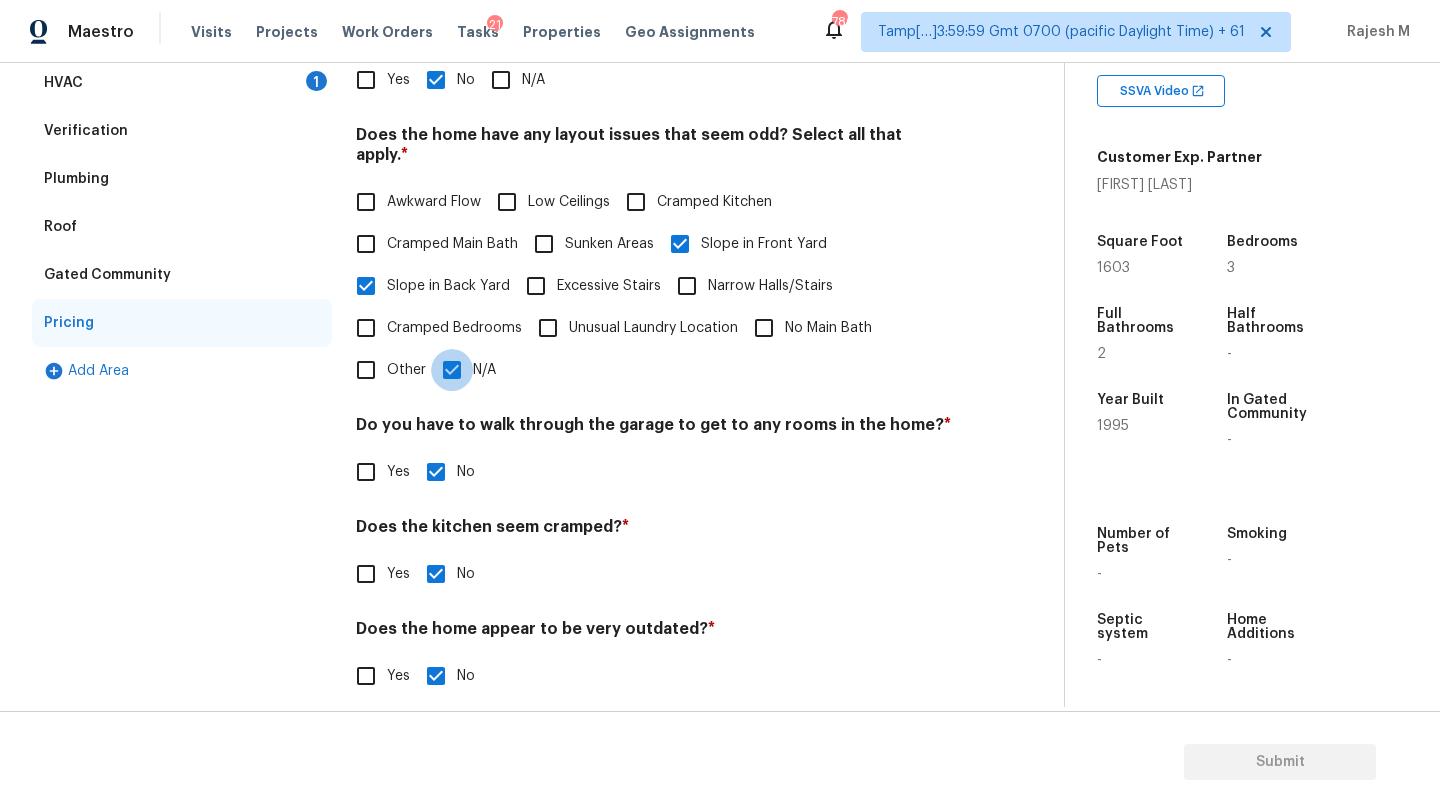 click on "N/A" at bounding box center [452, 370] 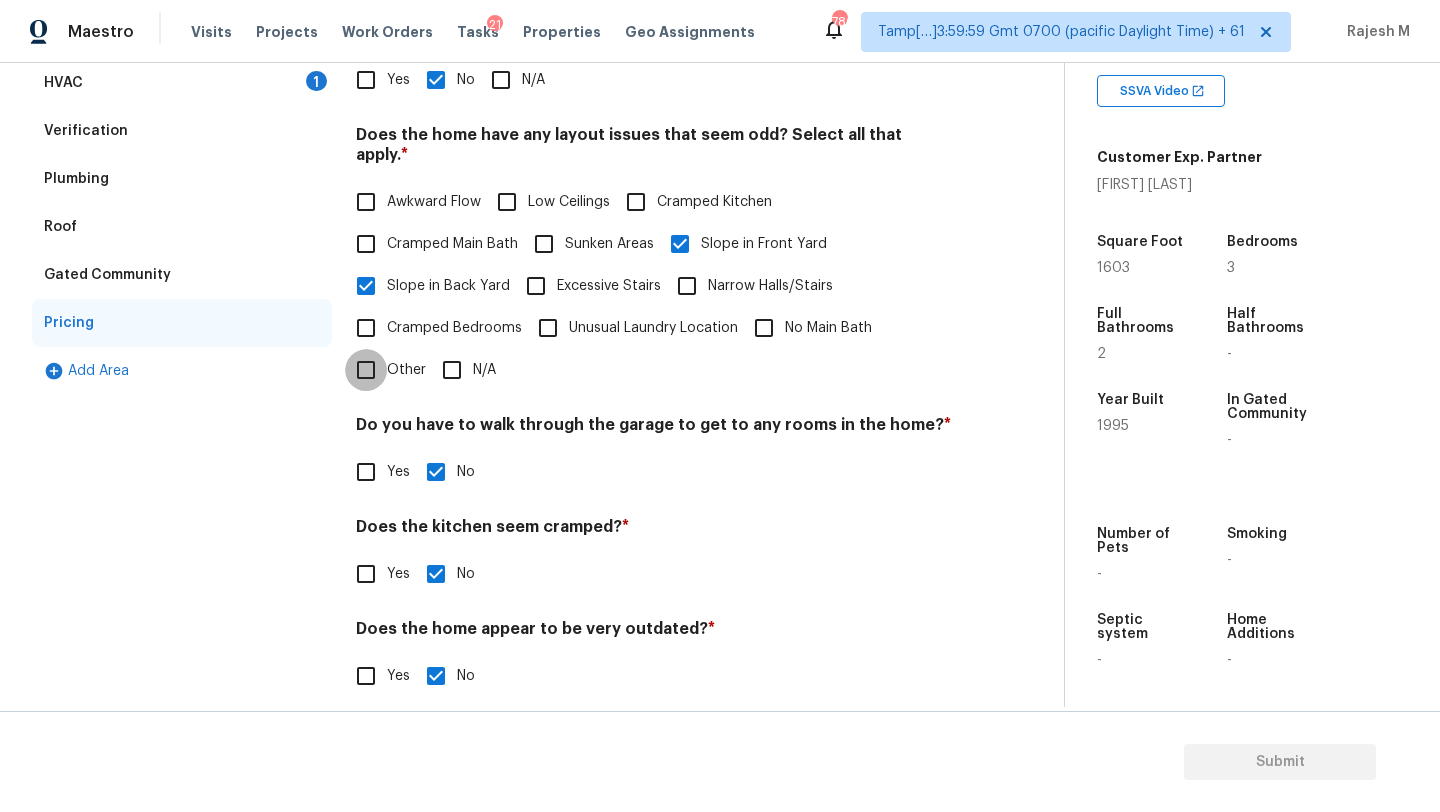 click on "Other" at bounding box center [366, 370] 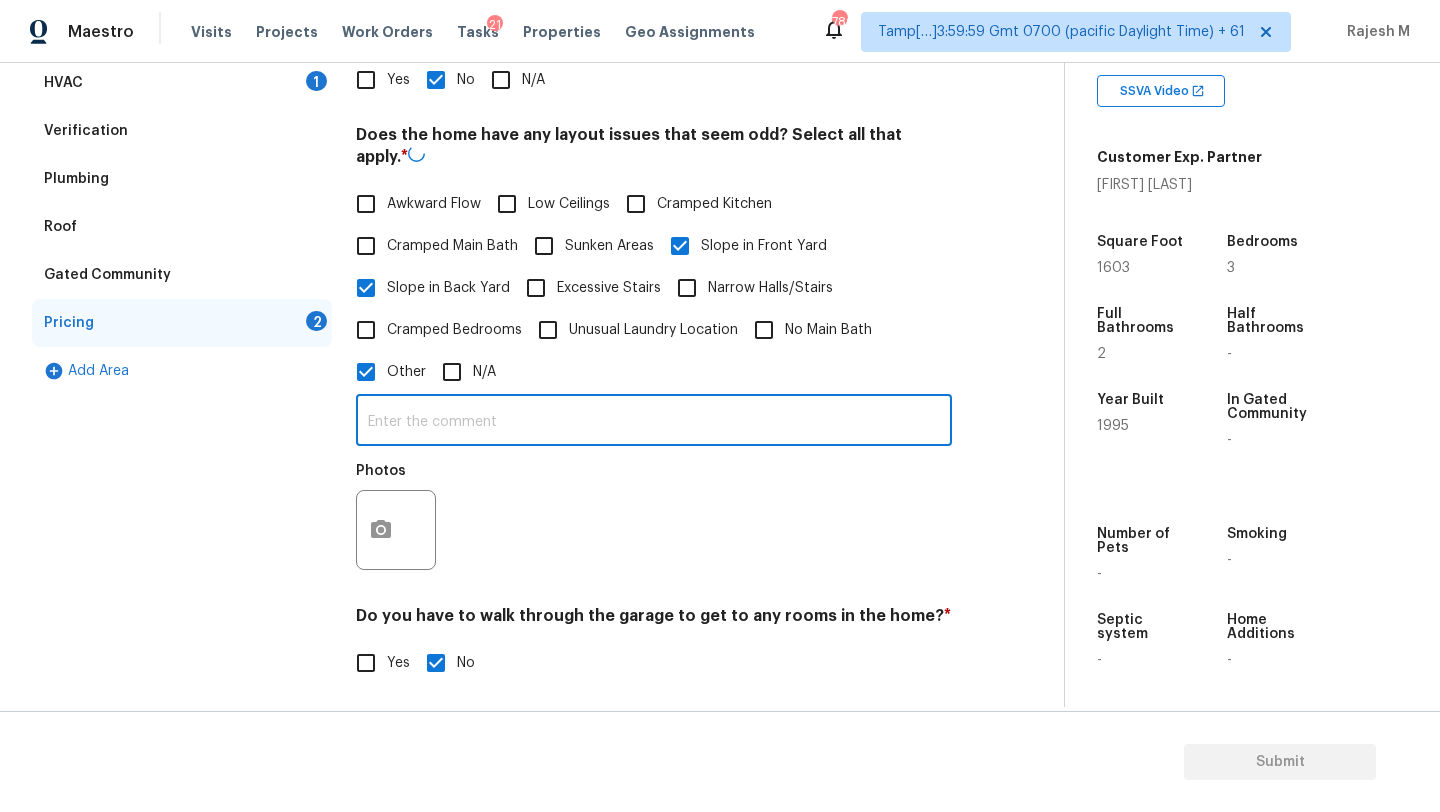 click at bounding box center (654, 422) 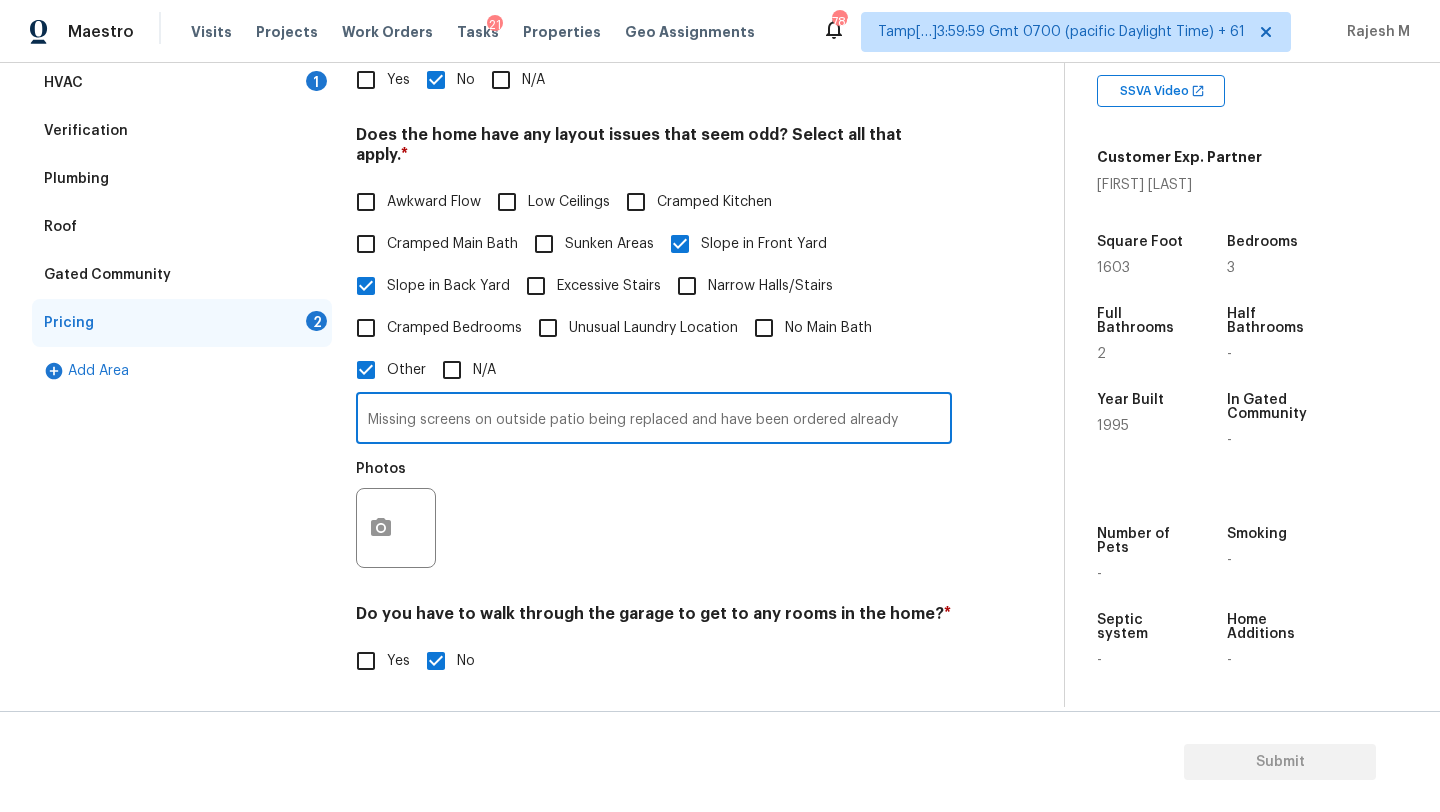 type on "Missing screens on outside patio being replaced and have been ordered already" 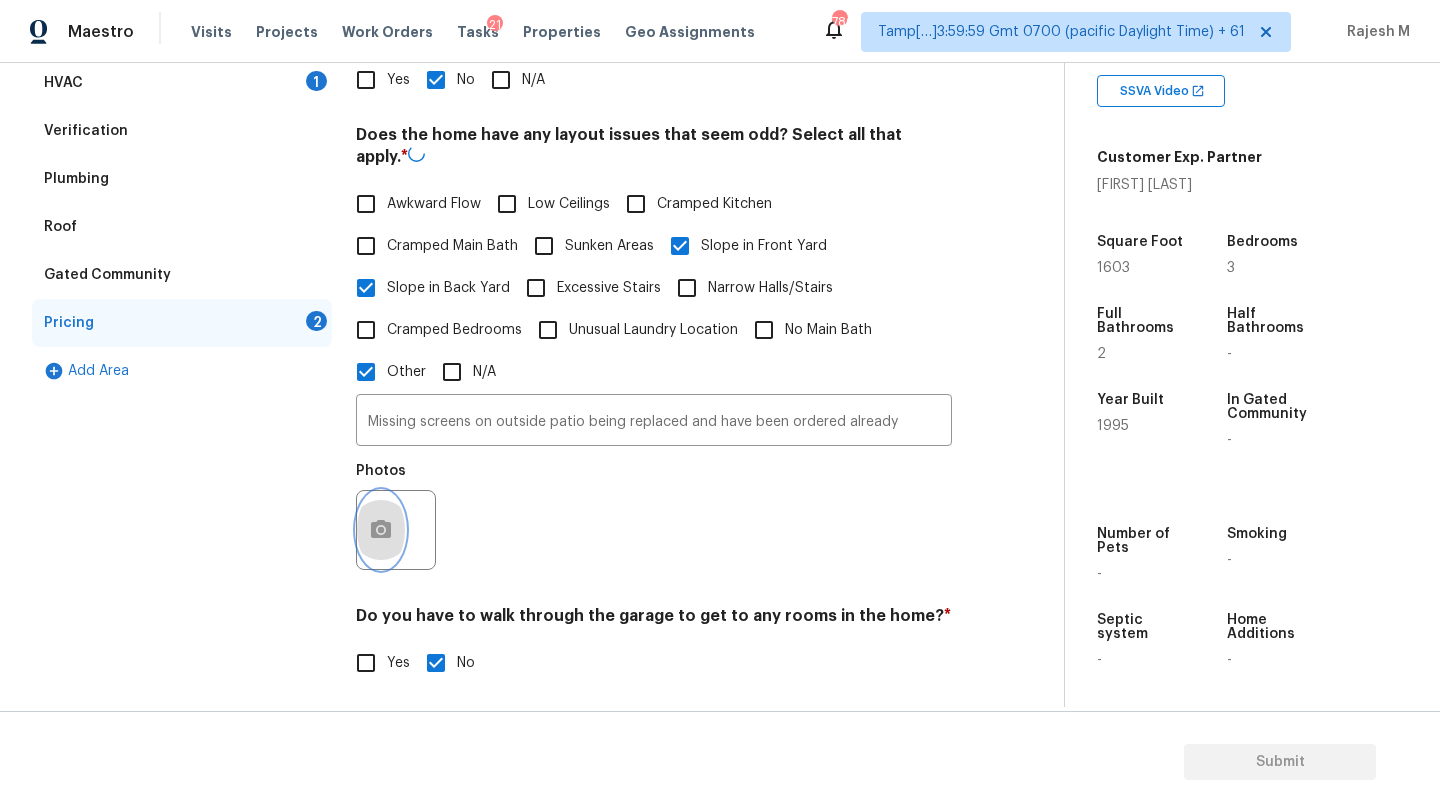 click at bounding box center [381, 530] 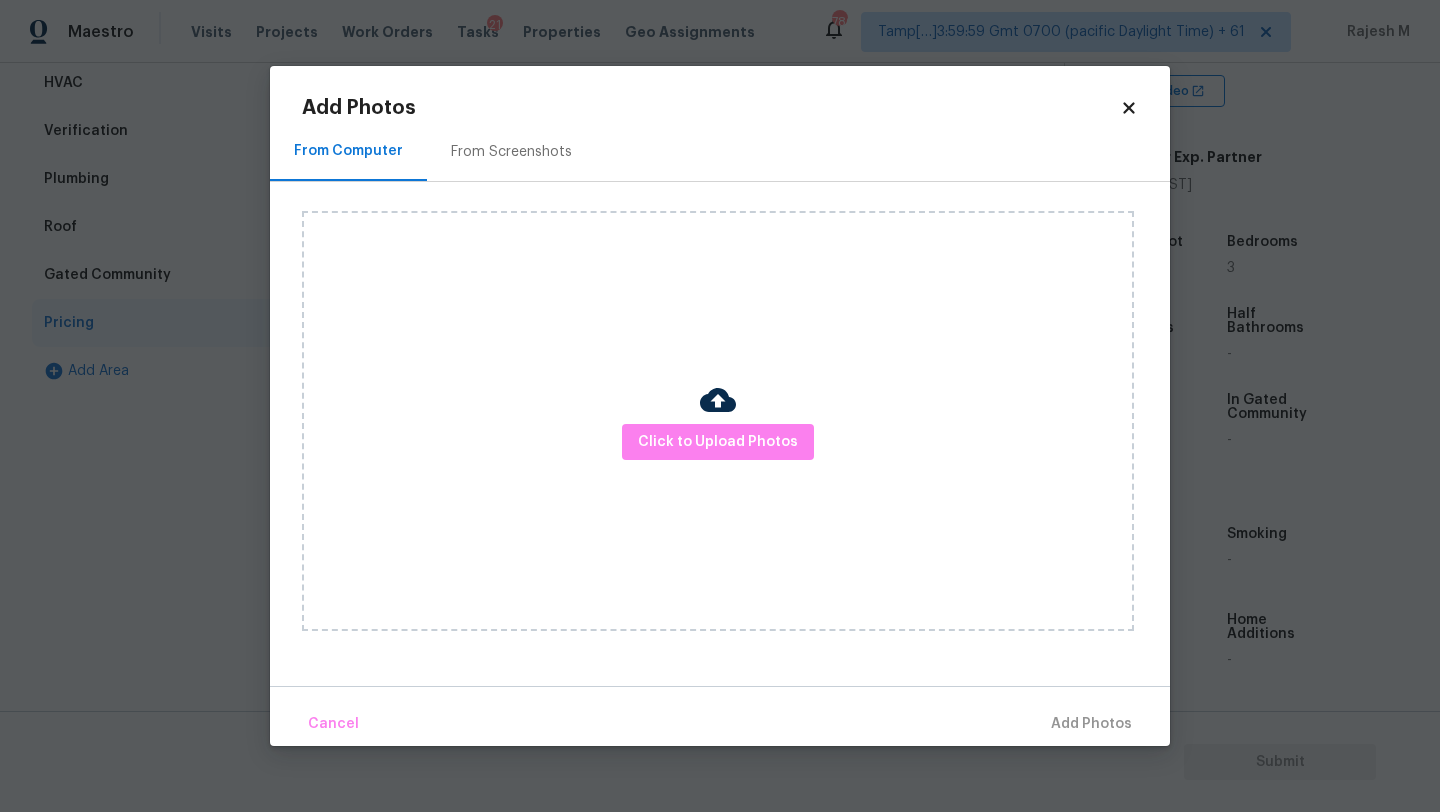 click on "From Screenshots" at bounding box center [511, 151] 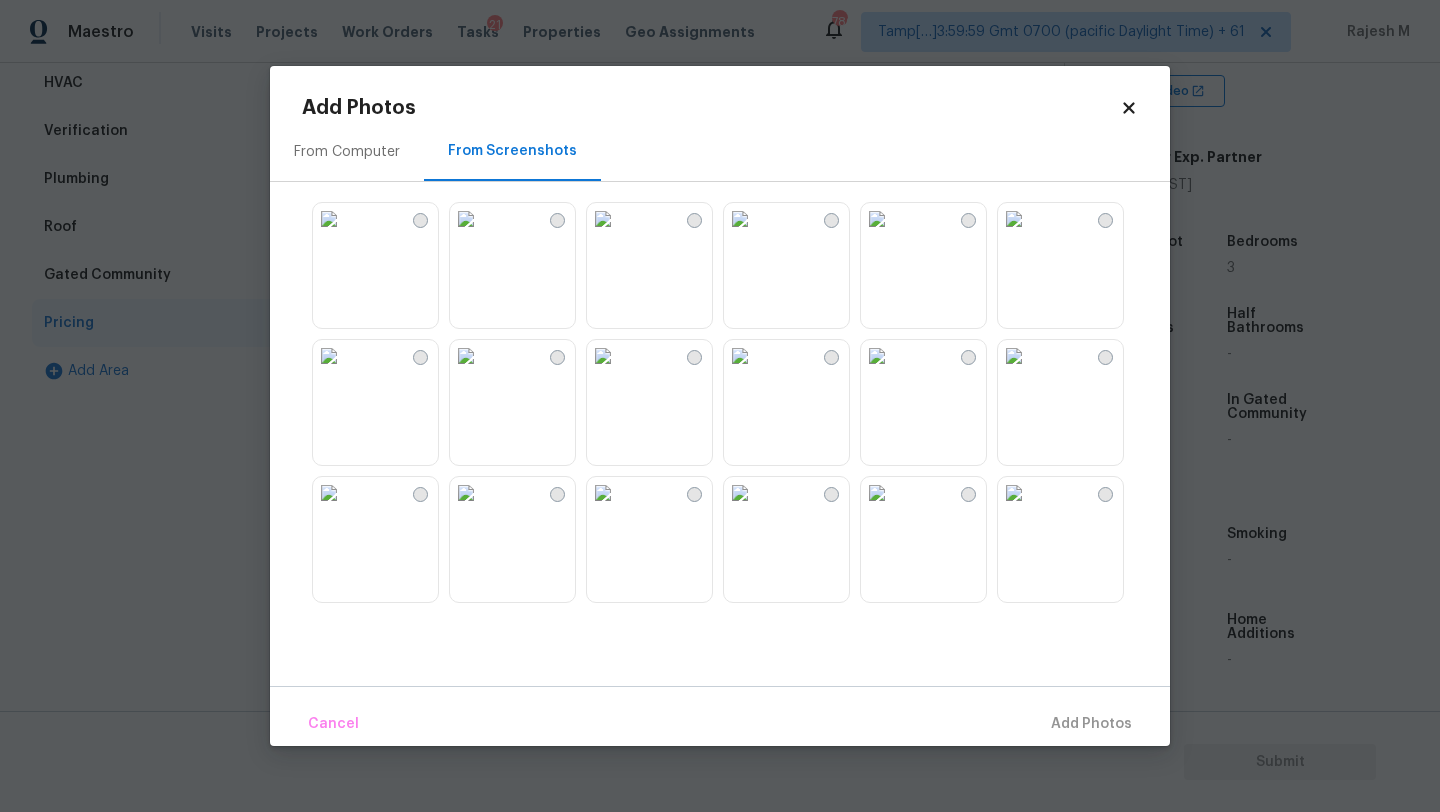 click at bounding box center (877, 219) 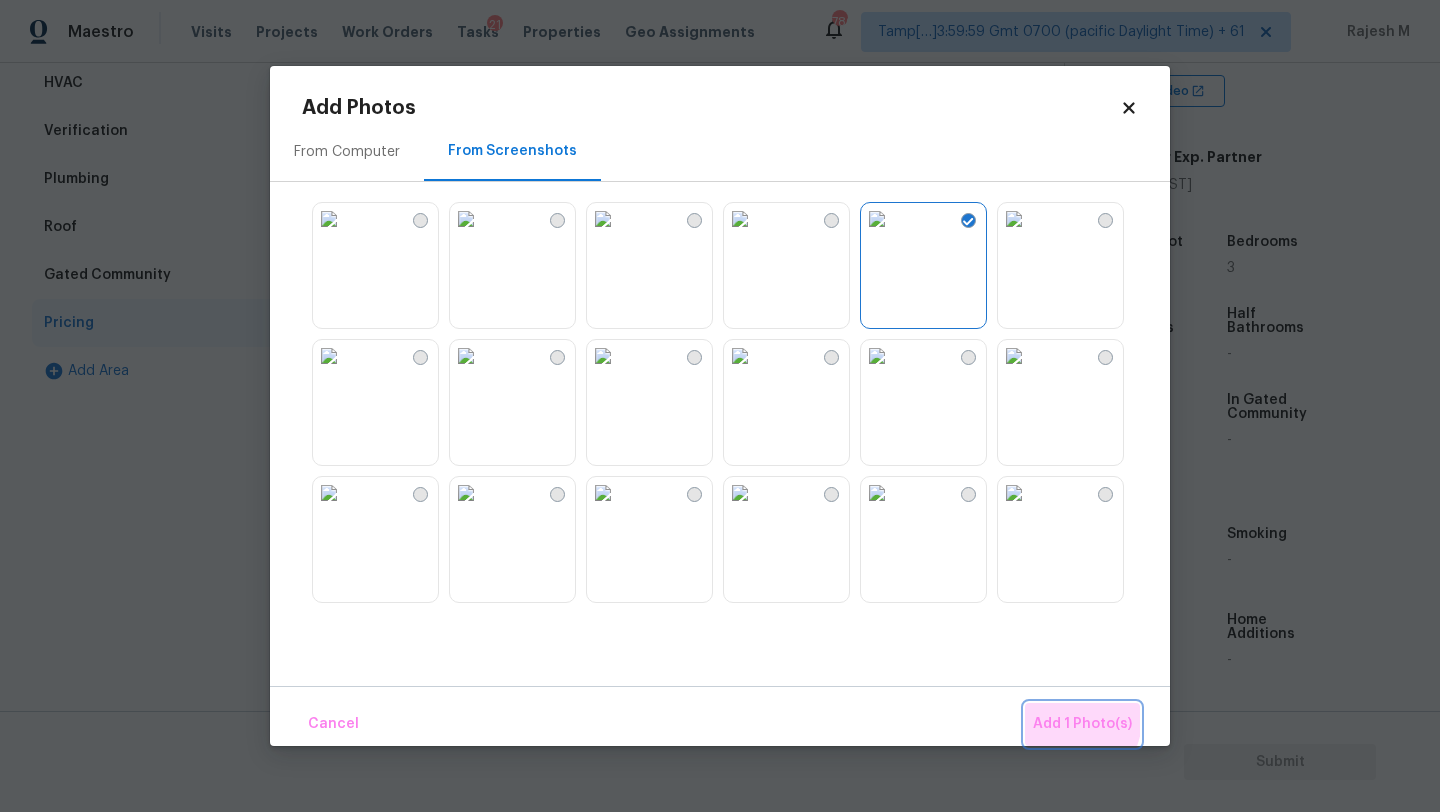 click on "Add 1 Photo(s)" at bounding box center (1082, 724) 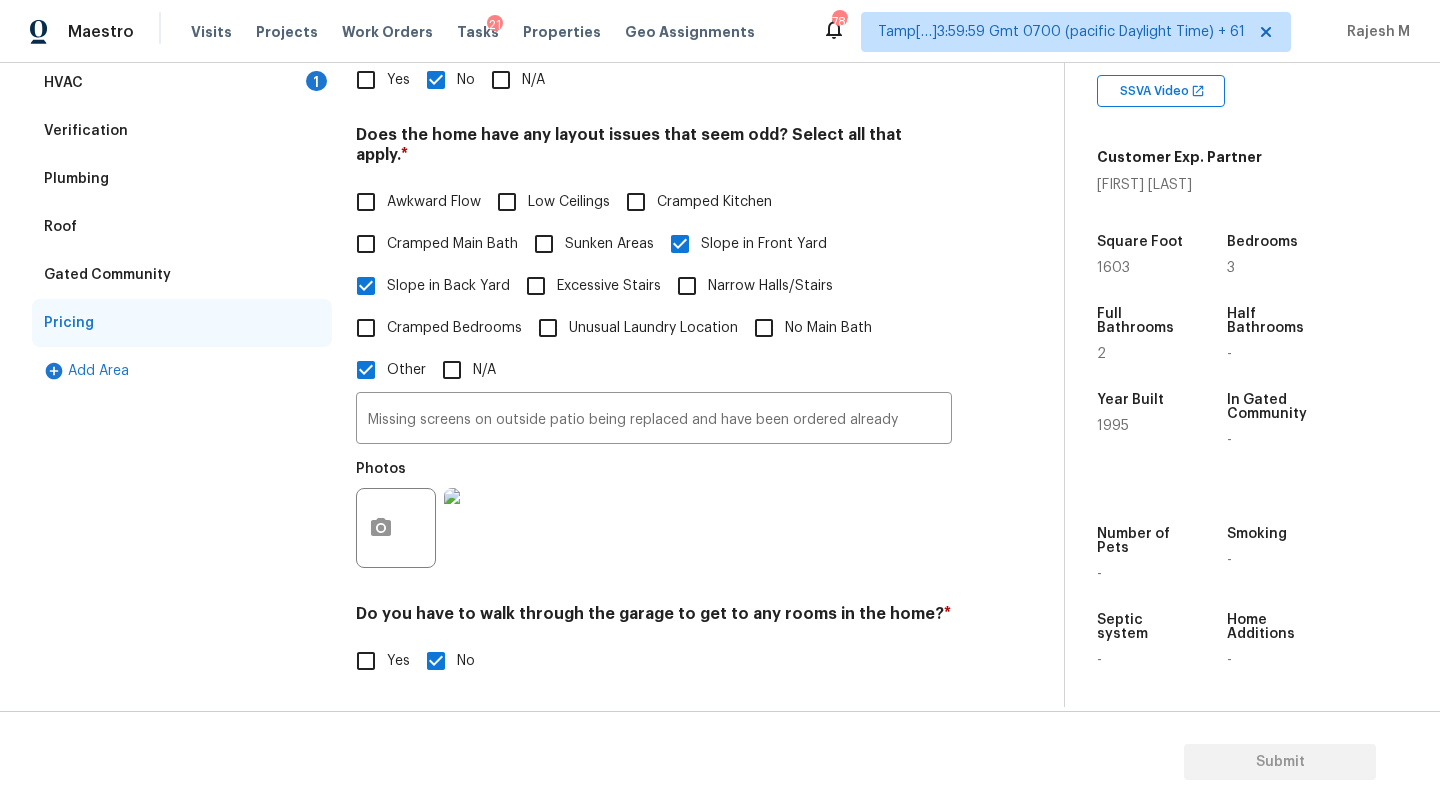 click on "Verification" at bounding box center [86, 131] 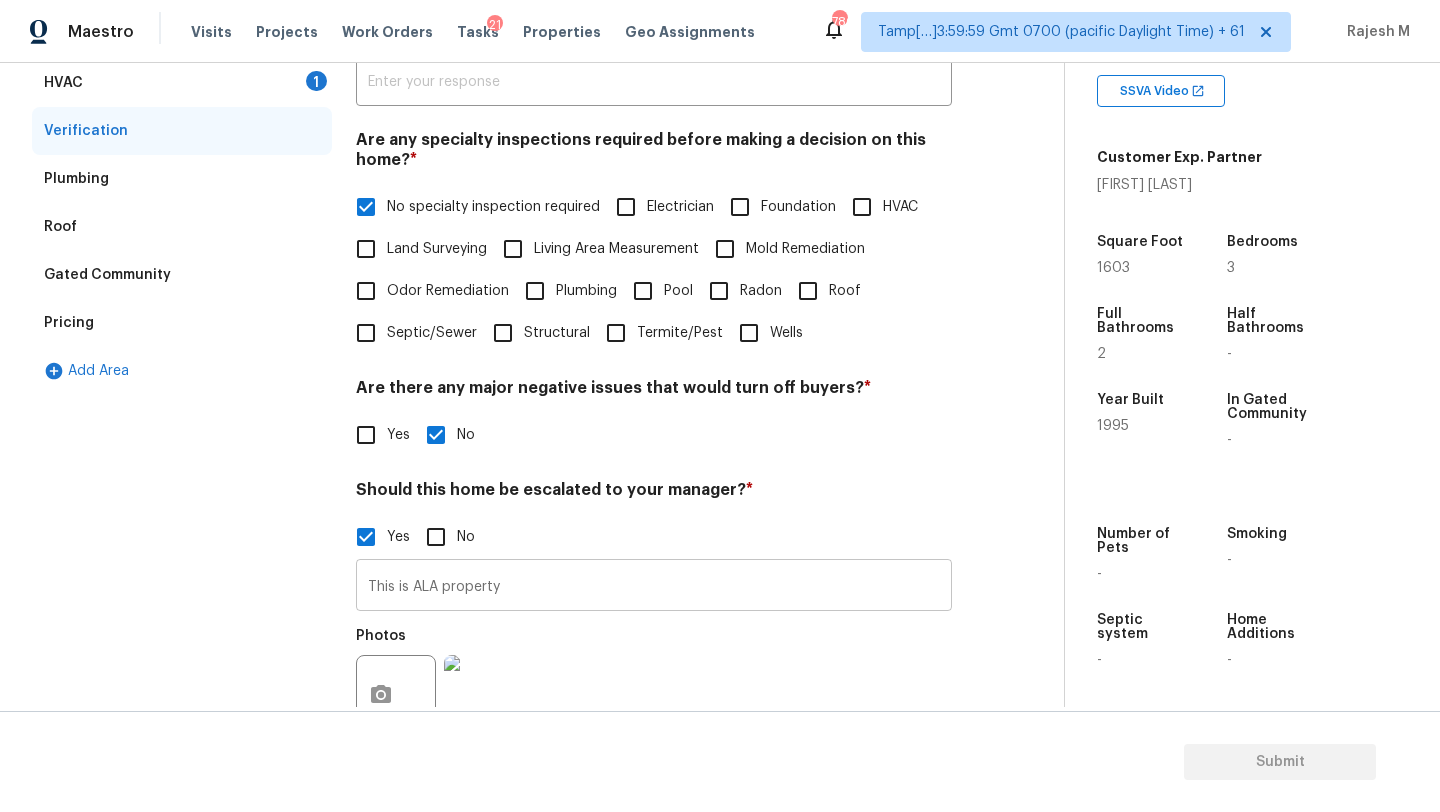 click on "This is ALA property" at bounding box center [654, 587] 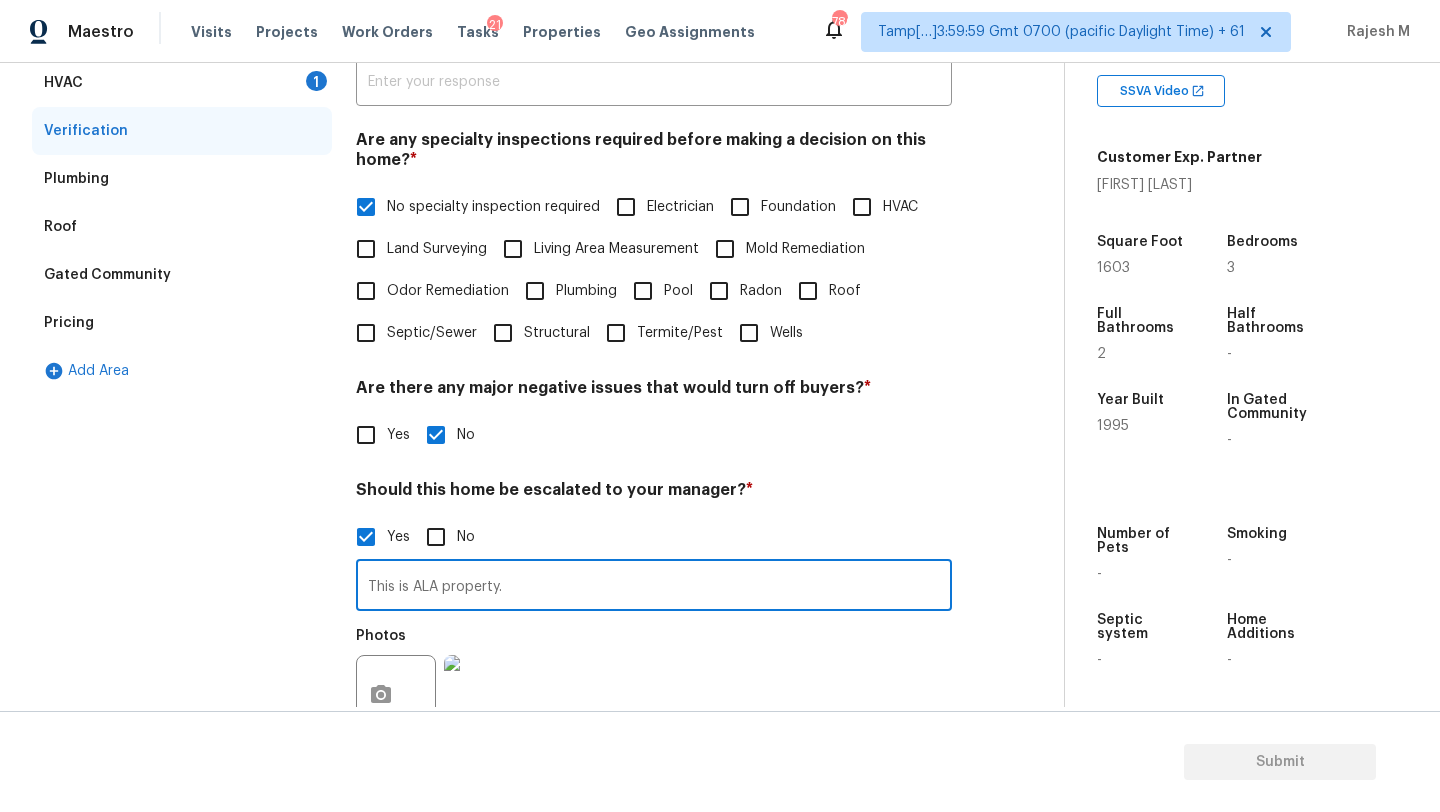 paste on "Fence that looks weak is getting replaced by neighbor within the next couple of weeks." 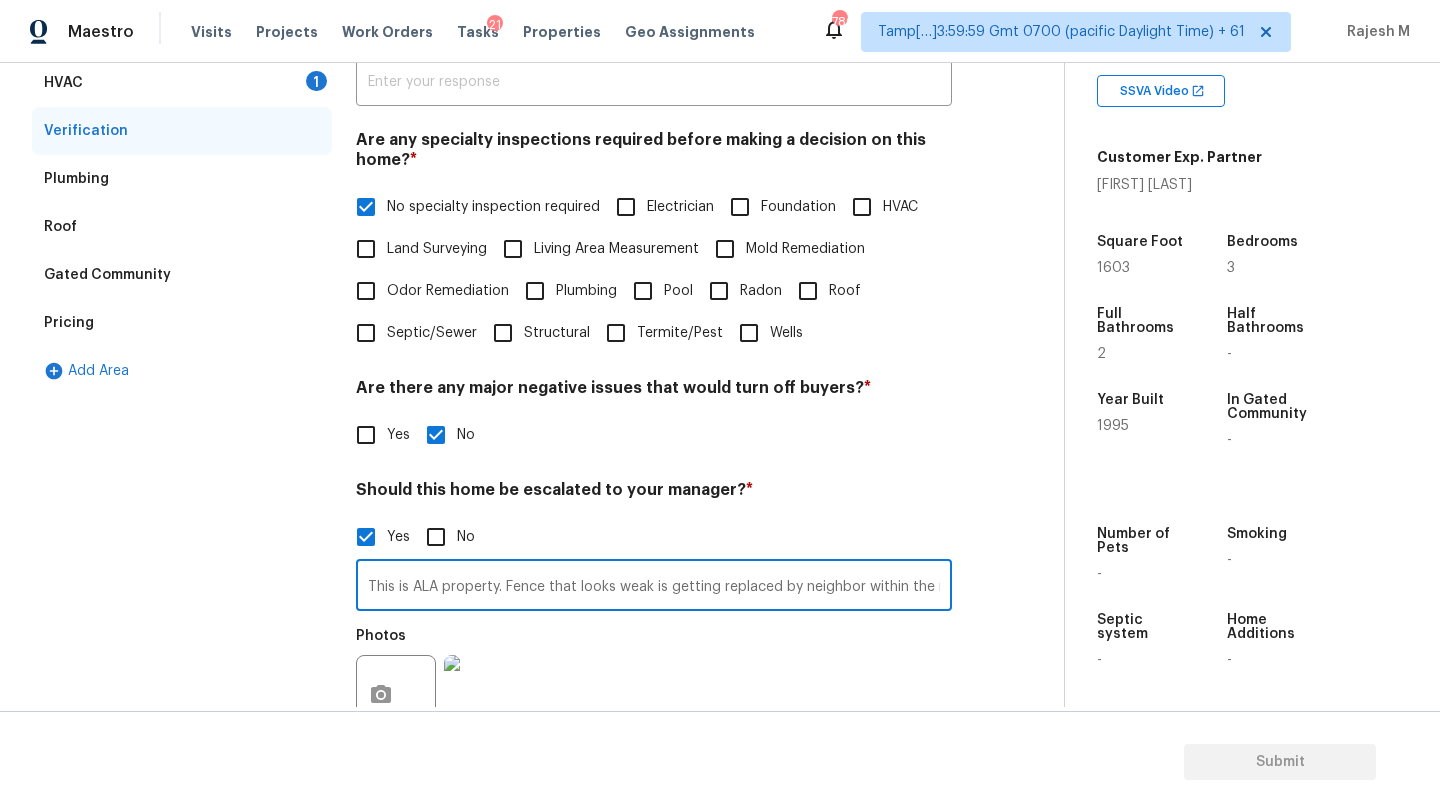 scroll, scrollTop: 0, scrollLeft: 134, axis: horizontal 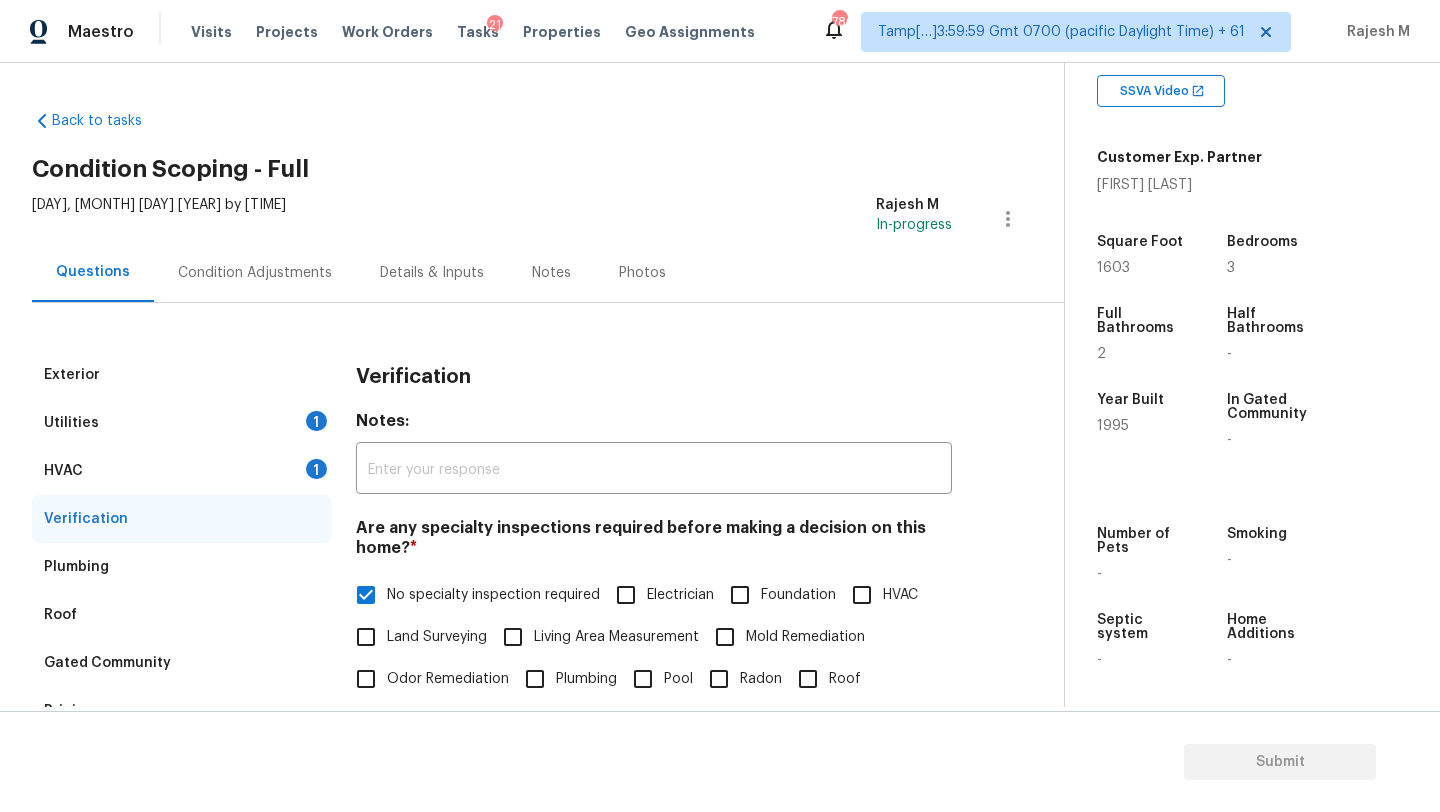 type on "This is ALA property. Fence that looks weak is getting replaced by neighbor within the next couple of weeks." 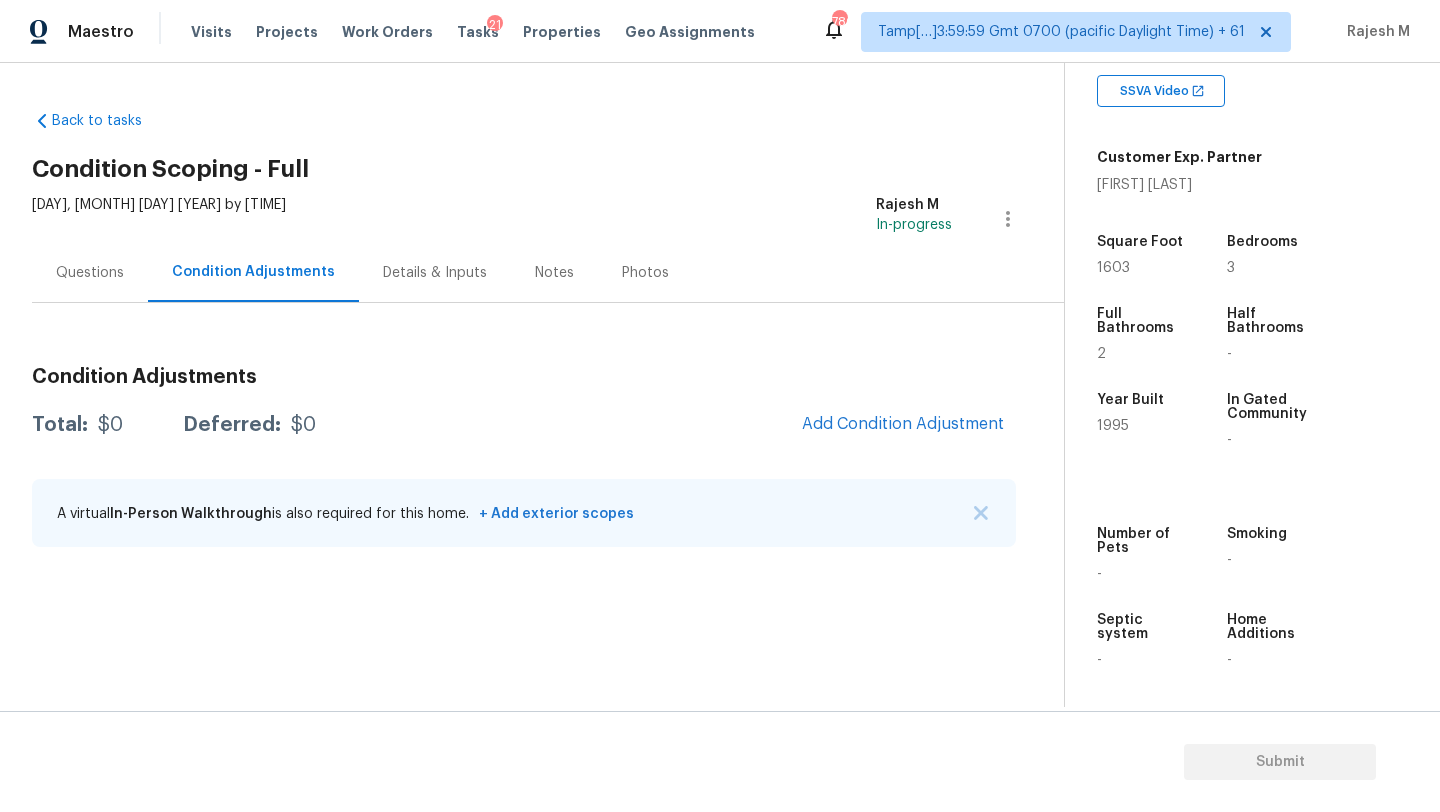 click on "Questions" at bounding box center (90, 272) 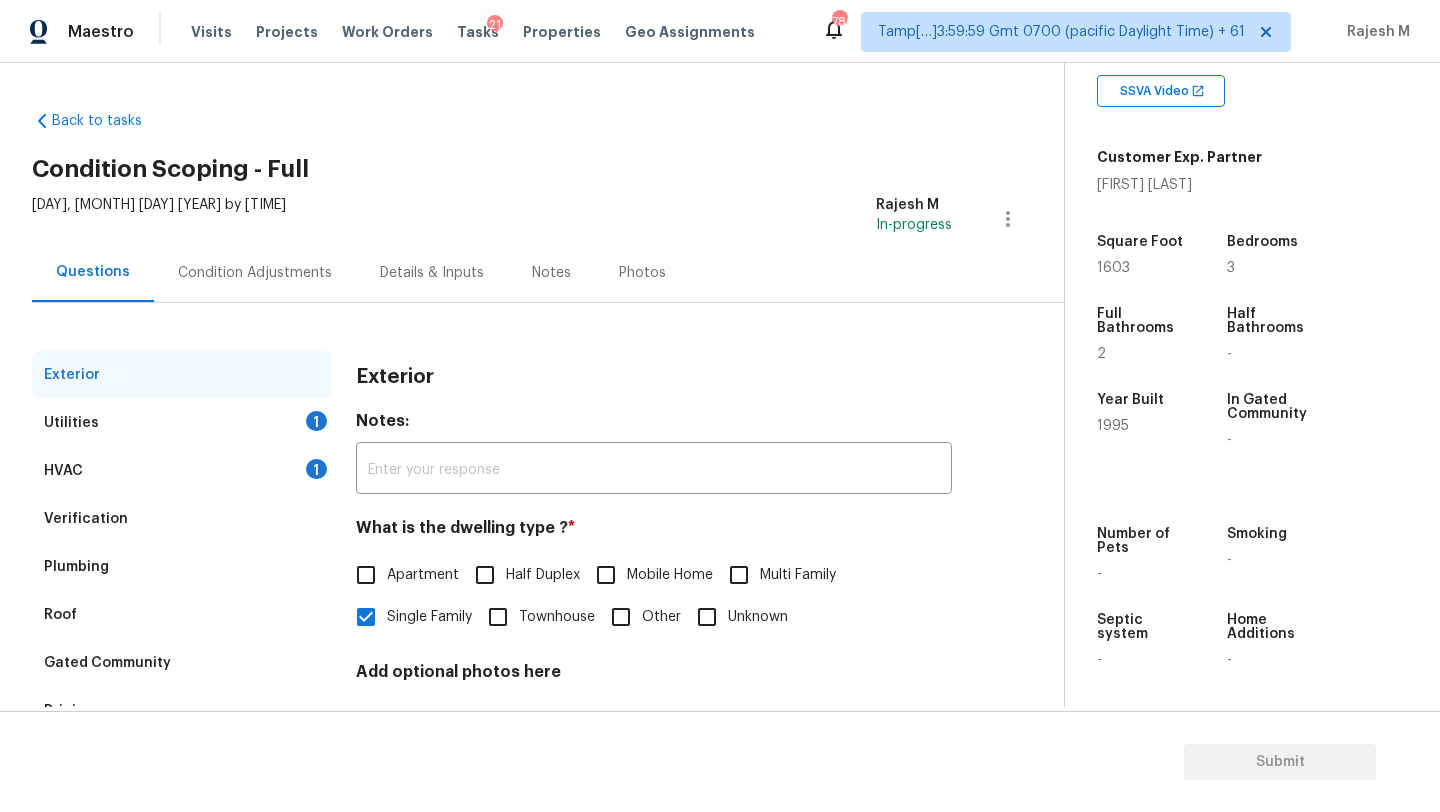 scroll, scrollTop: 151, scrollLeft: 0, axis: vertical 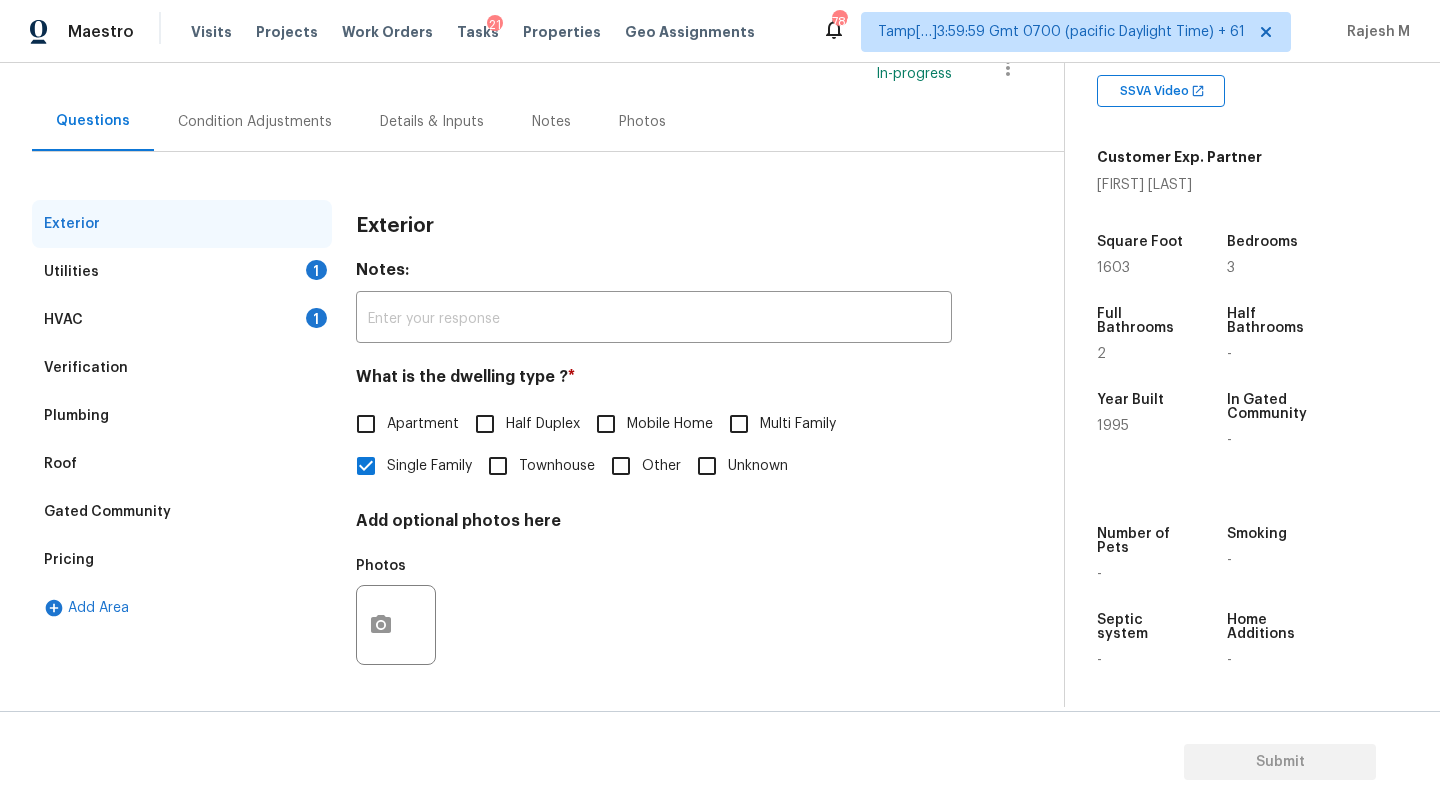 click on "Verification" at bounding box center (182, 368) 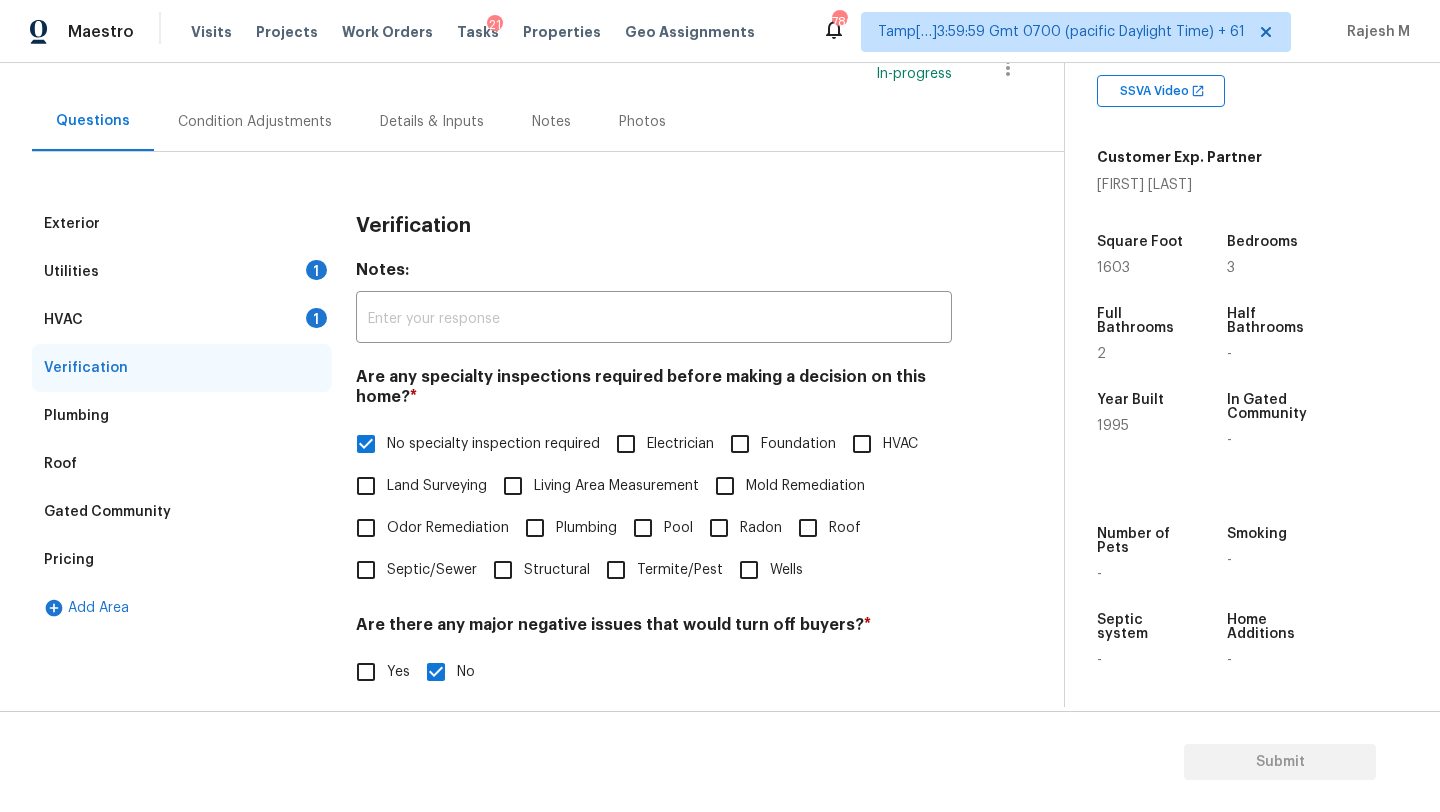 scroll, scrollTop: 461, scrollLeft: 0, axis: vertical 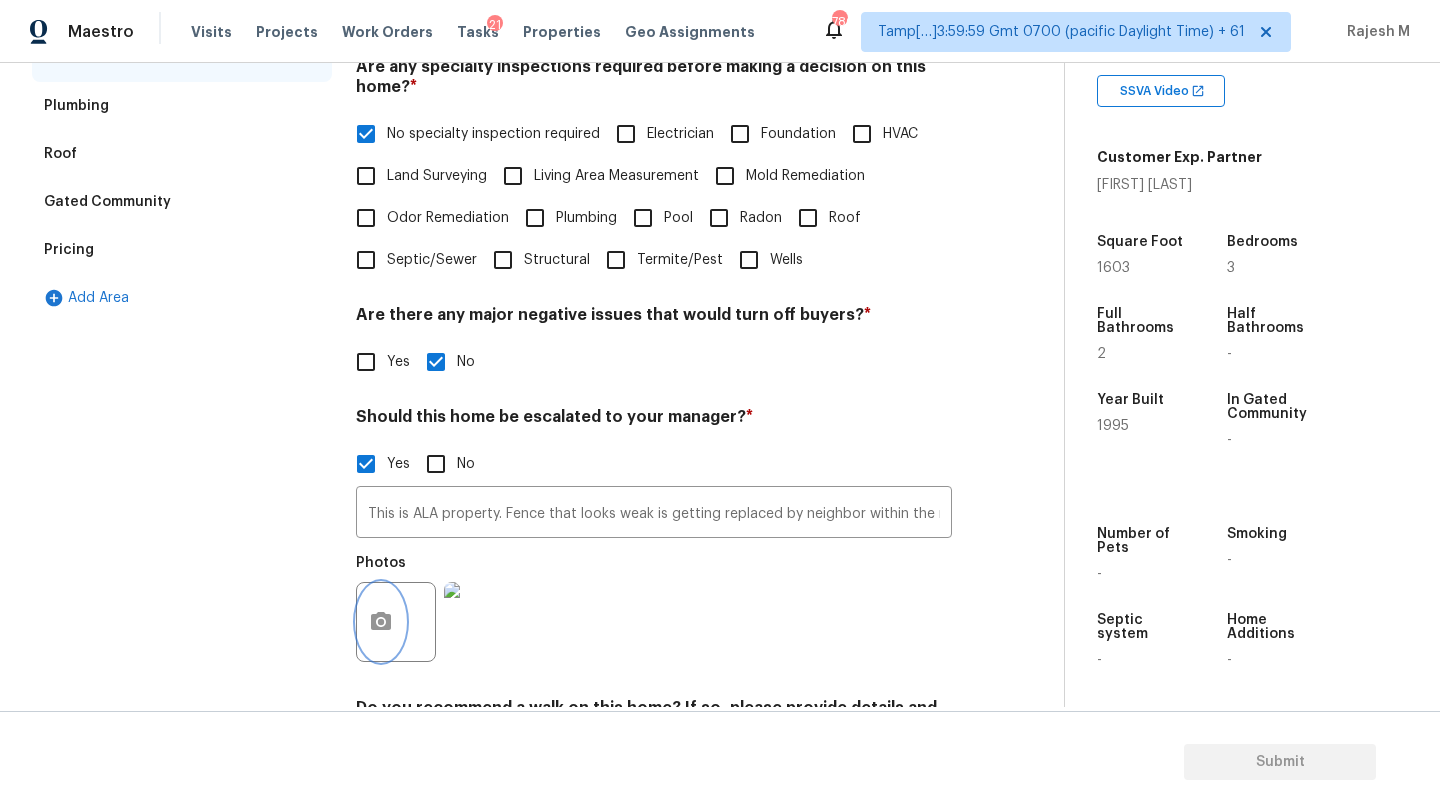click 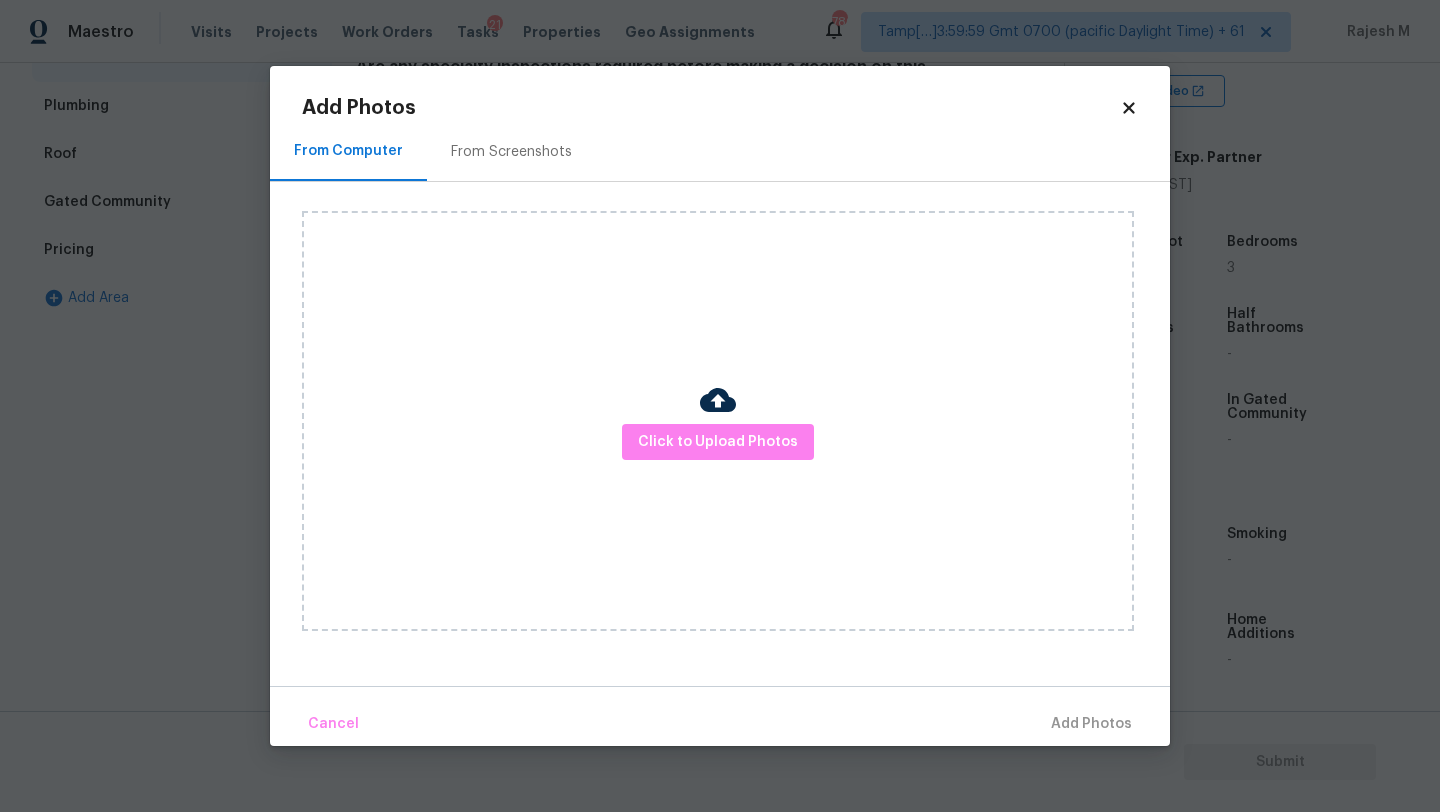 click on "From Screenshots" at bounding box center (511, 151) 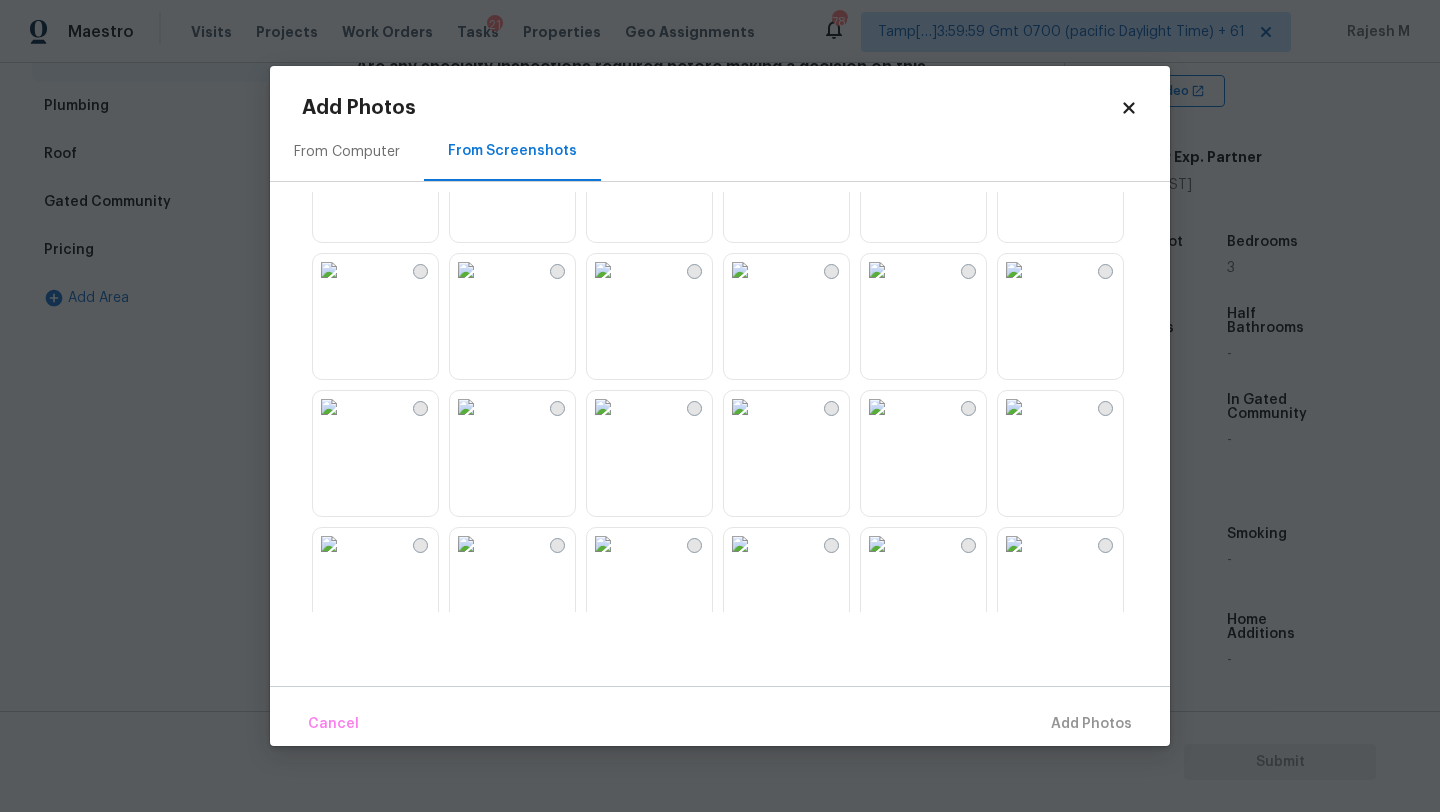 scroll, scrollTop: 699, scrollLeft: 0, axis: vertical 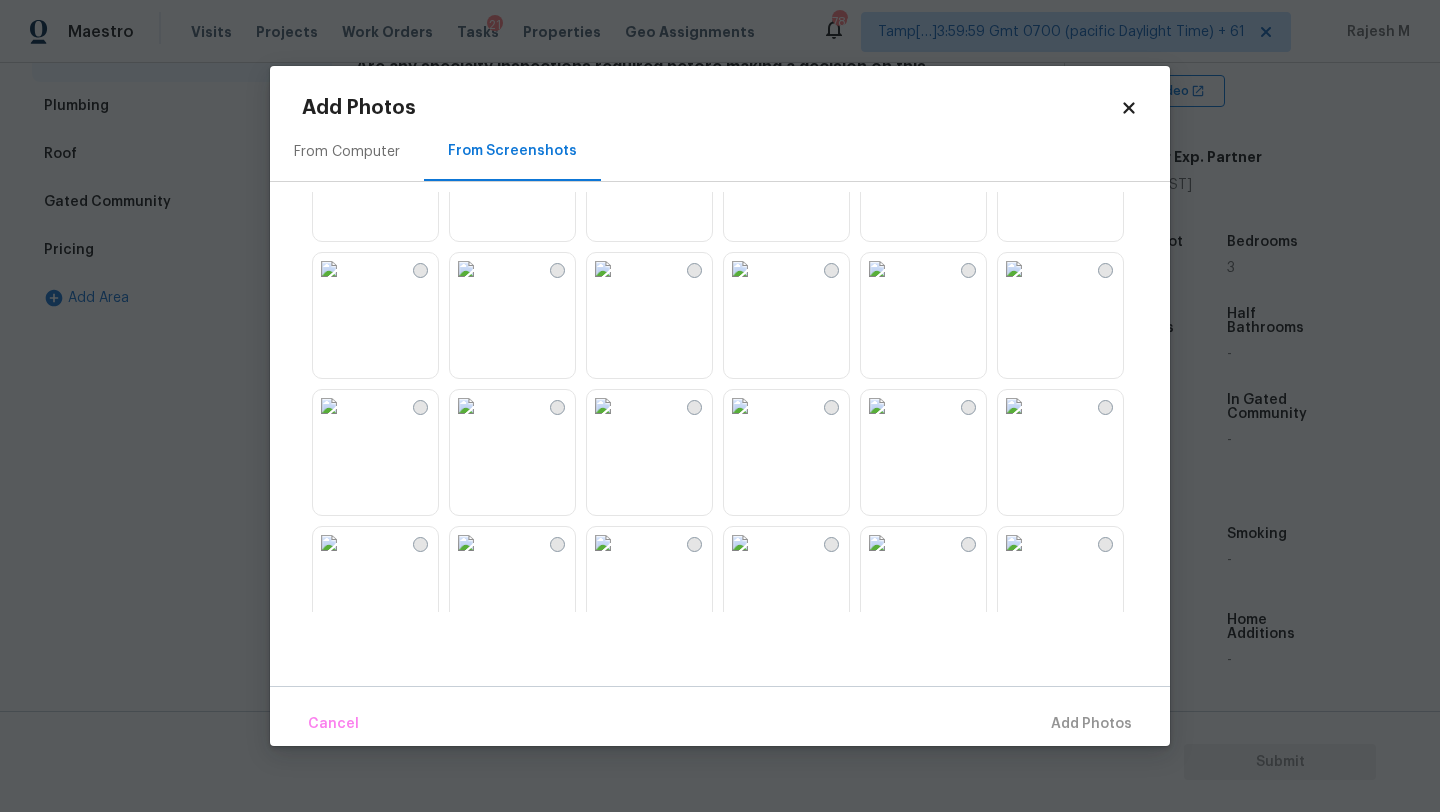 click at bounding box center [1014, 269] 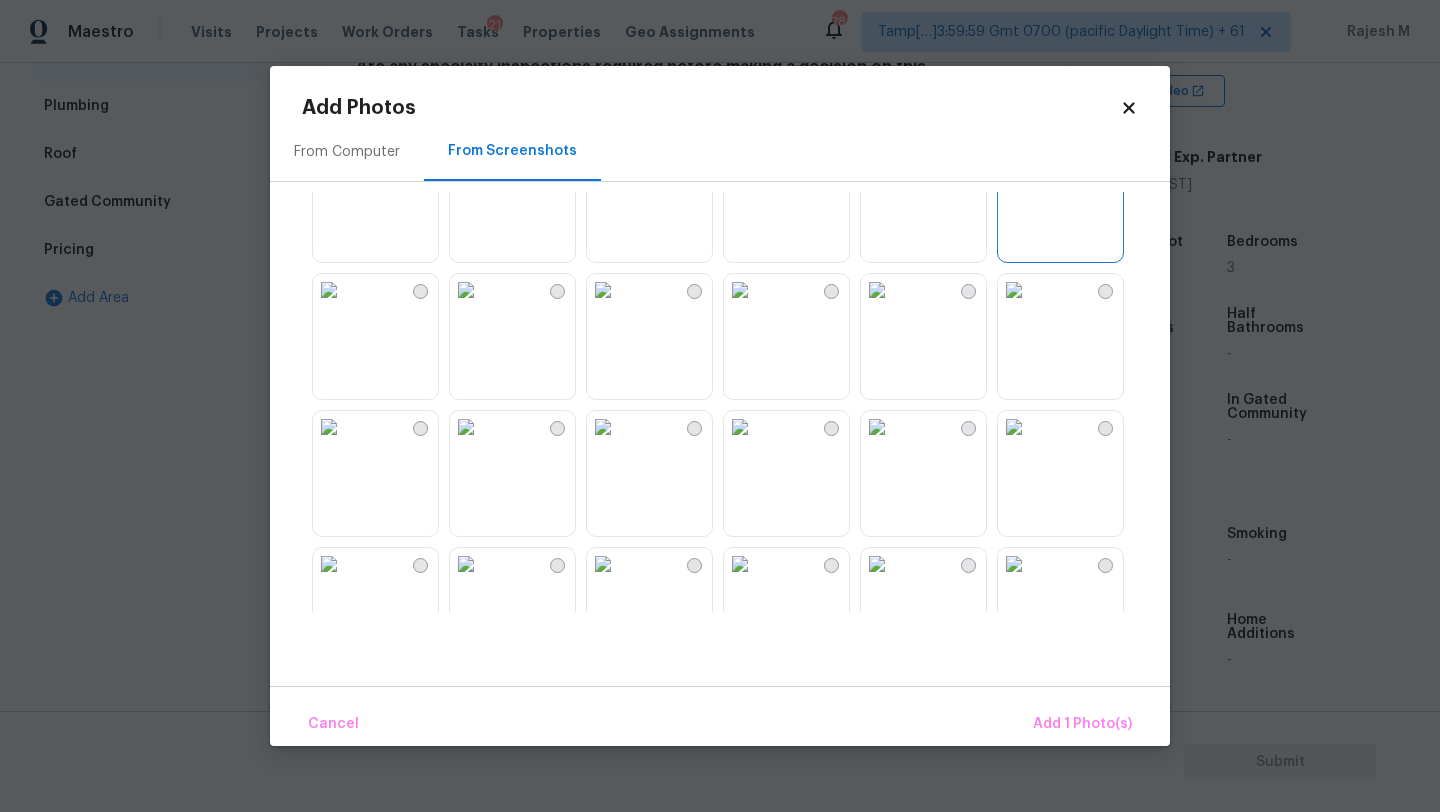 scroll, scrollTop: 900, scrollLeft: 0, axis: vertical 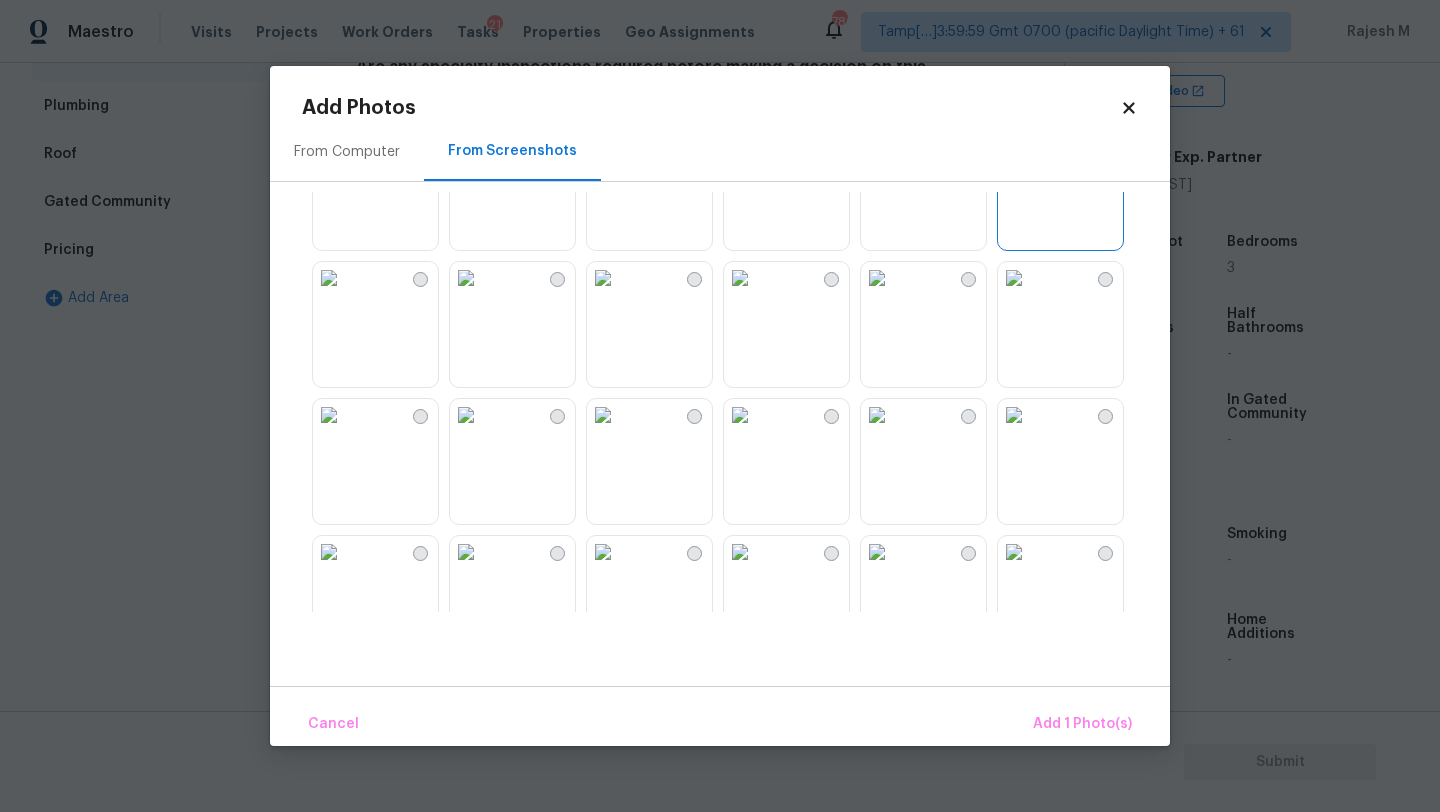 click at bounding box center [329, 278] 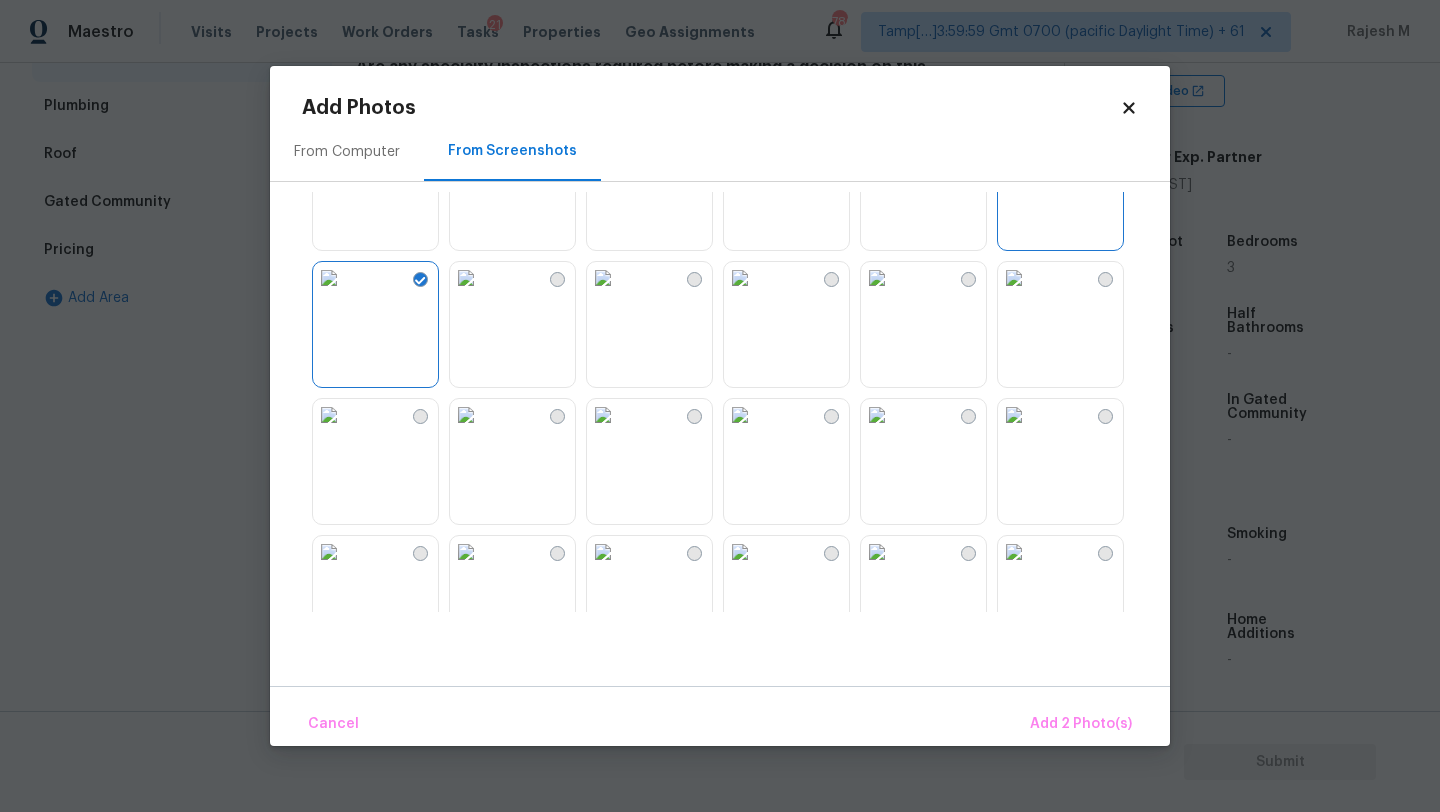 click at bounding box center [329, 278] 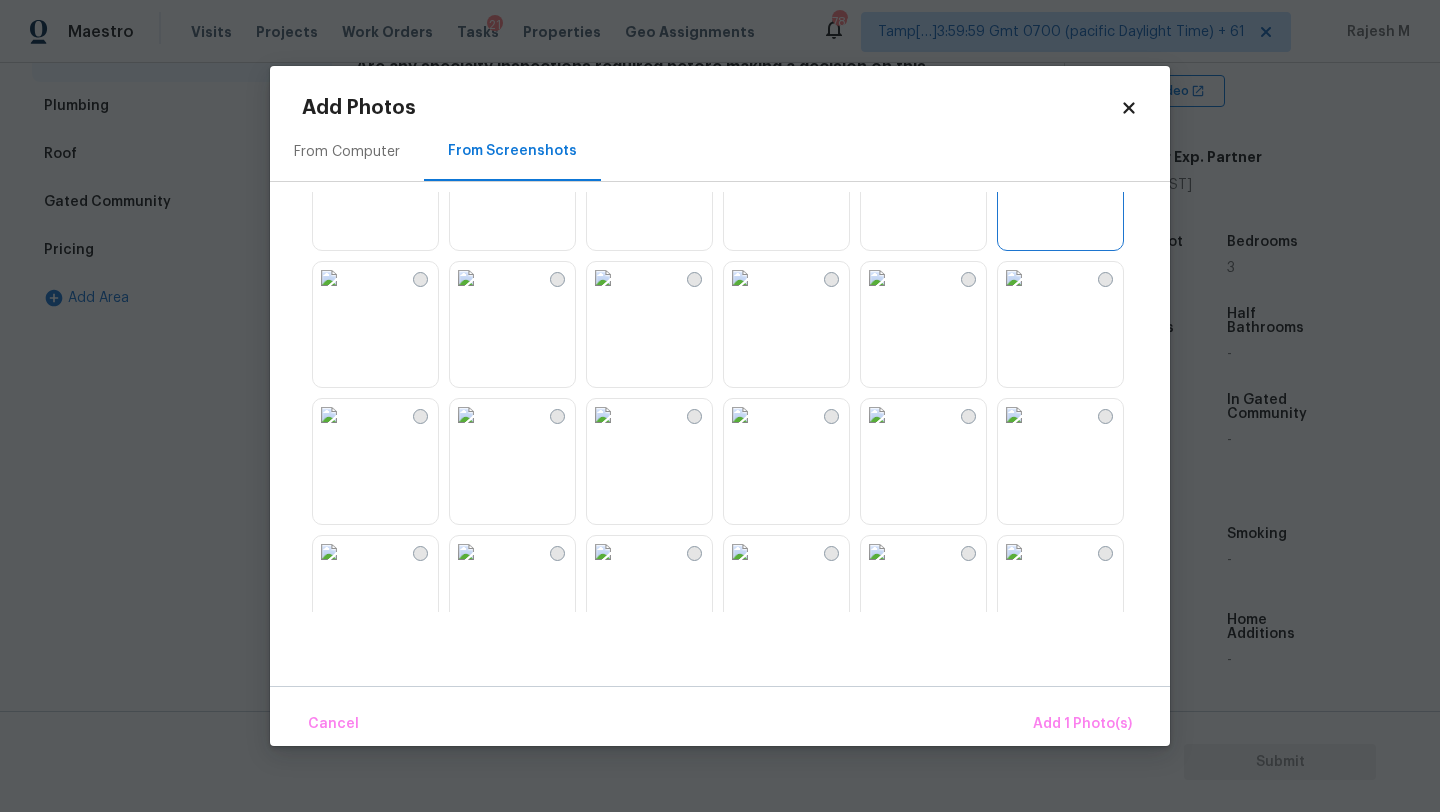 click at bounding box center (736, 402) 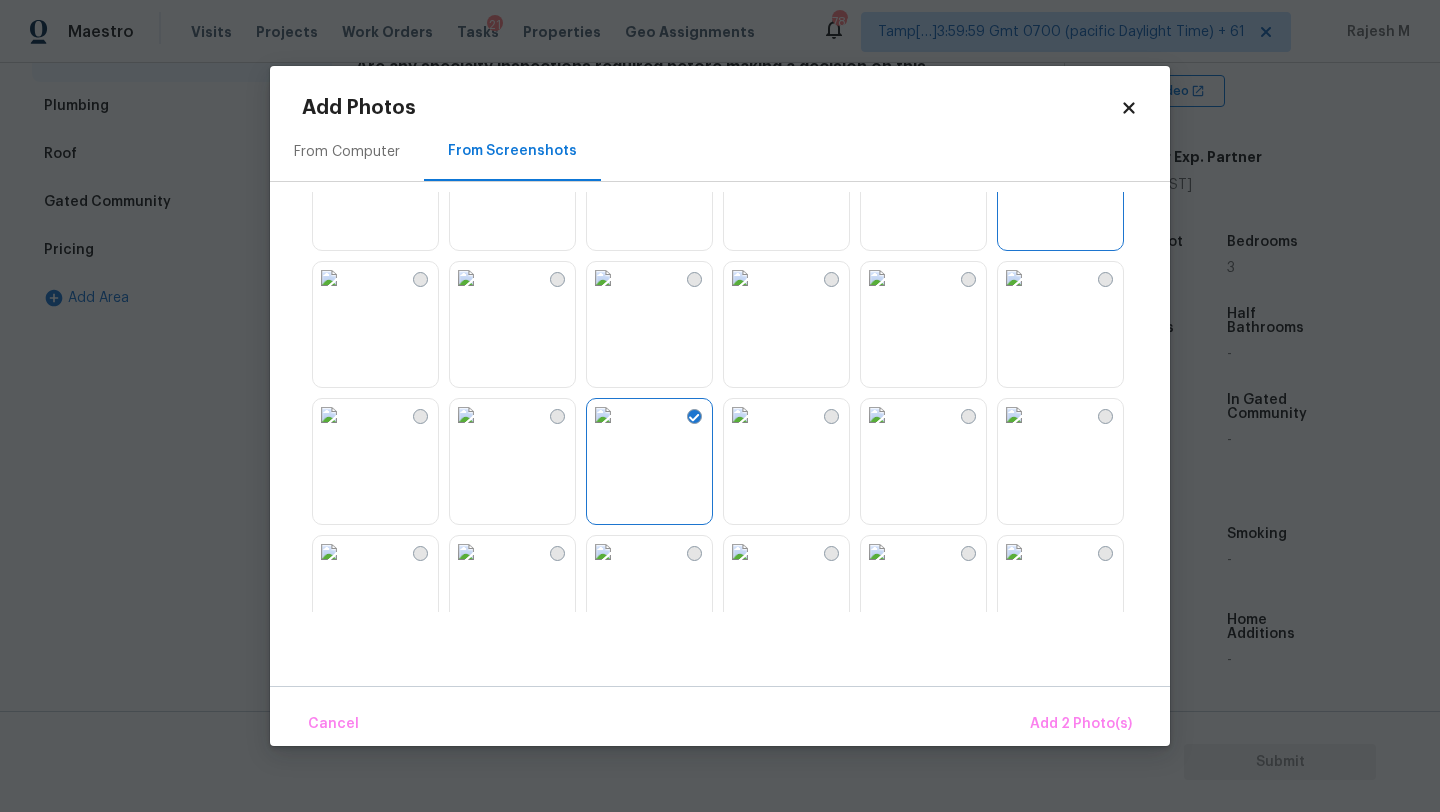 click at bounding box center [329, 278] 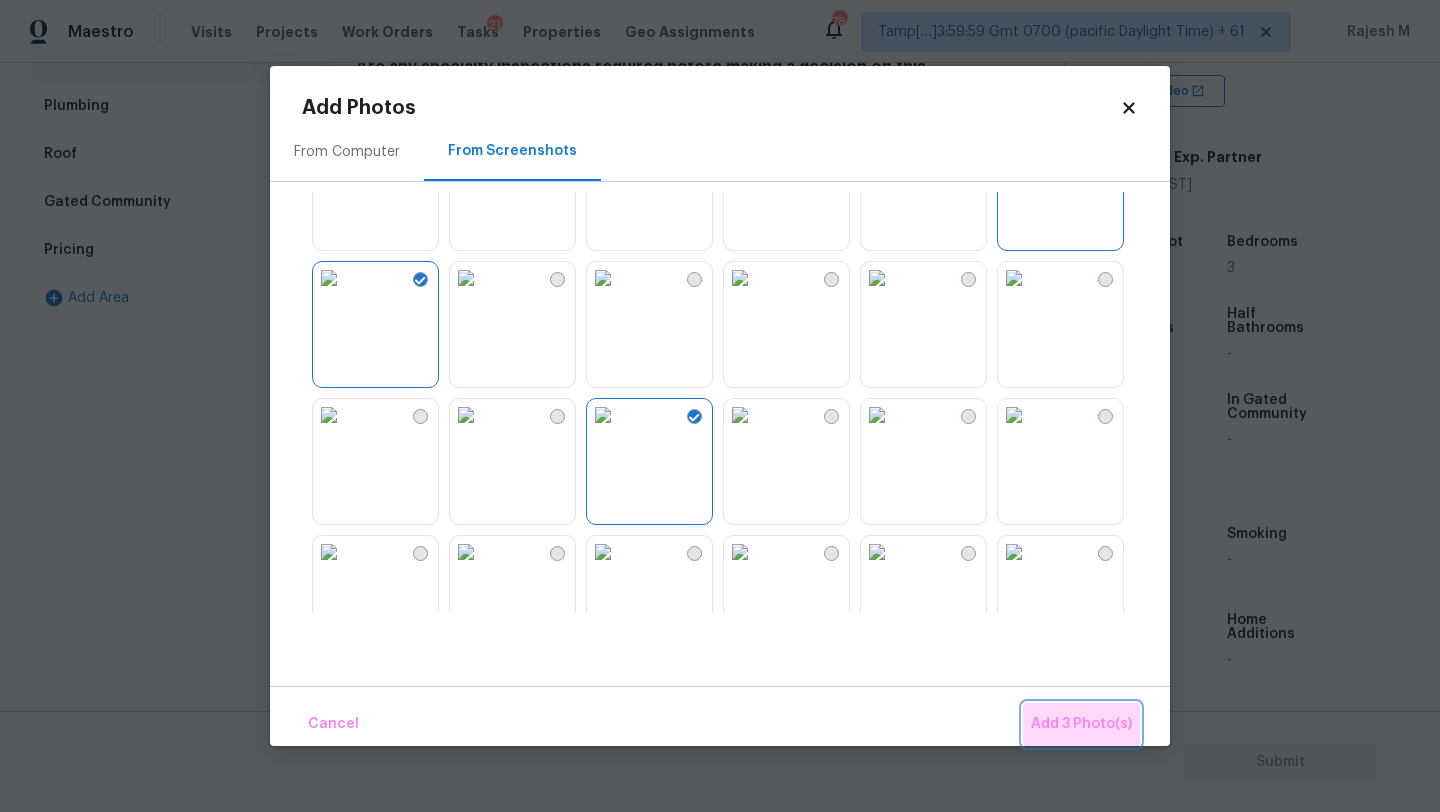 click on "Add 3 Photo(s)" at bounding box center [1081, 724] 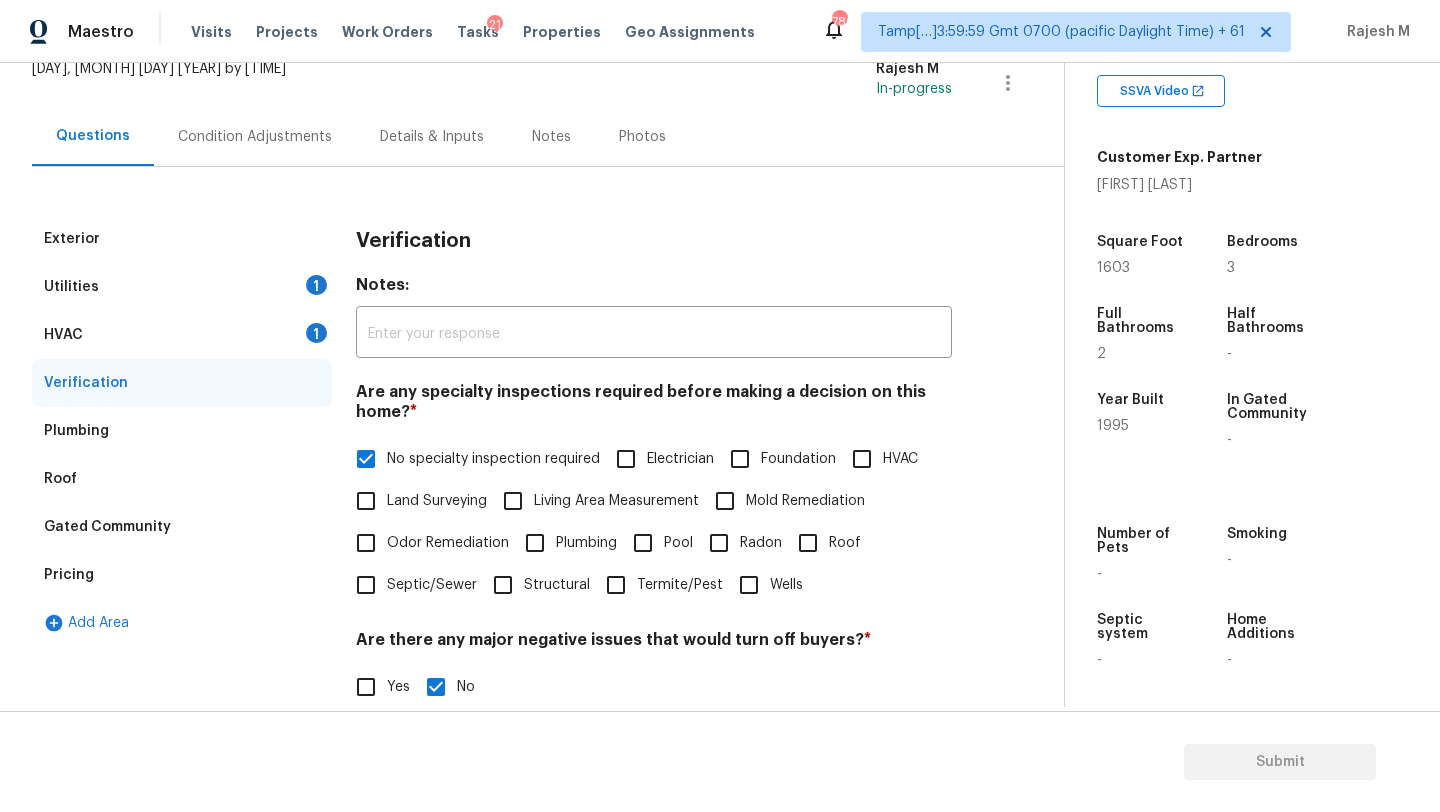 scroll, scrollTop: 1, scrollLeft: 0, axis: vertical 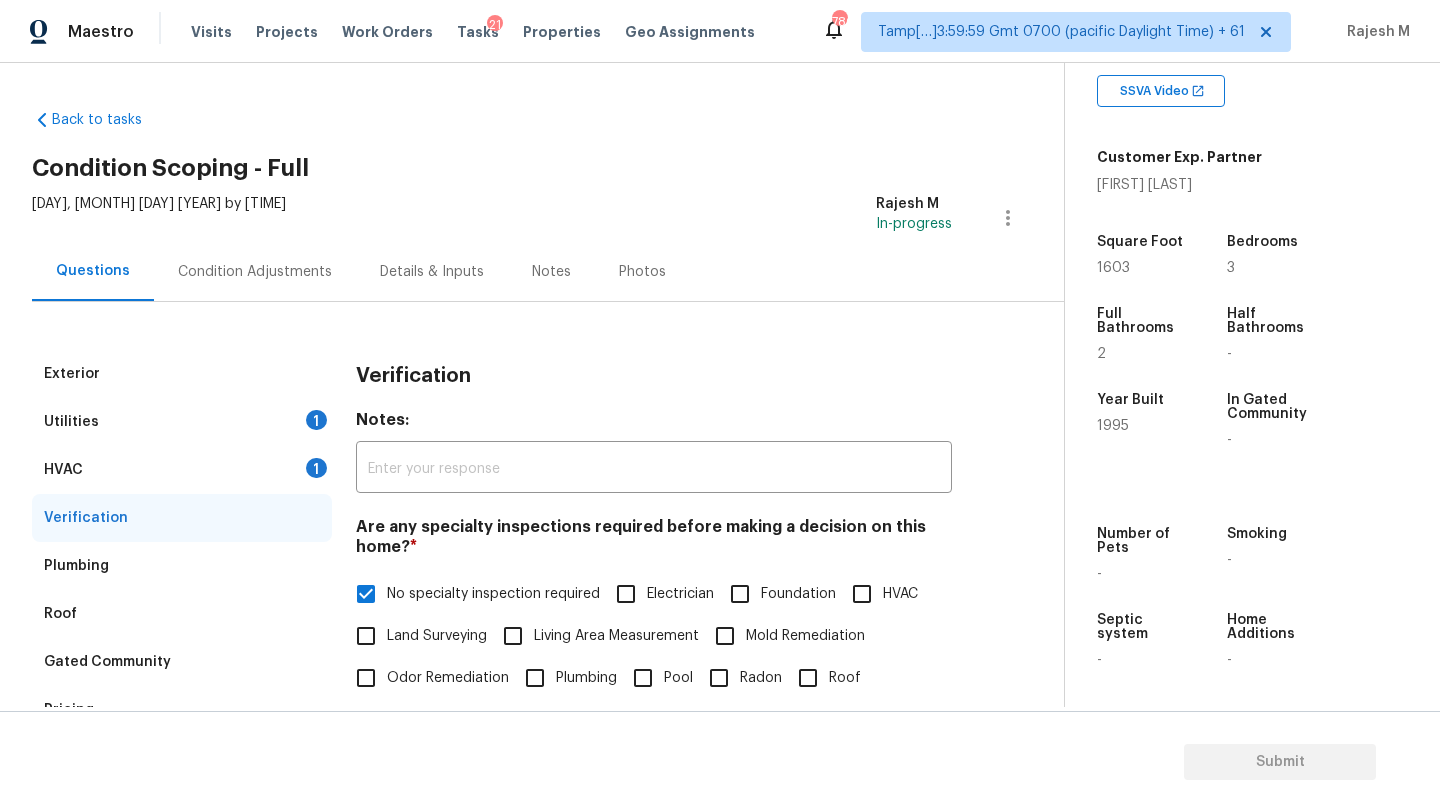 click on "Condition Adjustments" at bounding box center (255, 271) 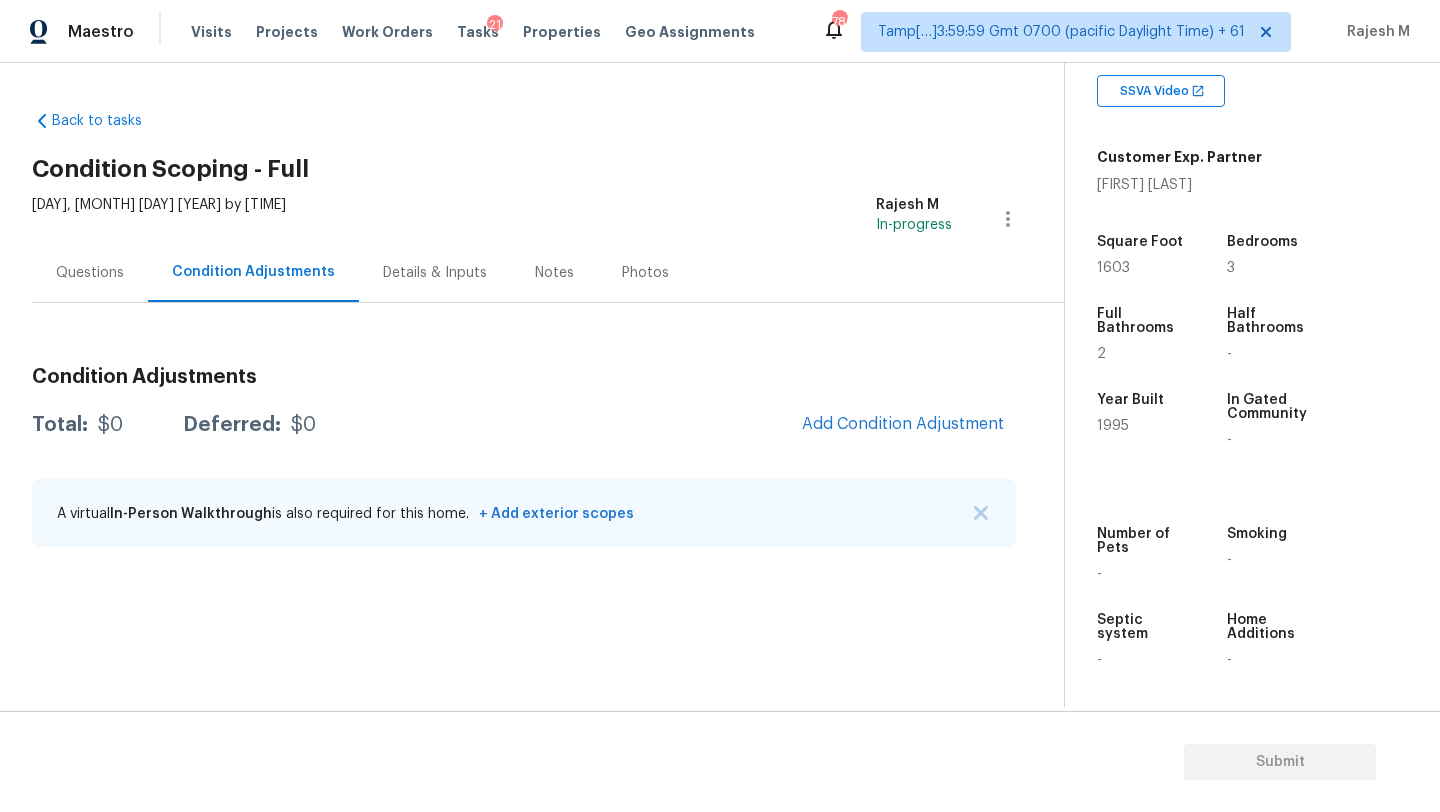 scroll, scrollTop: 0, scrollLeft: 0, axis: both 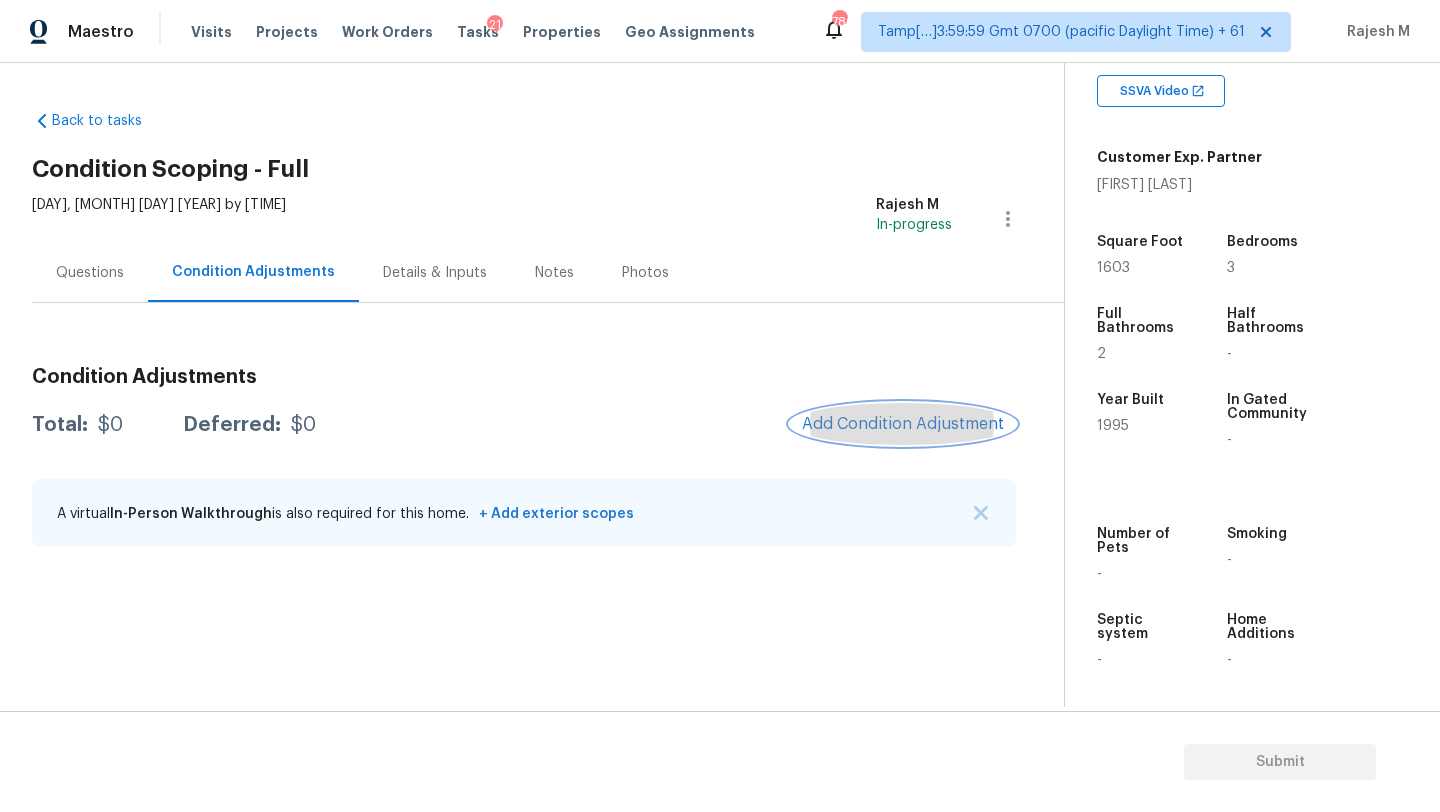 click on "Add Condition Adjustment" at bounding box center (903, 424) 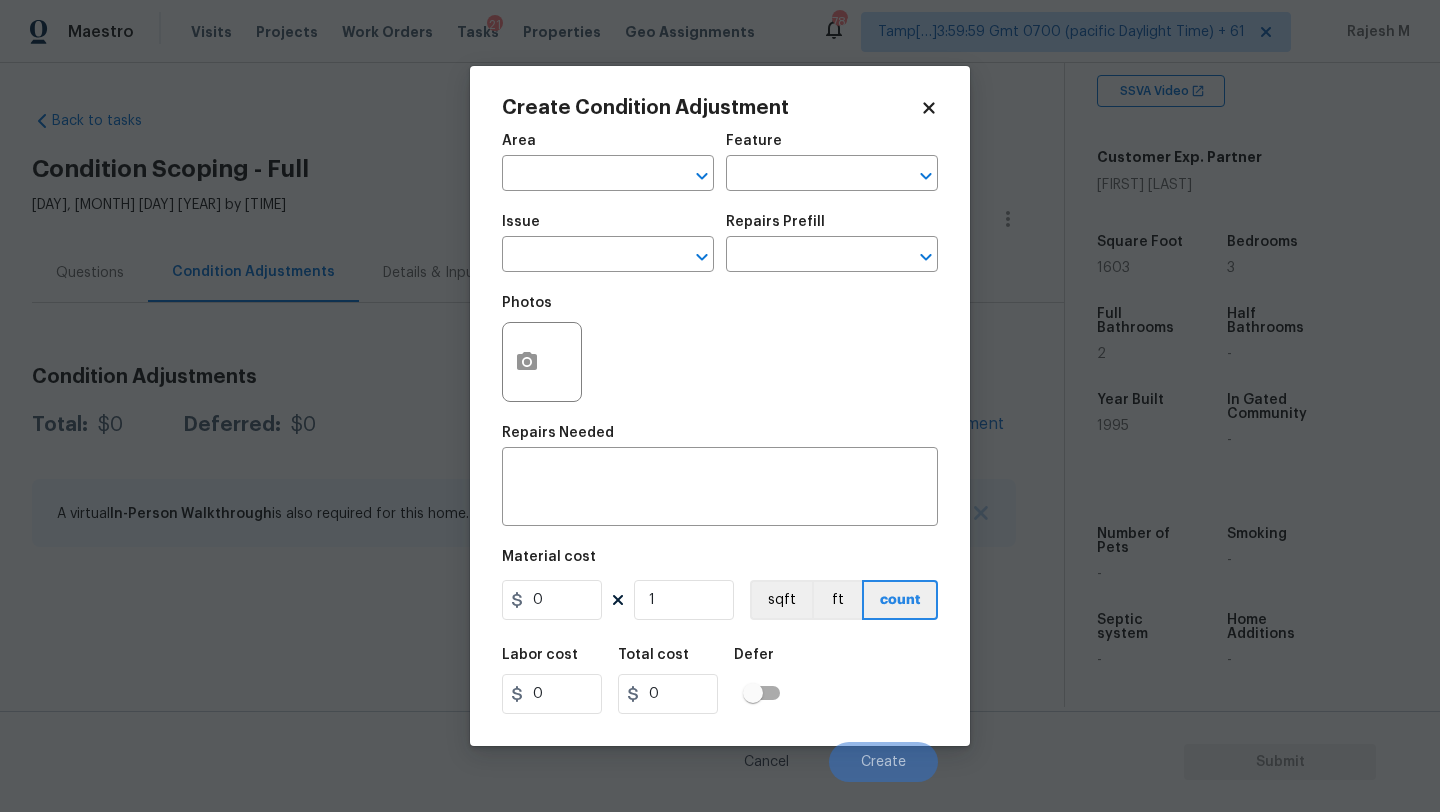 click on "Area" at bounding box center [608, 147] 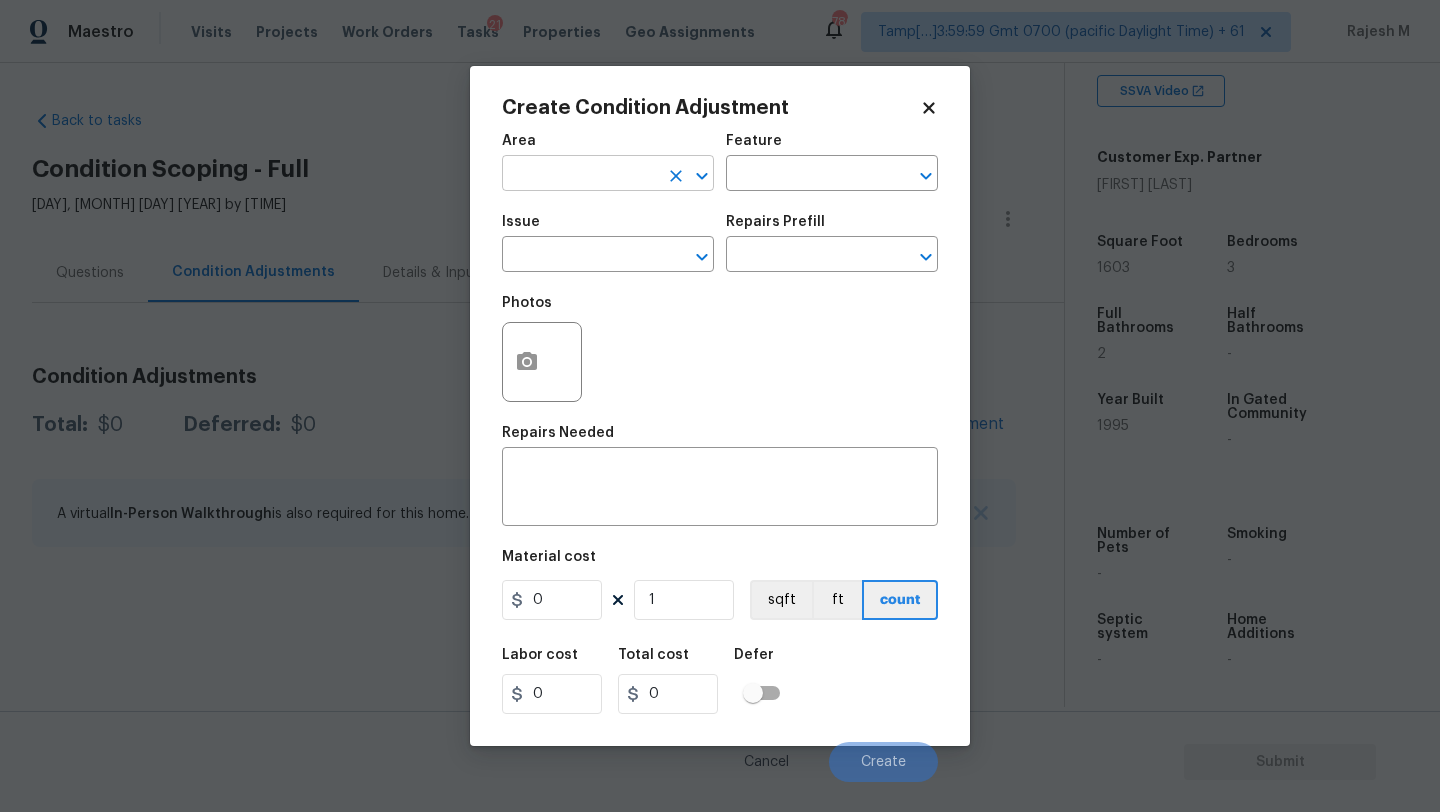 click at bounding box center (580, 175) 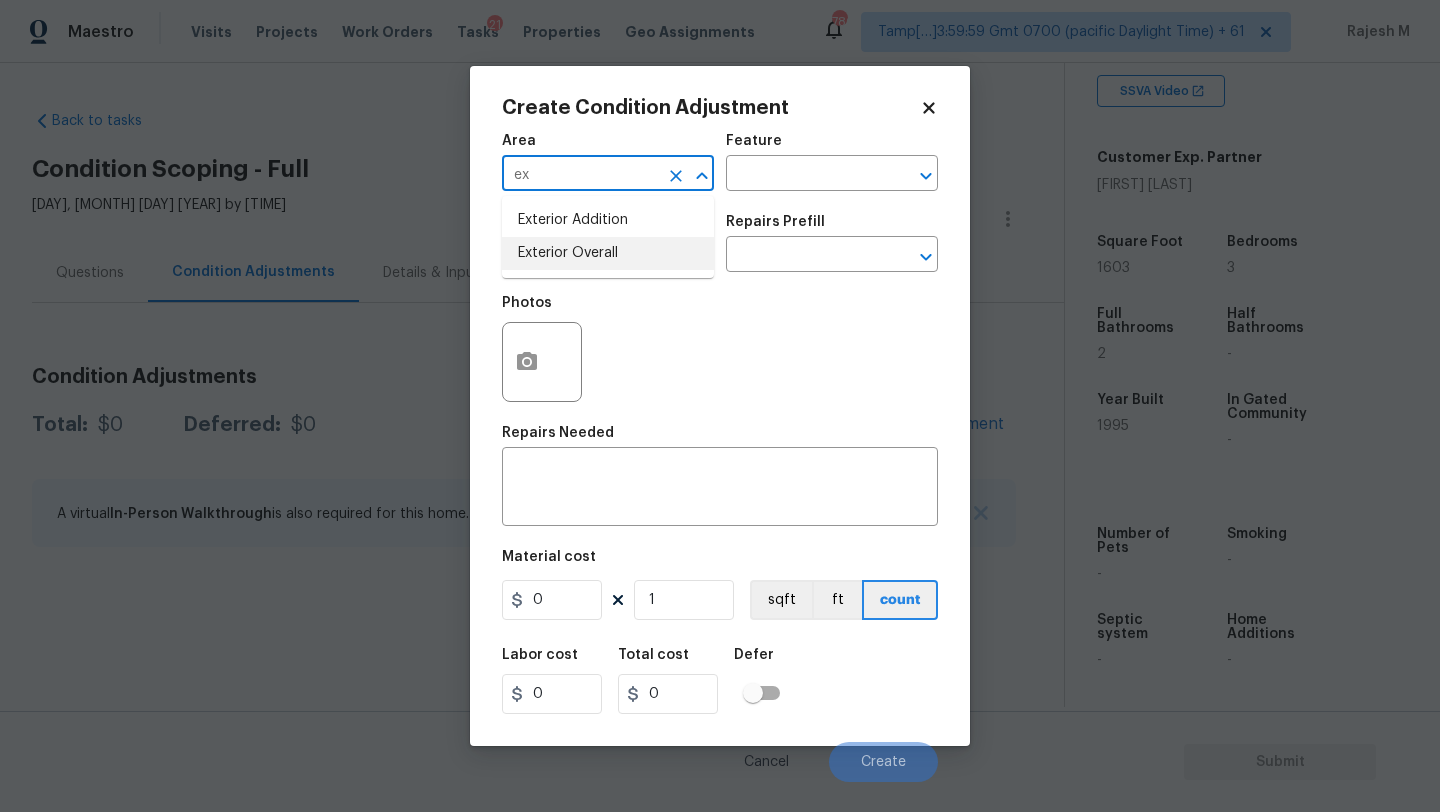 click on "Exterior Overall" at bounding box center (608, 253) 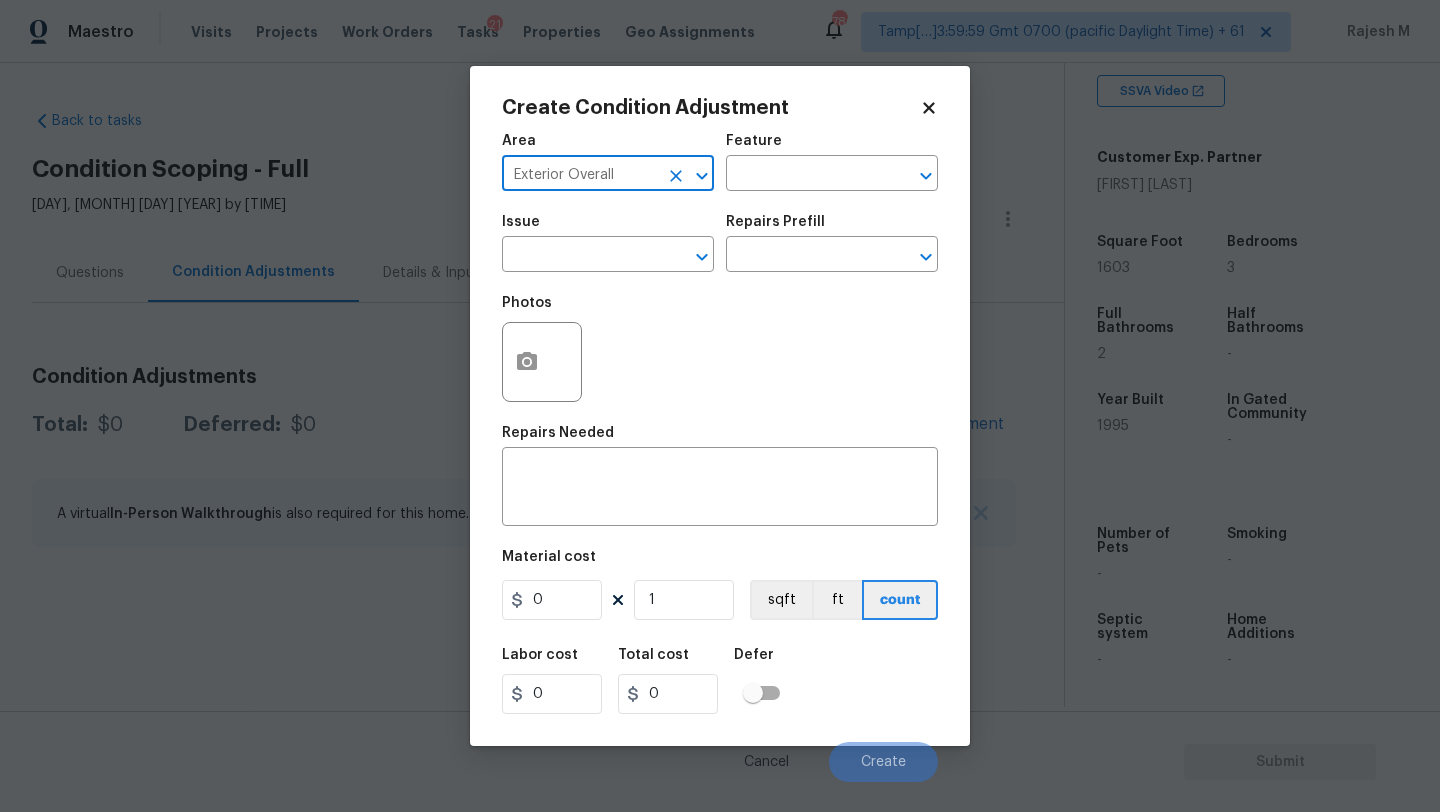 type on "Exterior Overall" 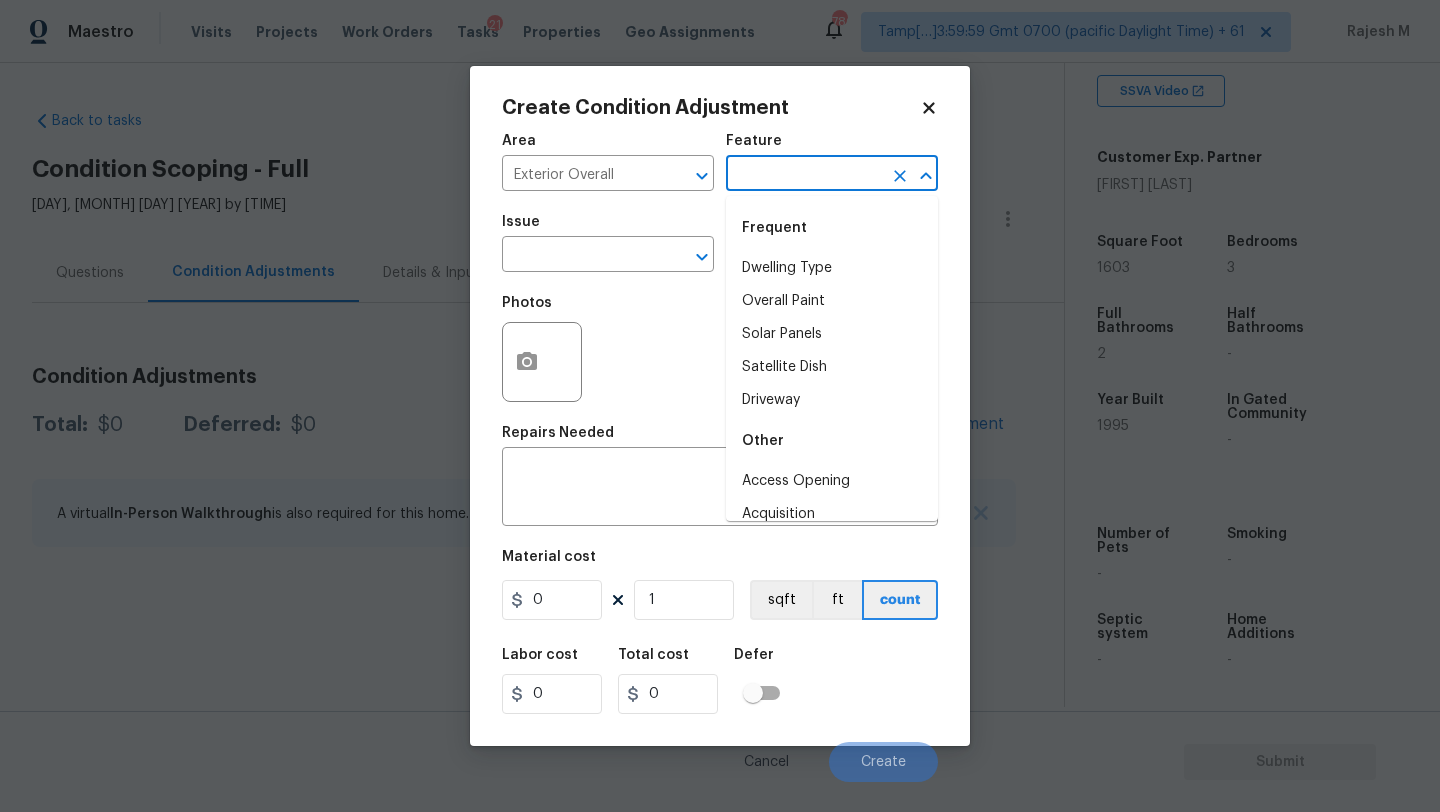 click at bounding box center (804, 175) 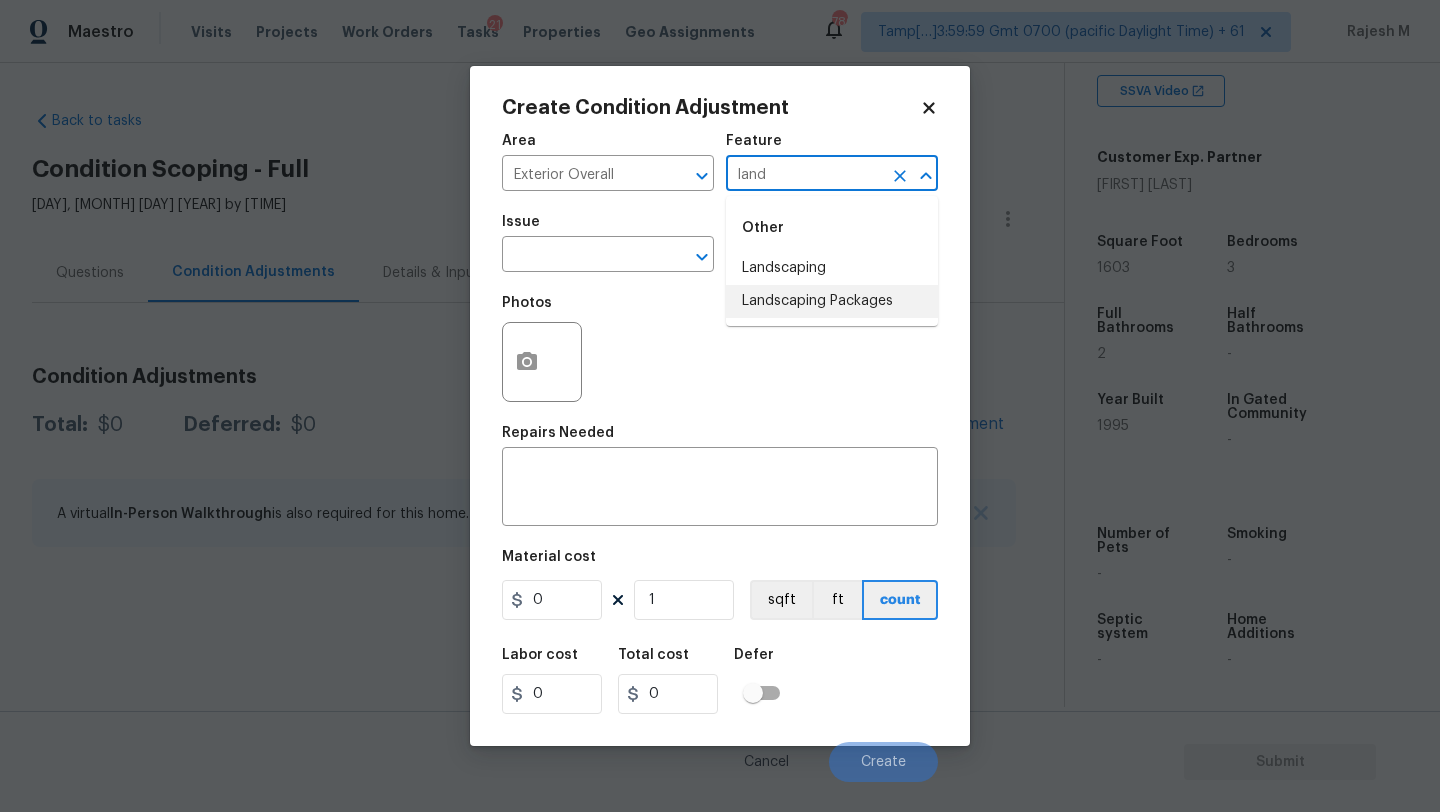 click on "Landscaping Packages" at bounding box center [832, 301] 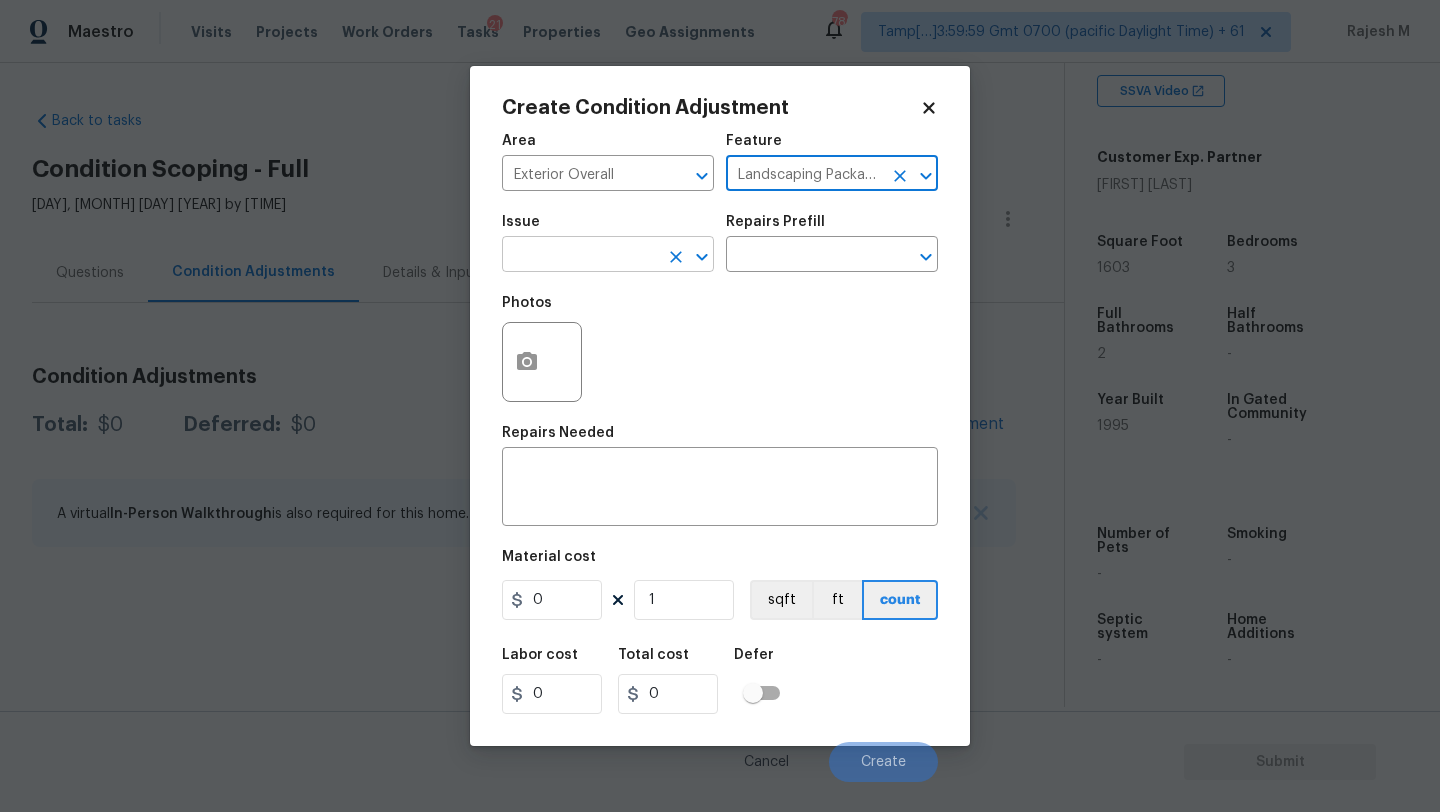 type on "Landscaping Packages" 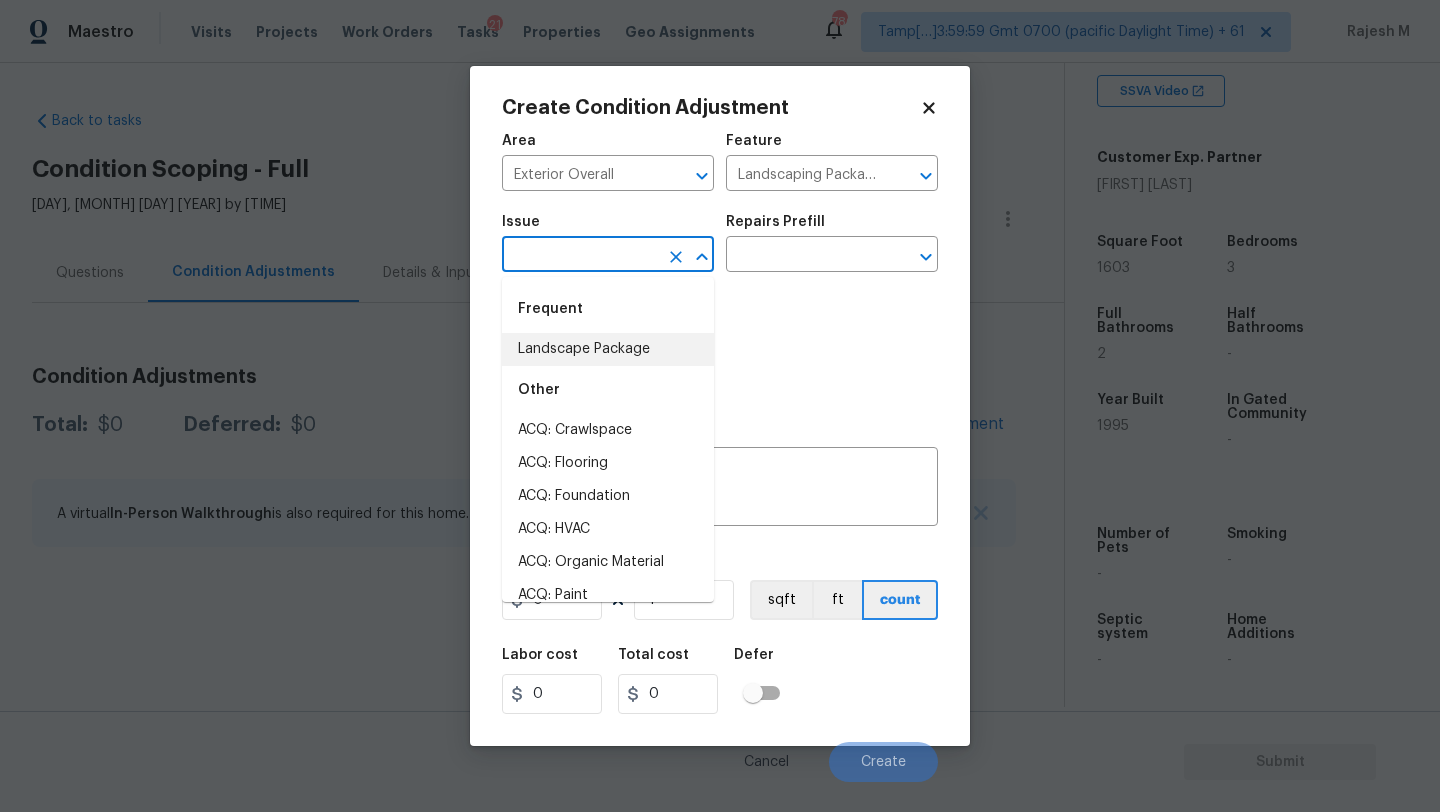 click on "Landscape Package" at bounding box center [608, 349] 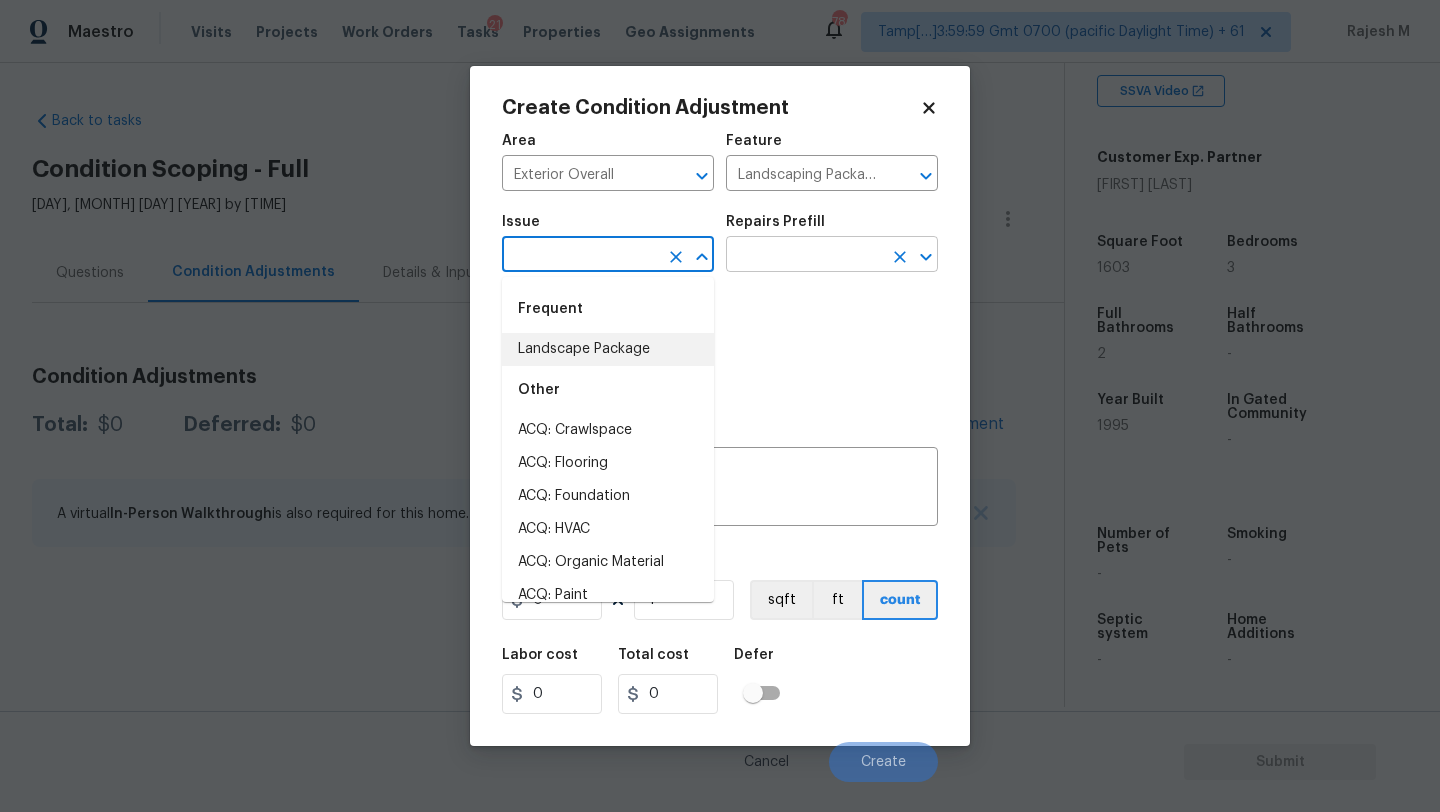 type on "Landscape Package" 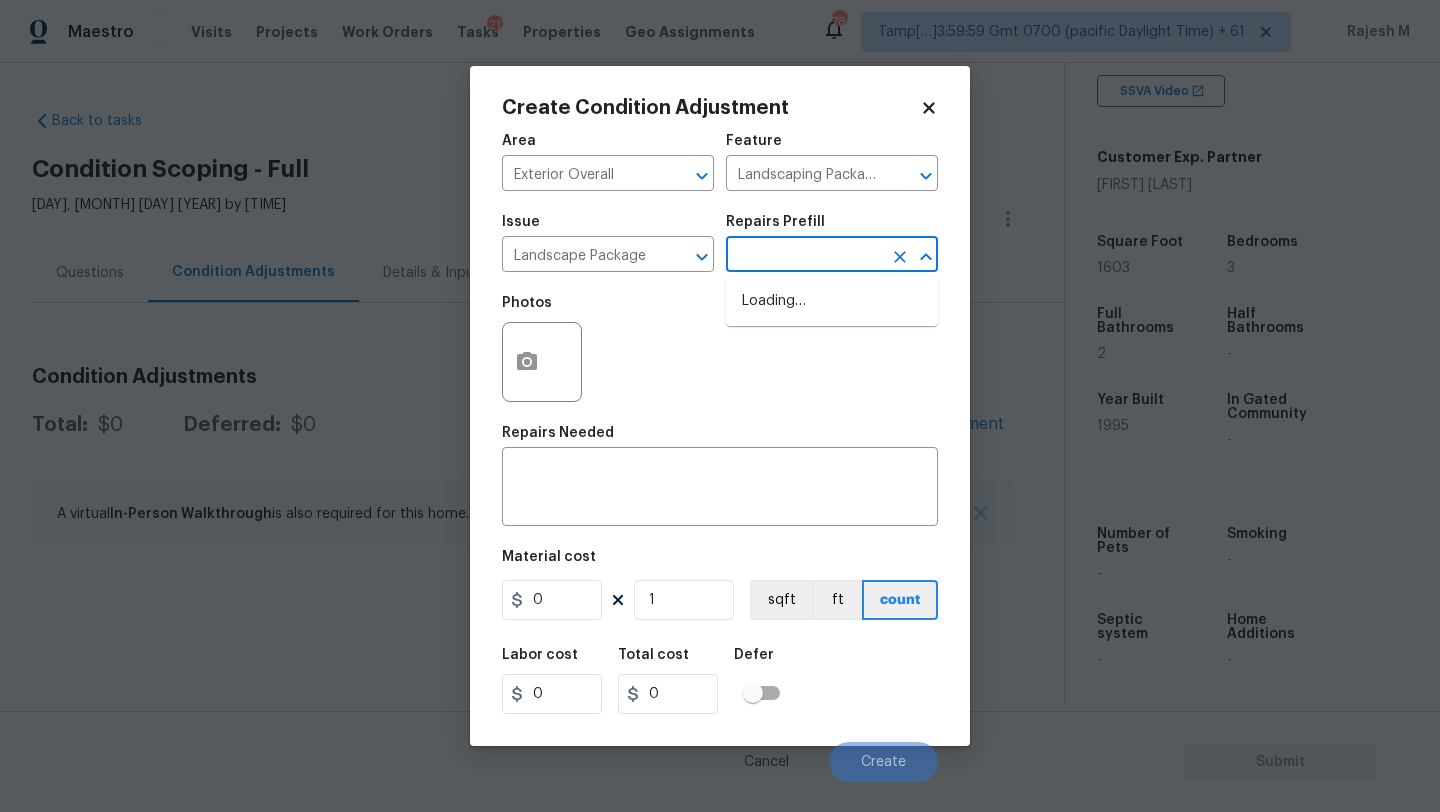 click at bounding box center (804, 256) 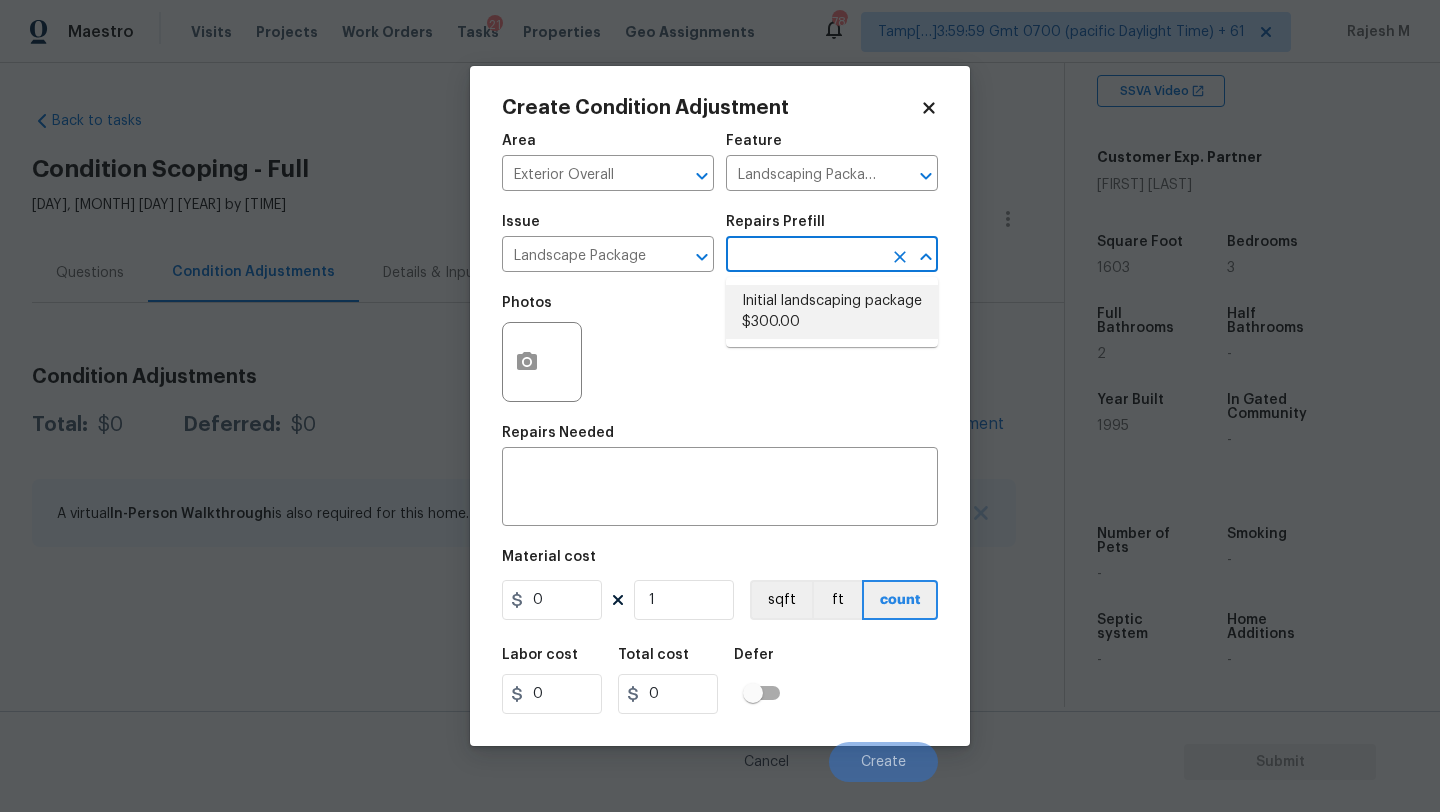 click on "Initial landscaping package $300.00" at bounding box center [832, 312] 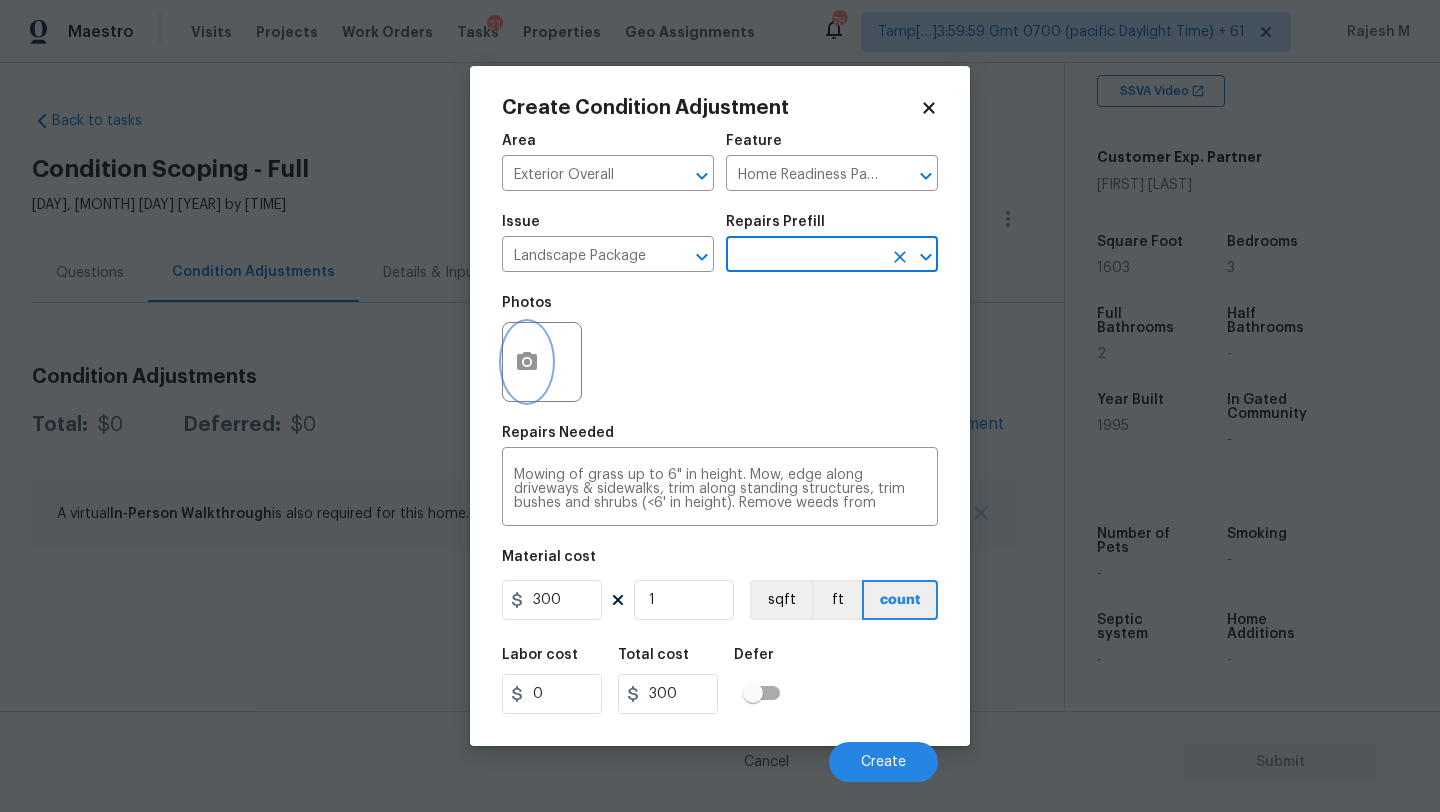 click at bounding box center [527, 362] 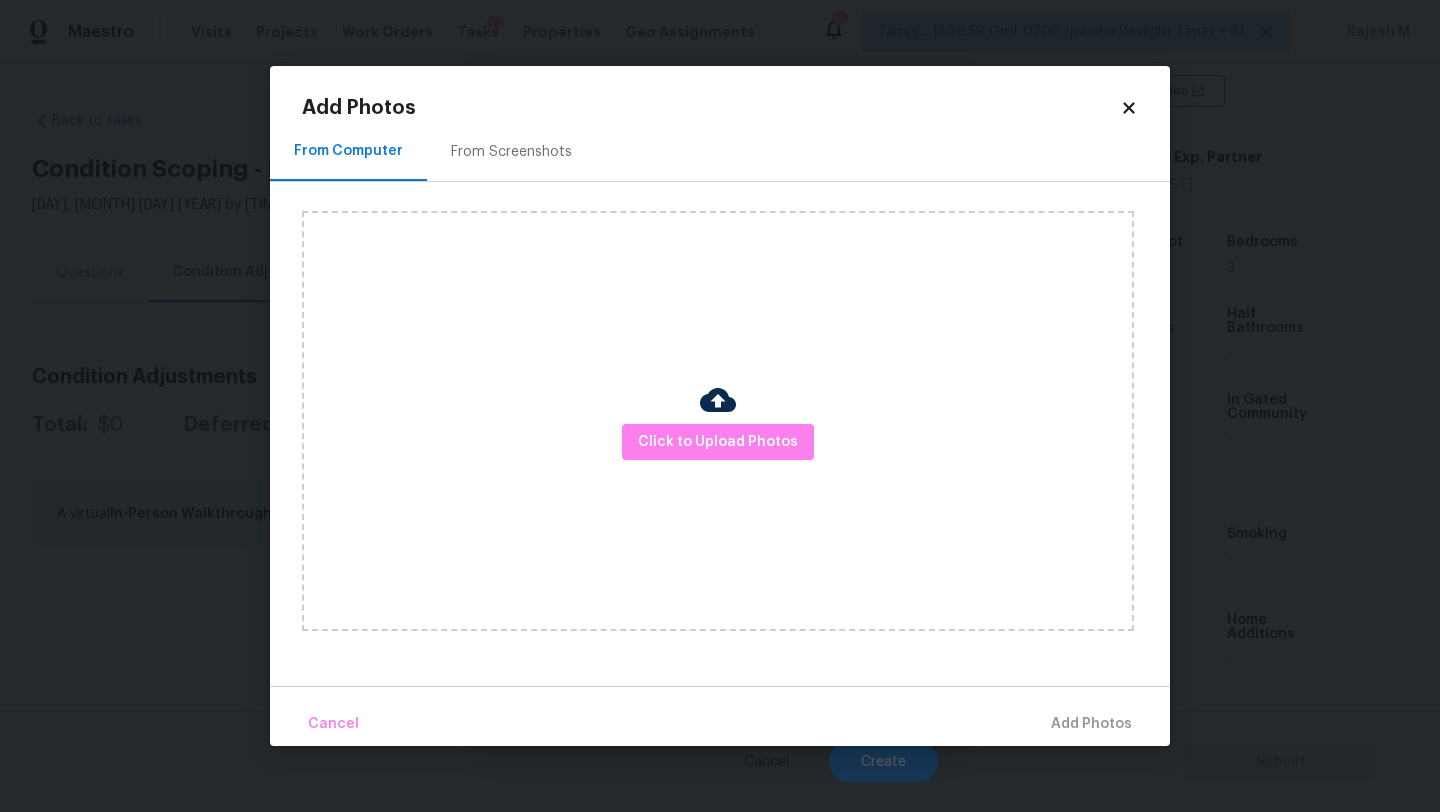 click on "From Screenshots" at bounding box center [511, 151] 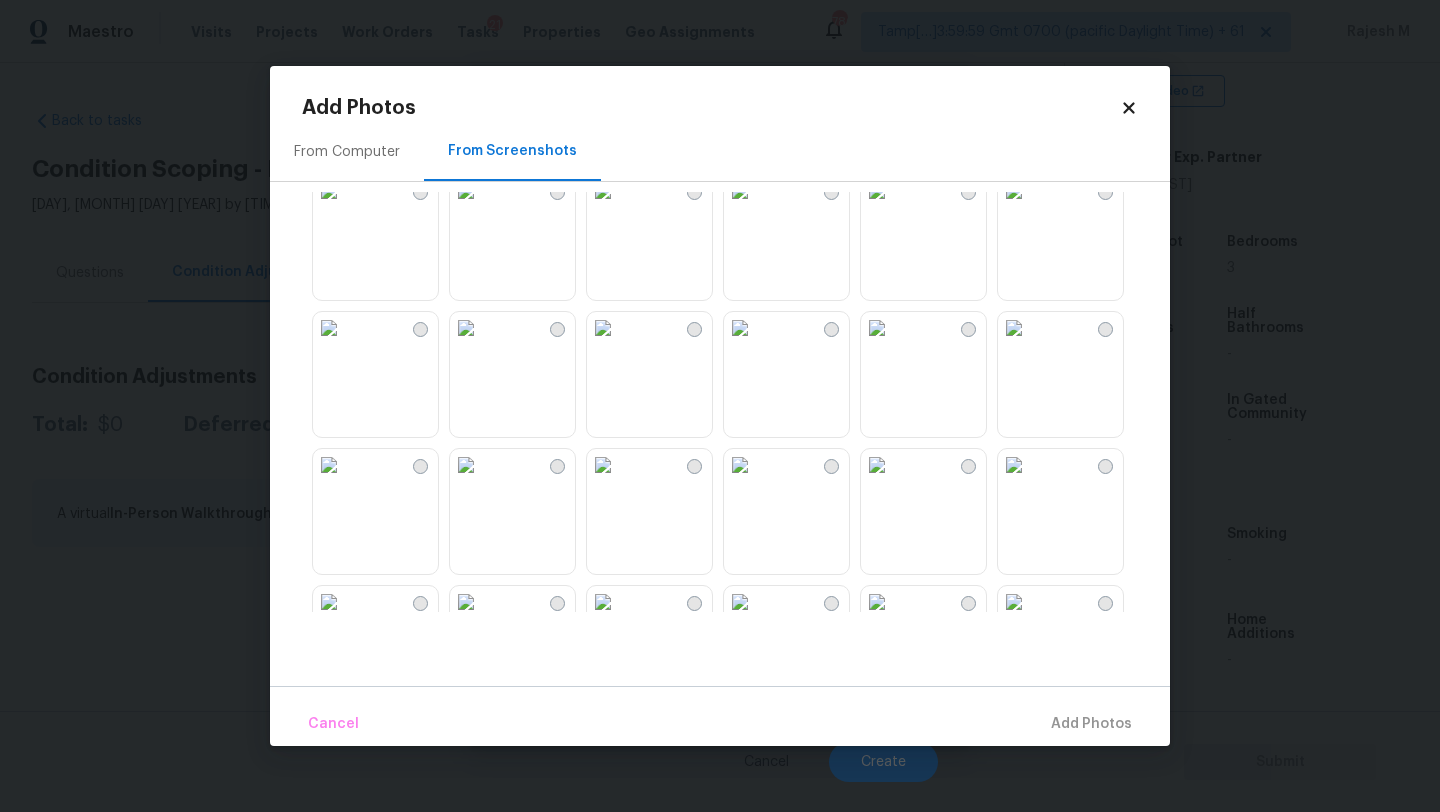 scroll, scrollTop: 487, scrollLeft: 0, axis: vertical 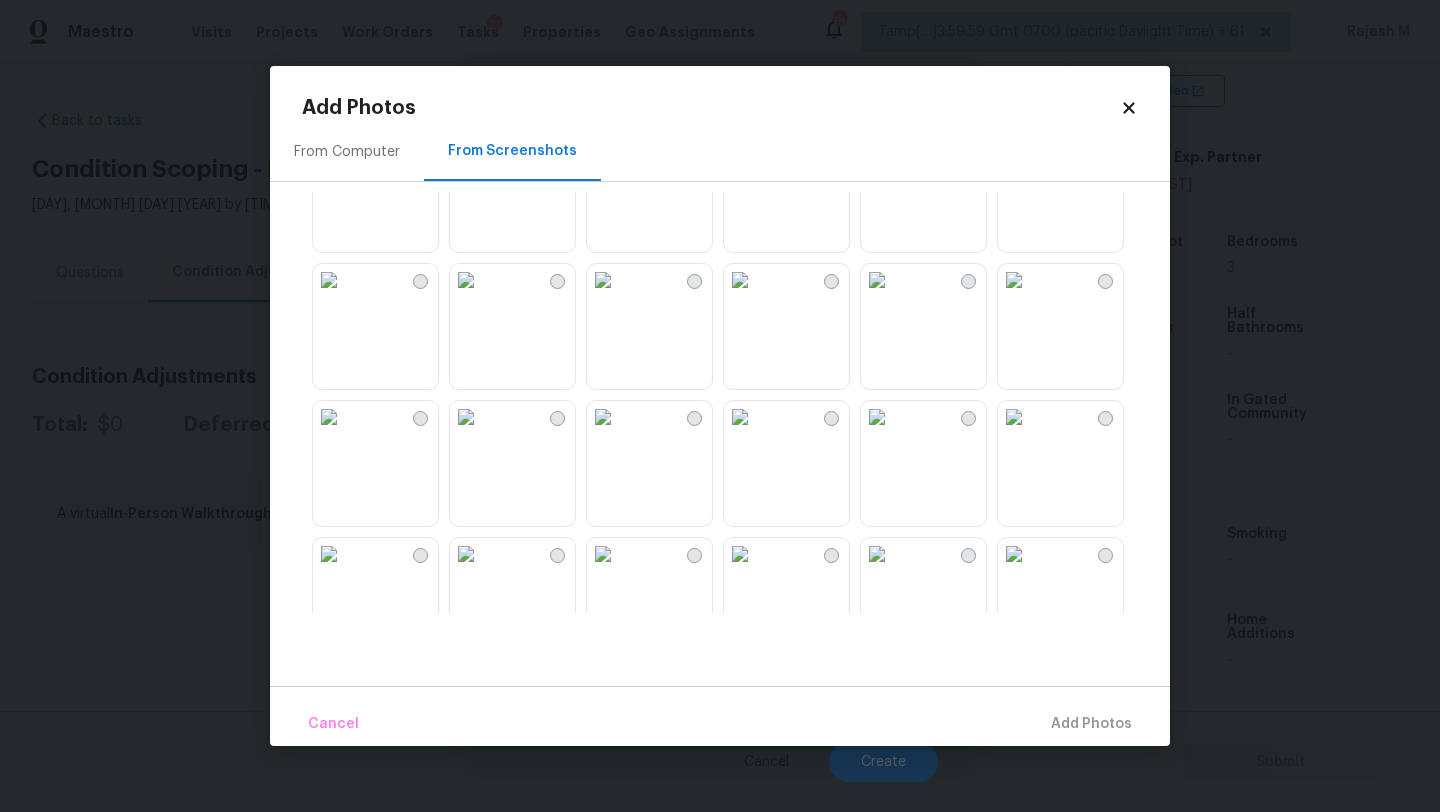 click at bounding box center [877, 417] 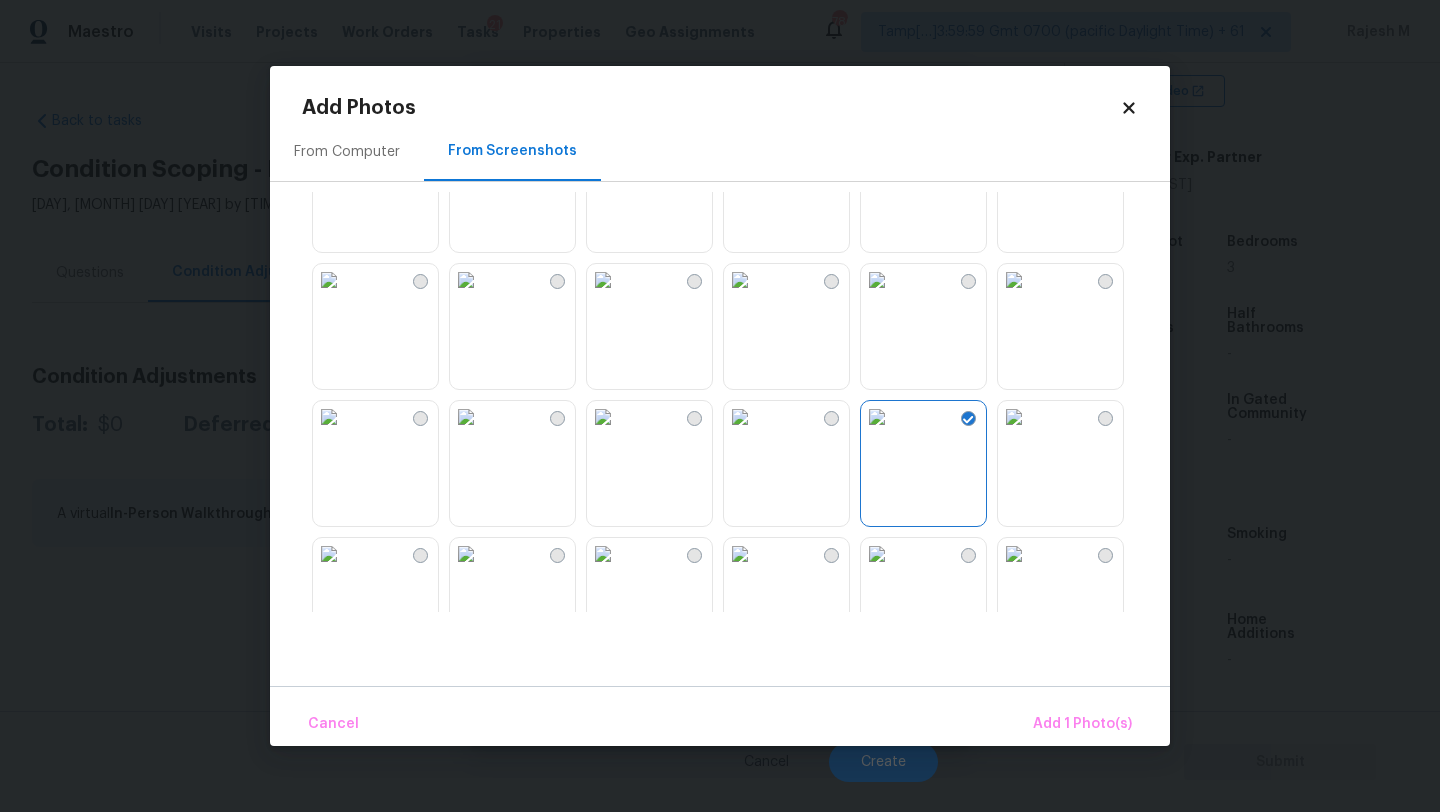 click at bounding box center (740, 280) 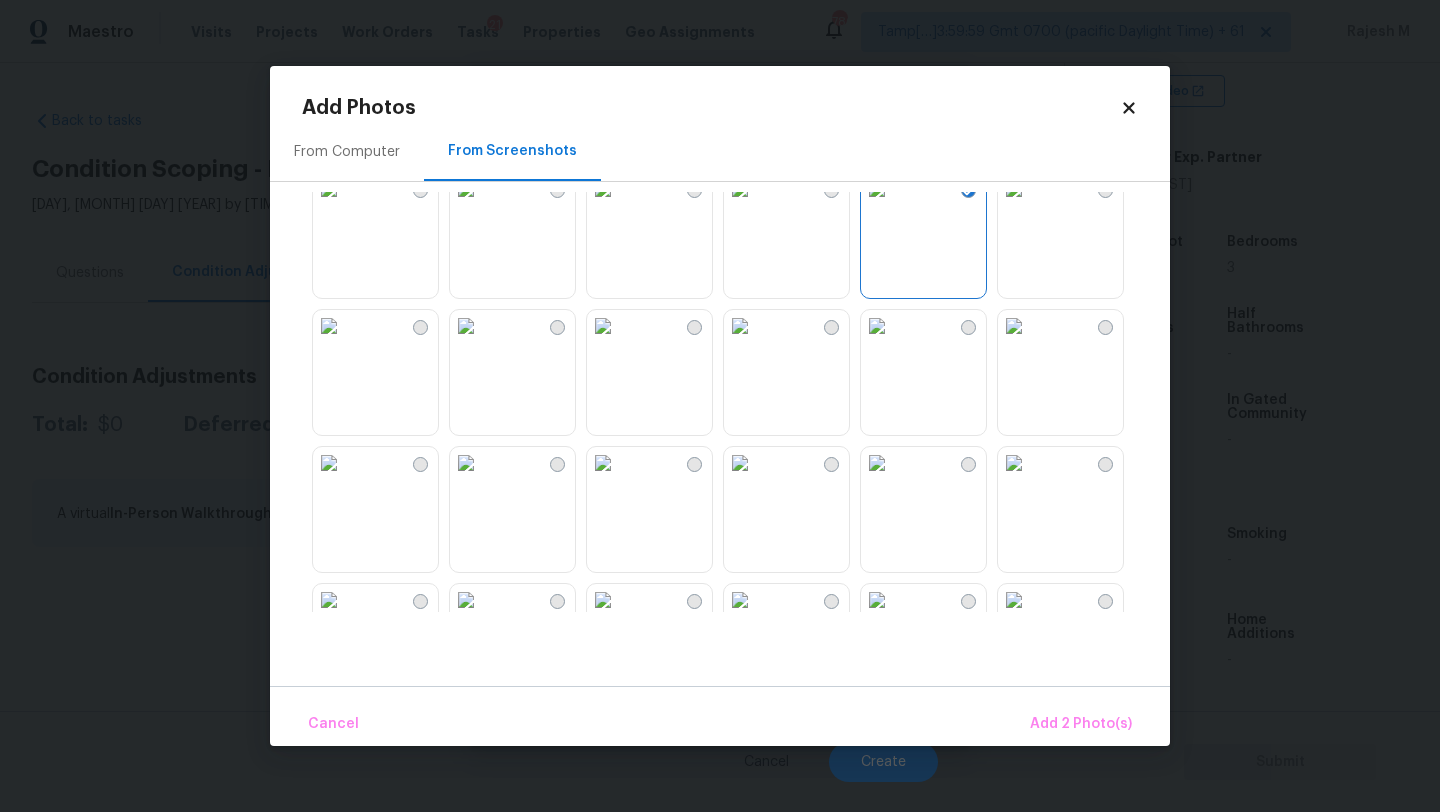 scroll, scrollTop: 740, scrollLeft: 0, axis: vertical 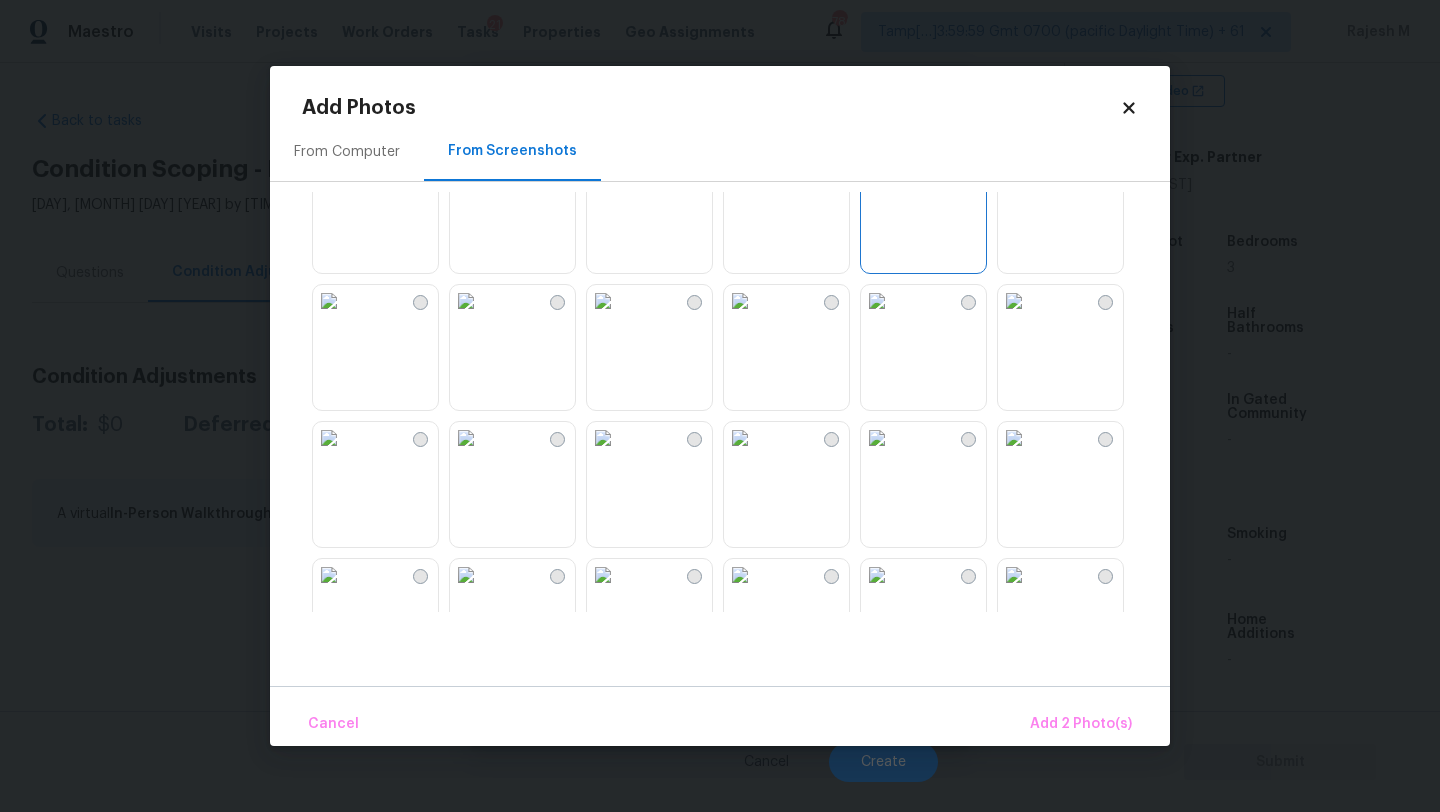 click at bounding box center (1014, 301) 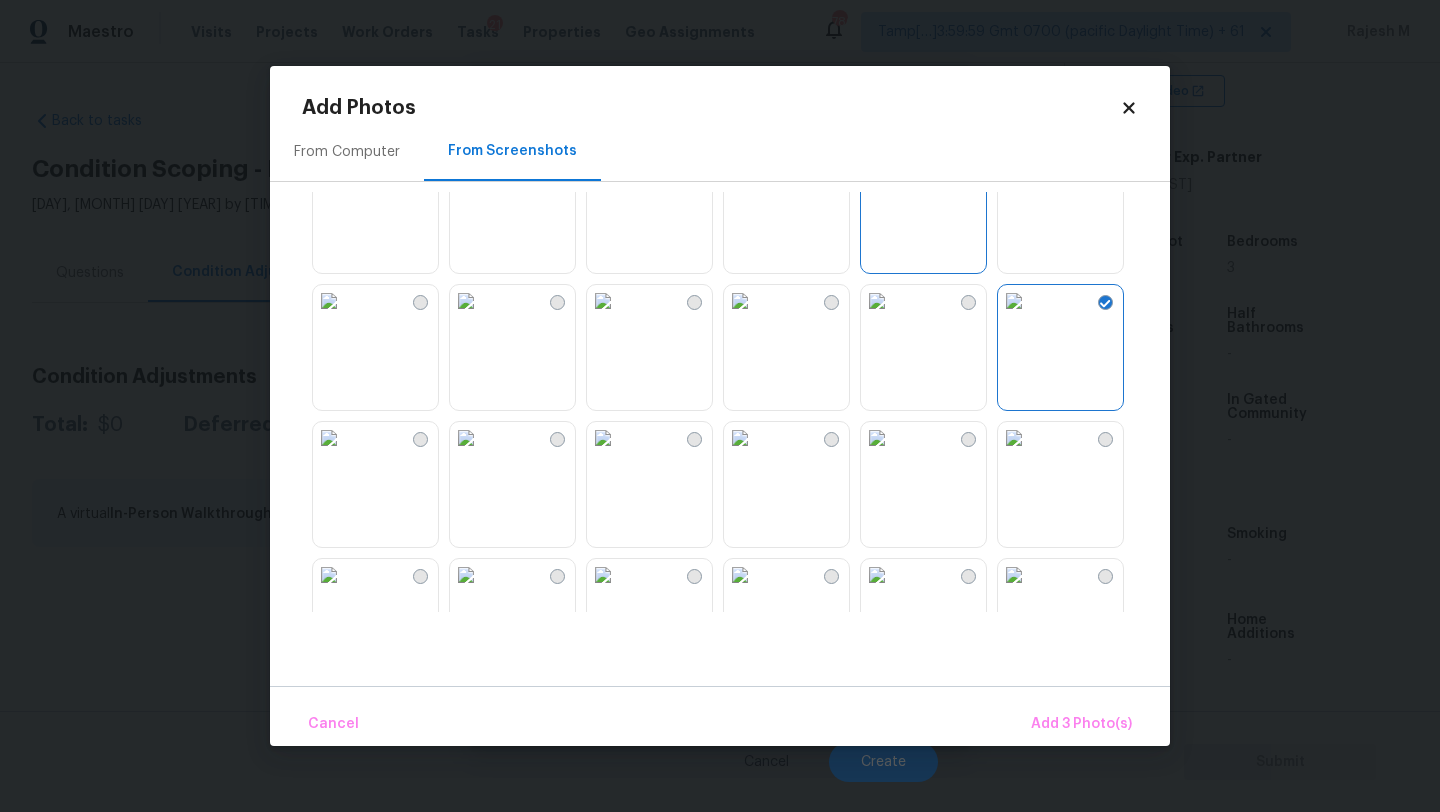 click at bounding box center (736, 402) 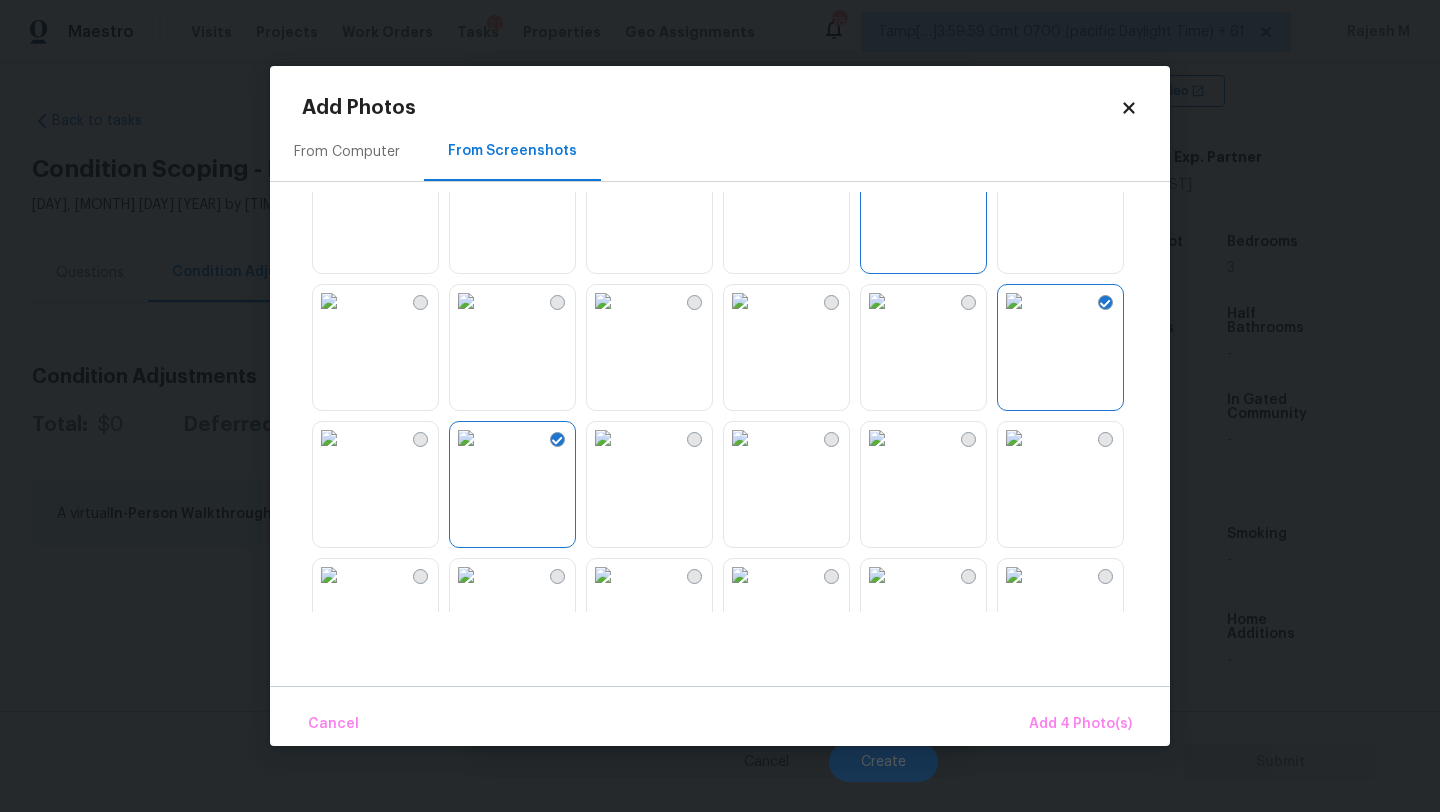 click at bounding box center [329, 438] 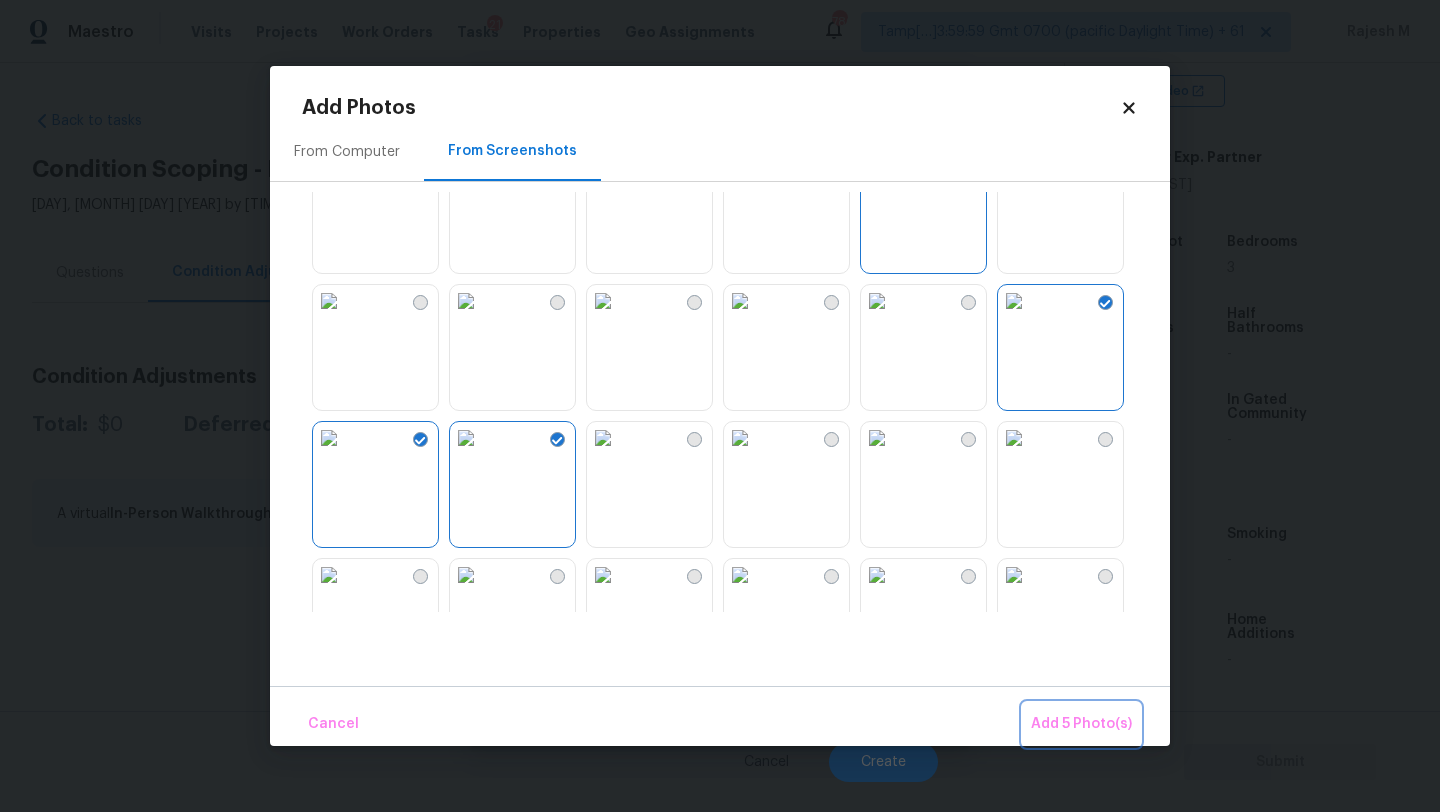 click on "Add 5 Photo(s)" at bounding box center [1081, 724] 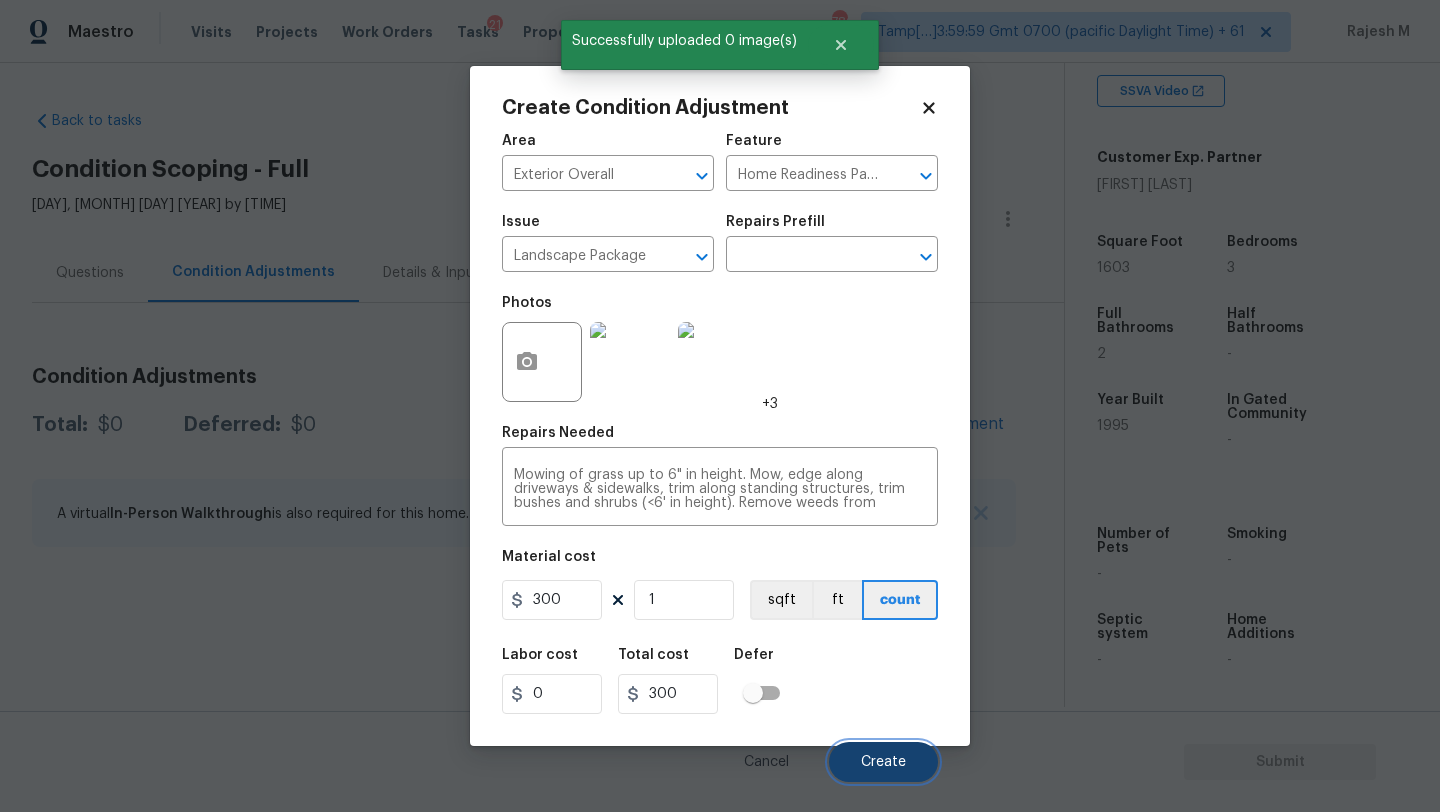 click on "Create" at bounding box center (883, 762) 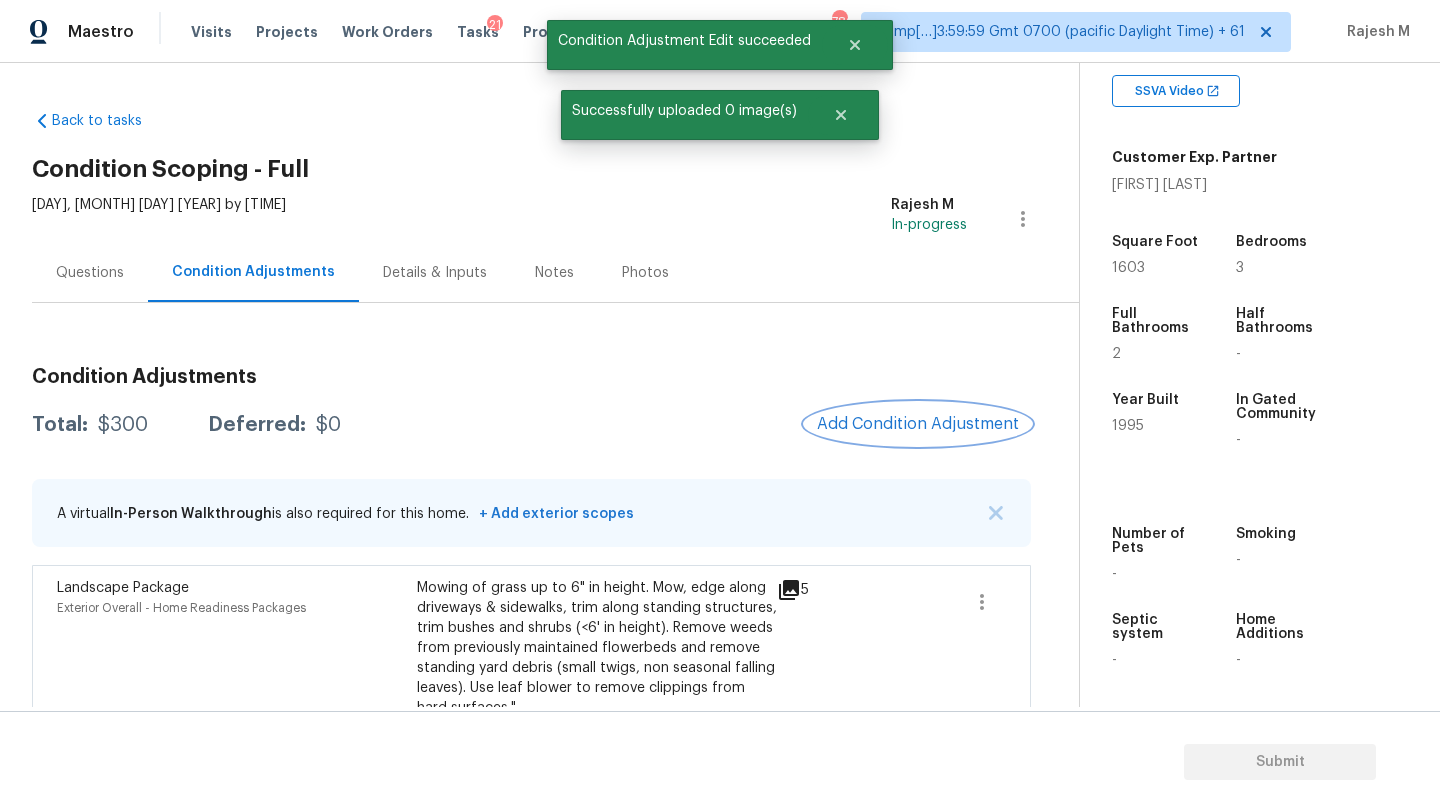 click on "Add Condition Adjustment" at bounding box center (918, 424) 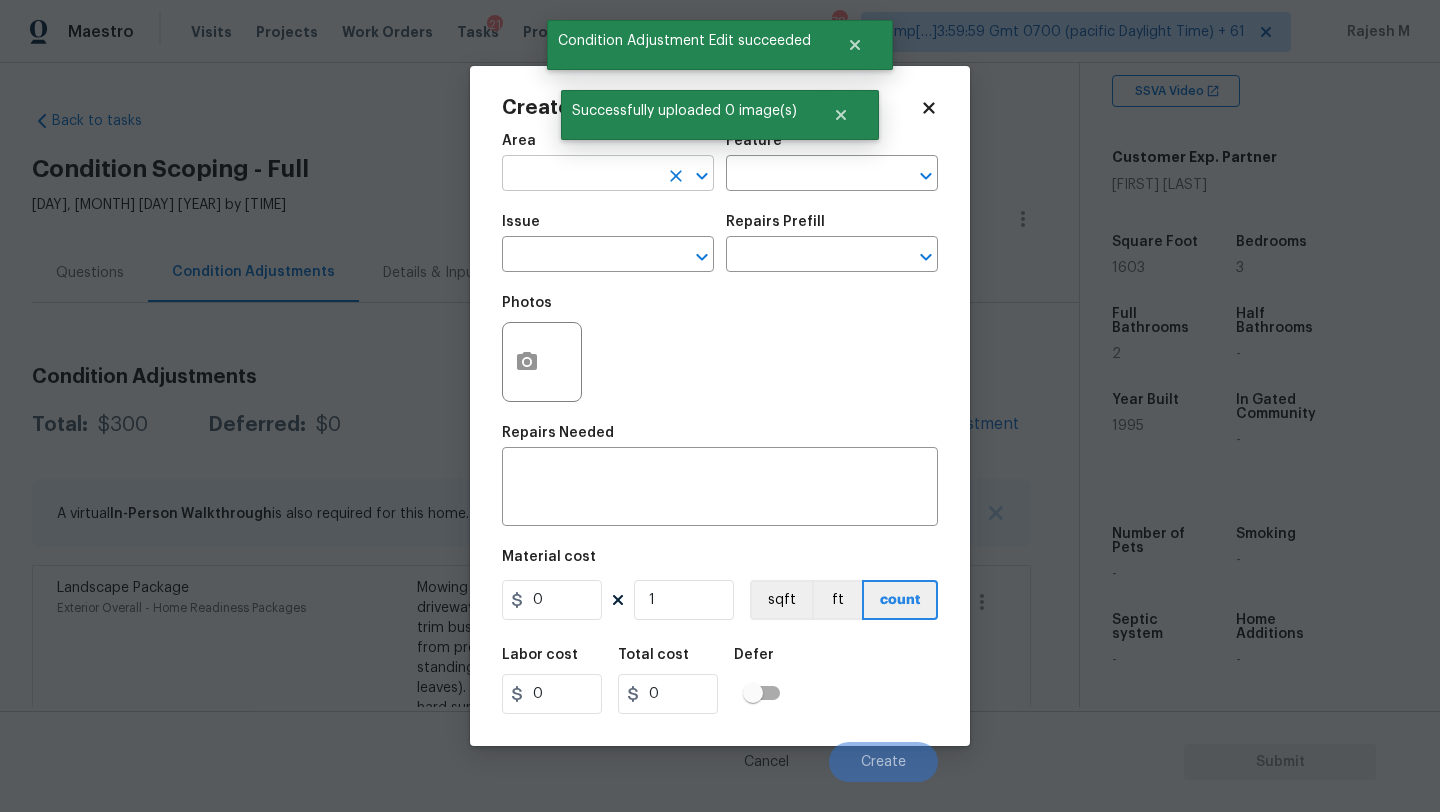 click at bounding box center (580, 175) 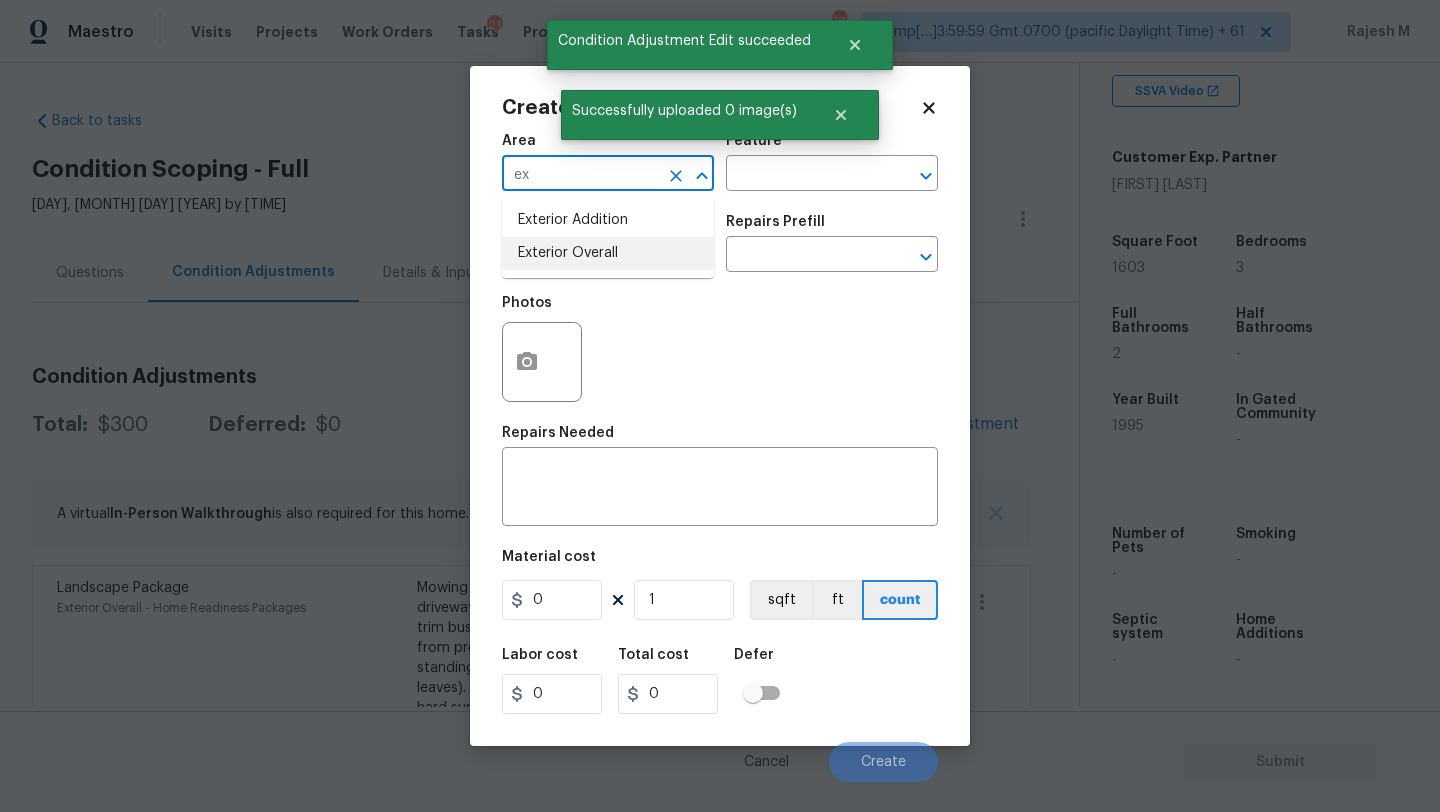 click on "Exterior Overall" at bounding box center [608, 253] 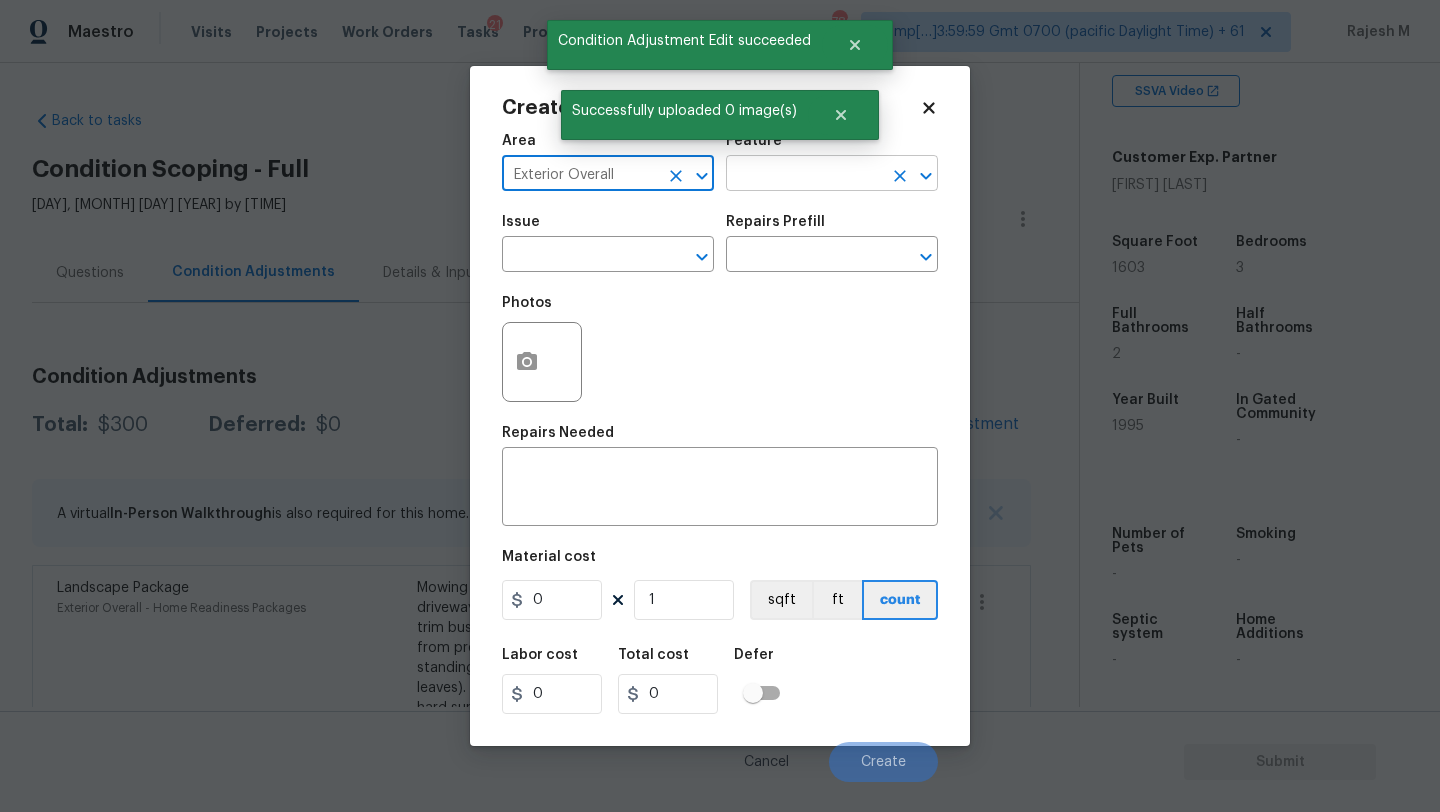 type on "Exterior Overall" 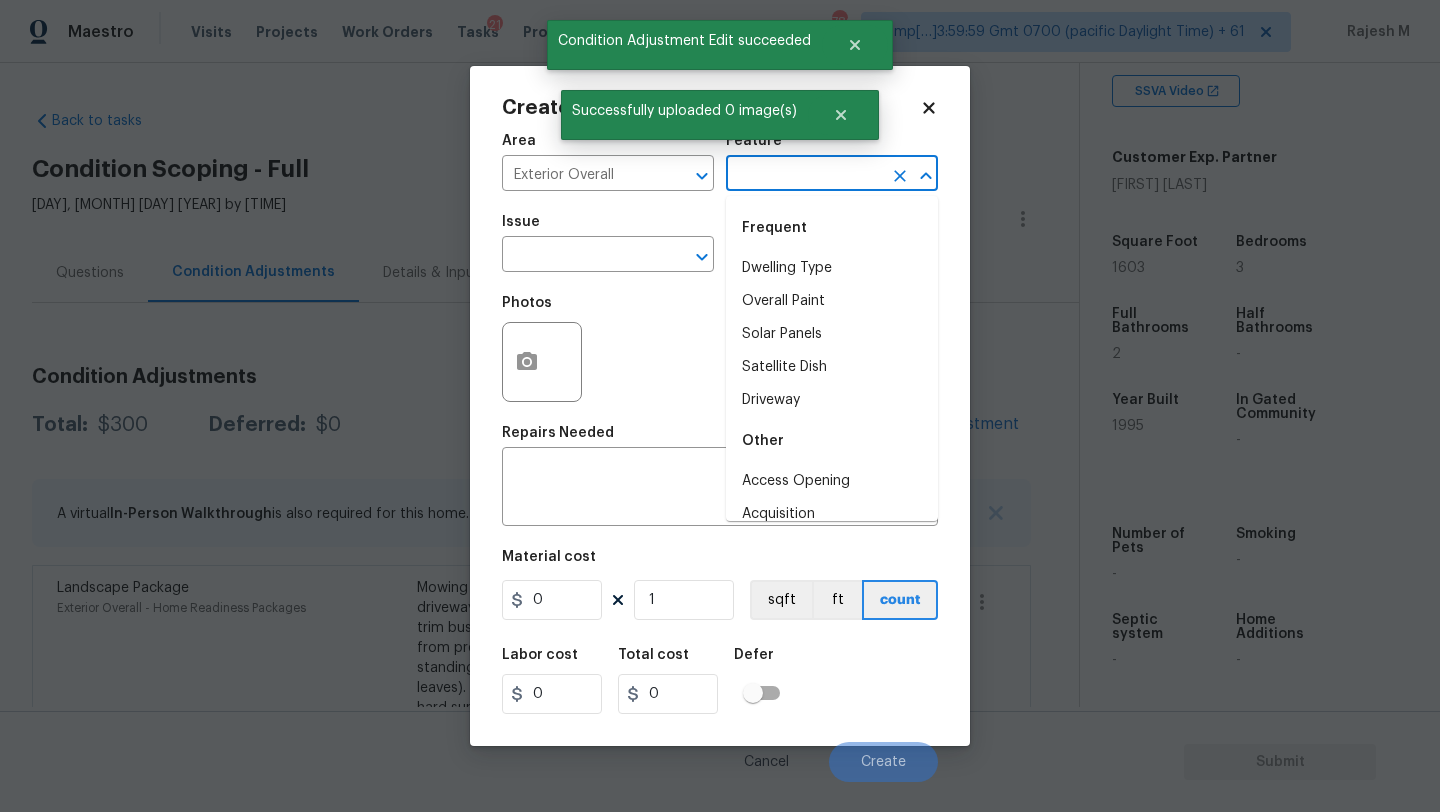 click at bounding box center (804, 175) 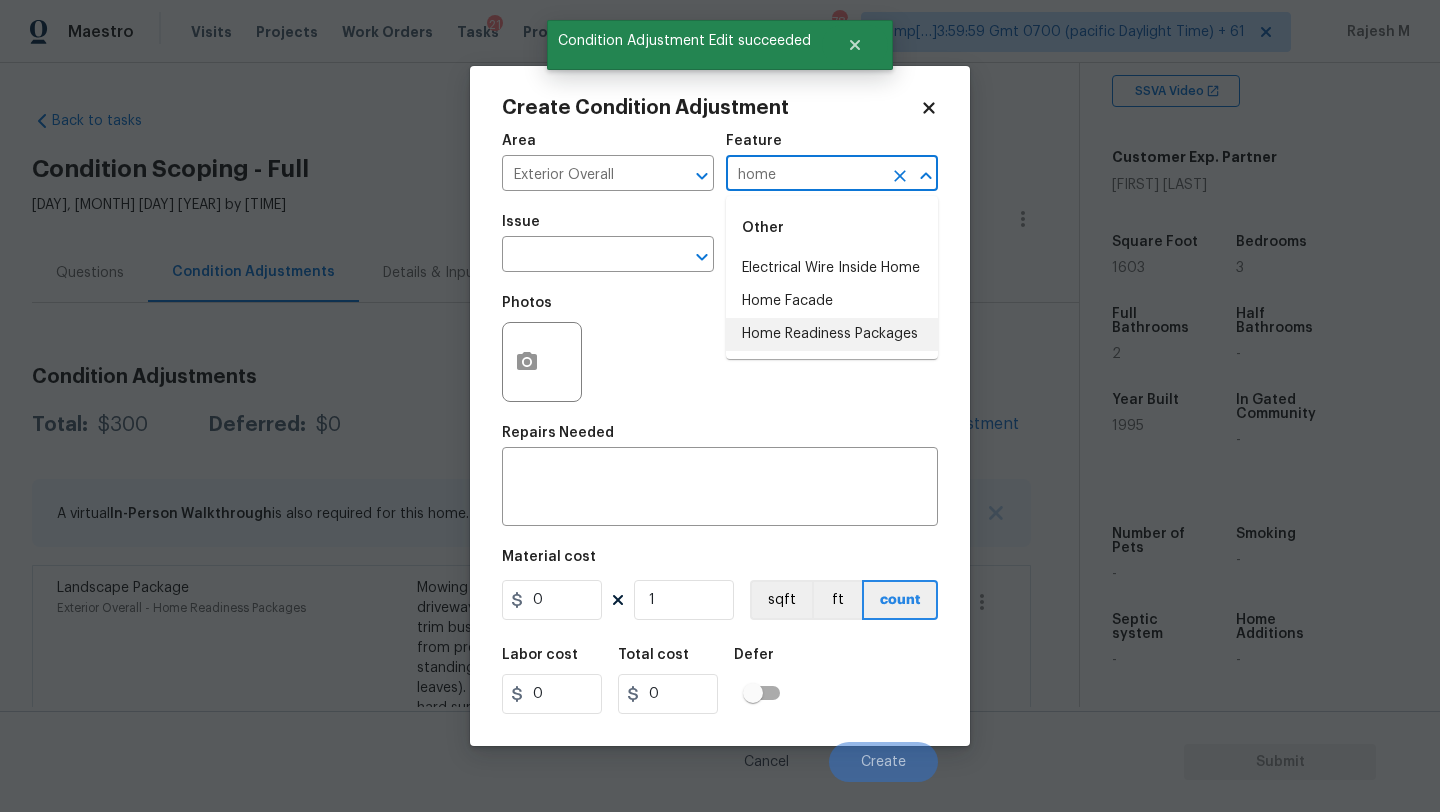 click on "Home Readiness Packages" at bounding box center [832, 334] 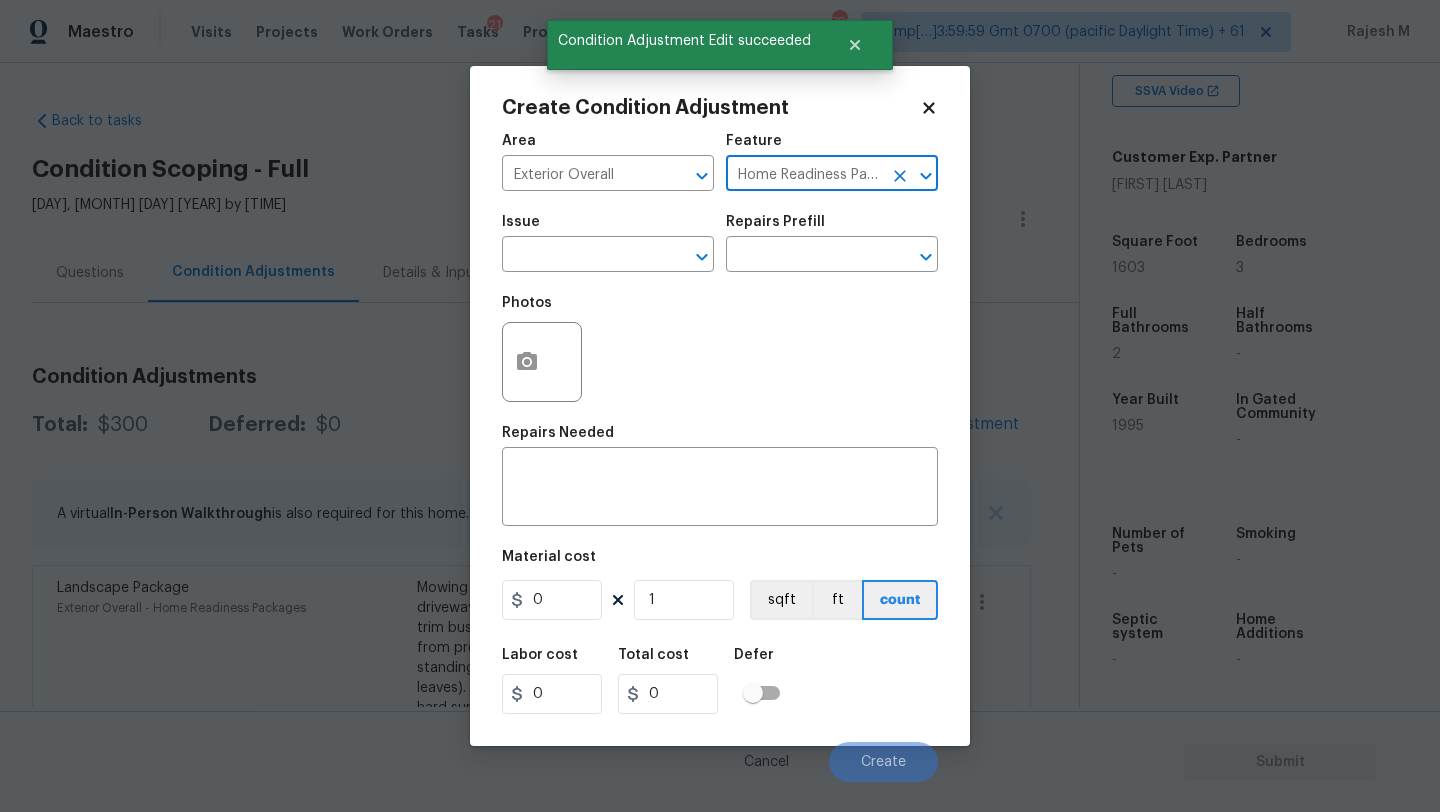 type on "Home Readiness Packages" 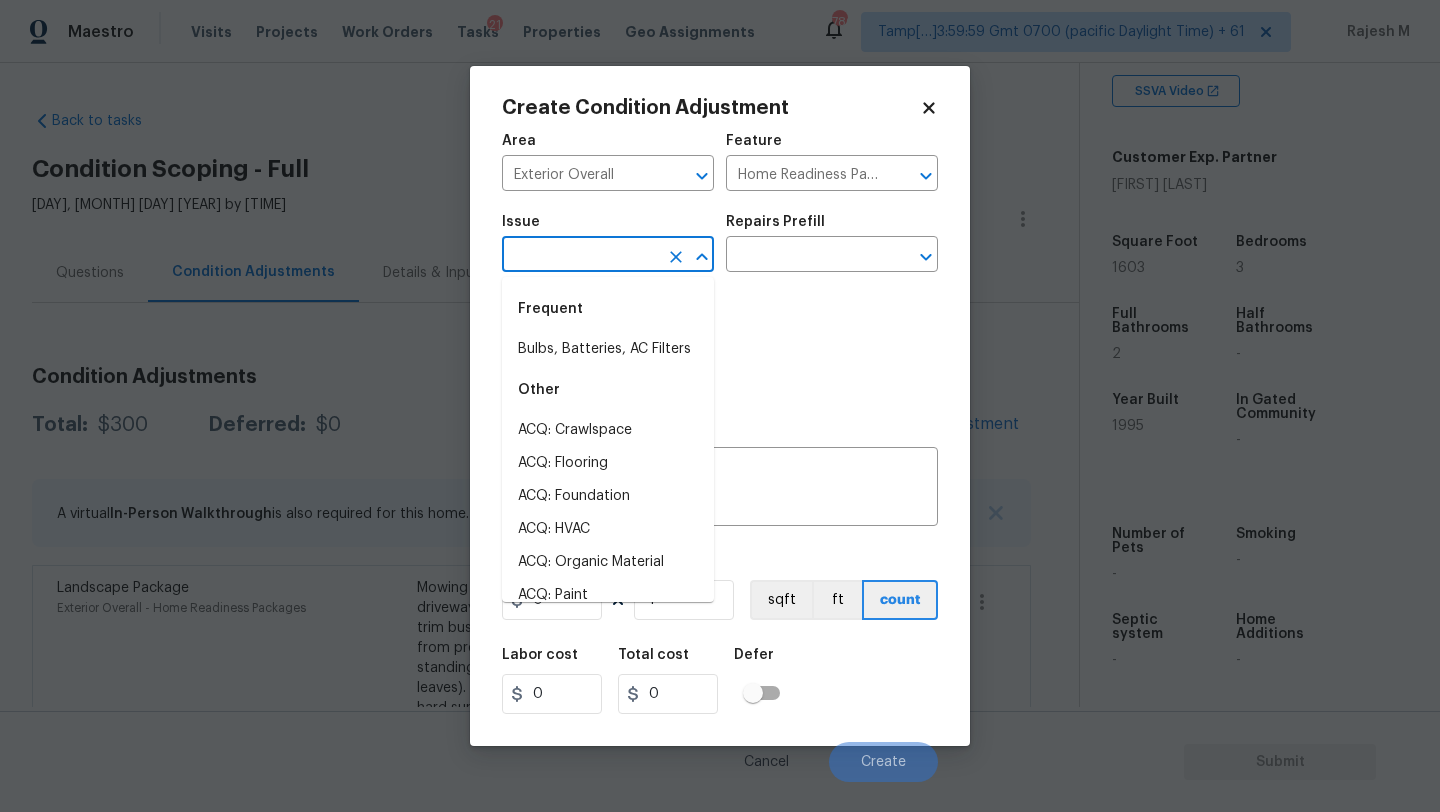 click at bounding box center (580, 256) 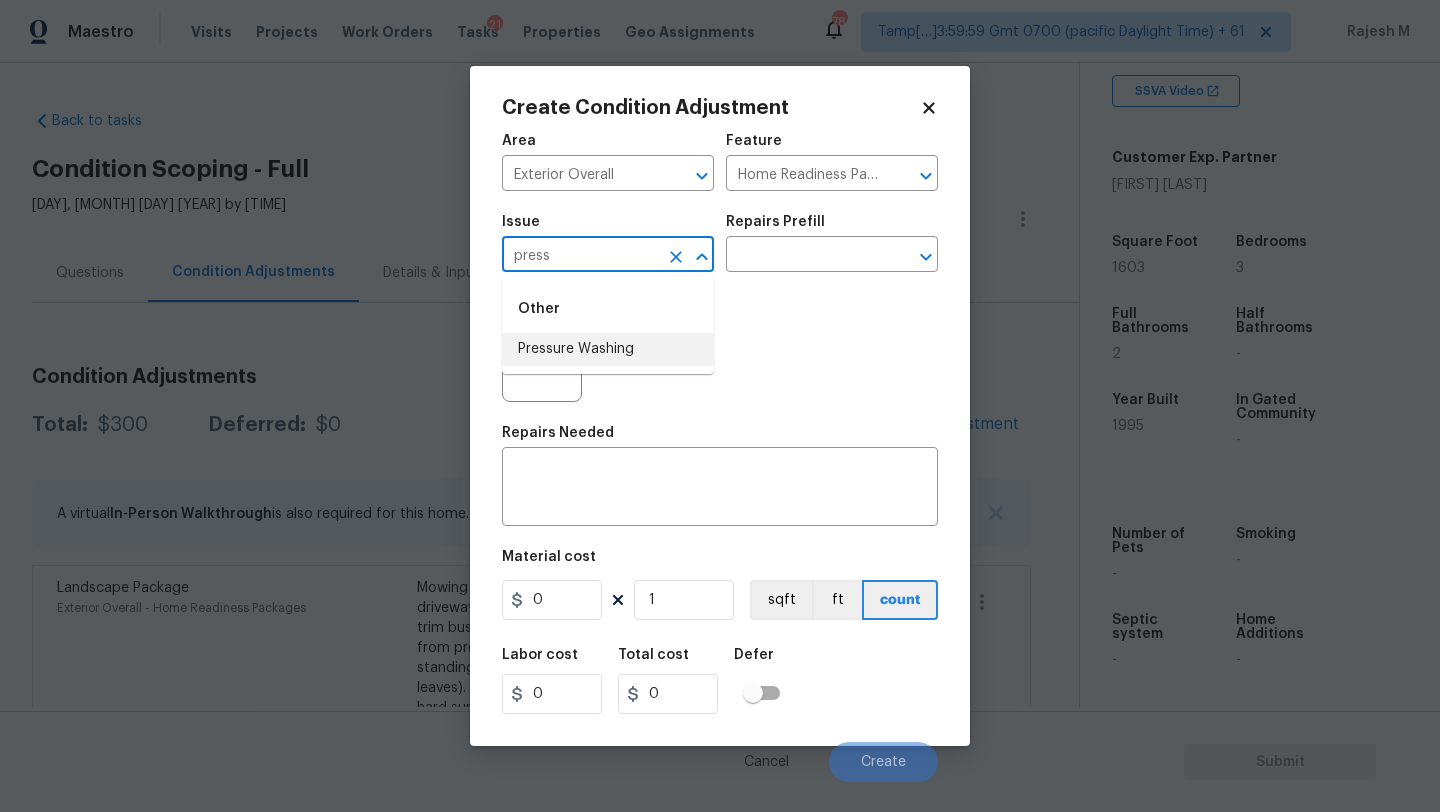 drag, startPoint x: 614, startPoint y: 348, endPoint x: 694, endPoint y: 300, distance: 93.29523 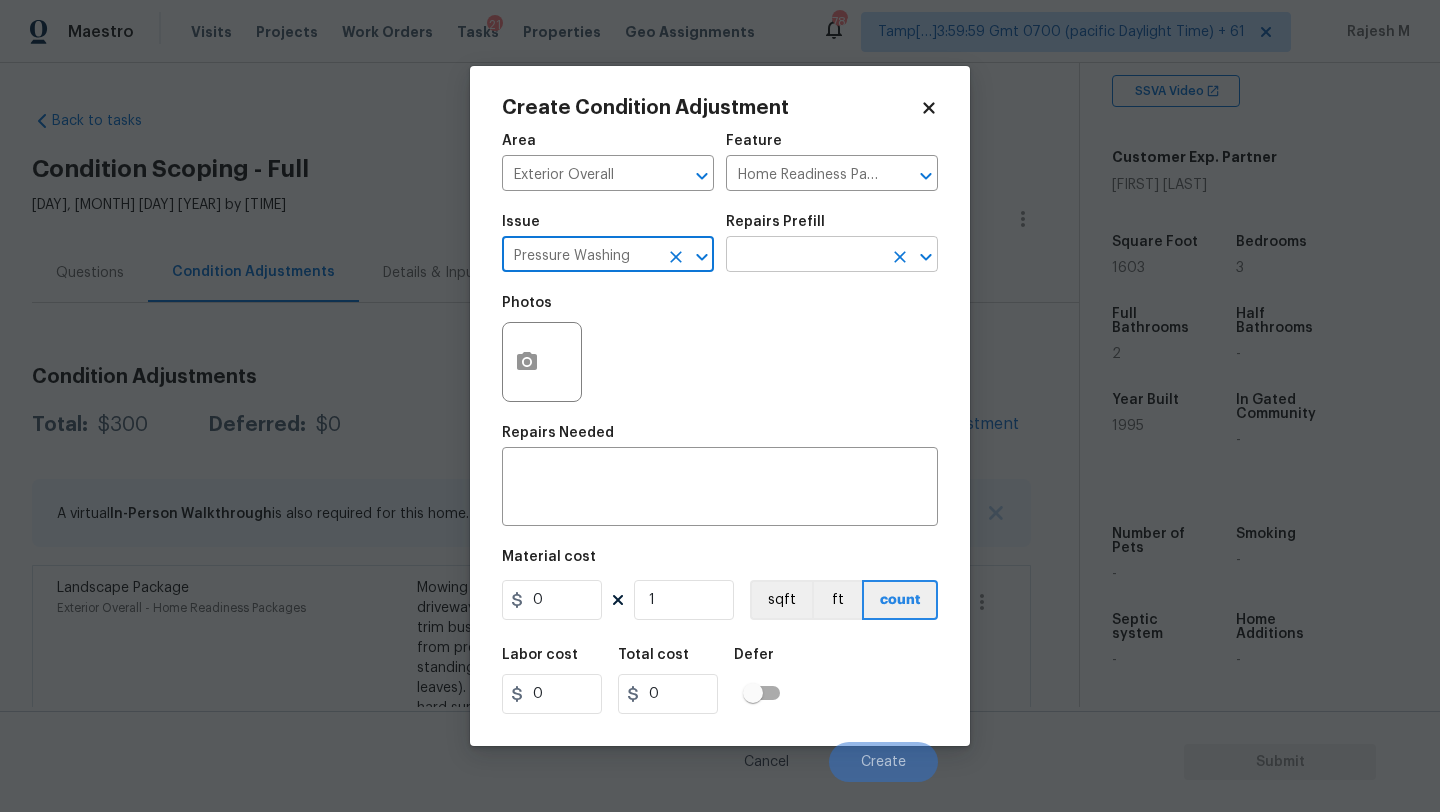 type on "Pressure Washing" 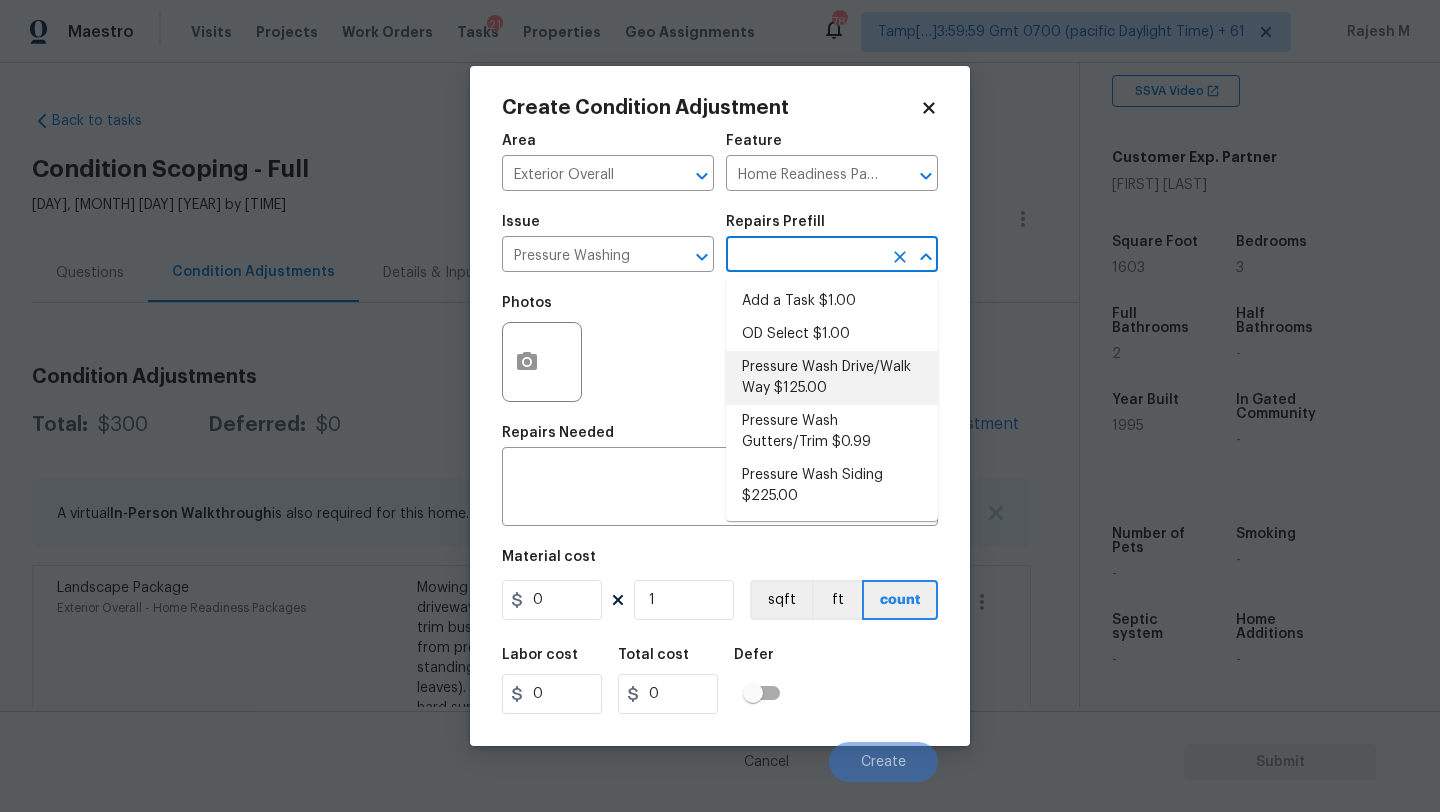 click on "Pressure Wash Drive/Walk Way $125.00" at bounding box center [832, 378] 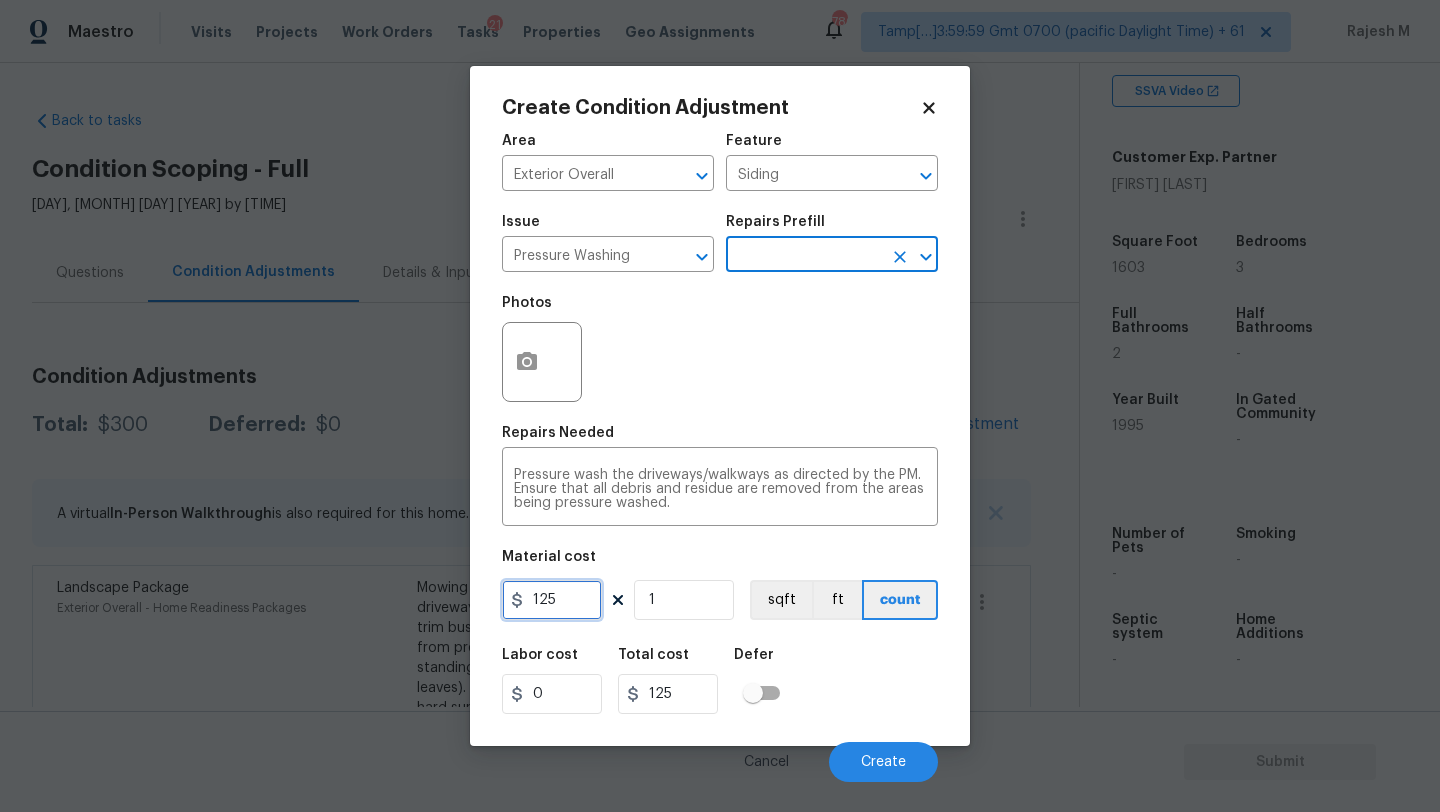 click on "125" at bounding box center (552, 600) 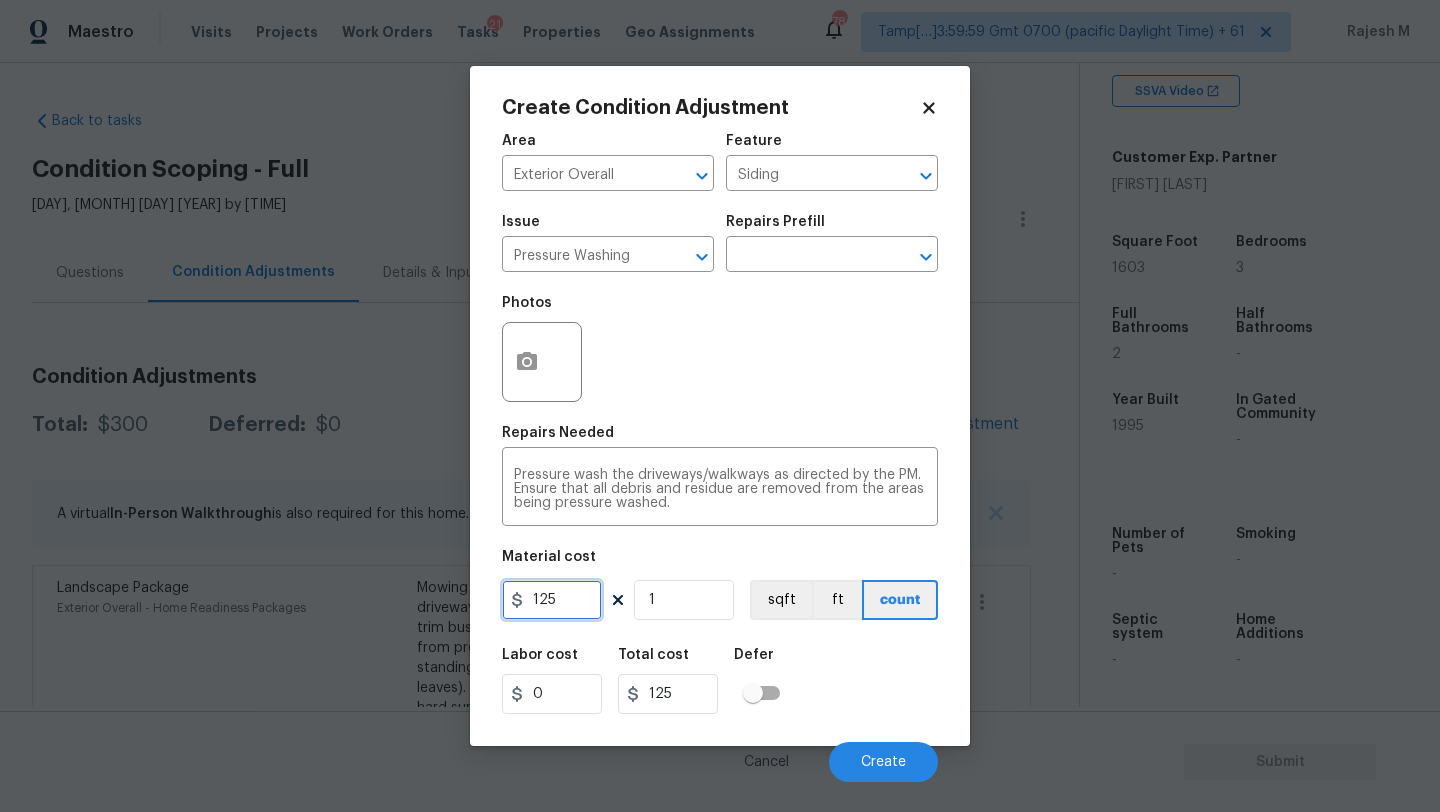 click on "125" at bounding box center [552, 600] 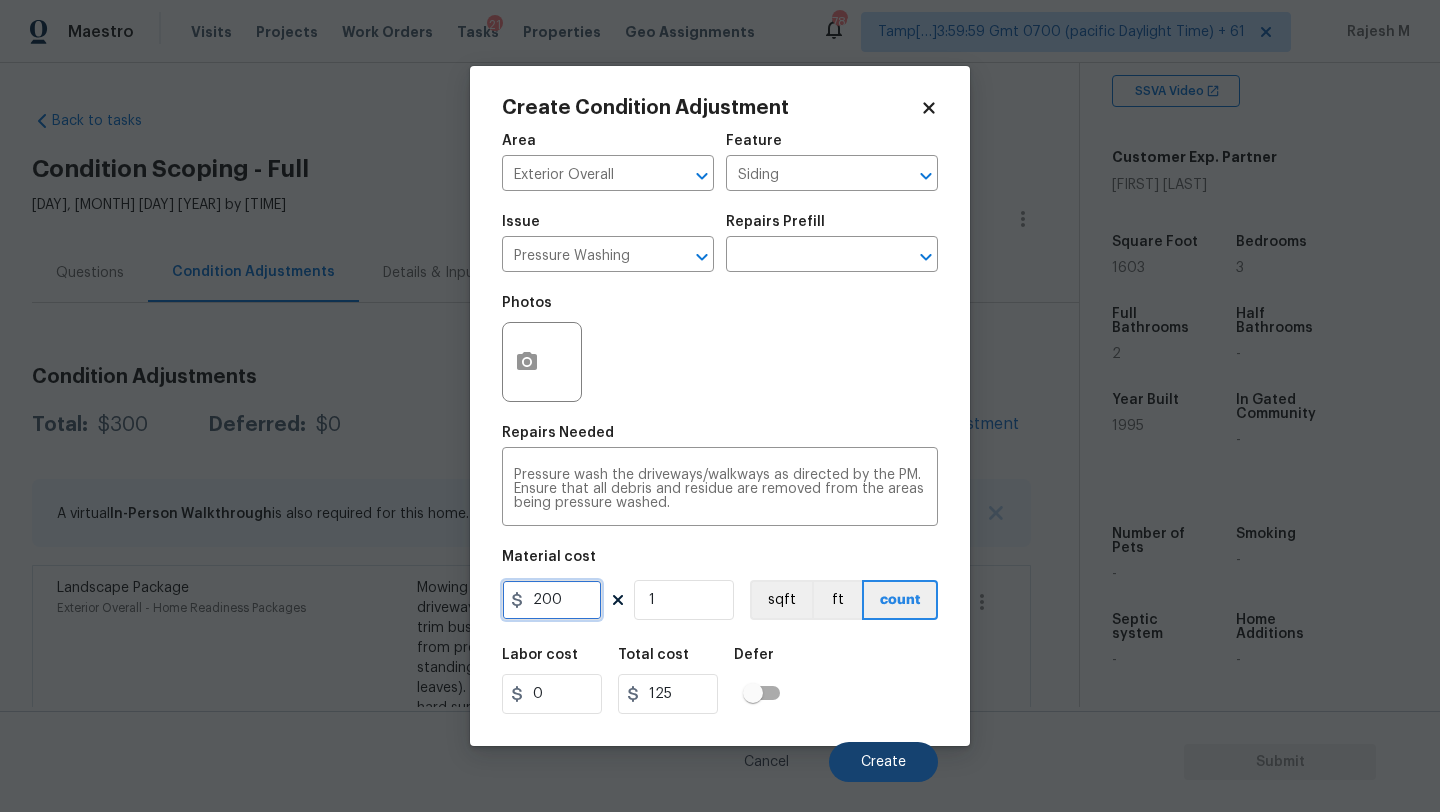 type on "200" 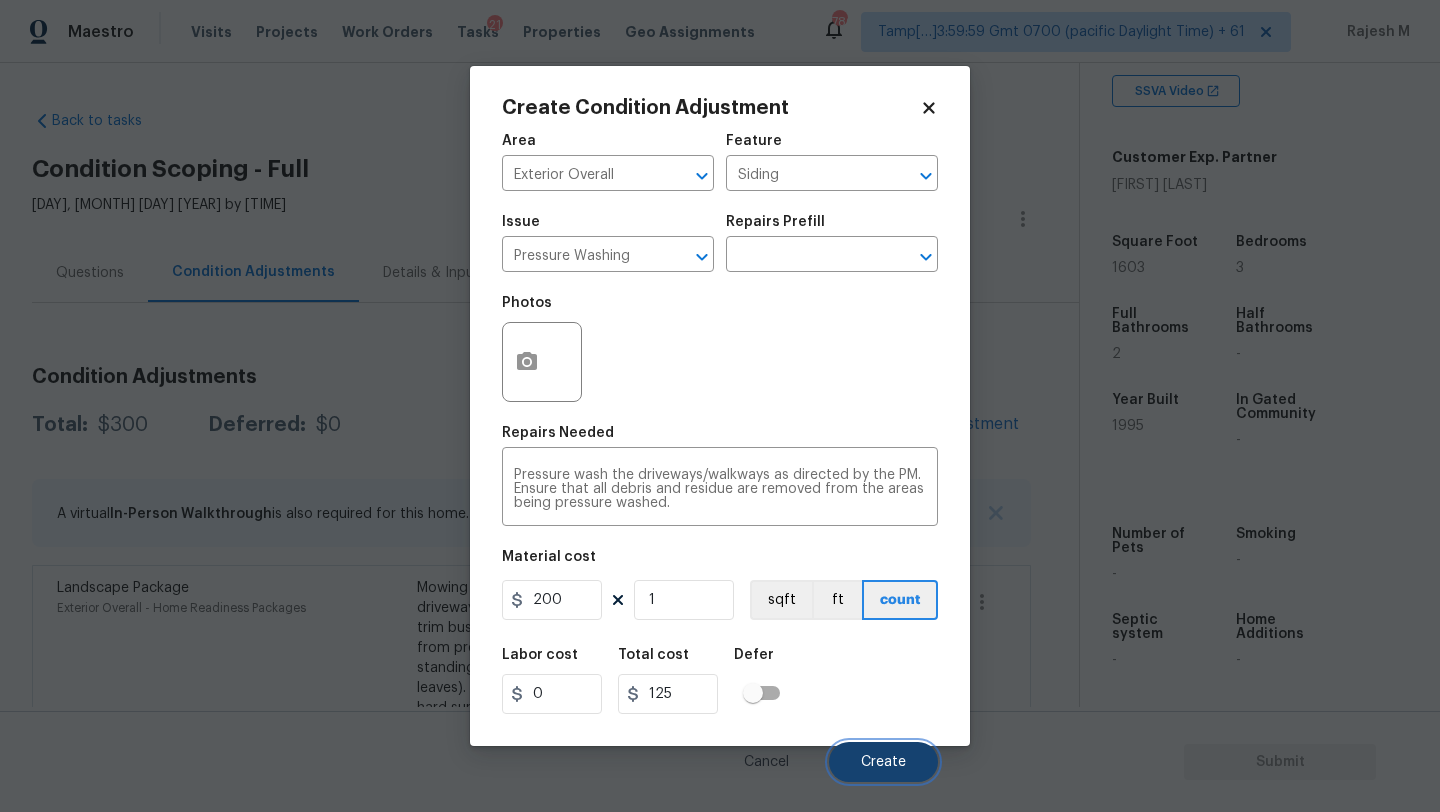 type on "200" 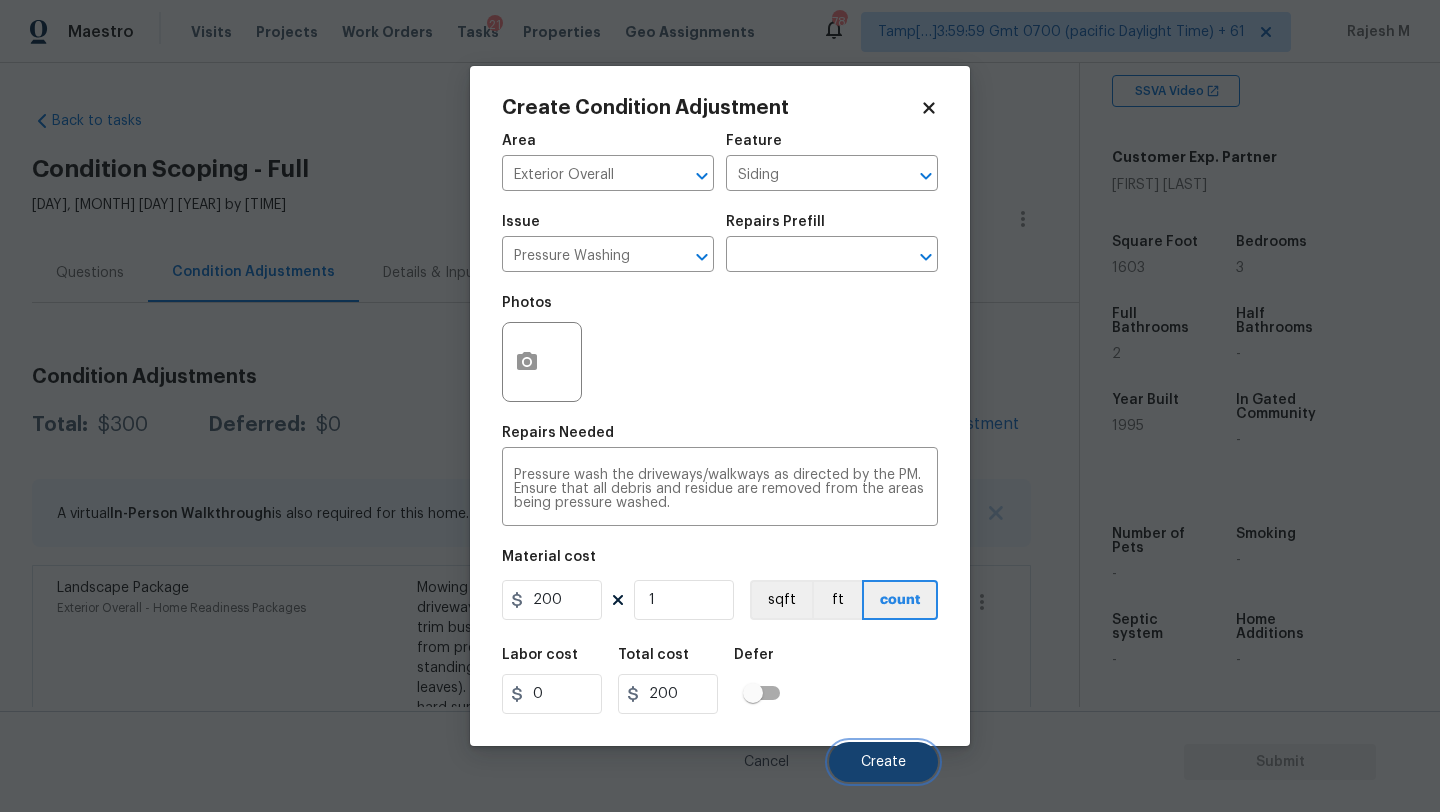 click on "Create" at bounding box center [883, 762] 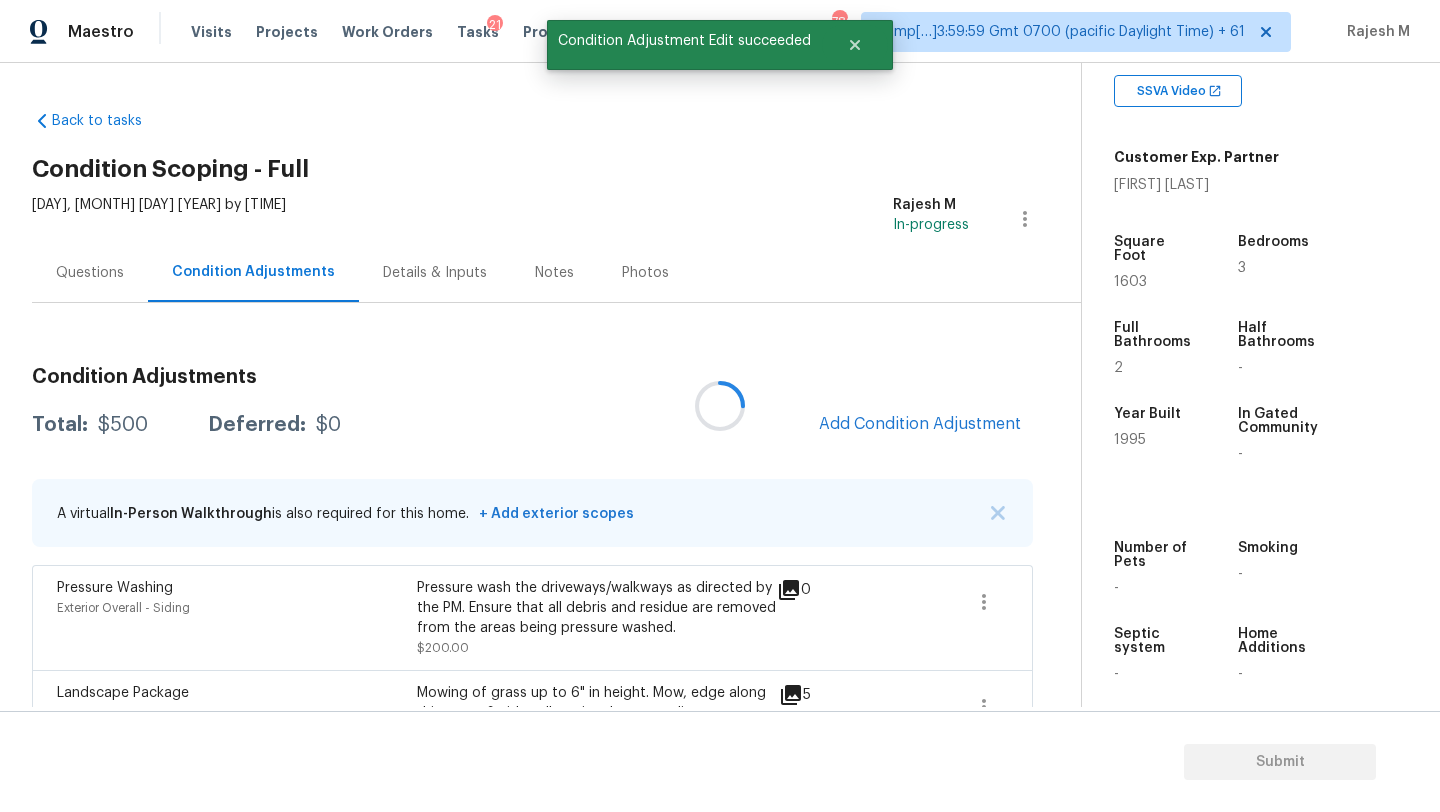 click at bounding box center (720, 406) 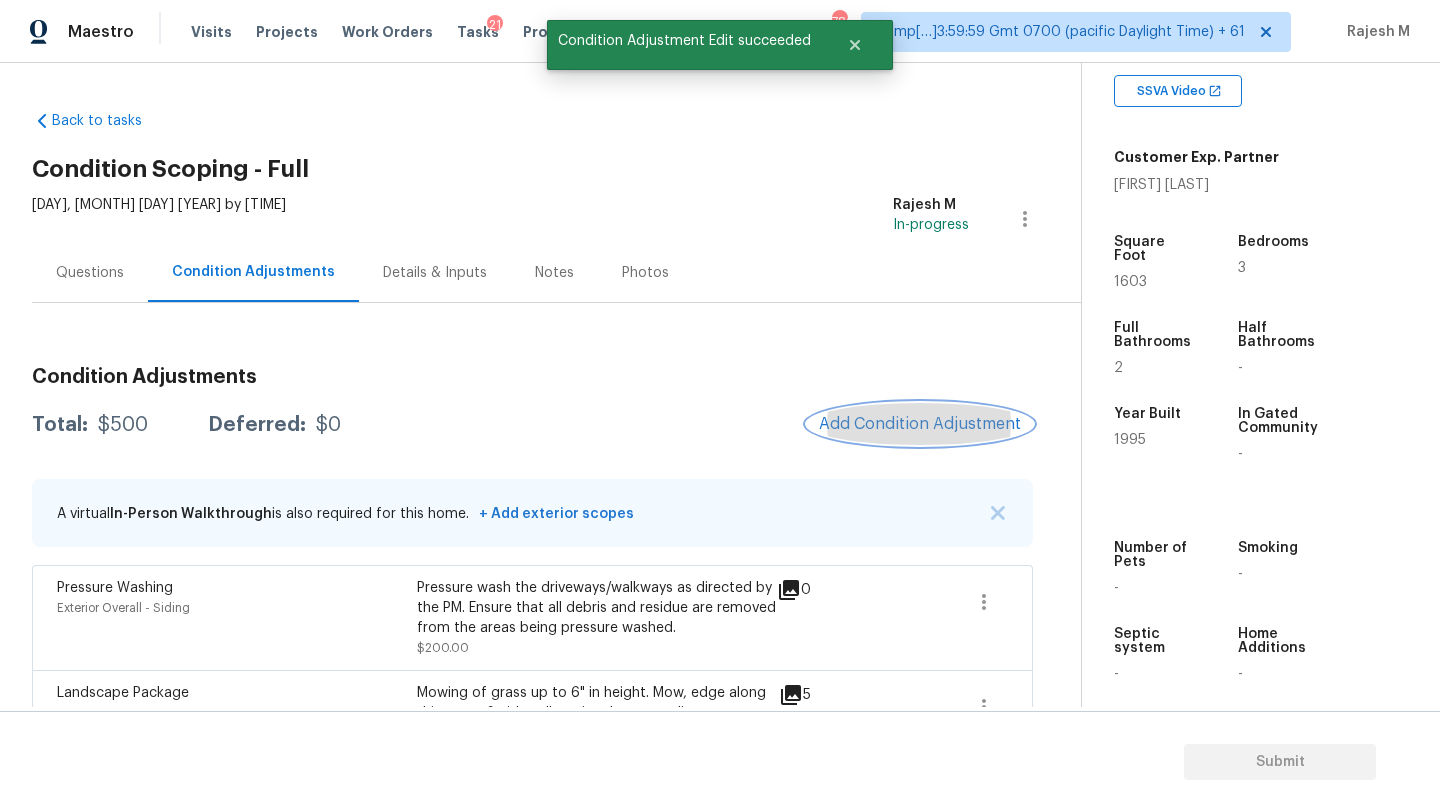 click on "Add Condition Adjustment" at bounding box center (920, 424) 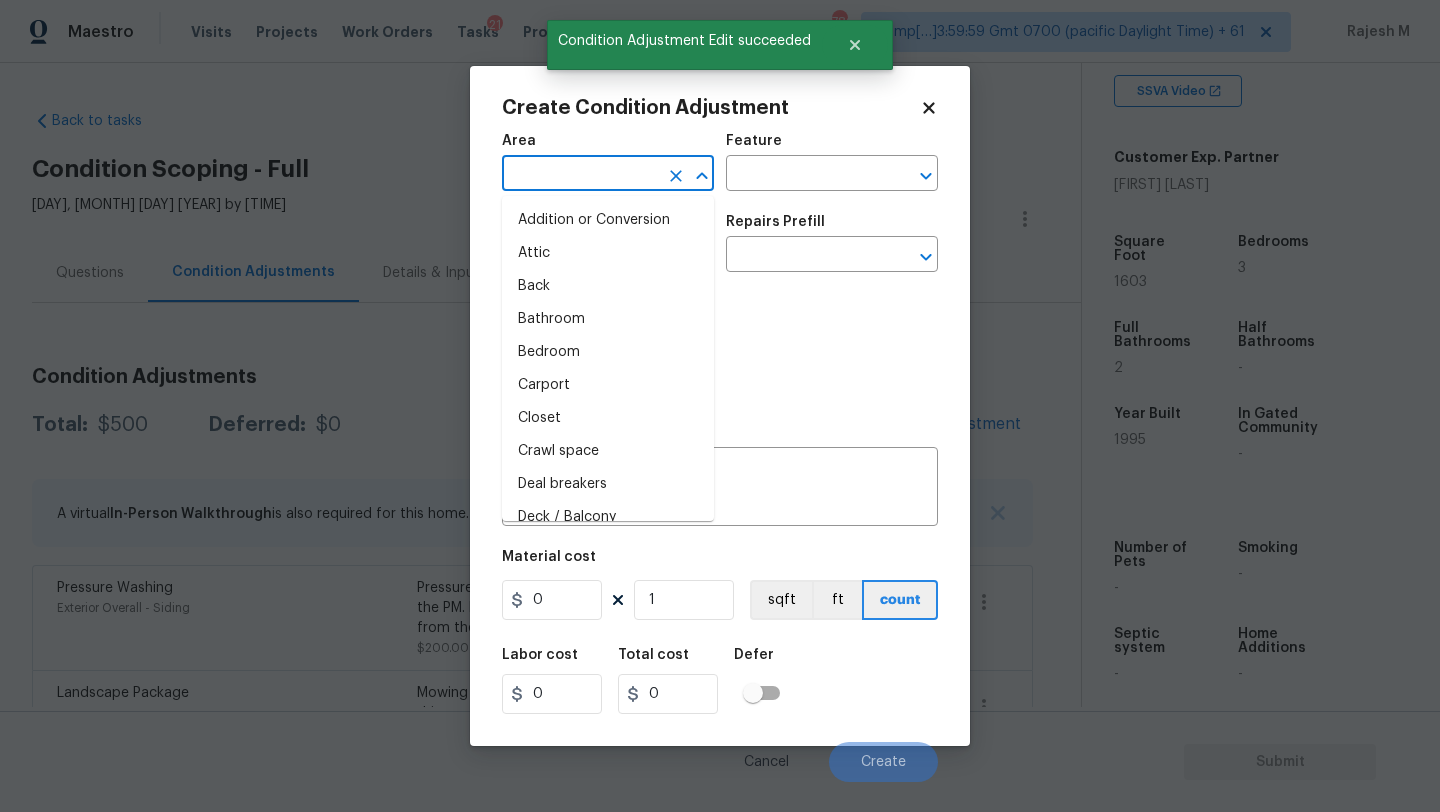 click at bounding box center [580, 175] 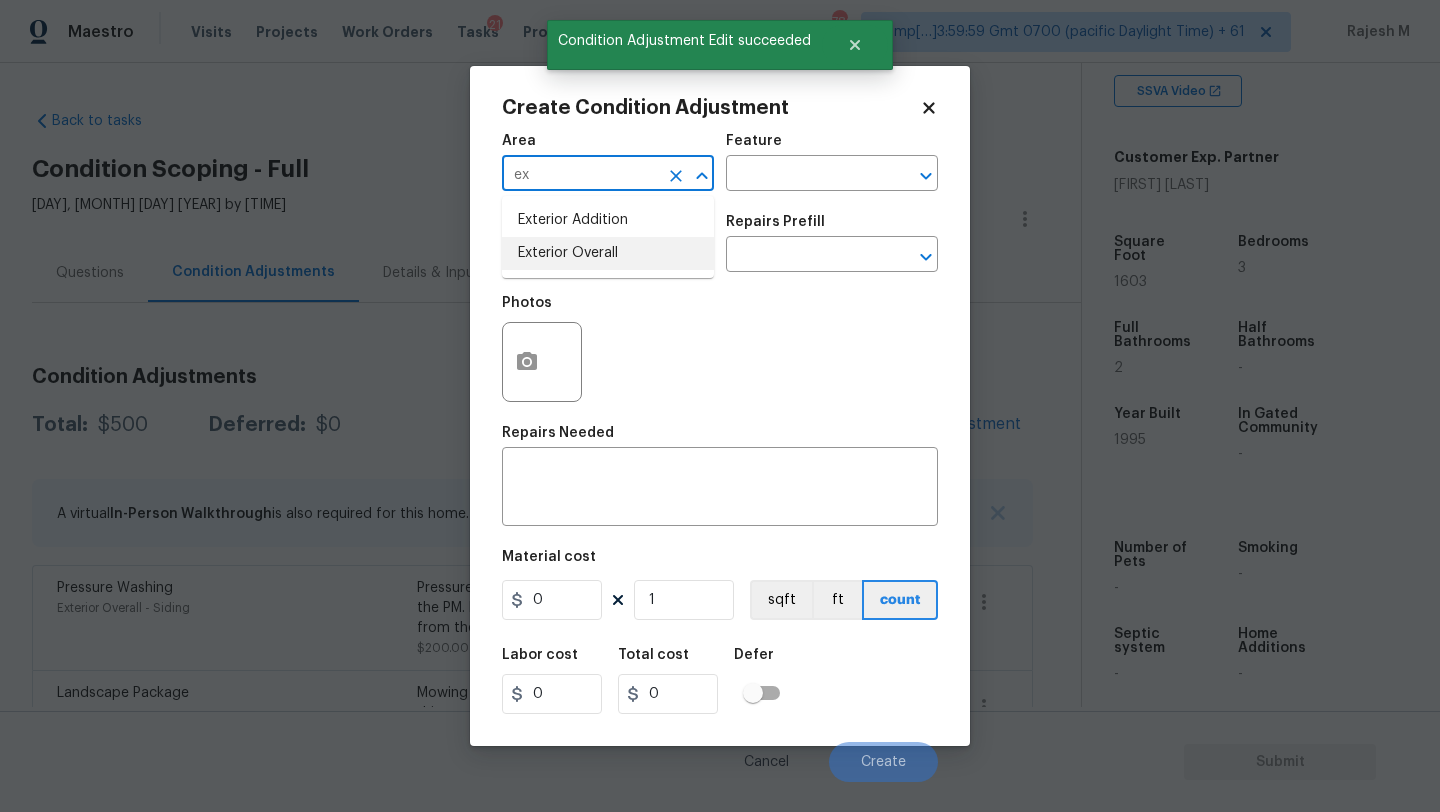 click on "Exterior Overall" at bounding box center (608, 253) 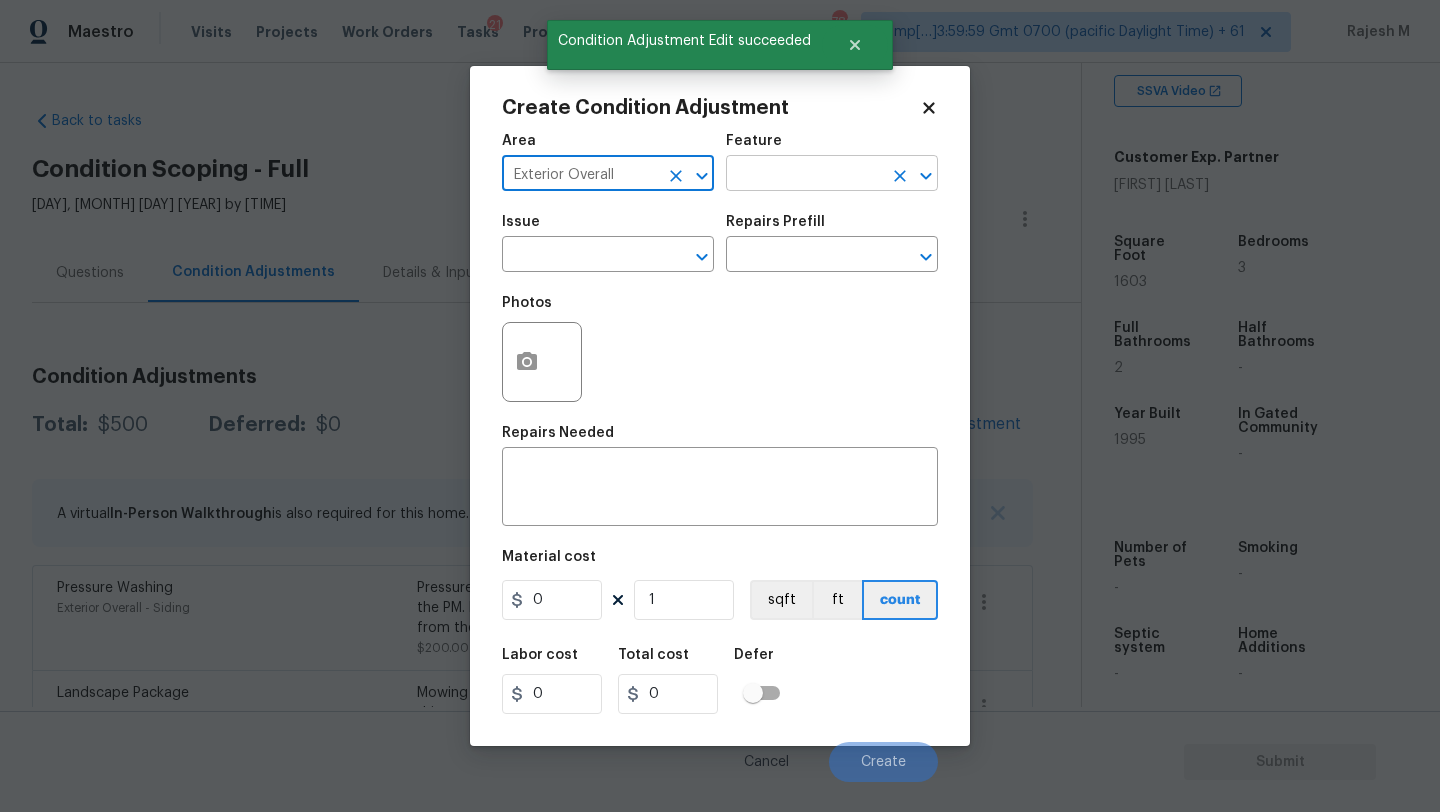 type on "Exterior Overall" 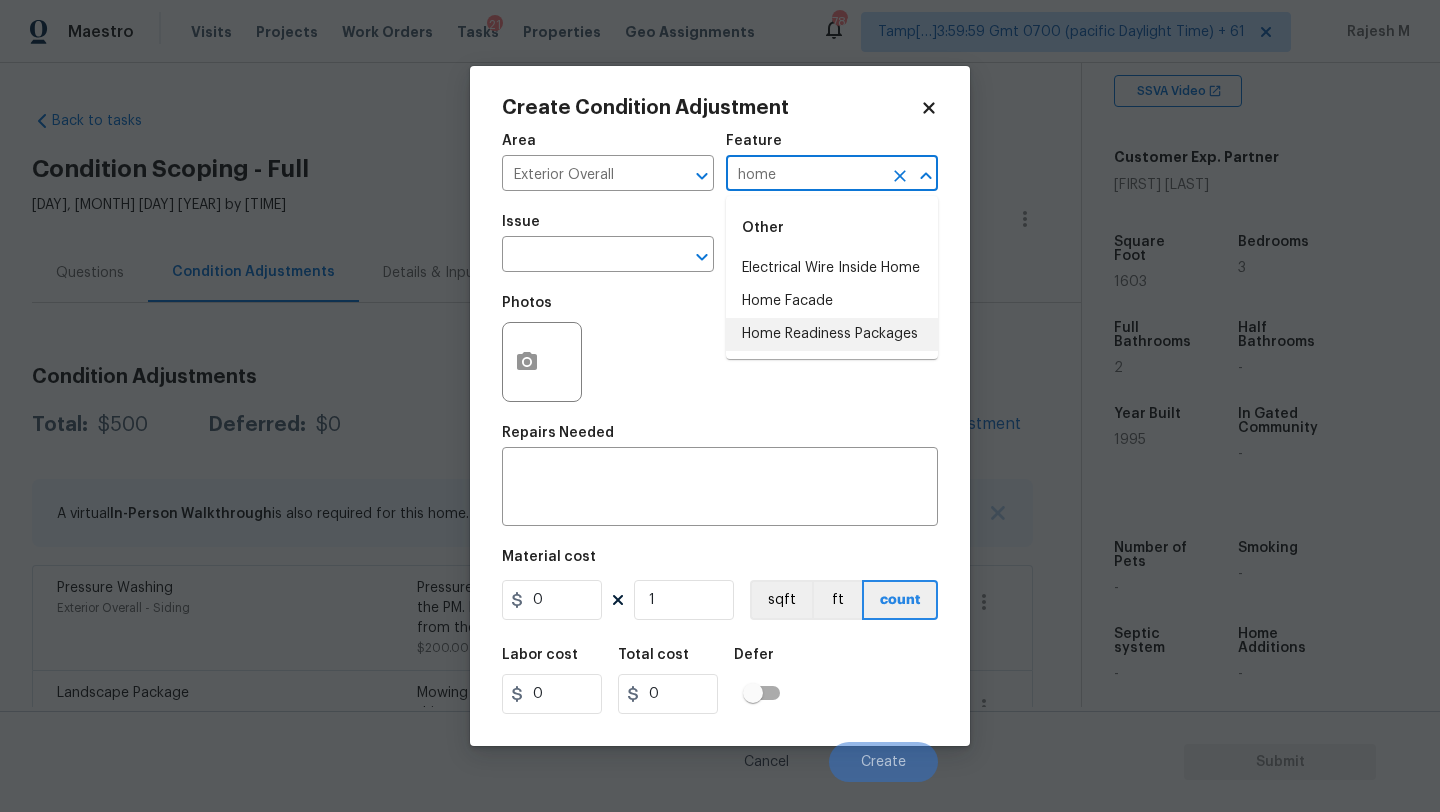 click on "Home Readiness Packages" at bounding box center [832, 334] 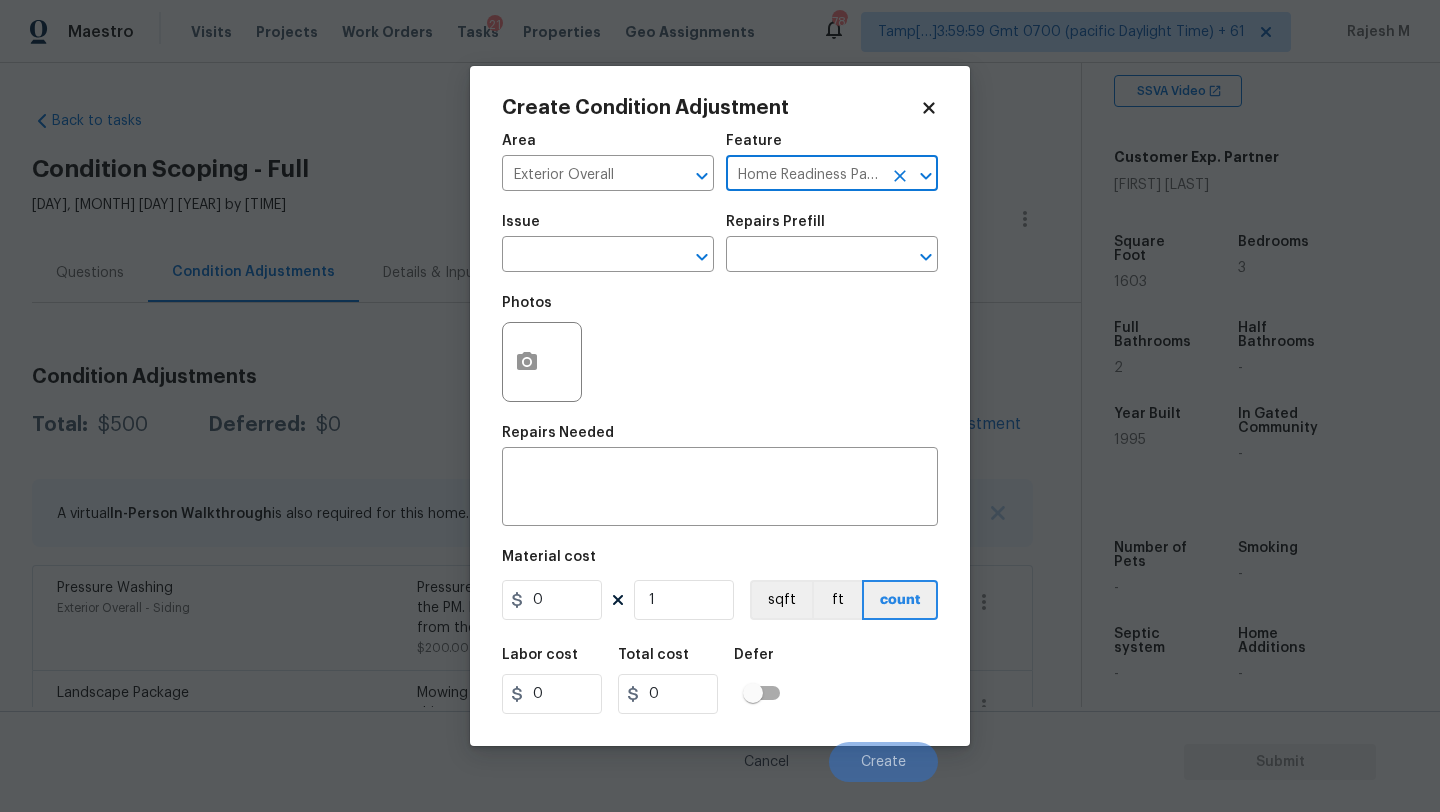 type on "Home Readiness Packages" 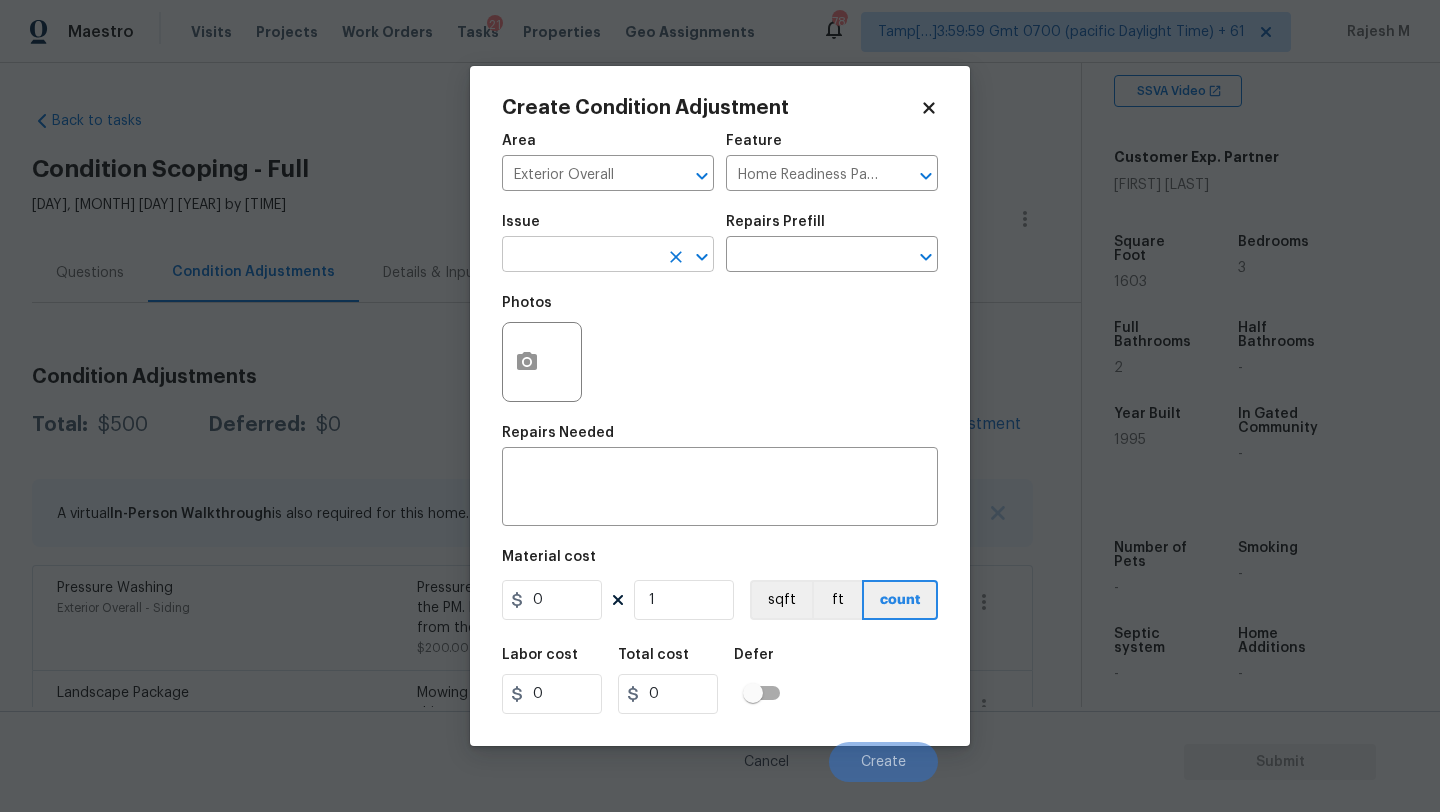 click at bounding box center (580, 256) 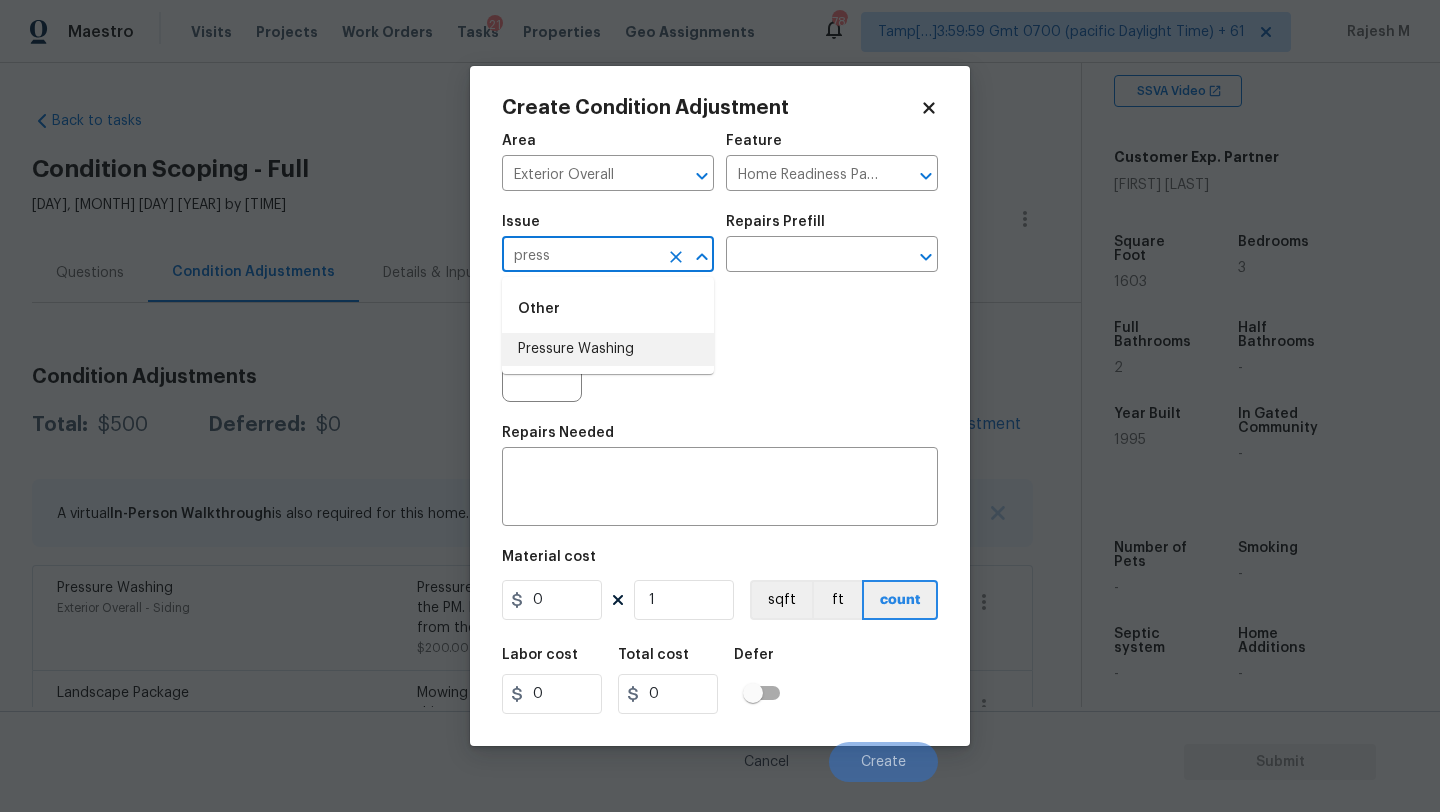 click on "Pressure Washing" at bounding box center [608, 349] 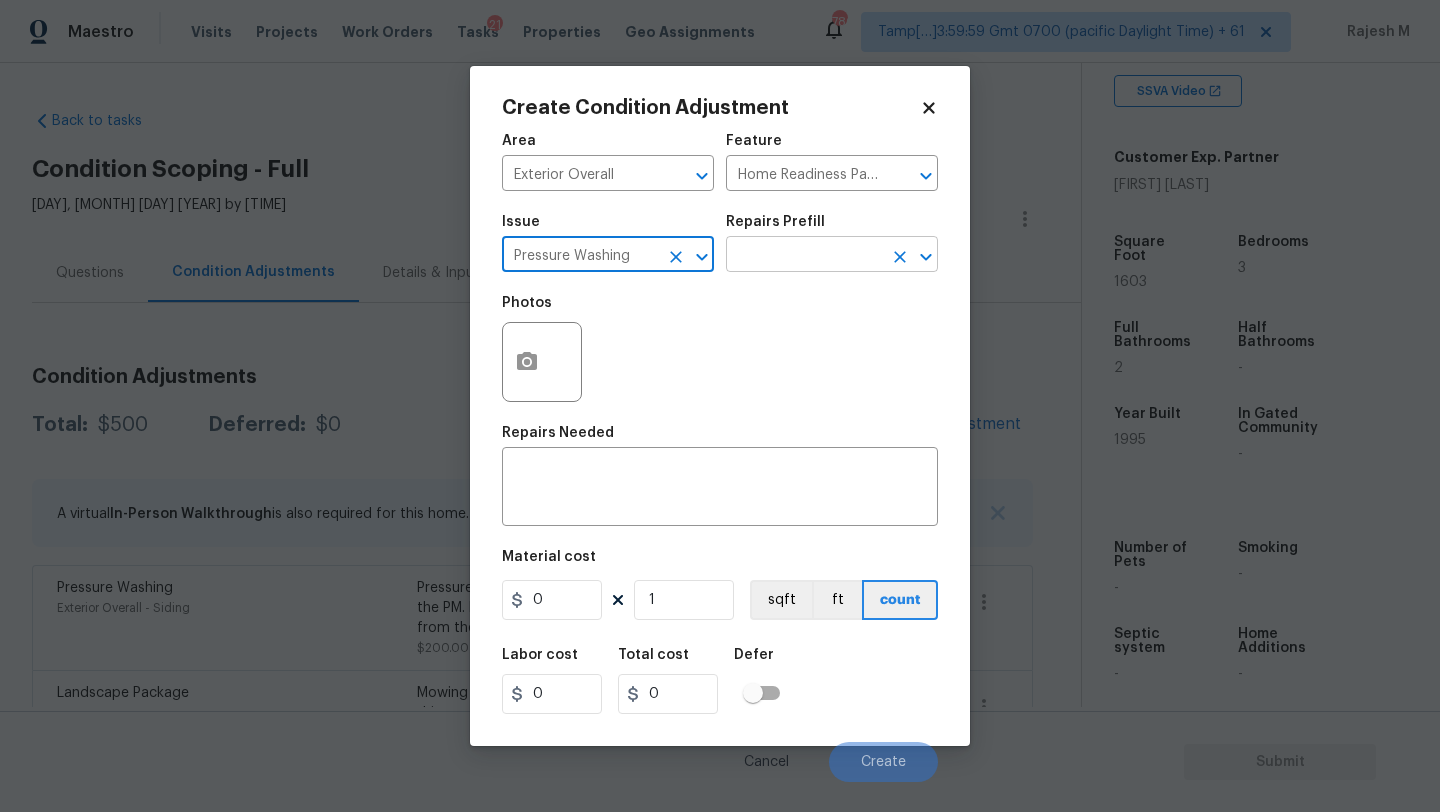 type on "Pressure Washing" 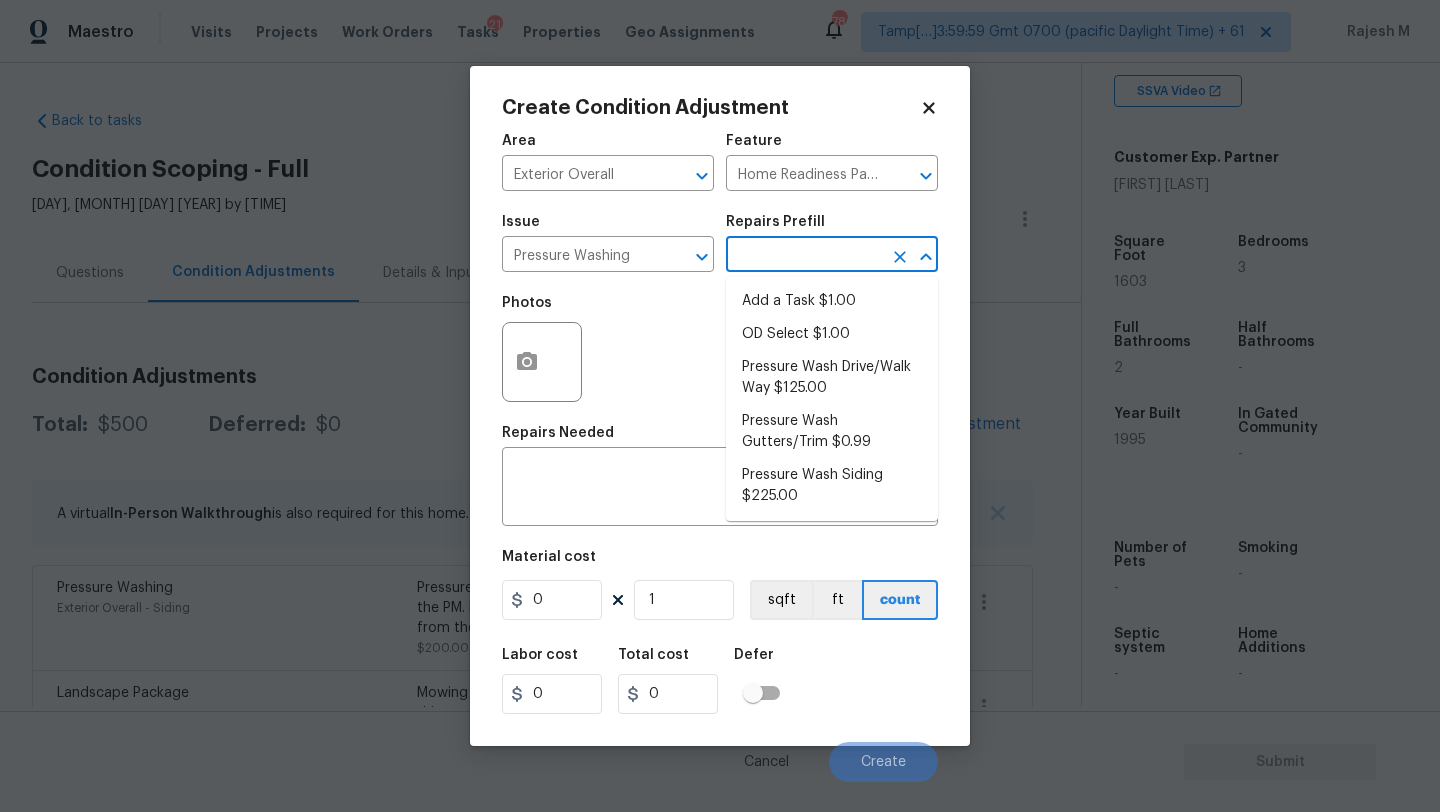 click at bounding box center [804, 256] 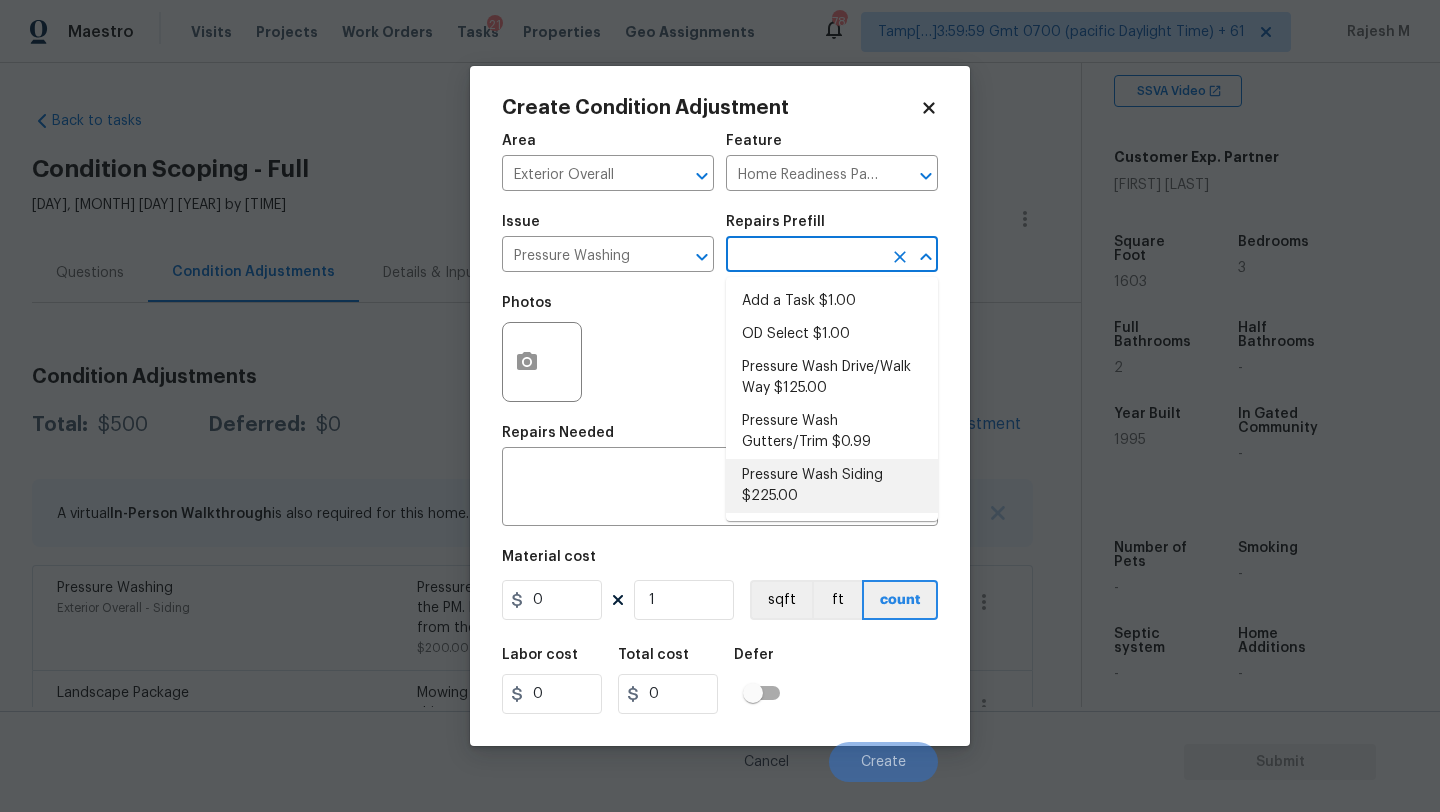 click on "Pressure Wash Siding $225.00" at bounding box center (832, 486) 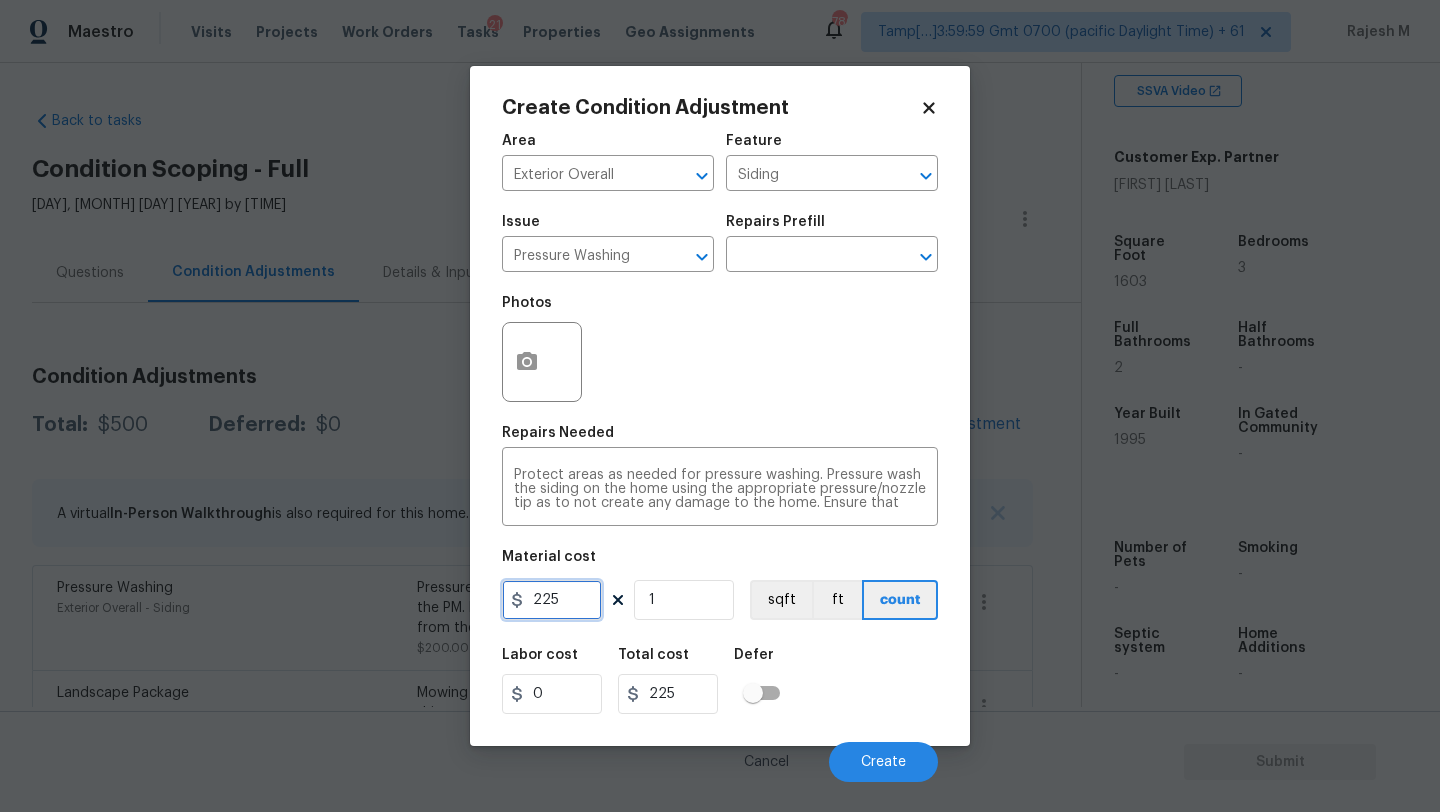 click on "225" at bounding box center (552, 600) 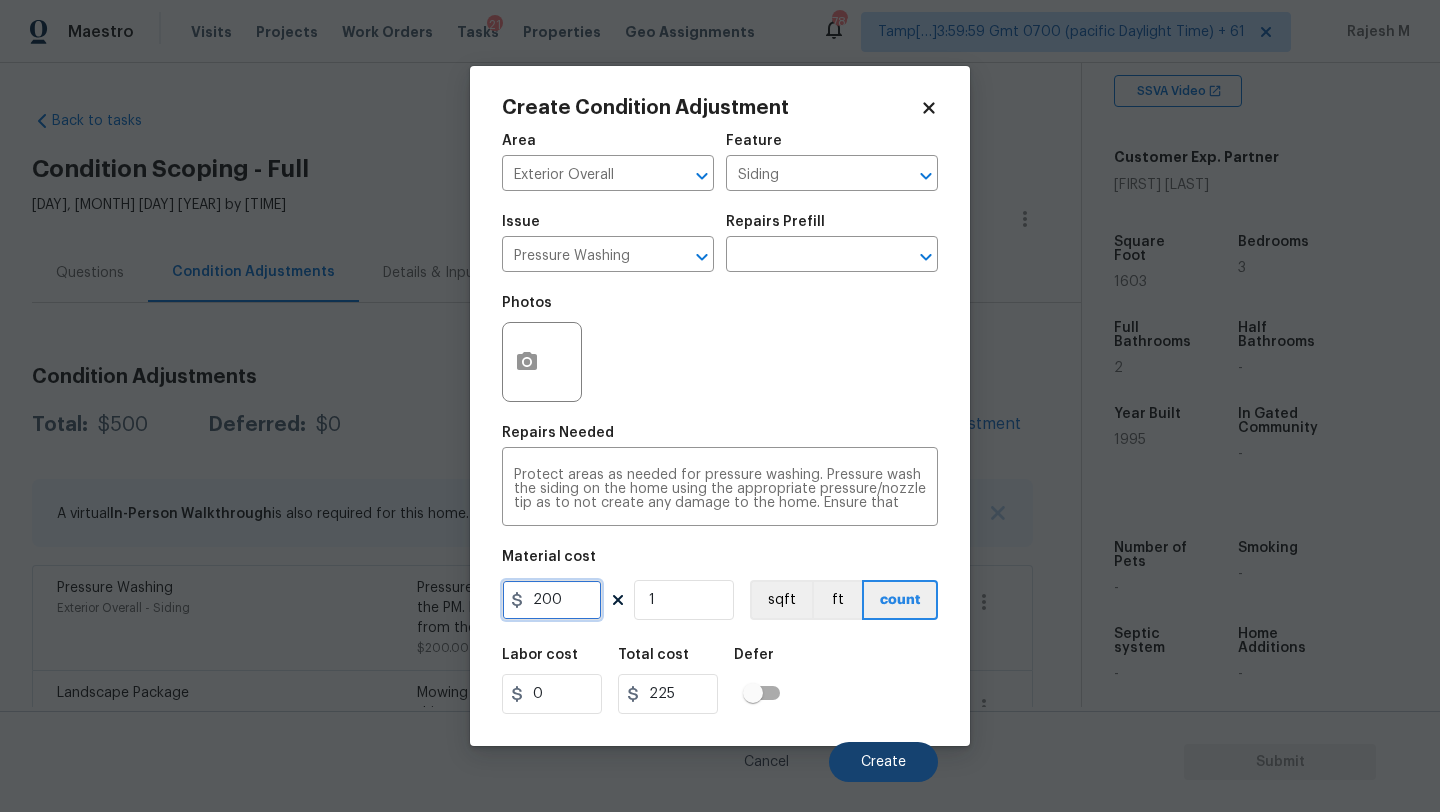 type on "200" 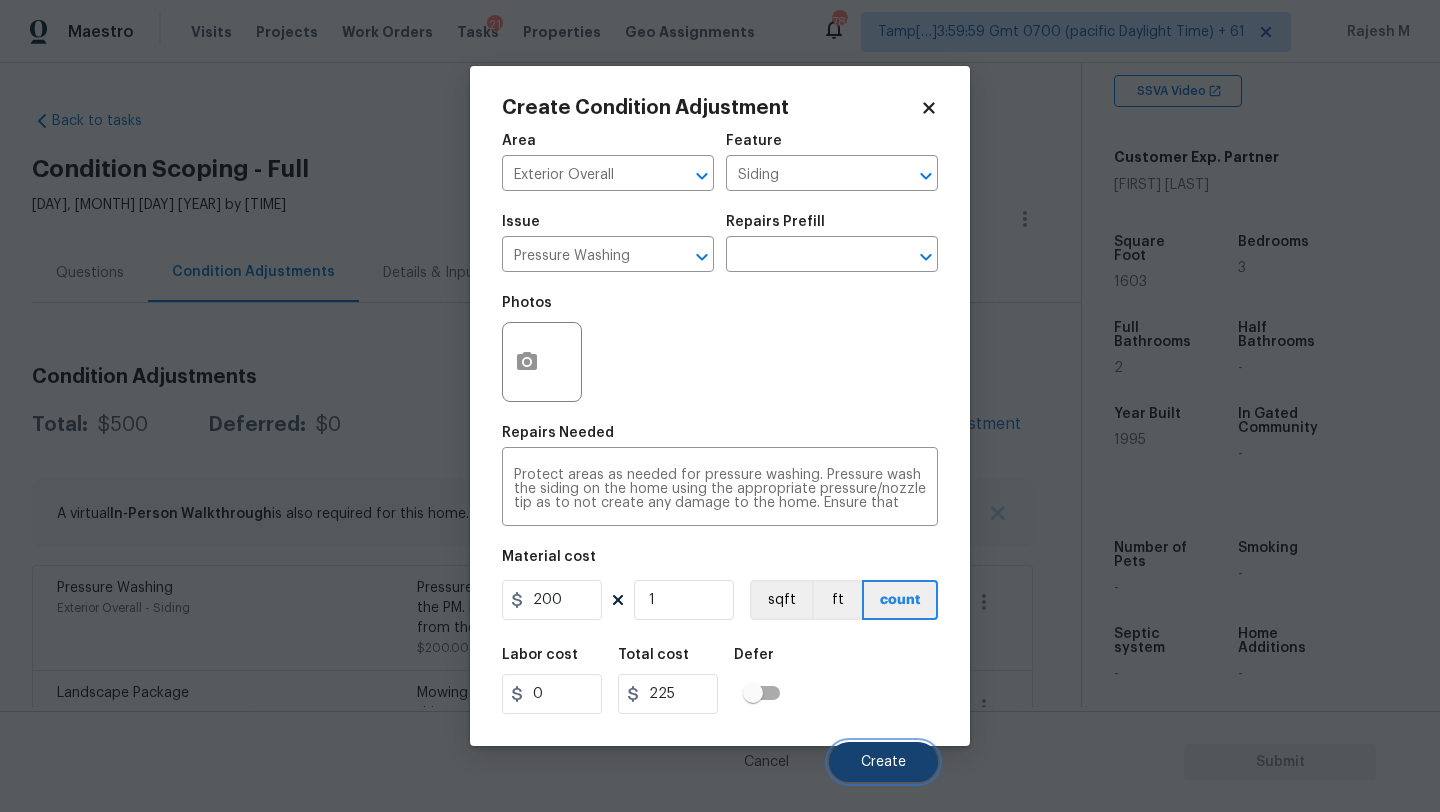 type on "200" 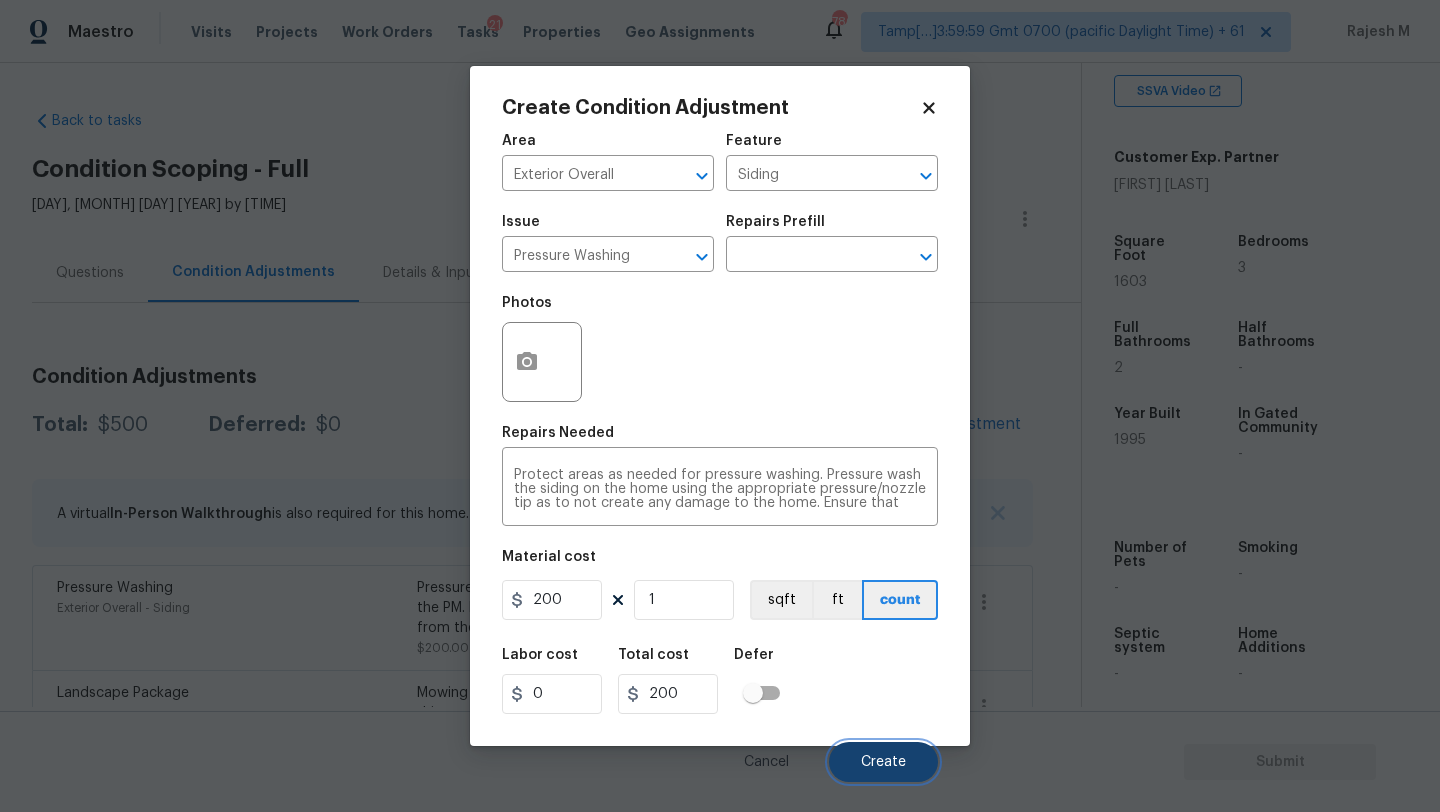 click on "Create" at bounding box center (883, 762) 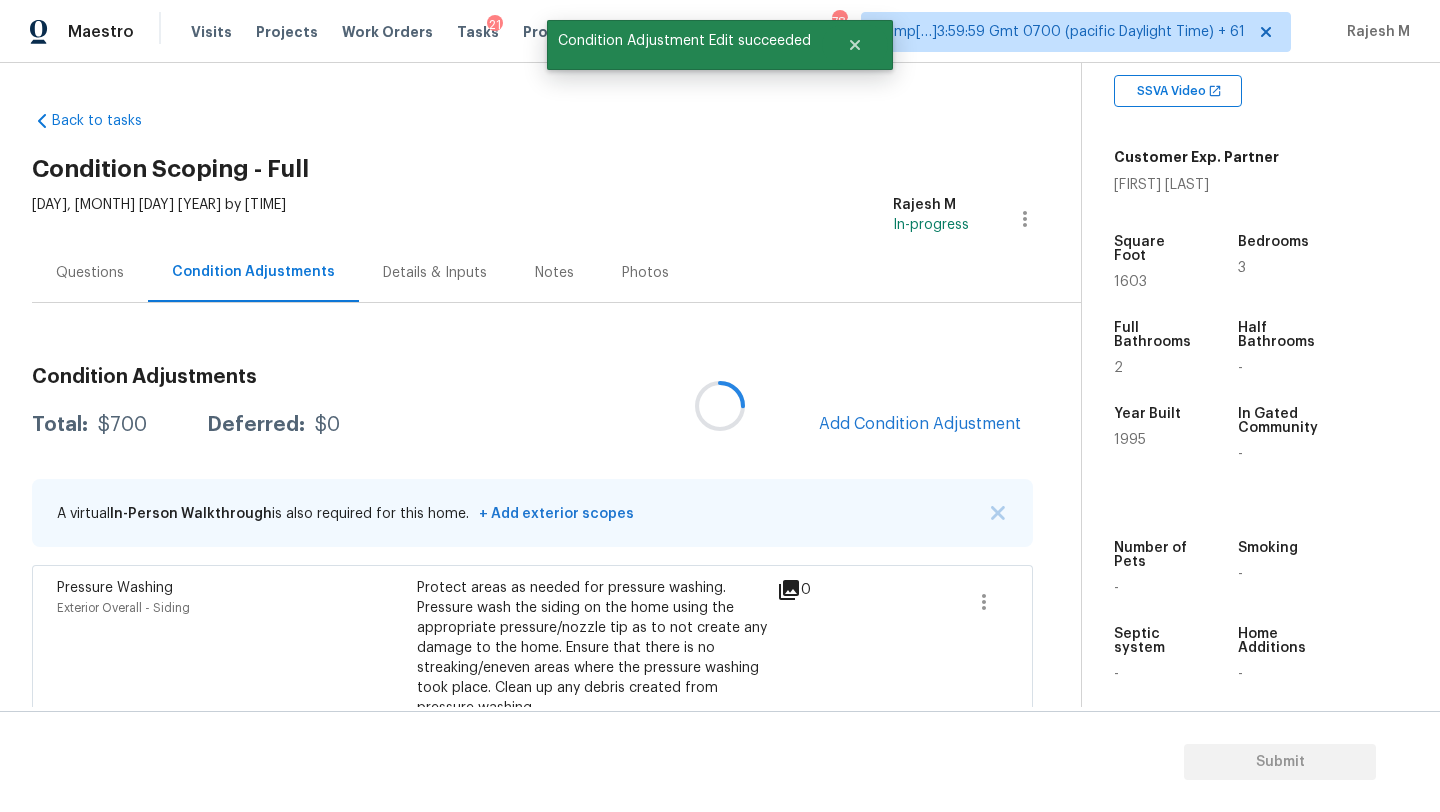 click at bounding box center (720, 406) 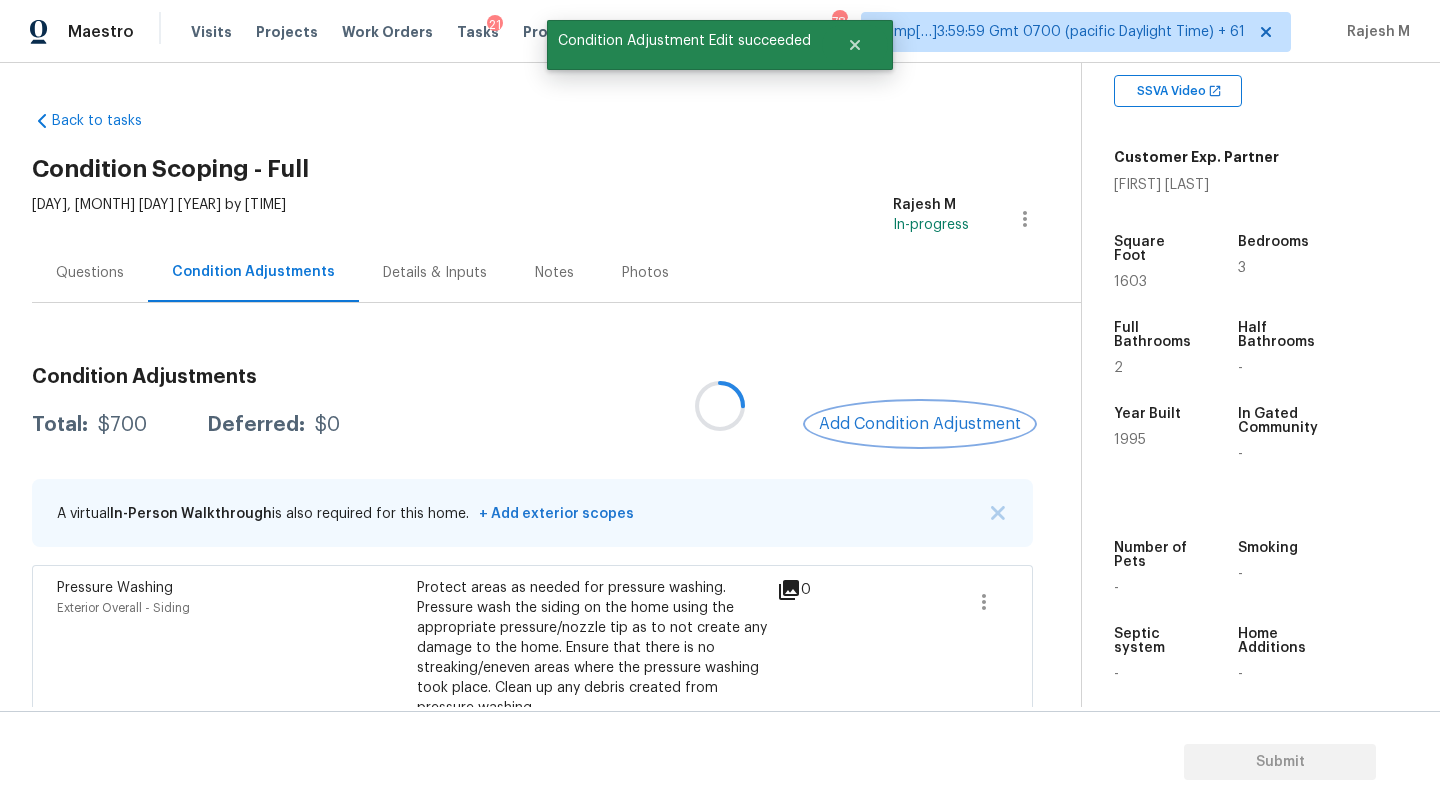 click on "Add Condition Adjustment" at bounding box center [920, 424] 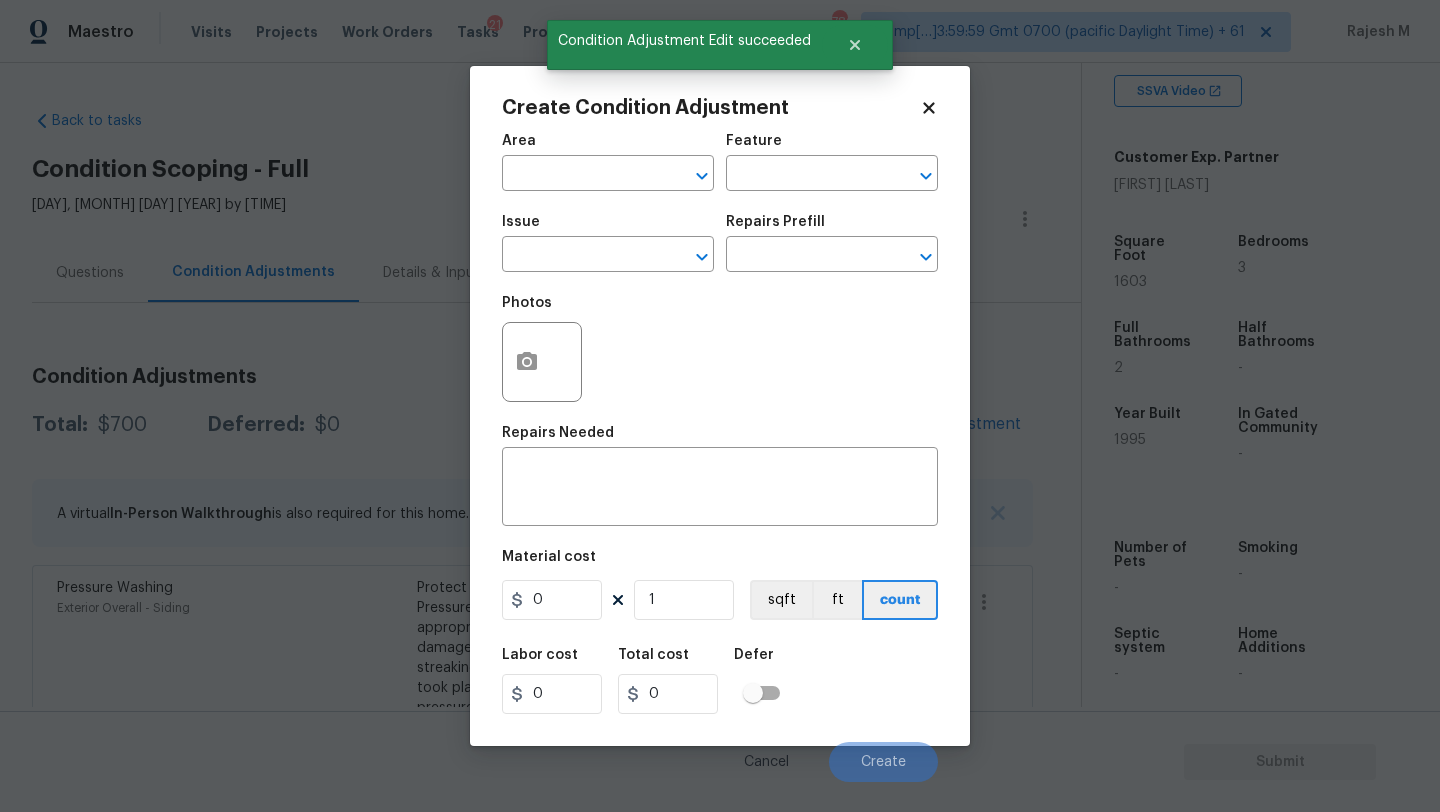 click on "Area ​" at bounding box center [608, 162] 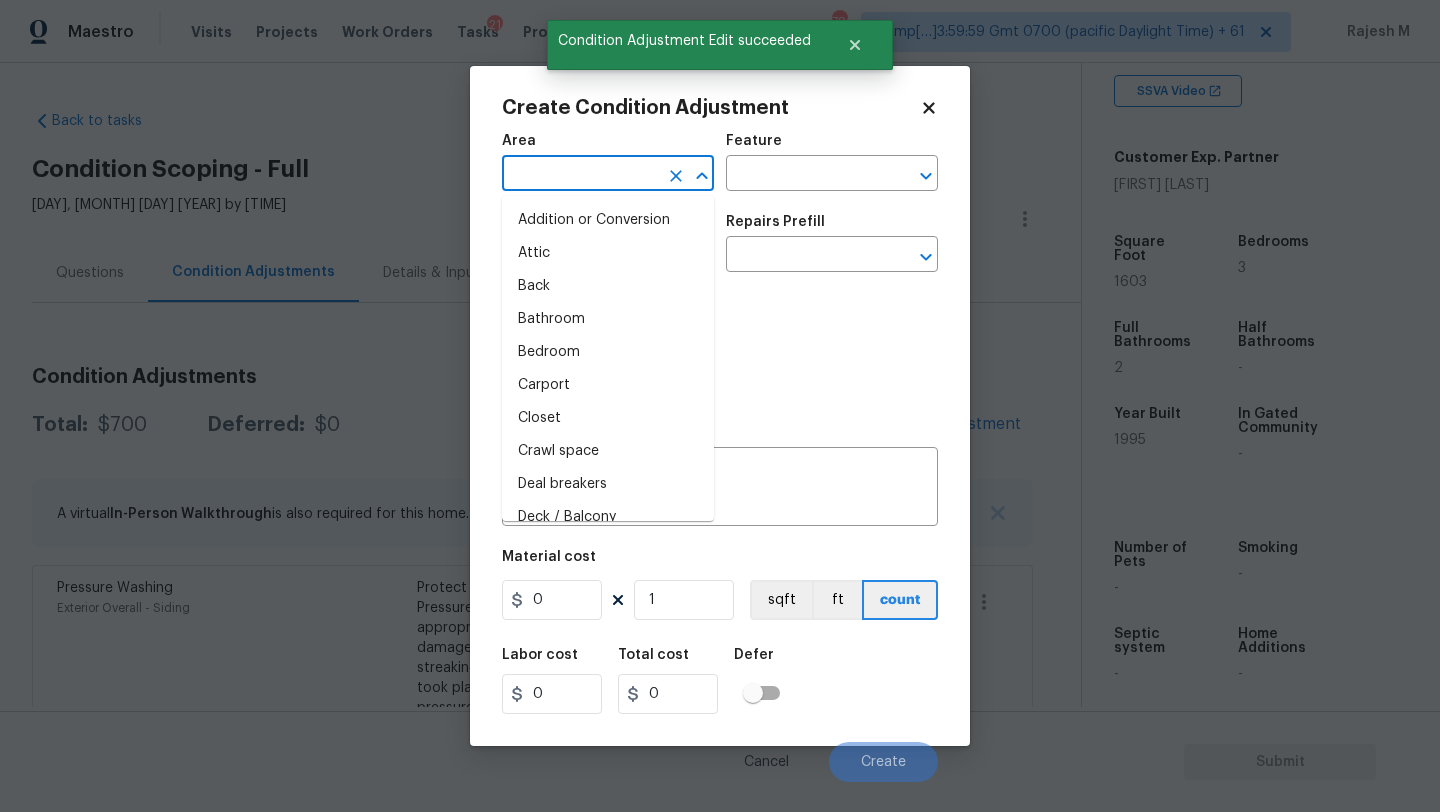 click at bounding box center (580, 175) 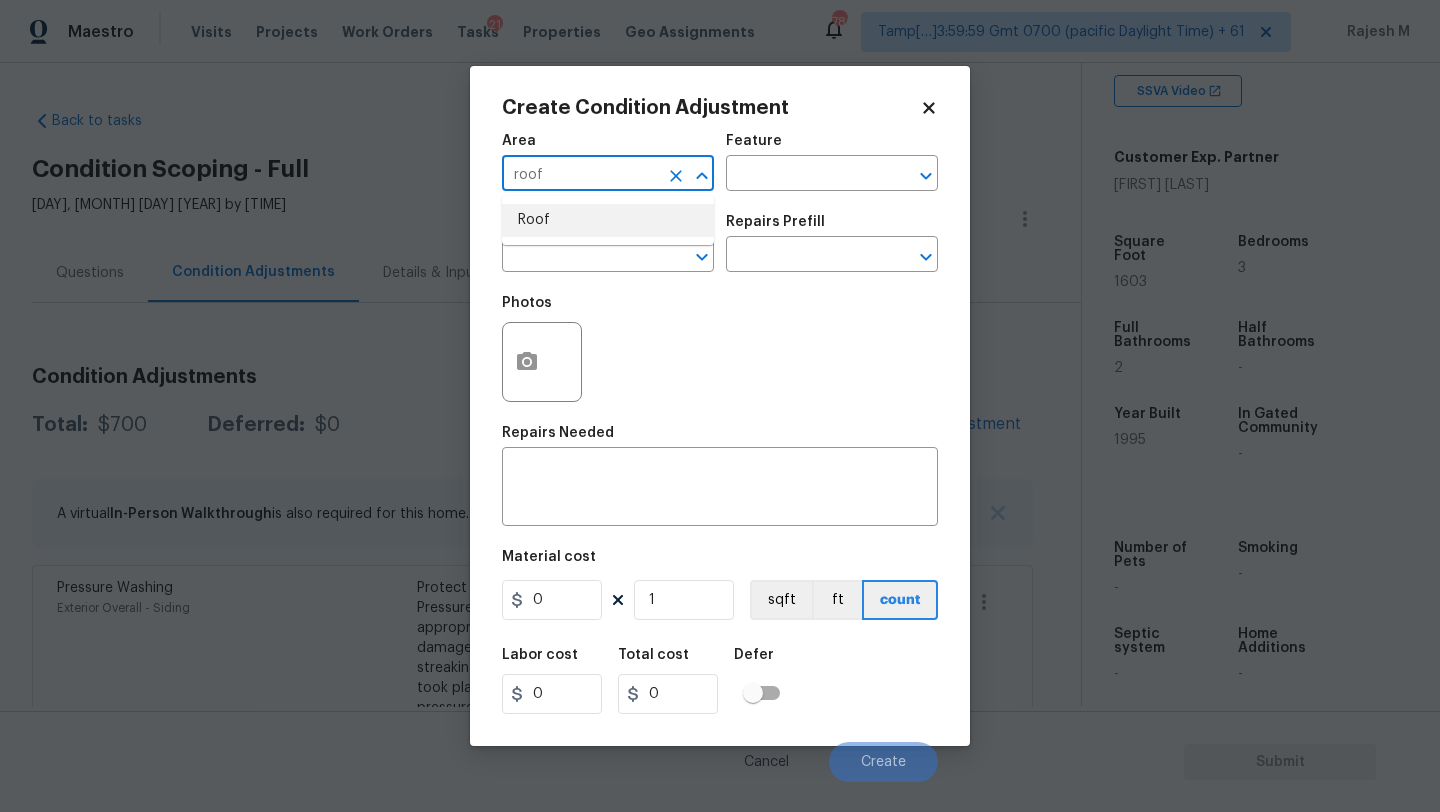 click on "Roof" at bounding box center [608, 220] 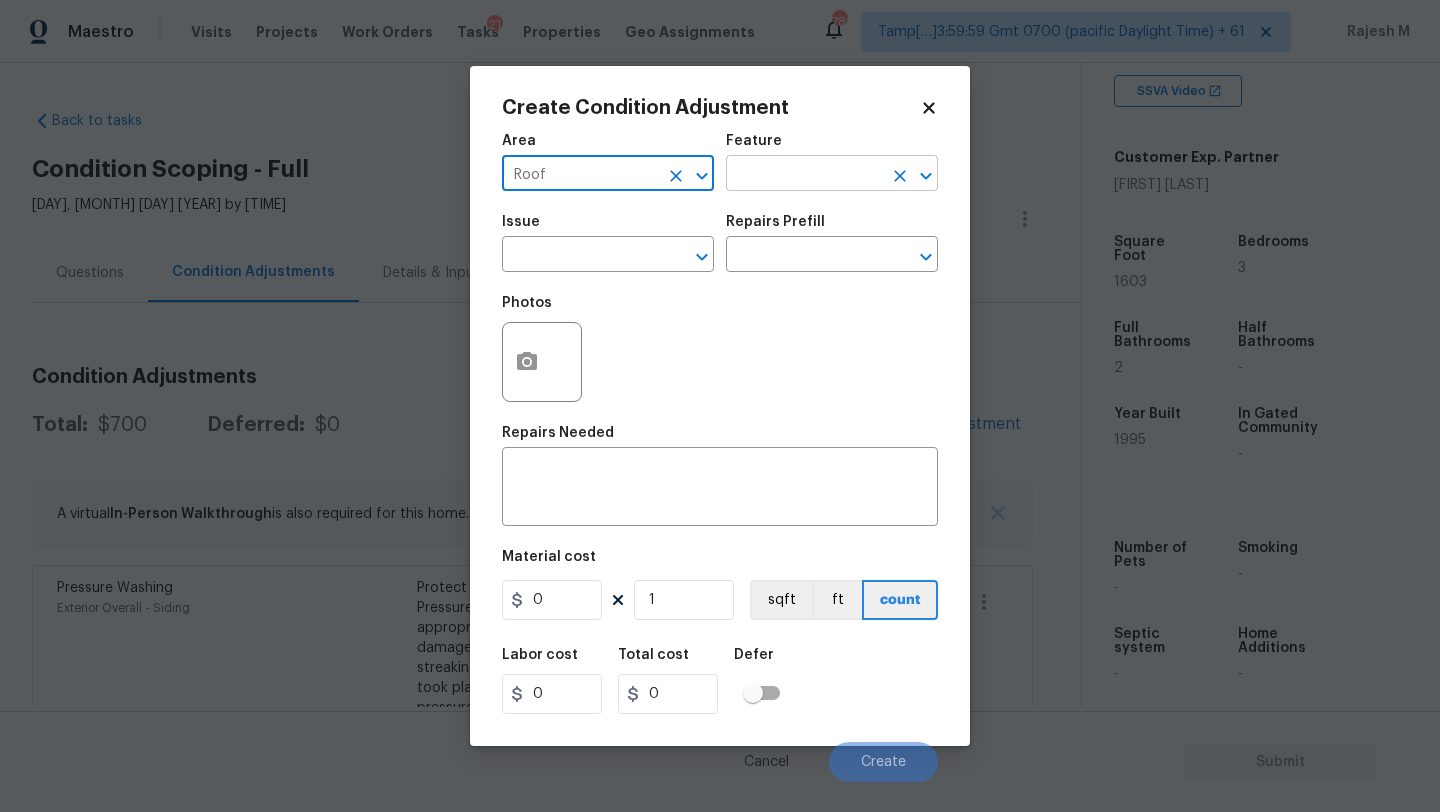 type on "Roof" 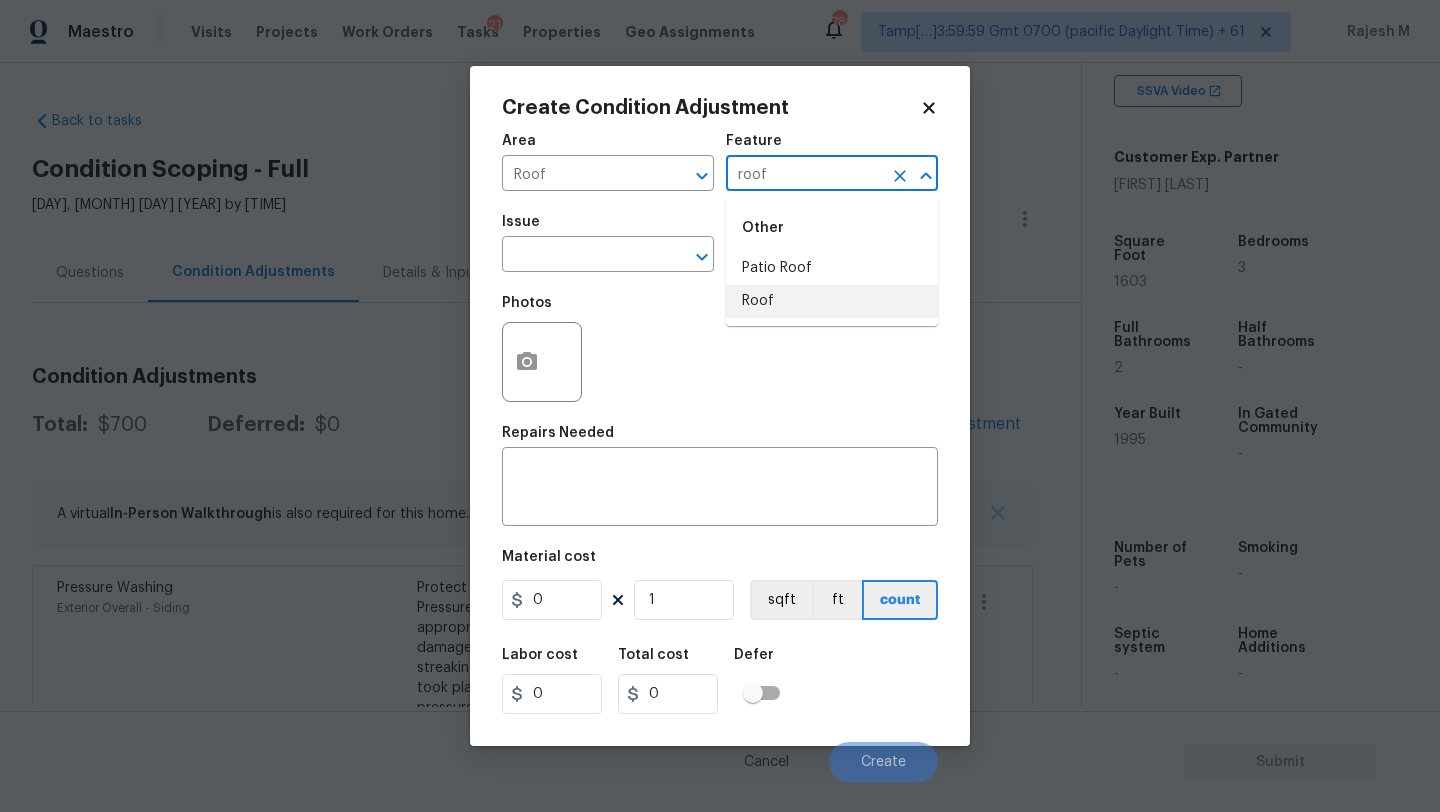 click on "Roof" at bounding box center (832, 301) 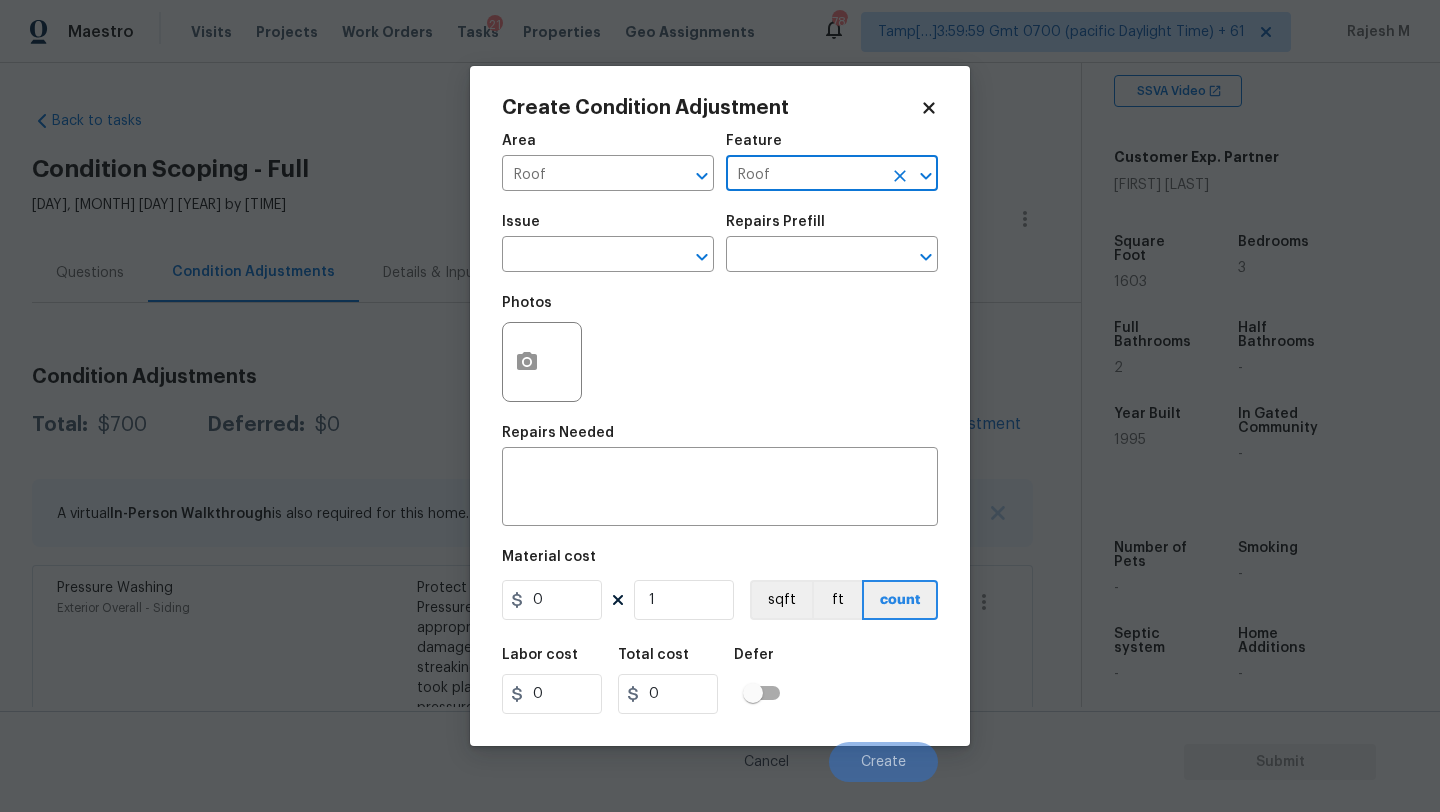 type on "Roof" 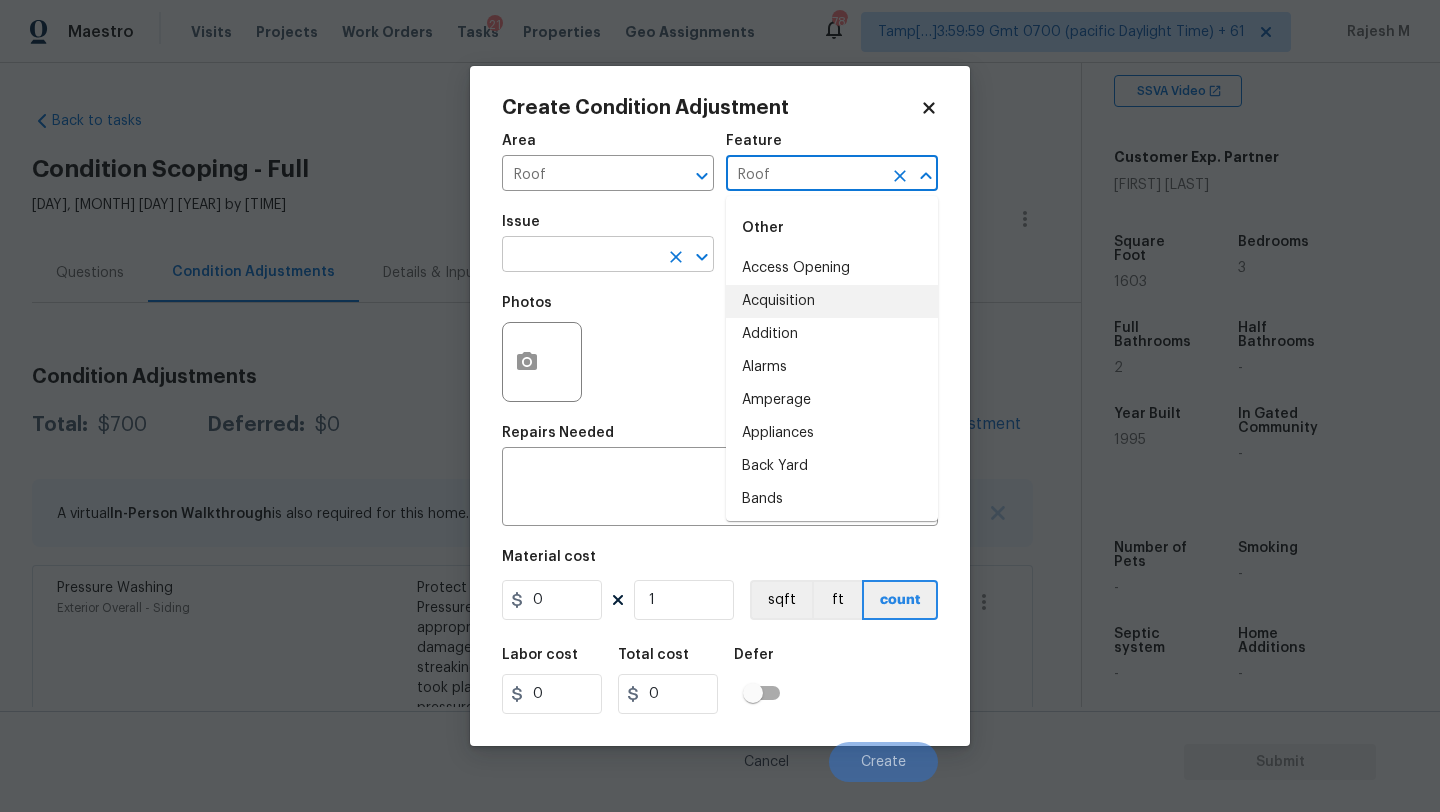 click at bounding box center (580, 256) 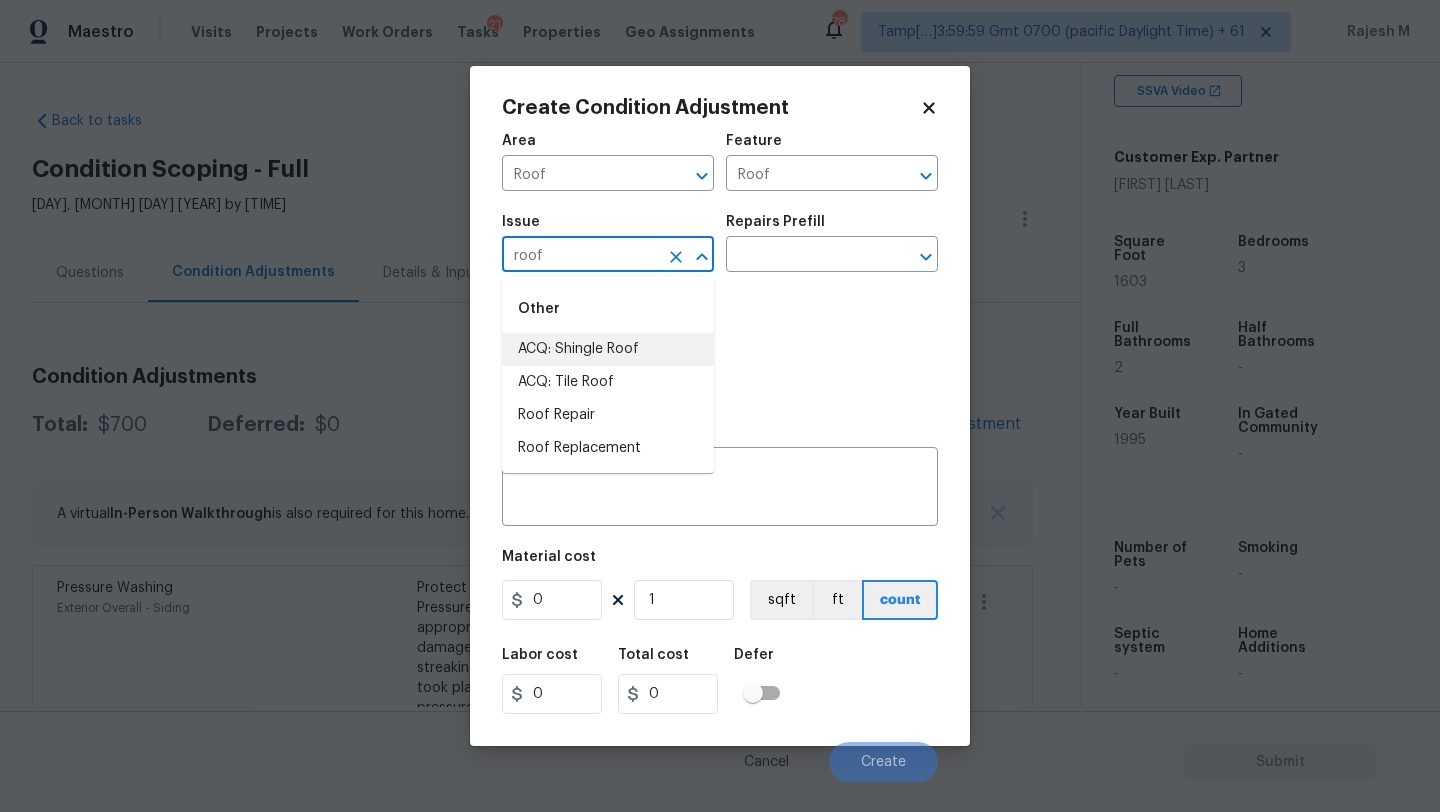 click on "ACQ: Shingle Roof" at bounding box center [608, 349] 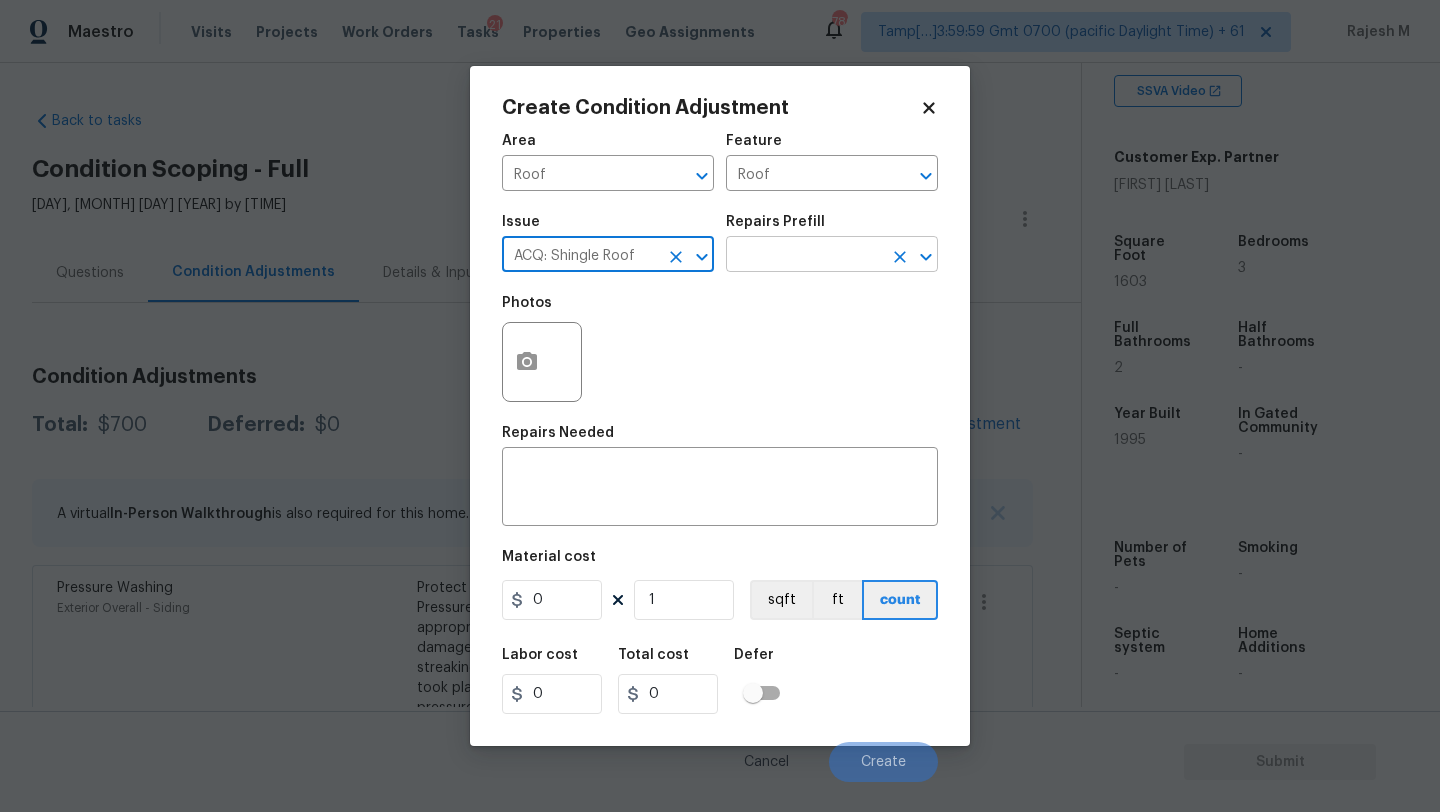type on "ACQ: Shingle Roof" 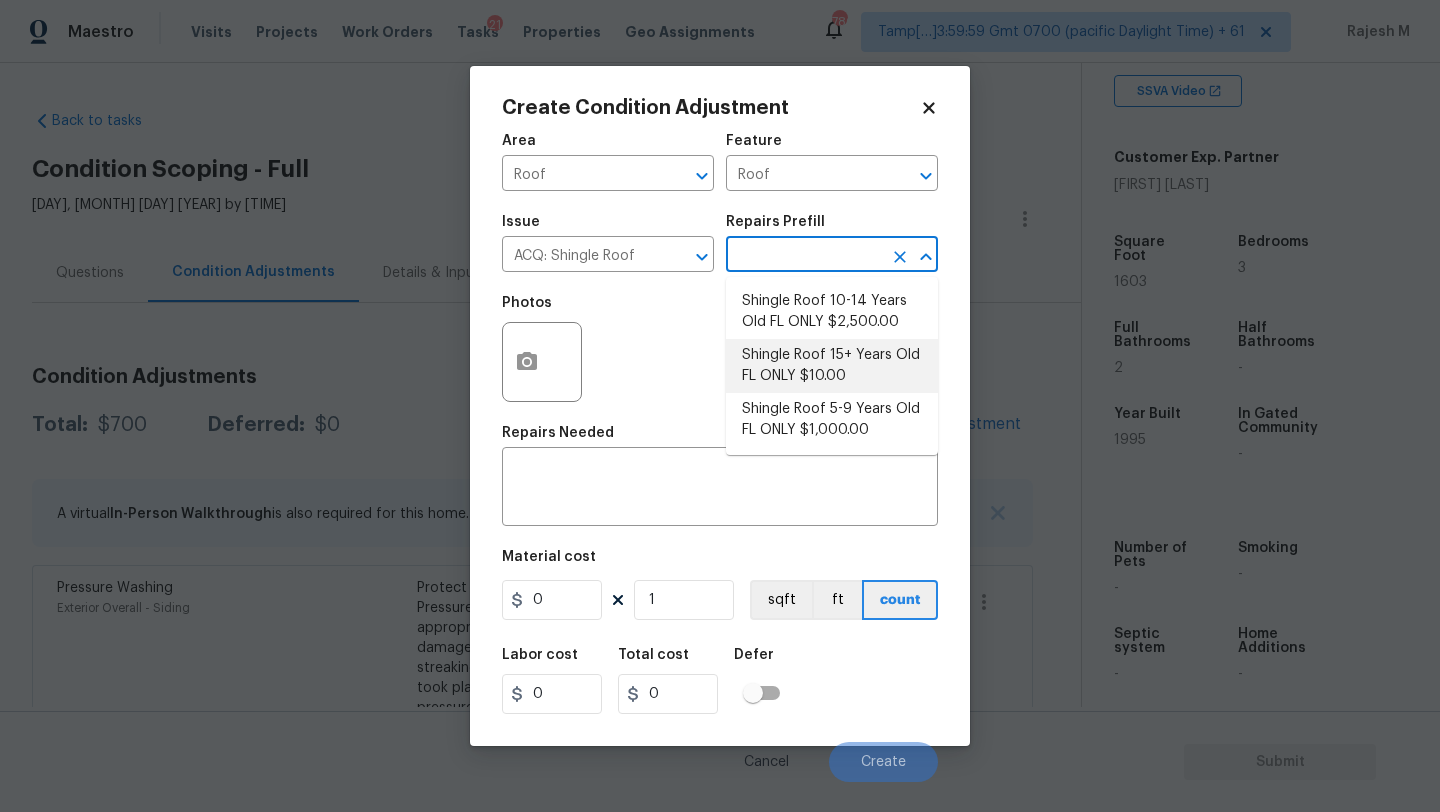 click on "Shingle Roof 15+ Years Old FL ONLY $10.00" at bounding box center (832, 366) 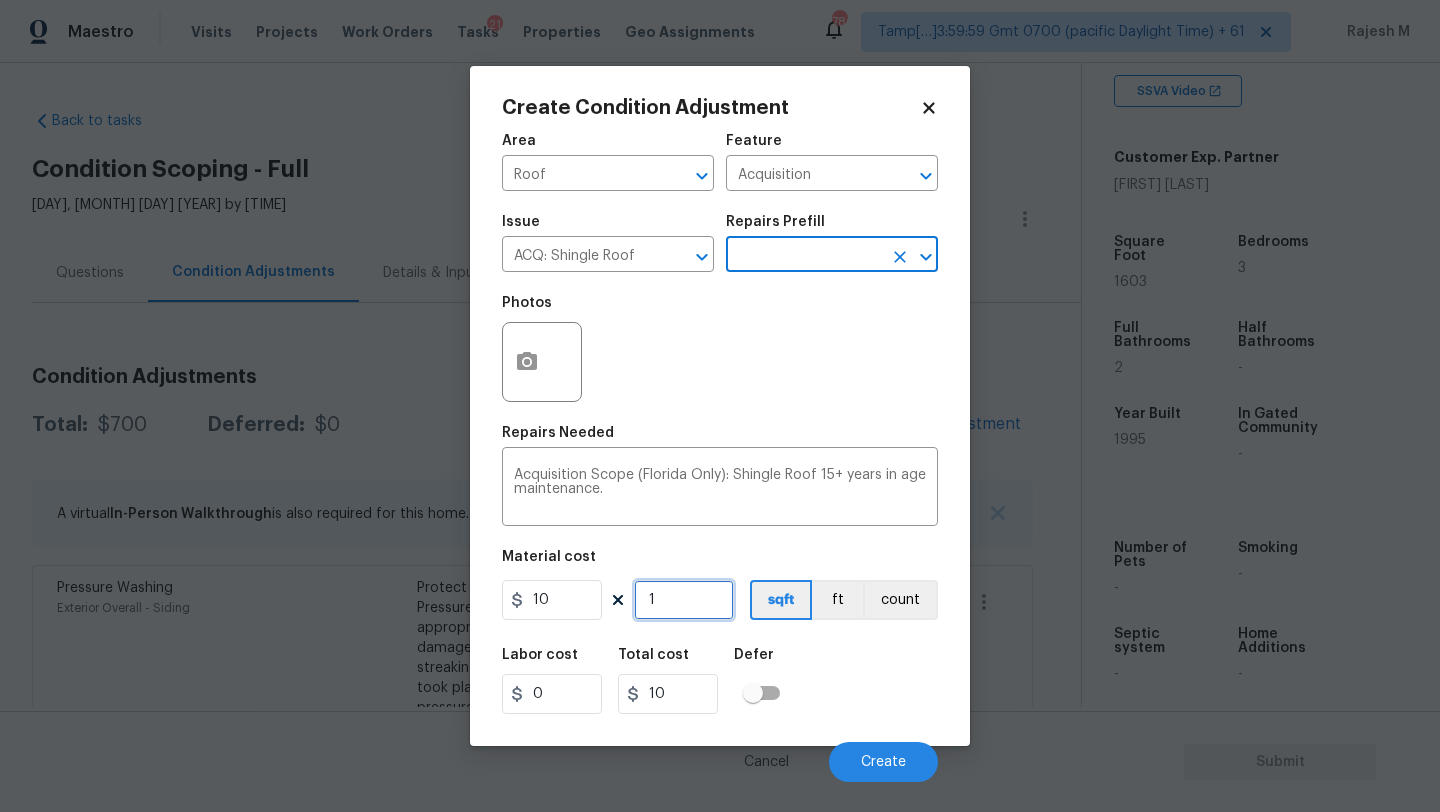 click on "1" at bounding box center [684, 600] 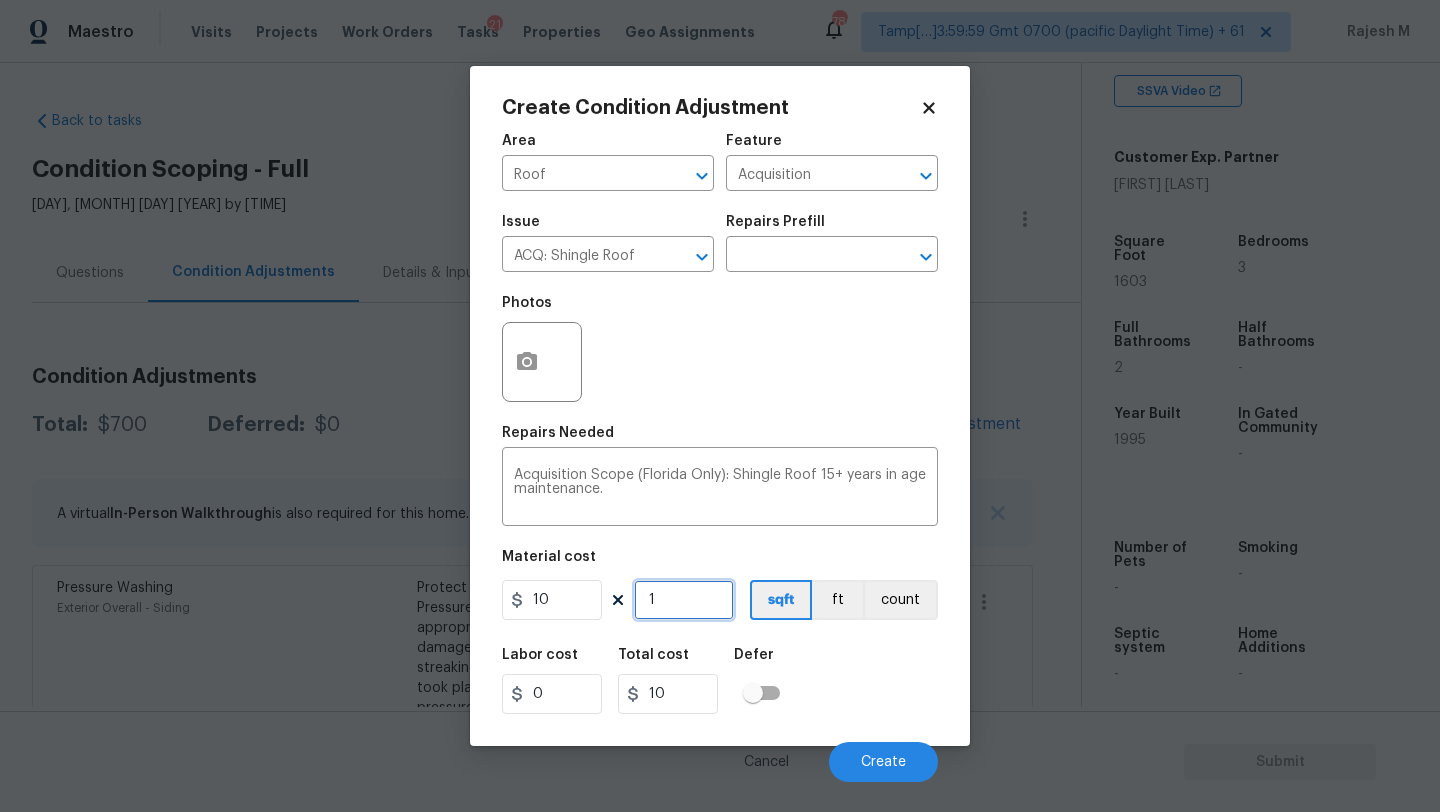 type on "16" 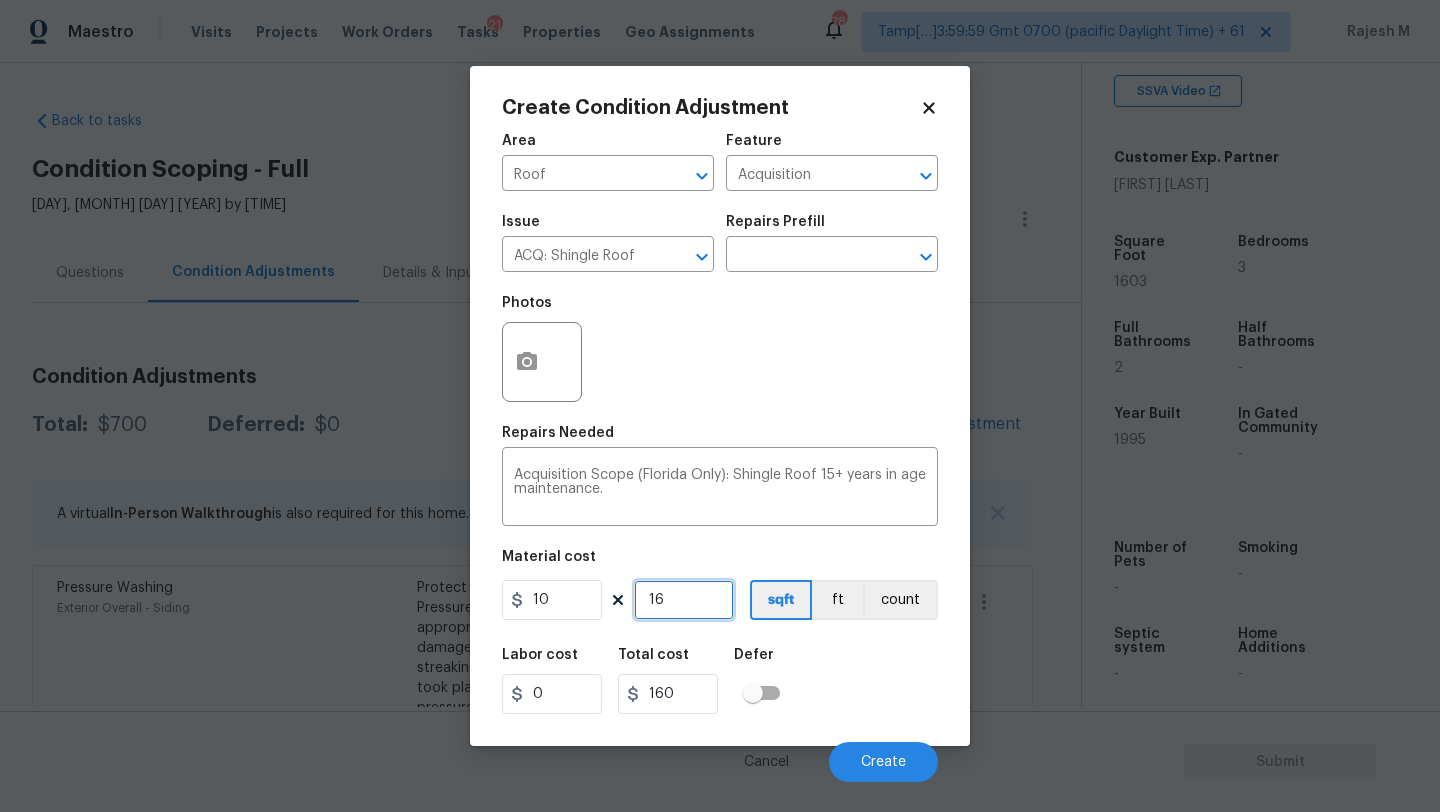type on "160" 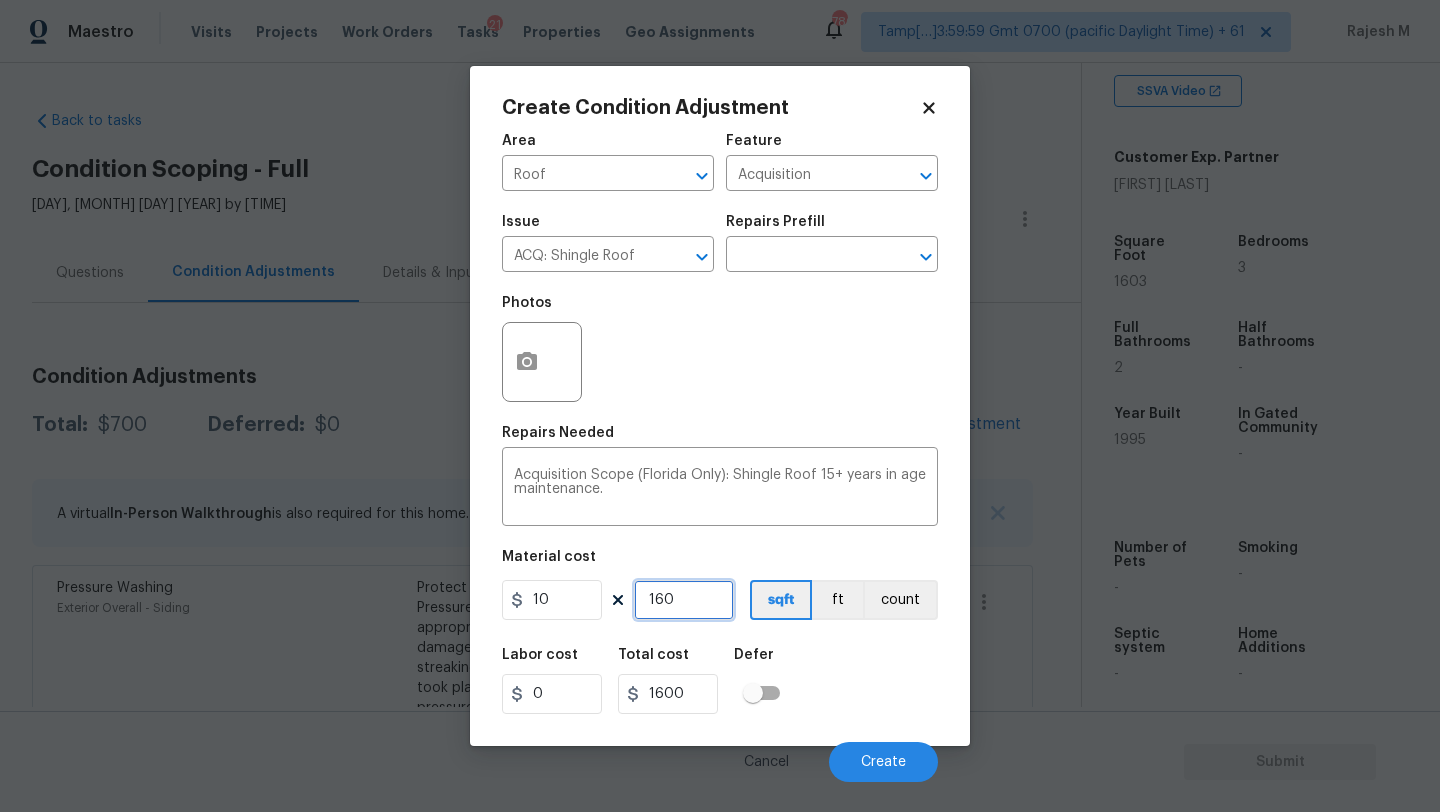 type on "1603" 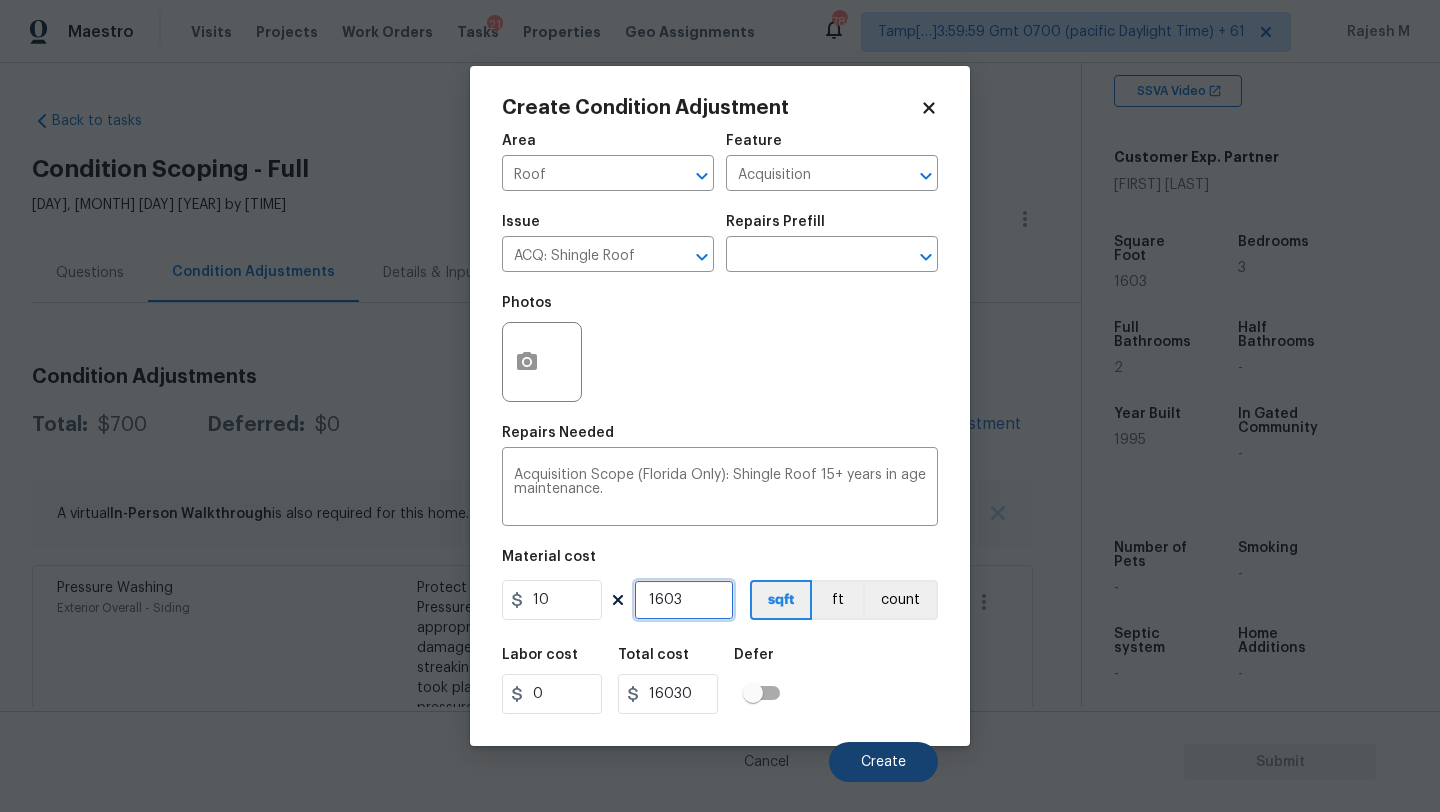 type on "1603" 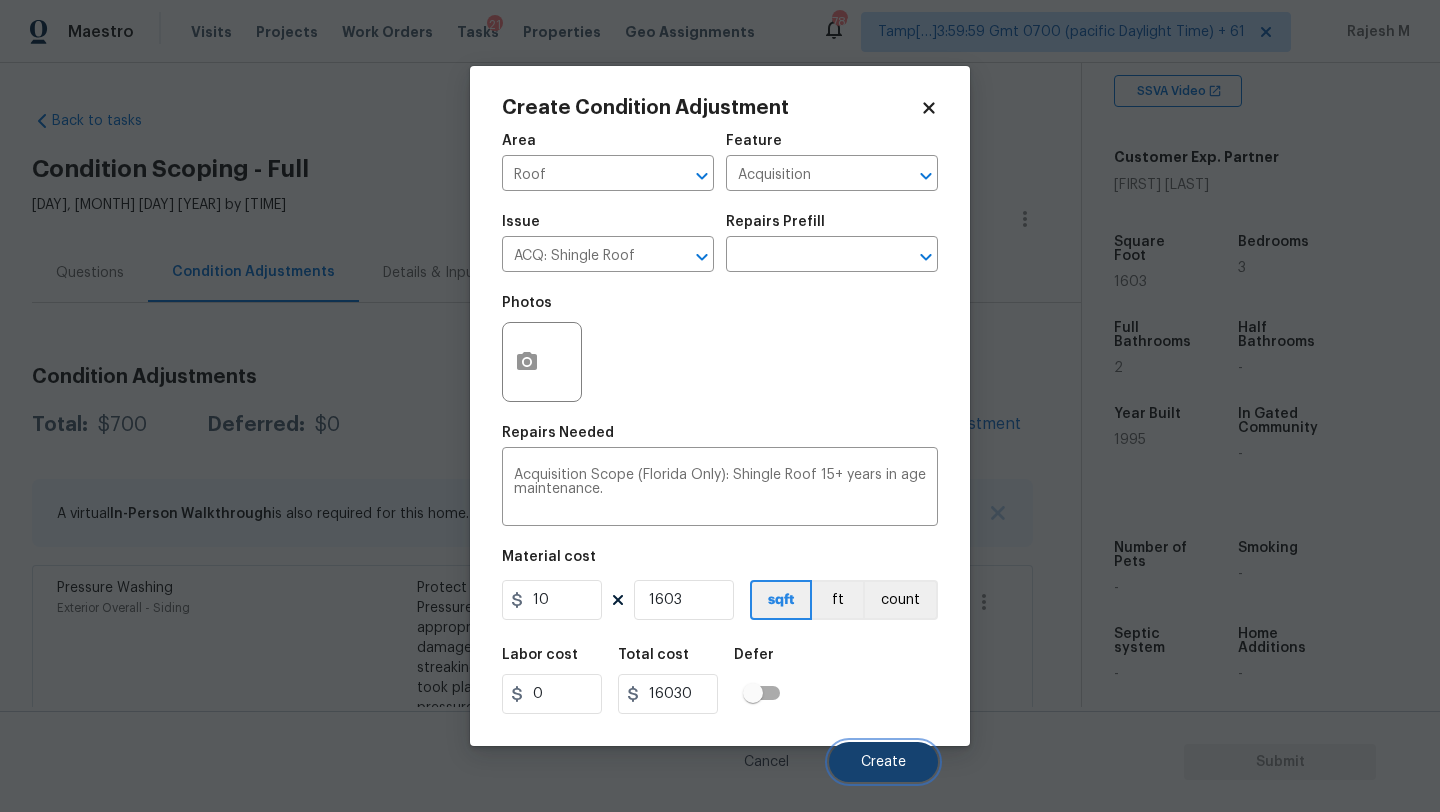 click on "Create" at bounding box center [883, 762] 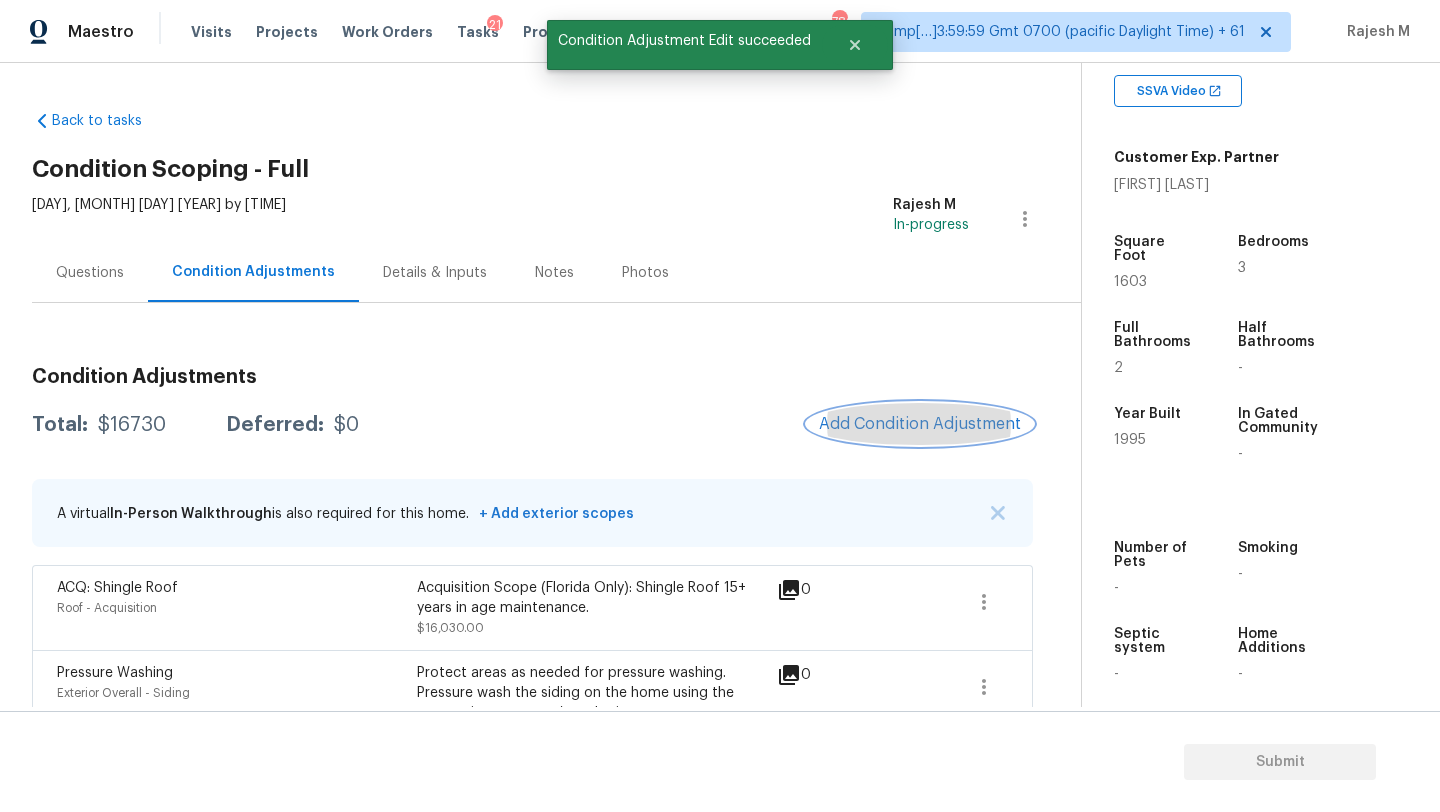 click on "Add Condition Adjustment" at bounding box center (920, 424) 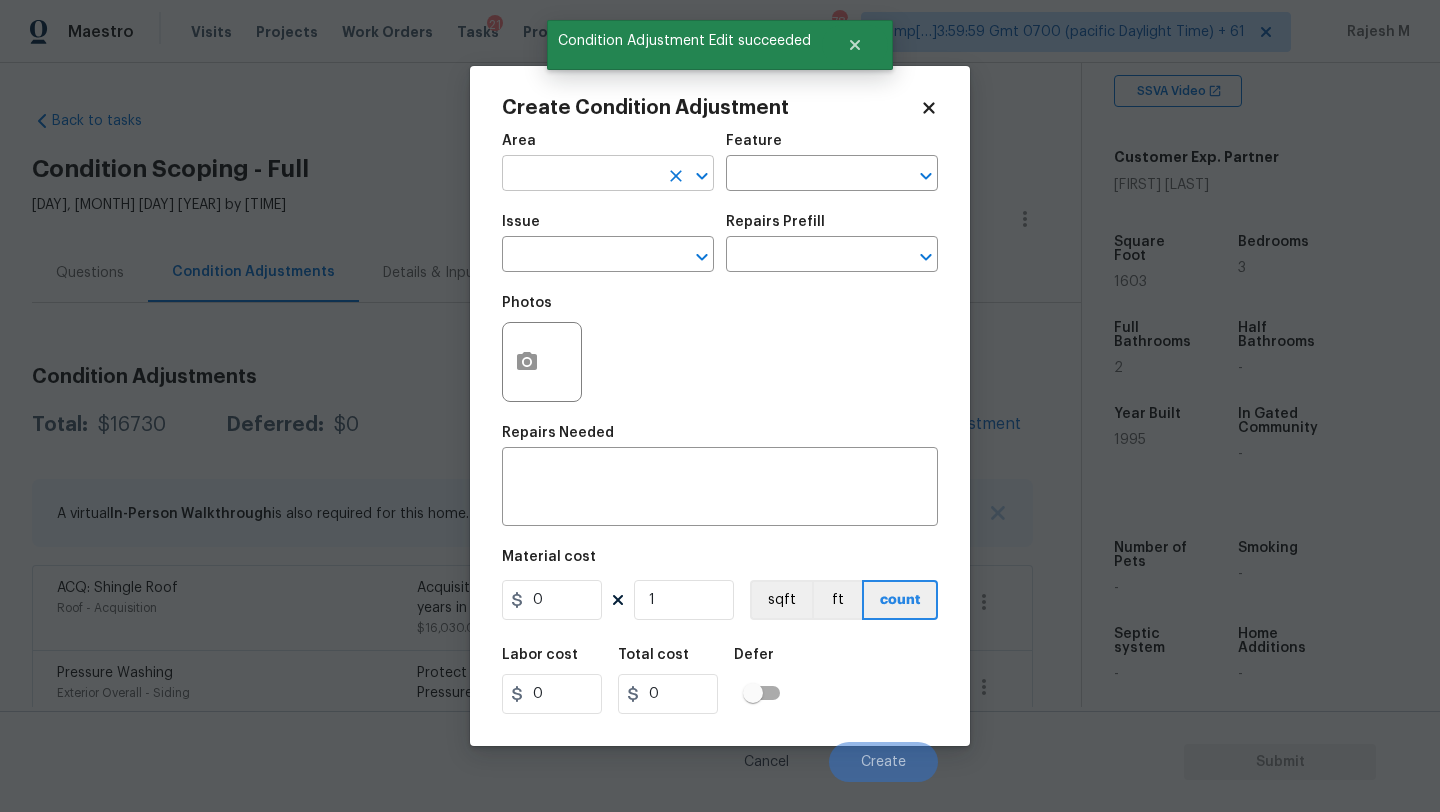 click at bounding box center (580, 175) 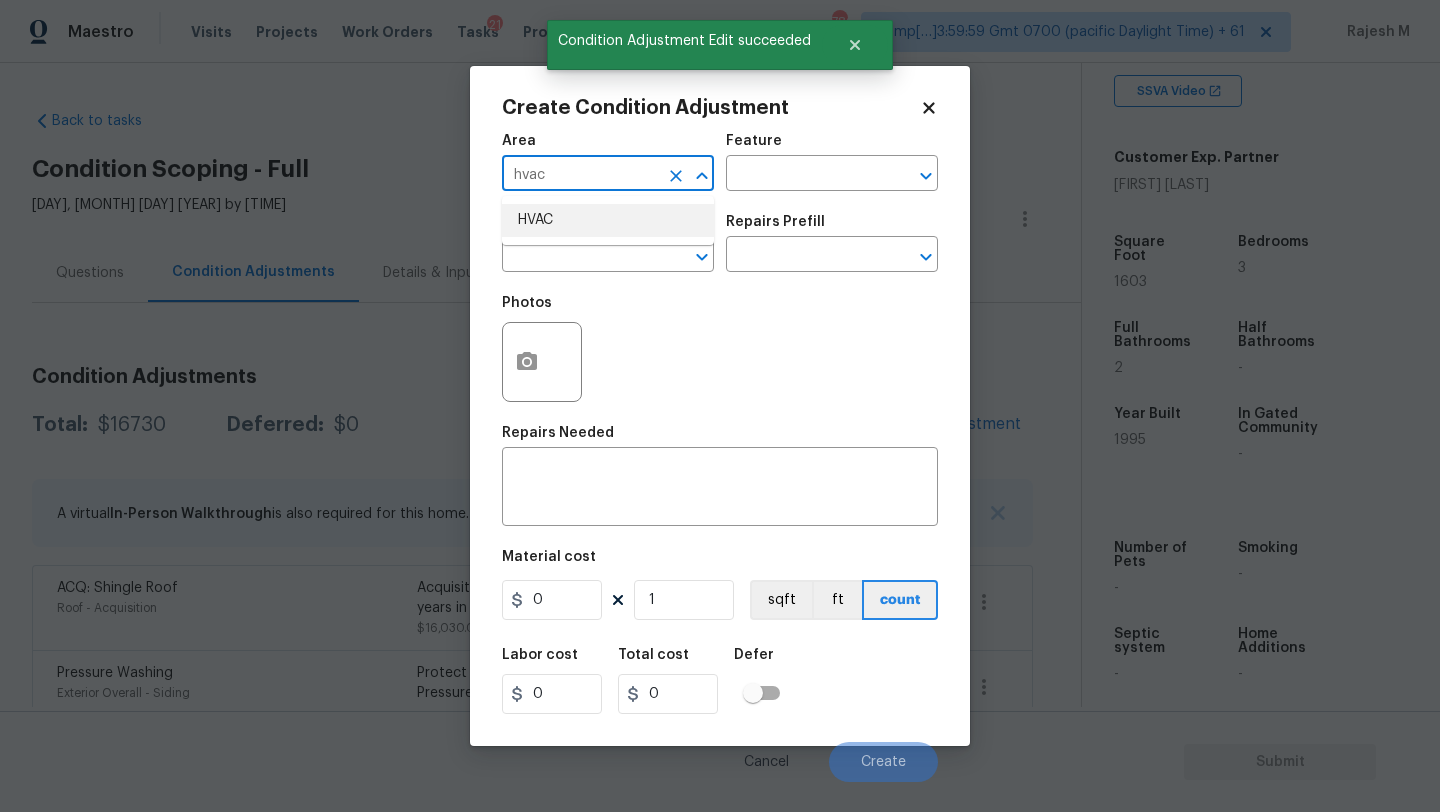 click on "HVAC" at bounding box center [608, 220] 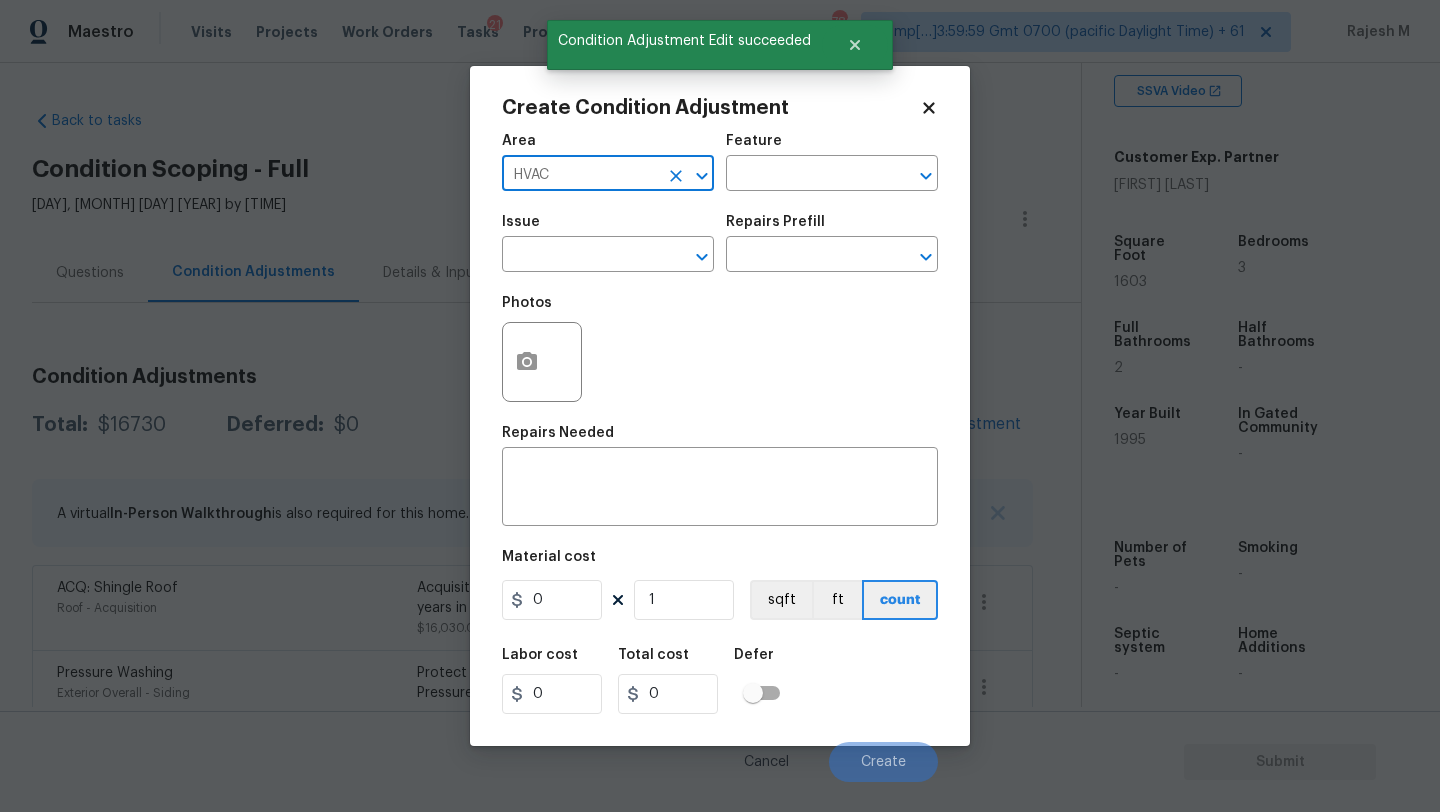 type on "HVAC" 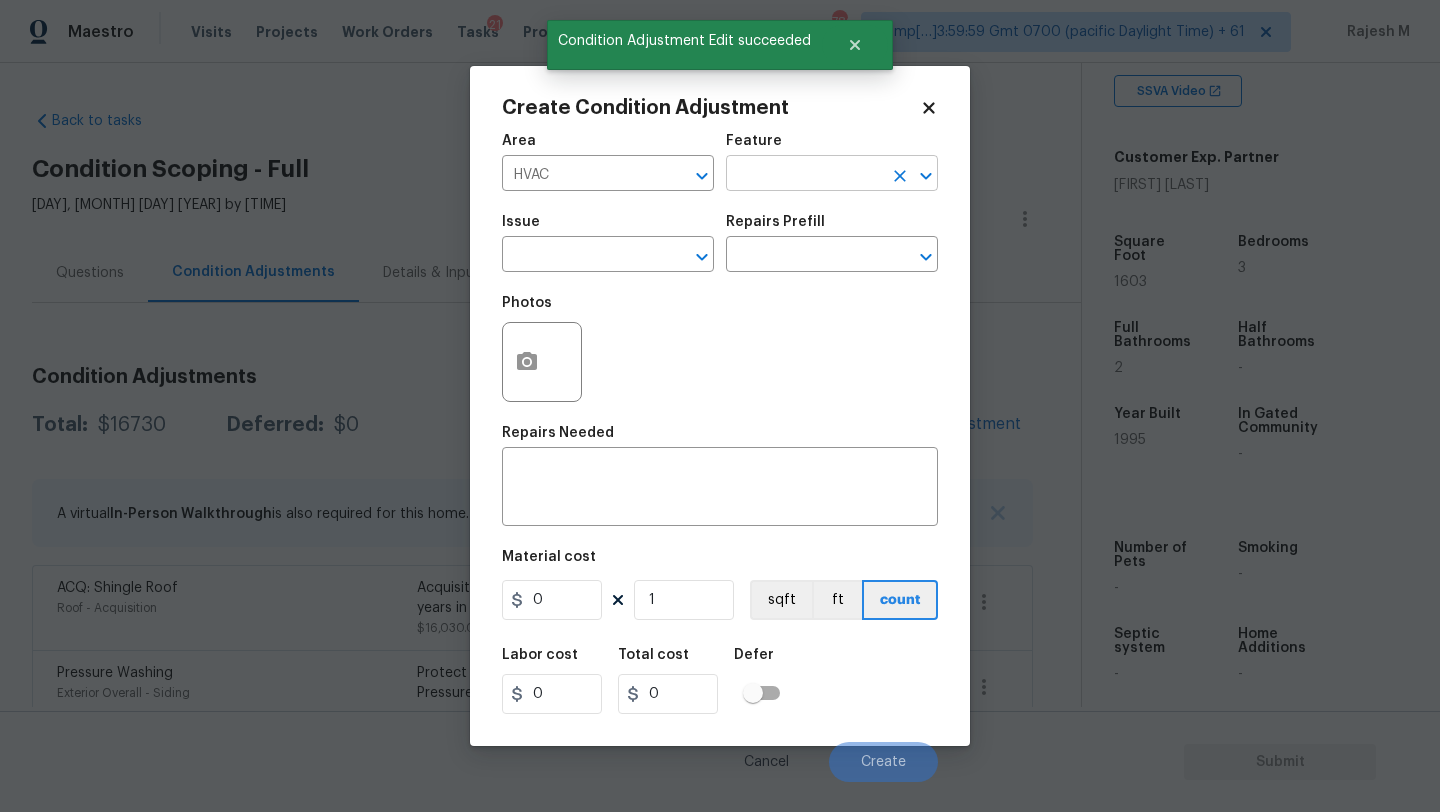 click at bounding box center (804, 175) 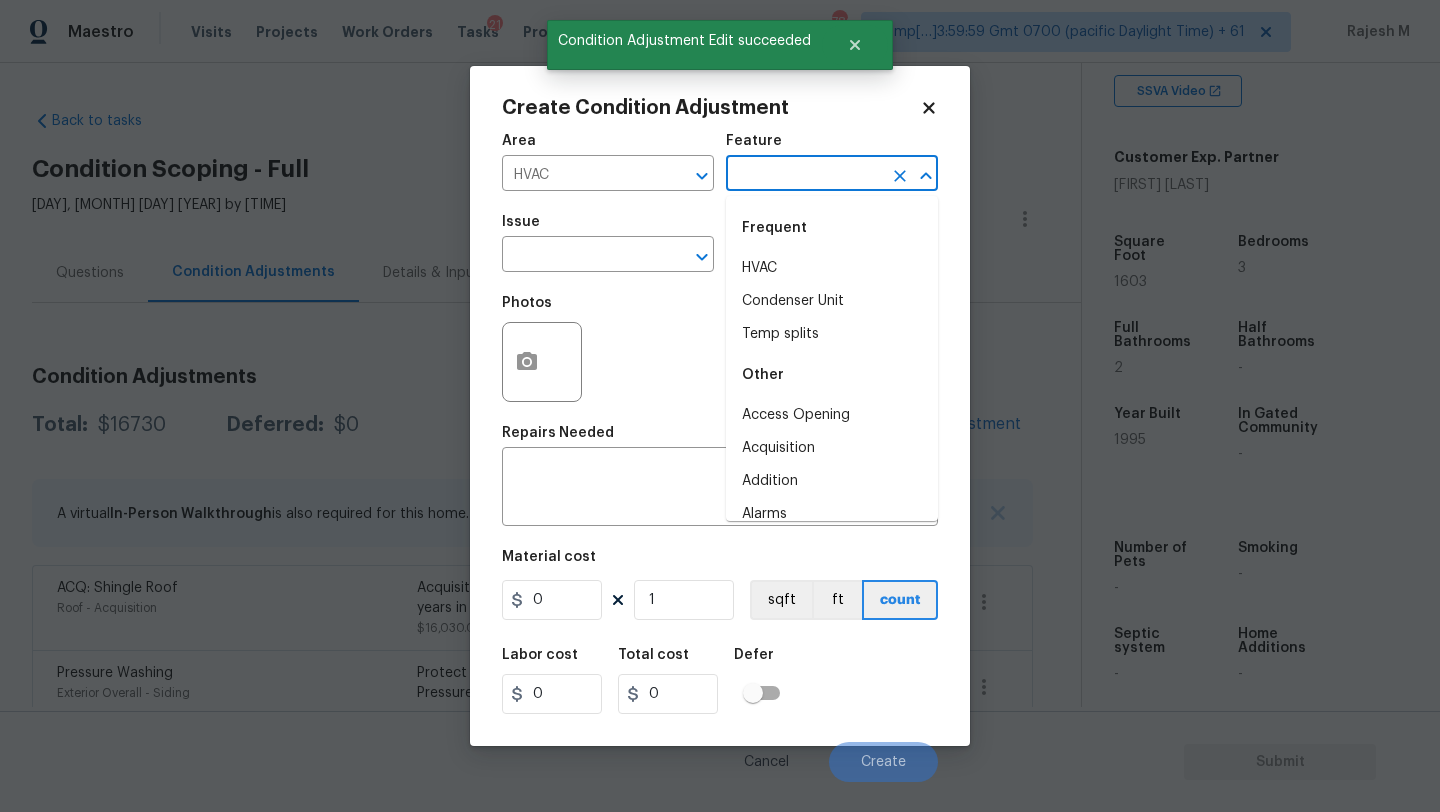 type on "j" 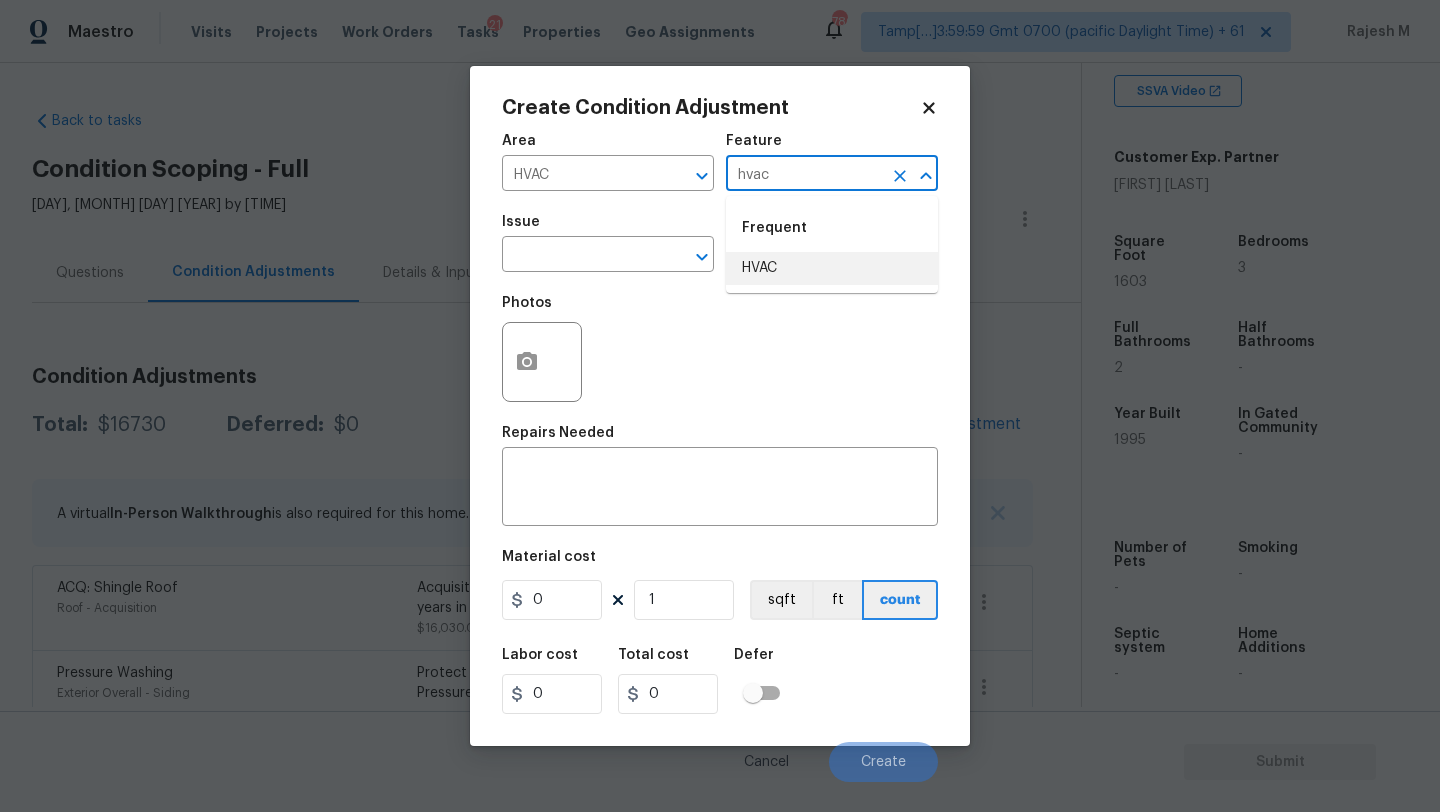 click on "HVAC" at bounding box center (832, 268) 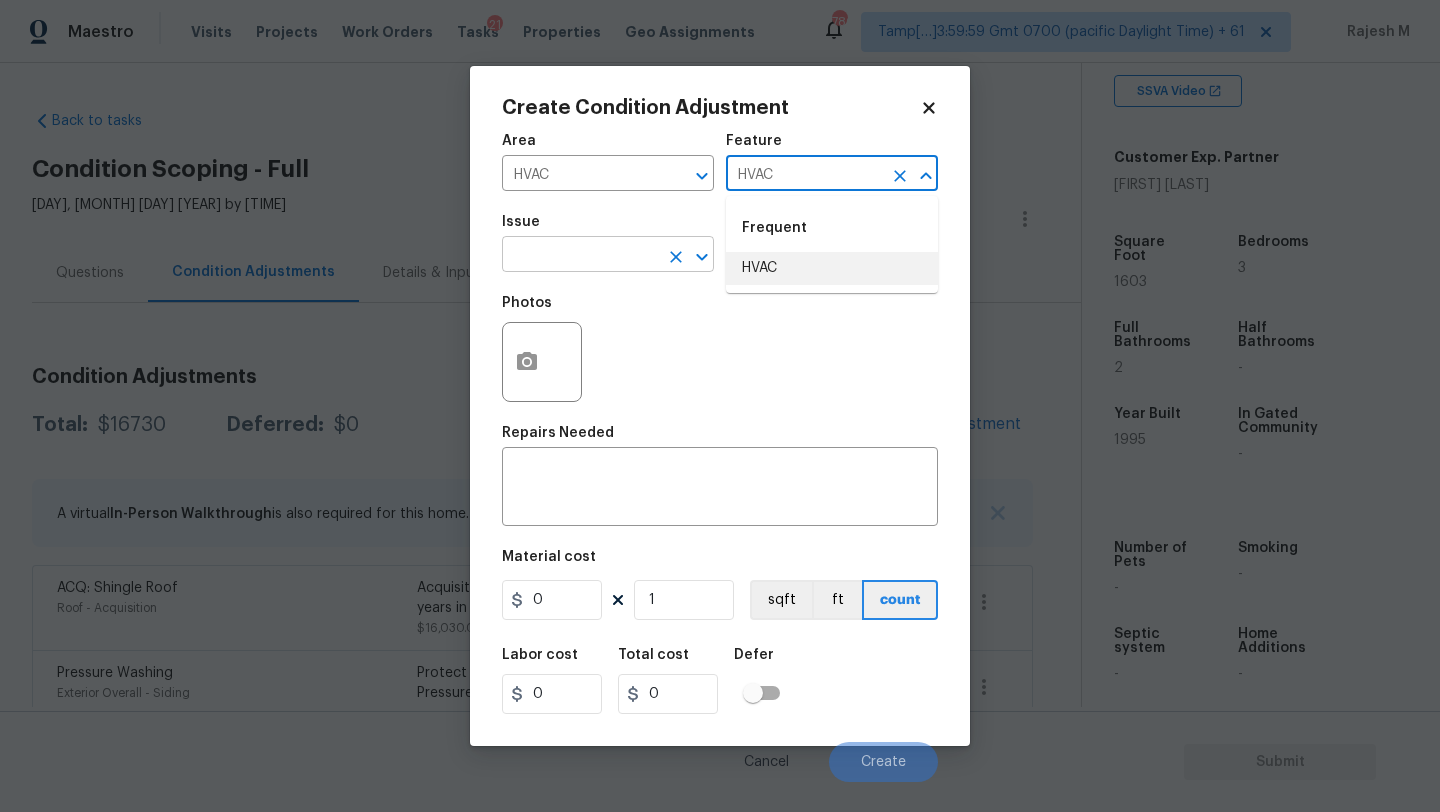type on "HVAC" 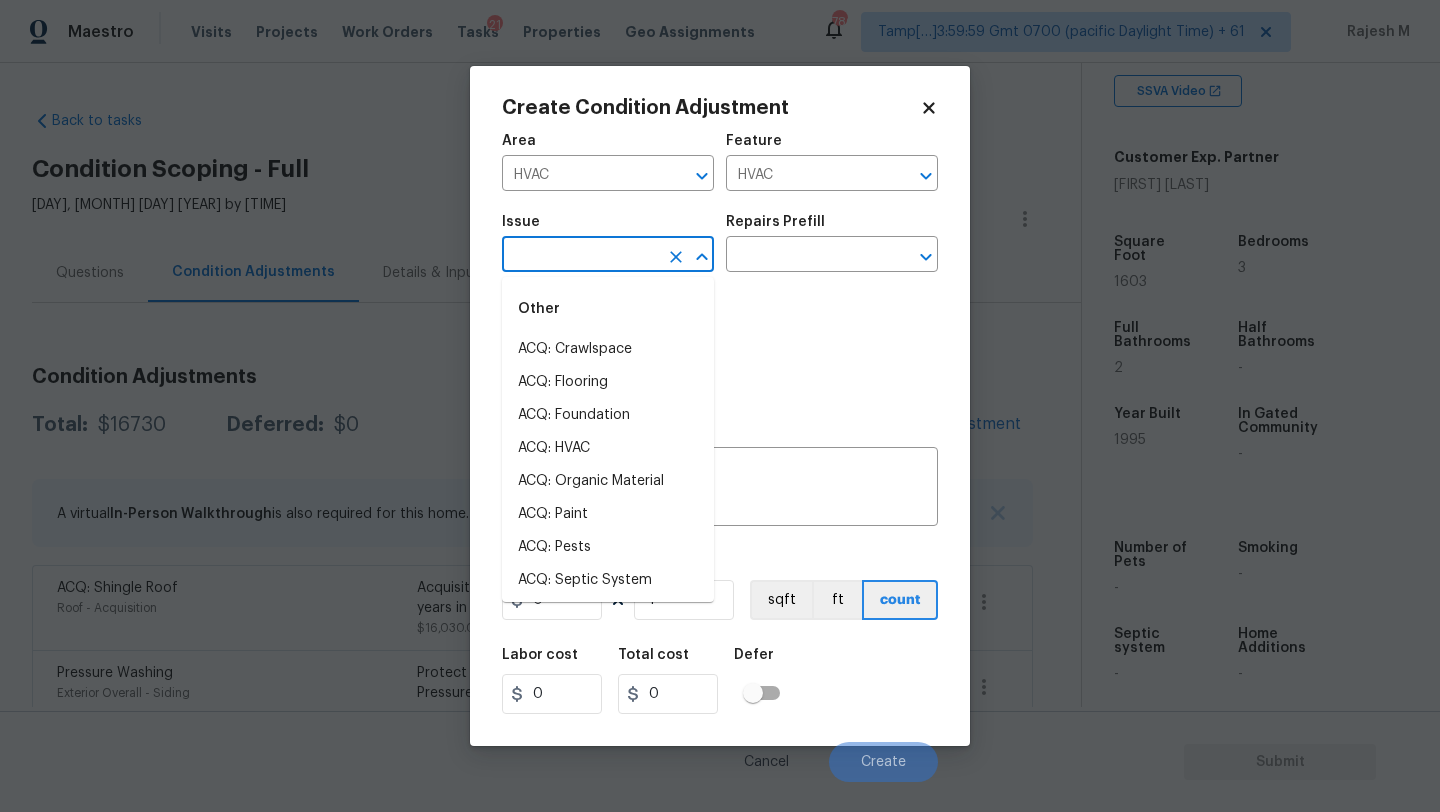 click at bounding box center (580, 256) 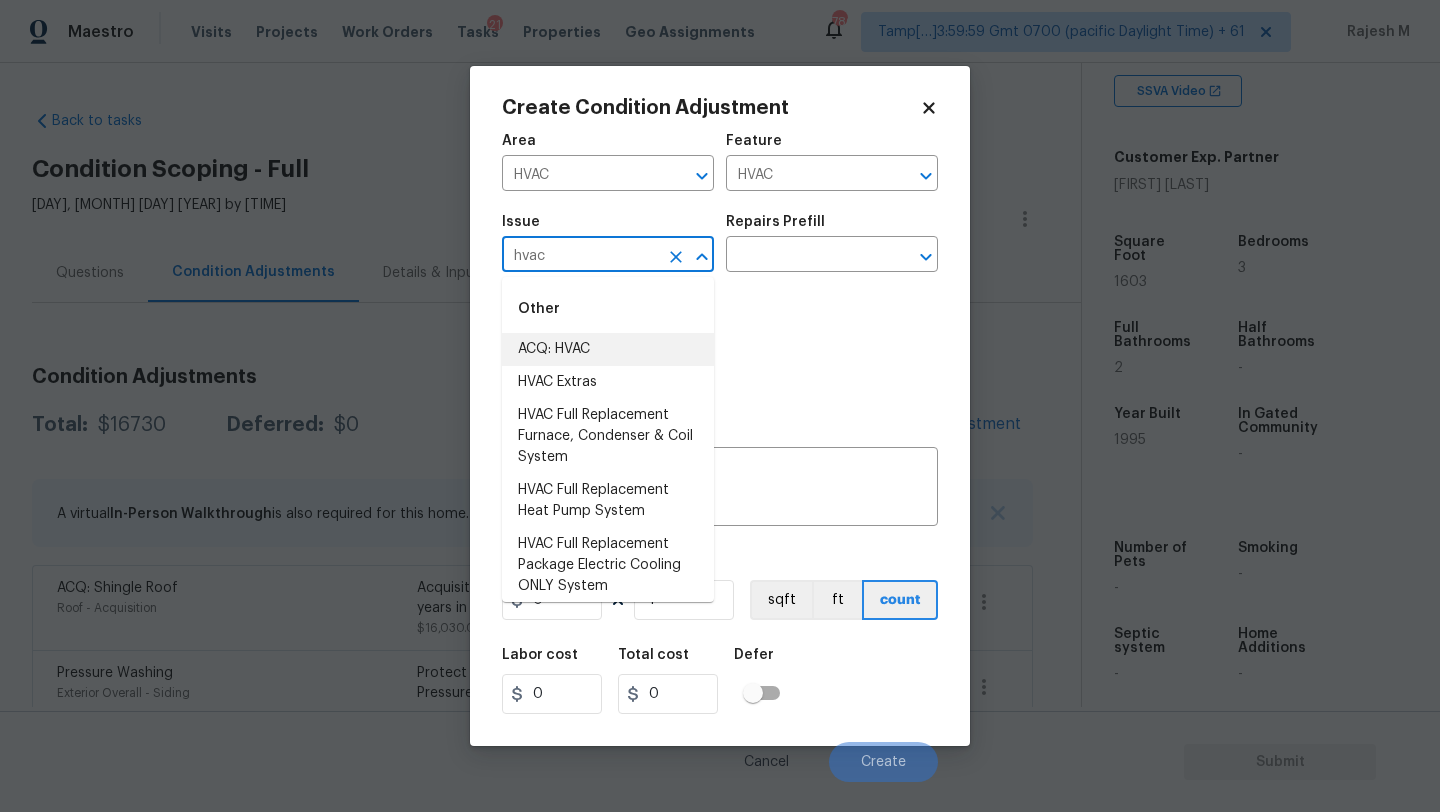 click on "ACQ: HVAC" at bounding box center [608, 349] 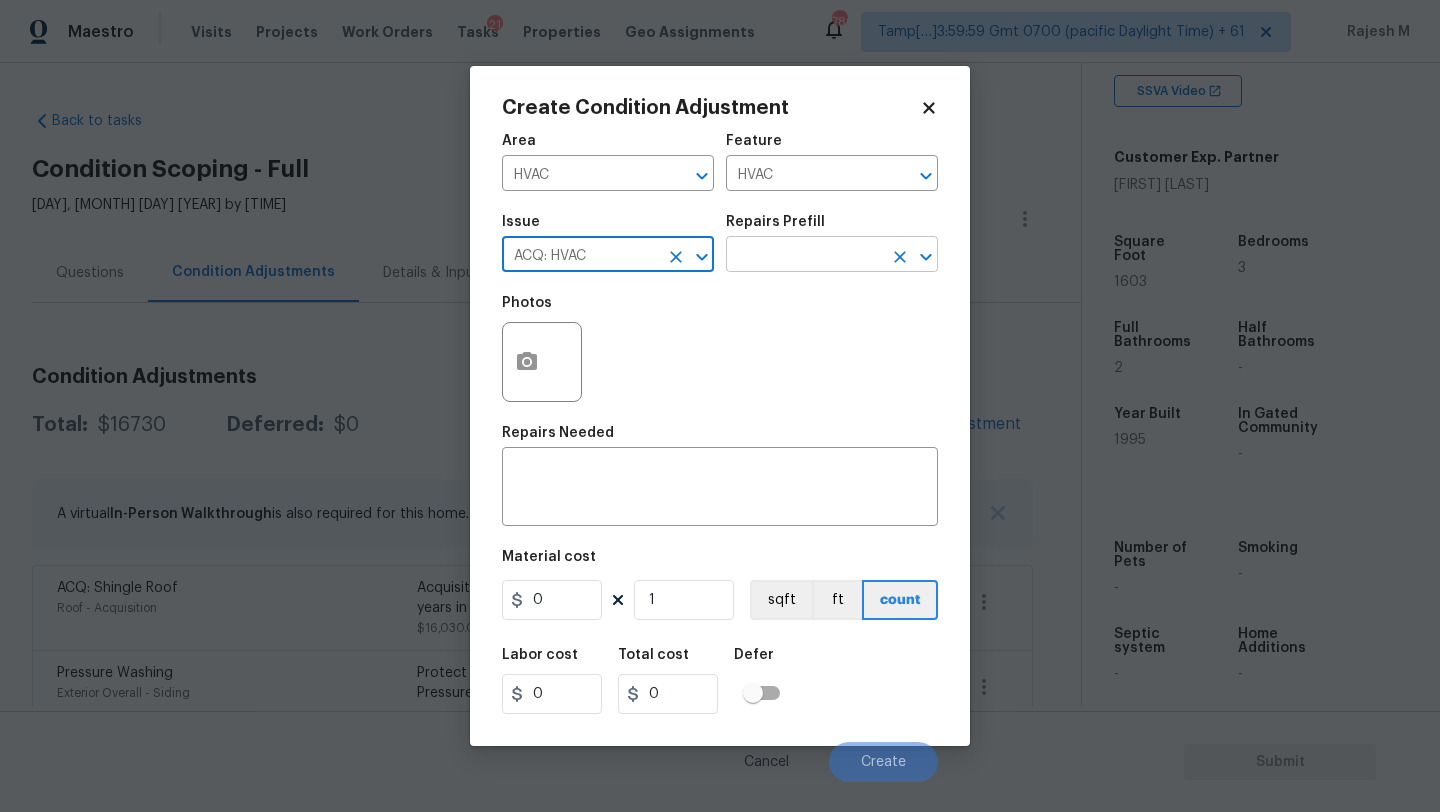type on "ACQ: HVAC" 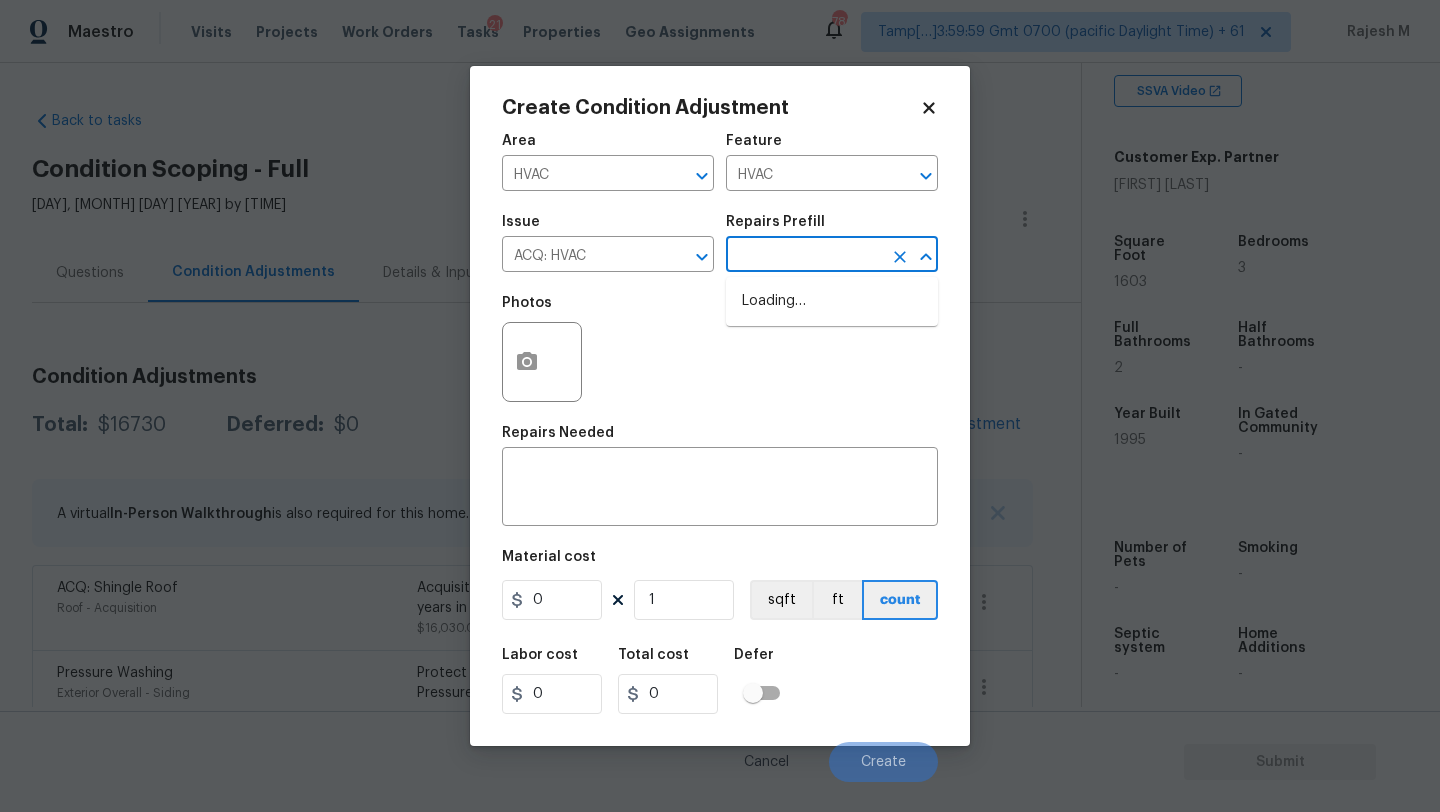 click at bounding box center (804, 256) 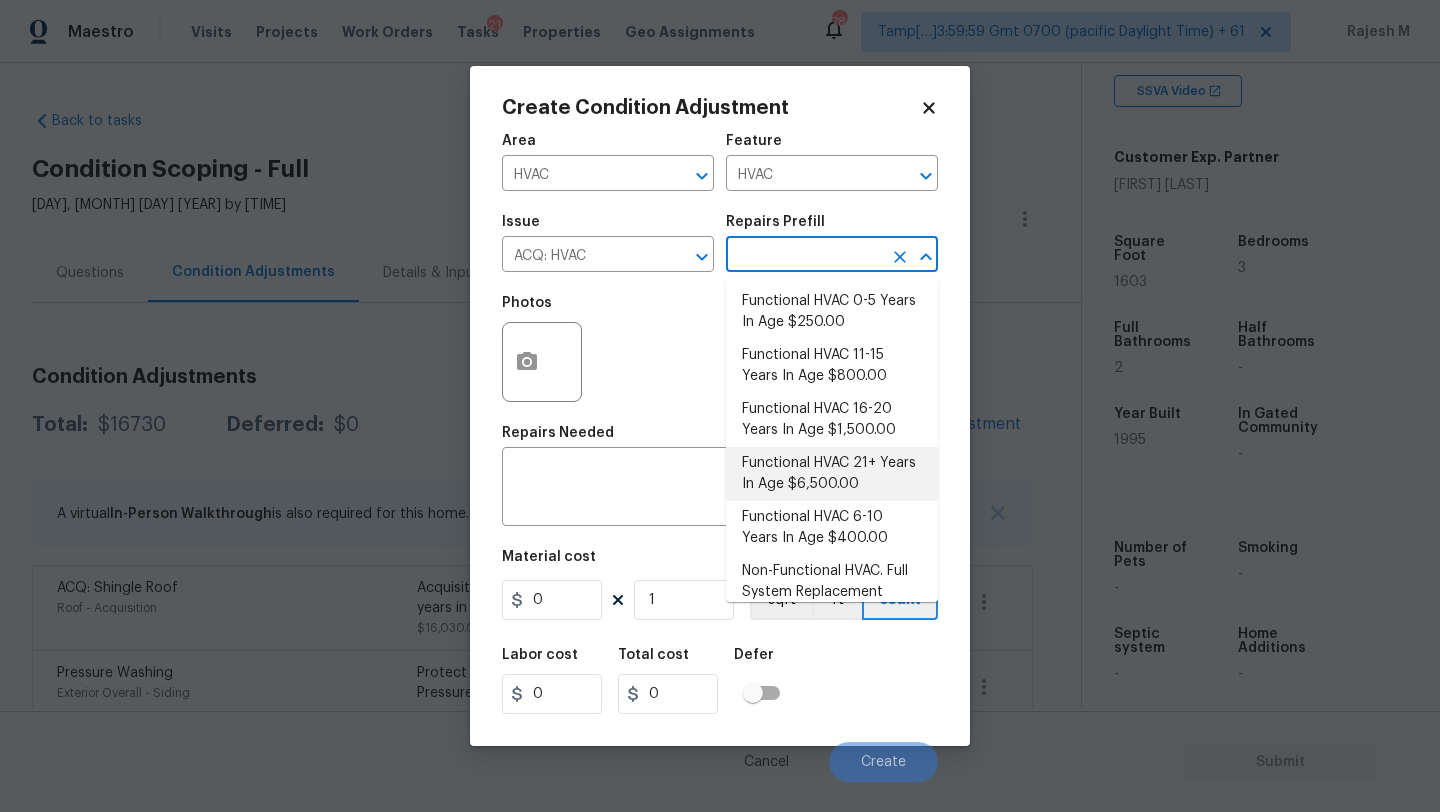 click on "Functional HVAC 21+ Years In Age $6,500.00" at bounding box center [832, 474] 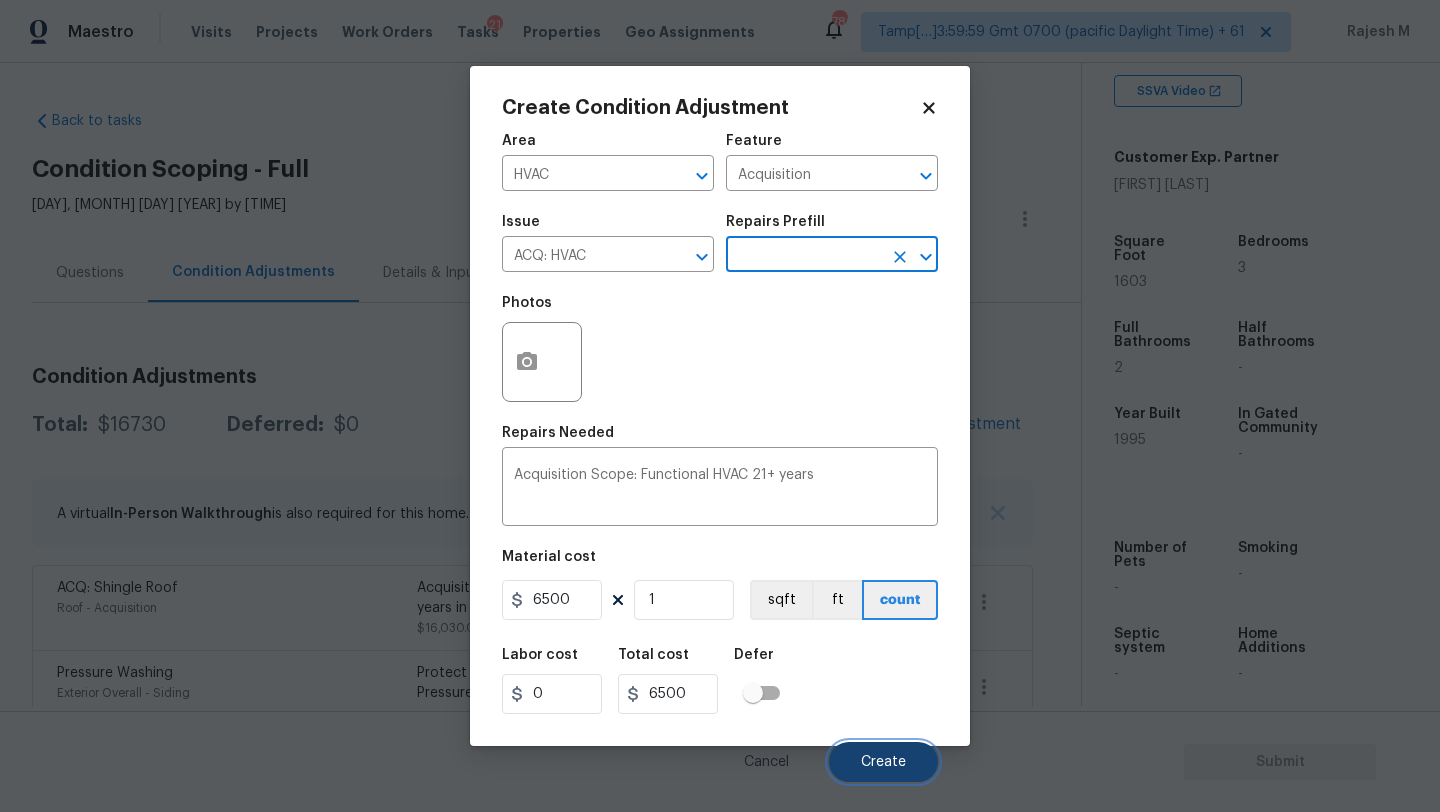 click on "Create" at bounding box center (883, 762) 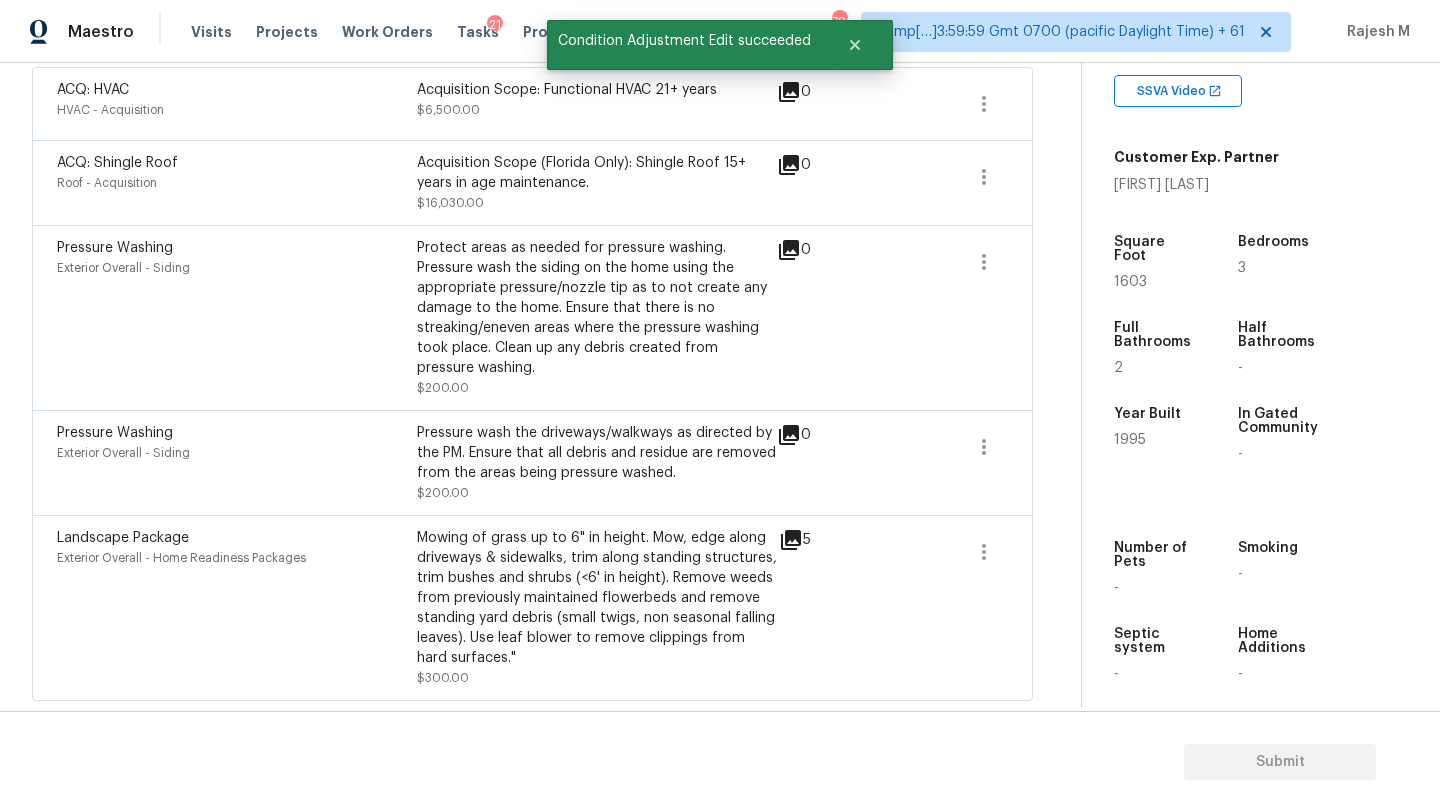 scroll, scrollTop: 0, scrollLeft: 0, axis: both 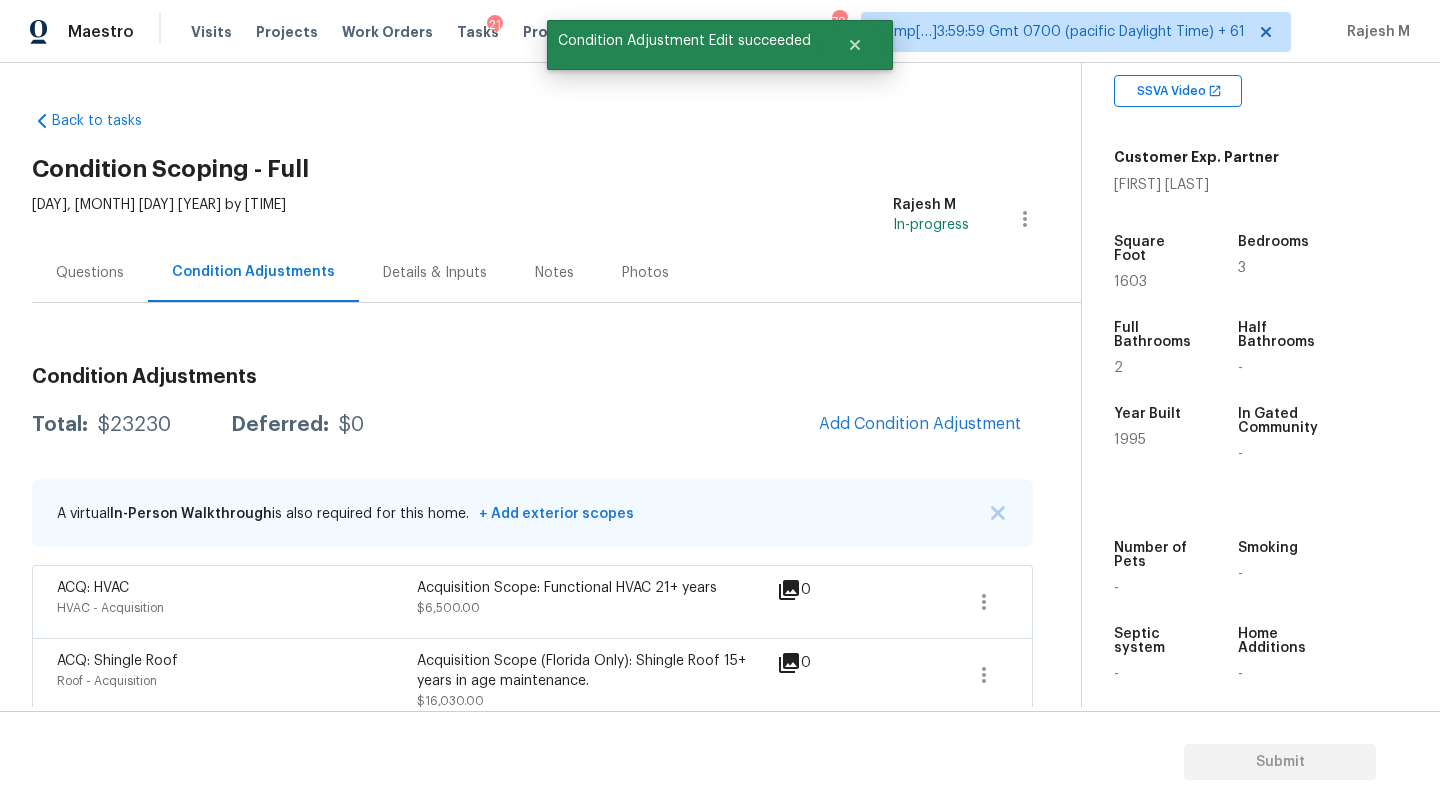 click on "Questions" at bounding box center (90, 272) 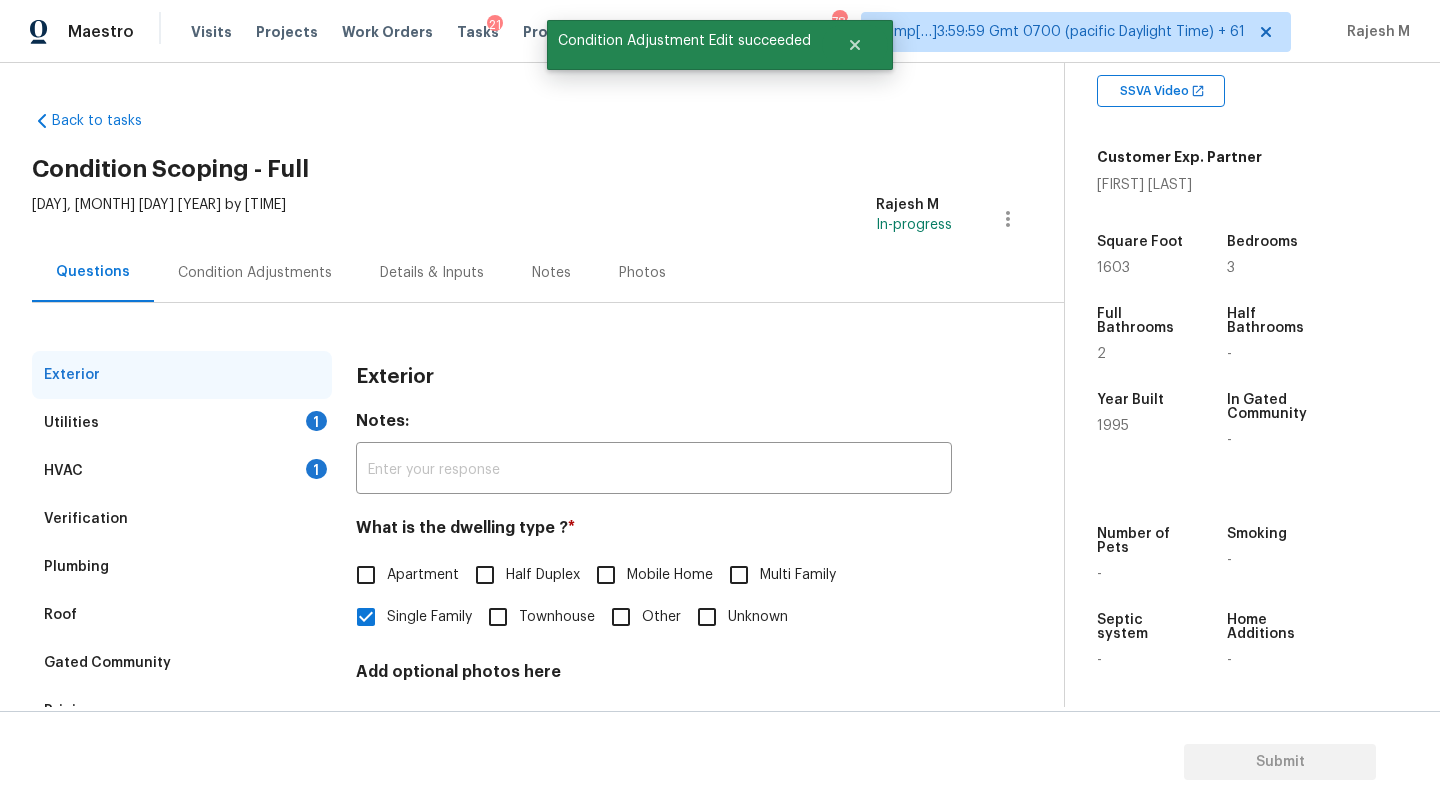 scroll, scrollTop: 140, scrollLeft: 0, axis: vertical 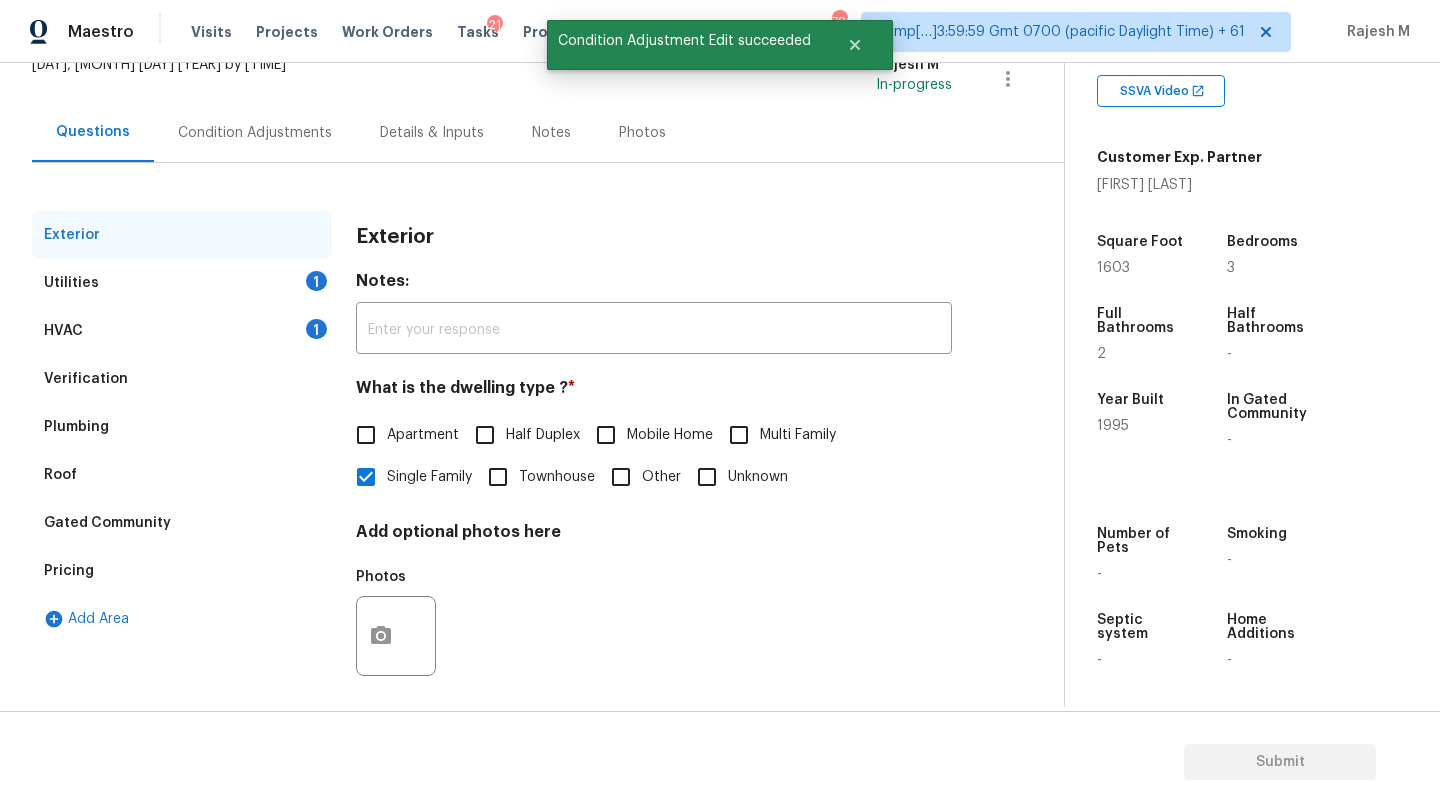 click on "Pricing" at bounding box center [182, 571] 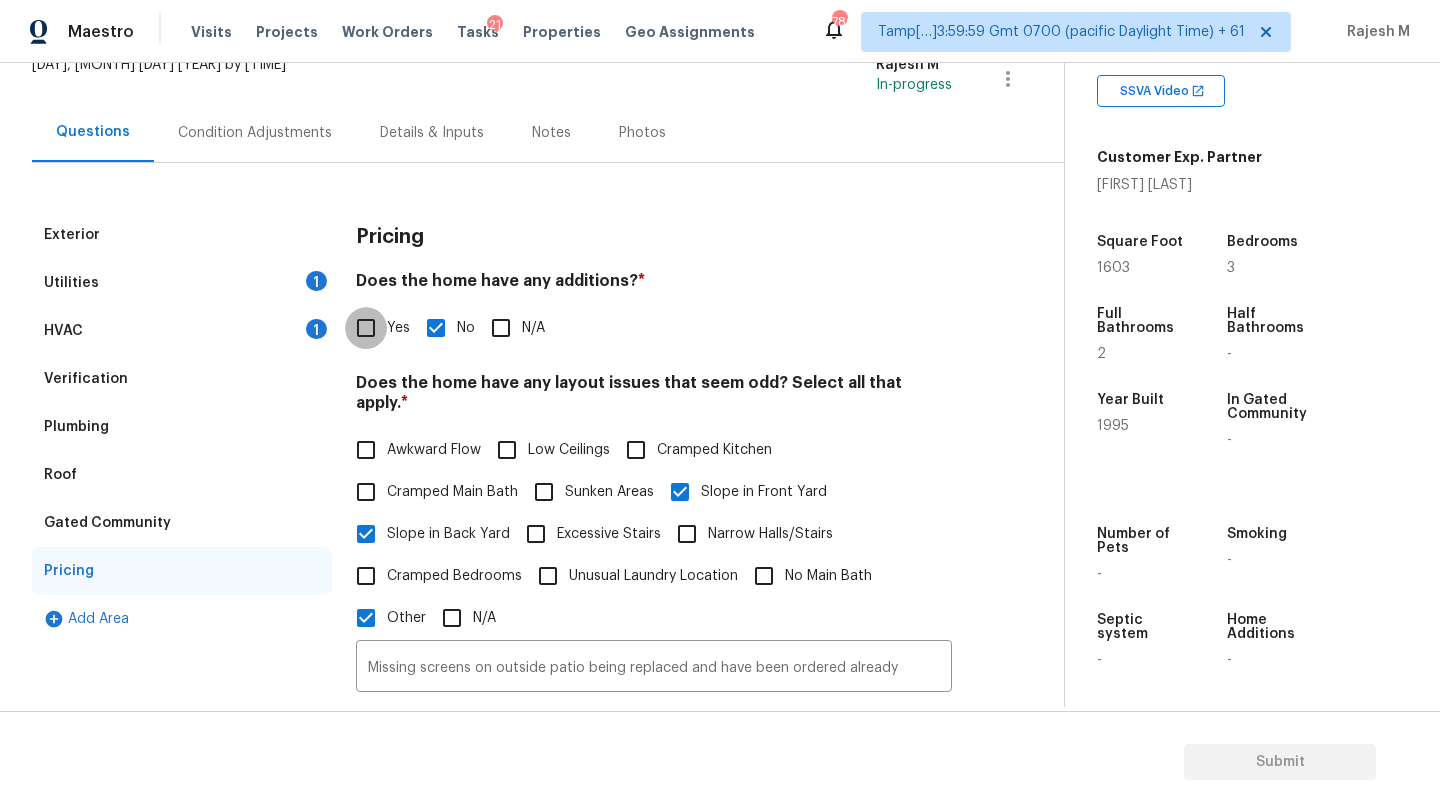 click on "Yes" at bounding box center (366, 328) 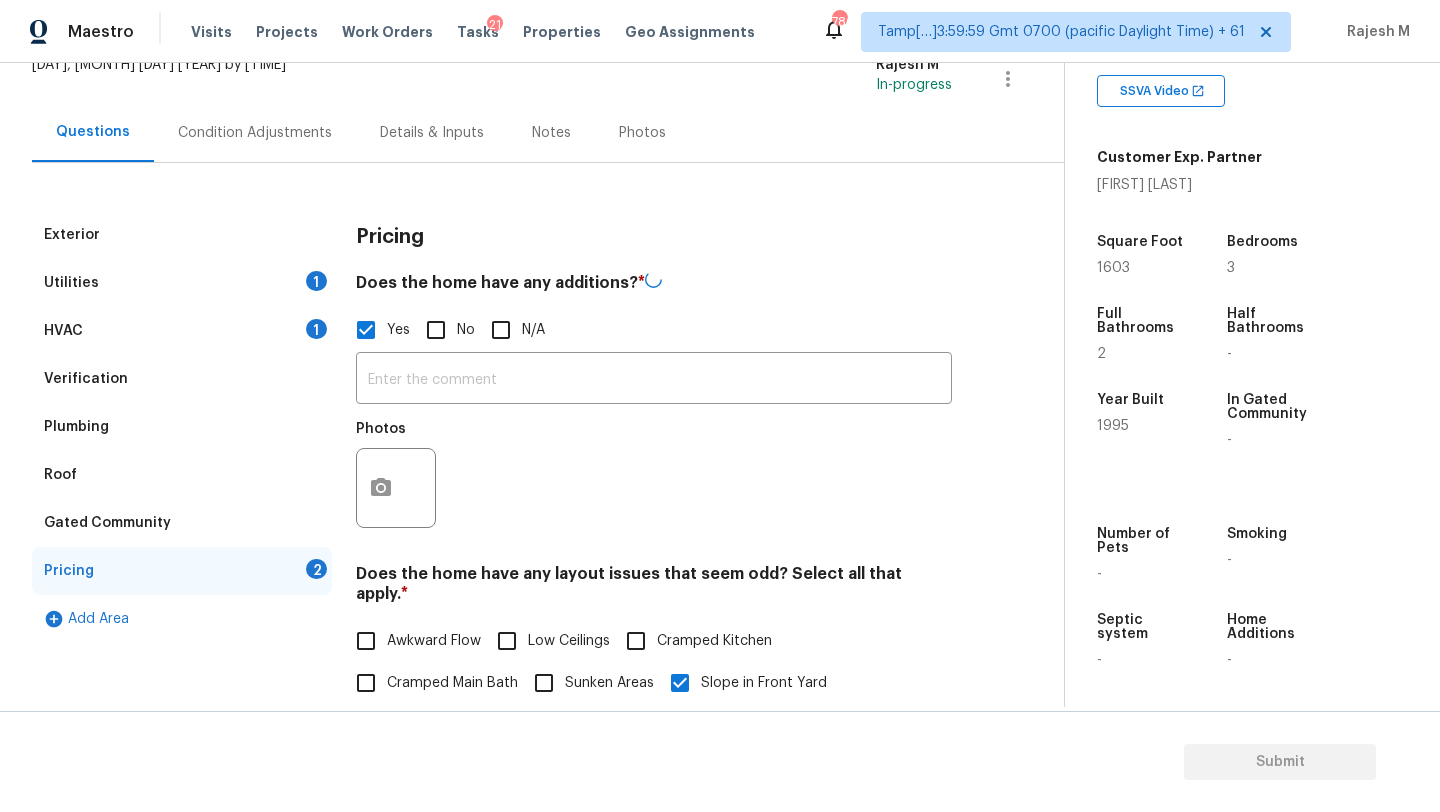 click at bounding box center [654, 380] 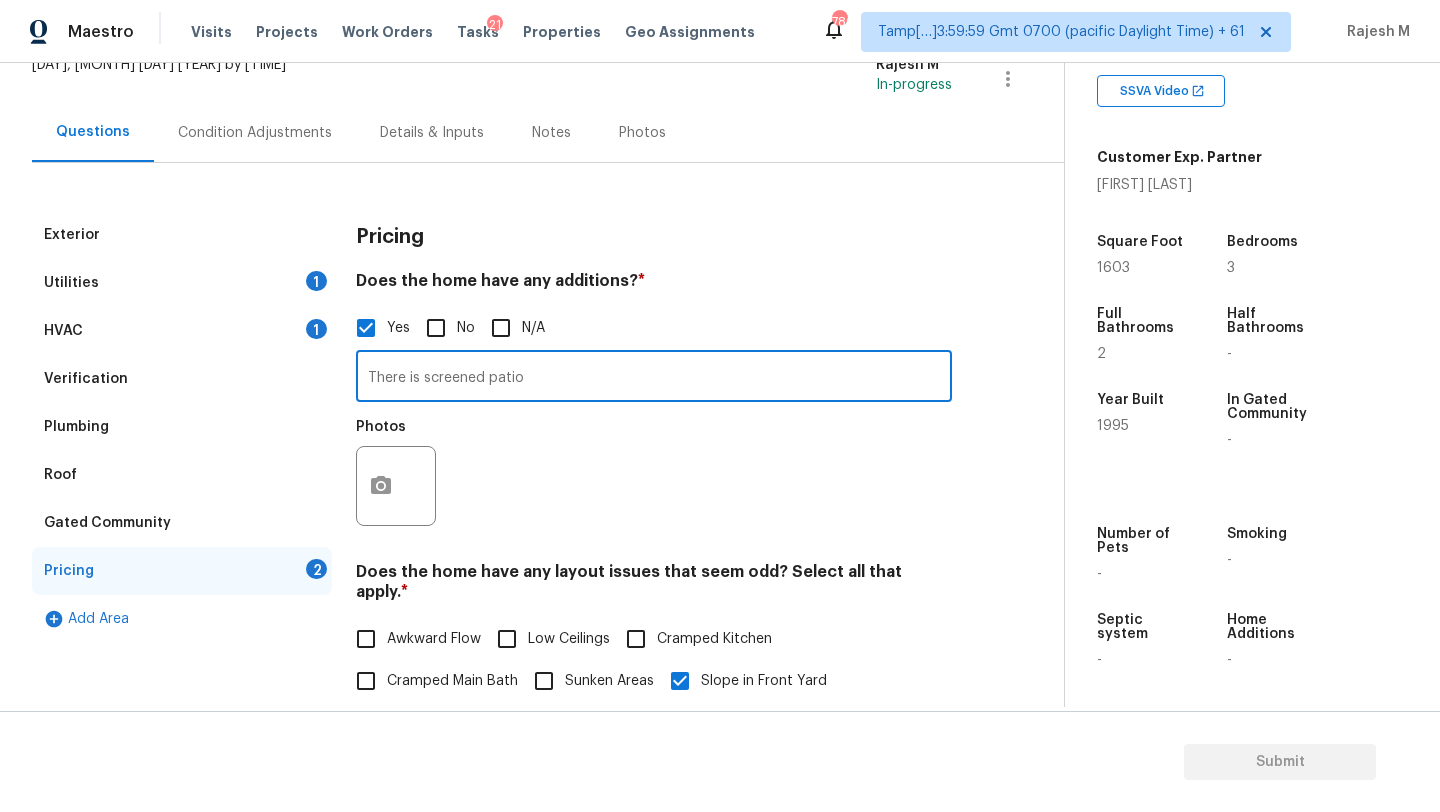 type on "There is screened patio" 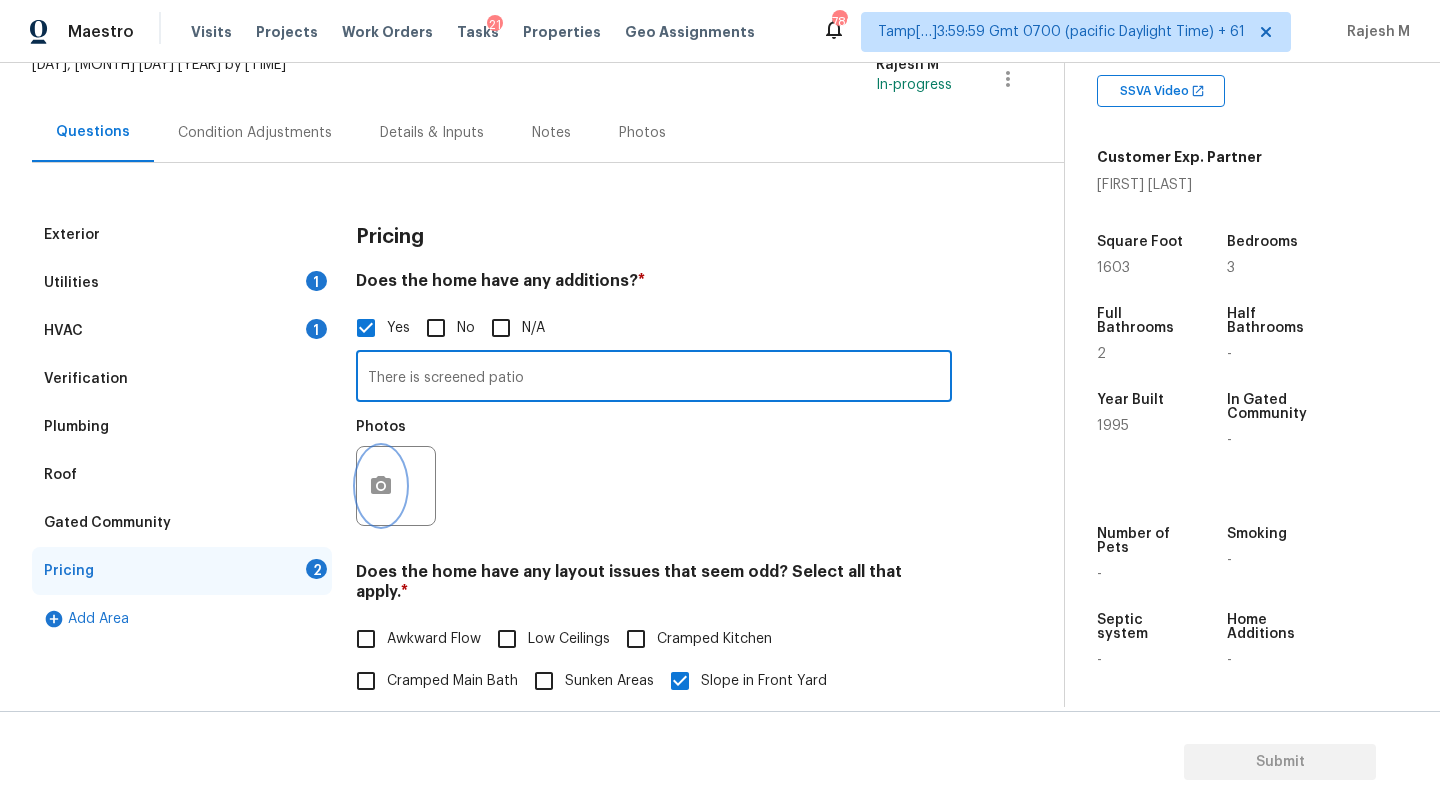 click 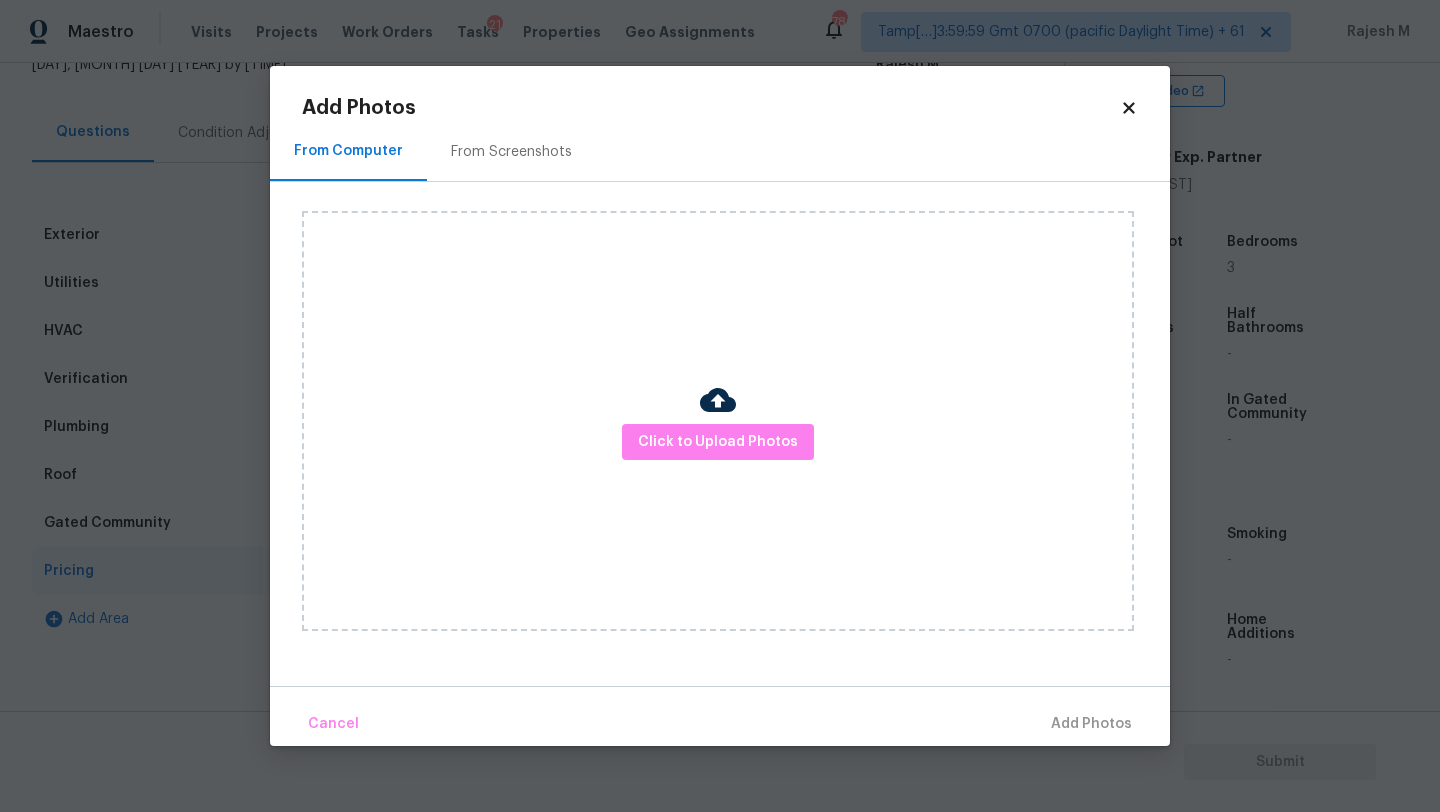 click on "From Screenshots" at bounding box center (511, 151) 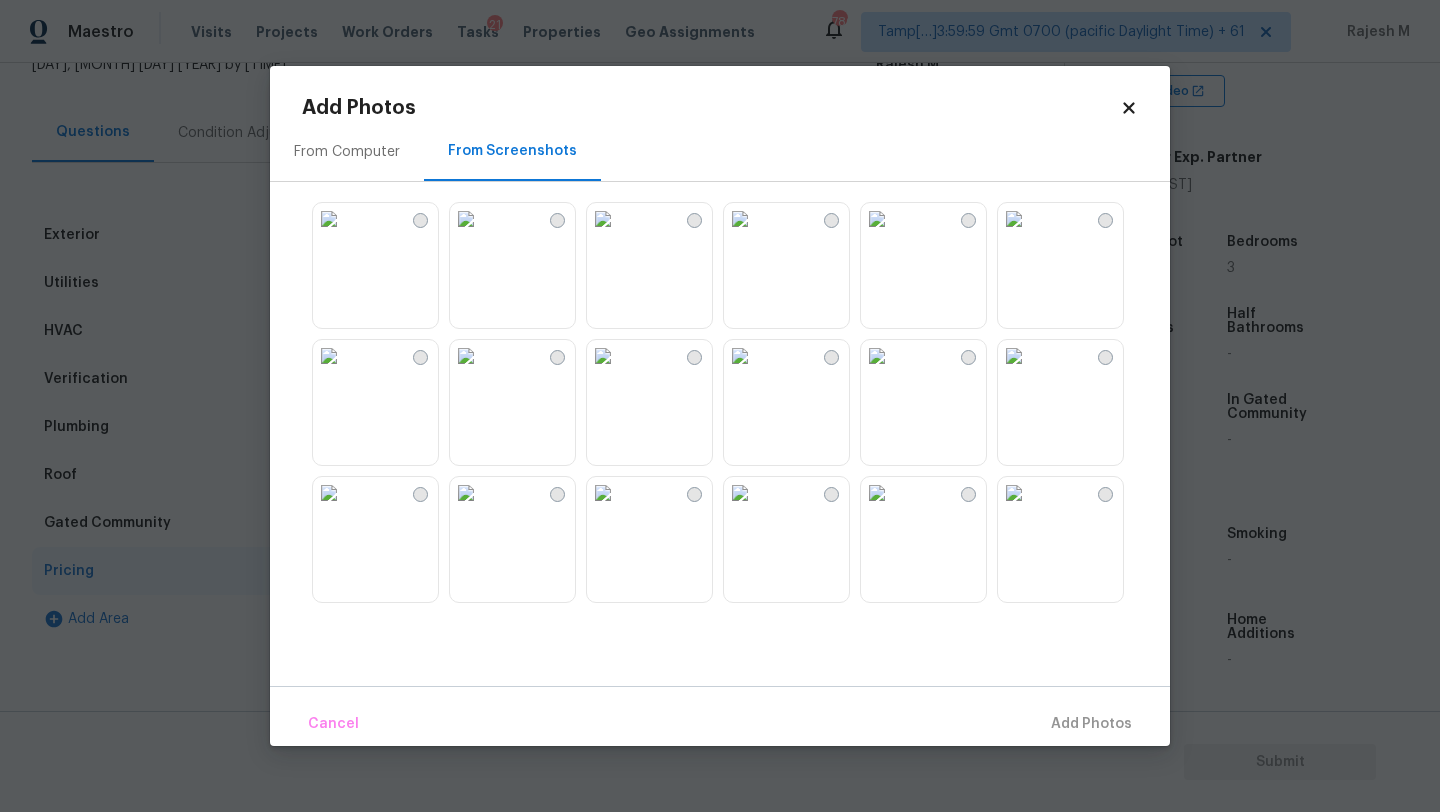 click at bounding box center (877, 219) 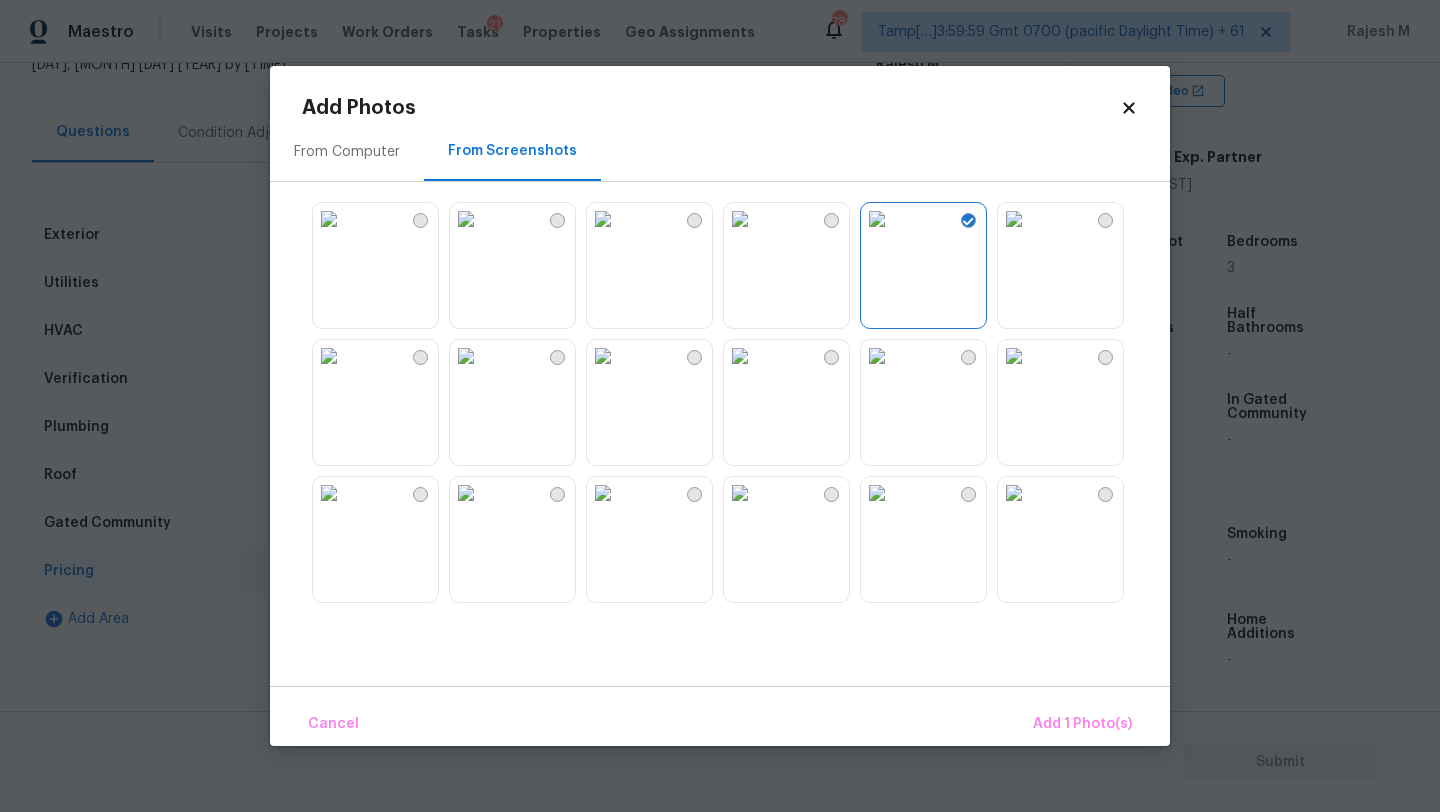 click at bounding box center [603, 356] 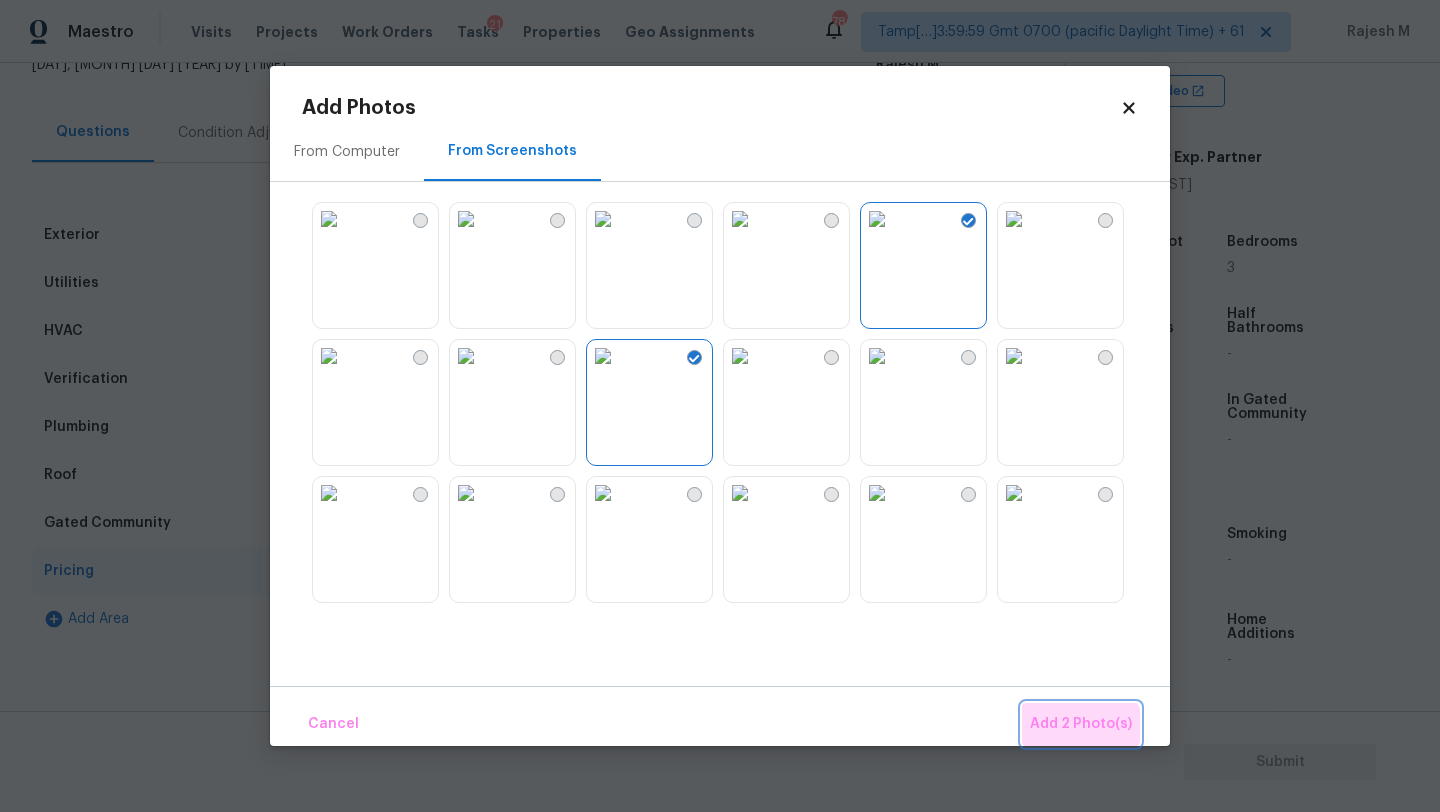 click on "Add 2 Photo(s)" at bounding box center [1081, 724] 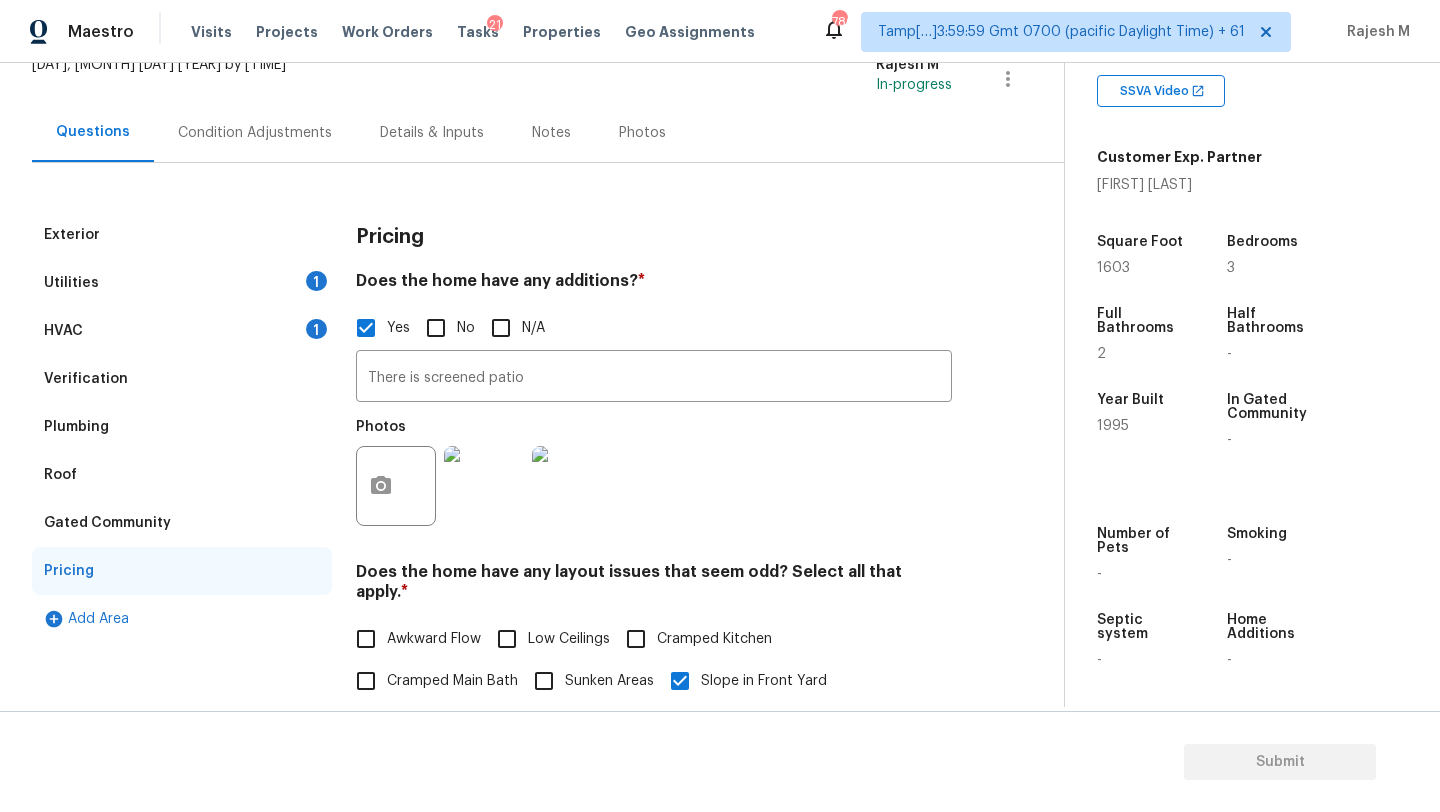 click on "Condition Adjustments" at bounding box center [255, 133] 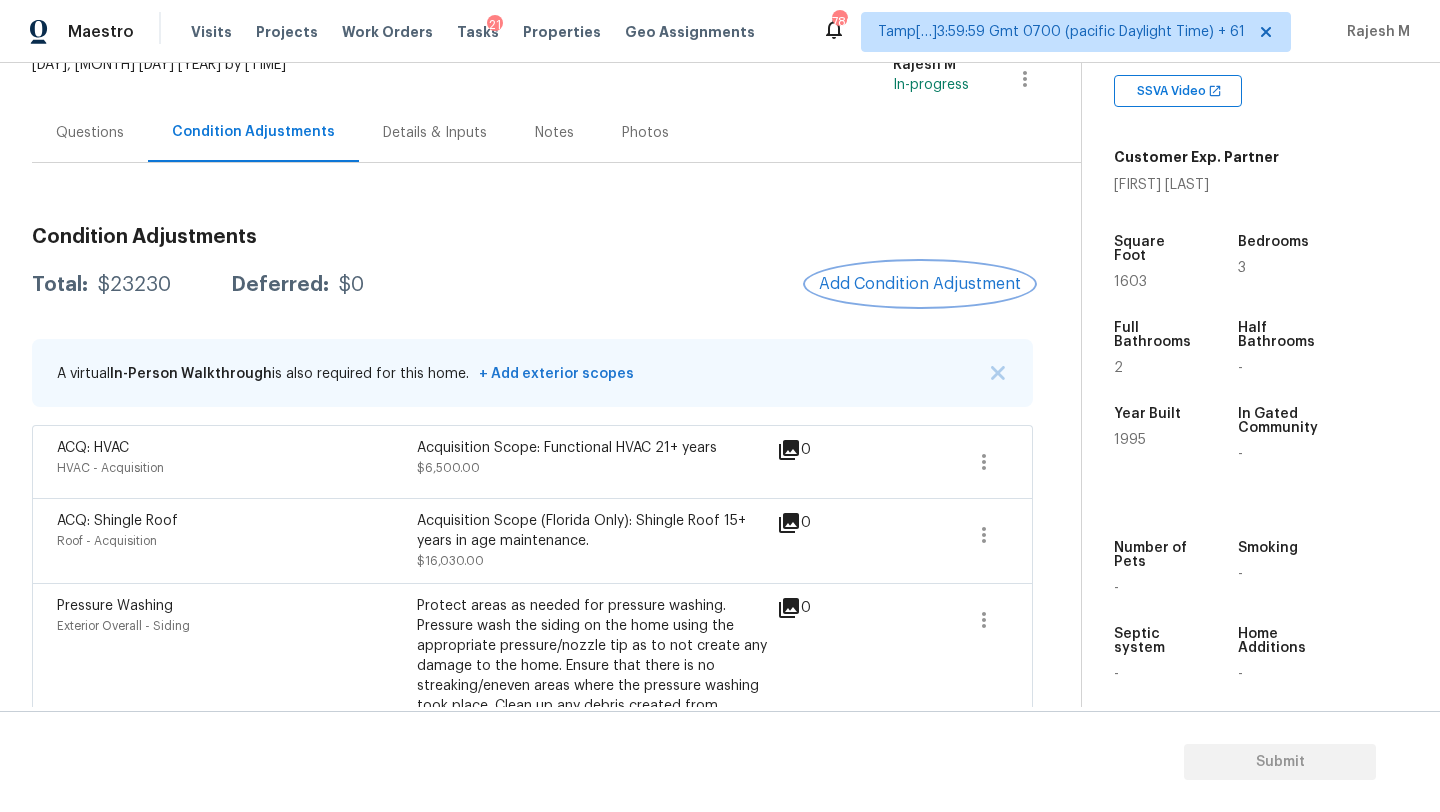 click on "Add Condition Adjustment" at bounding box center (920, 284) 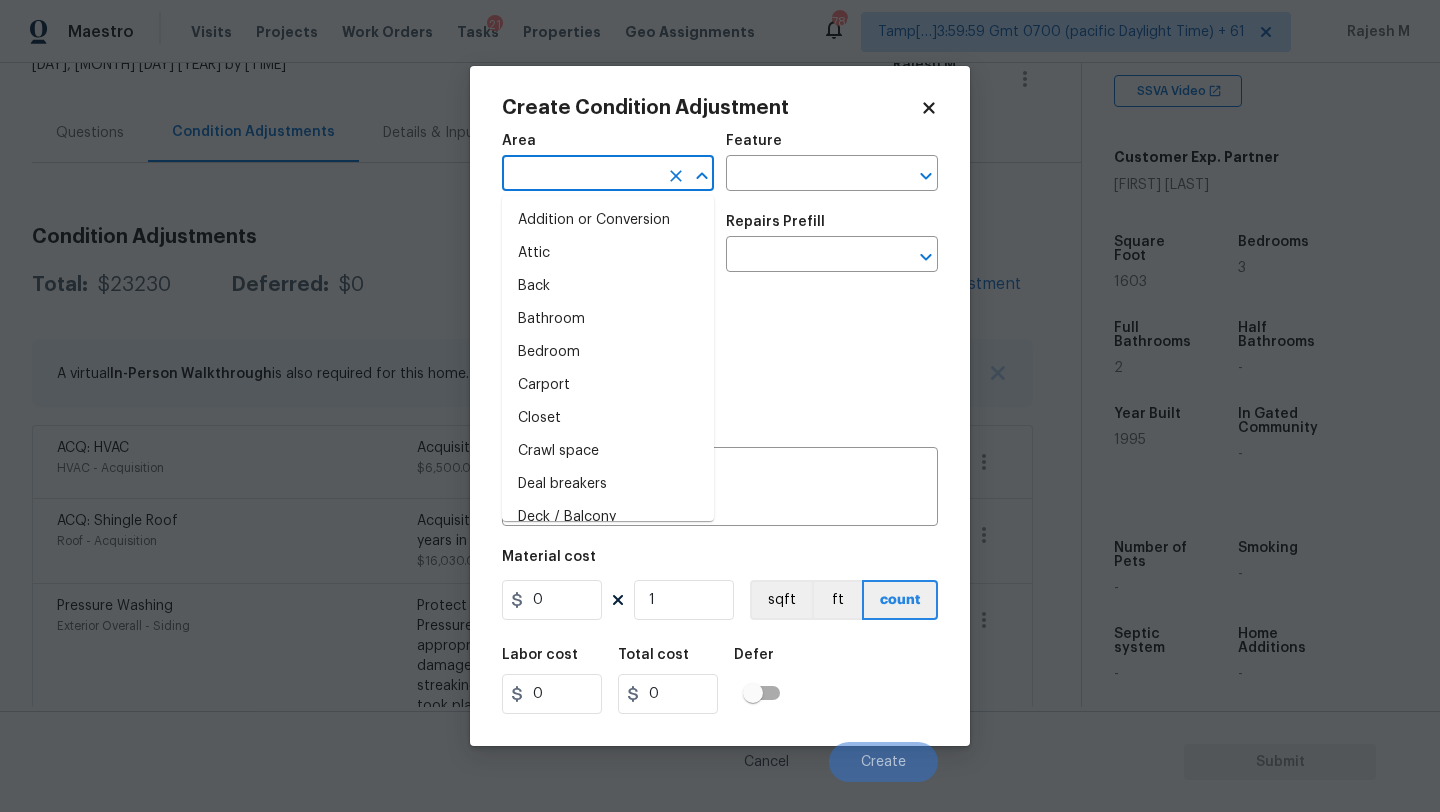 click at bounding box center (580, 175) 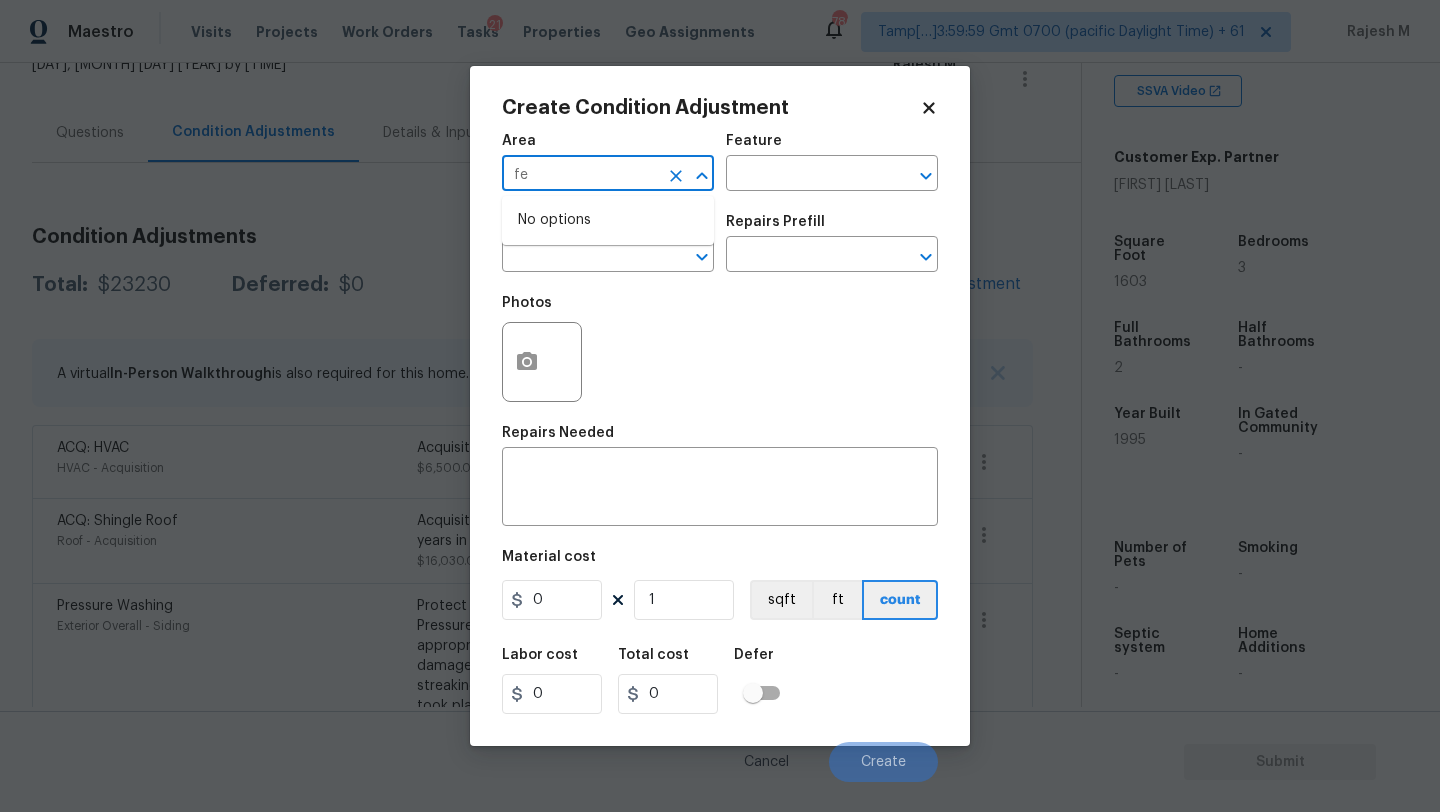 type on "f" 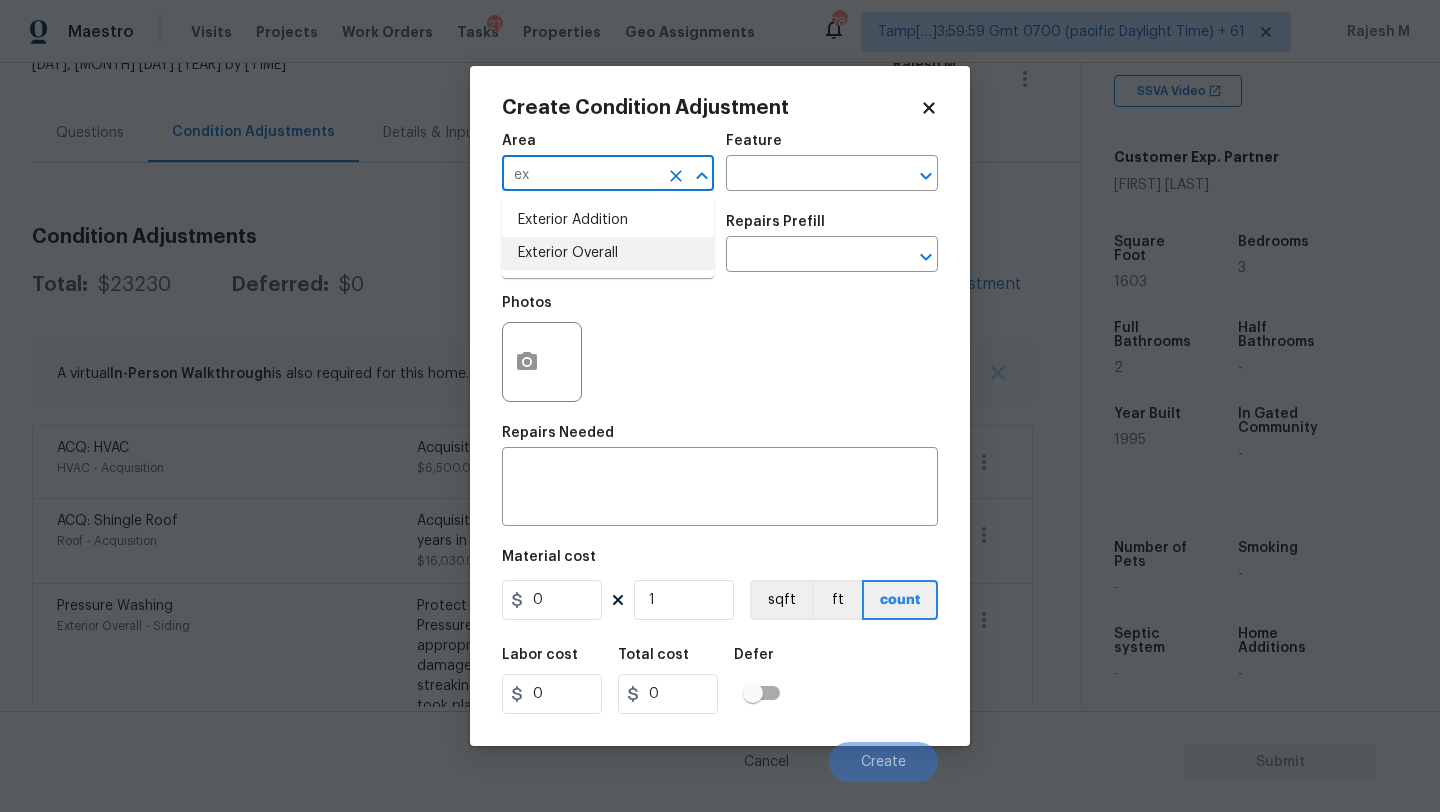 drag, startPoint x: 580, startPoint y: 256, endPoint x: 632, endPoint y: 235, distance: 56.0803 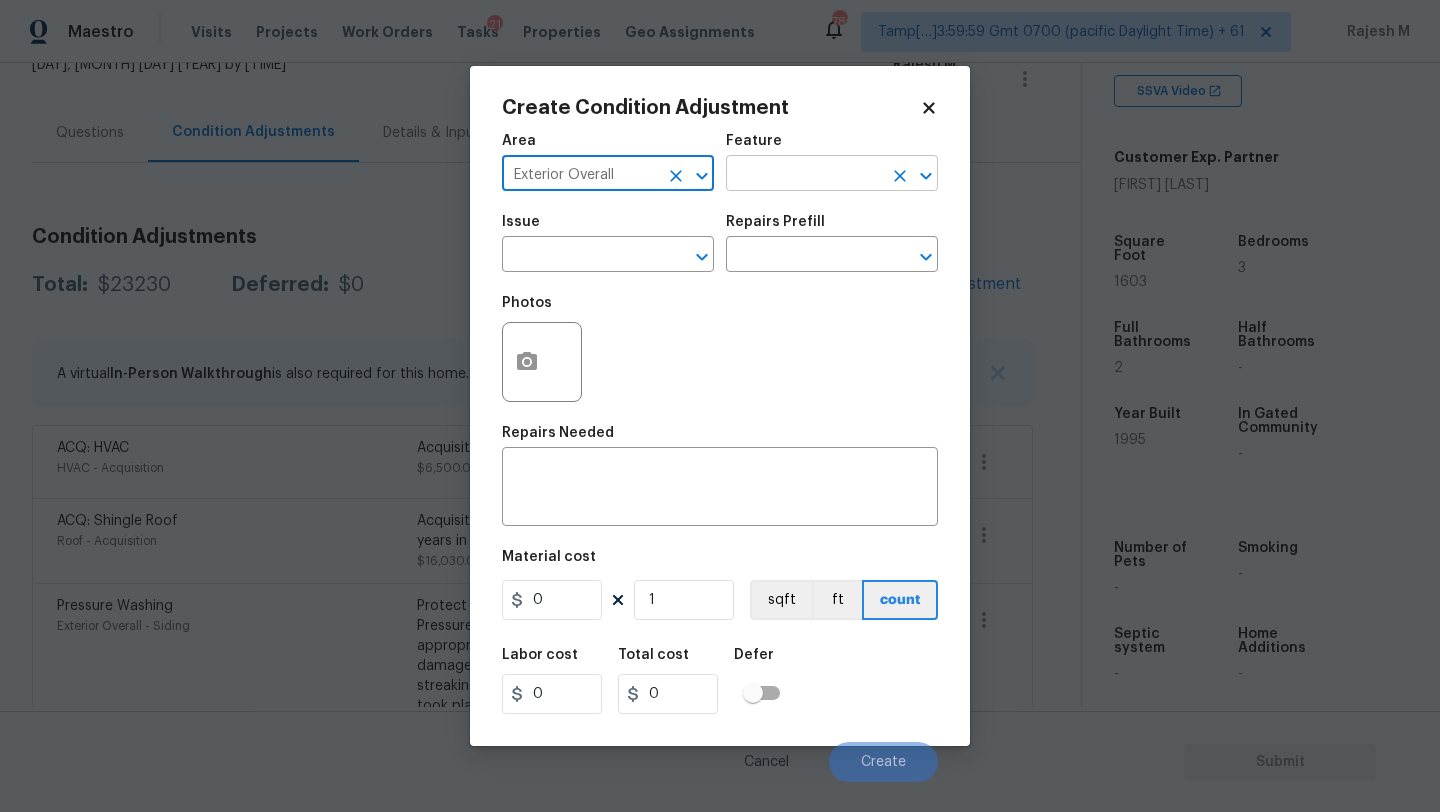 type on "Exterior Overall" 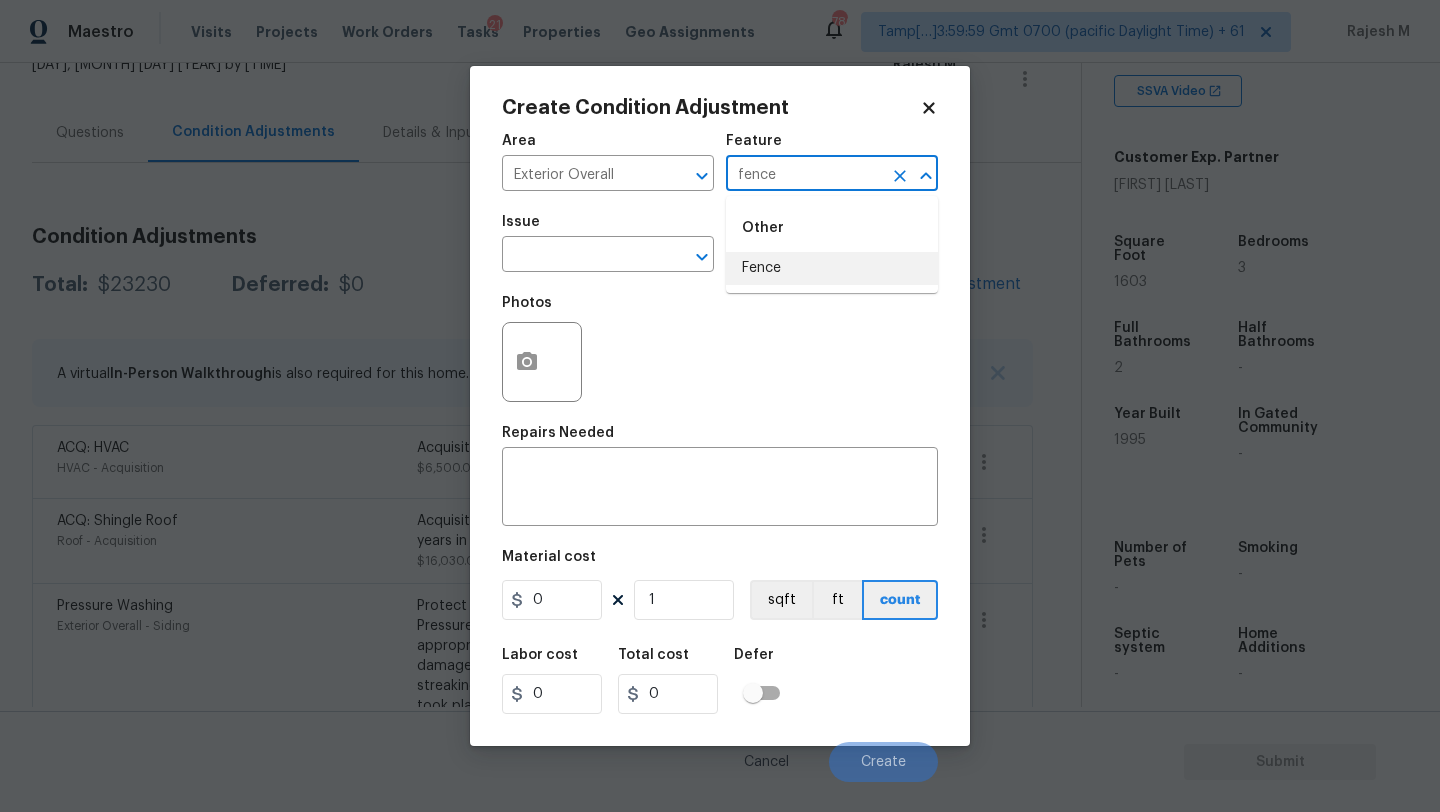 click on "Fence" at bounding box center (832, 268) 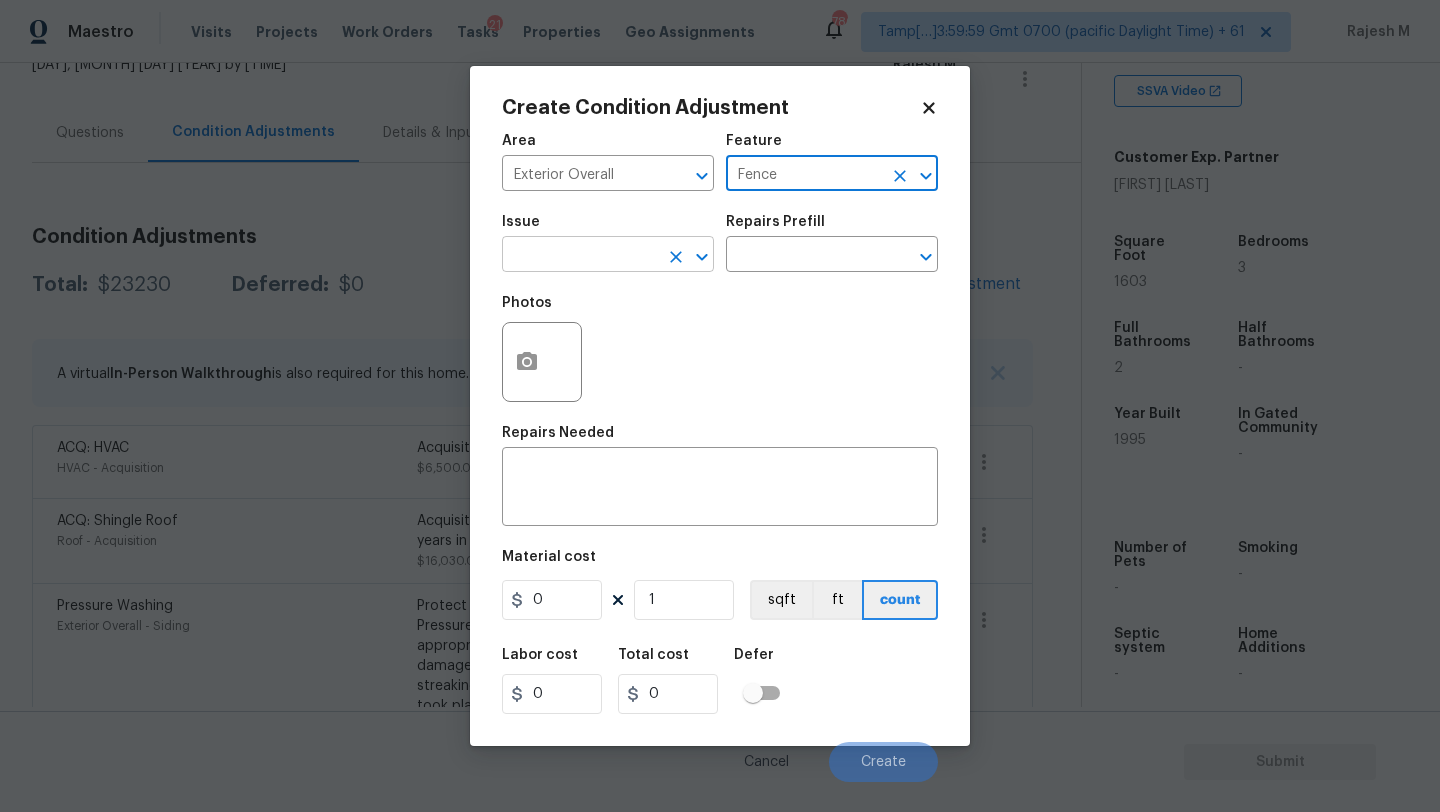type on "Fence" 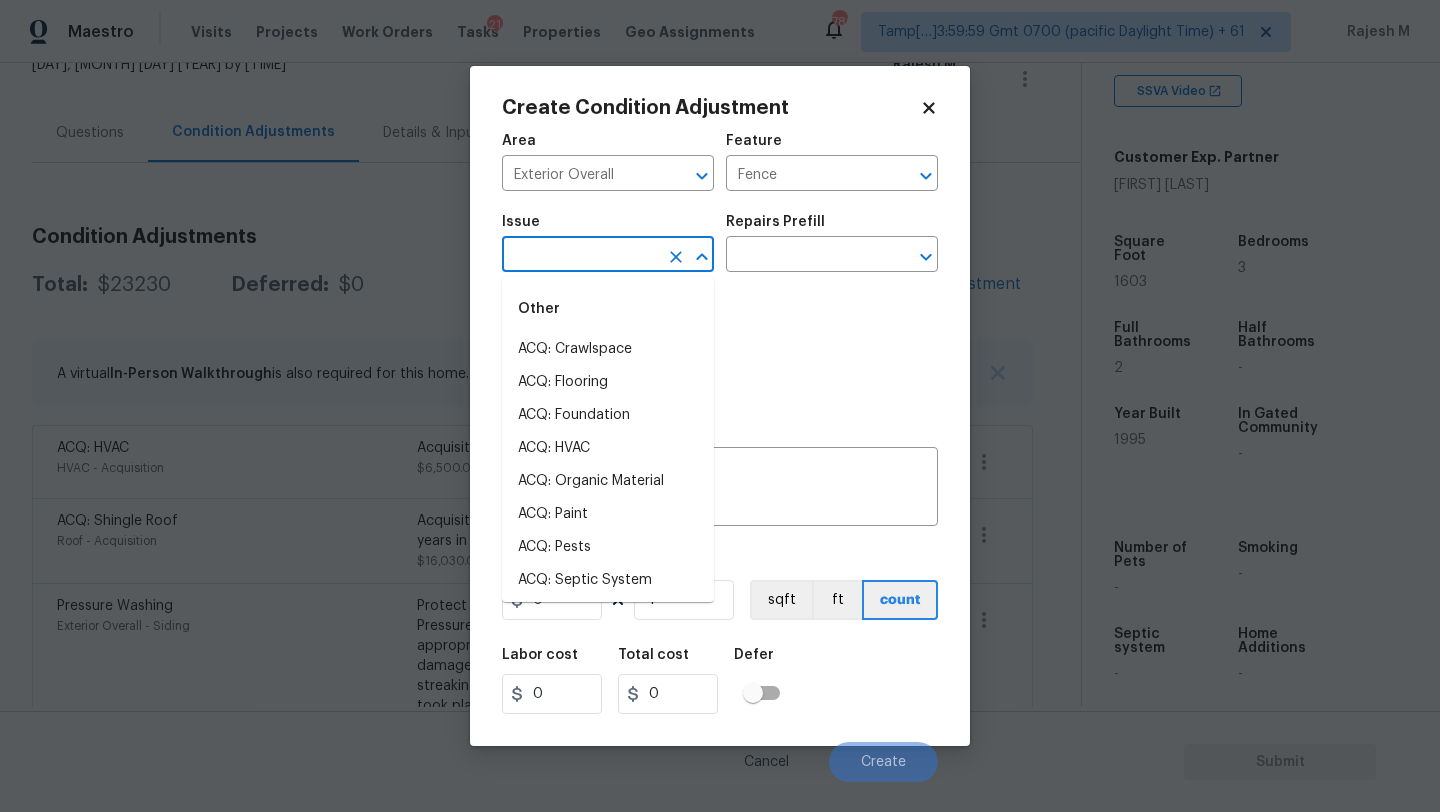 click at bounding box center (580, 256) 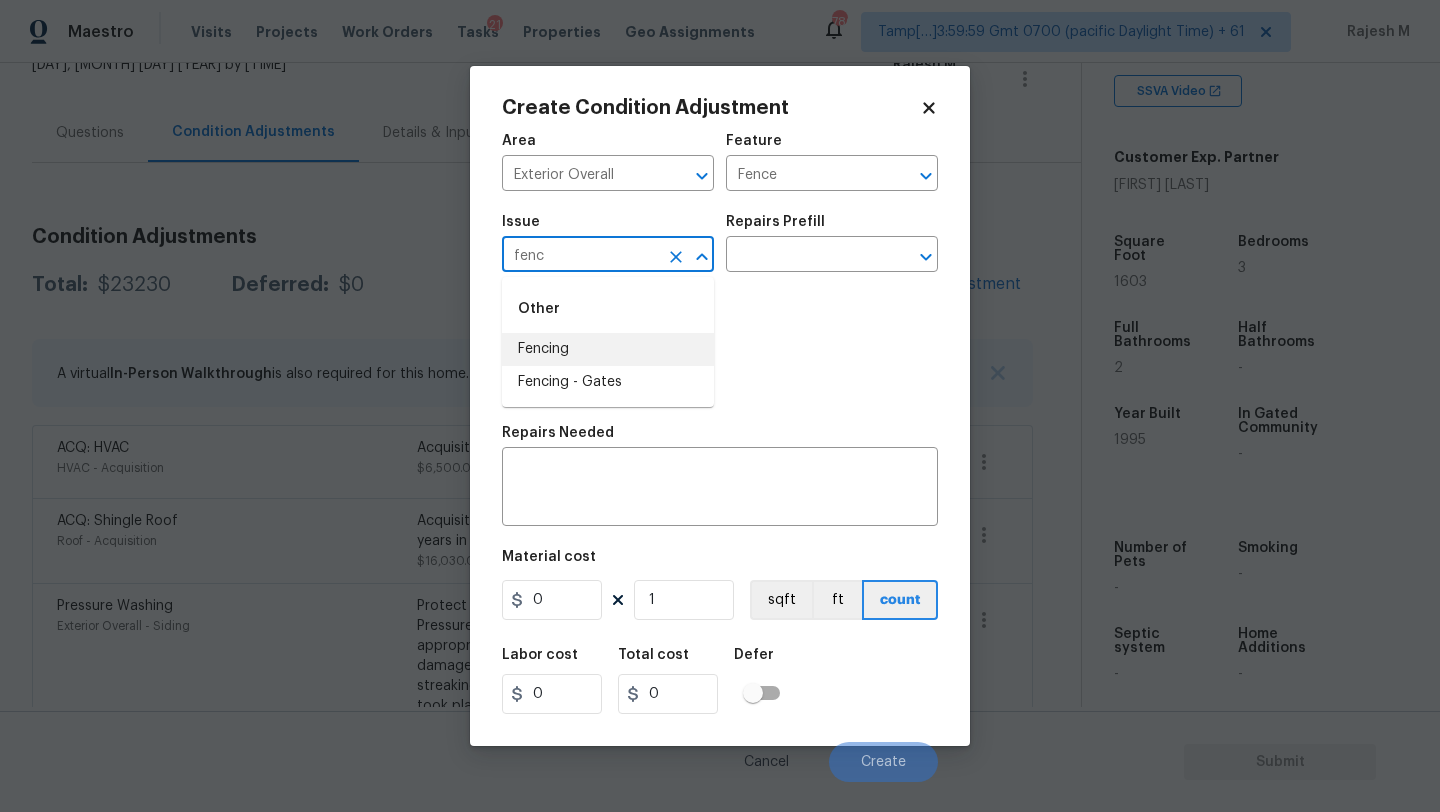 click on "Fencing" at bounding box center [608, 349] 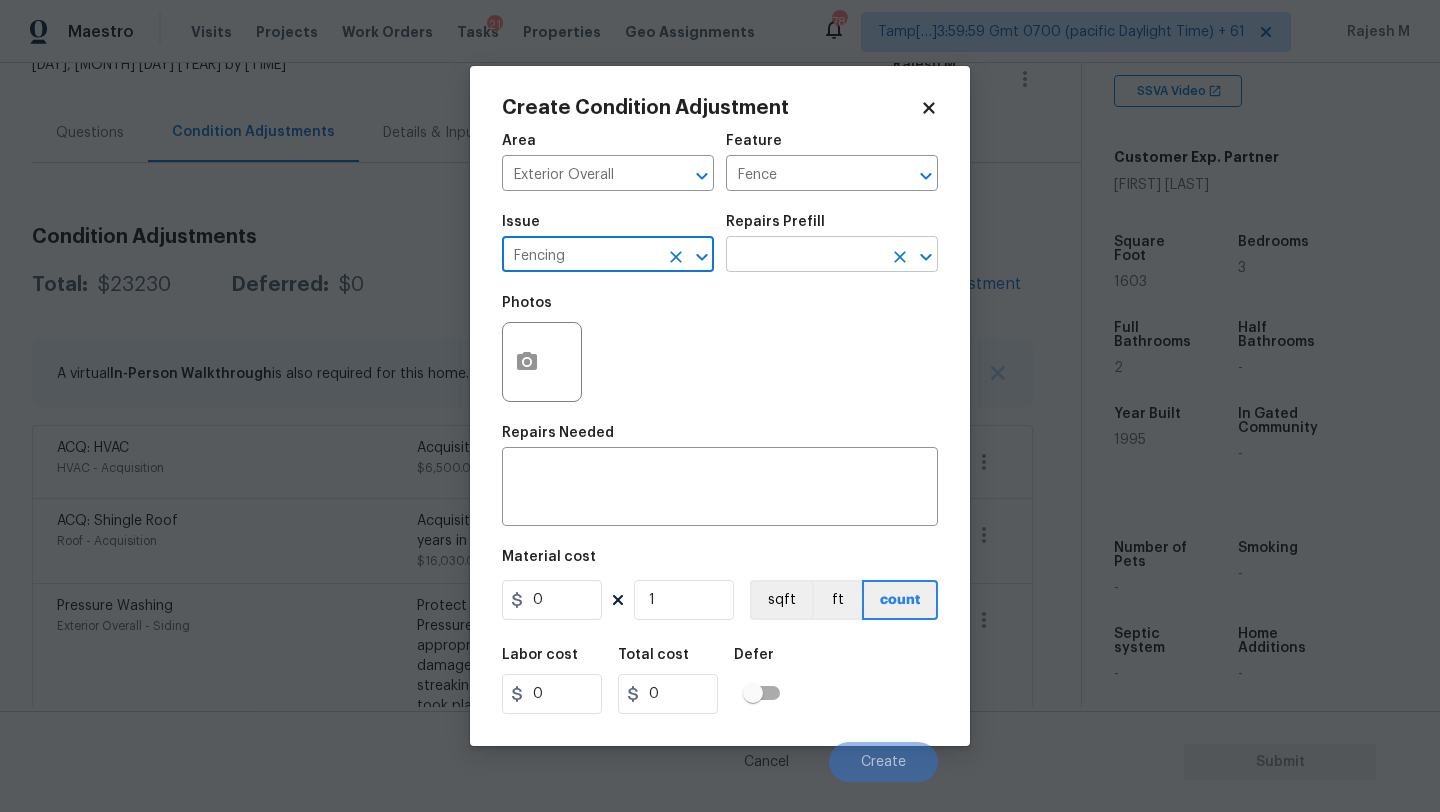 type on "Fencing" 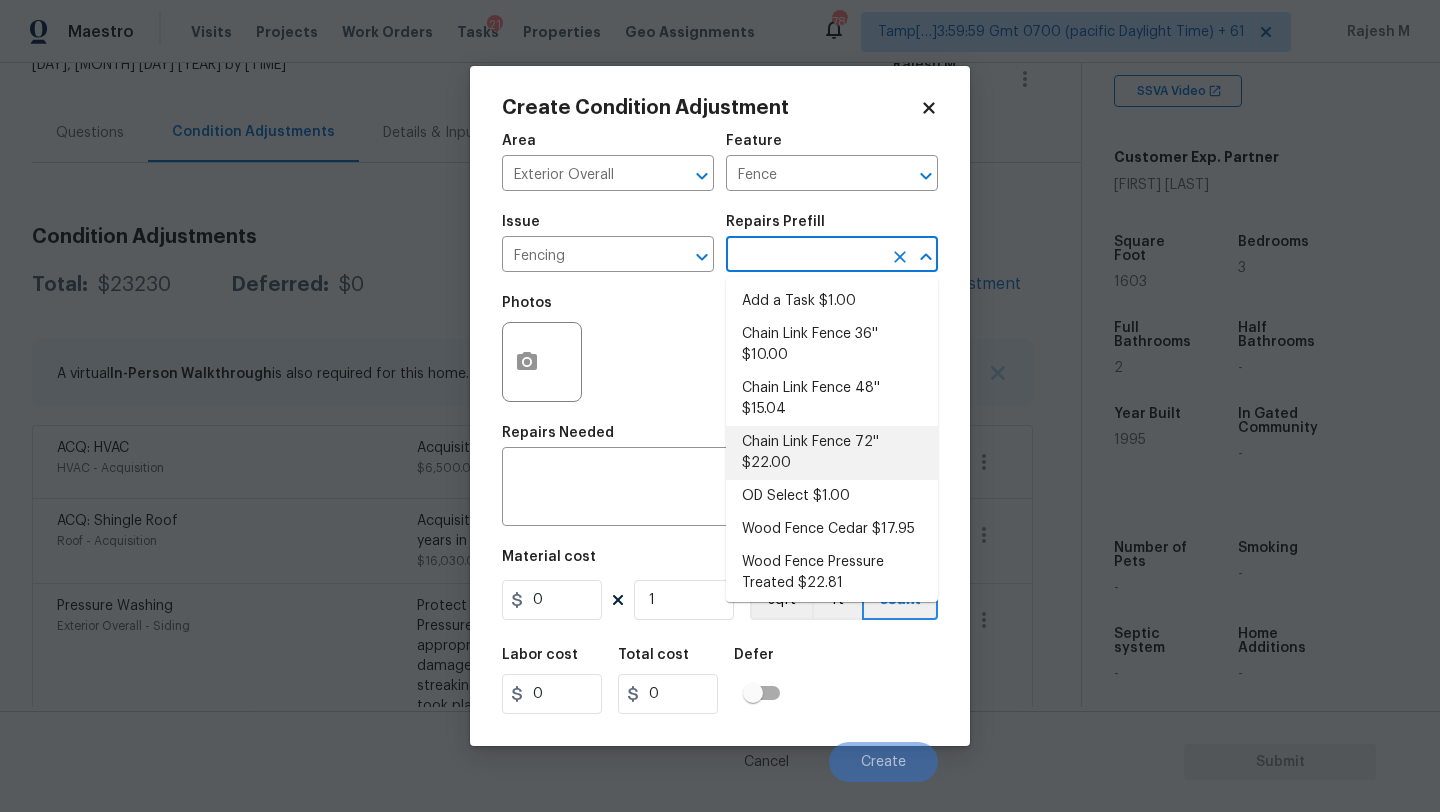 scroll, scrollTop: 6, scrollLeft: 0, axis: vertical 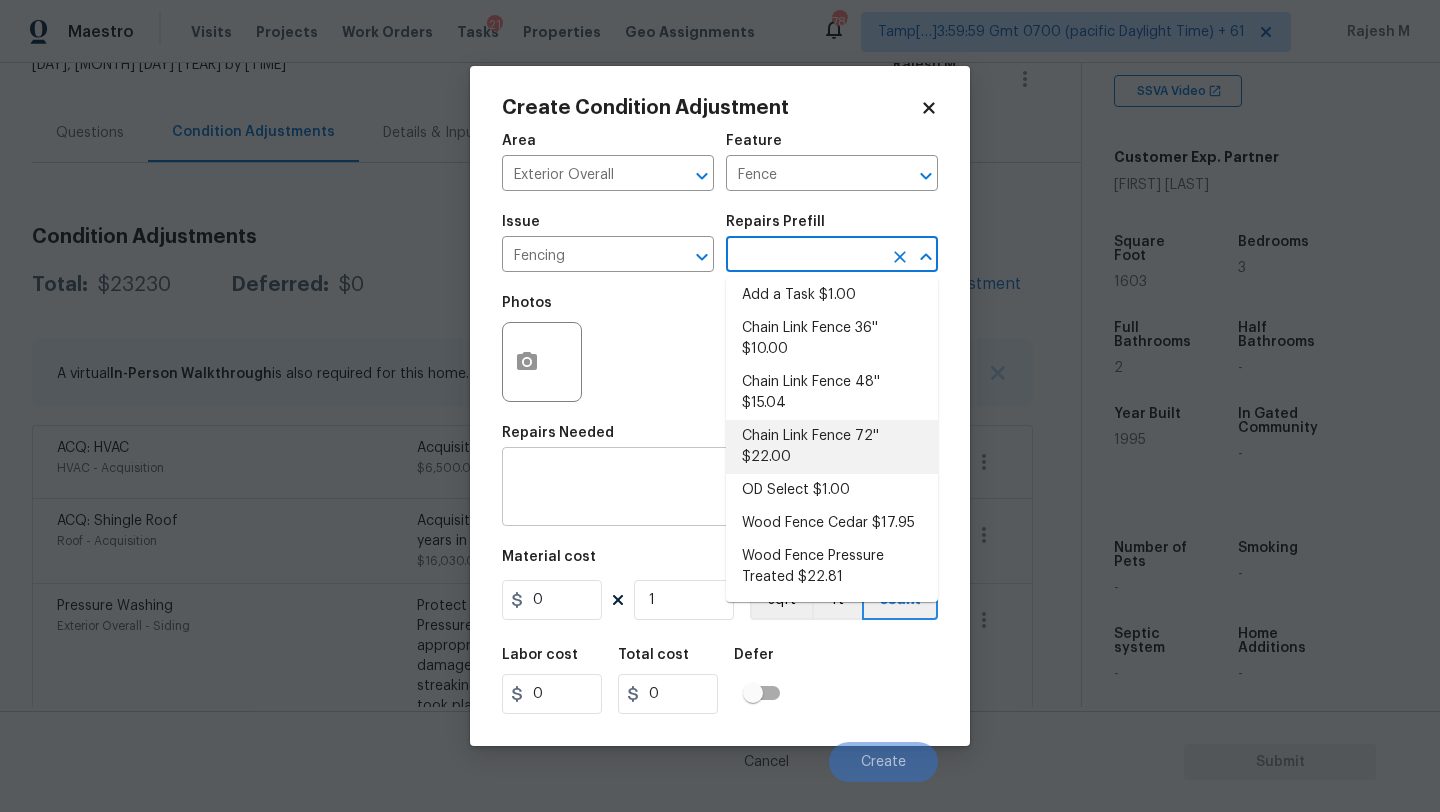 click at bounding box center (720, 489) 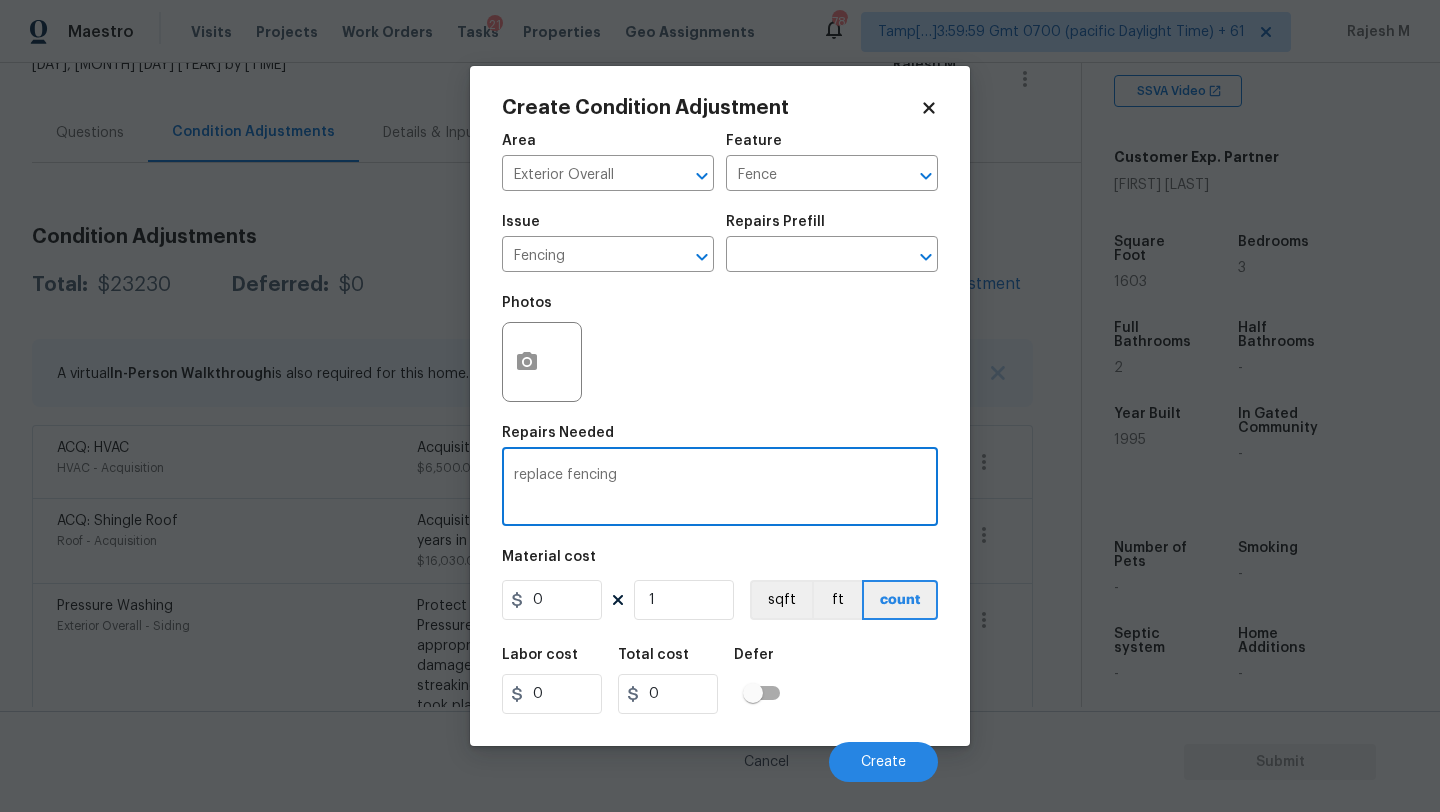type on "replace fencing" 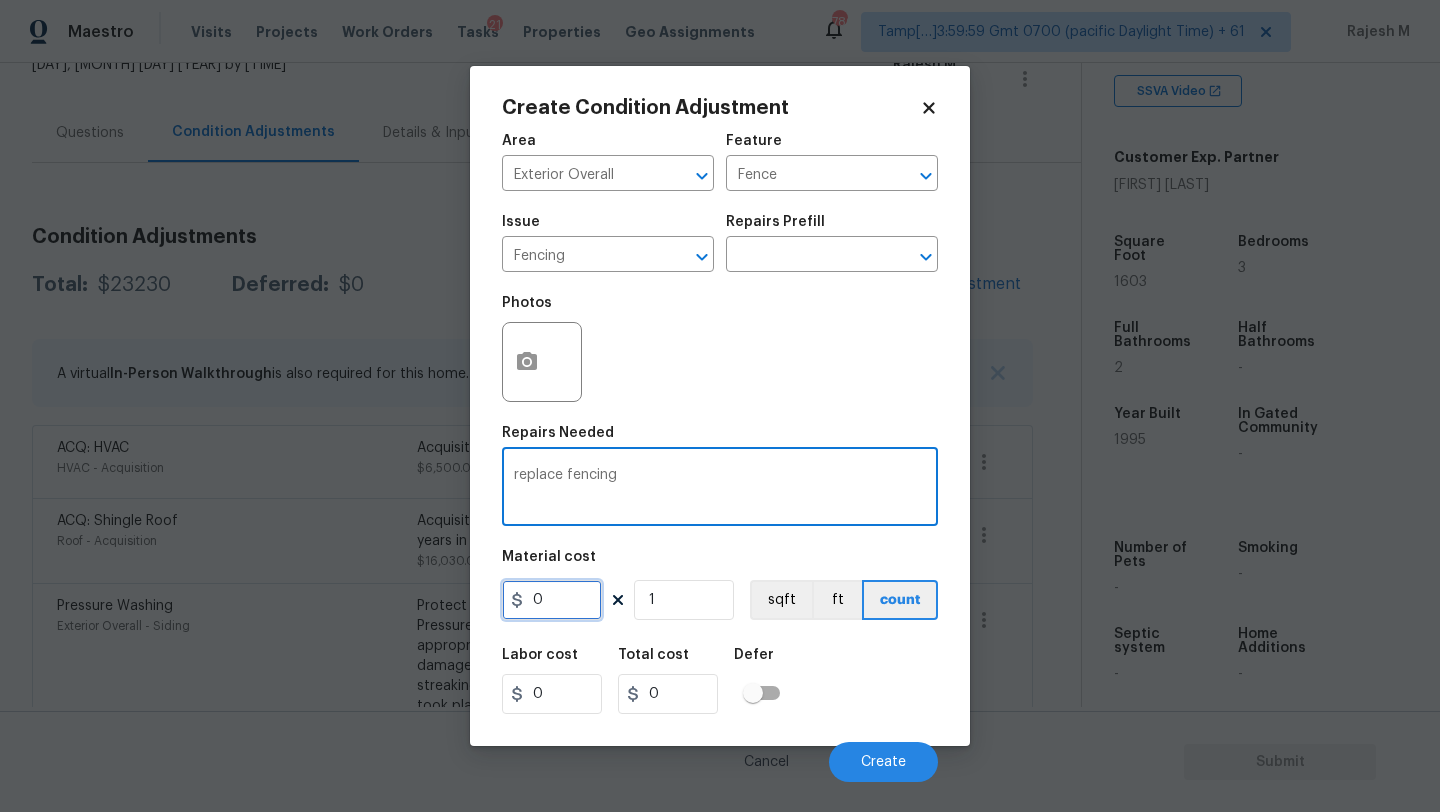 click on "0" at bounding box center (552, 600) 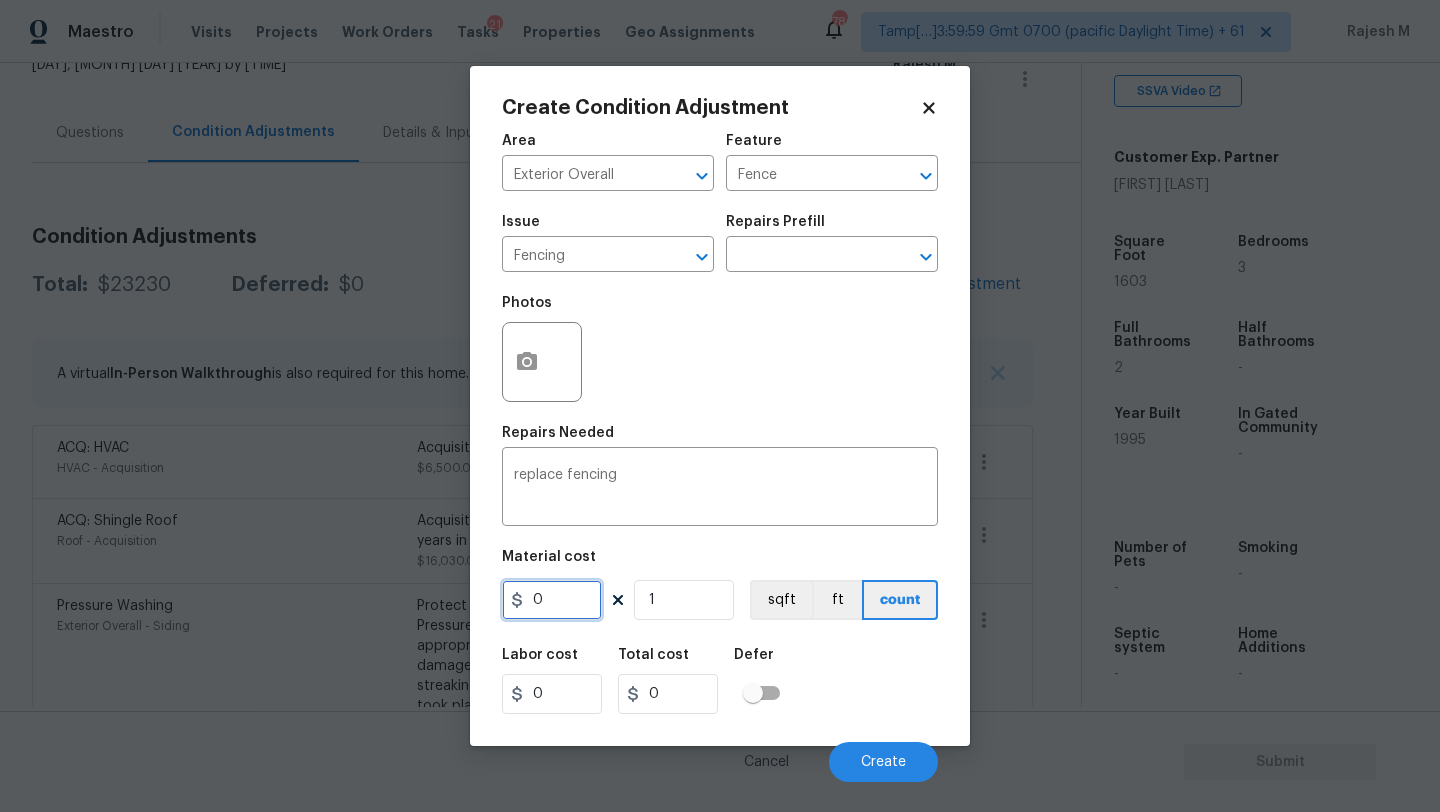 click on "0" at bounding box center [552, 600] 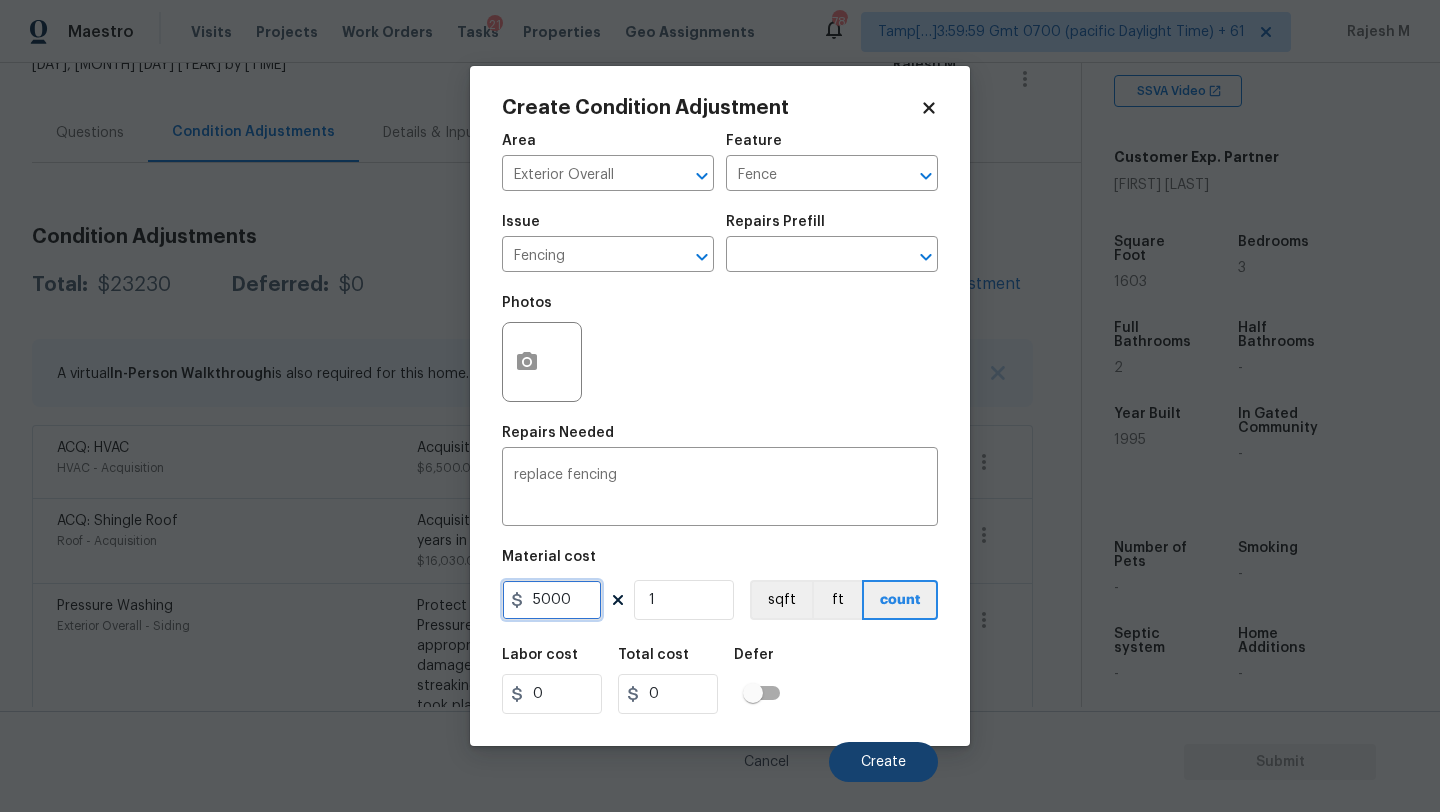 type on "5000" 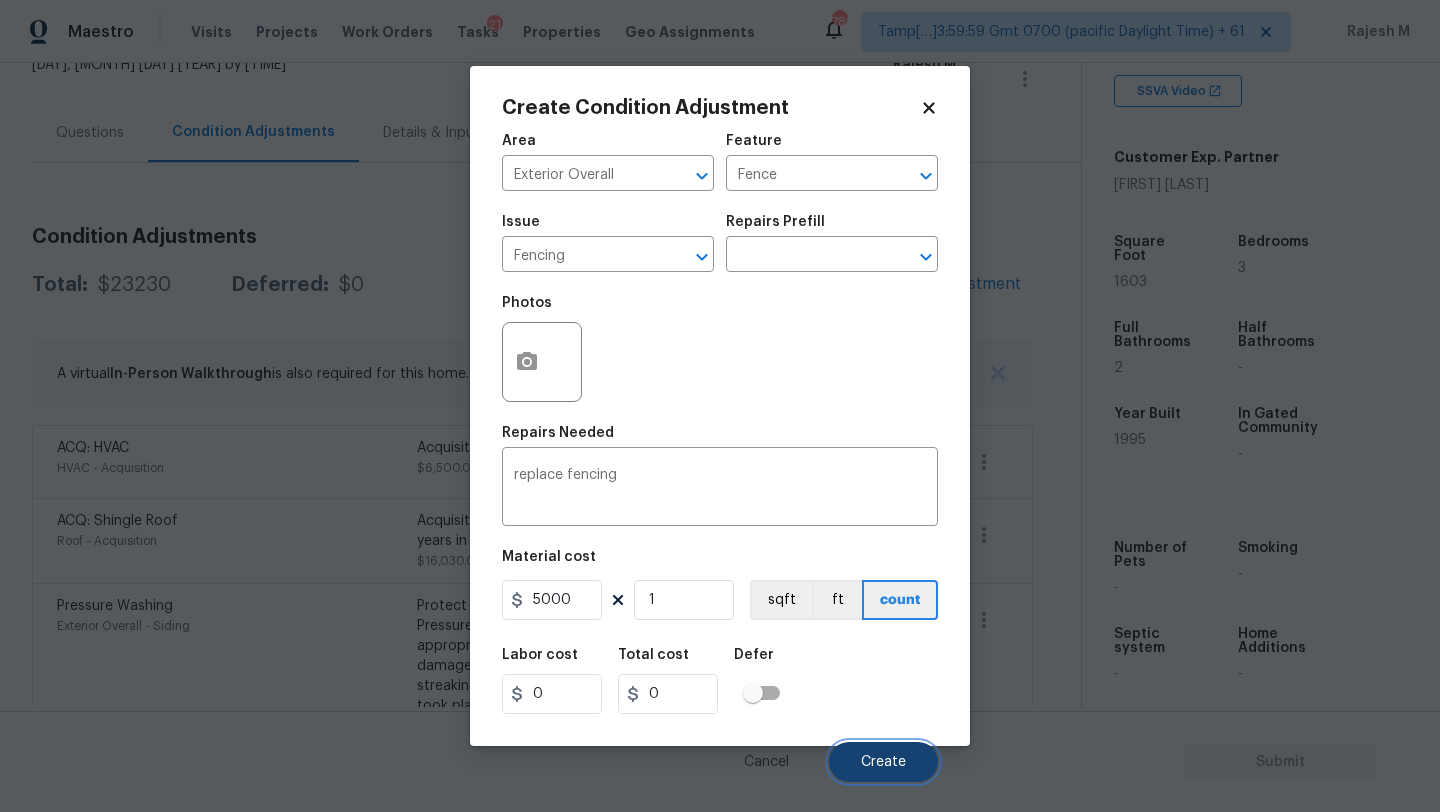 type on "5000" 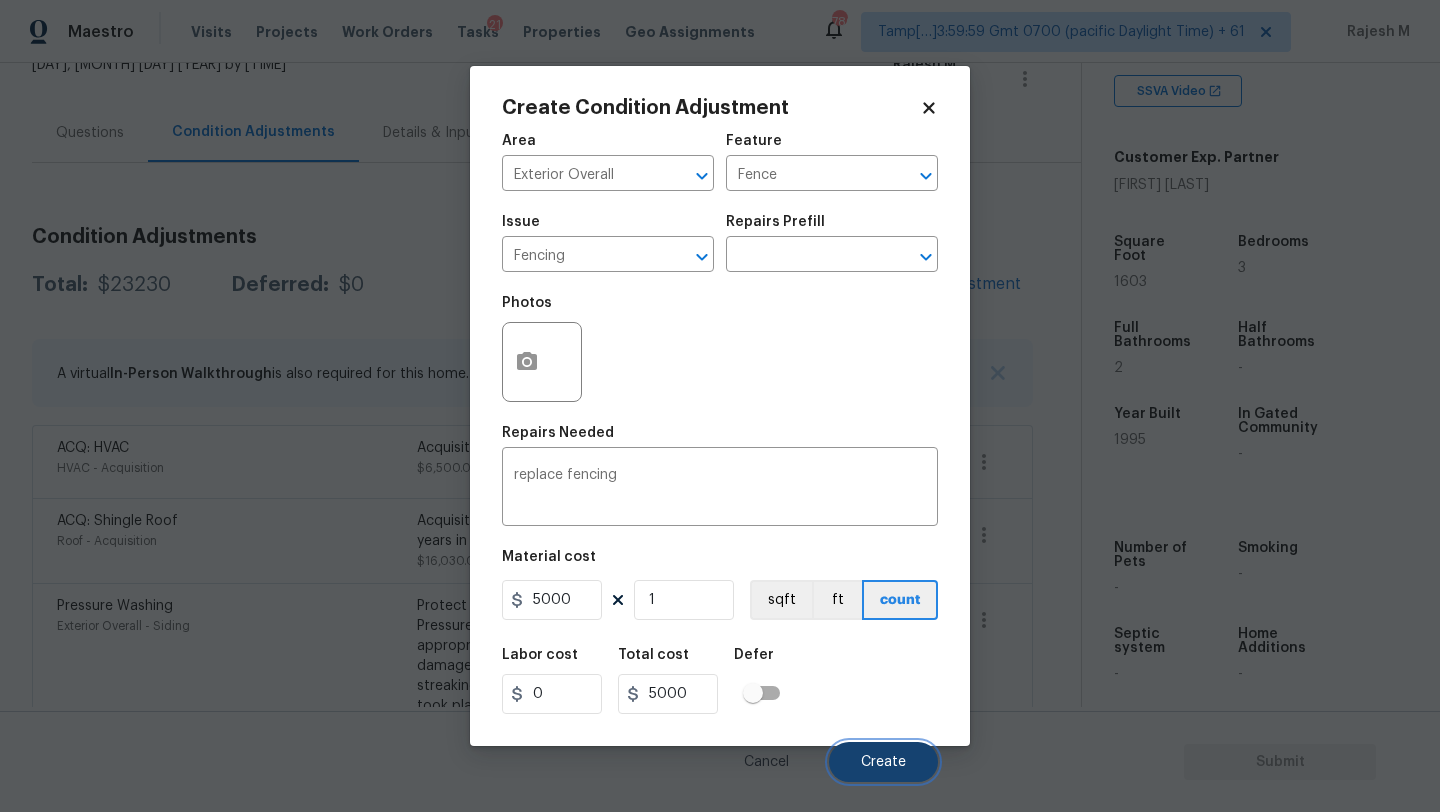 click on "Create" at bounding box center [883, 762] 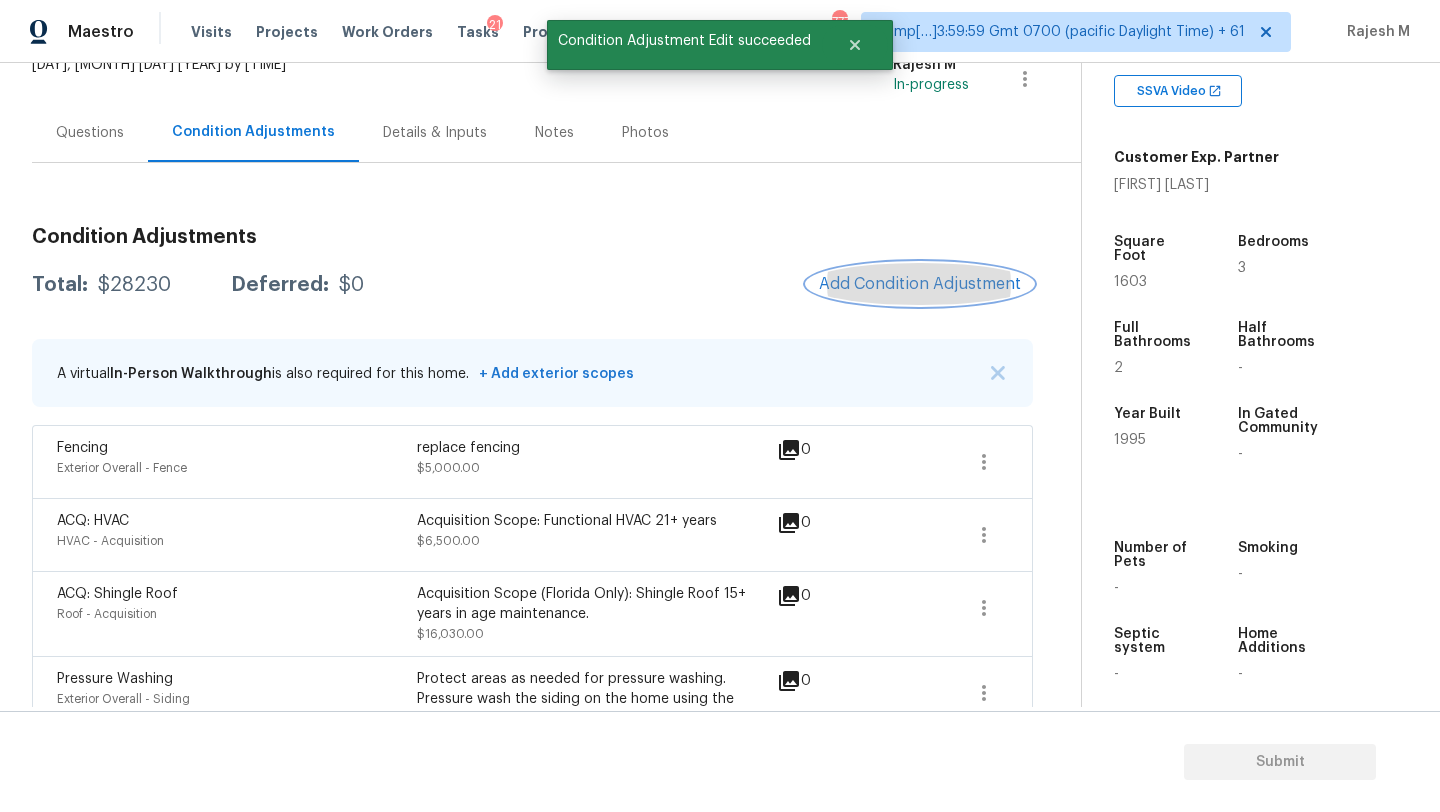 click on "Add Condition Adjustment" at bounding box center (920, 284) 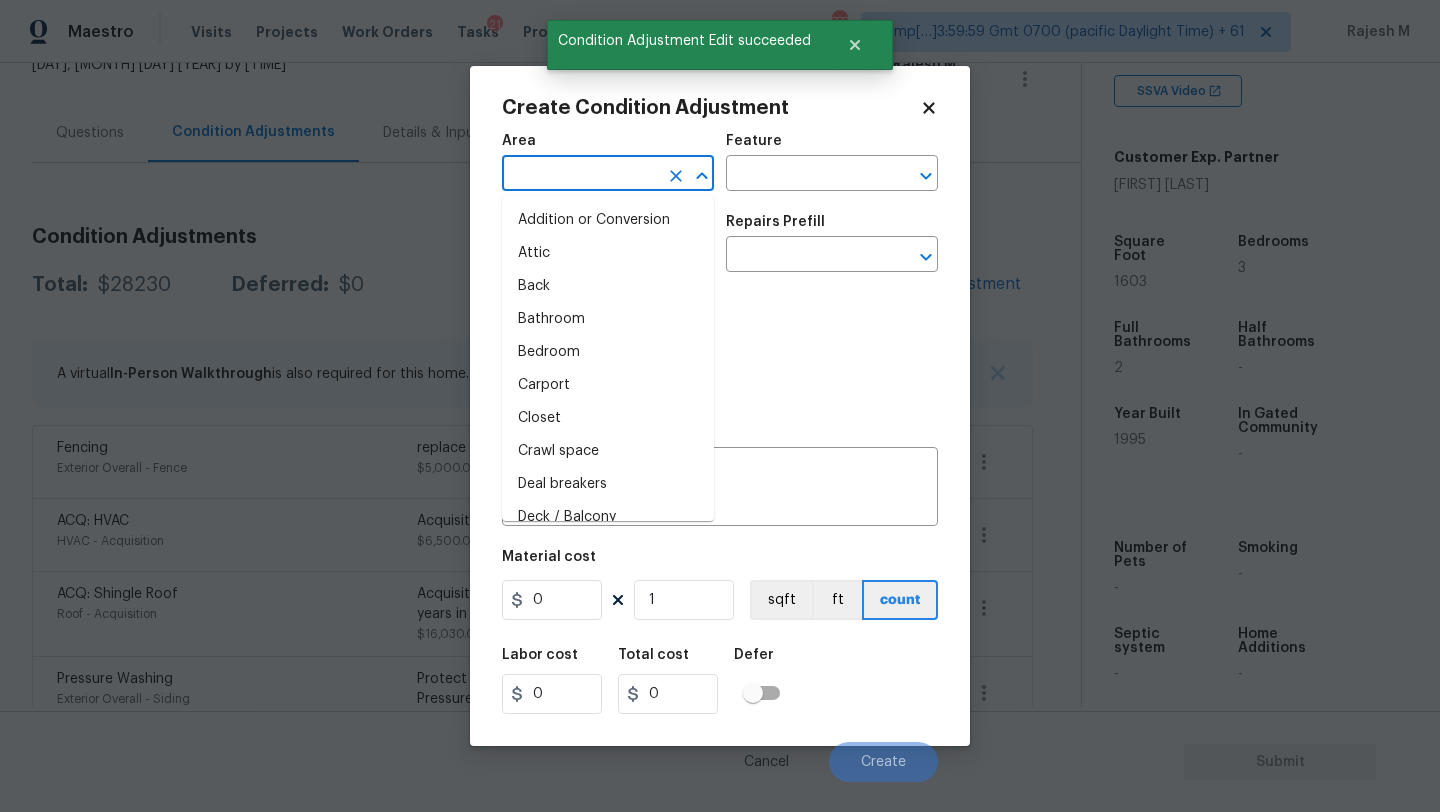 click at bounding box center [580, 175] 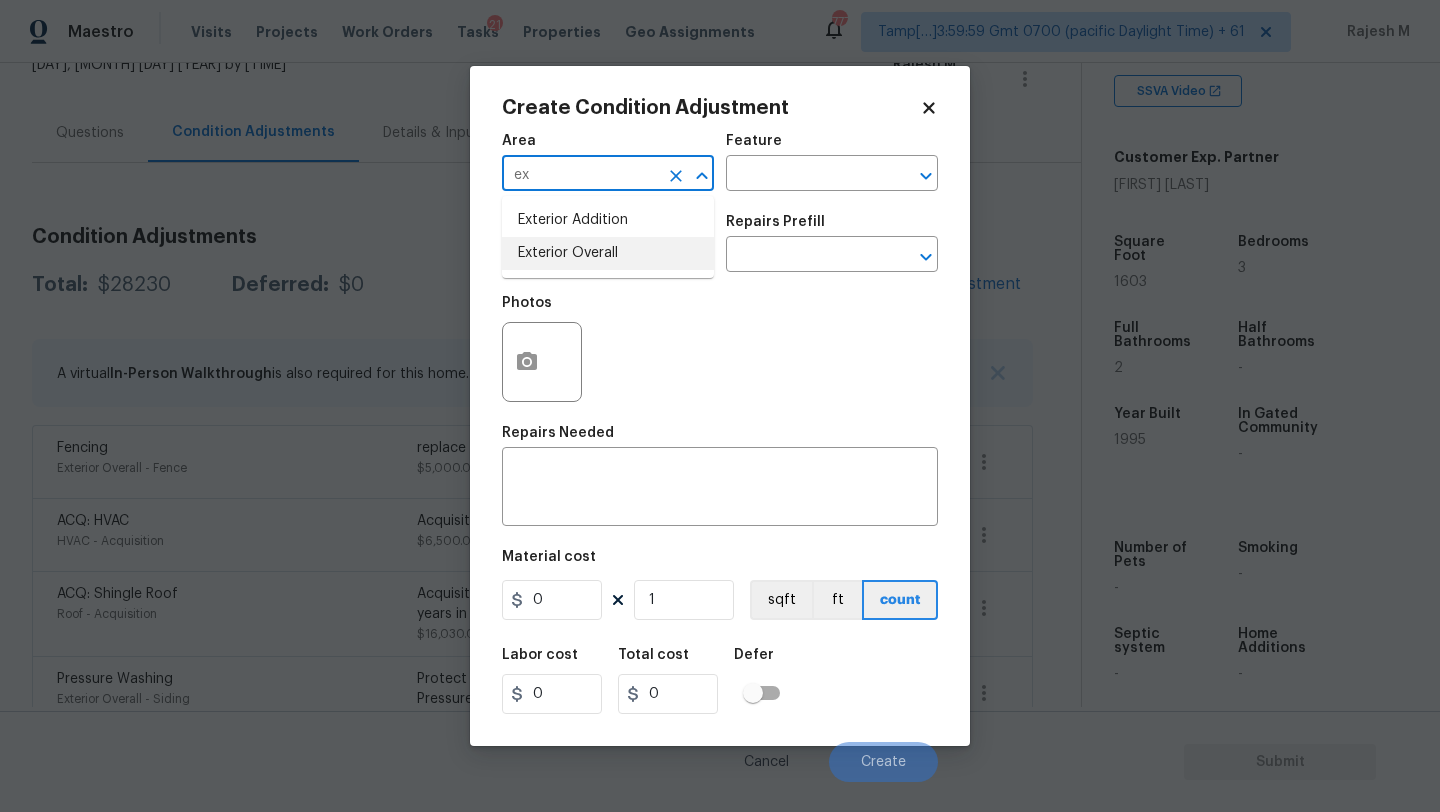 click on "Exterior Overall" at bounding box center (608, 253) 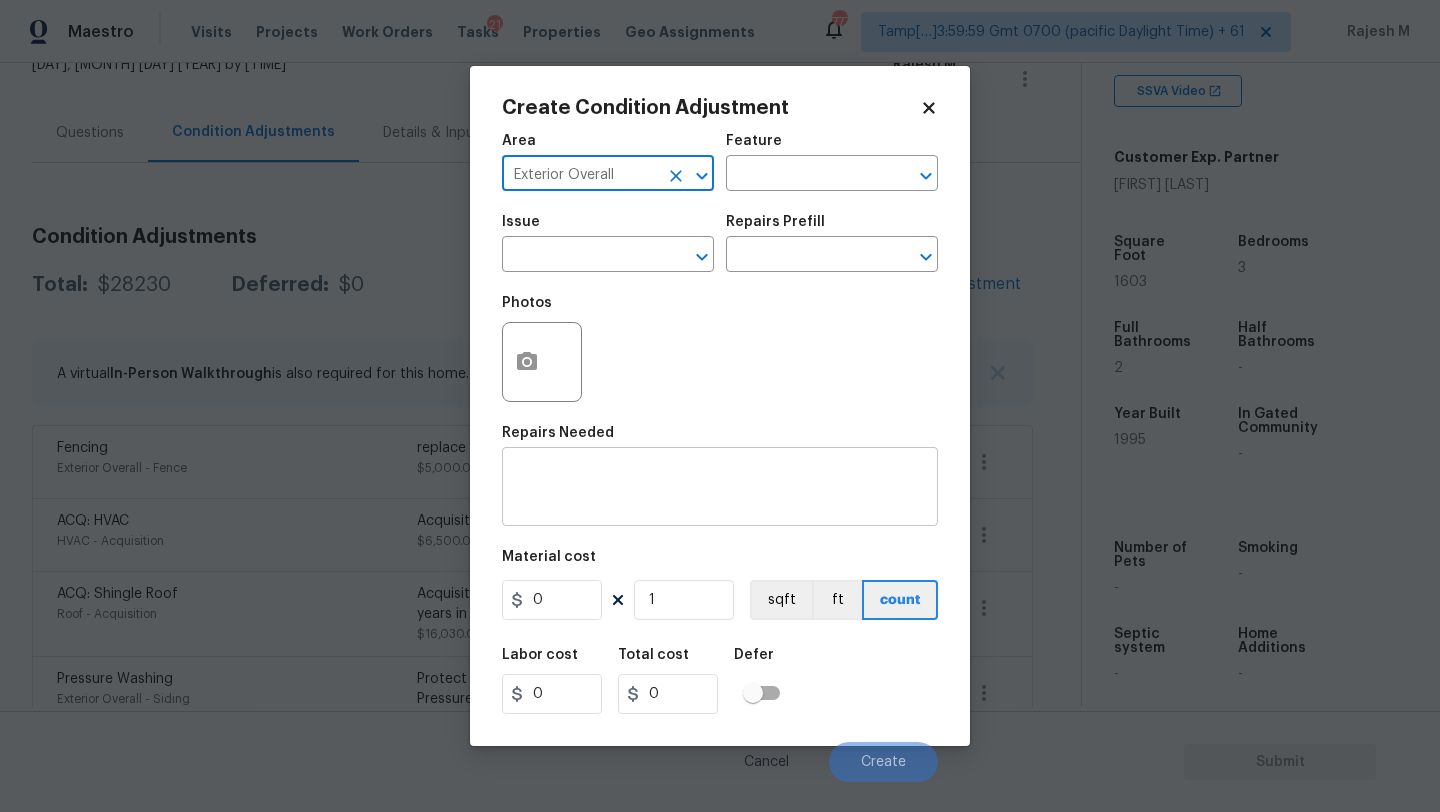 type on "Exterior Overall" 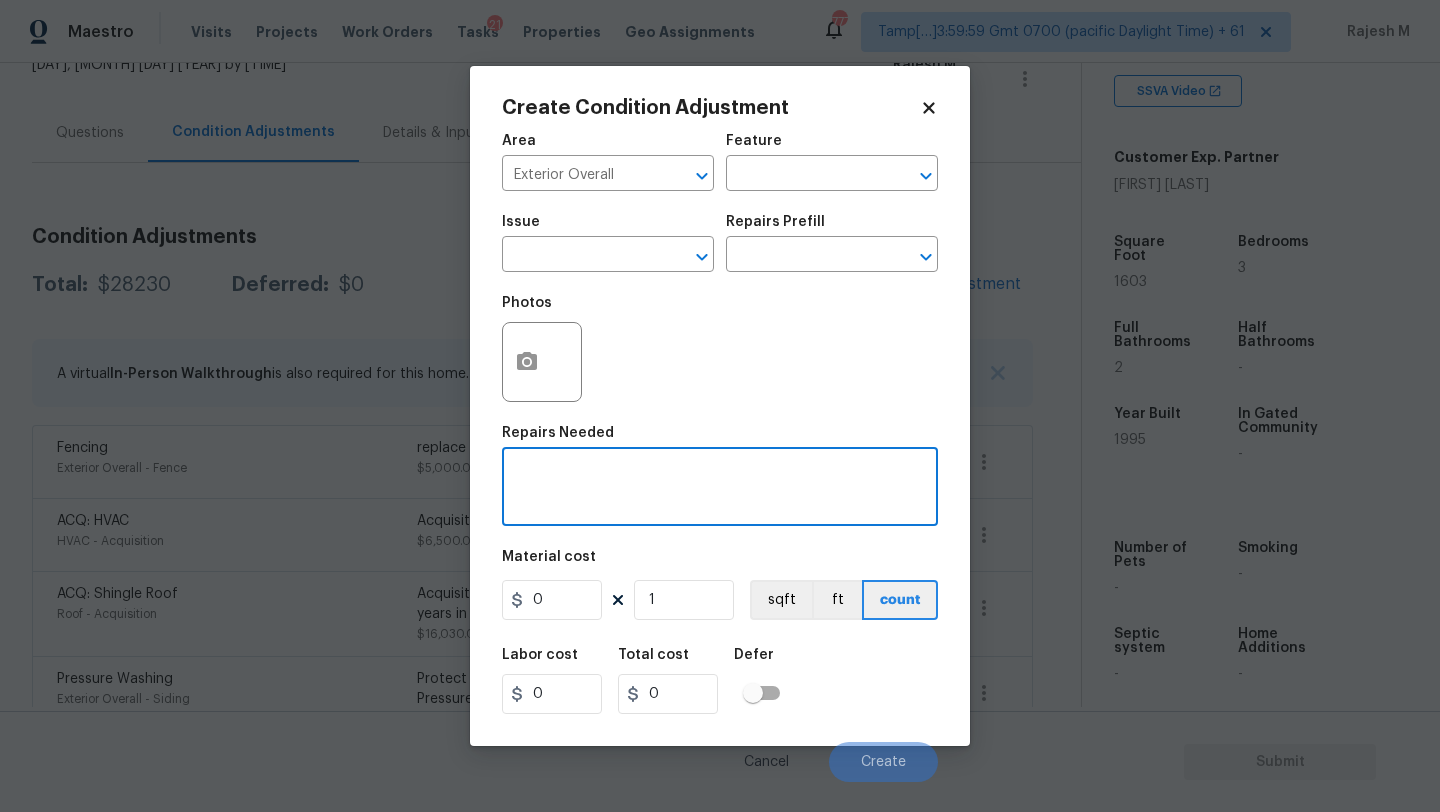 click at bounding box center (720, 489) 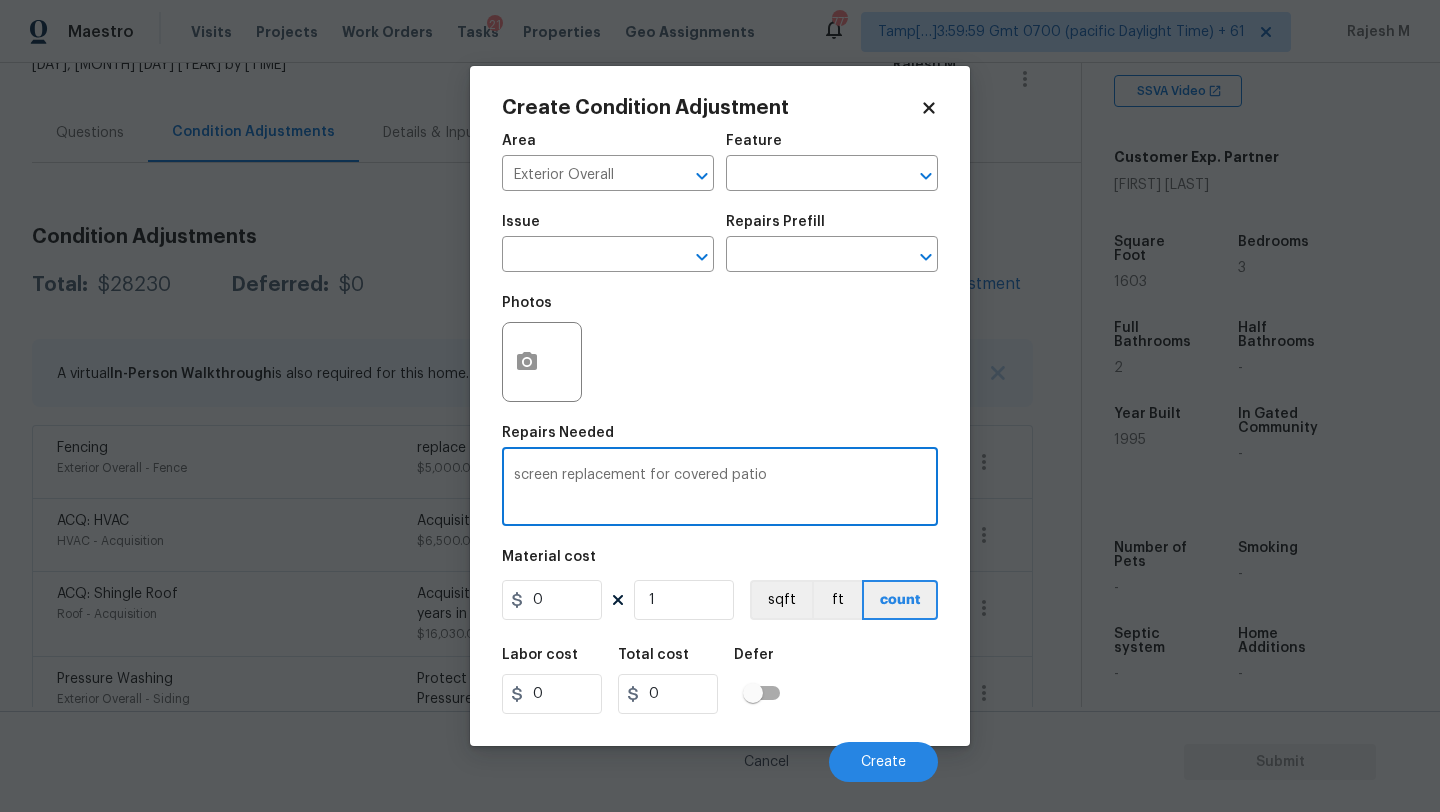 type on "screen  replacement for covered patio" 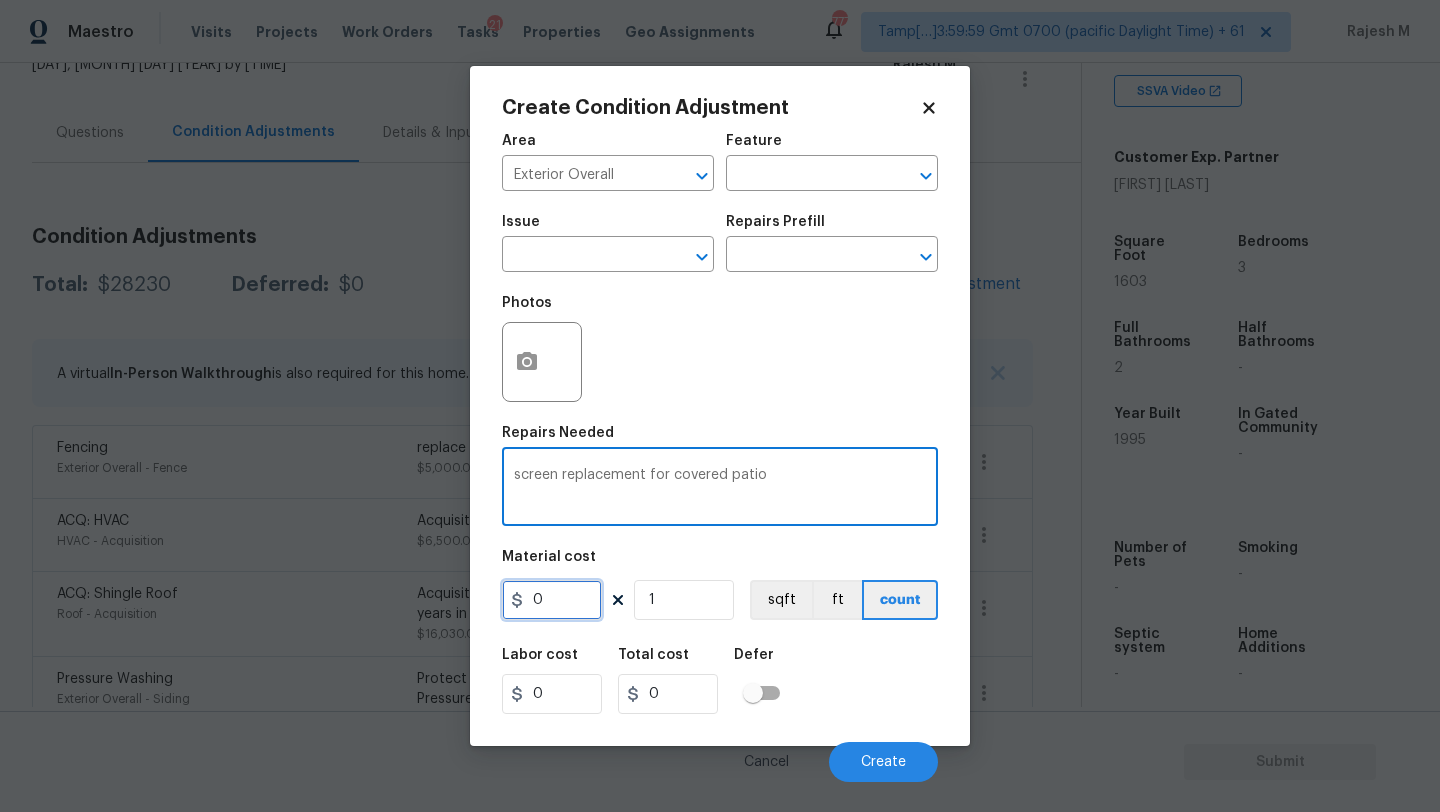 click on "0" at bounding box center (552, 600) 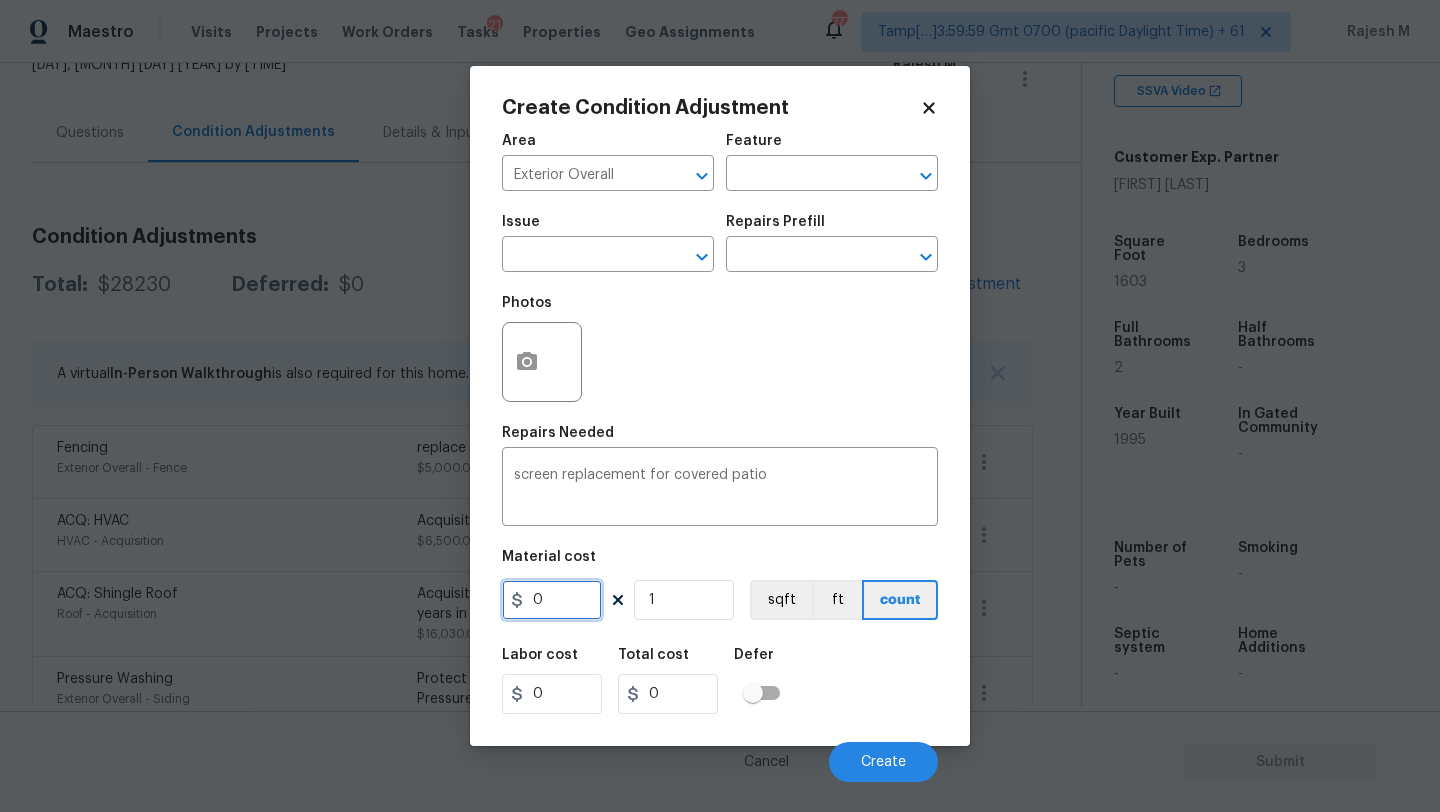 click on "0" at bounding box center (552, 600) 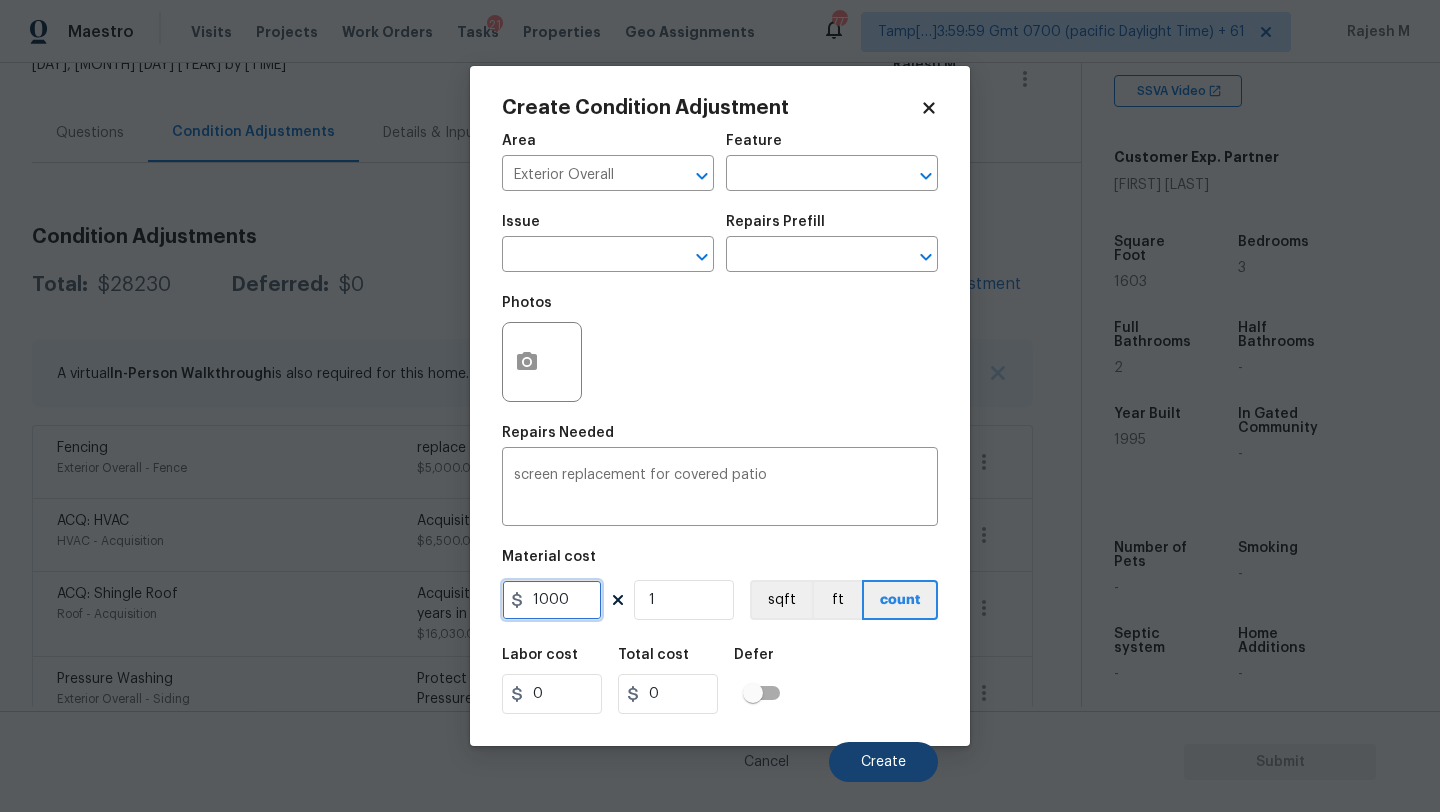 type on "1000" 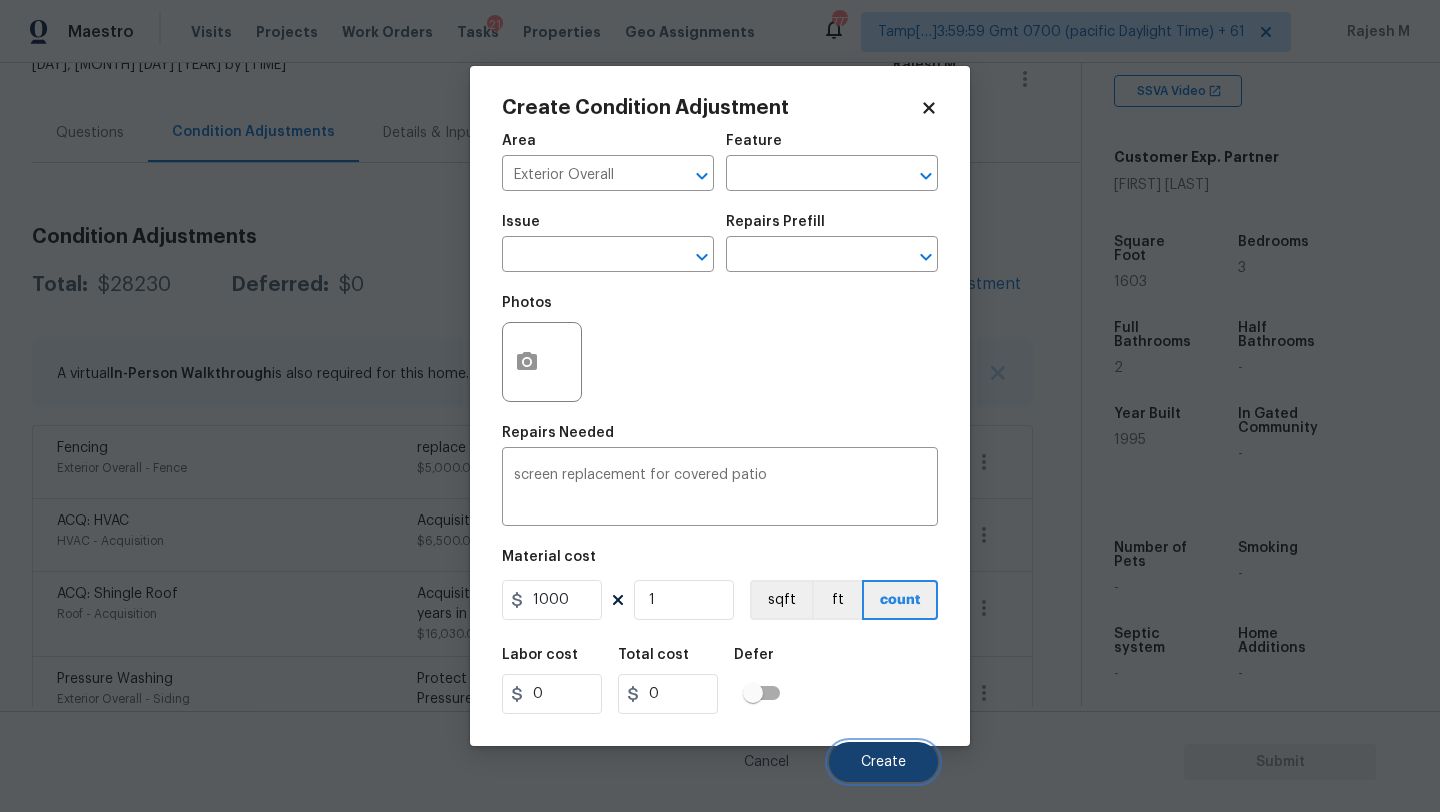 type on "1000" 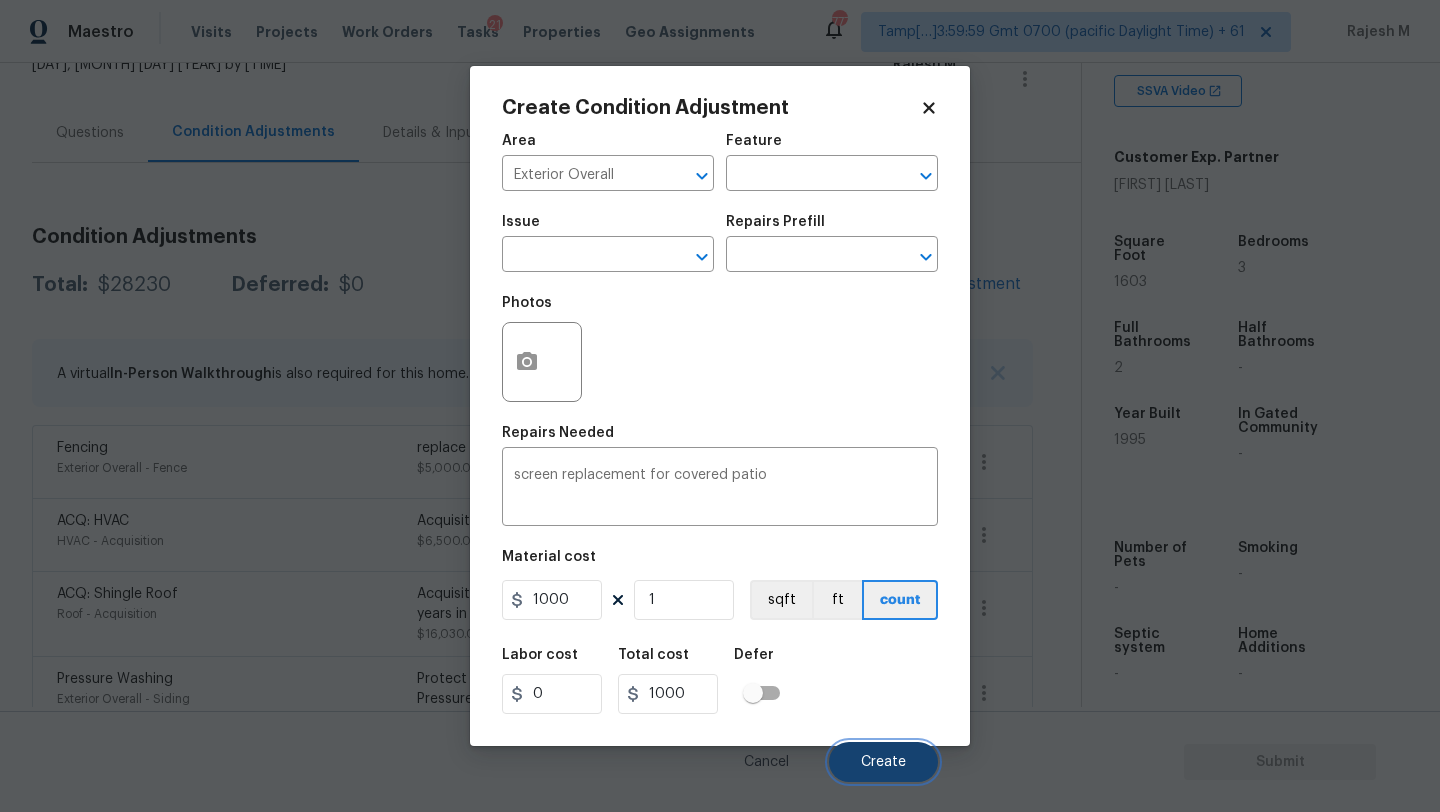 click on "Create" at bounding box center (883, 762) 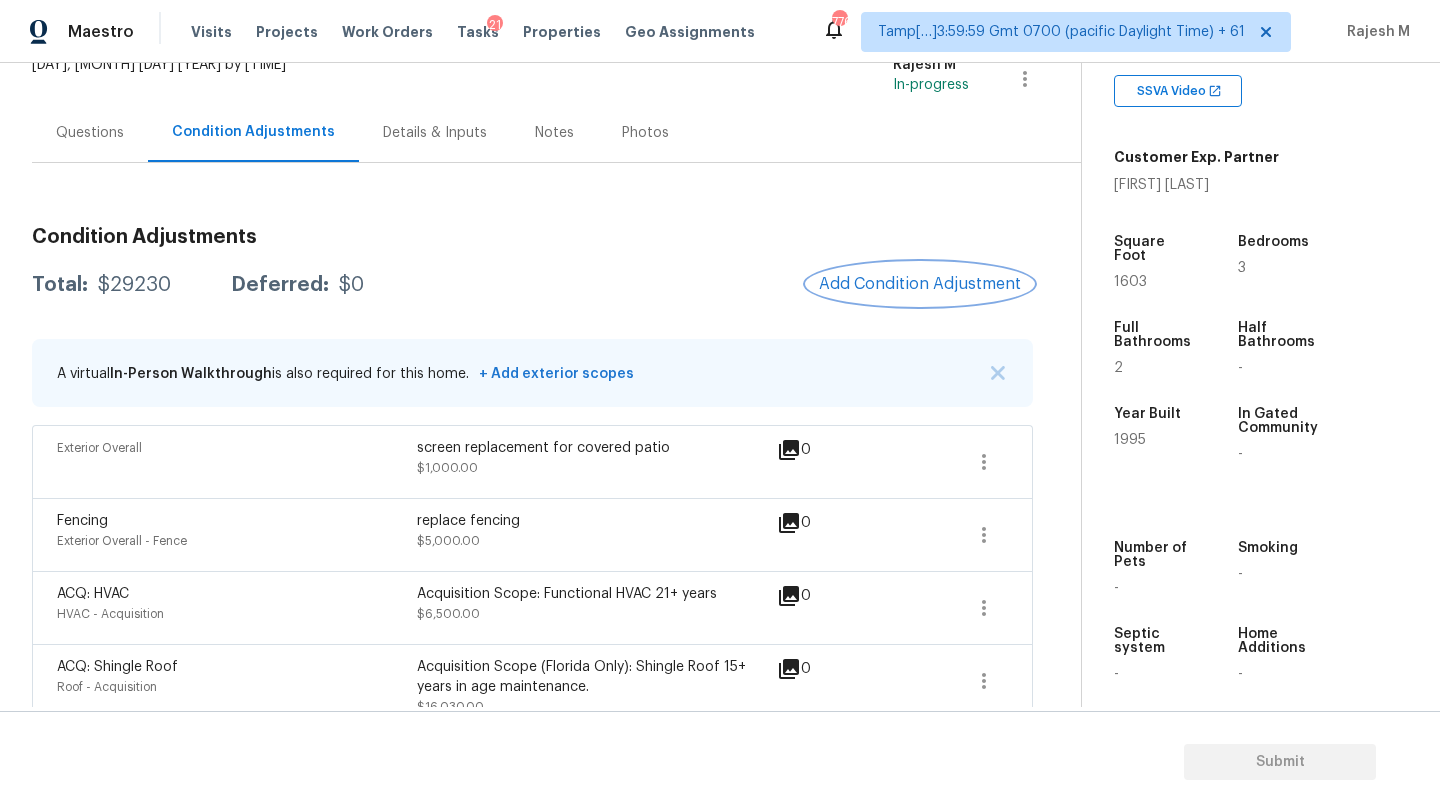click on "Add Condition Adjustment" at bounding box center [920, 284] 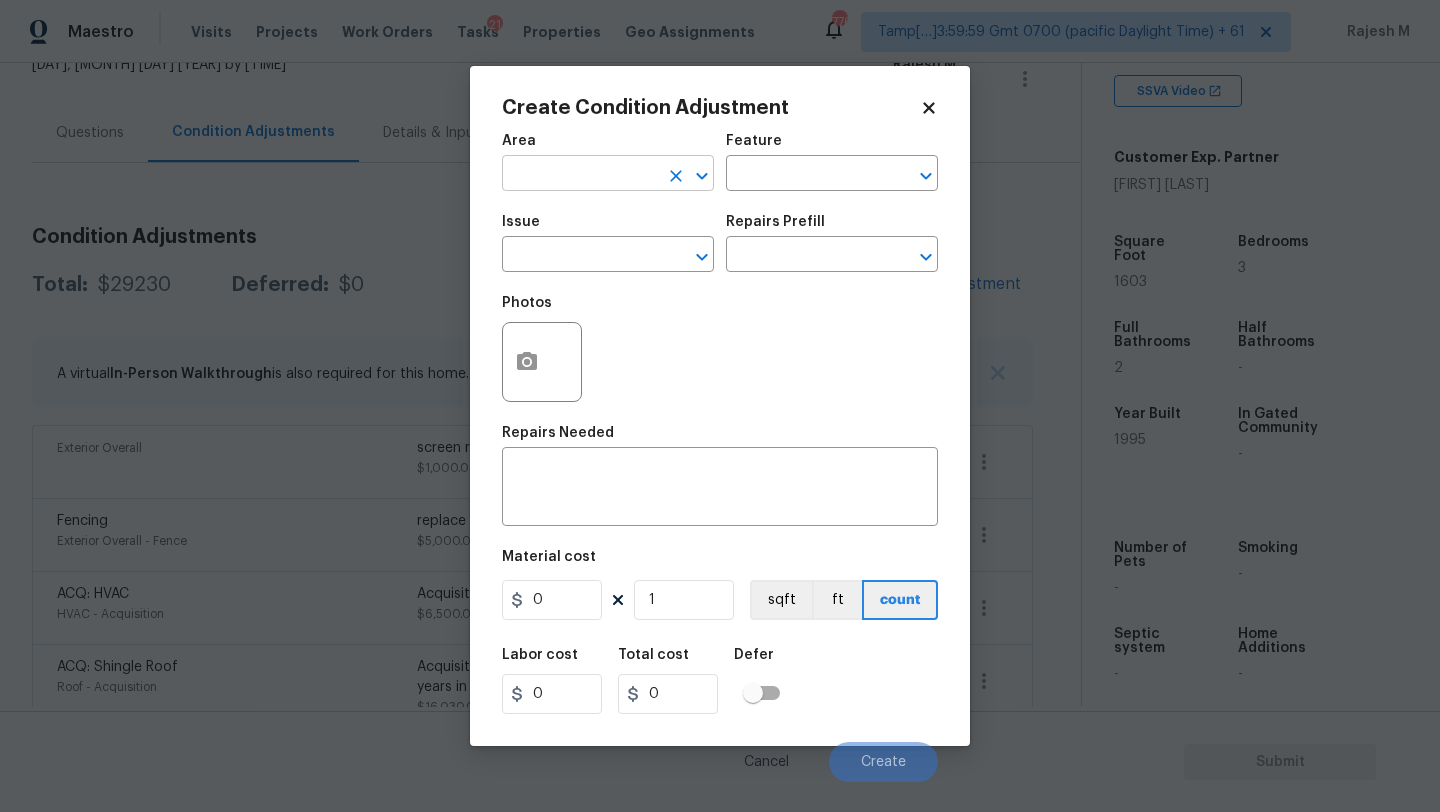 click at bounding box center (580, 175) 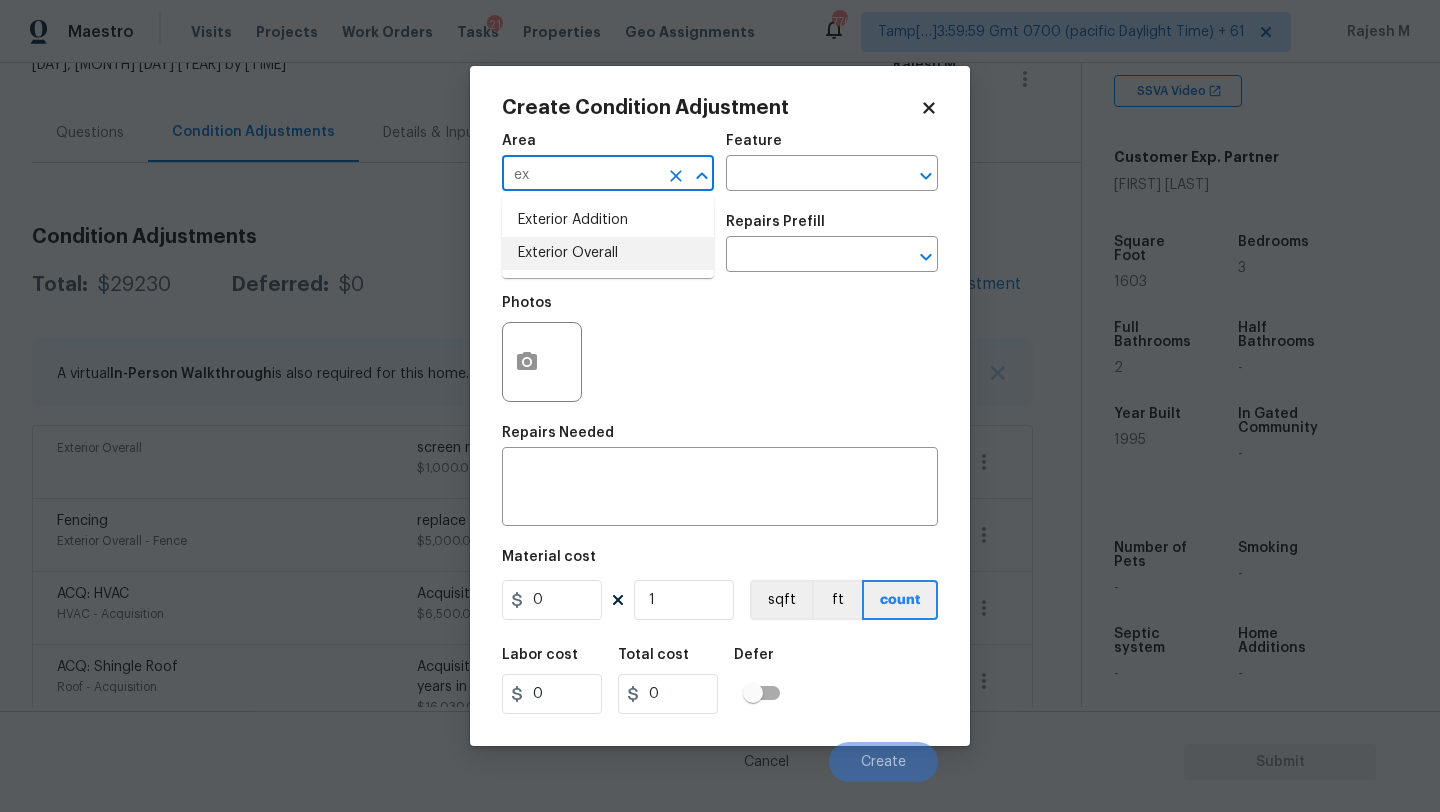click on "Exterior Overall" at bounding box center [608, 253] 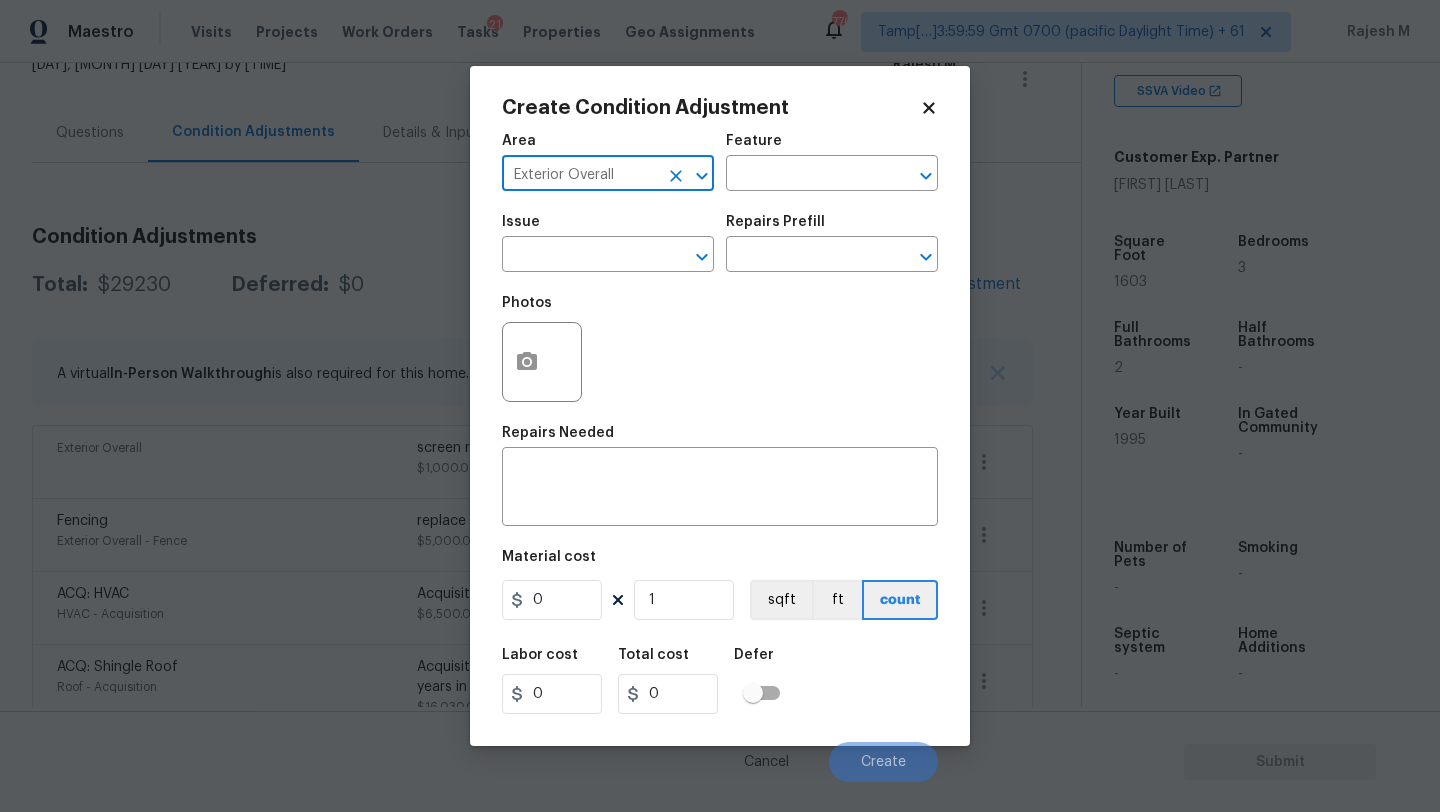 type on "Exterior Overall" 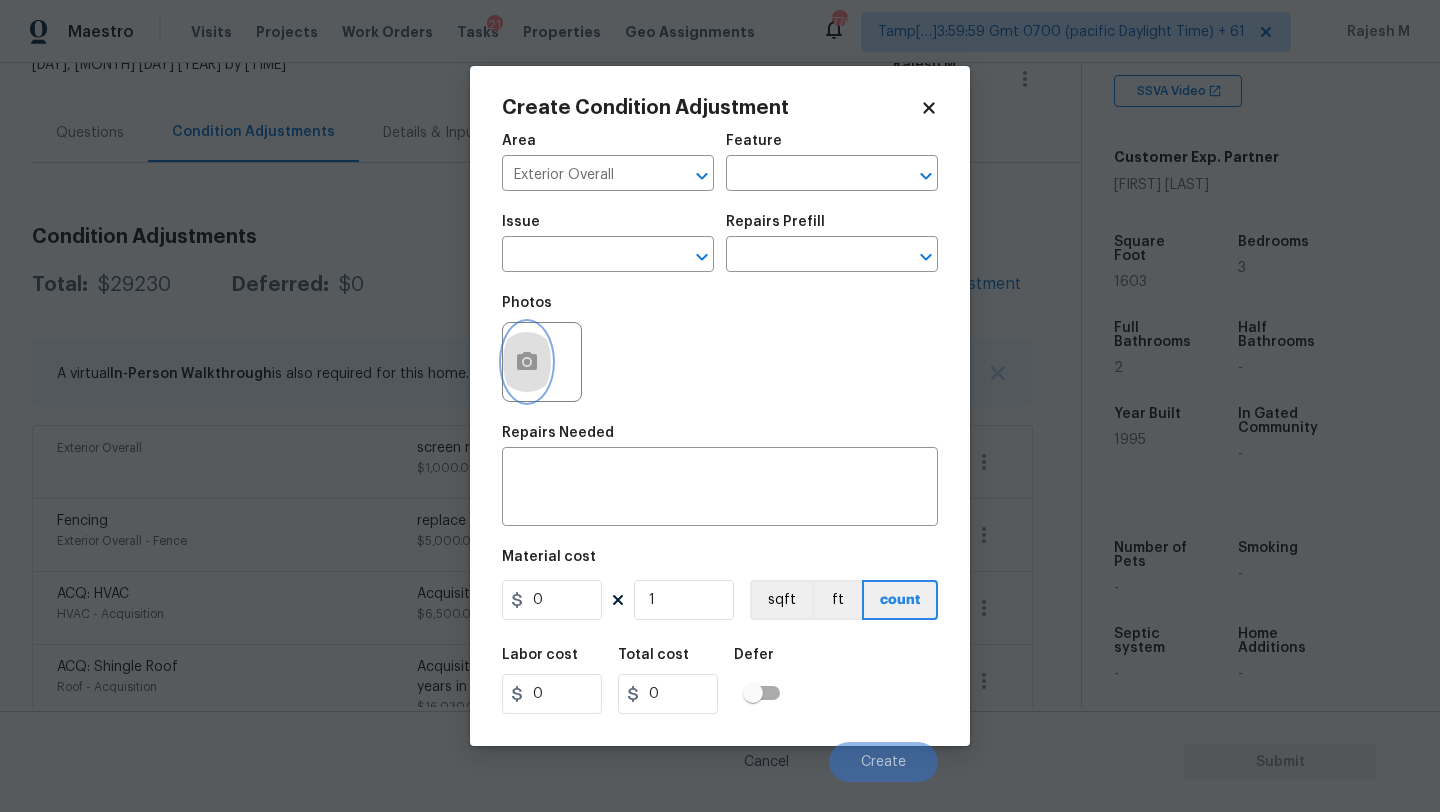 click 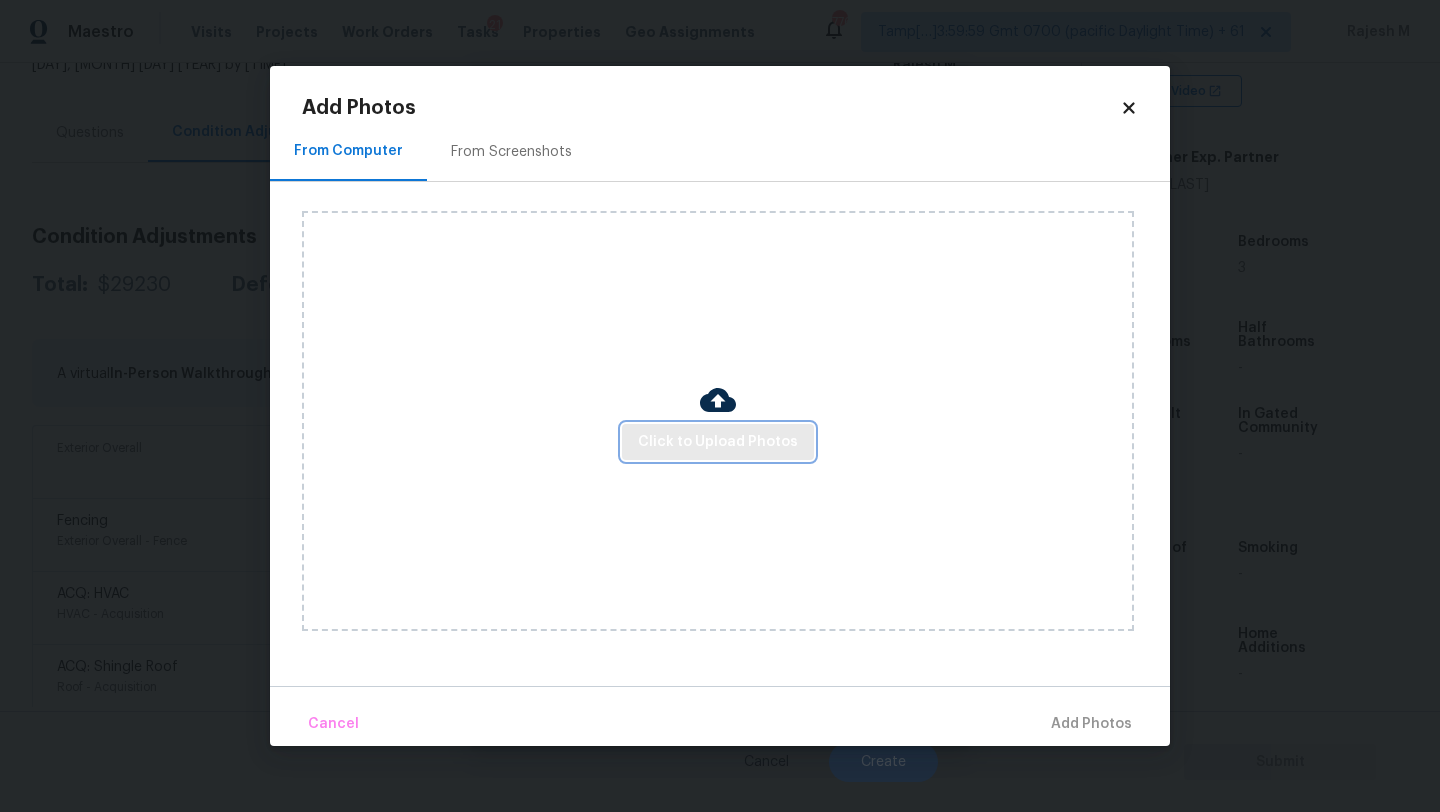 click on "Click to Upload Photos" at bounding box center [718, 442] 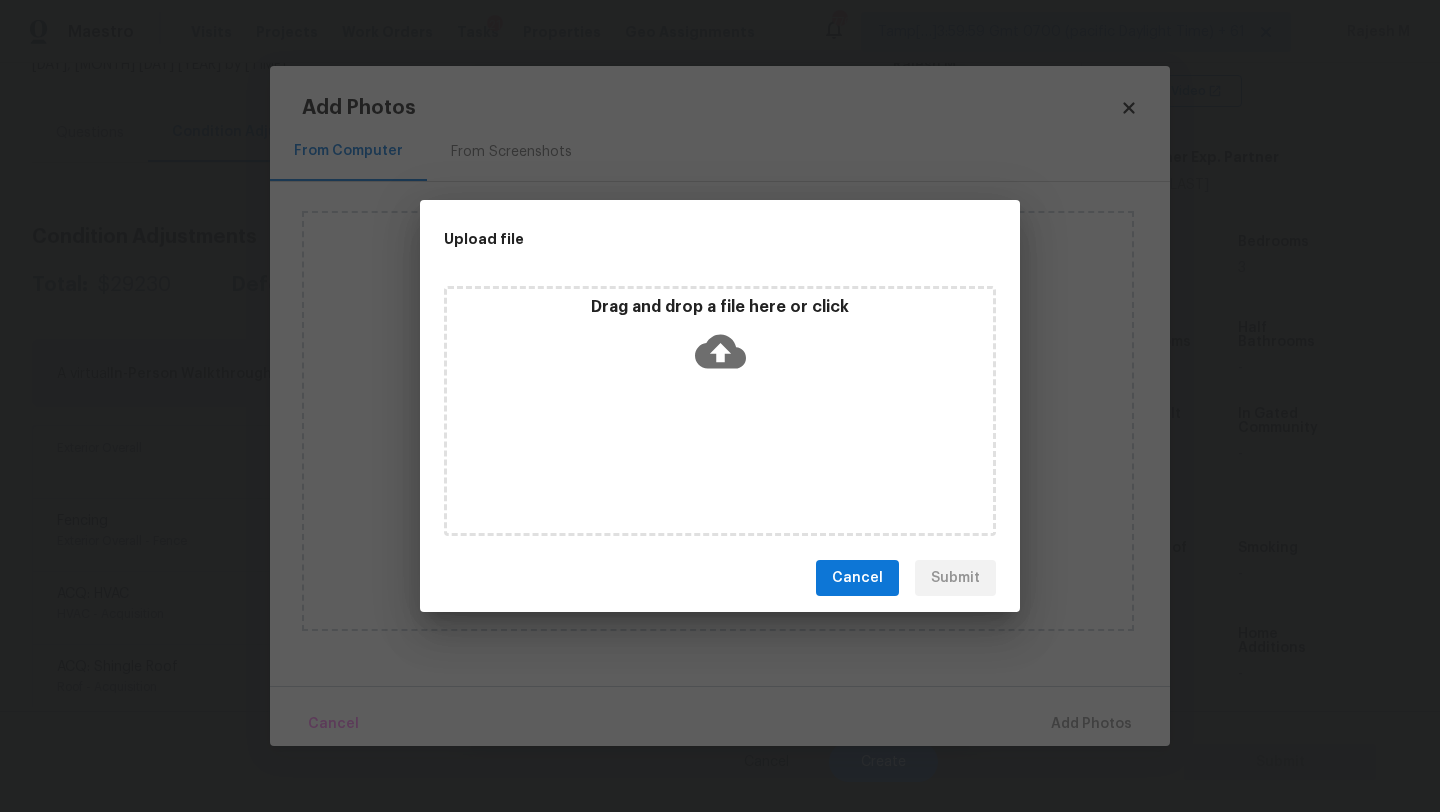 click on "Drag and drop a file here or click" at bounding box center [720, 411] 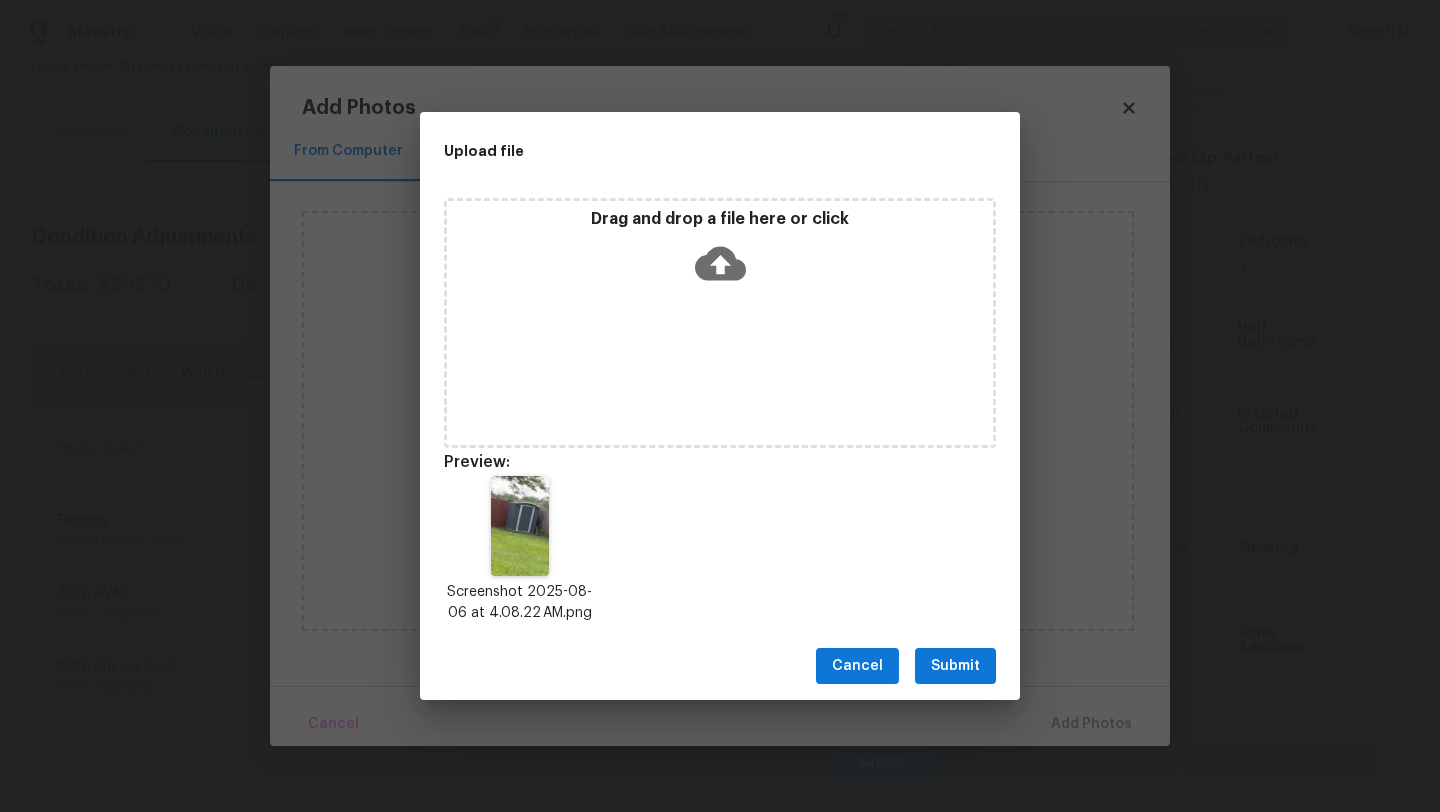 click on "Submit" at bounding box center [955, 666] 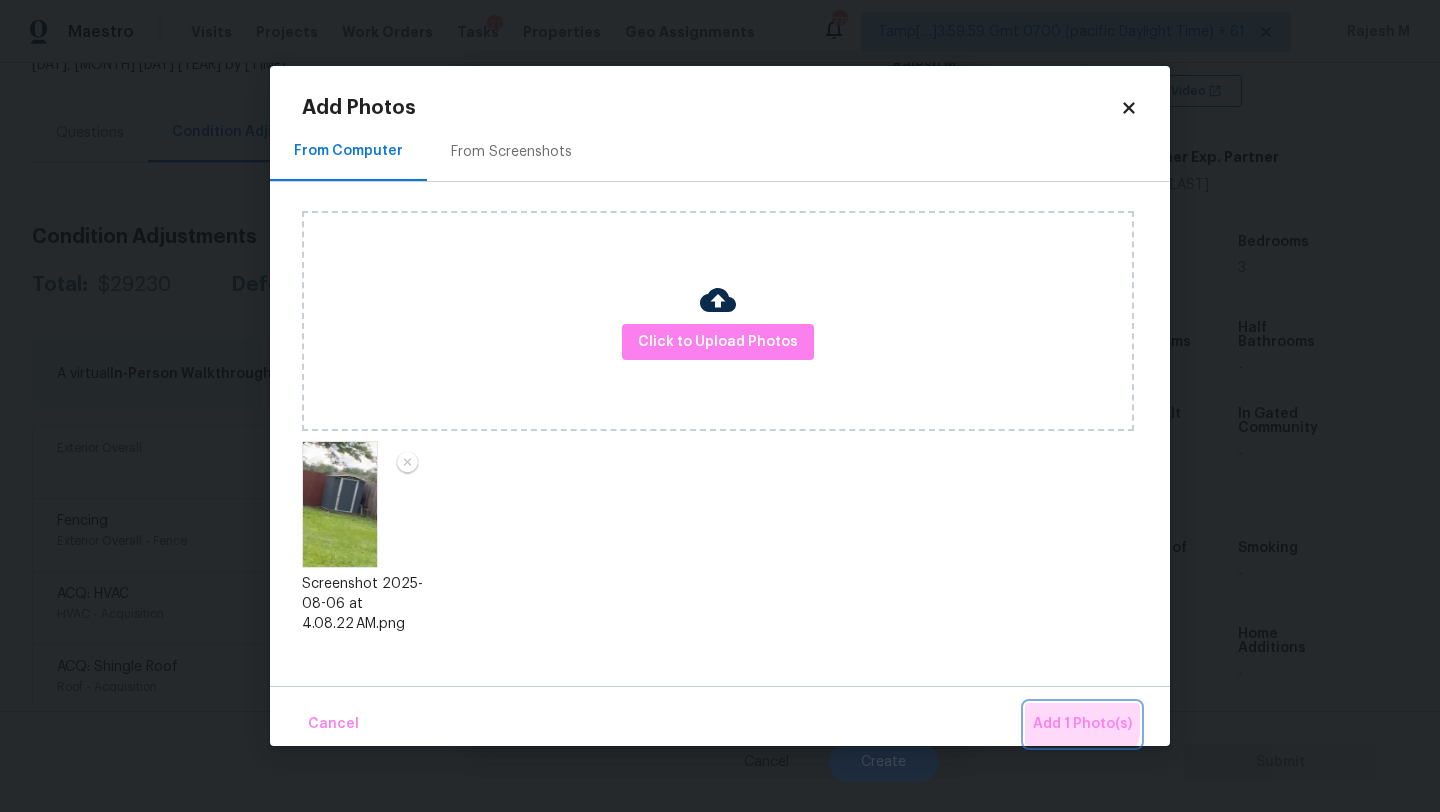 click on "Add 1 Photo(s)" at bounding box center [1082, 724] 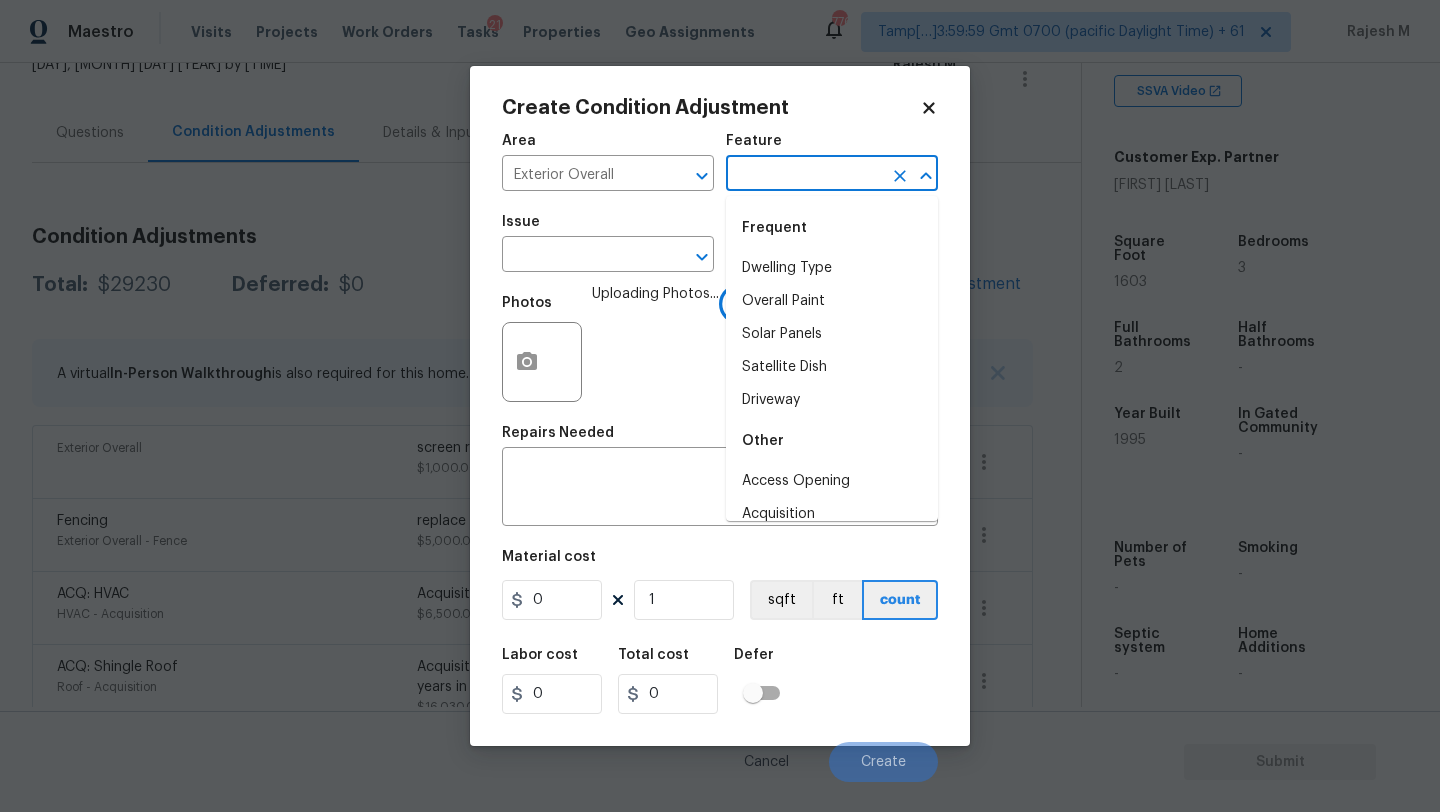 click at bounding box center (804, 175) 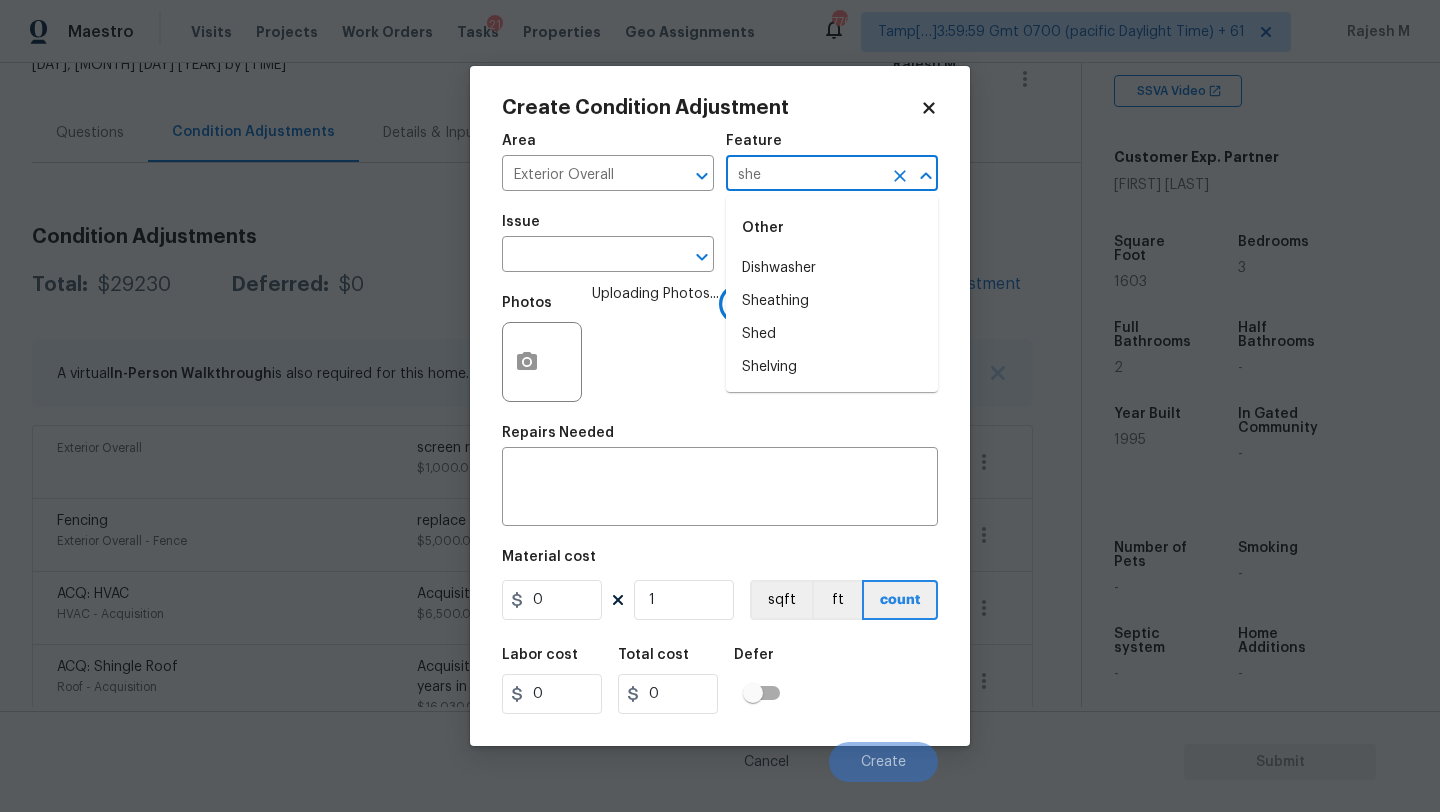 type on "shed" 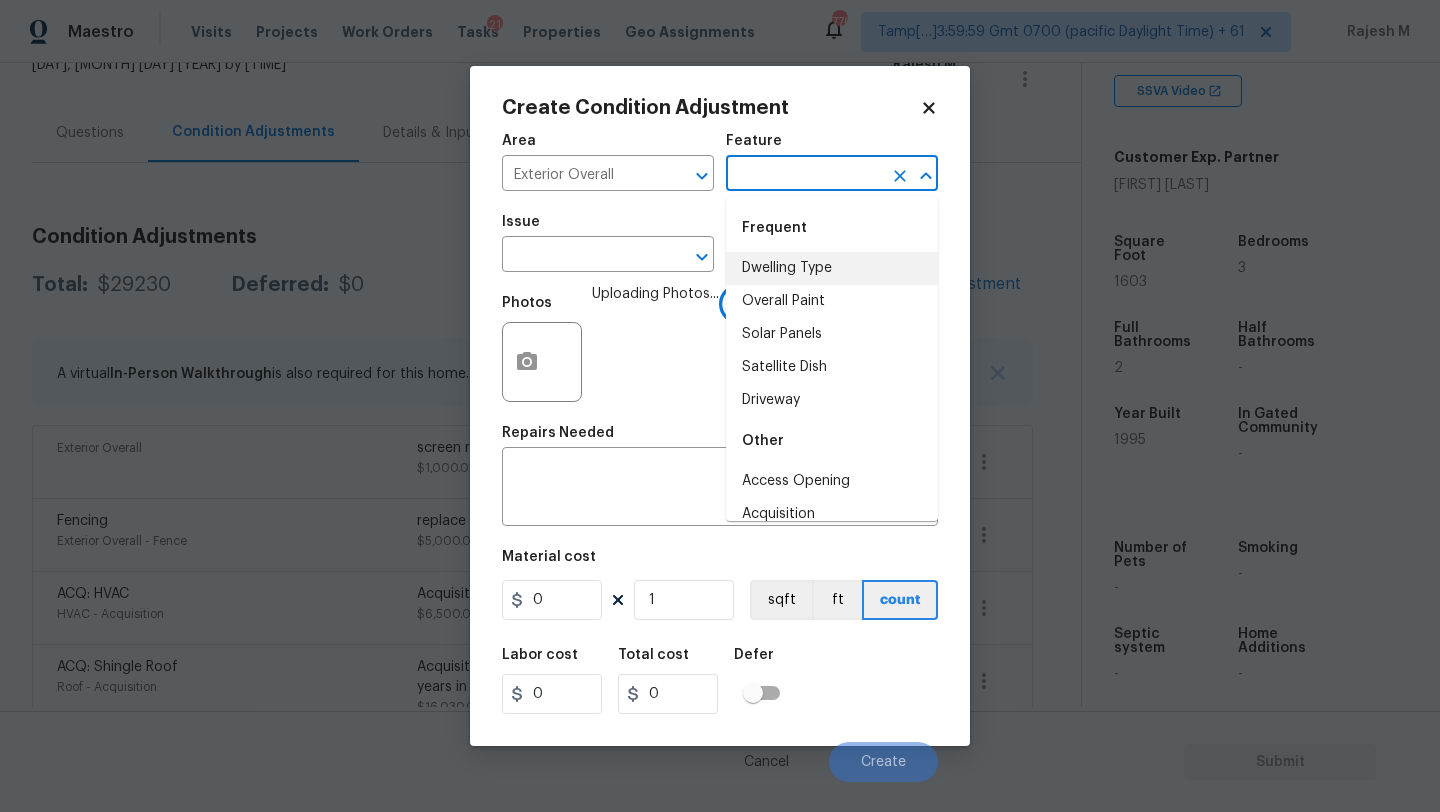 click on "Dwelling Type" at bounding box center [832, 268] 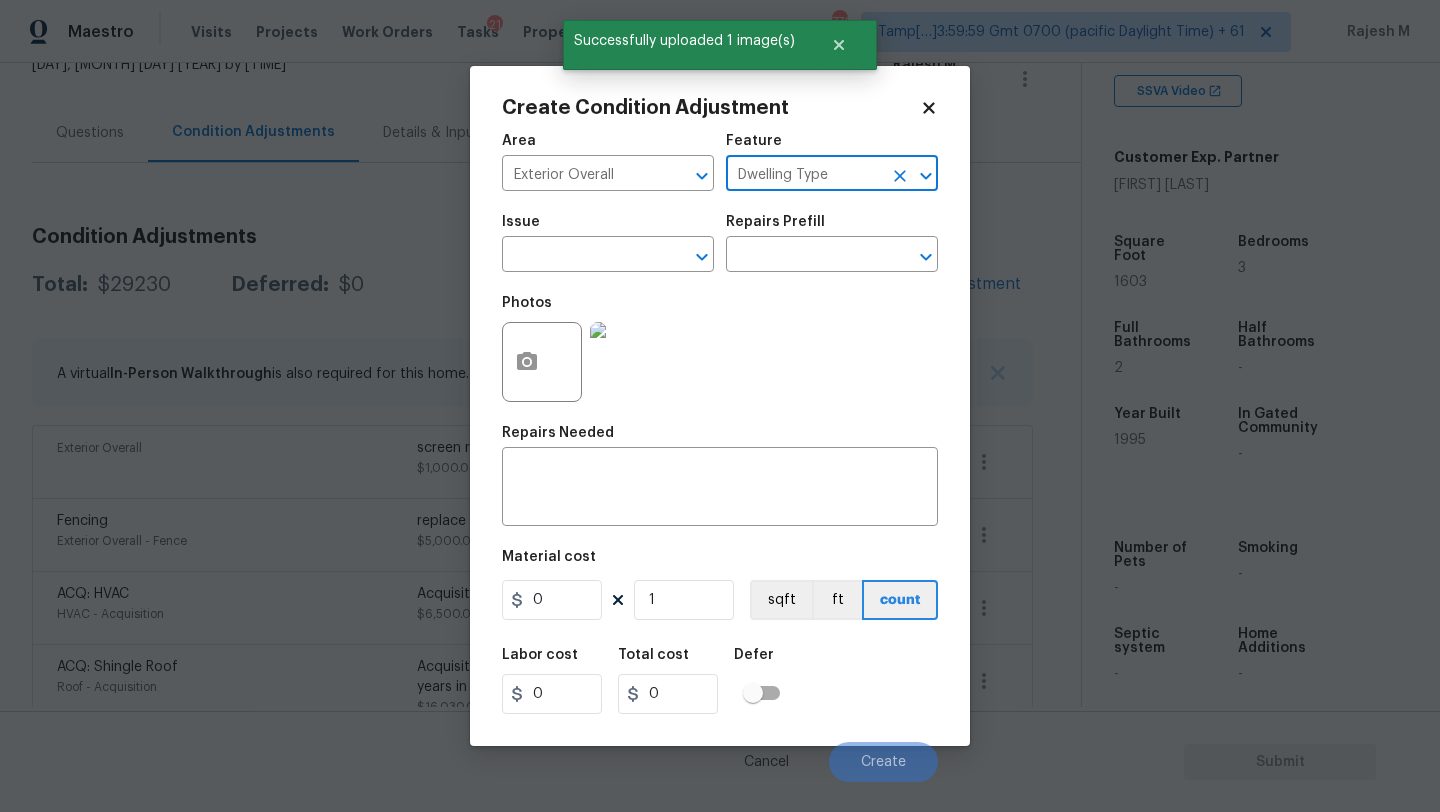 click on "Dwelling Type" at bounding box center [804, 175] 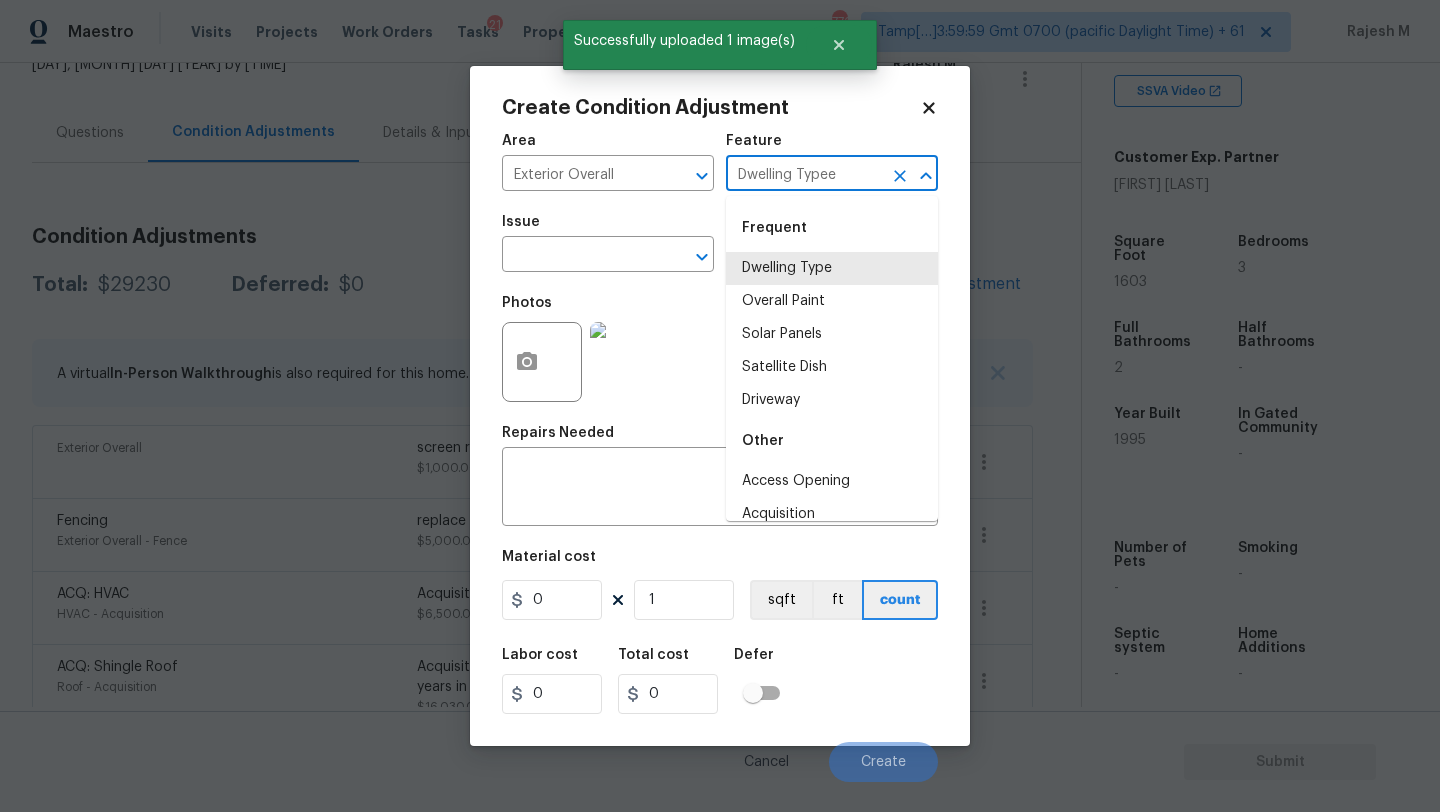 type on "Dwelling Typeed" 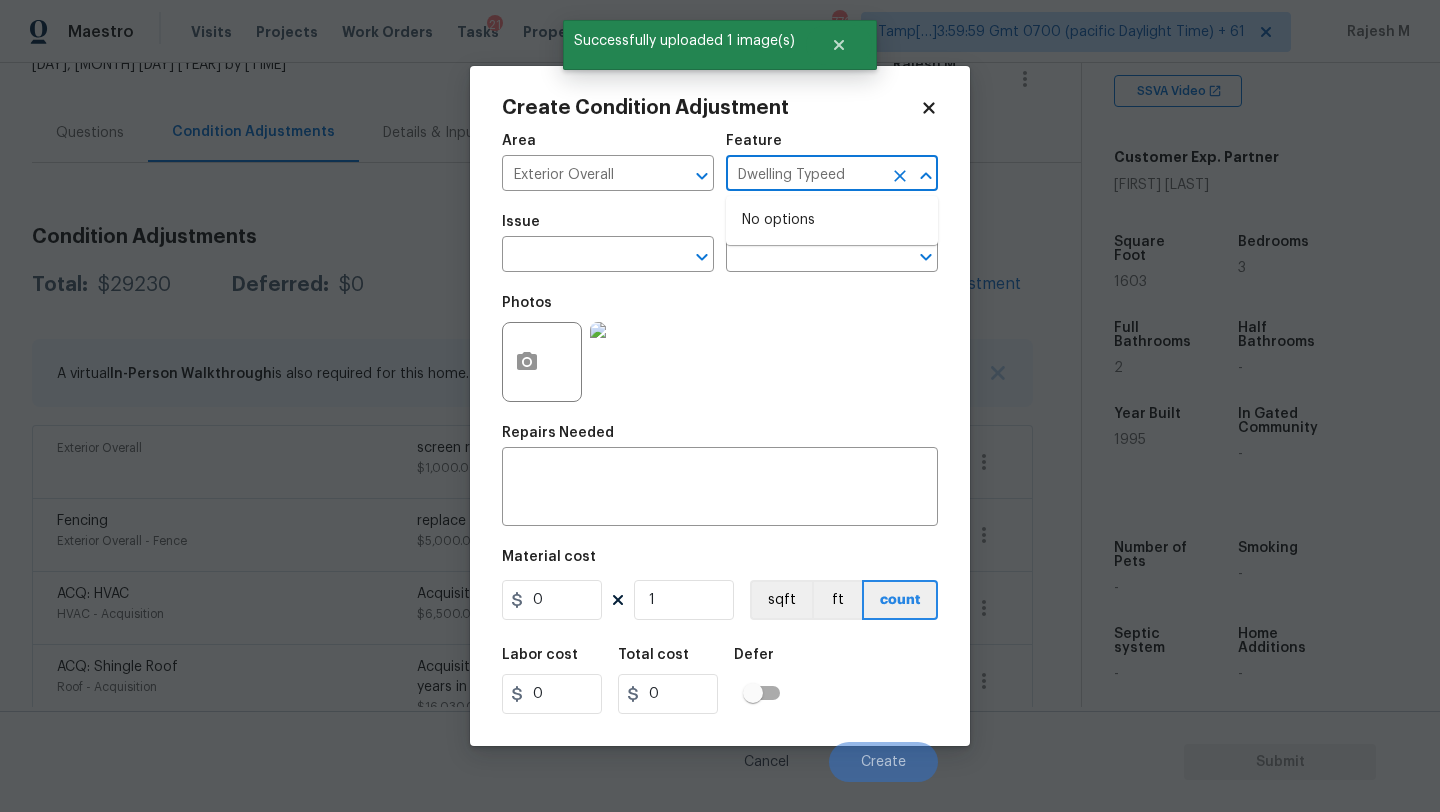 click 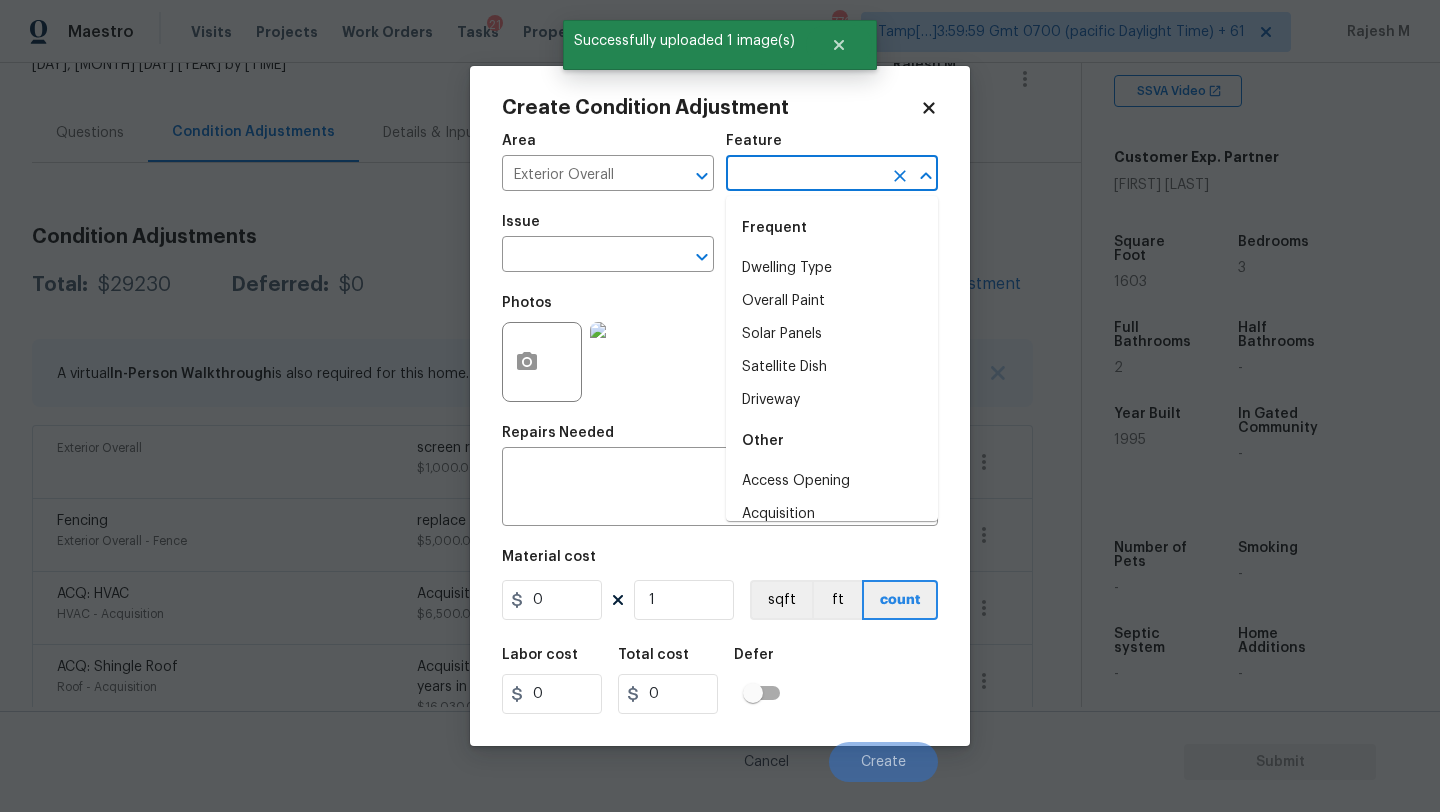 click at bounding box center [804, 175] 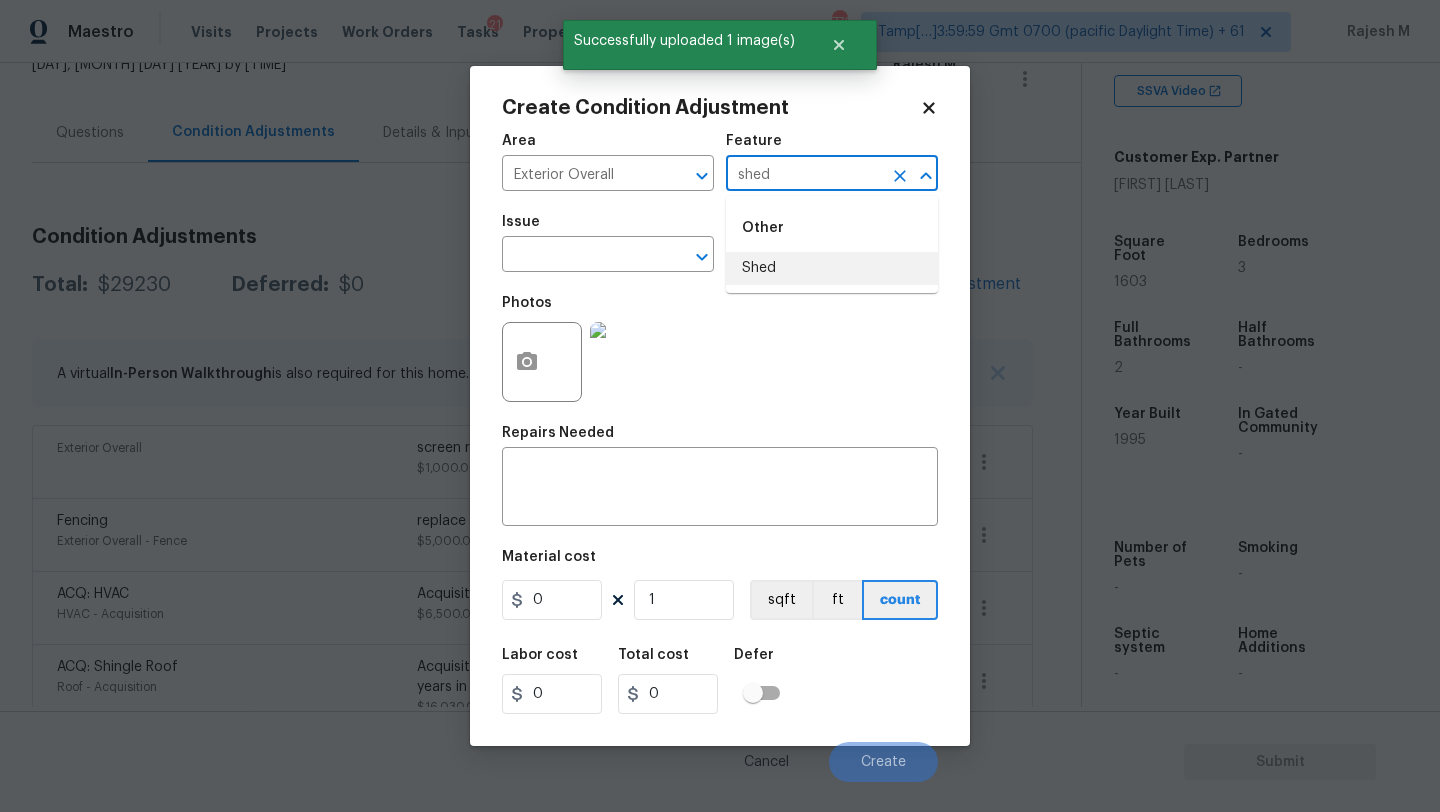 click on "Shed" at bounding box center (832, 268) 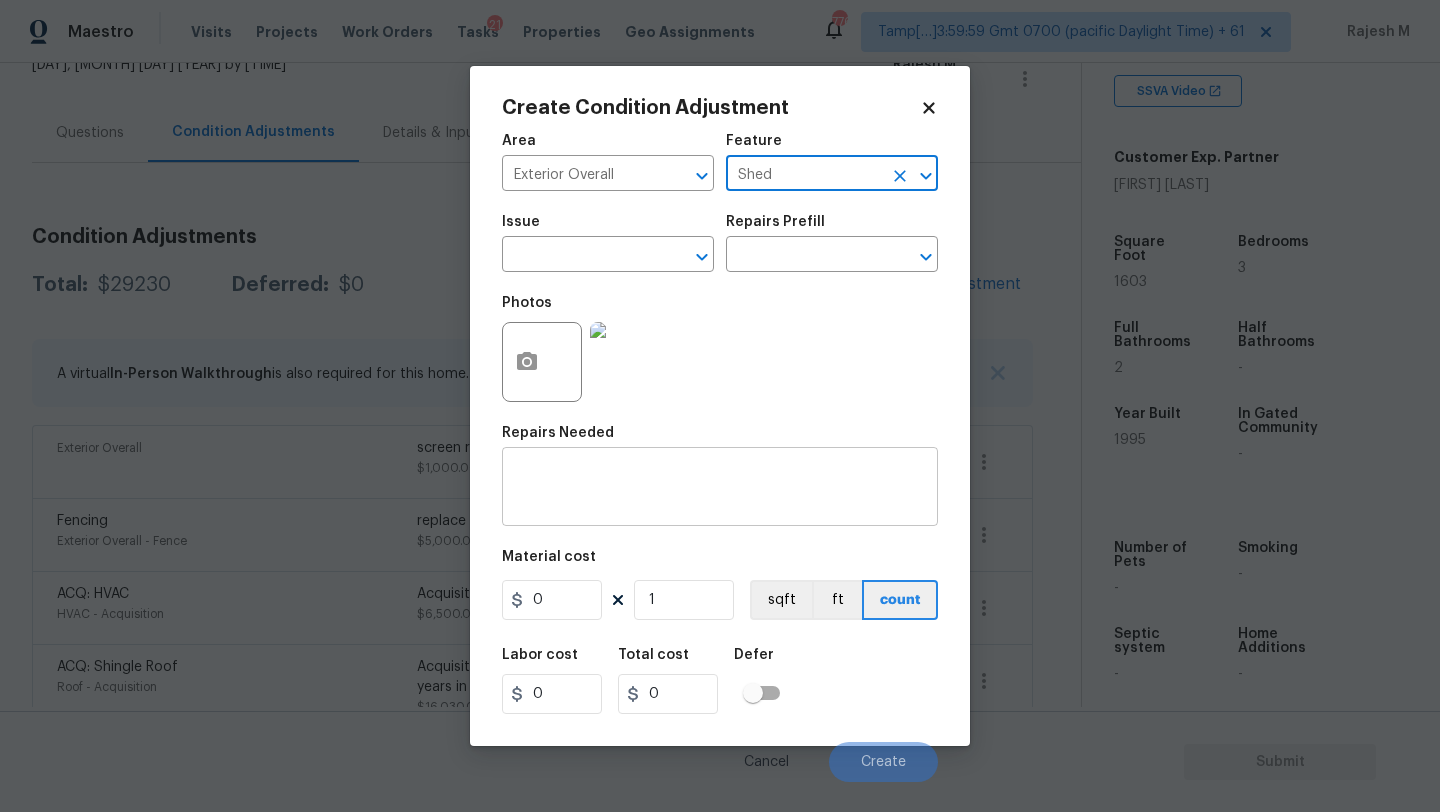 type on "Shed" 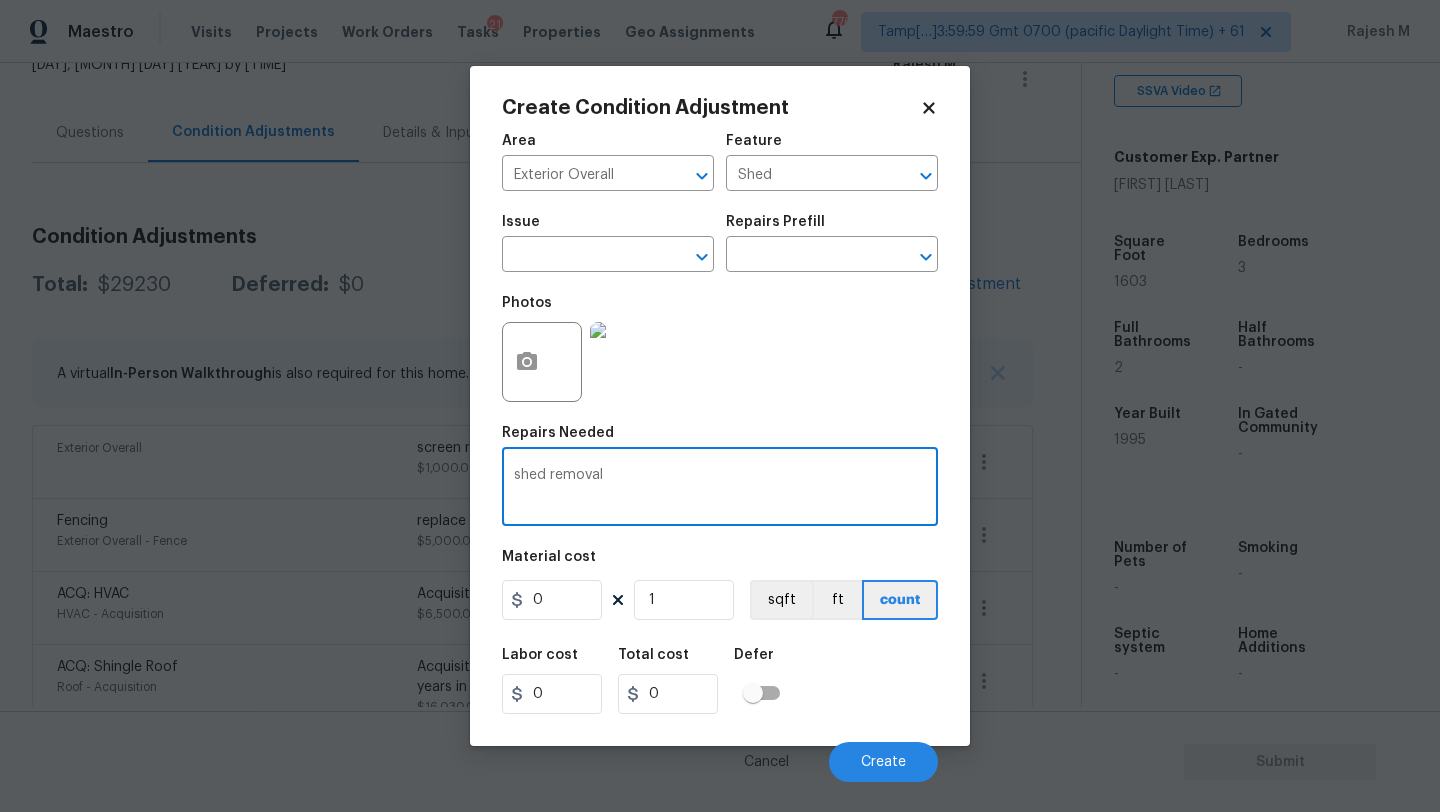 type on "shed removal" 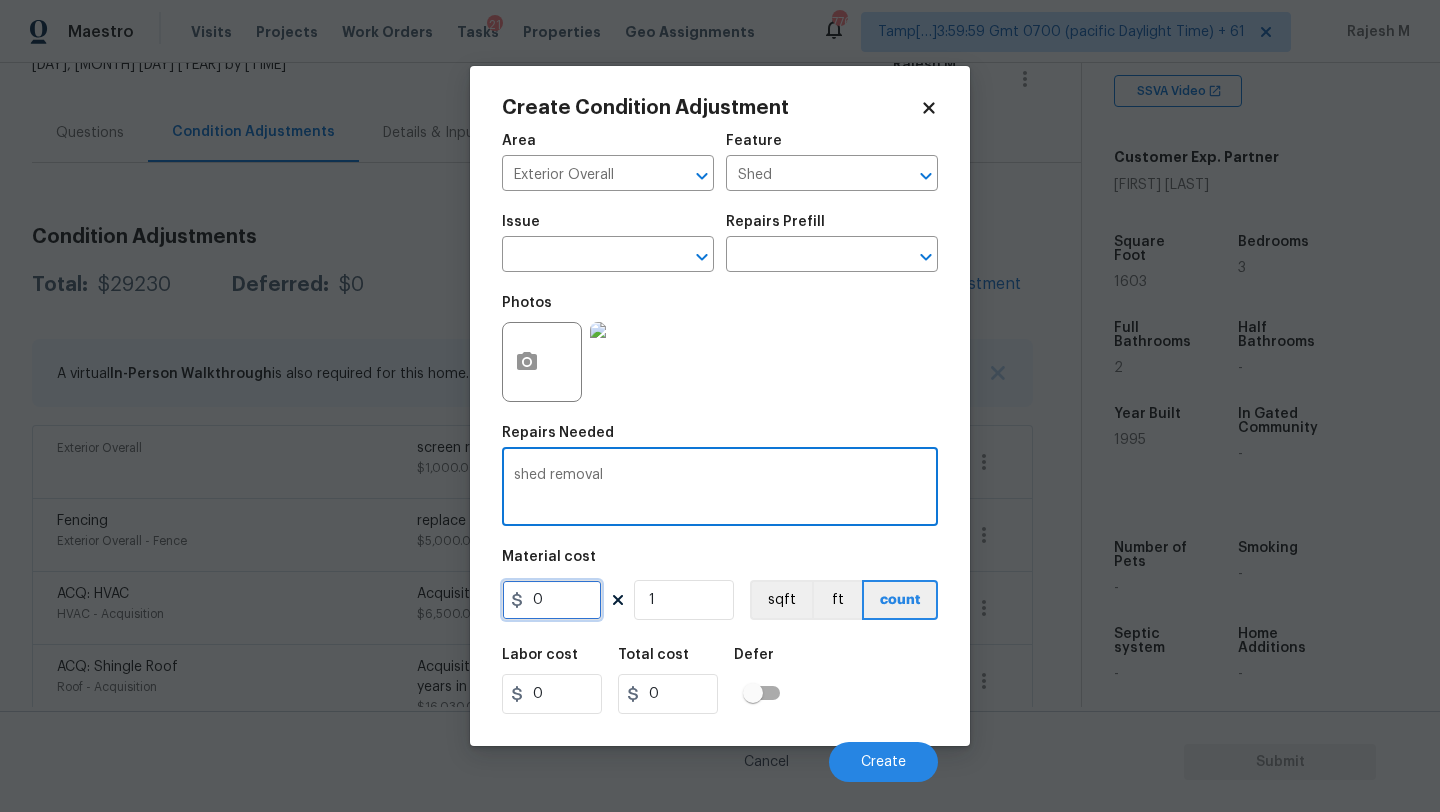 click on "0" at bounding box center [552, 600] 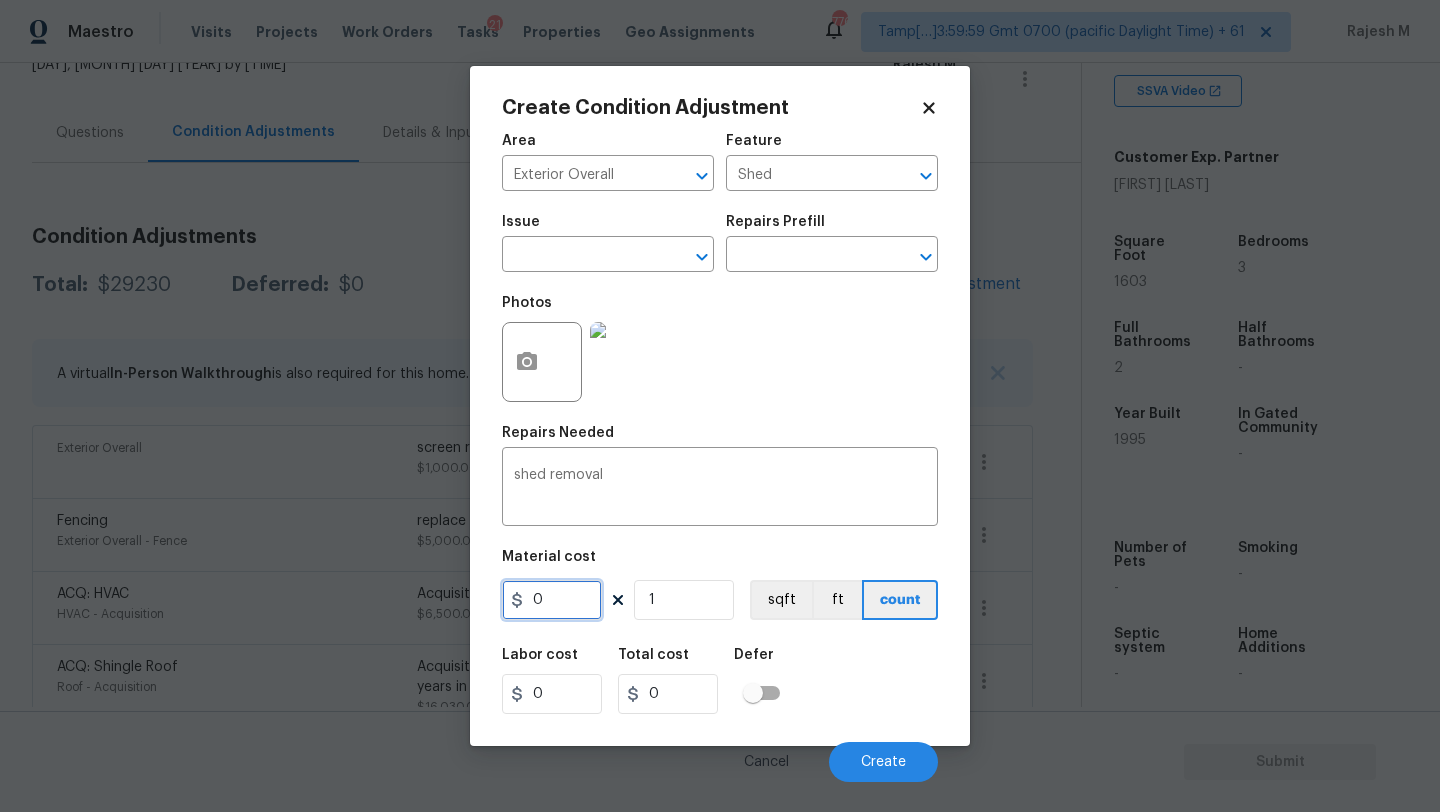click on "0" at bounding box center (552, 600) 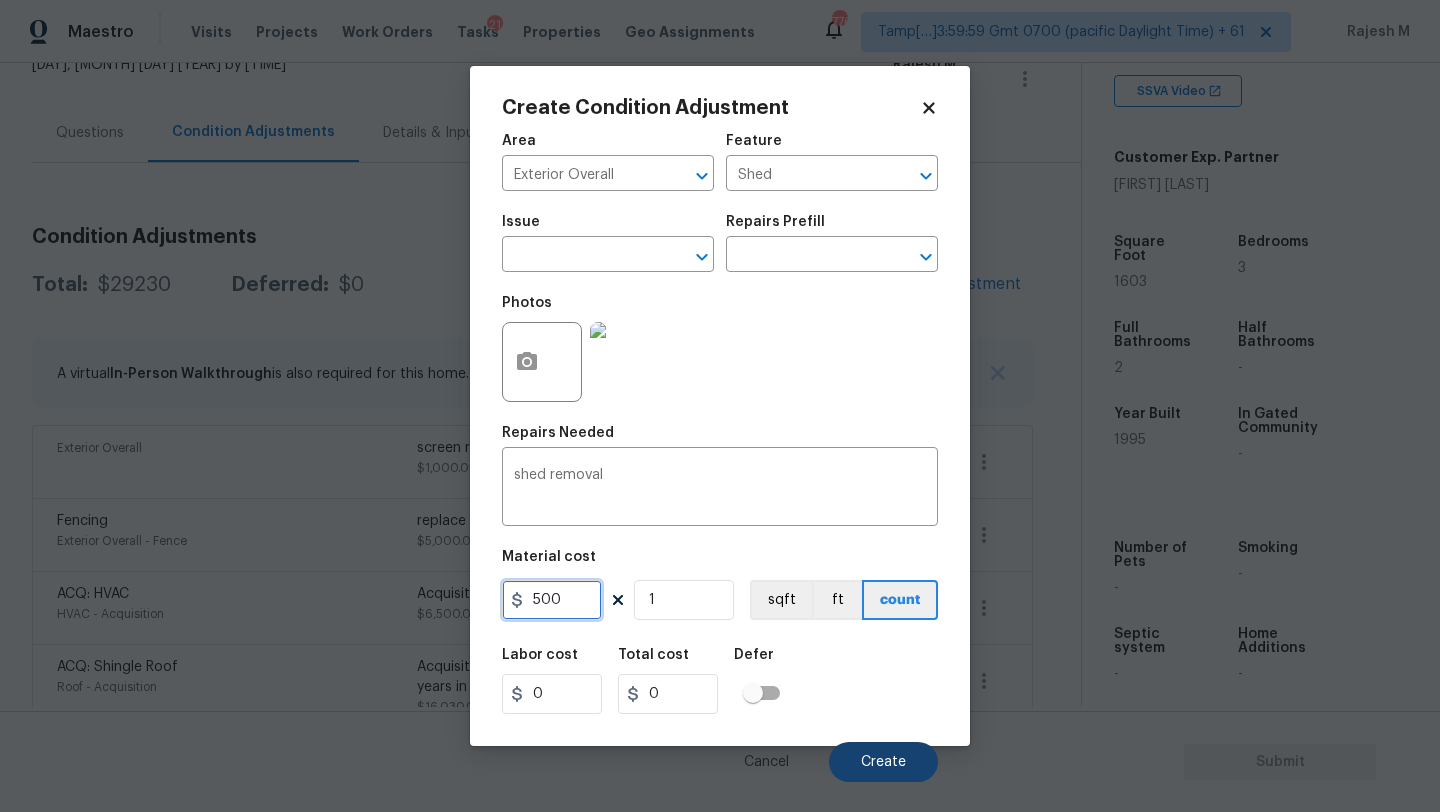 type on "500" 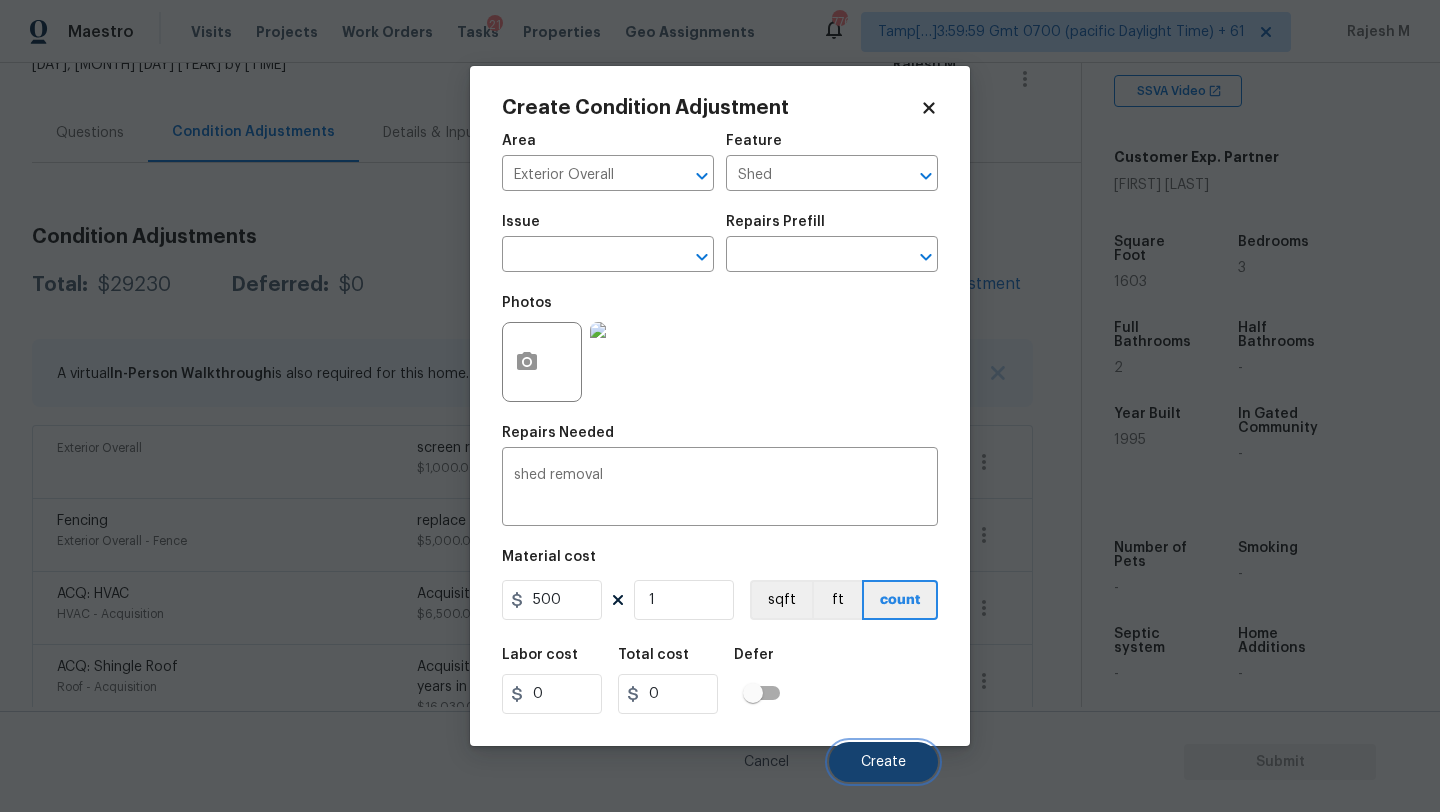 type on "500" 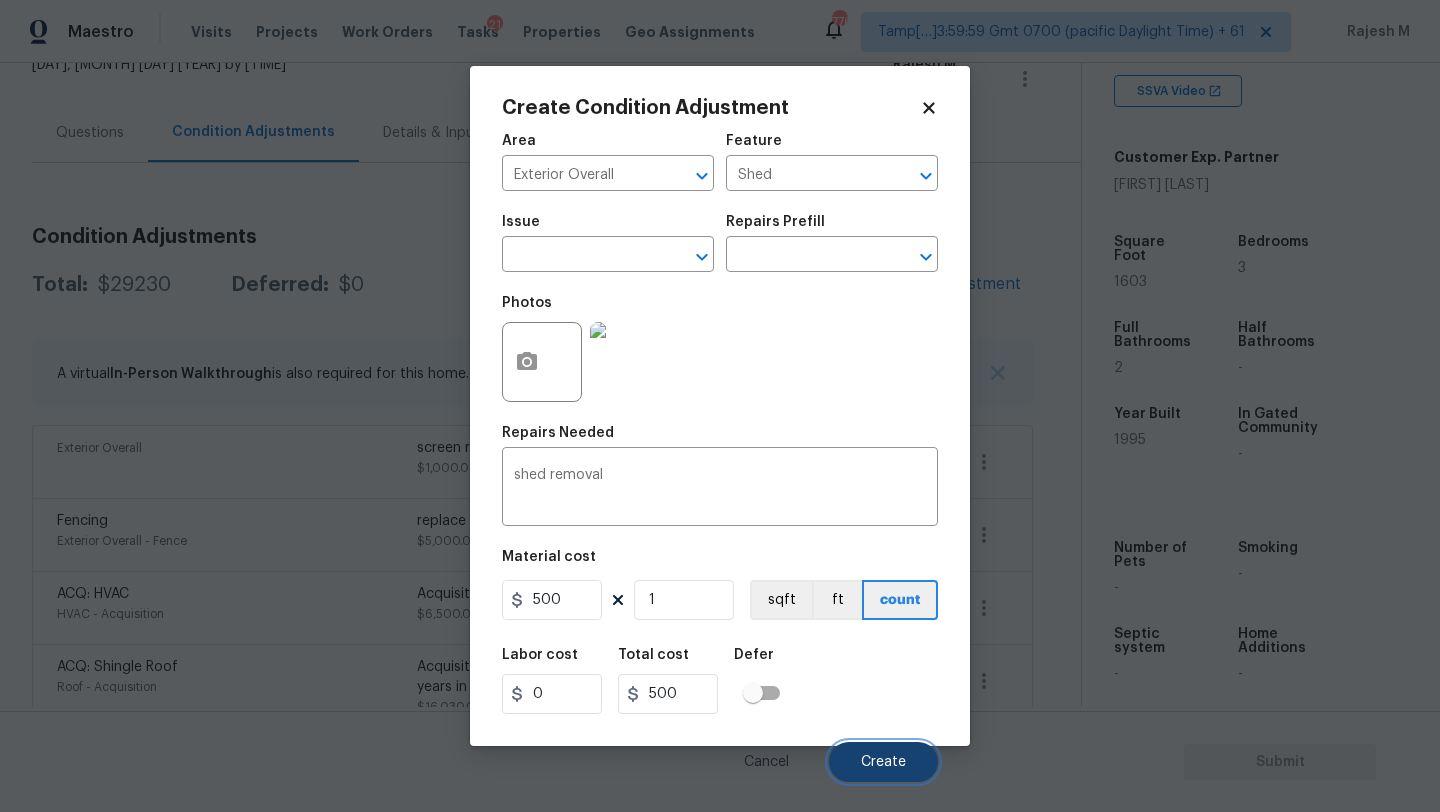 click on "Create" at bounding box center (883, 762) 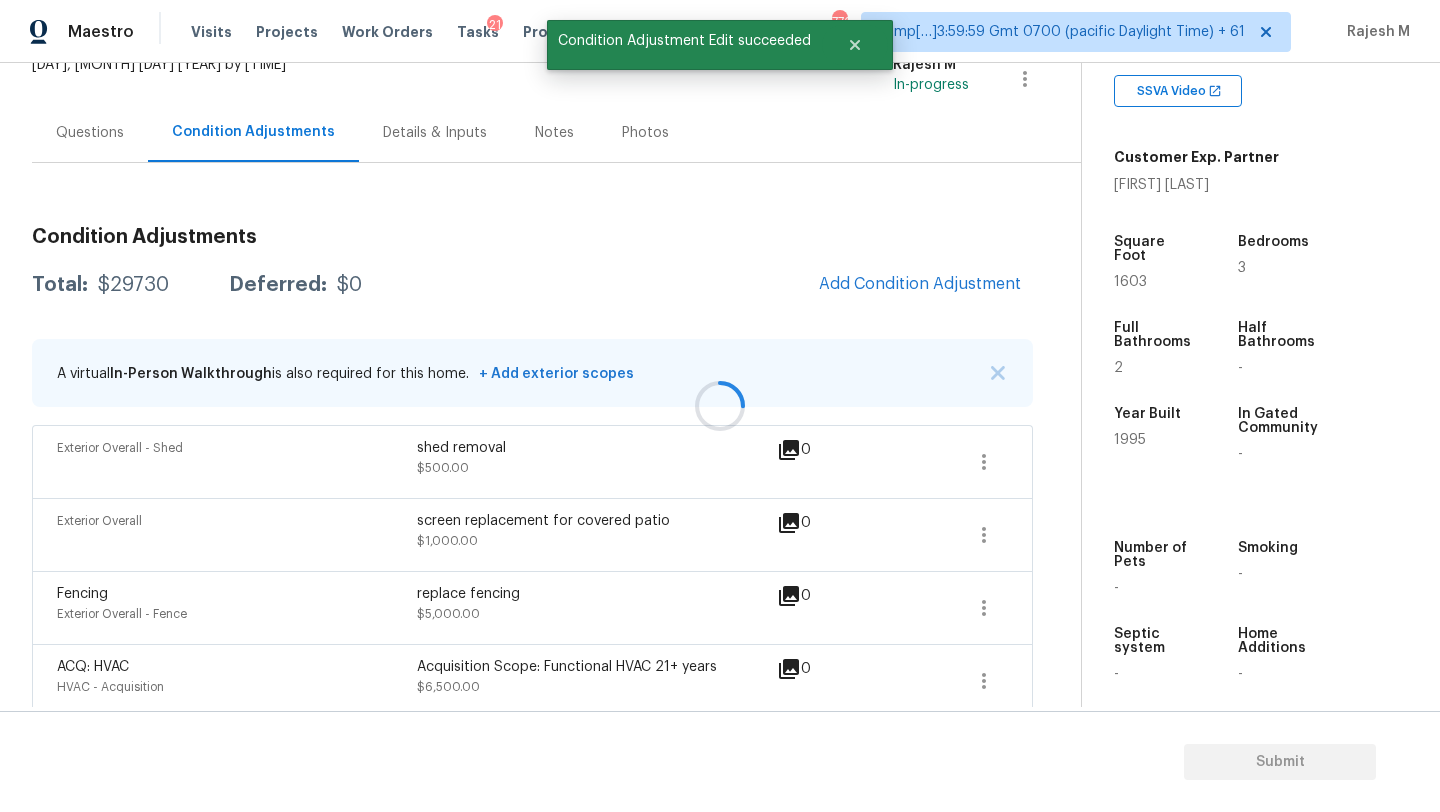 click at bounding box center (720, 406) 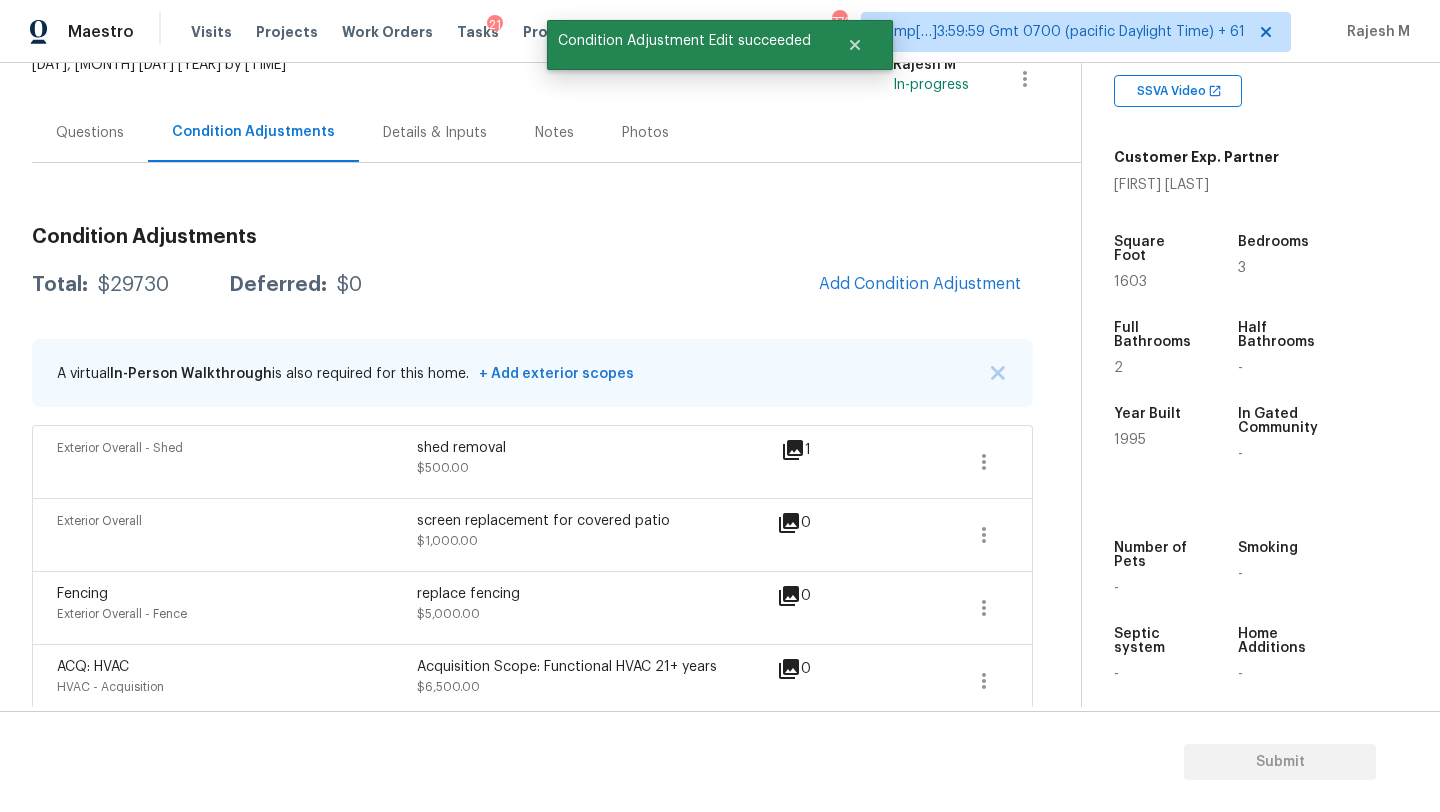 click on "Questions" at bounding box center (90, 133) 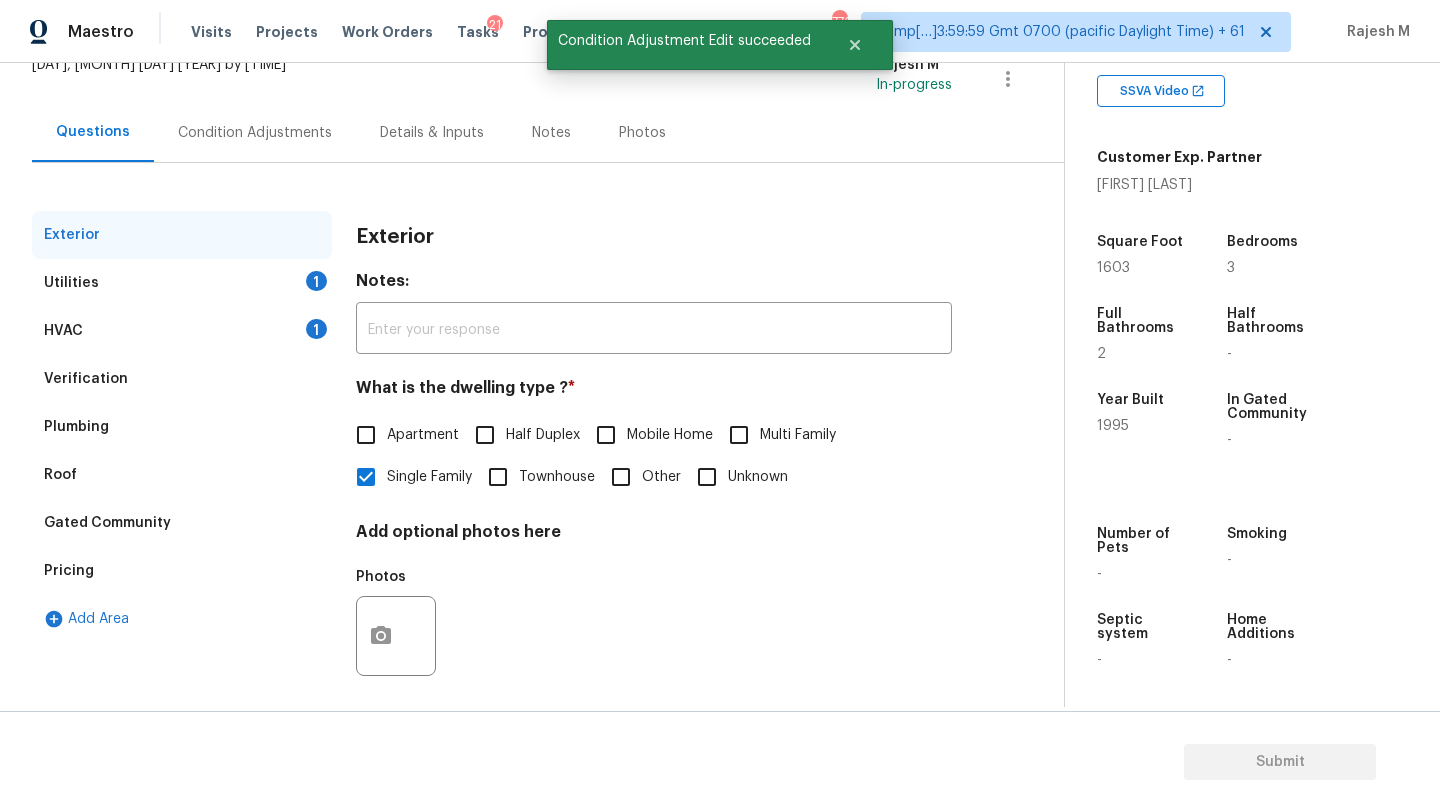 scroll, scrollTop: 140, scrollLeft: 0, axis: vertical 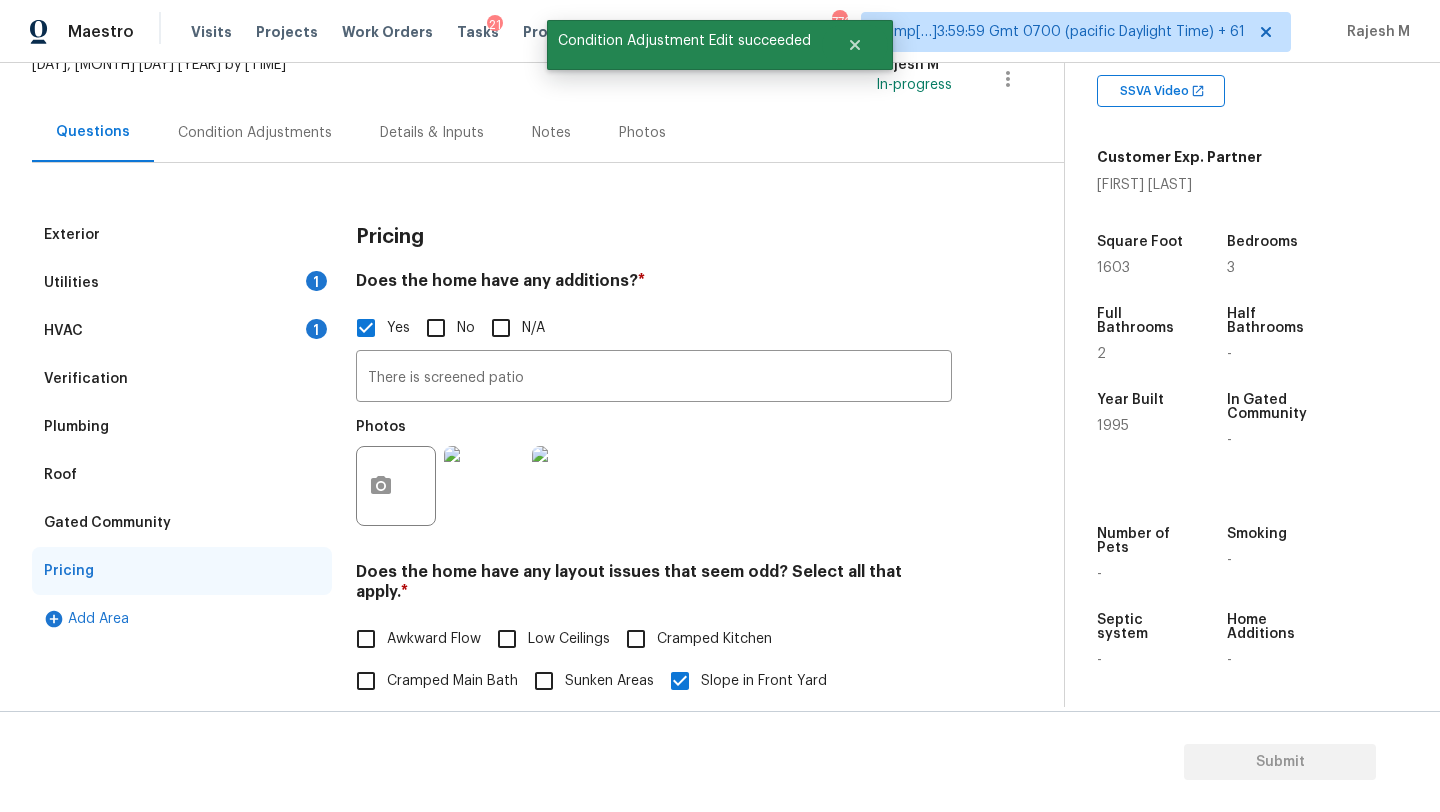 click on "HVAC 1" at bounding box center [182, 331] 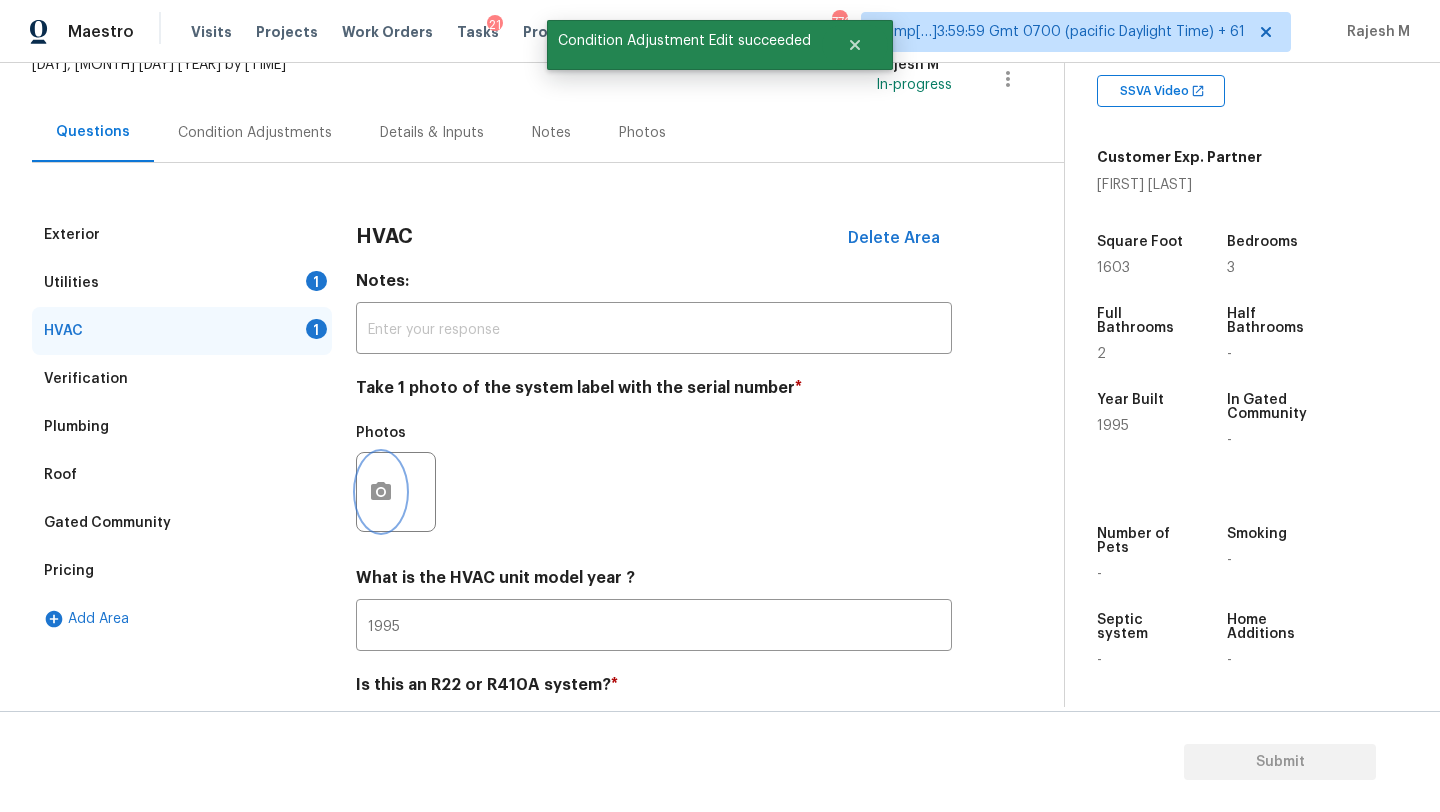 click 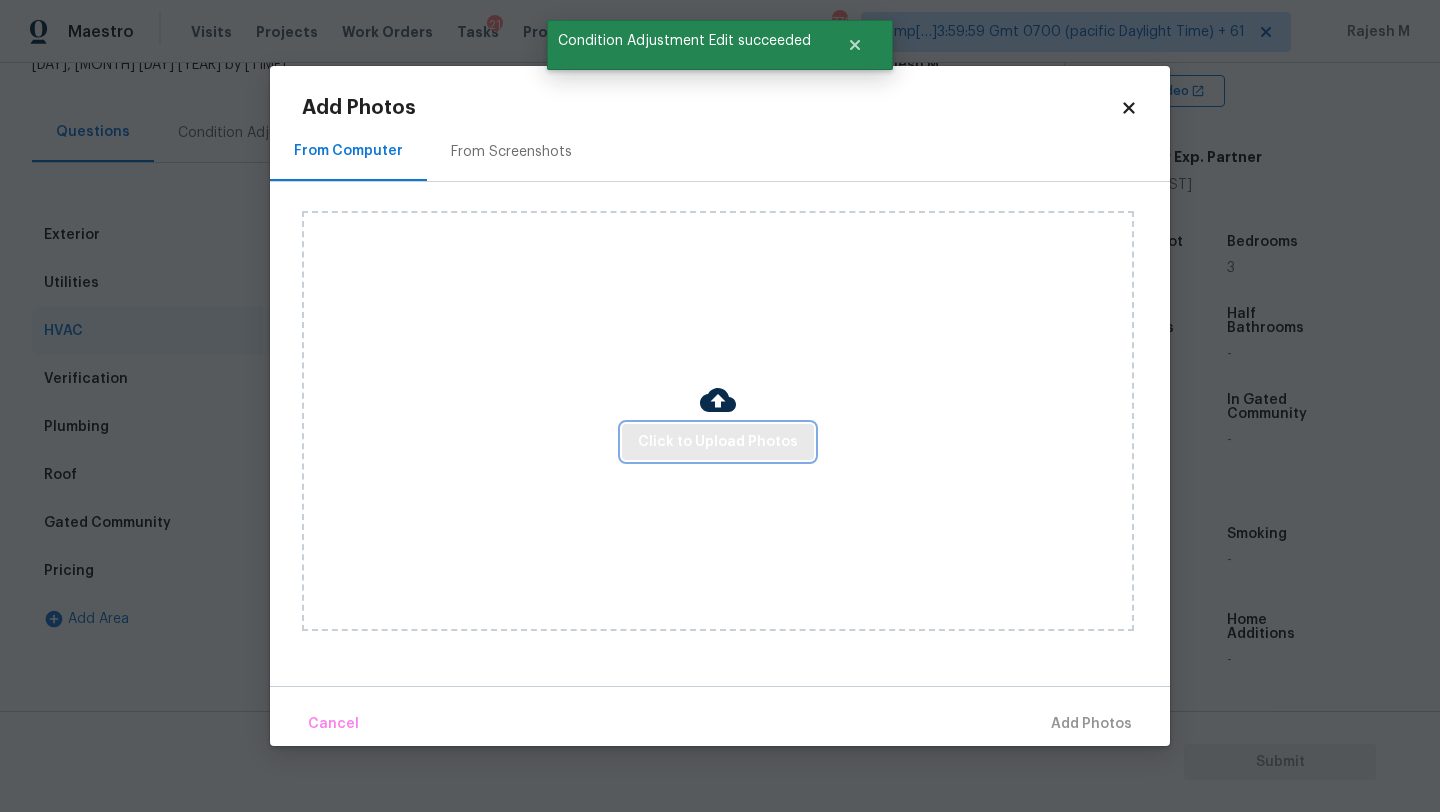 click on "Click to Upload Photos" at bounding box center (718, 442) 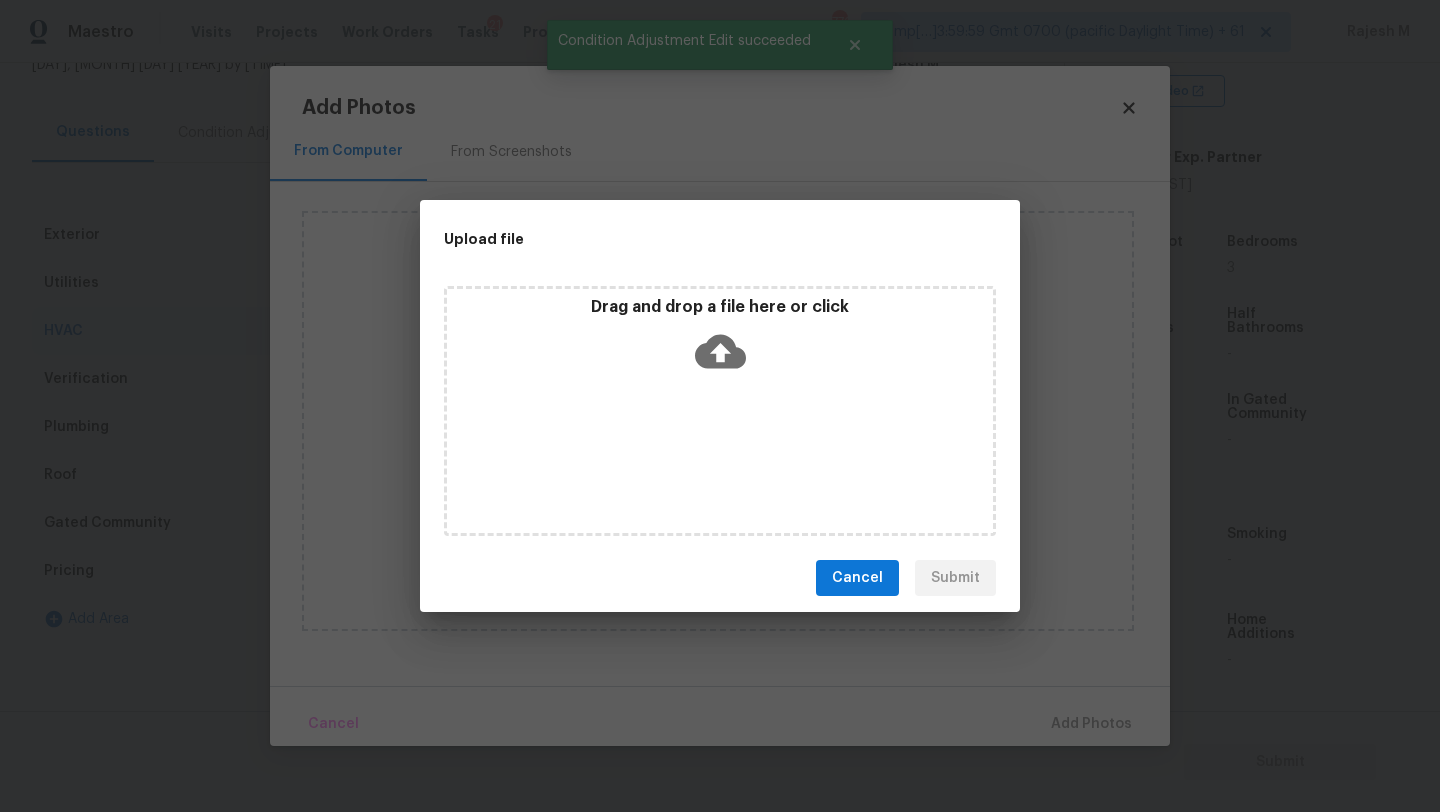 click on "Drag and drop a file here or click" at bounding box center [720, 411] 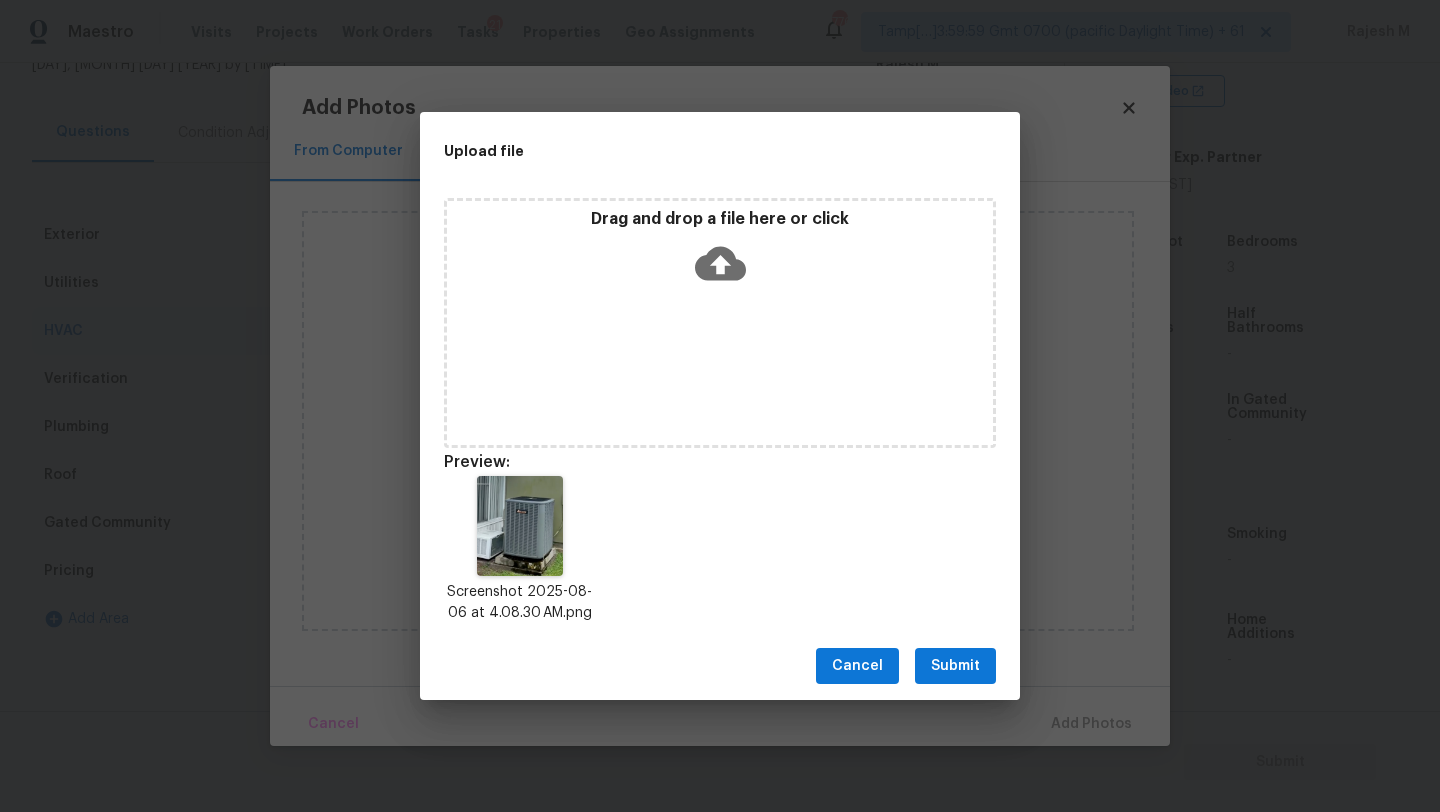 click on "Submit" at bounding box center (955, 666) 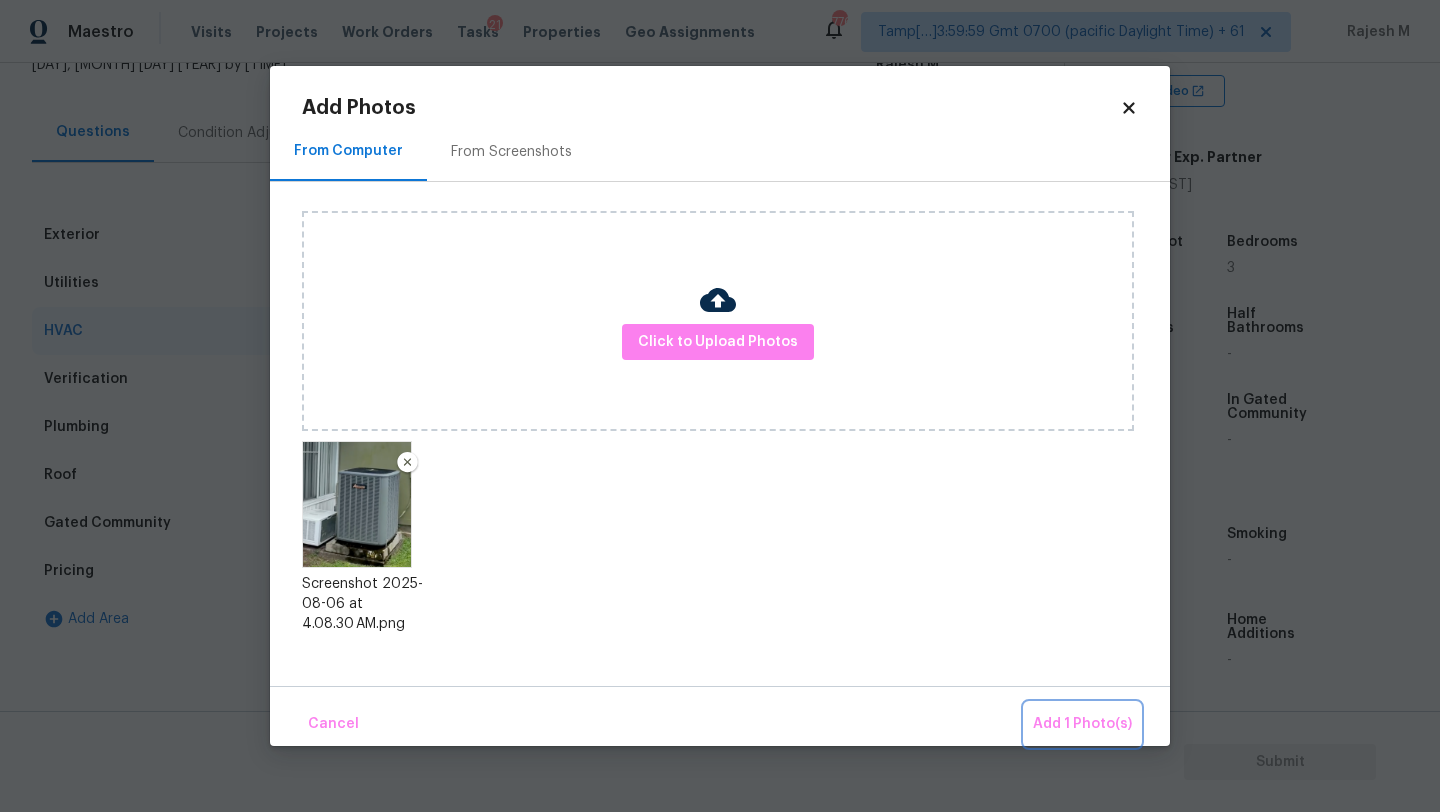 click on "Add 1 Photo(s)" at bounding box center (1082, 724) 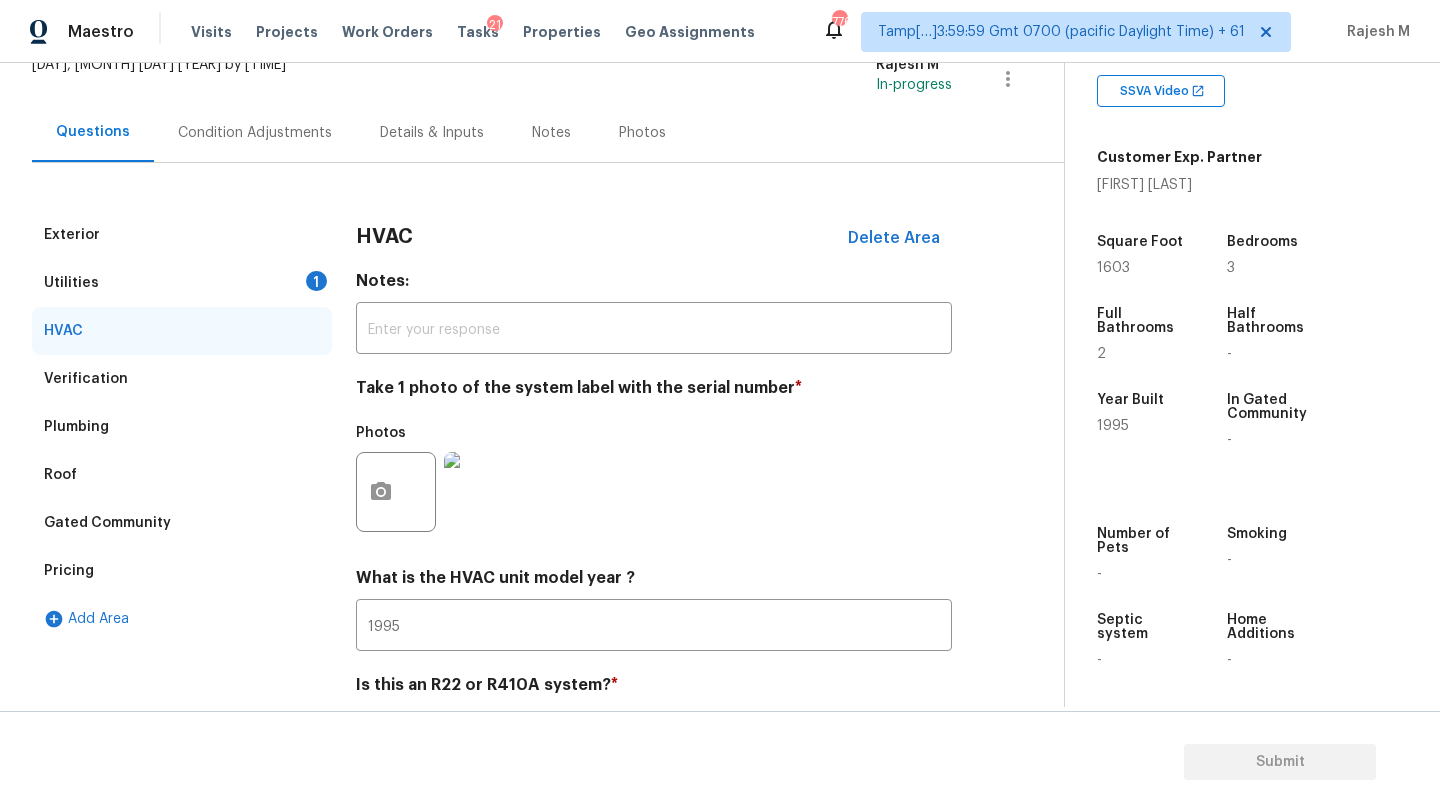 click on "Condition Adjustments" at bounding box center (255, 133) 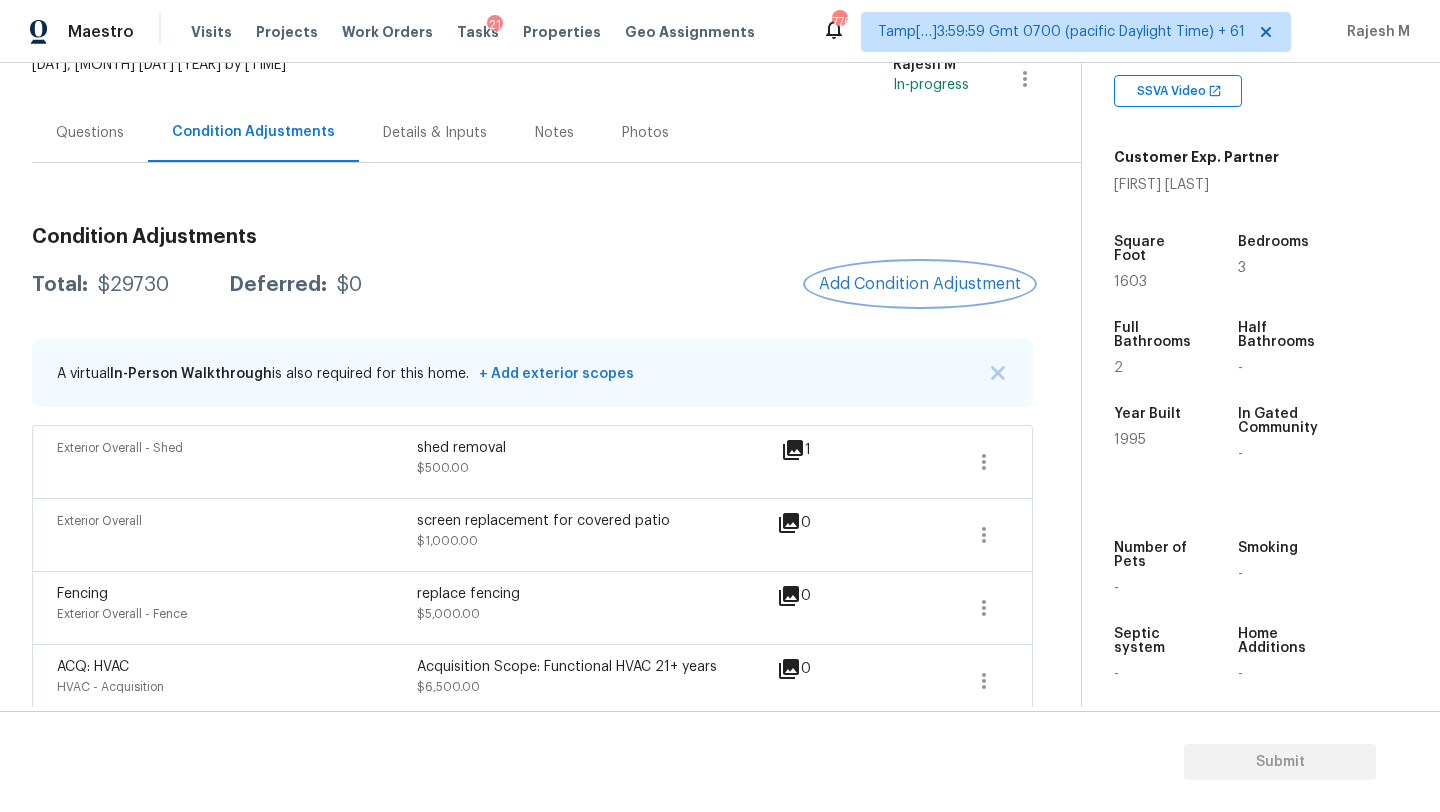 click on "Add Condition Adjustment" at bounding box center (920, 284) 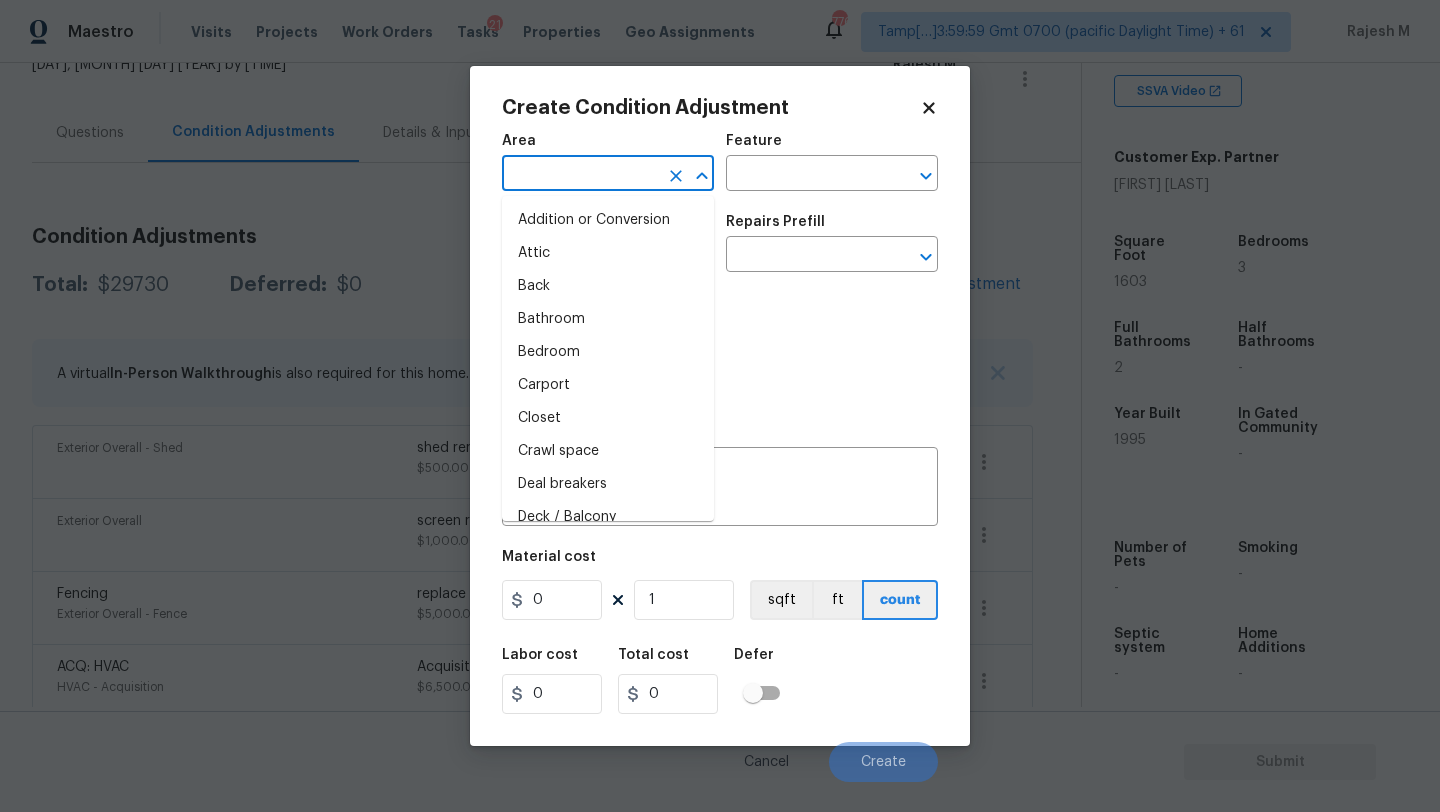 click at bounding box center [580, 175] 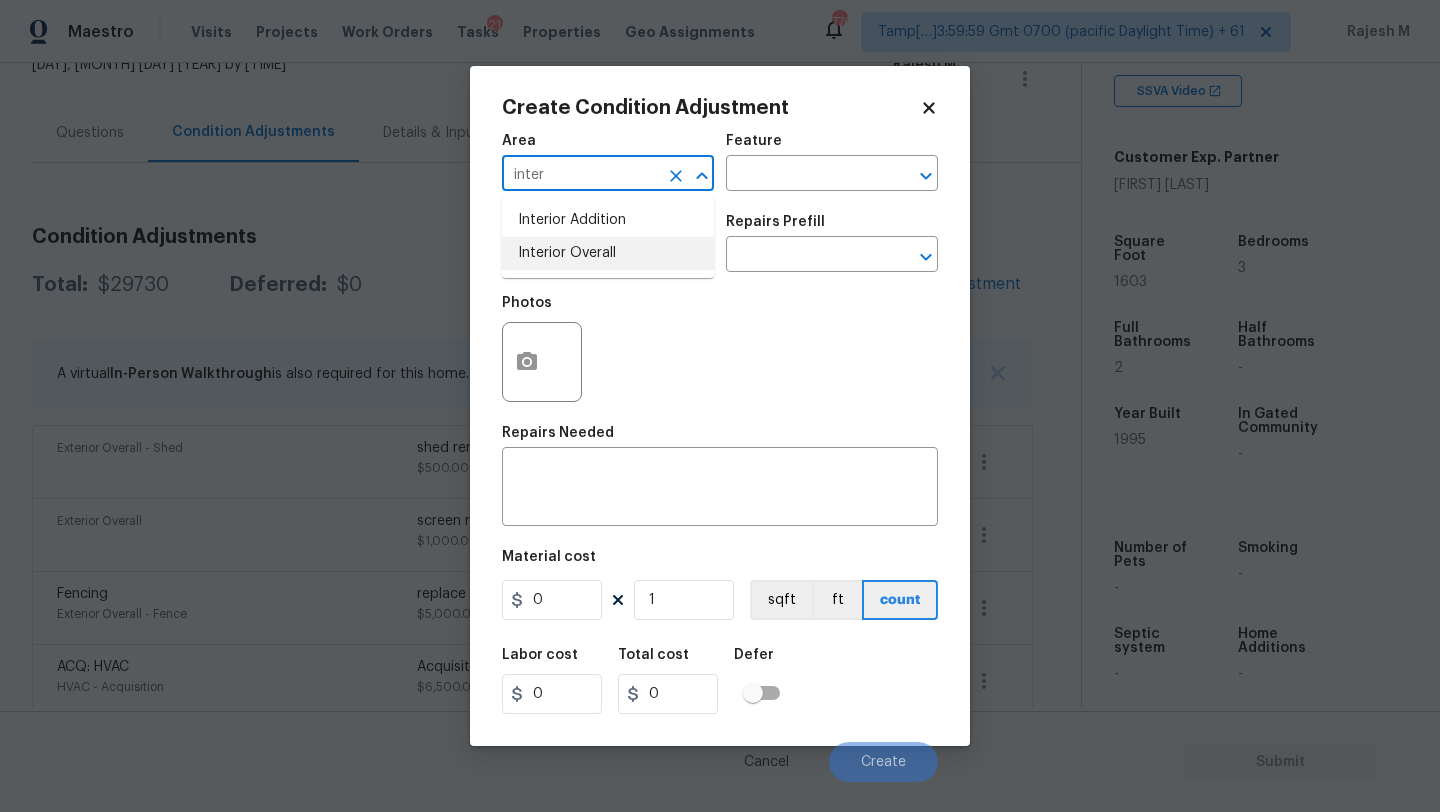 click on "Interior Overall" at bounding box center [608, 253] 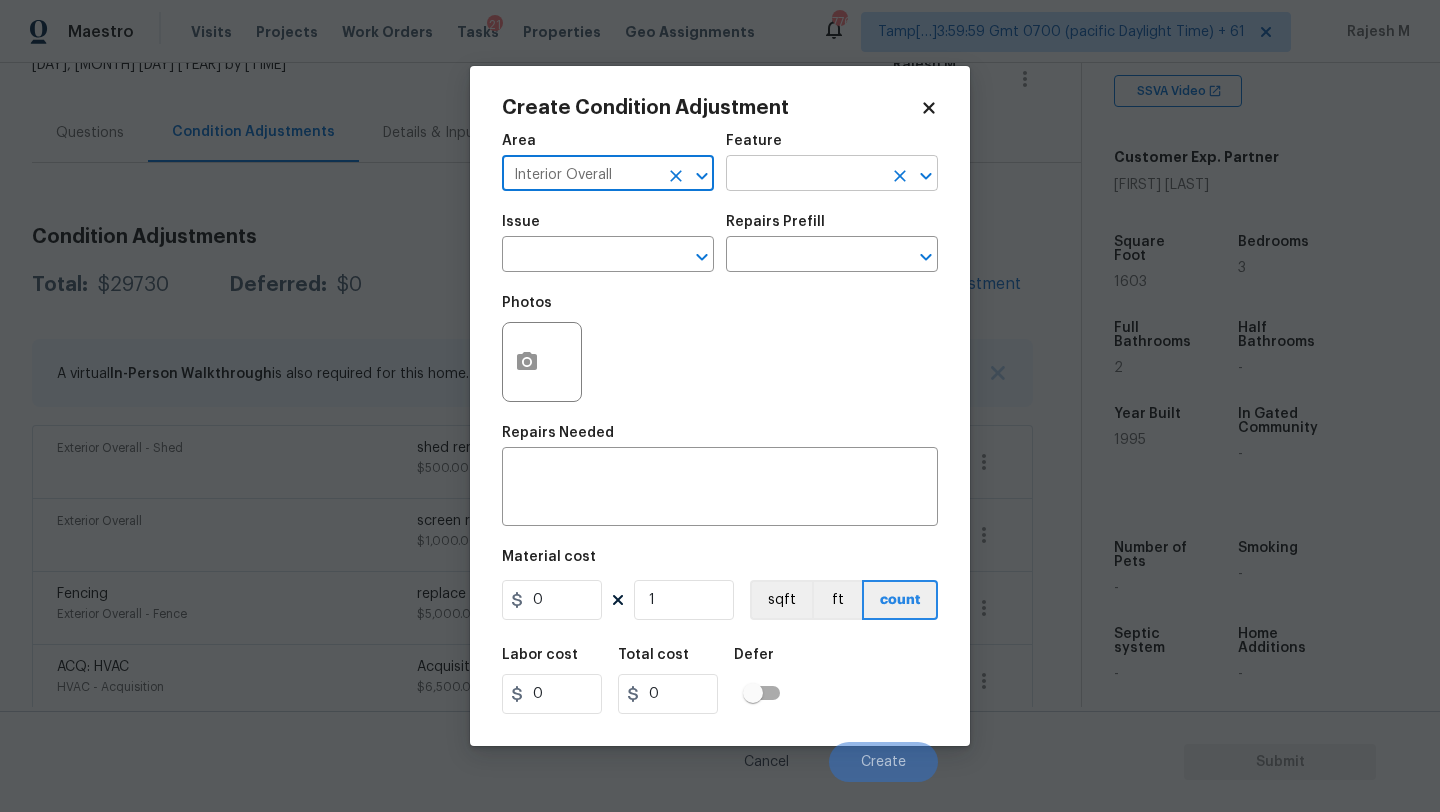 type on "Interior Overall" 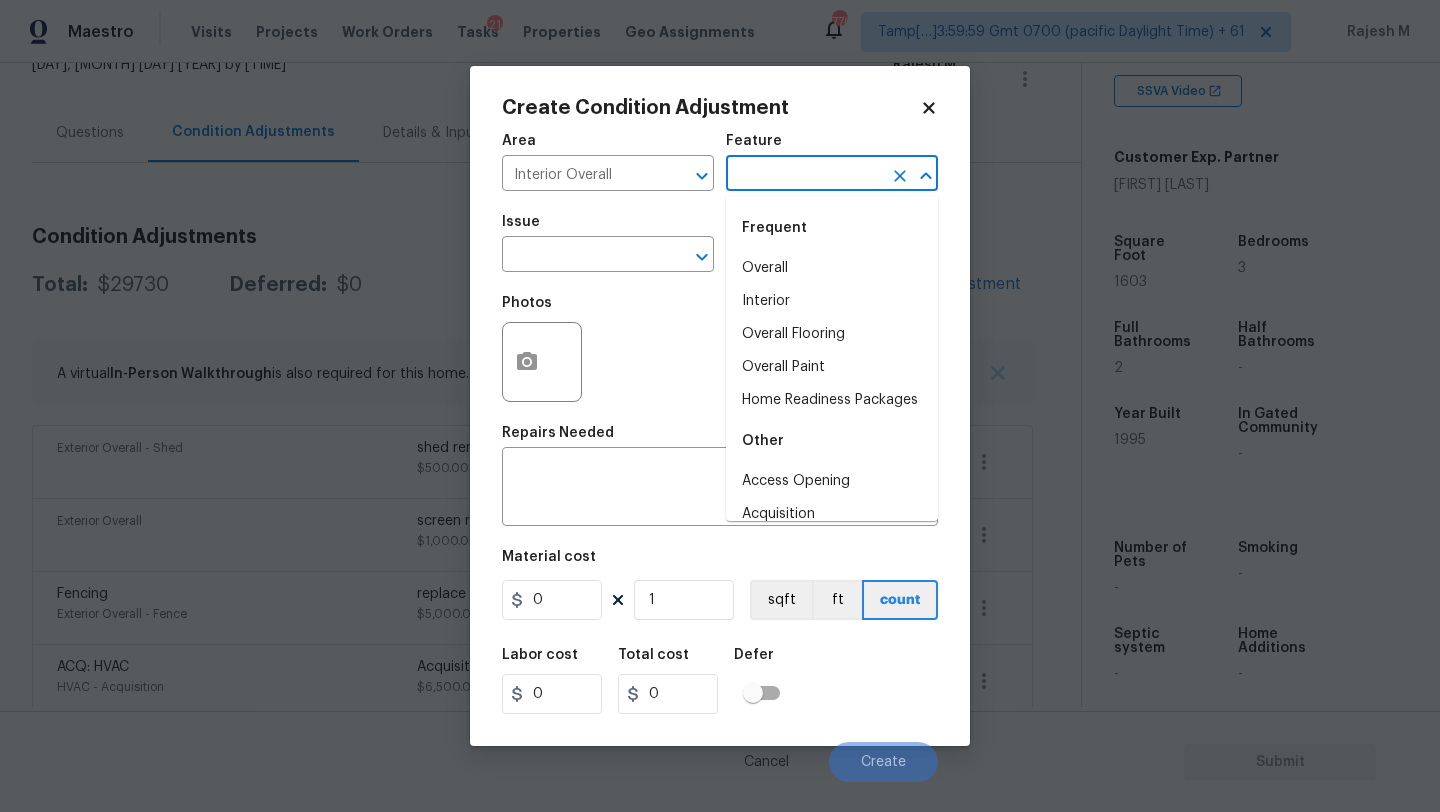 click at bounding box center (804, 175) 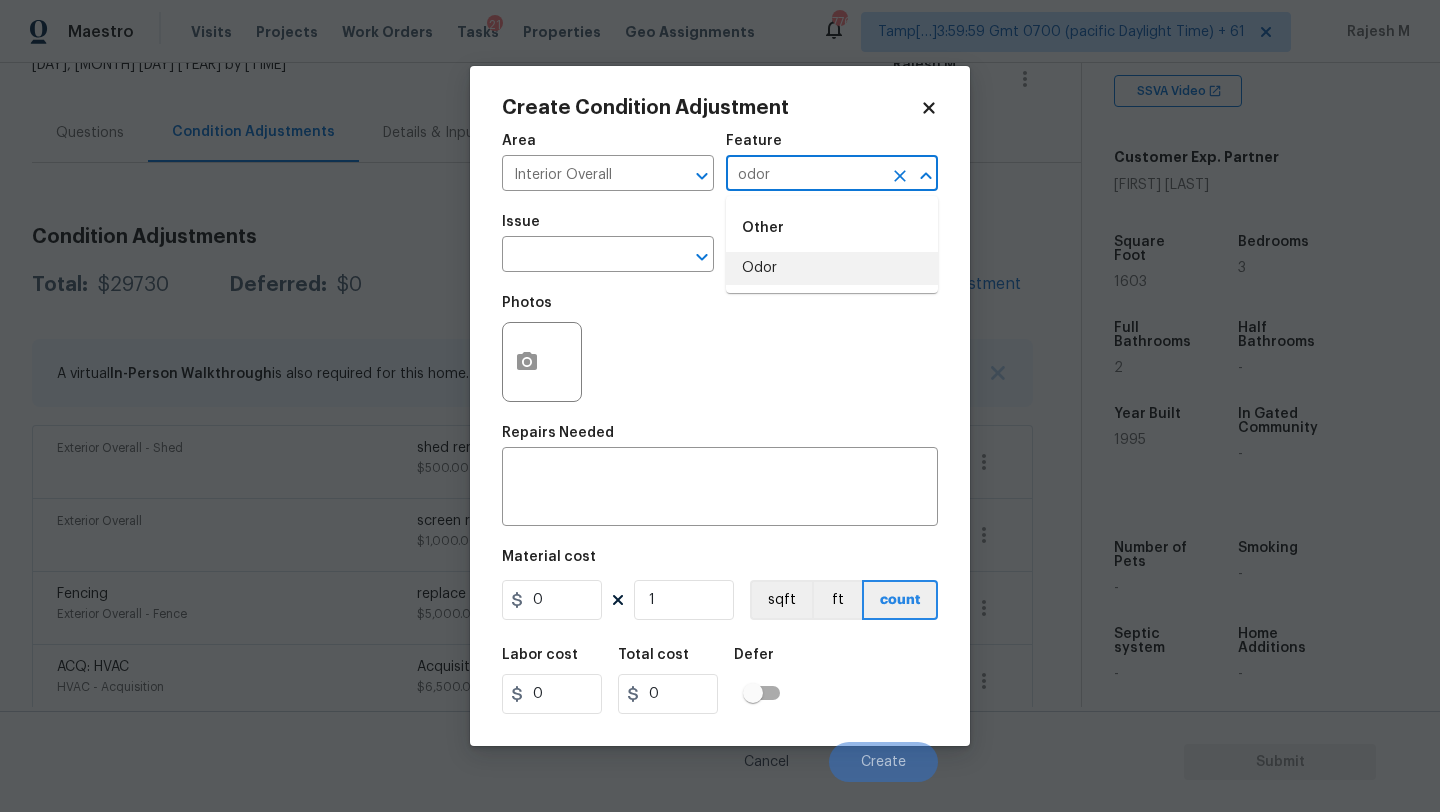 click on "Odor" at bounding box center (832, 268) 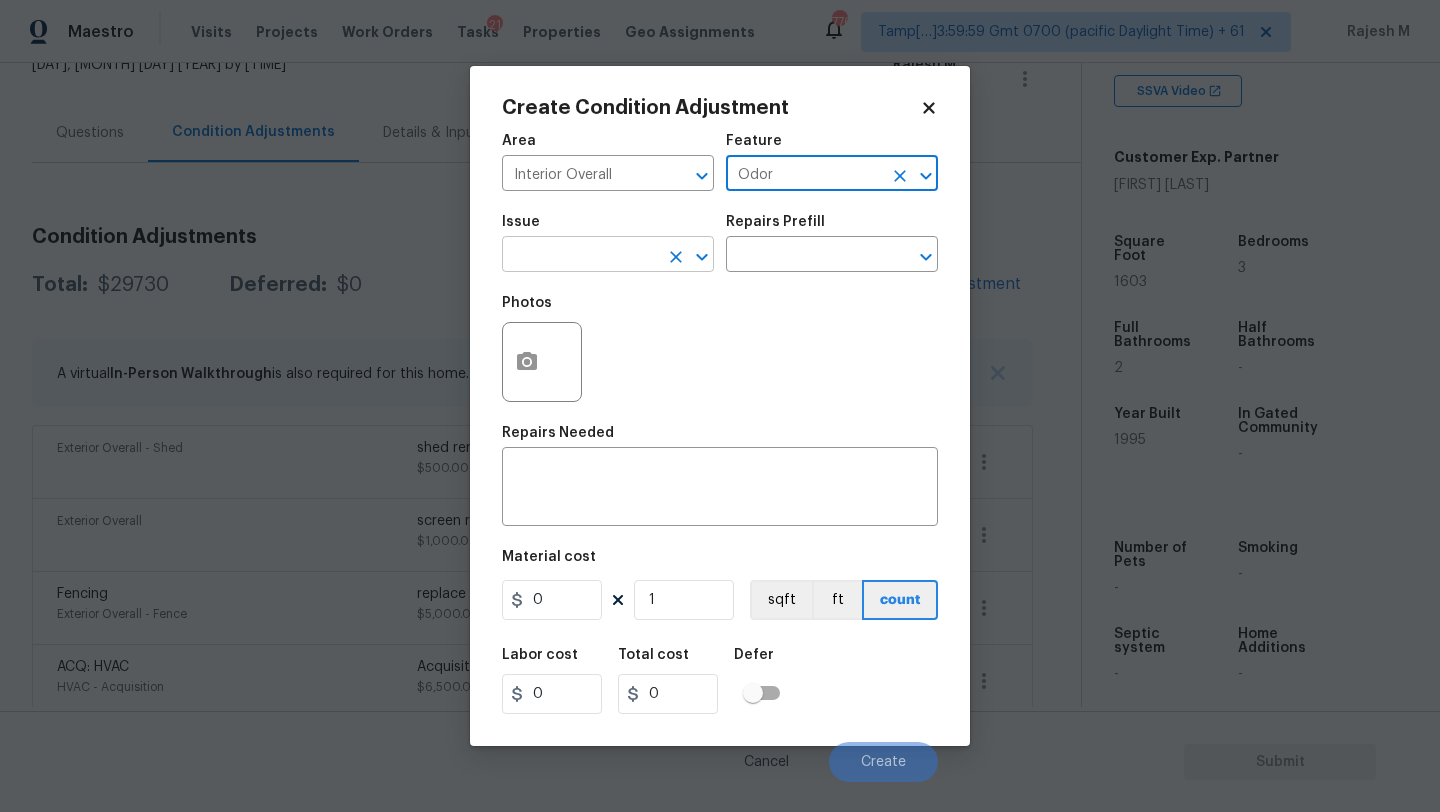 type on "Odor" 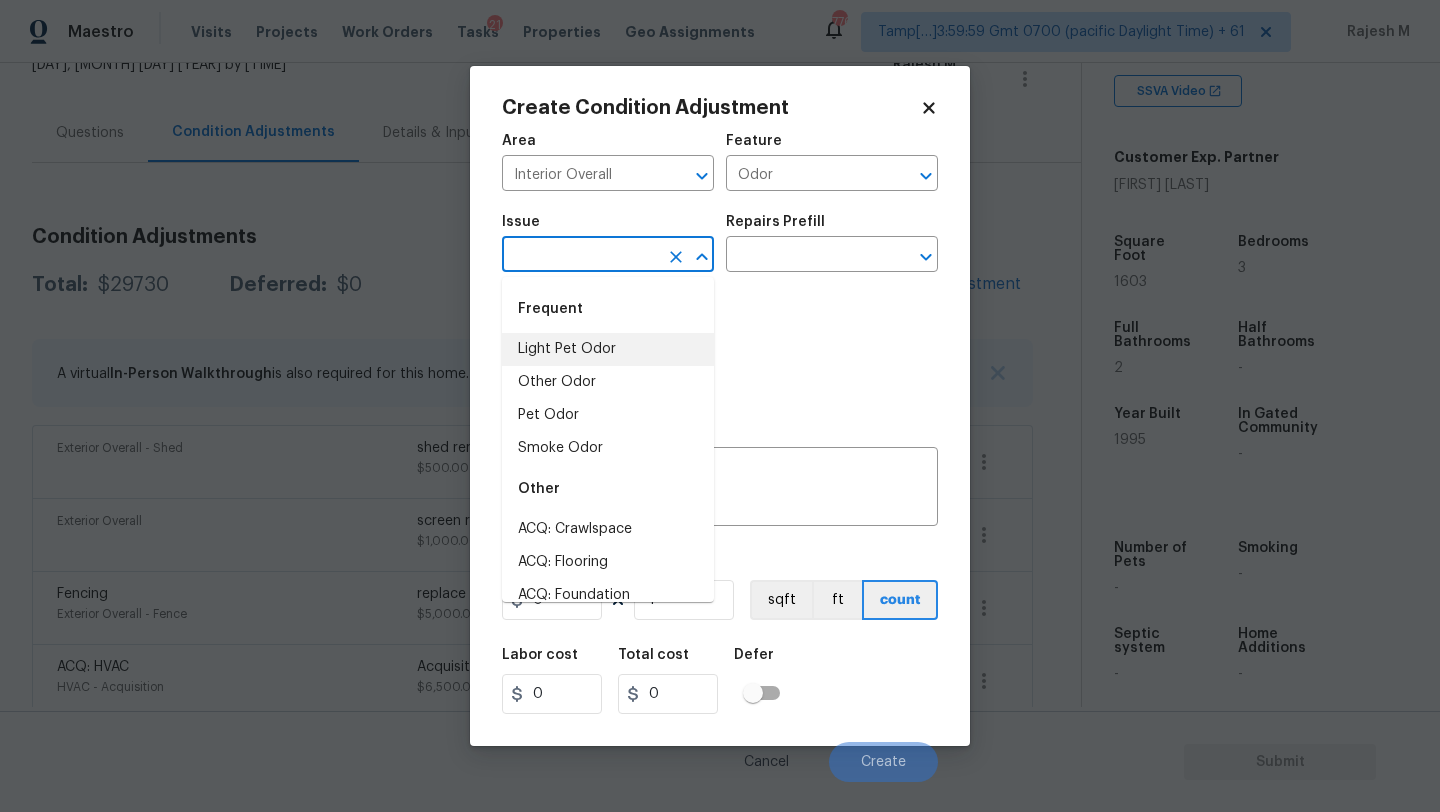 click on "Light Pet Odor" at bounding box center [608, 349] 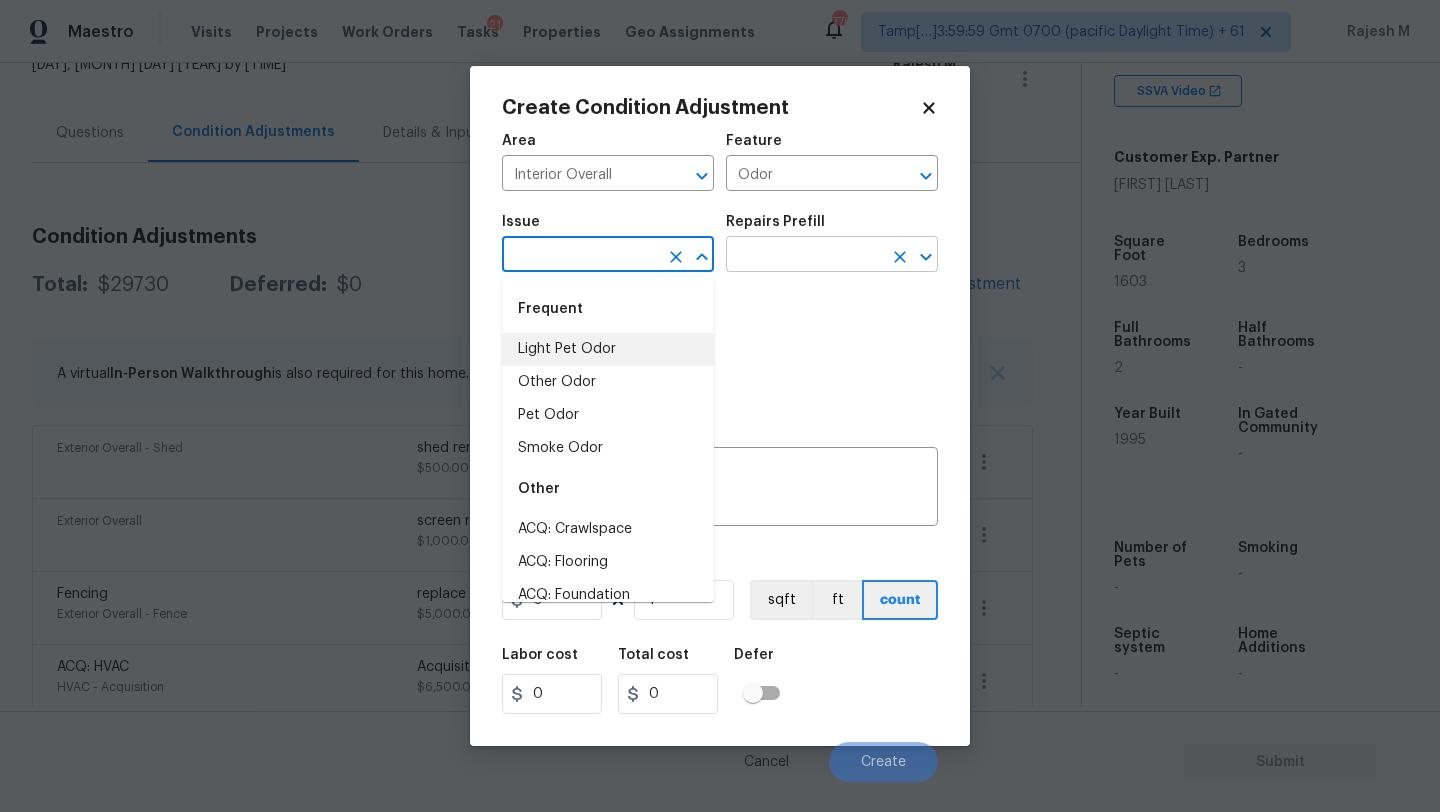 type on "Light Pet Odor" 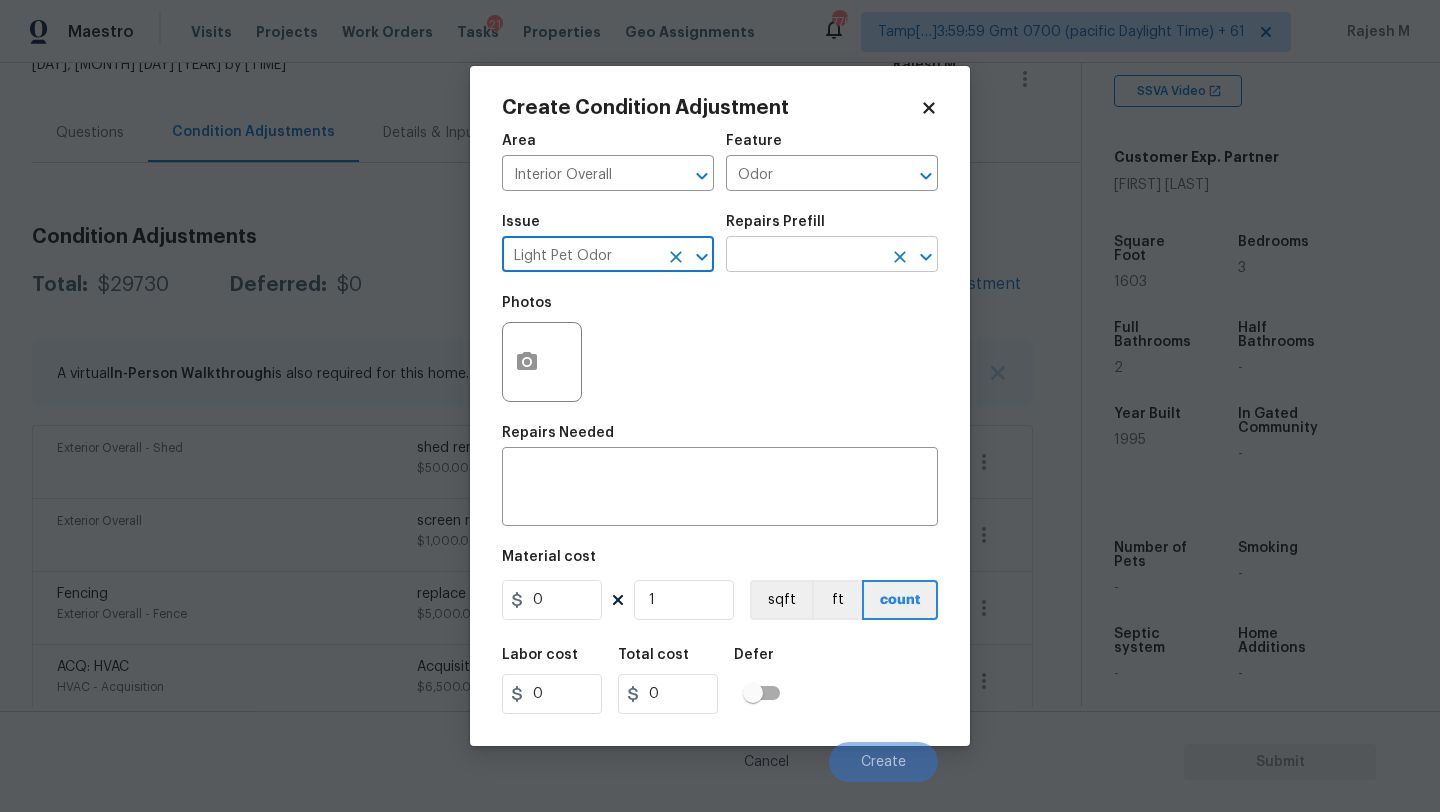 click at bounding box center [804, 256] 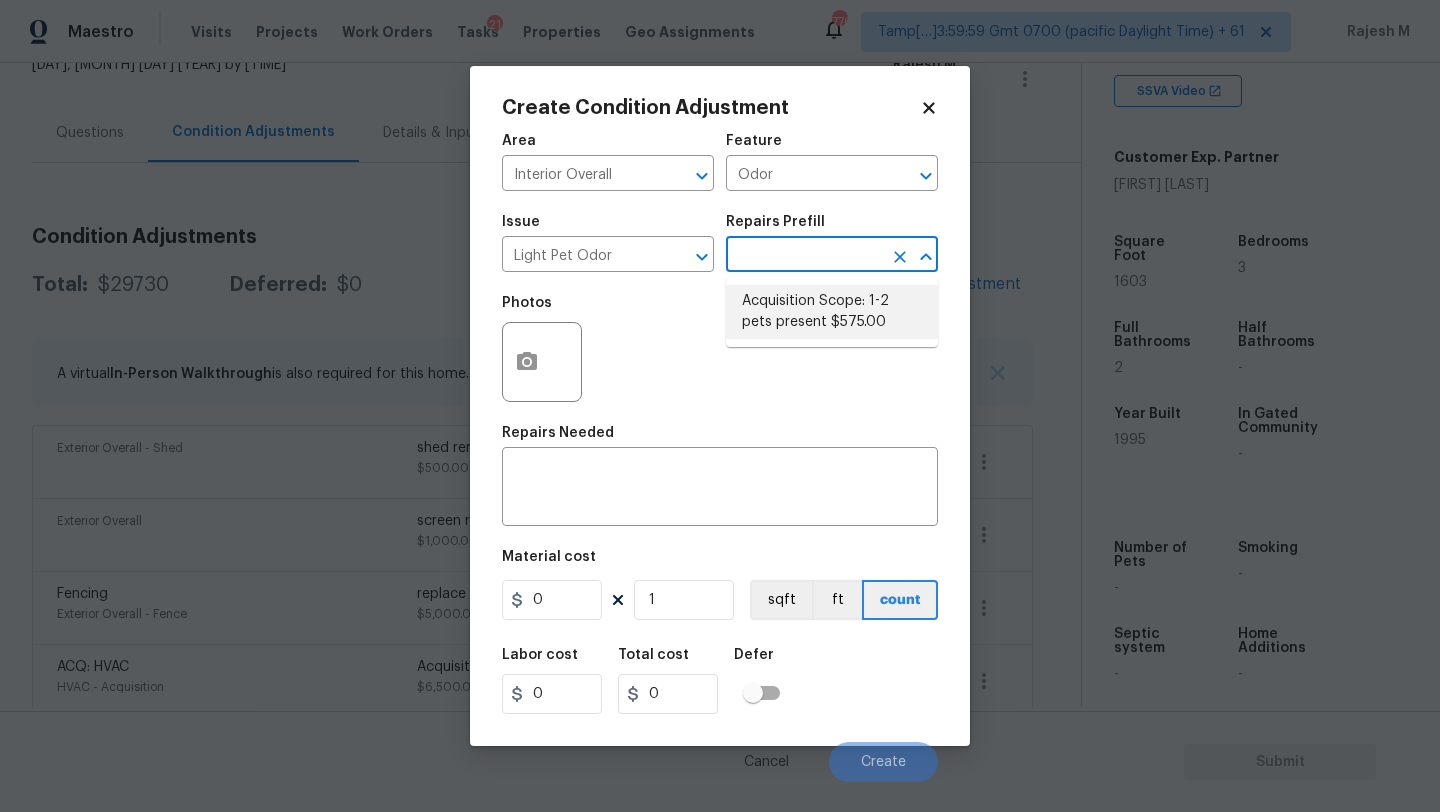 click on "Acquisition Scope: 1-2 pets present $575.00" at bounding box center [832, 312] 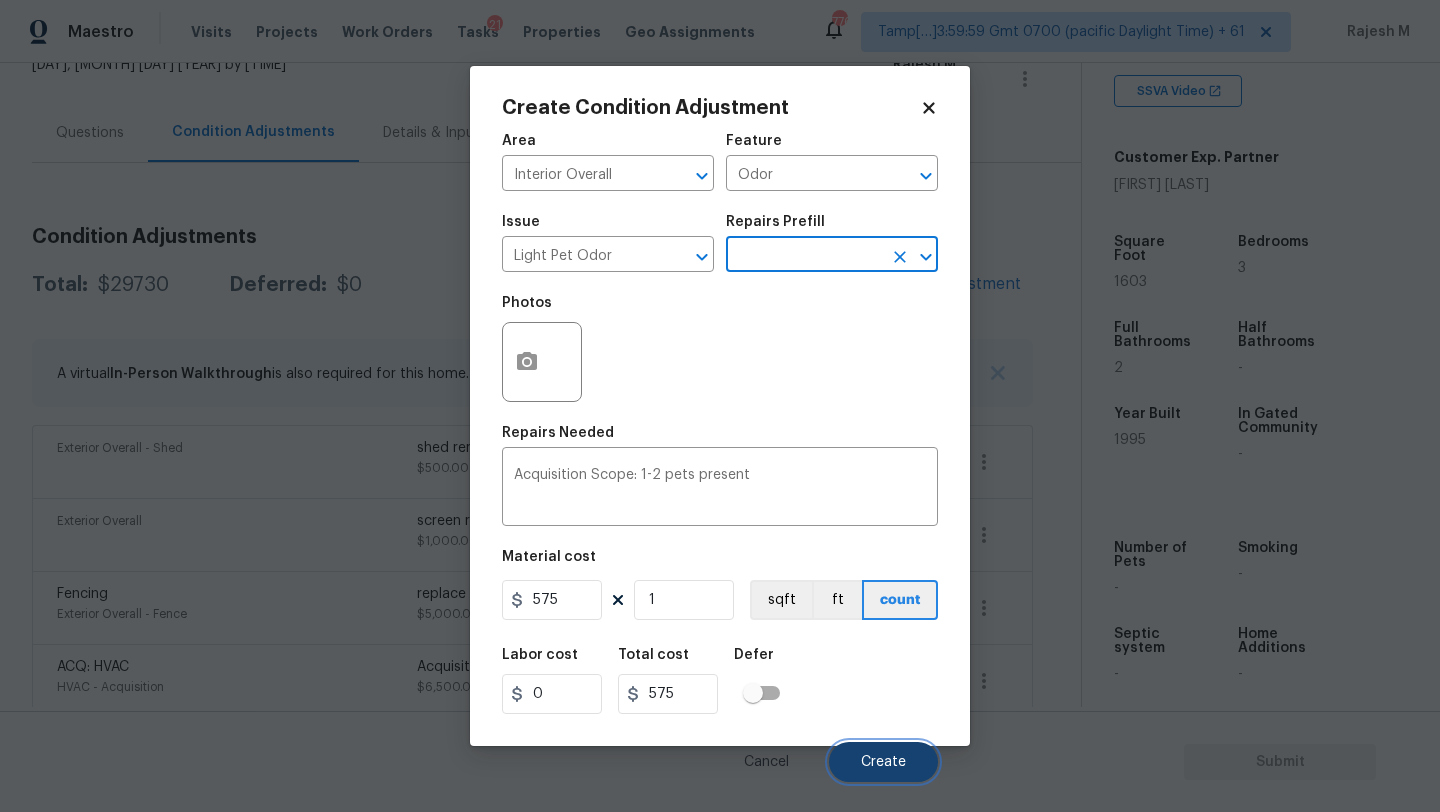 click on "Create" at bounding box center [883, 762] 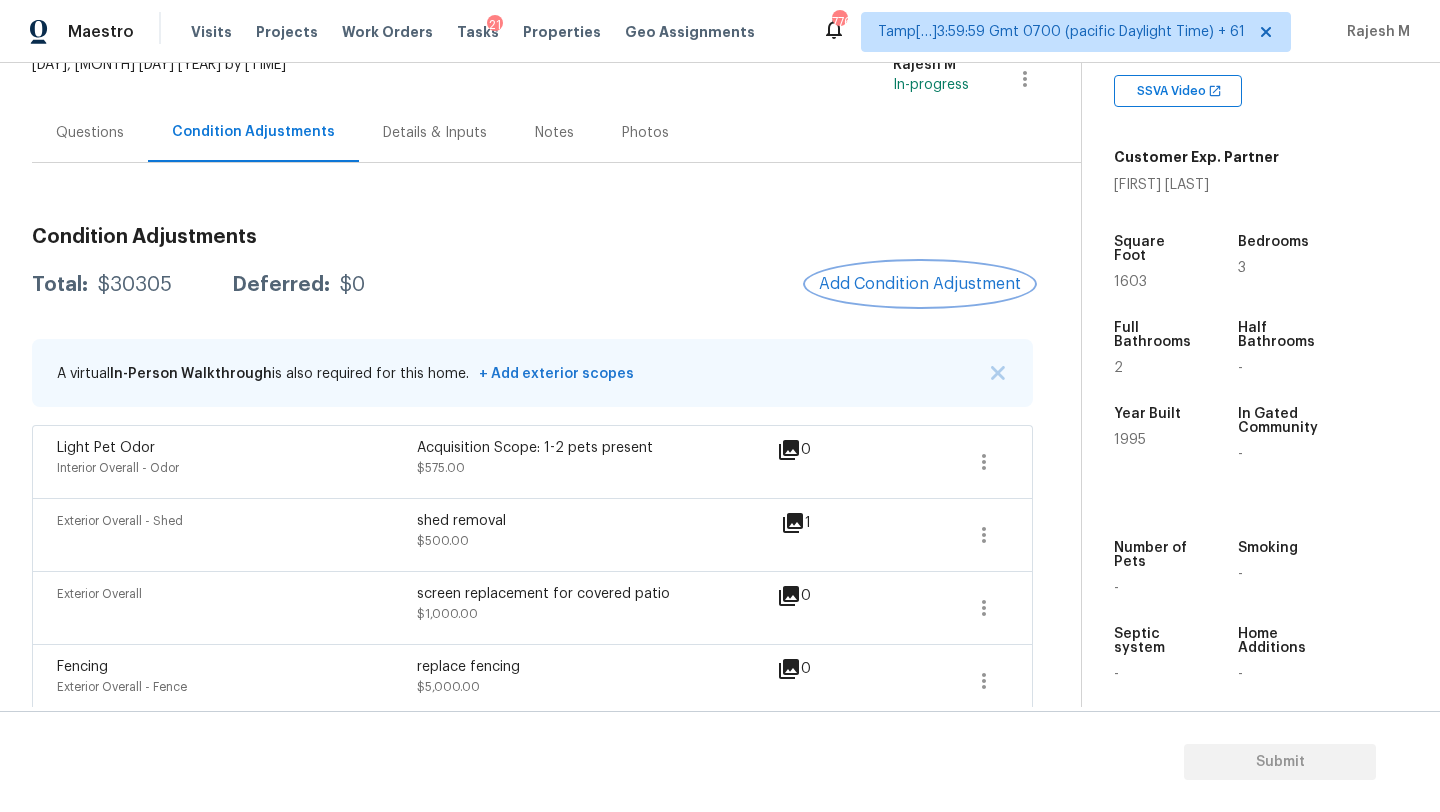 click on "Add Condition Adjustment" at bounding box center [920, 284] 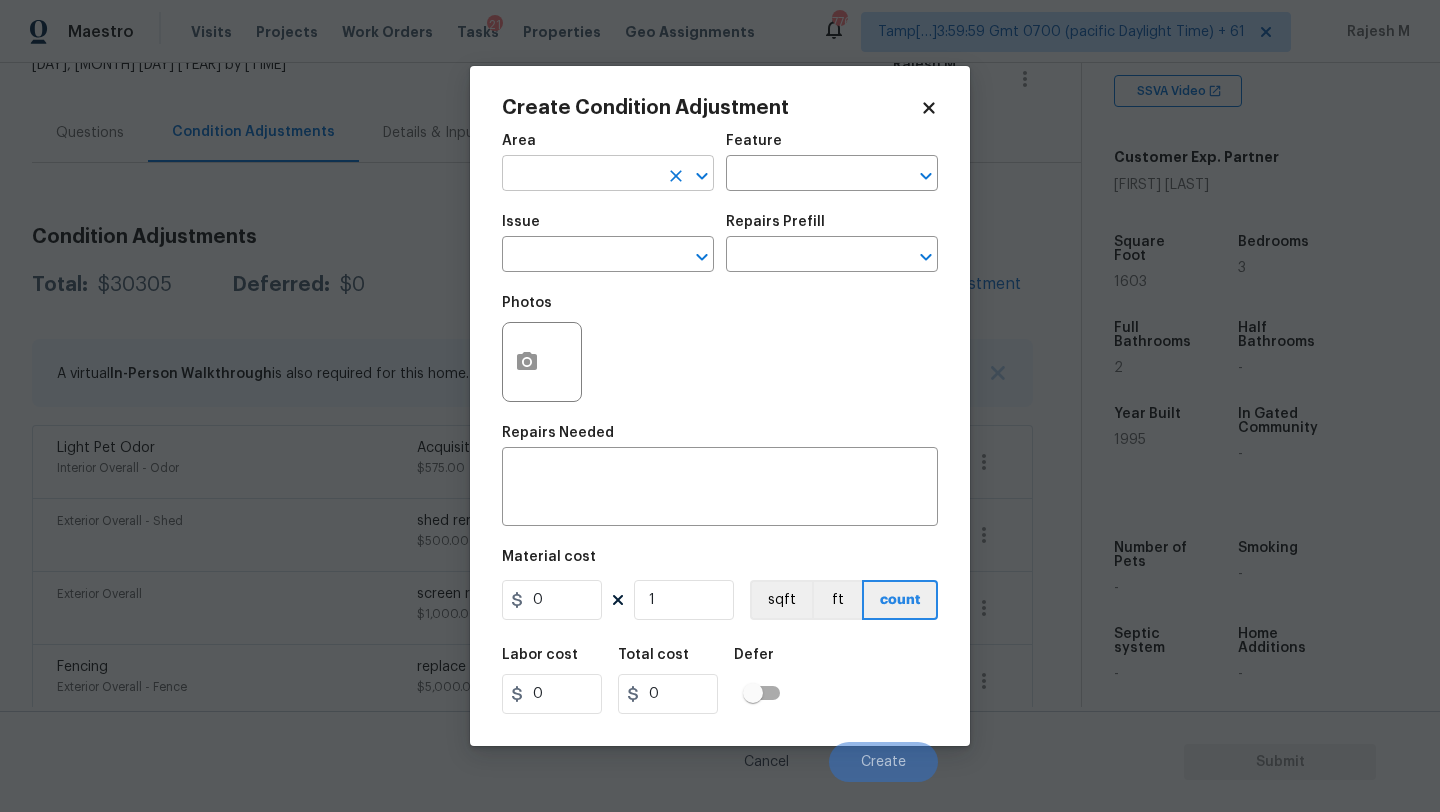 click at bounding box center [580, 175] 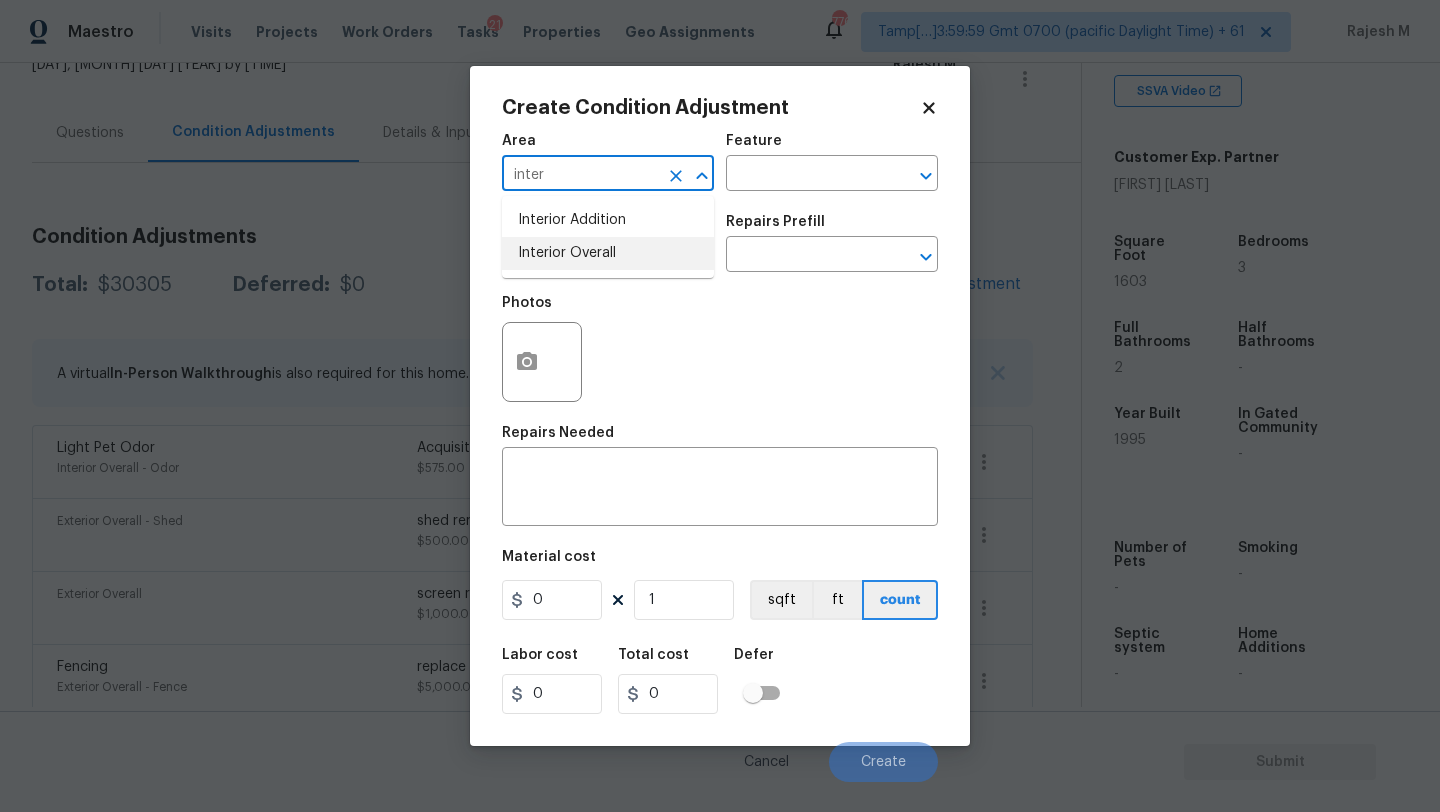 click on "Interior Overall" at bounding box center (608, 253) 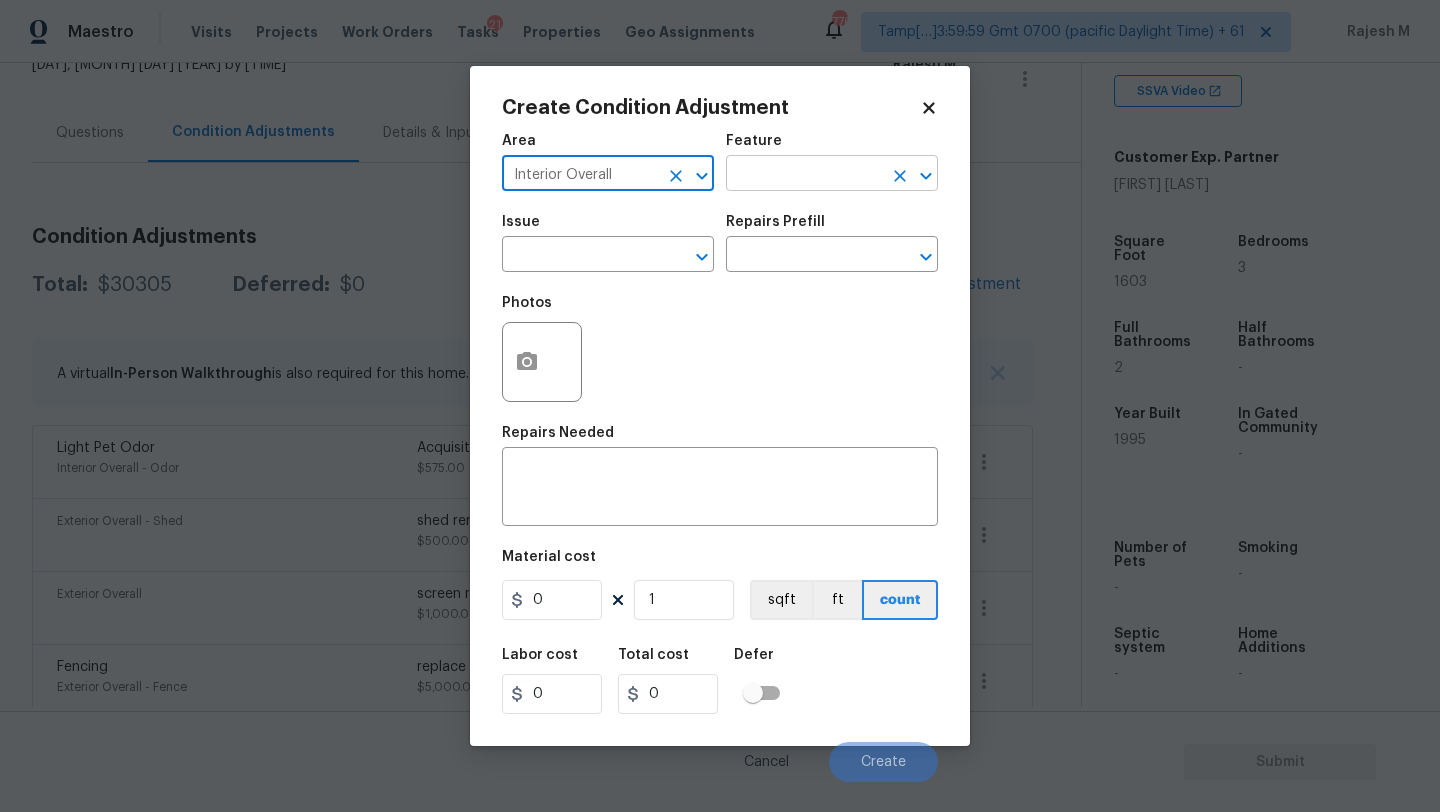 type on "Interior Overall" 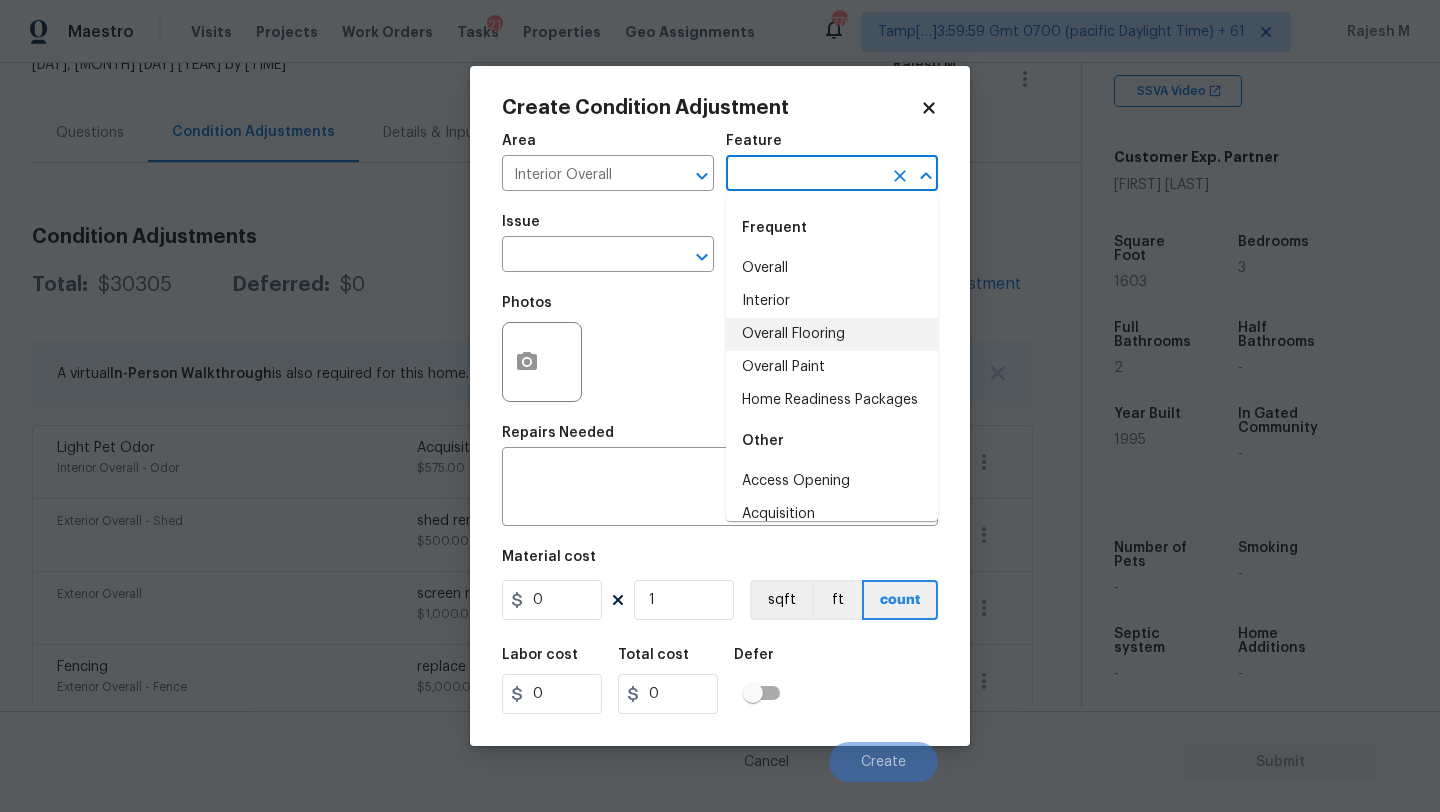 click on "Overall Flooring" at bounding box center (832, 334) 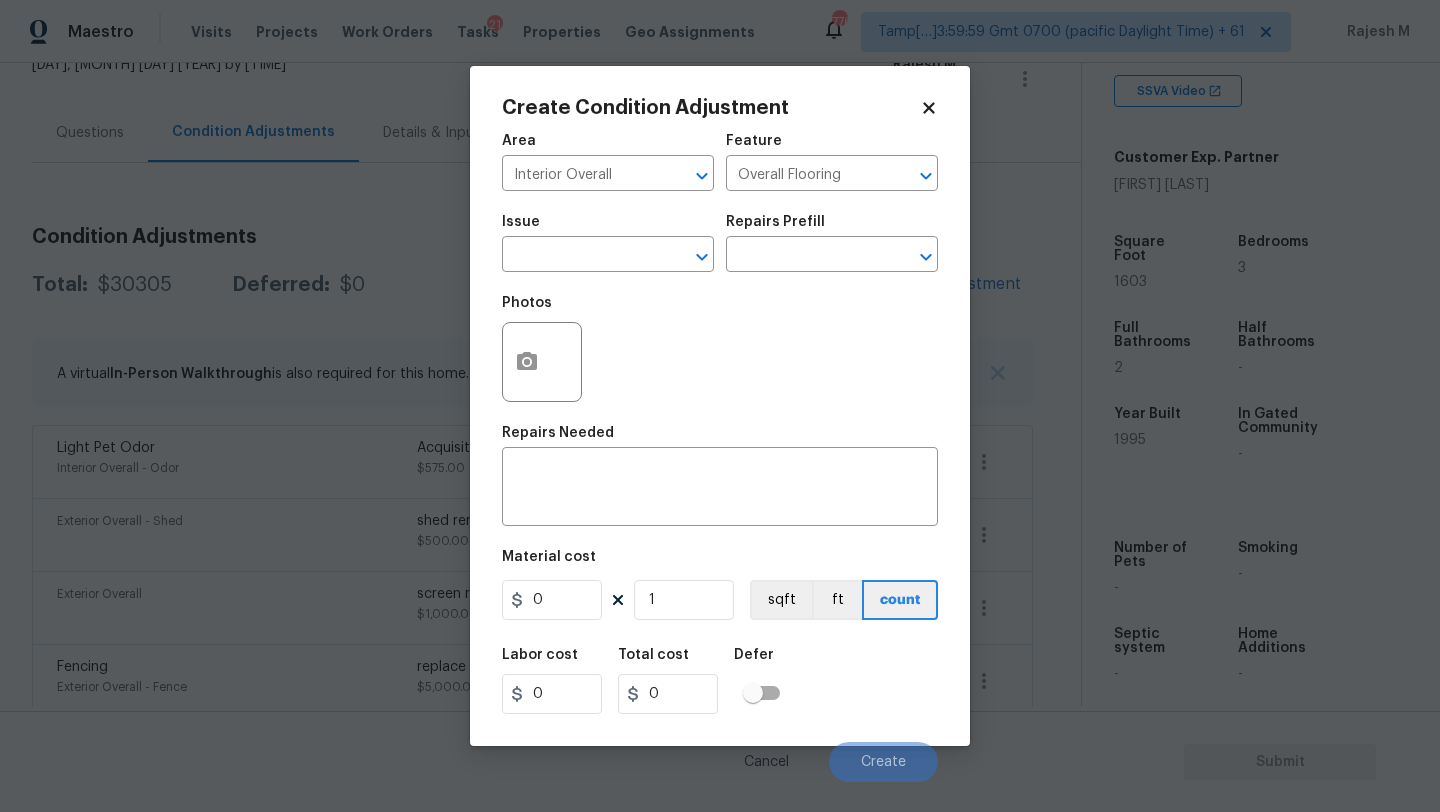 click on "Create Condition Adjustment Area Interior Overall ​ Feature Overall Flooring ​ Issue ​ Repairs Prefill ​ Photos Repairs Needed x ​ Material cost 0 1 sqft ft count Labor cost 0 Total cost 0 Defer Cancel Create" at bounding box center [720, 406] 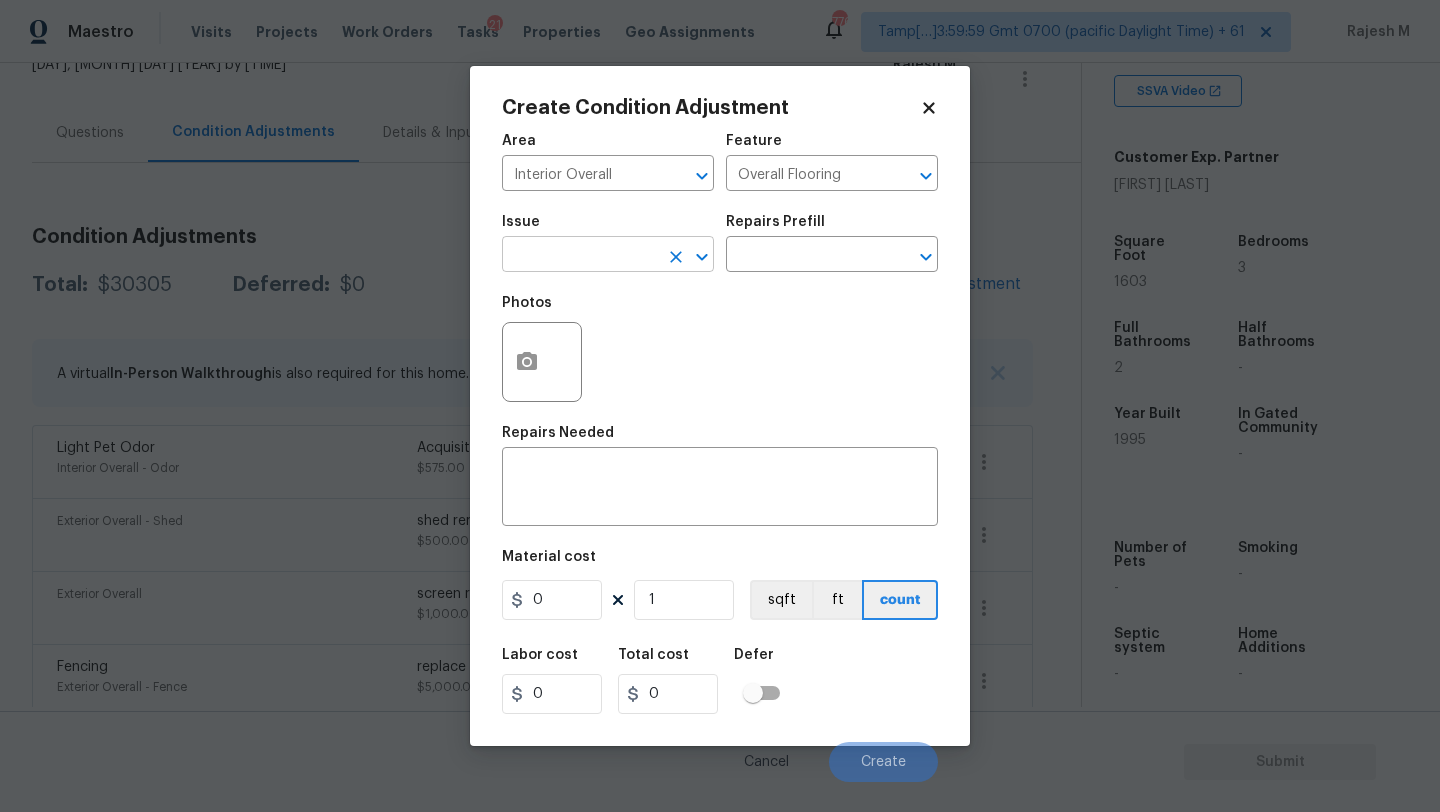 click at bounding box center [580, 256] 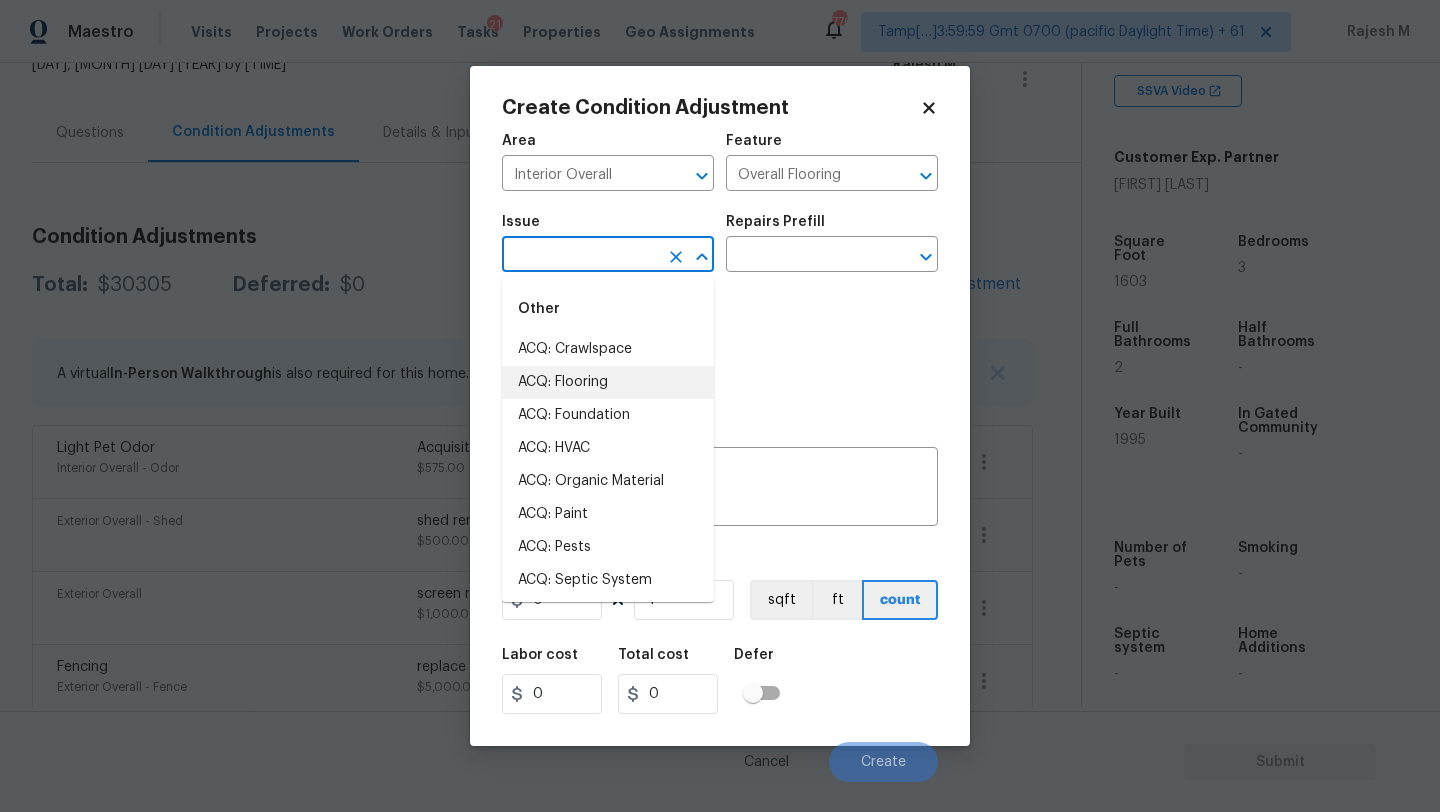 click on "ACQ: Flooring" at bounding box center (608, 382) 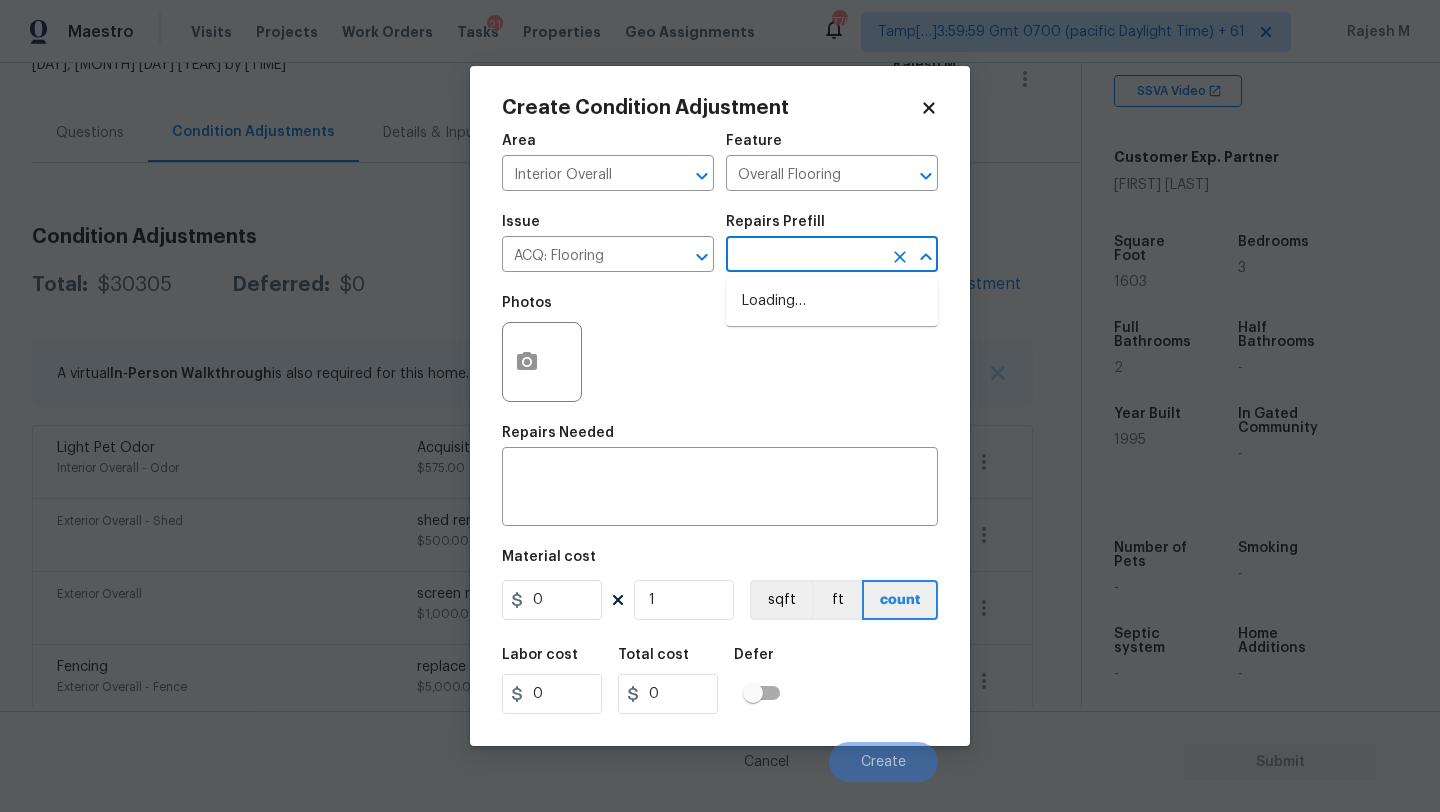 click at bounding box center [804, 256] 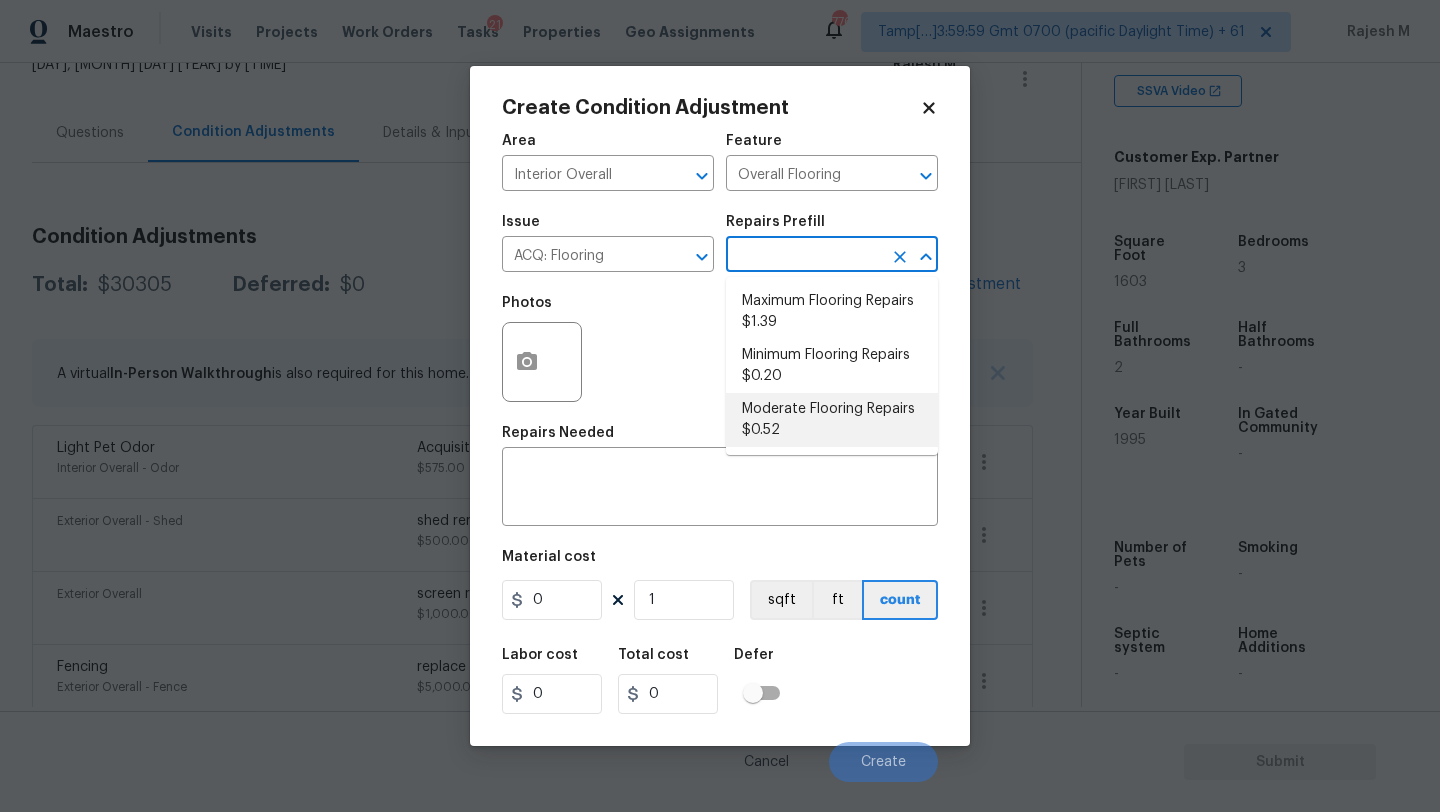click on "Moderate Flooring Repairs $0.52" at bounding box center (832, 420) 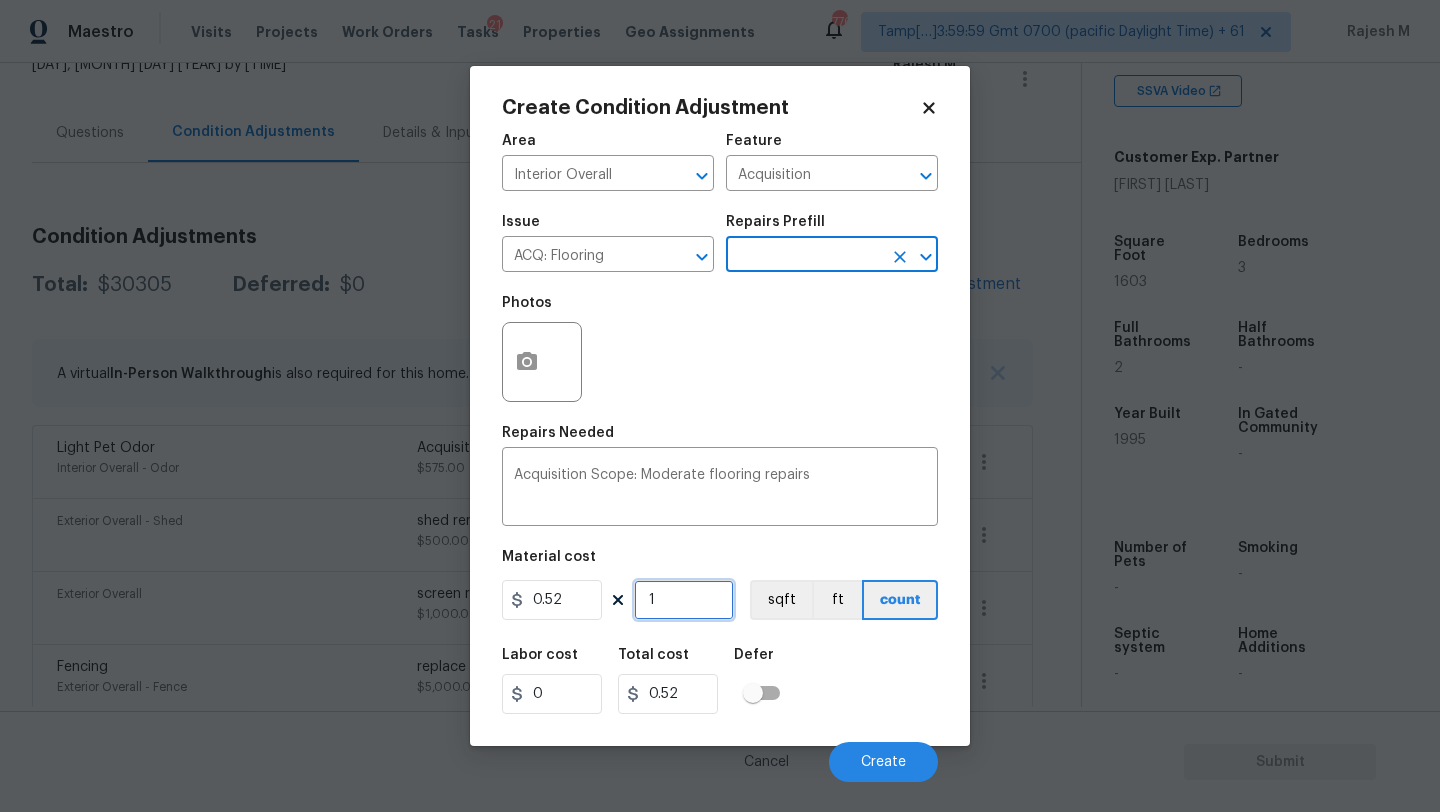 click on "1" at bounding box center (684, 600) 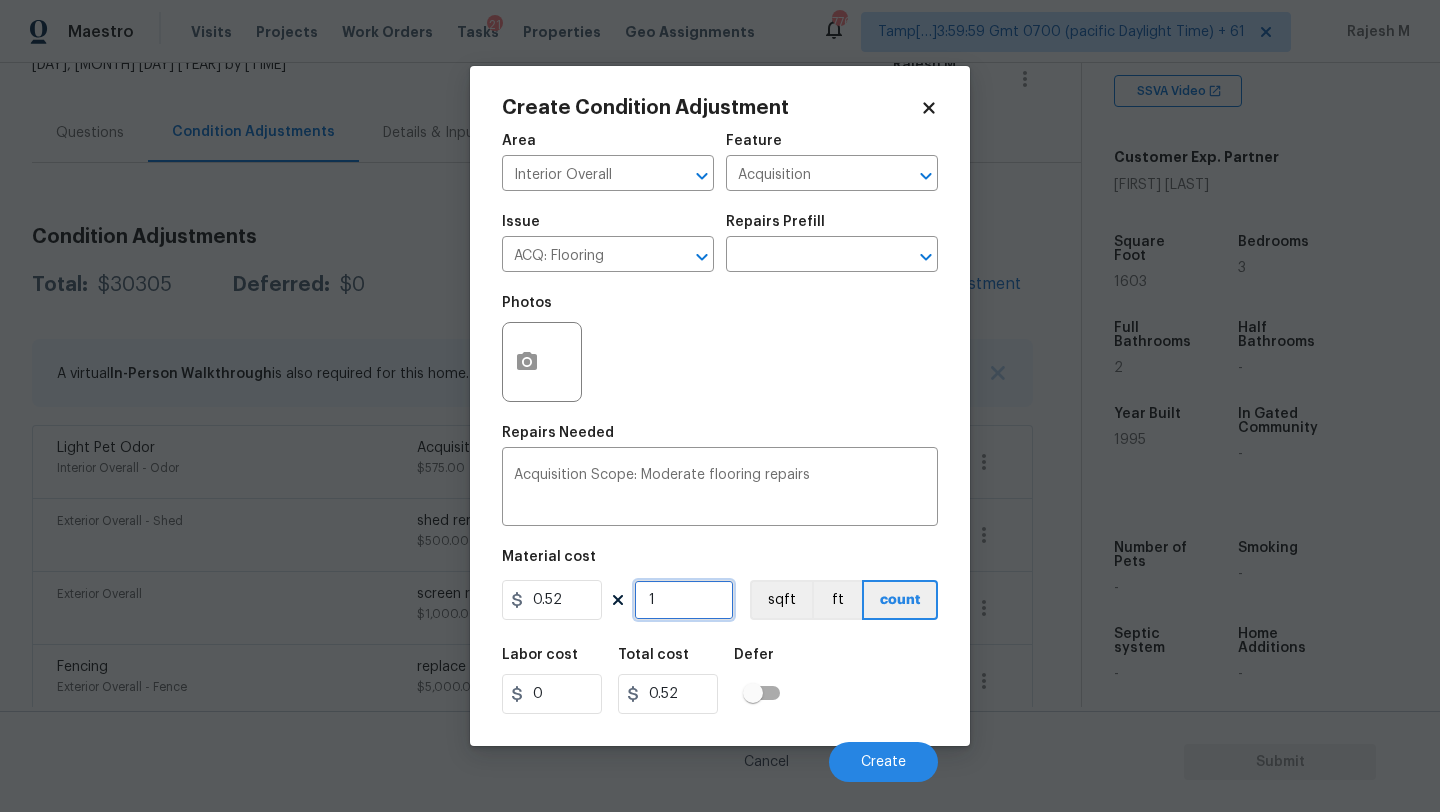 type on "16" 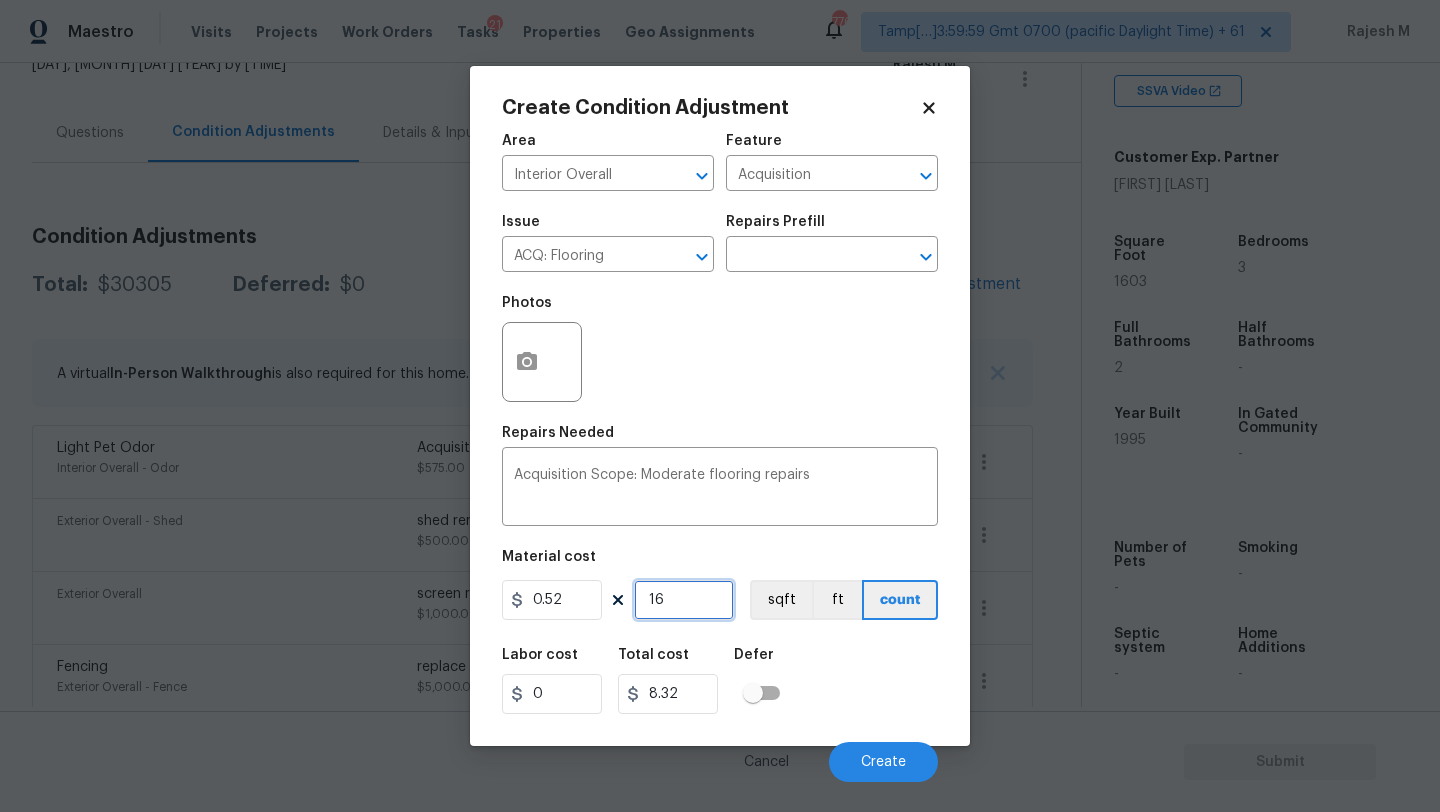 type on "160" 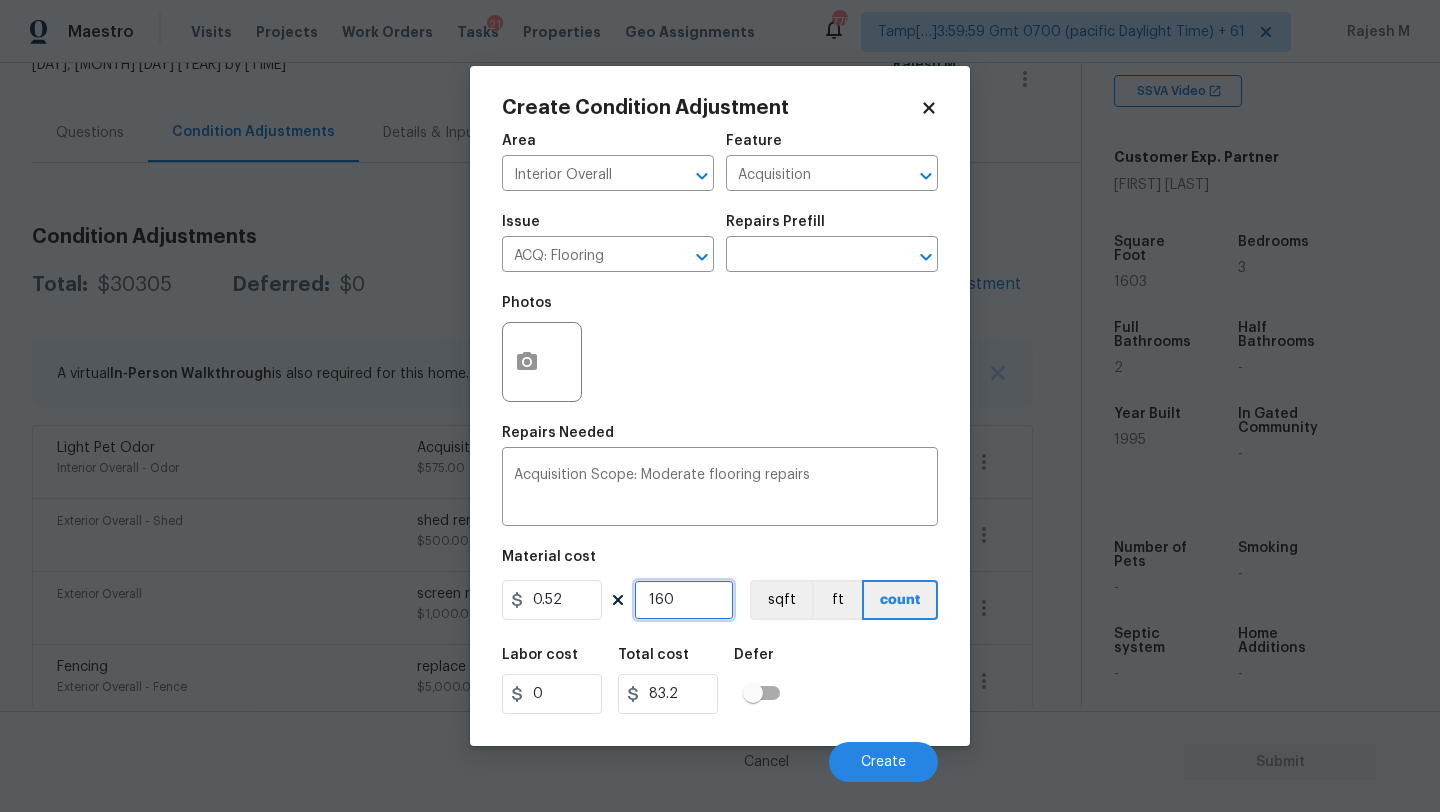 type on "1603" 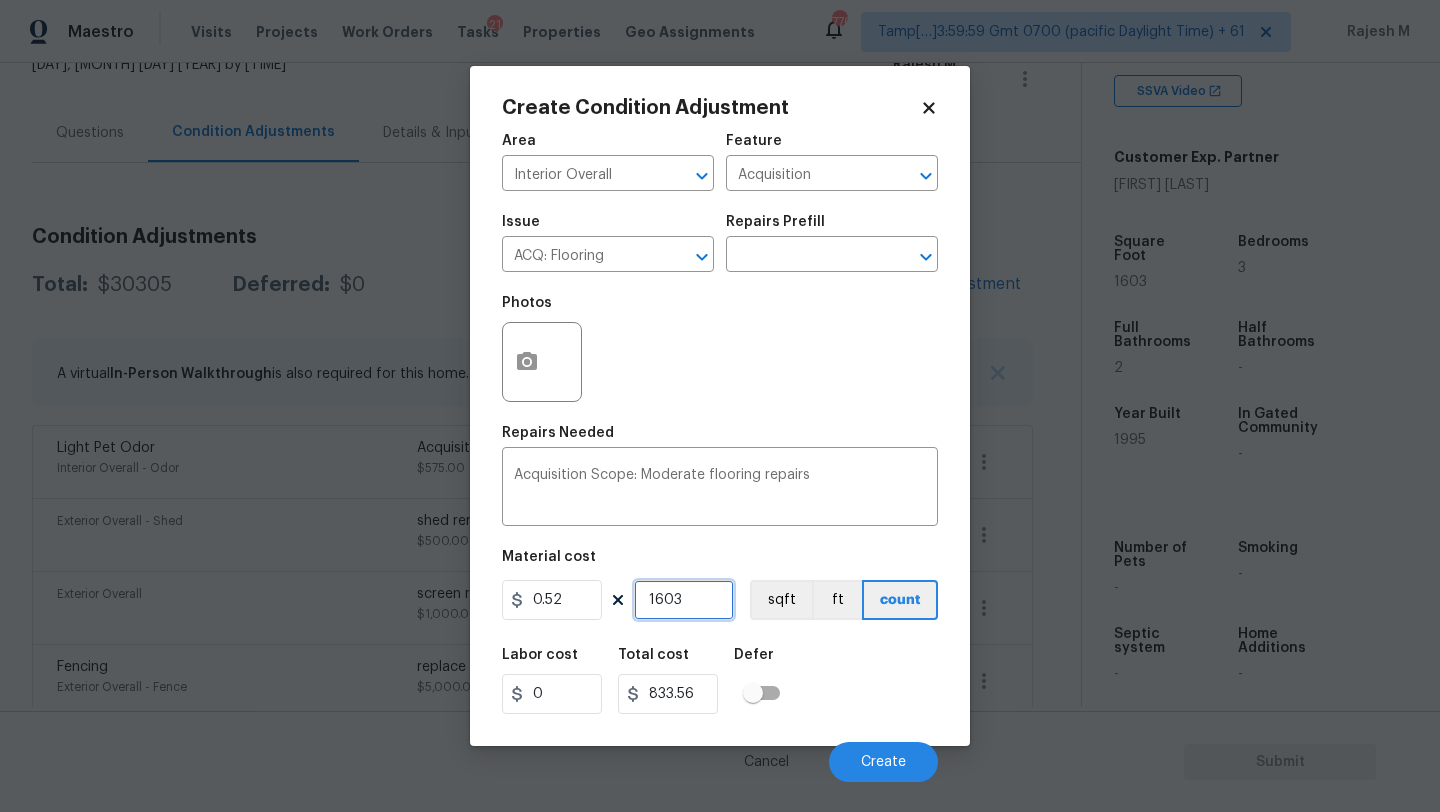 type on "1603" 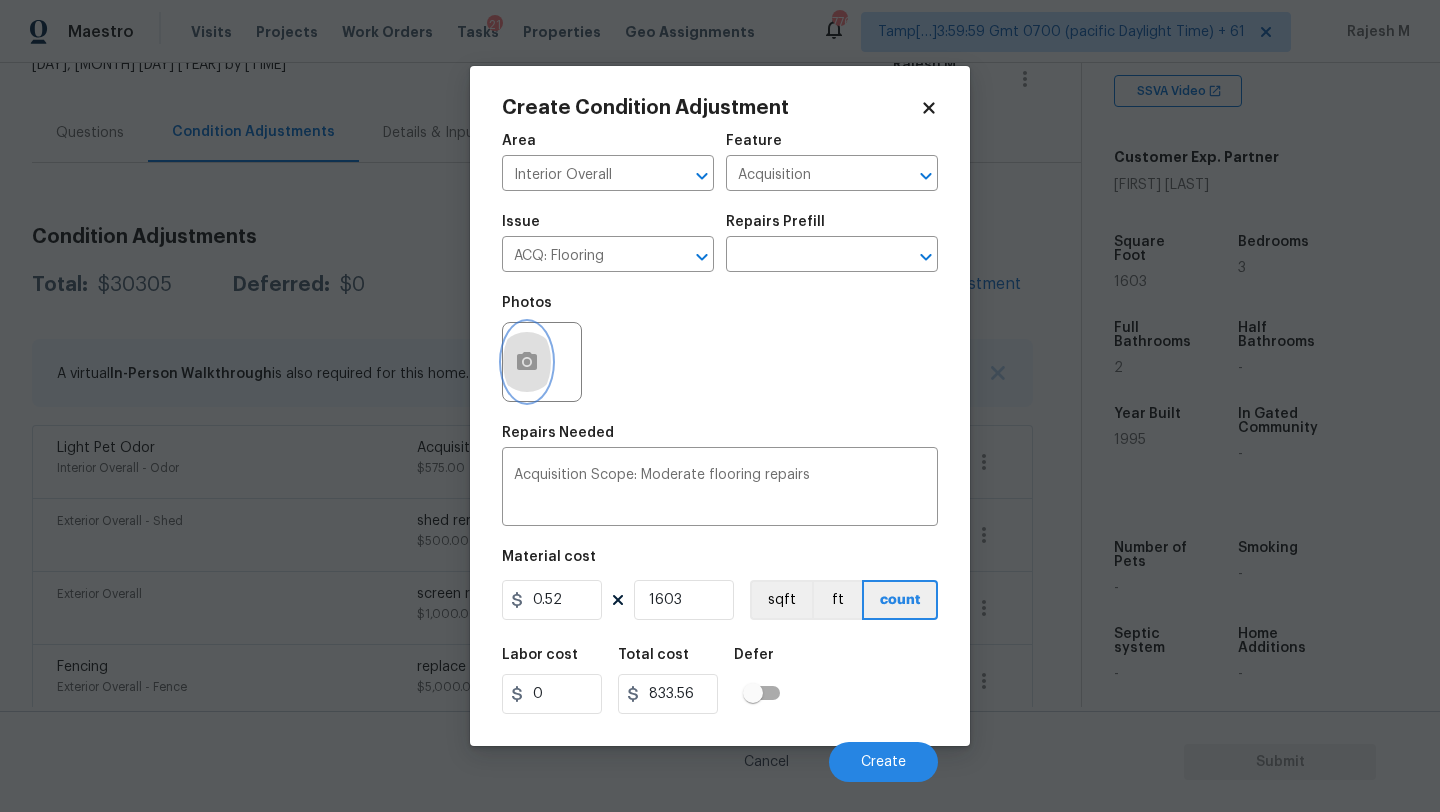click 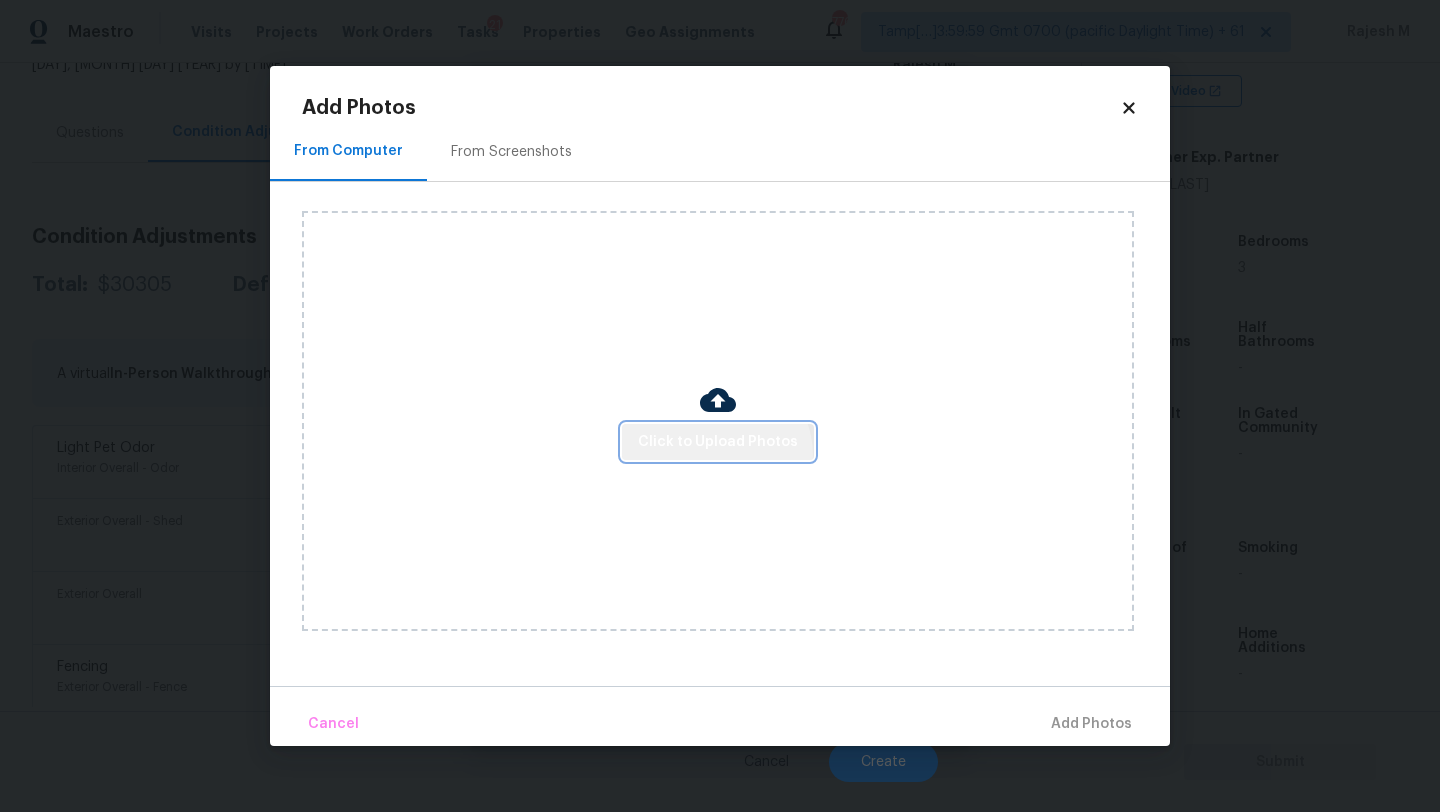 click on "Click to Upload Photos" at bounding box center [718, 442] 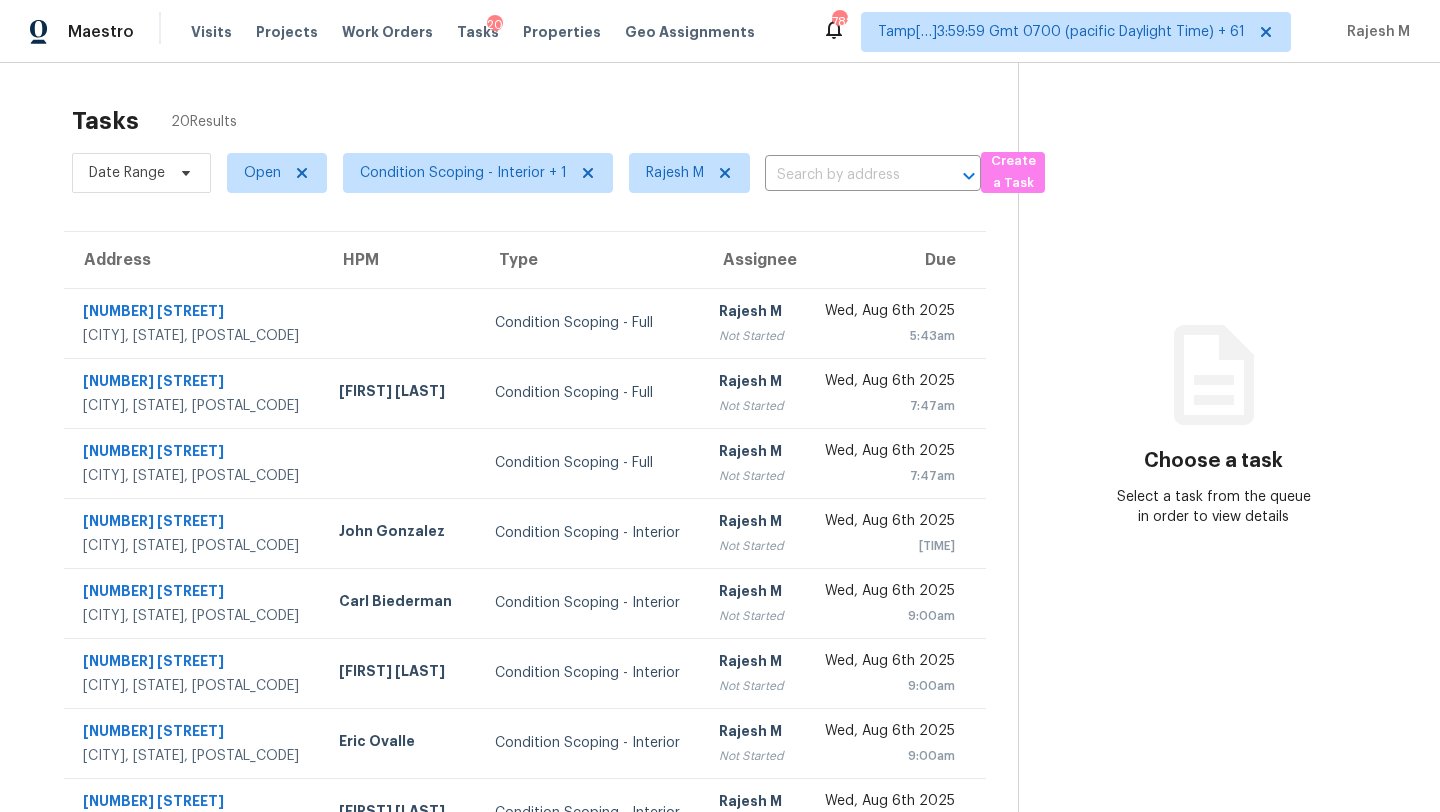 scroll, scrollTop: 0, scrollLeft: 0, axis: both 